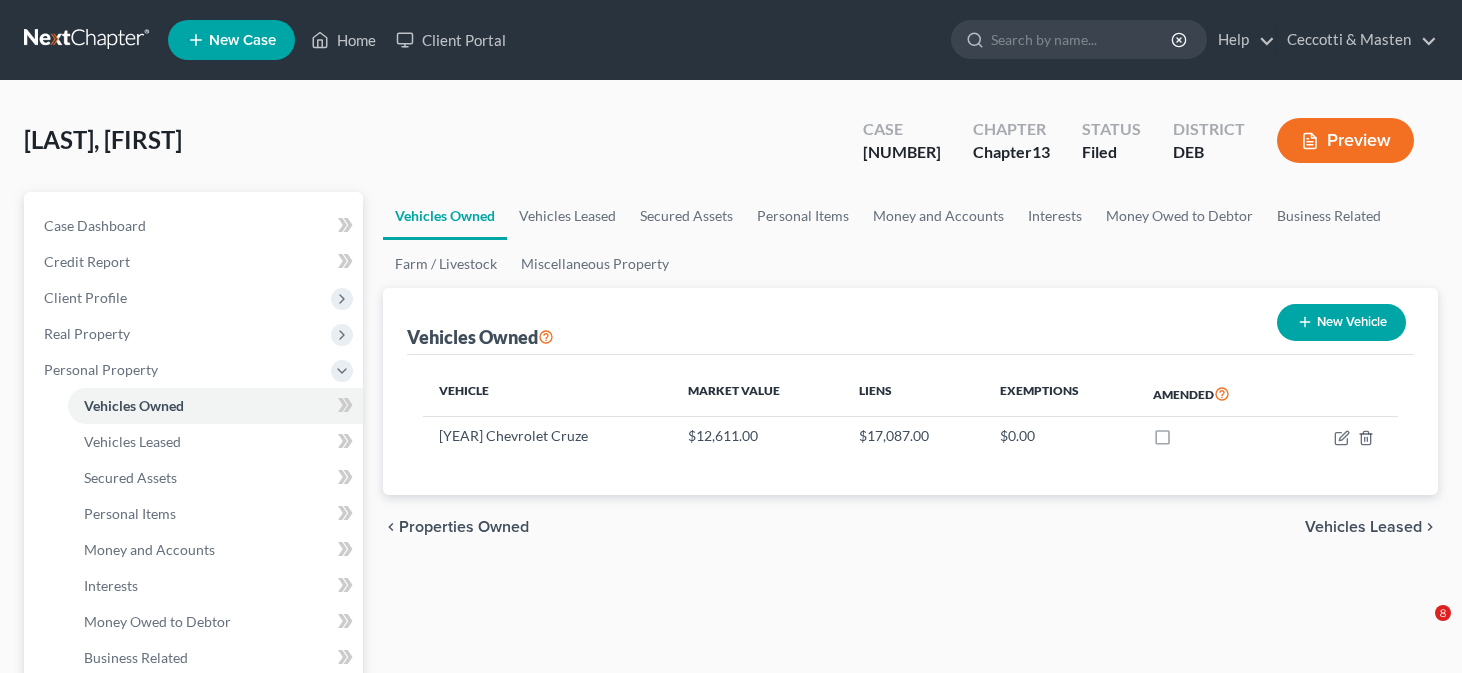 scroll, scrollTop: 100, scrollLeft: 0, axis: vertical 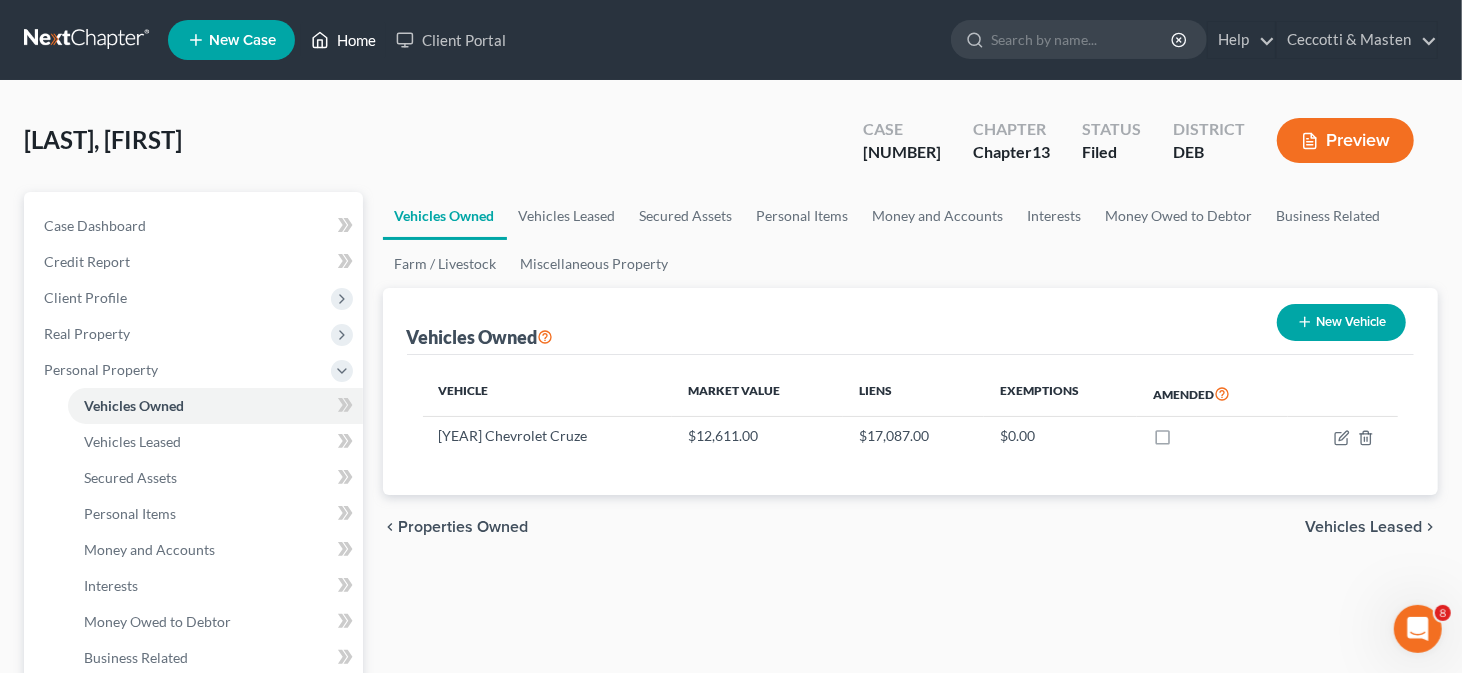 click 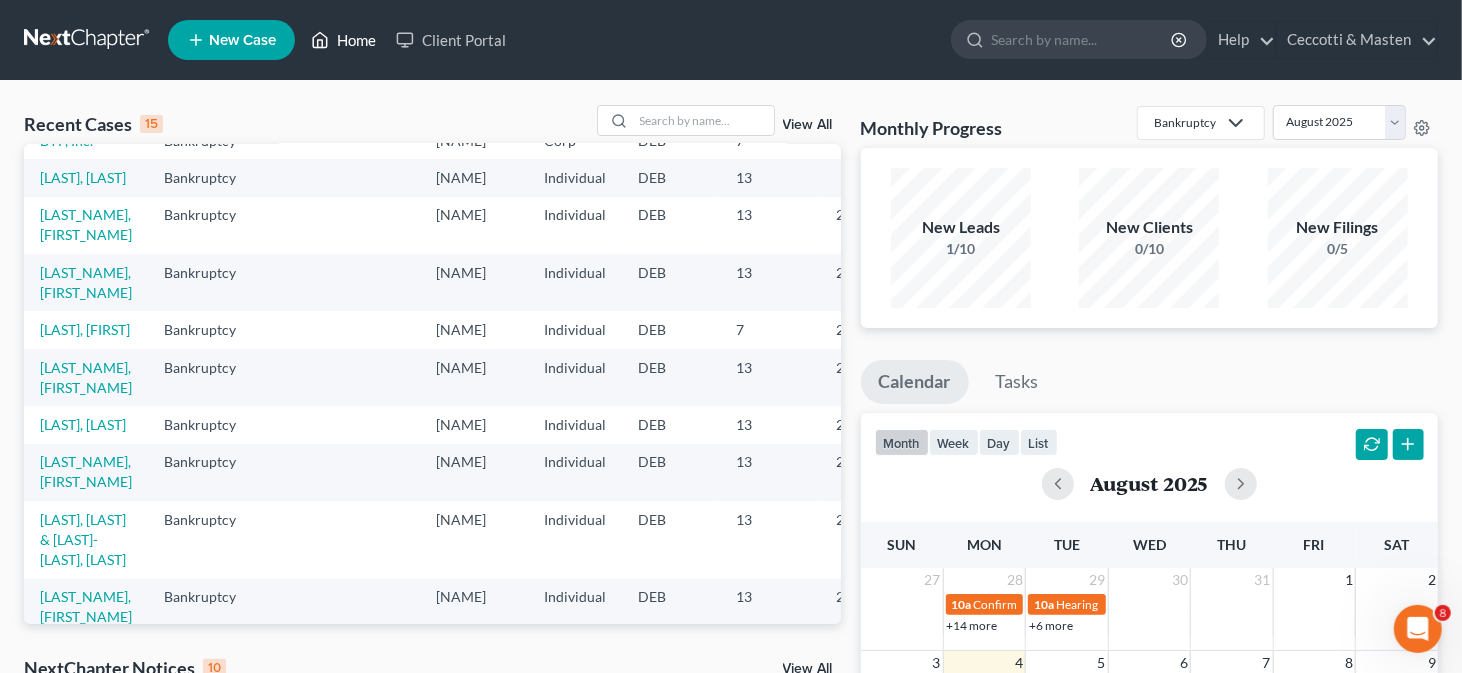 scroll, scrollTop: 300, scrollLeft: 0, axis: vertical 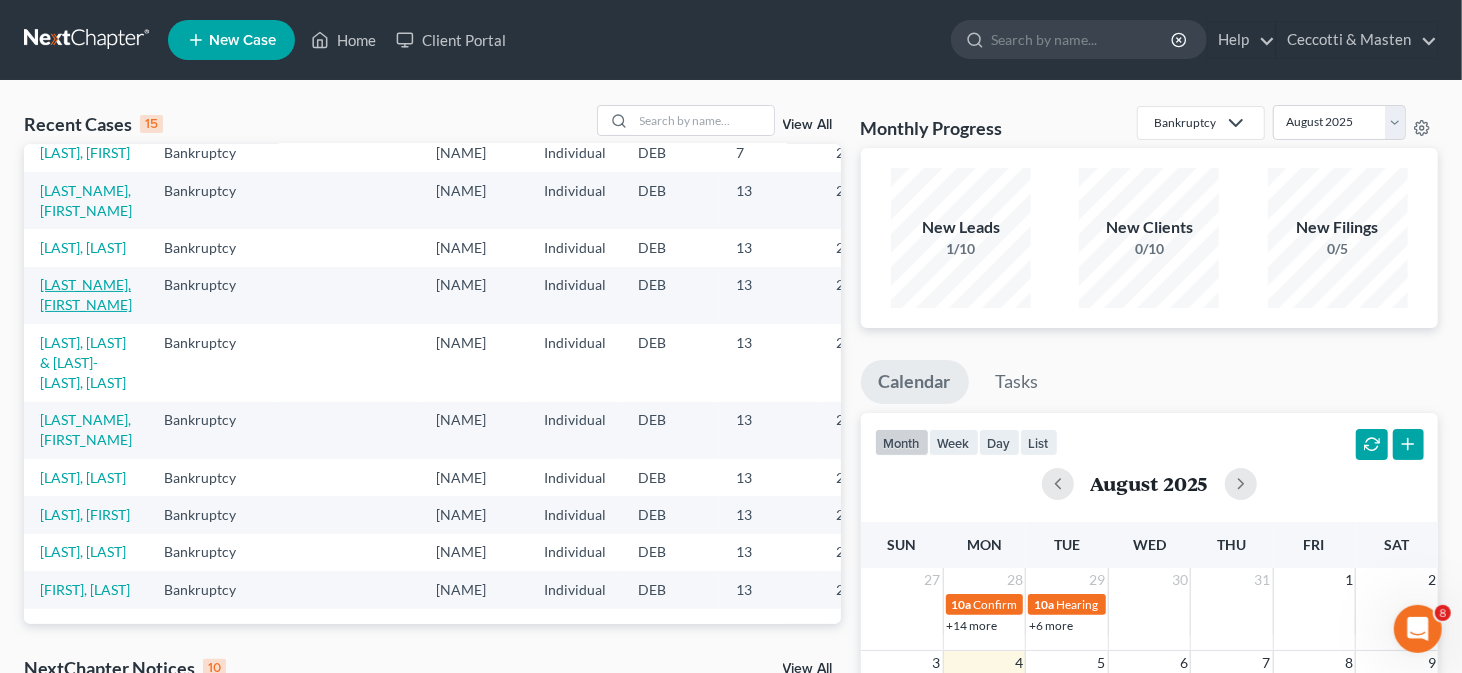 click on "[LAST_NAME], [FIRST_NAME]" at bounding box center [86, 294] 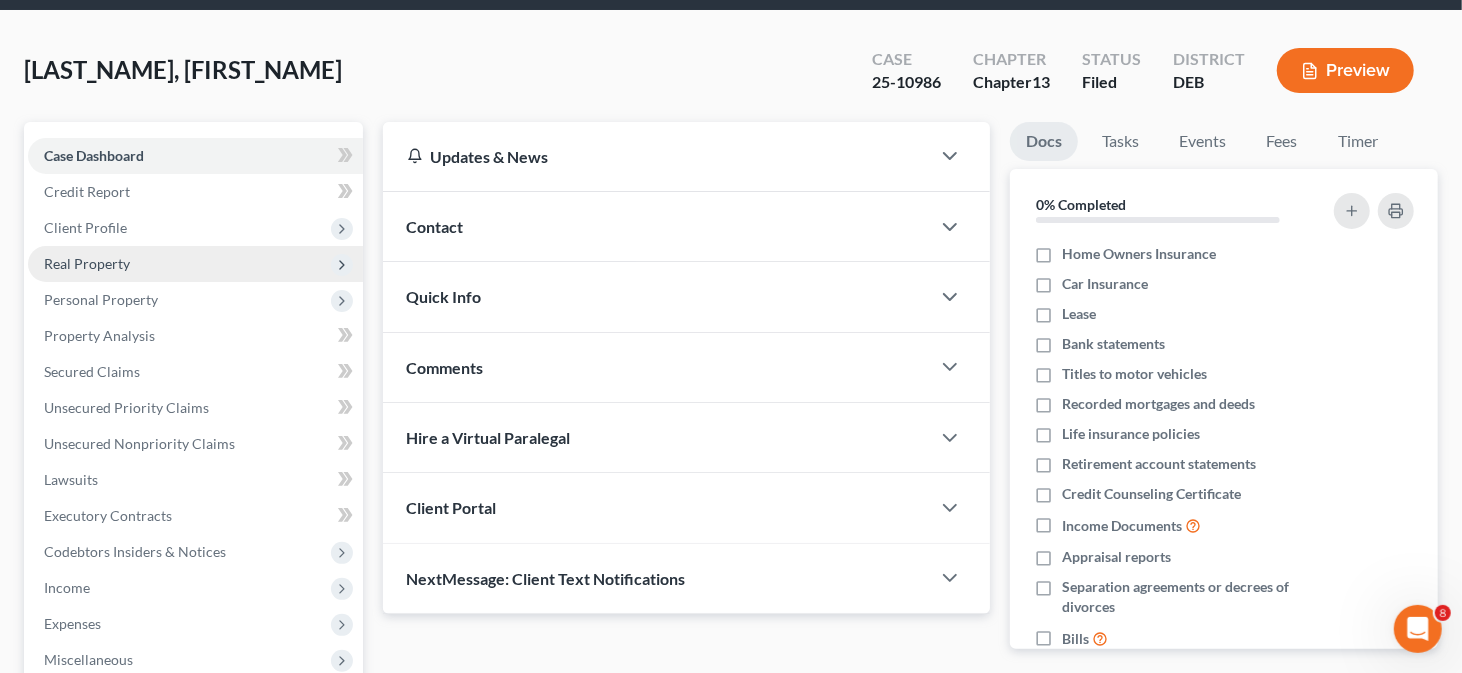 scroll, scrollTop: 300, scrollLeft: 0, axis: vertical 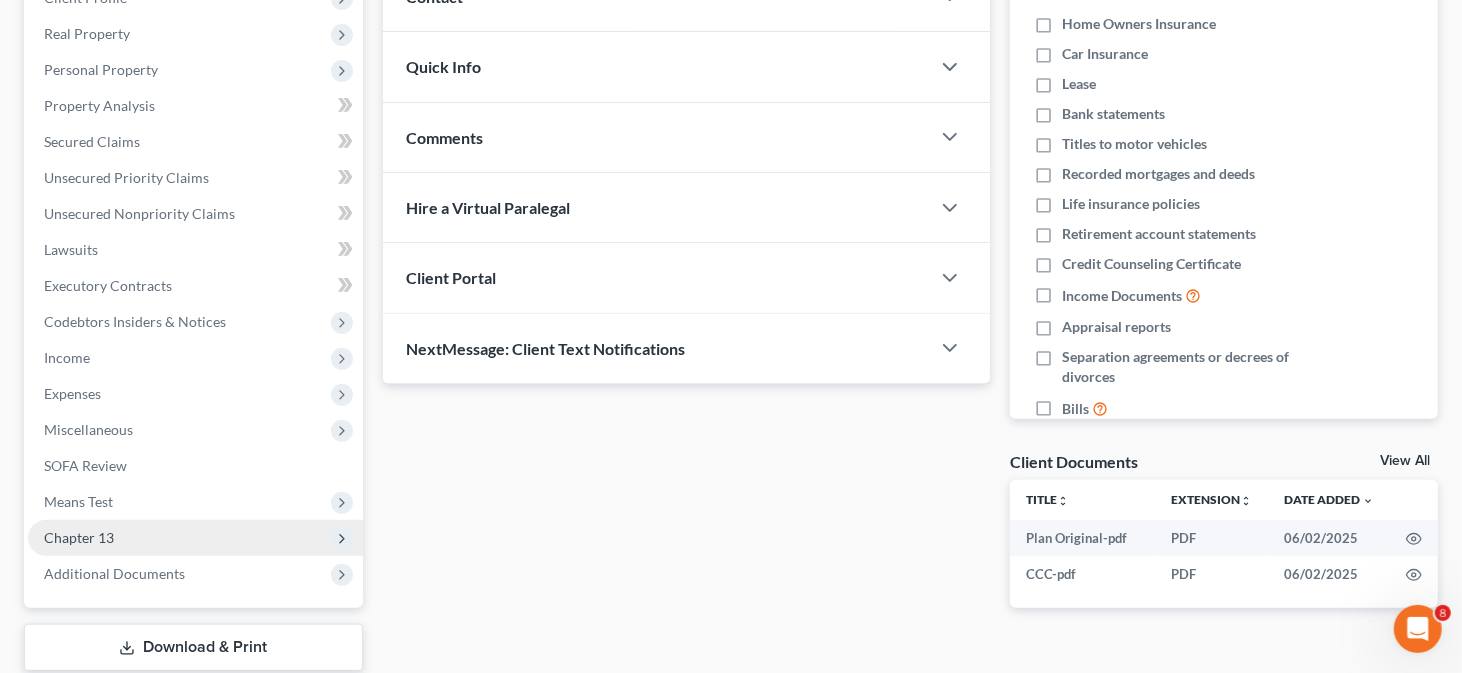 click on "Chapter 13" at bounding box center [79, 537] 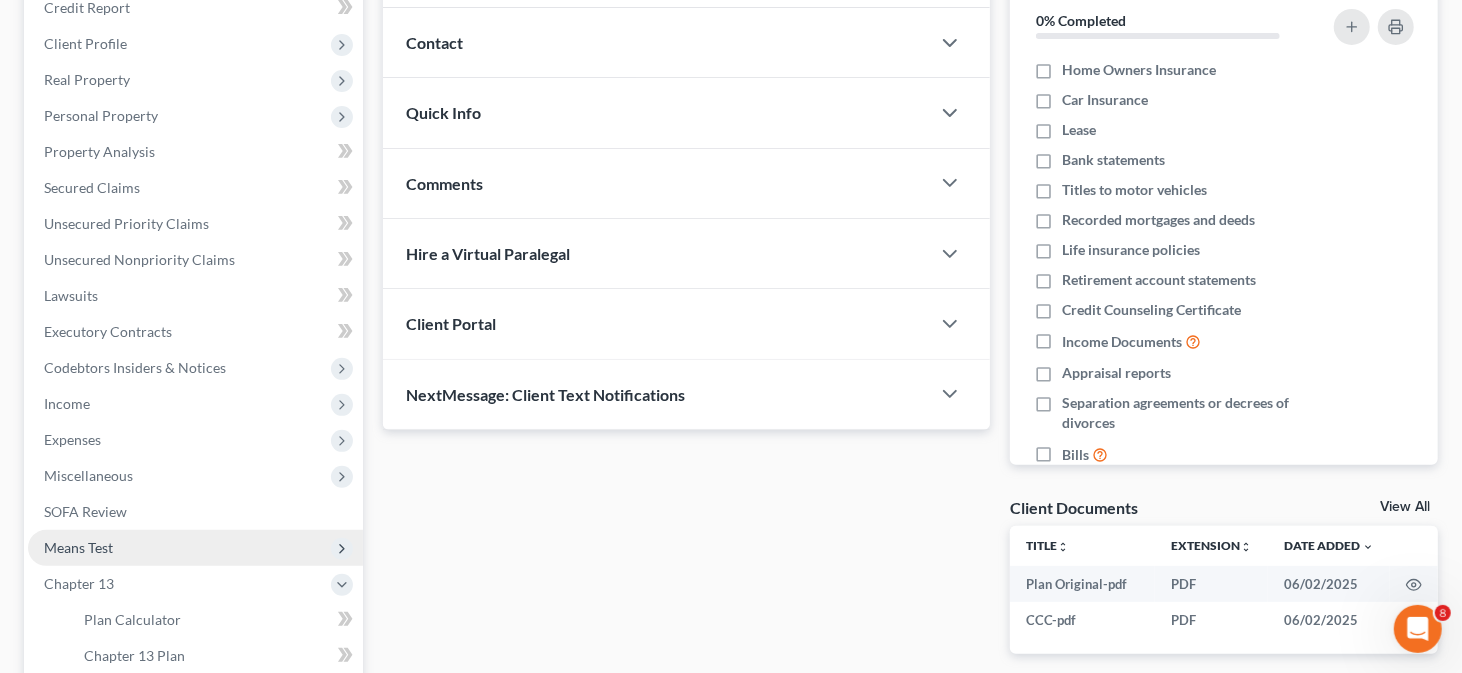 scroll, scrollTop: 0, scrollLeft: 0, axis: both 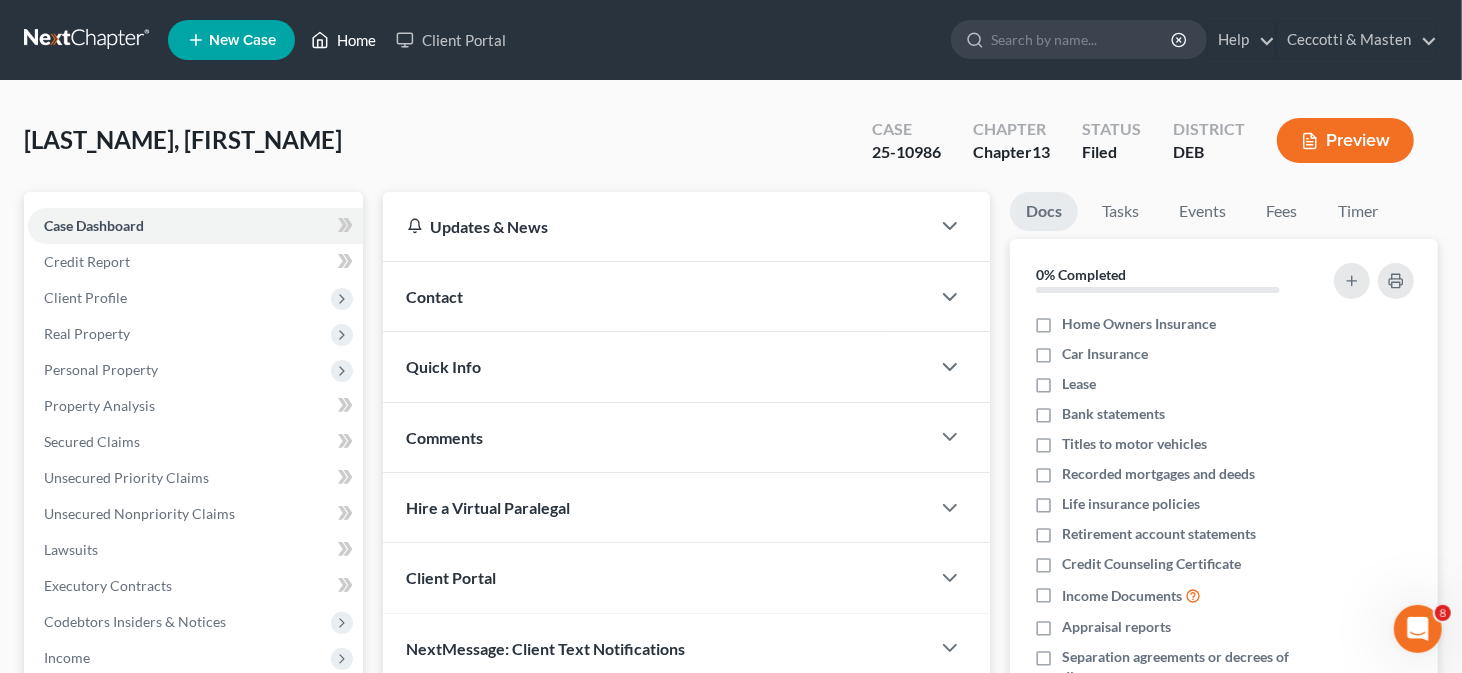click 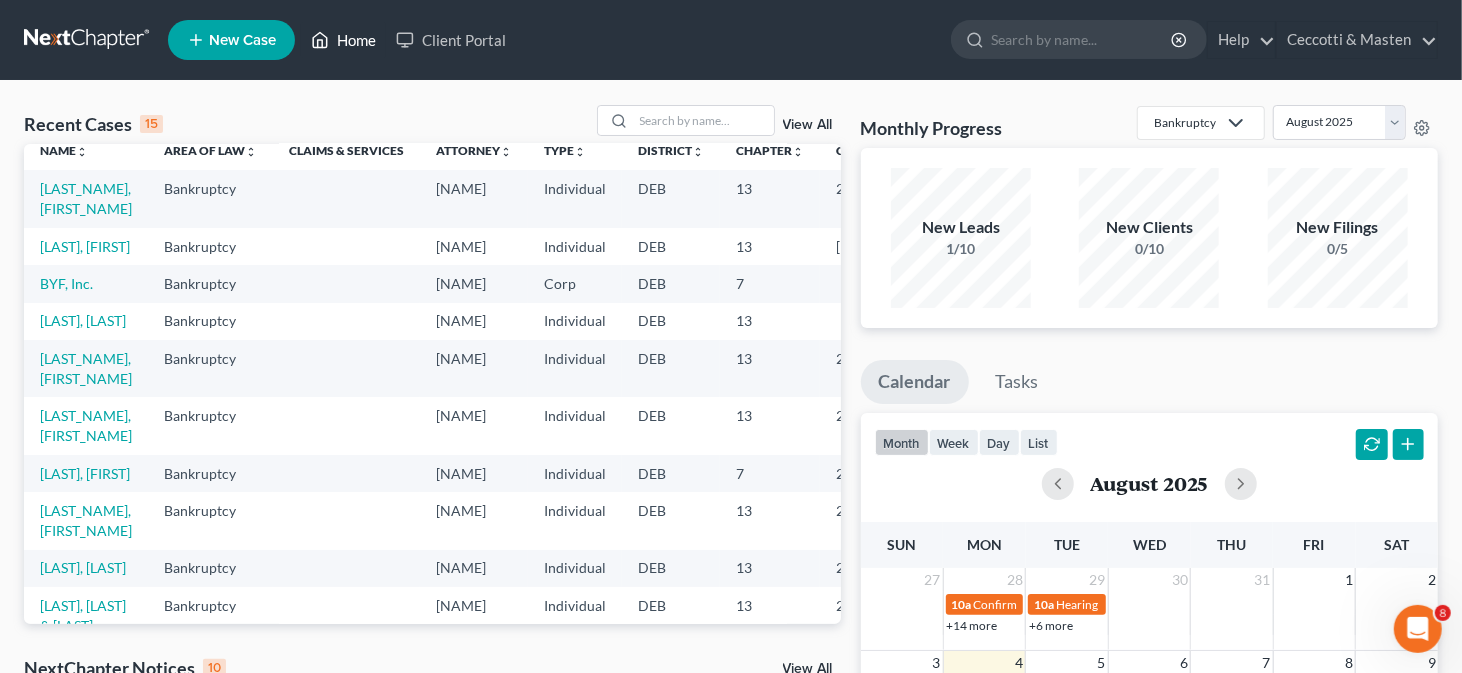 scroll, scrollTop: 0, scrollLeft: 0, axis: both 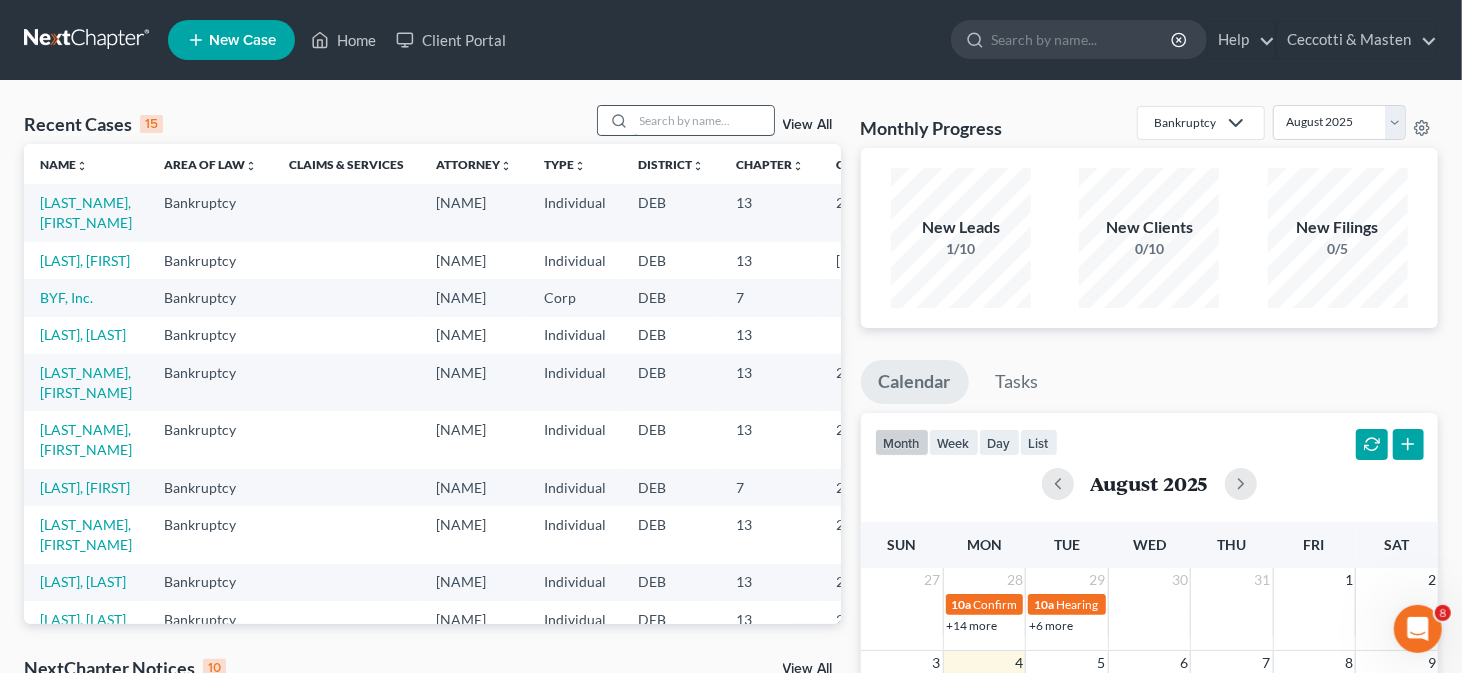 click at bounding box center [704, 120] 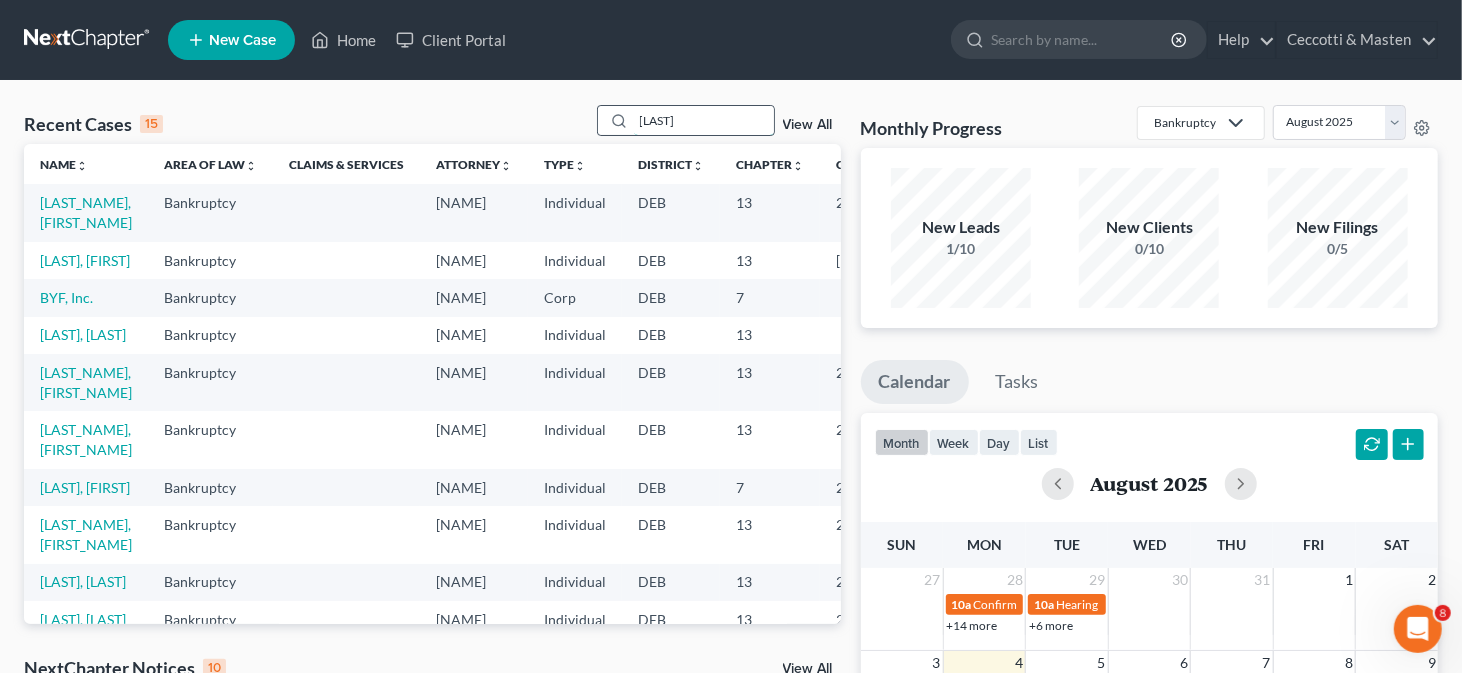 type on "[LAST]" 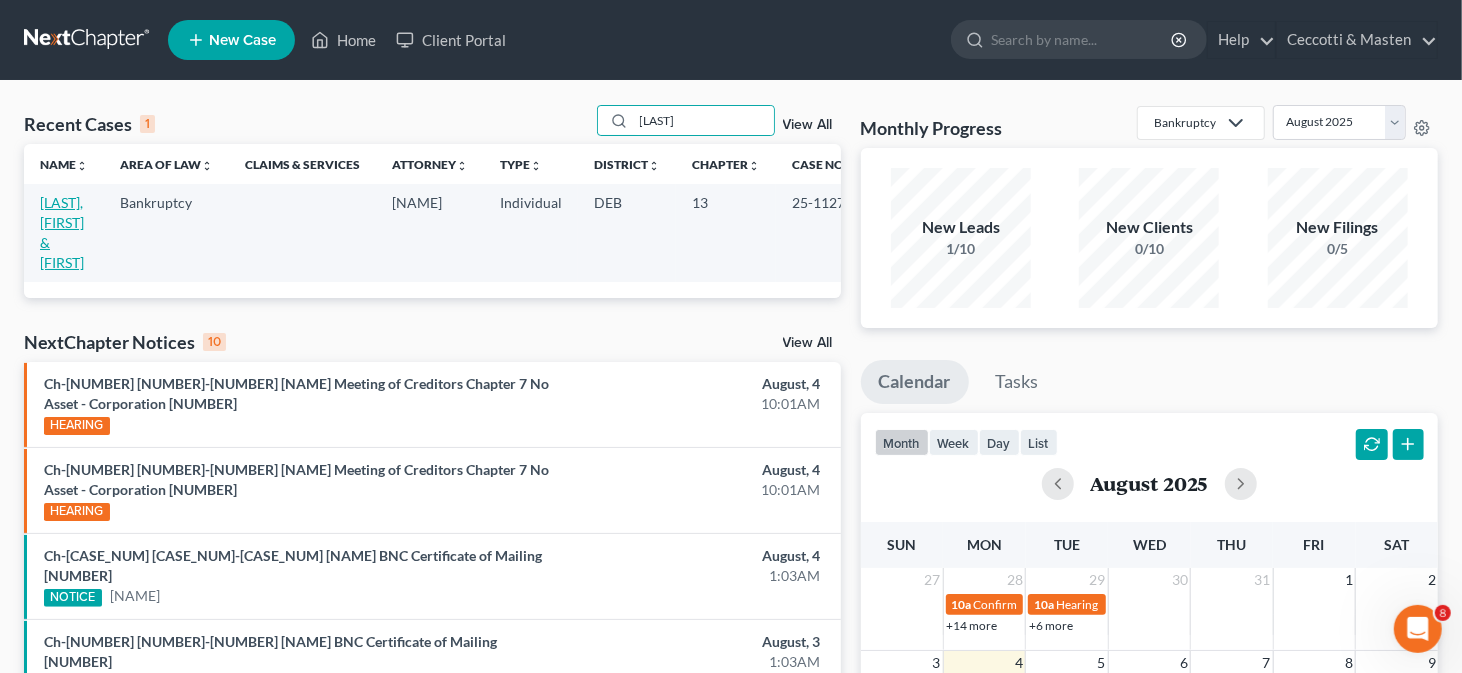 click on "[LAST], [FIRST] & [FIRST]" at bounding box center [62, 232] 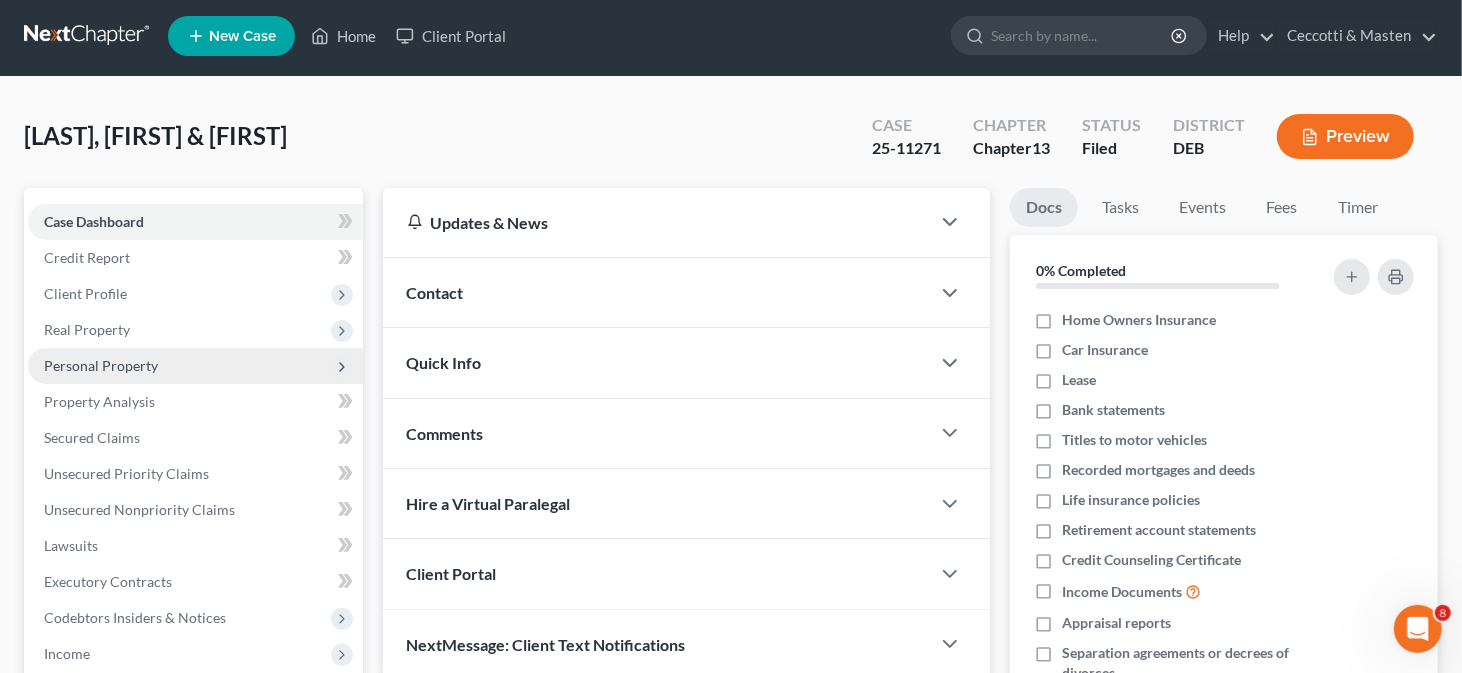 scroll, scrollTop: 0, scrollLeft: 0, axis: both 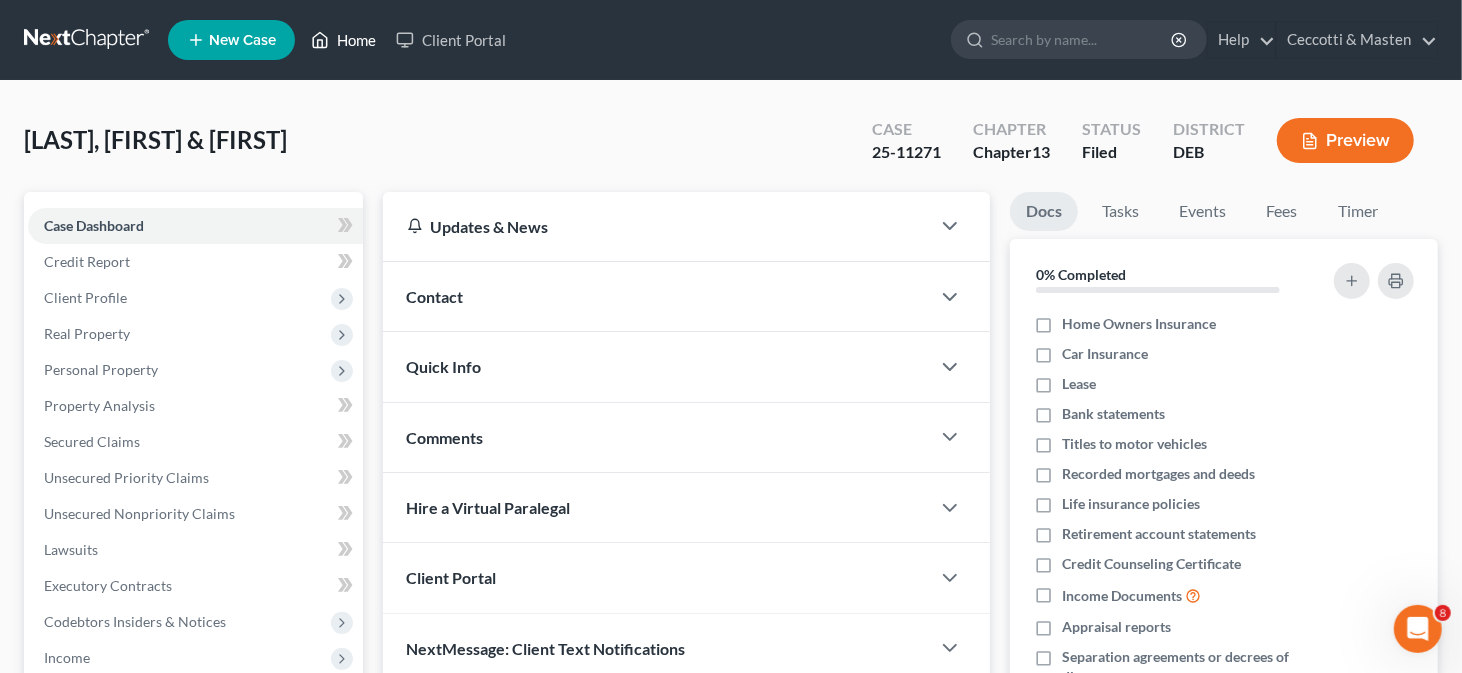 click on "Home" at bounding box center (343, 40) 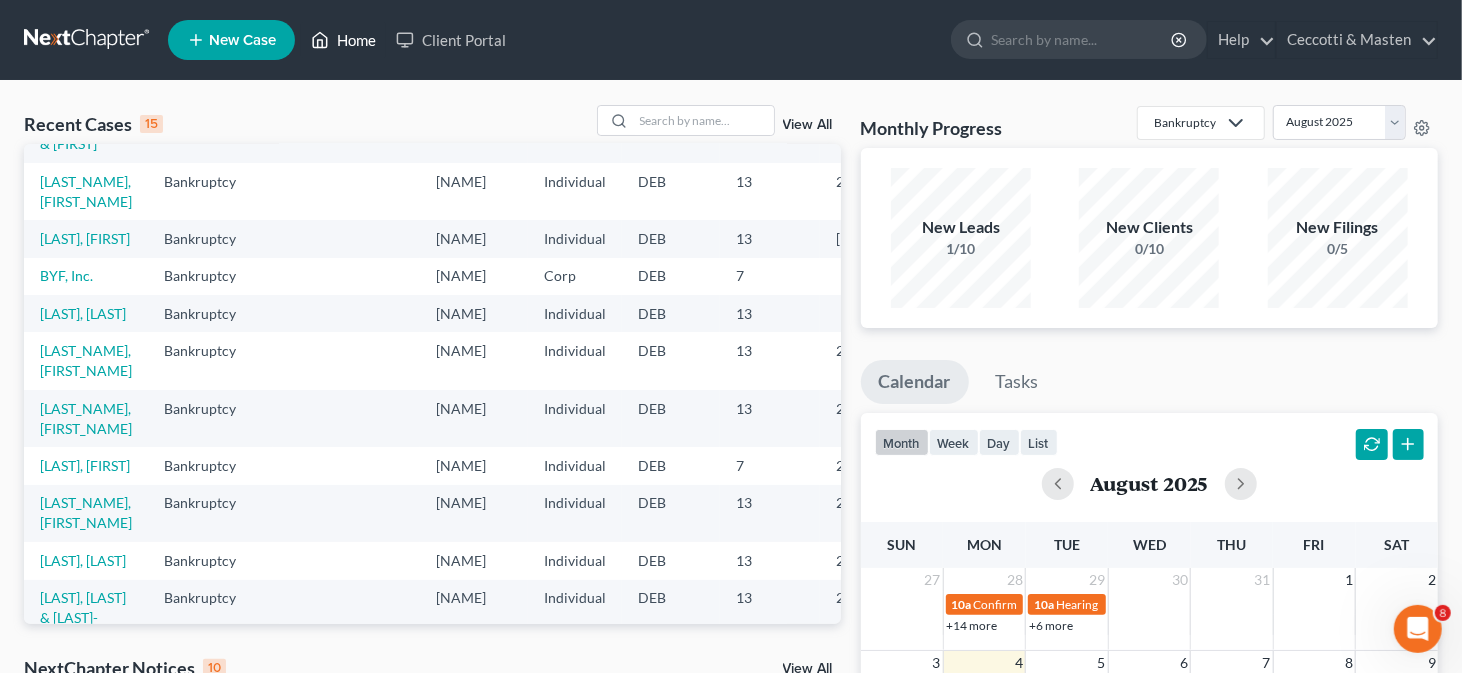 scroll, scrollTop: 0, scrollLeft: 0, axis: both 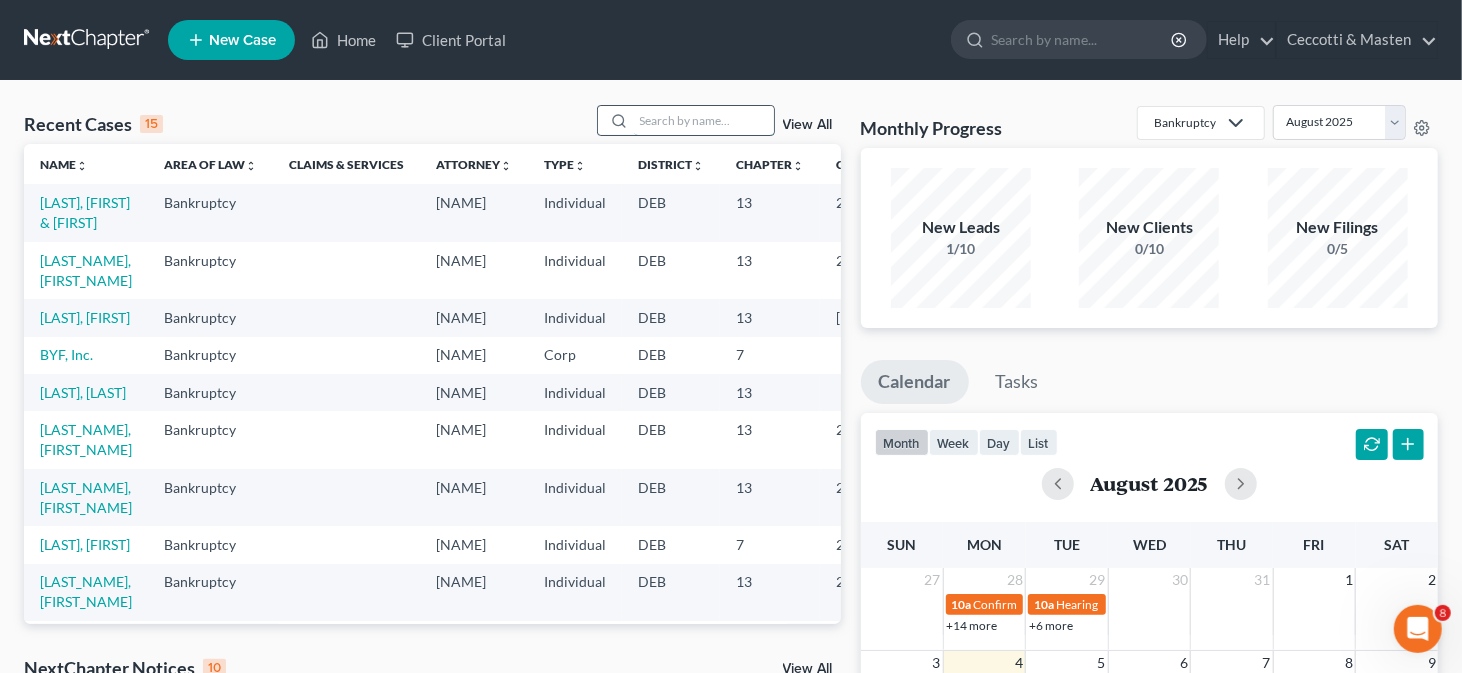 click at bounding box center (704, 120) 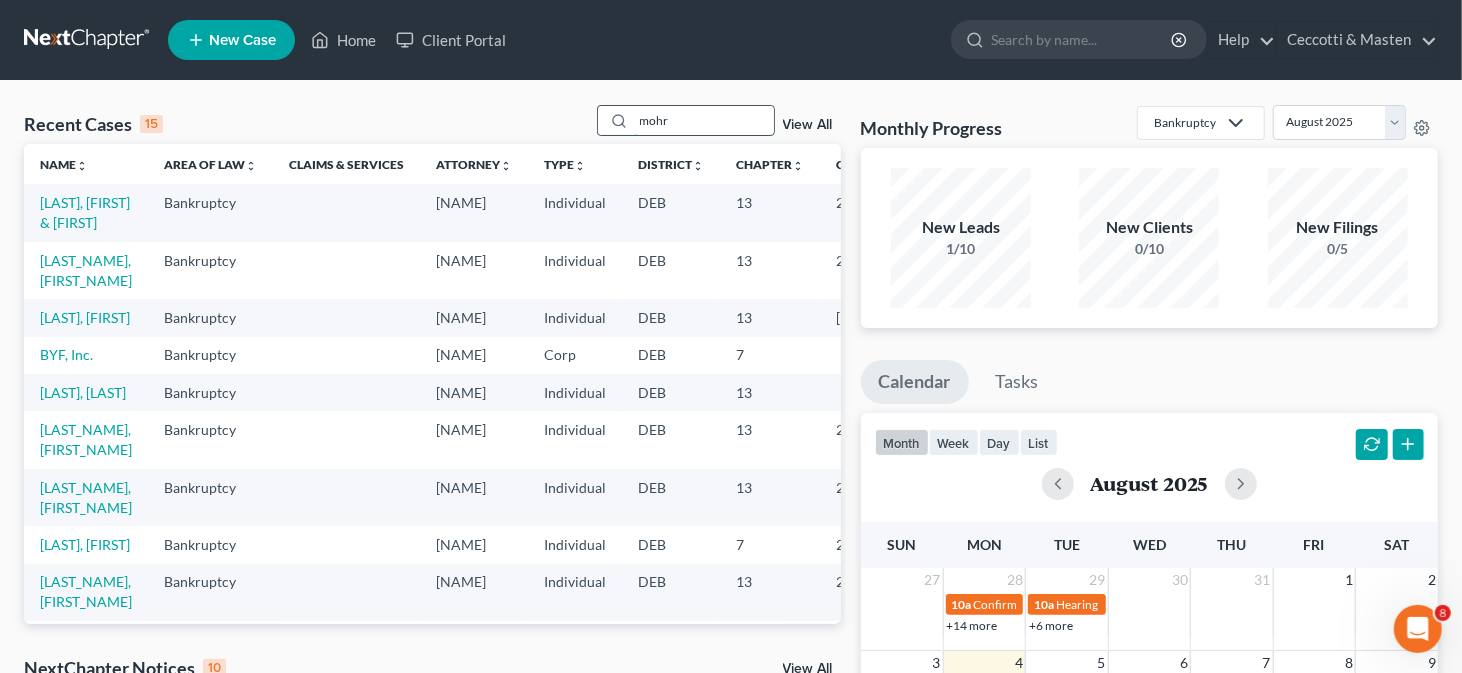 type on "mohr" 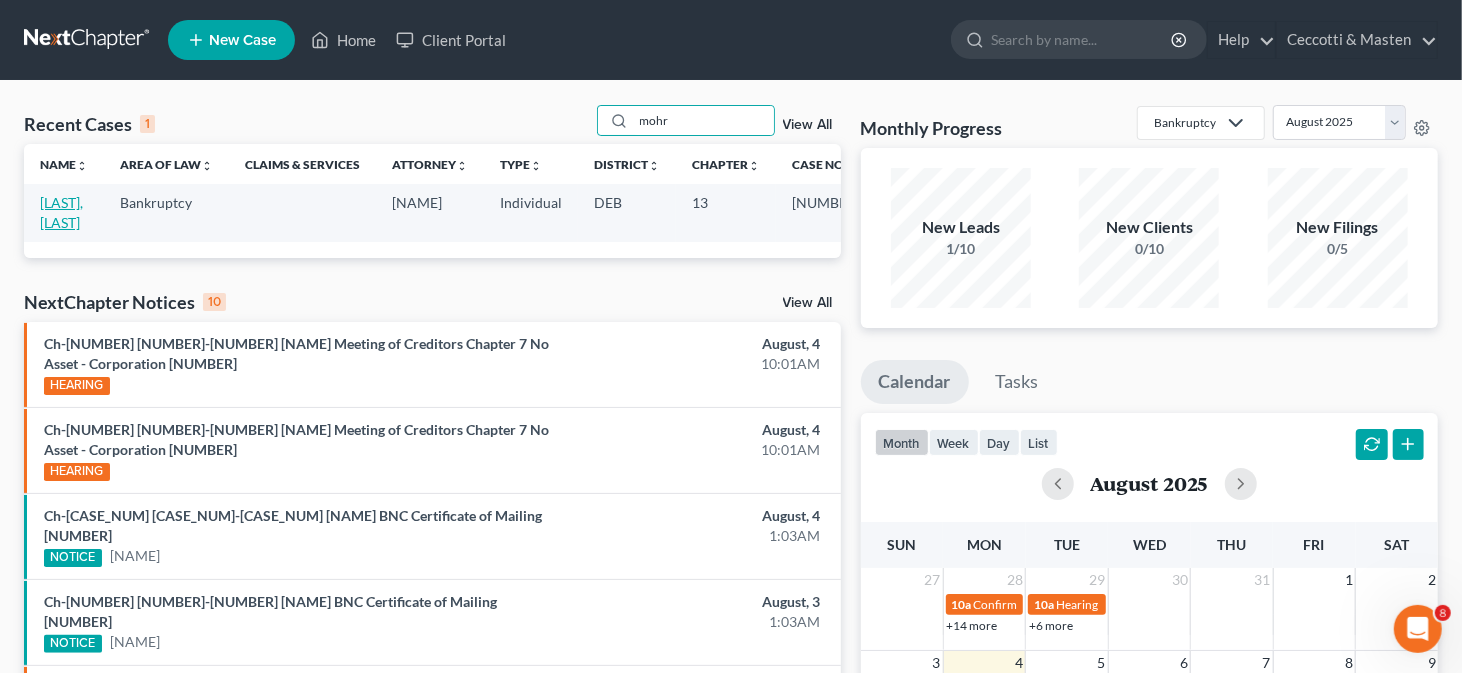 click on "[LAST], [LAST]" at bounding box center (61, 212) 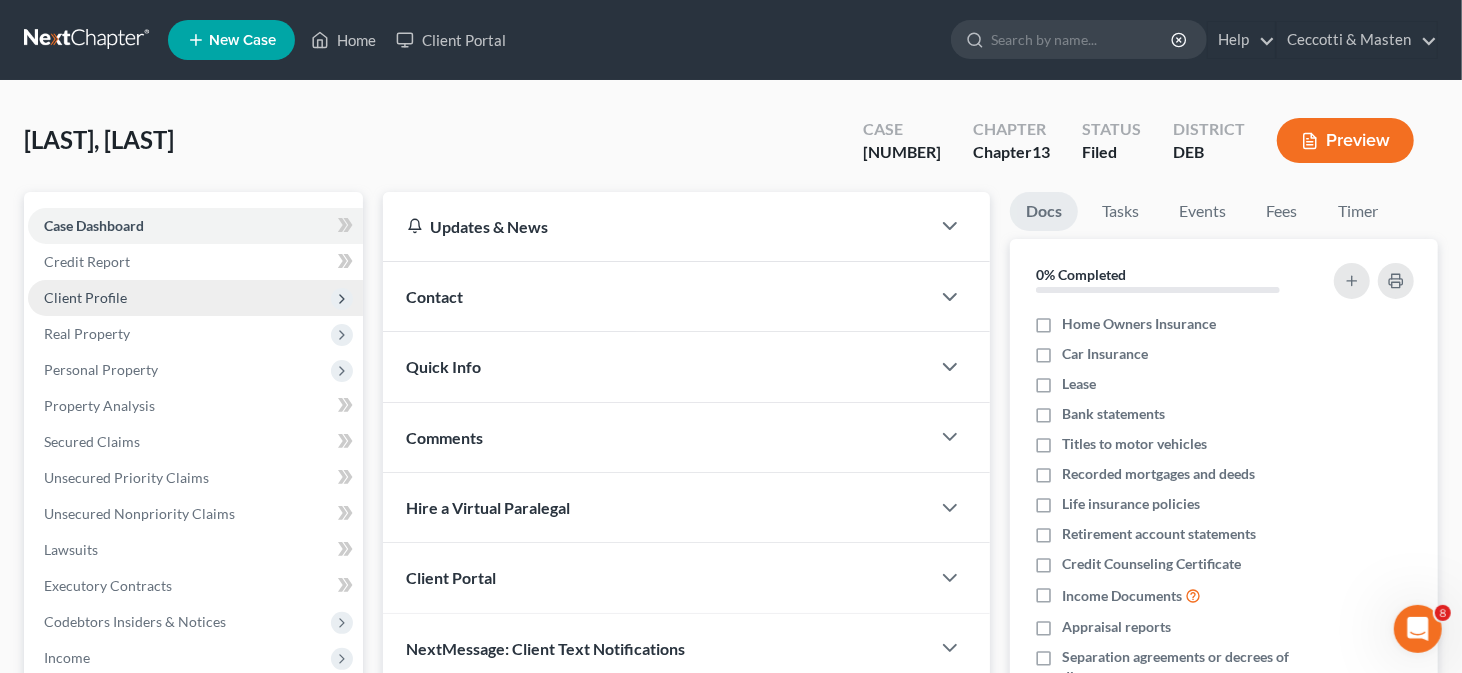 click on "Client Profile" at bounding box center [195, 298] 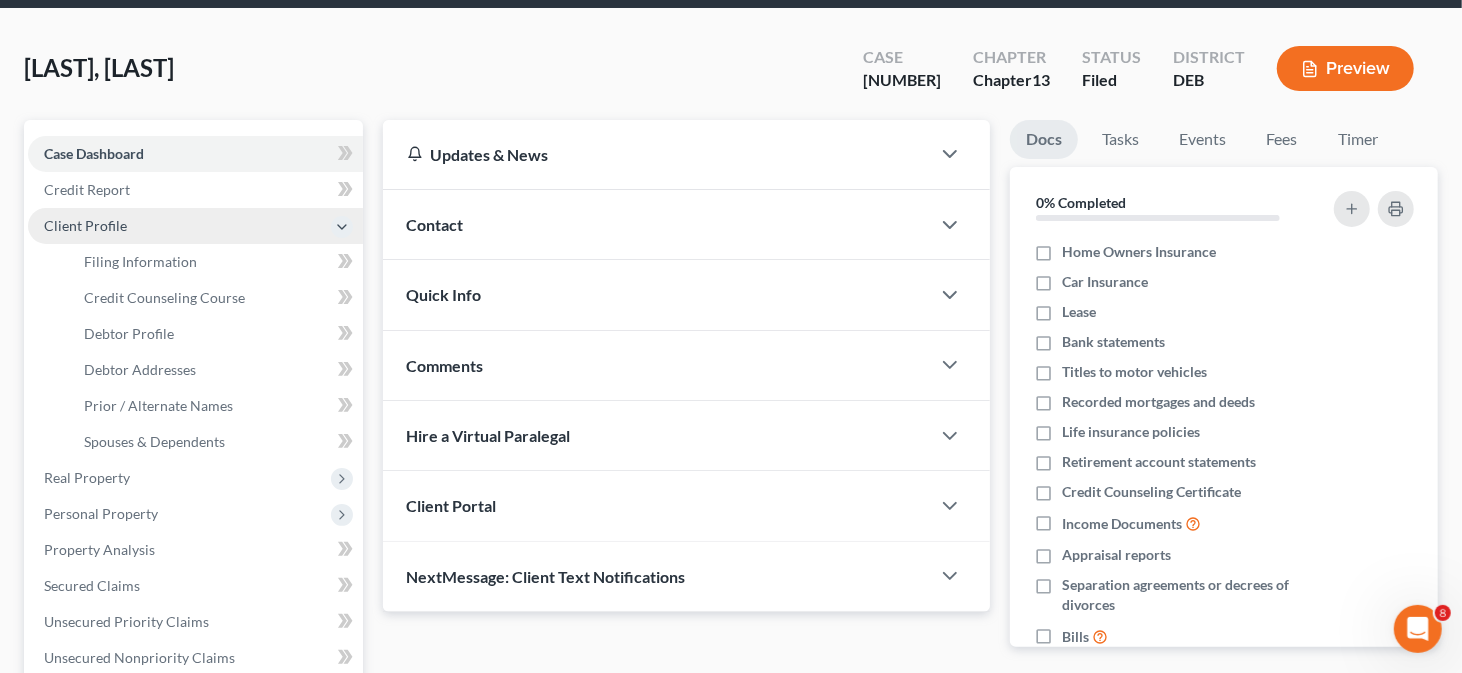 scroll, scrollTop: 100, scrollLeft: 0, axis: vertical 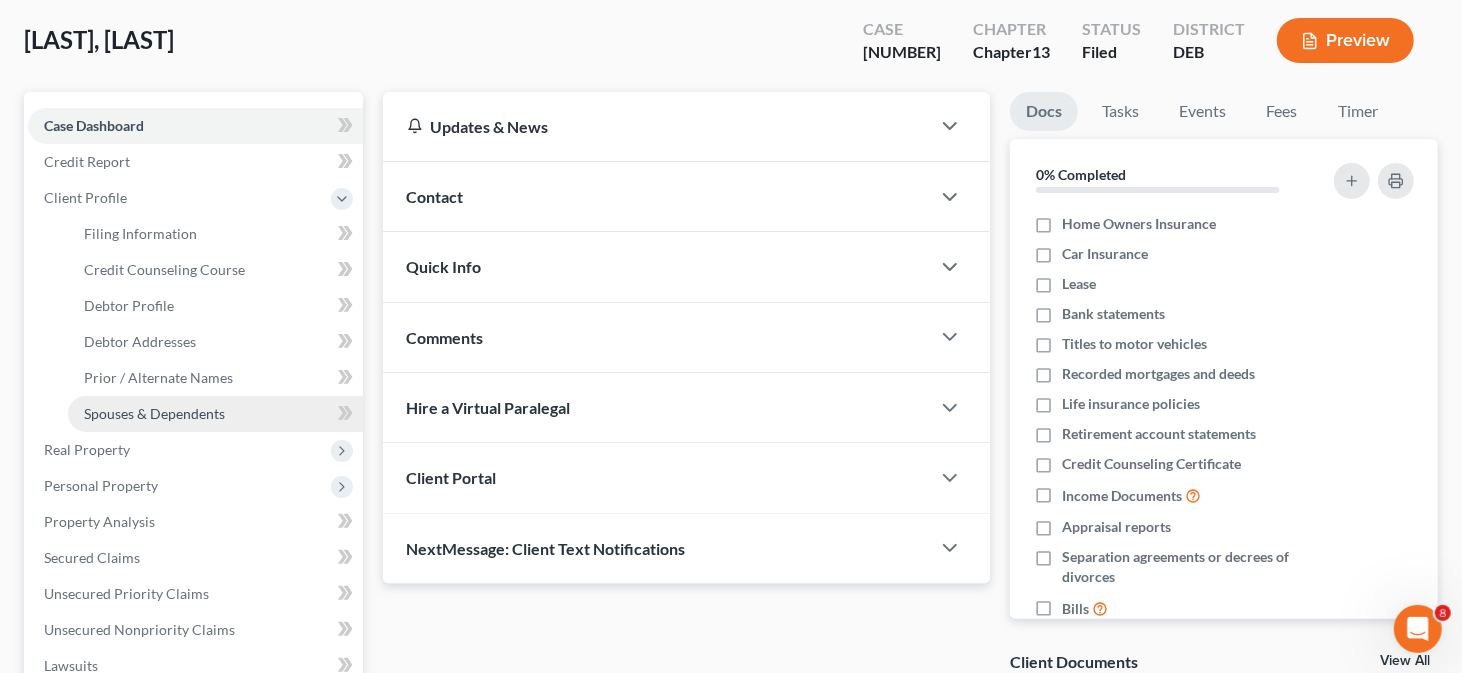 click on "Spouses & Dependents" at bounding box center [154, 413] 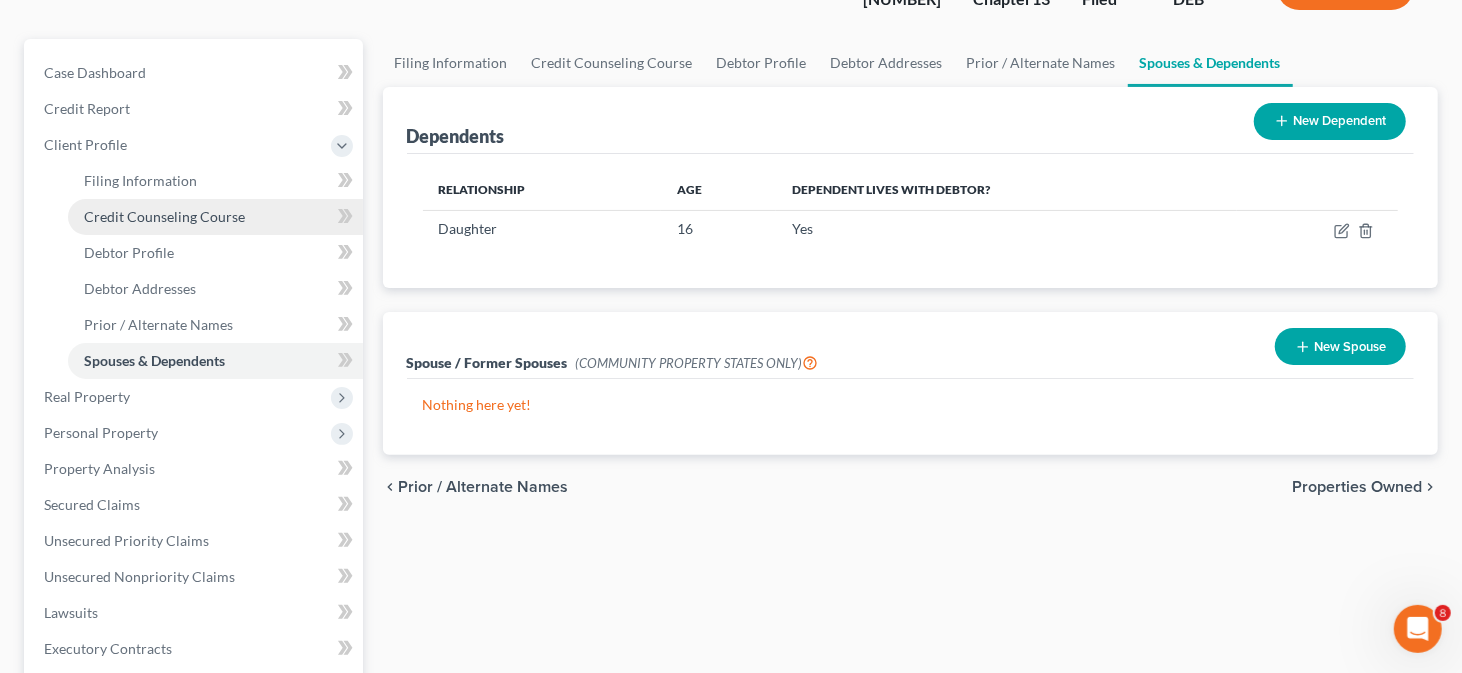 scroll, scrollTop: 300, scrollLeft: 0, axis: vertical 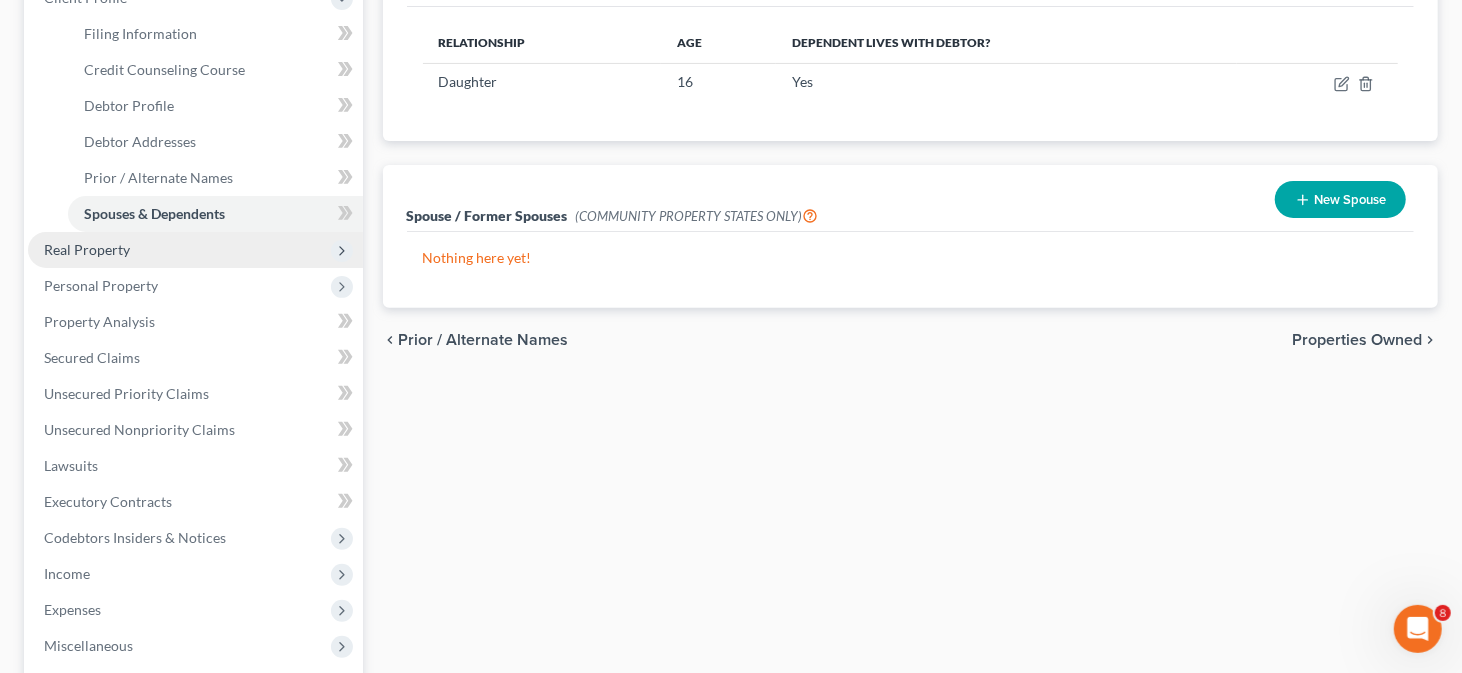 click on "Real Property" at bounding box center [87, 249] 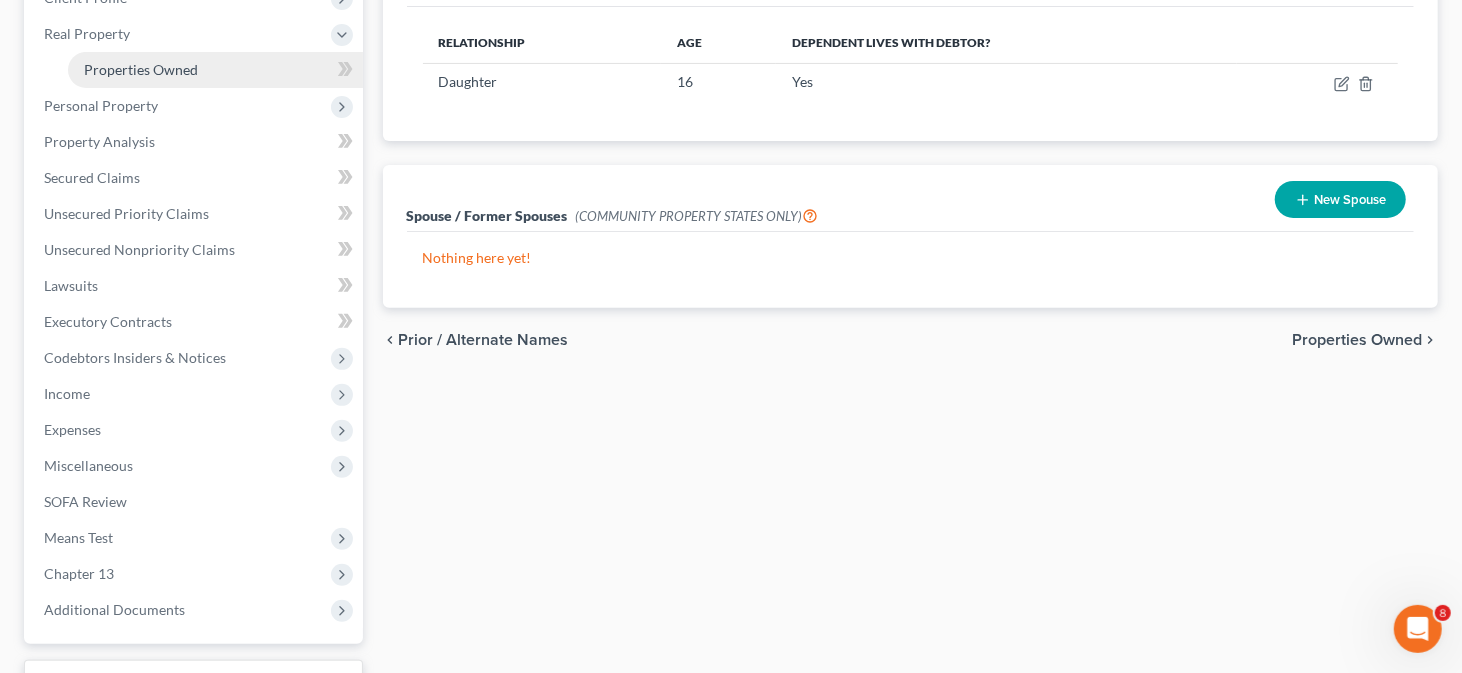 click on "Properties Owned" at bounding box center [141, 69] 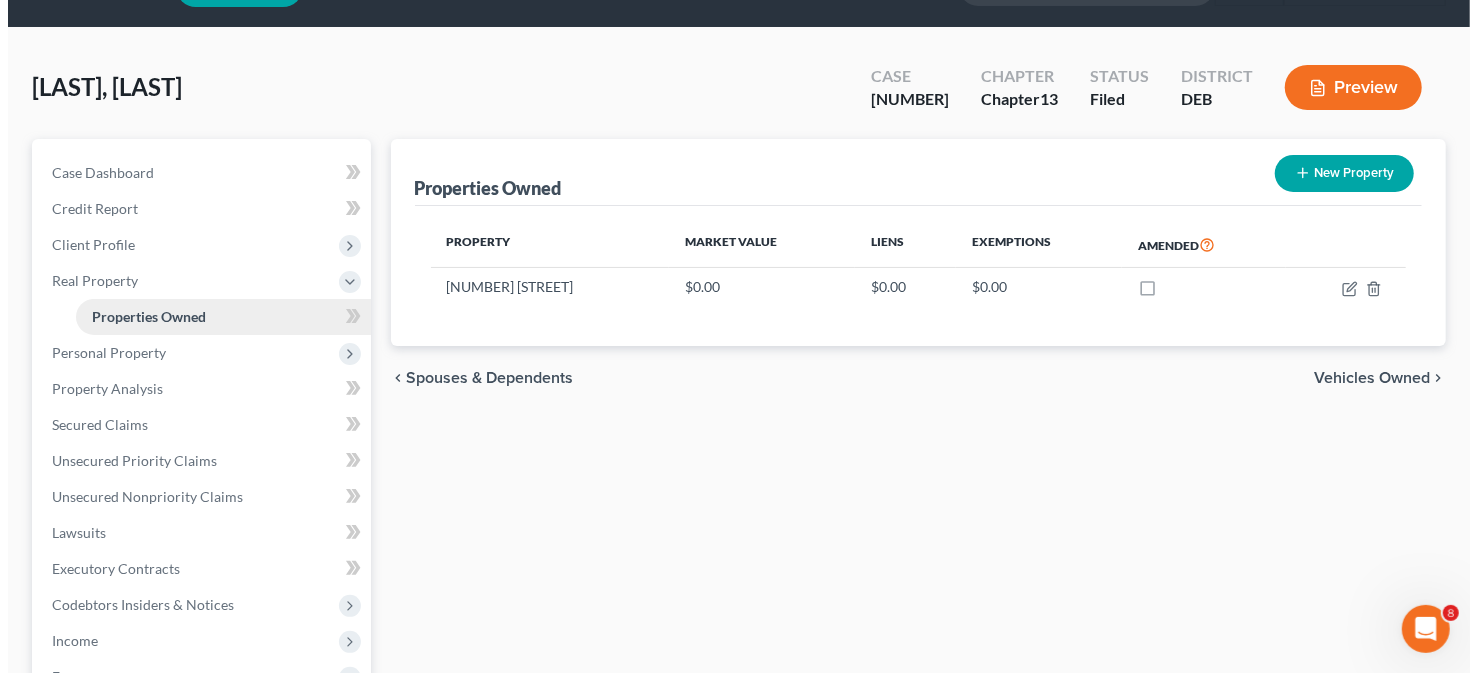 scroll, scrollTop: 0, scrollLeft: 0, axis: both 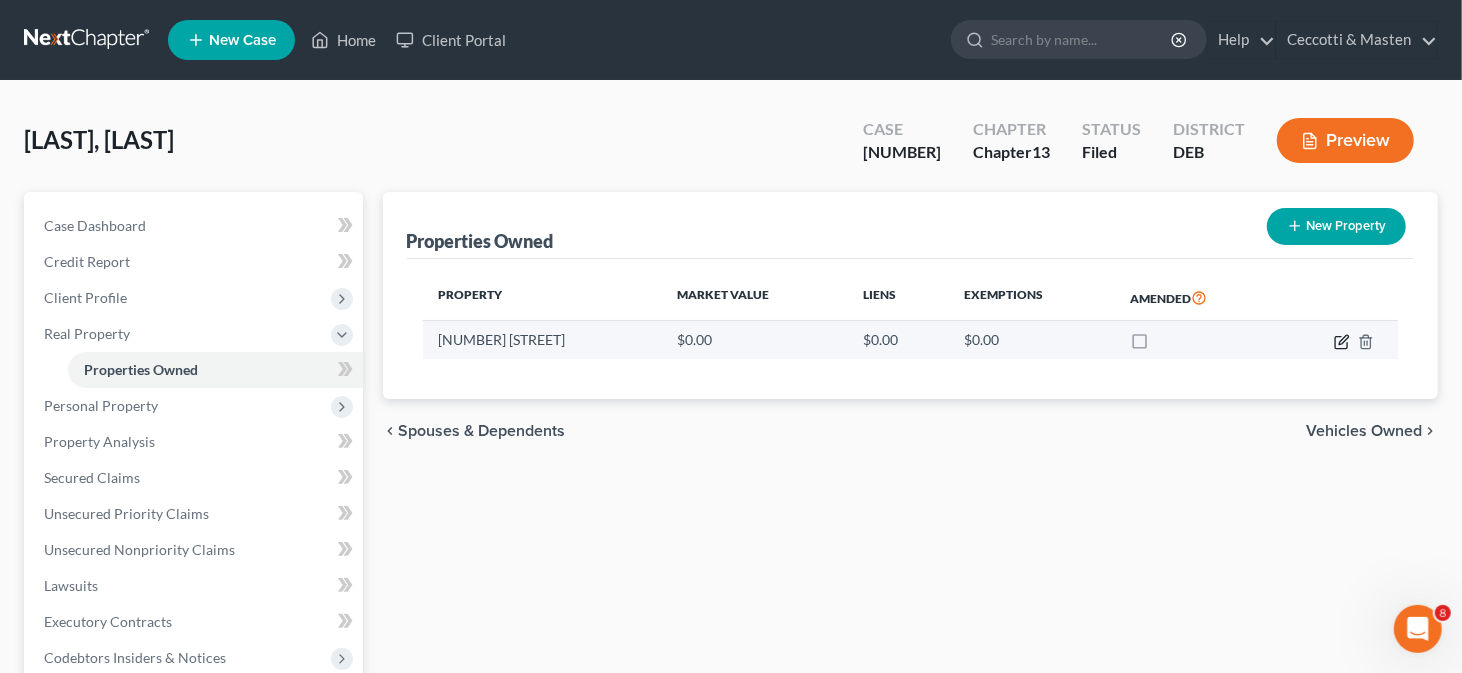 click 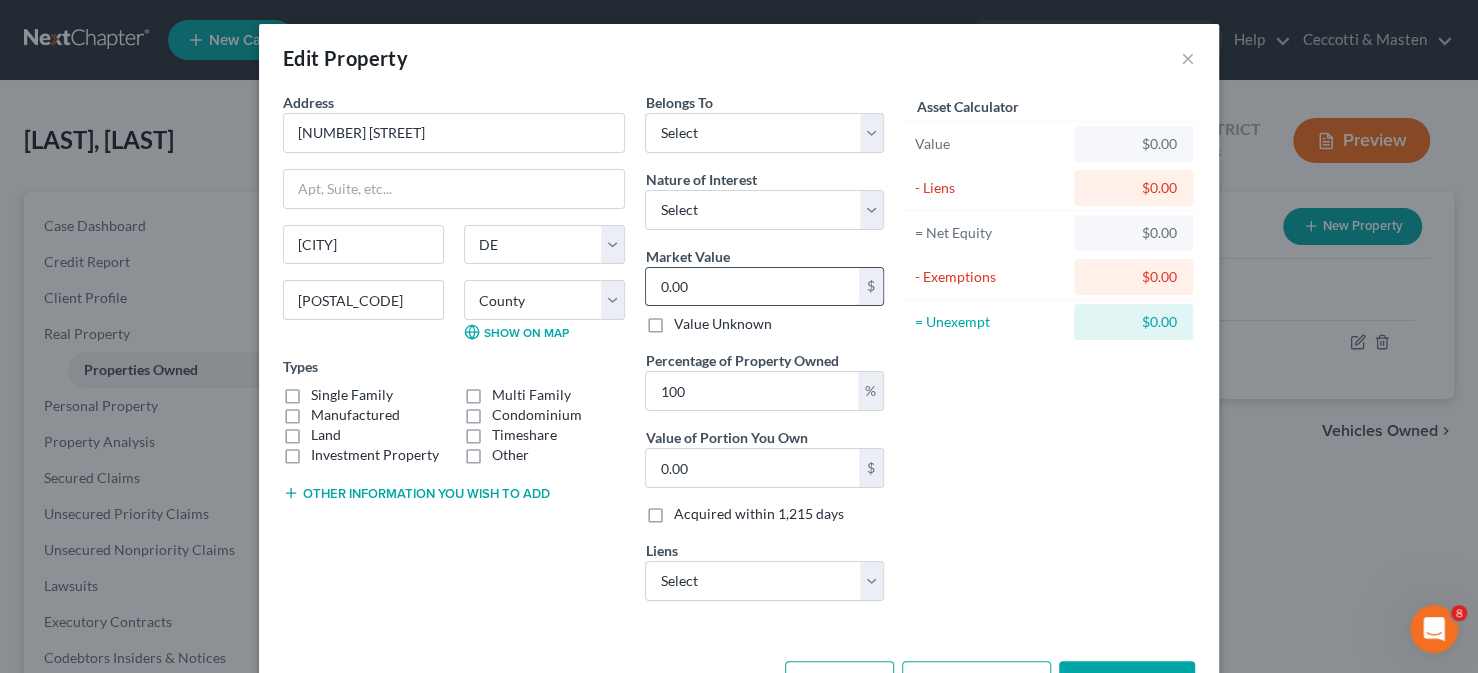 click on "0.00" at bounding box center [752, 287] 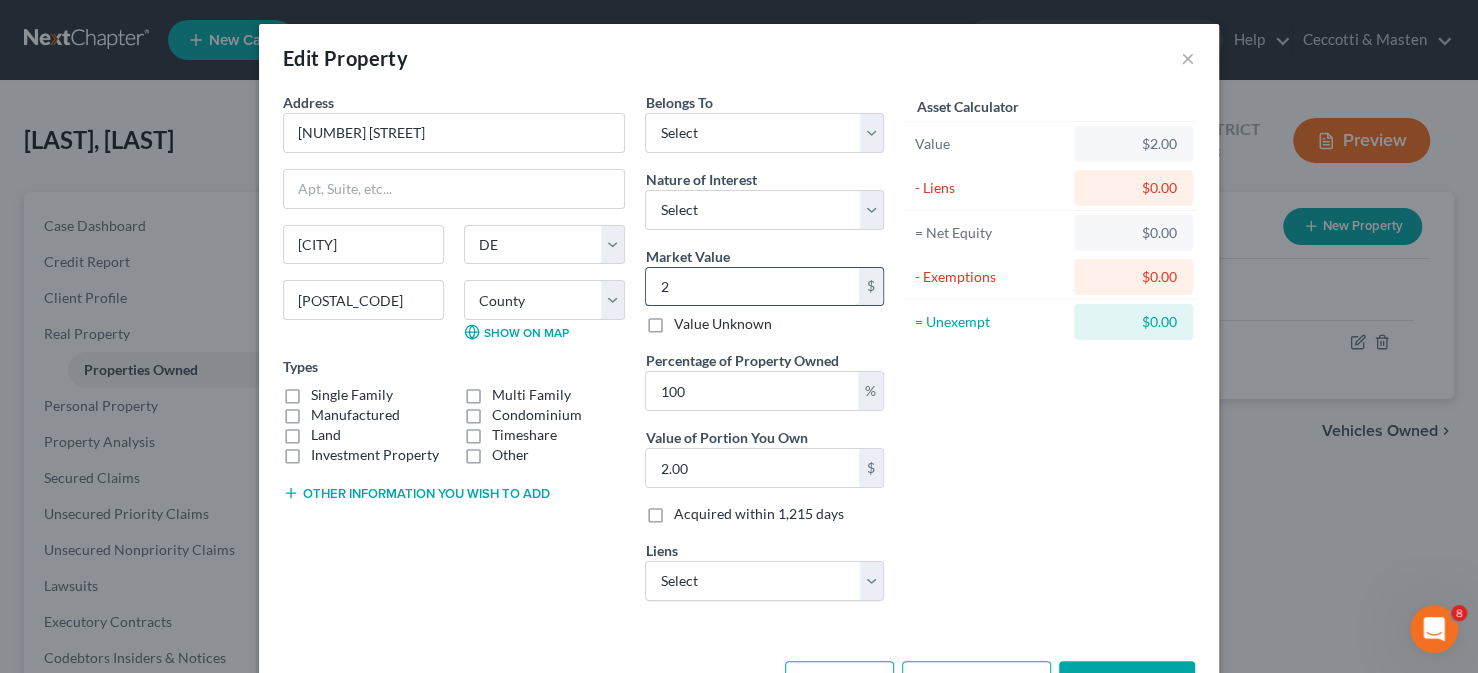 type on "29" 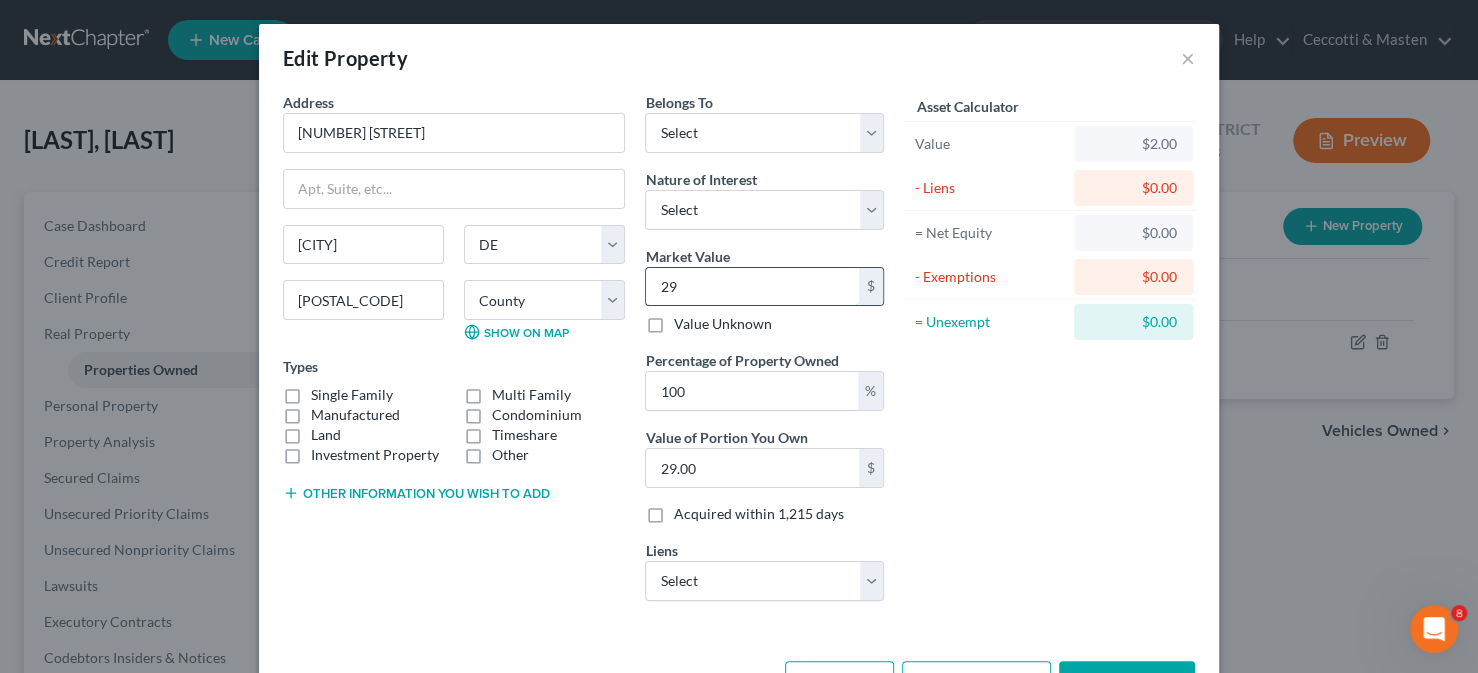 type on "293" 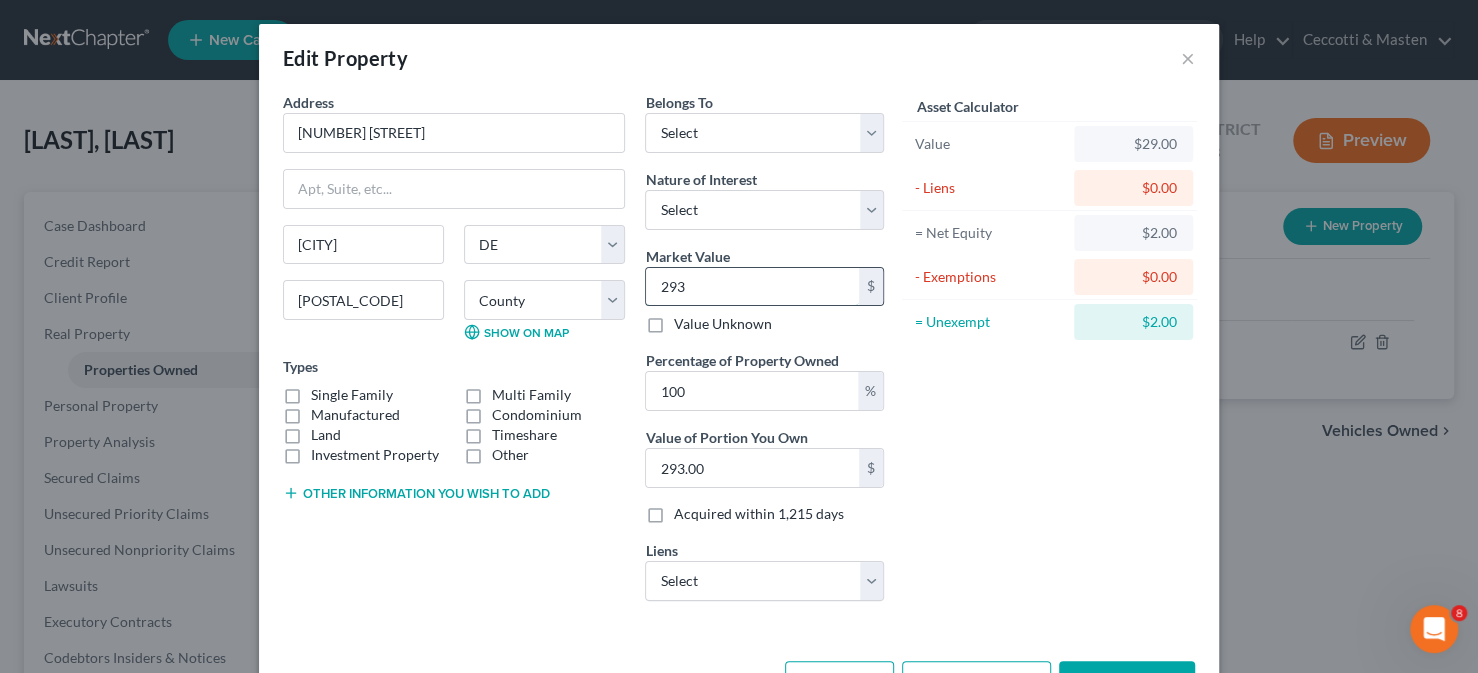 type on "2930" 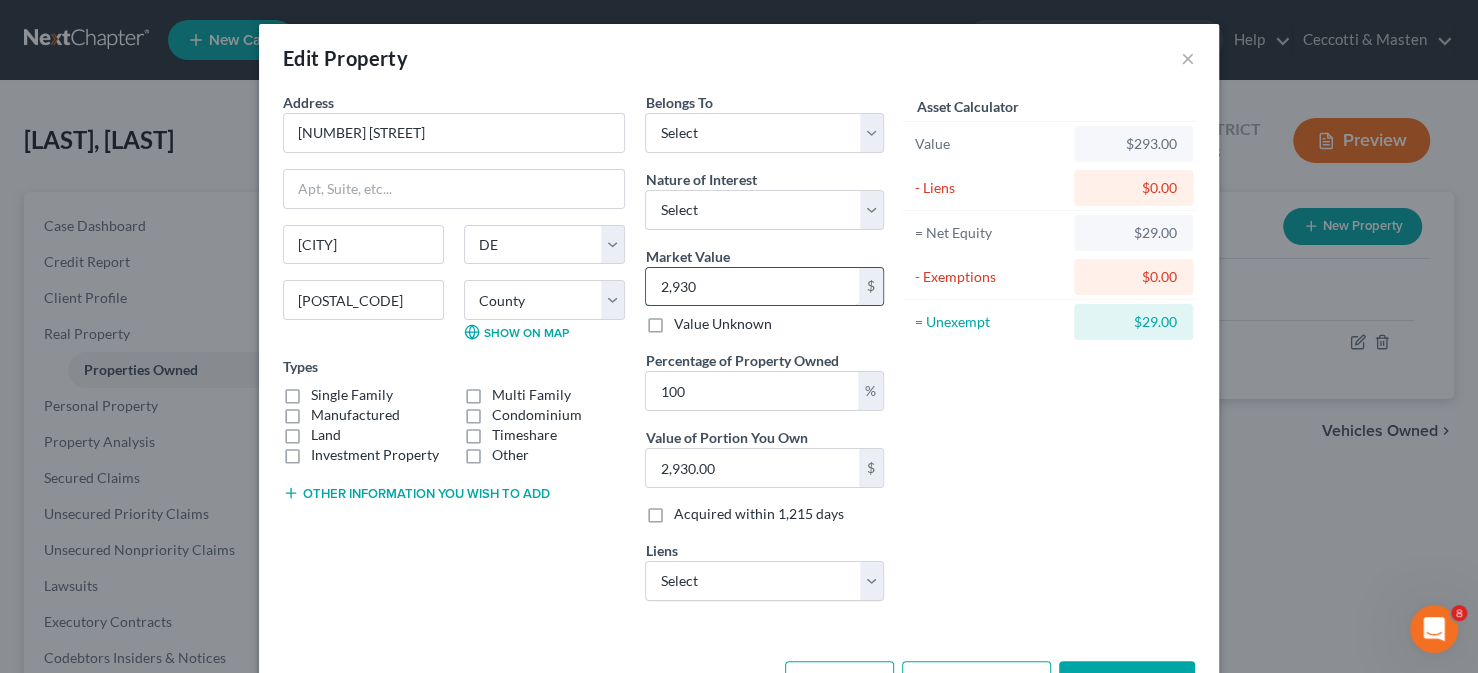 type on "2,9300" 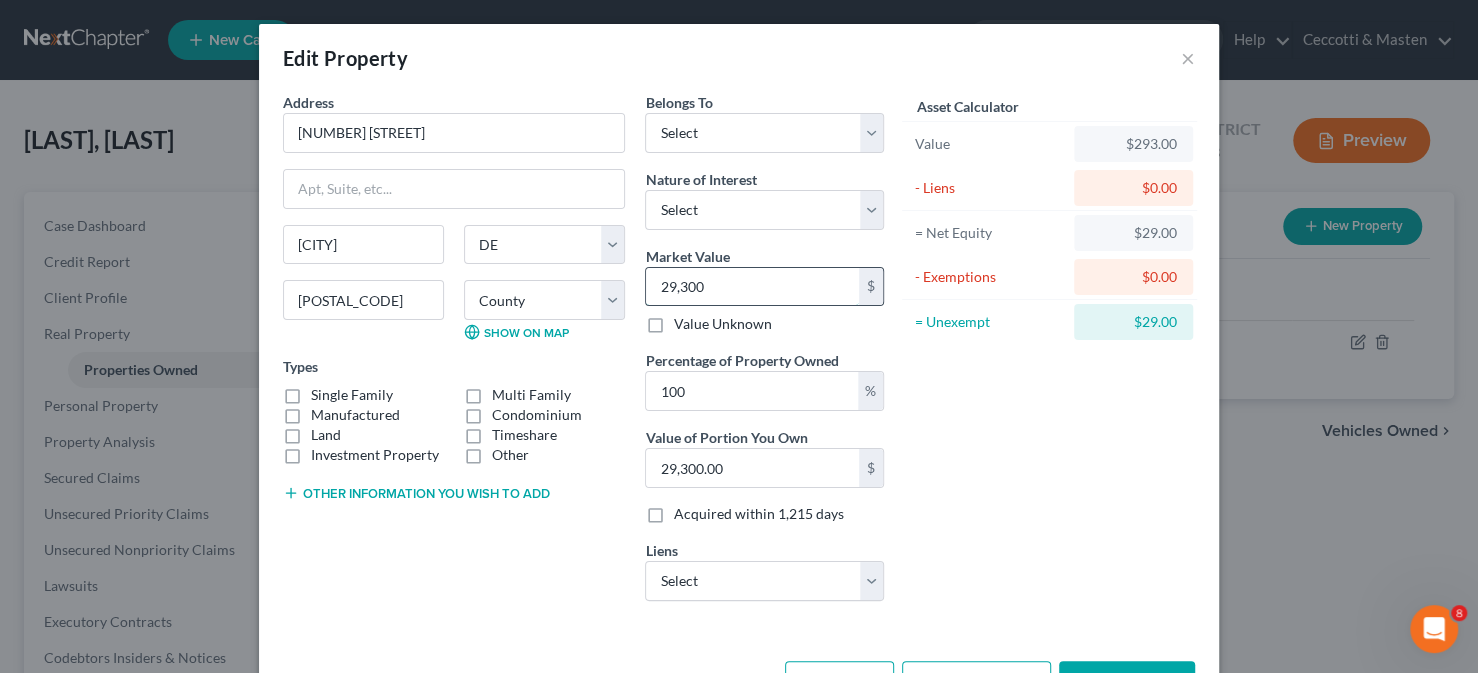 type on "[NUMBER]0" 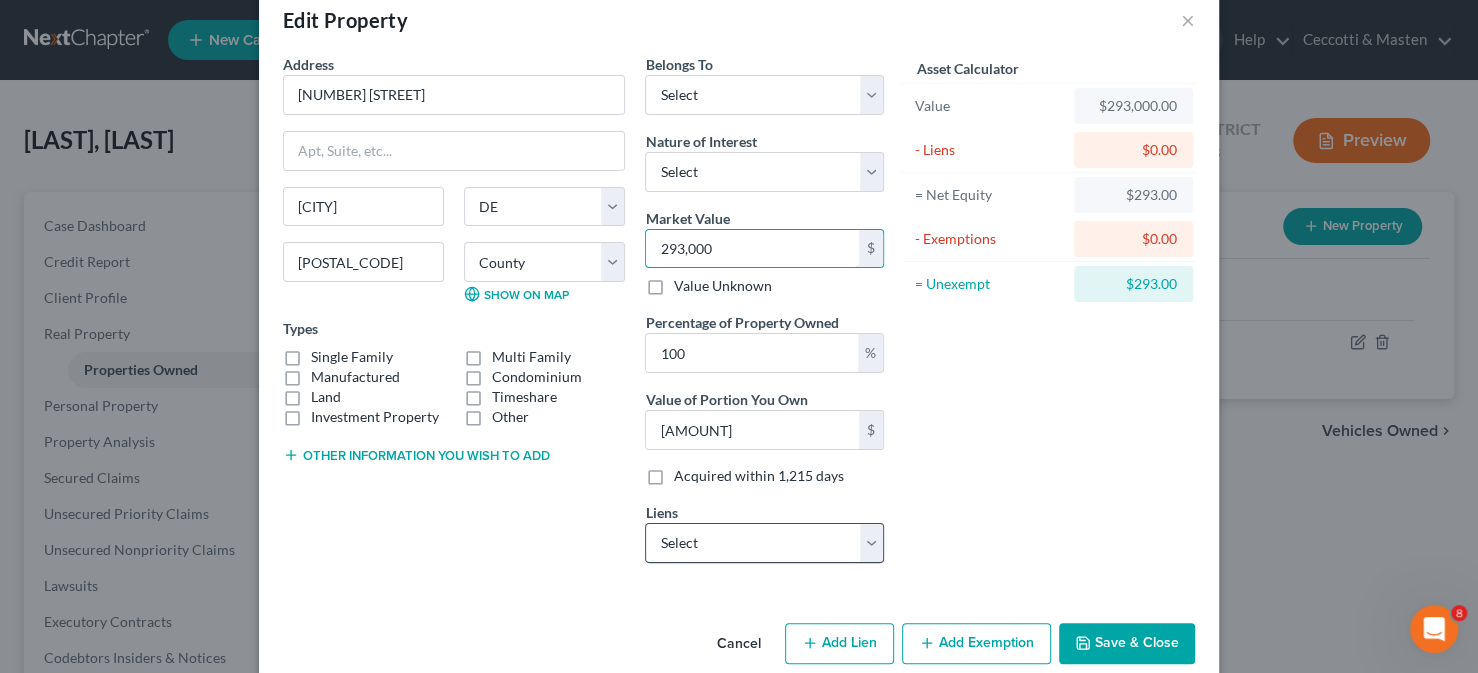 scroll, scrollTop: 66, scrollLeft: 0, axis: vertical 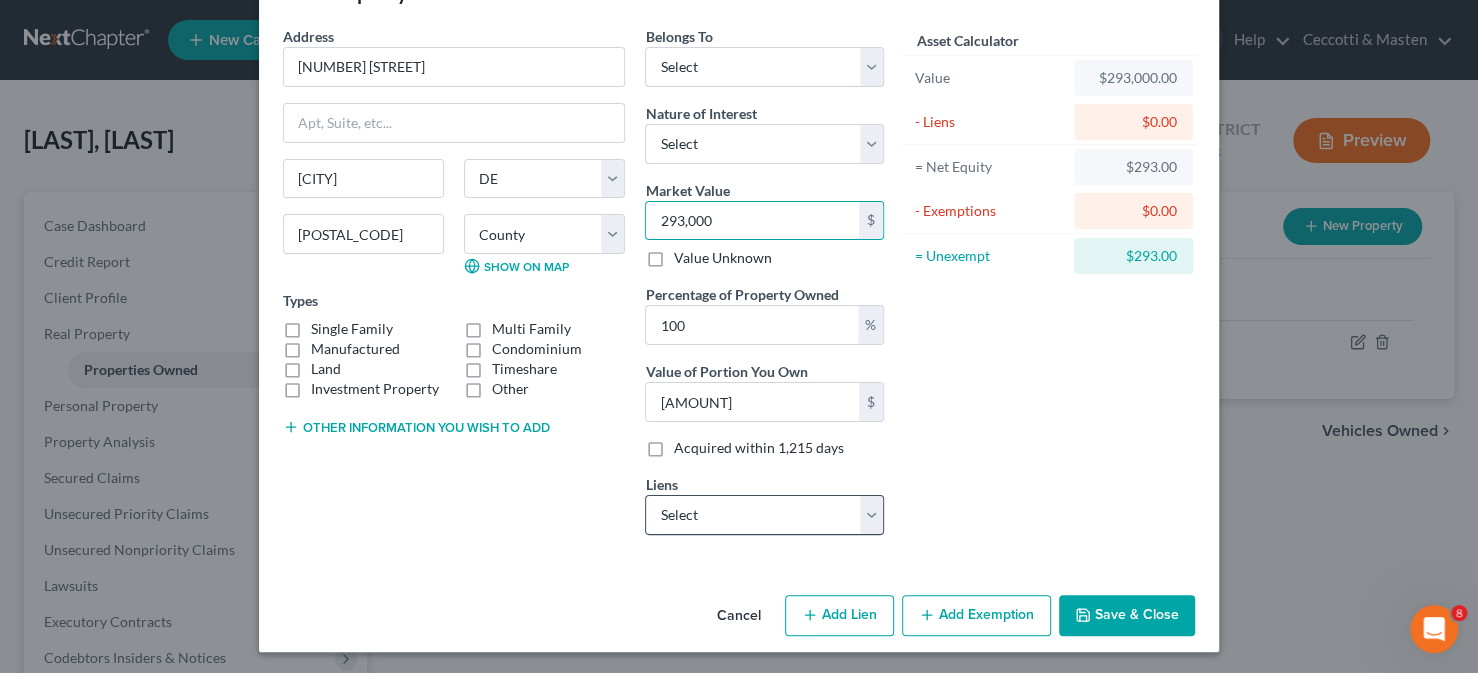 type on "293,000" 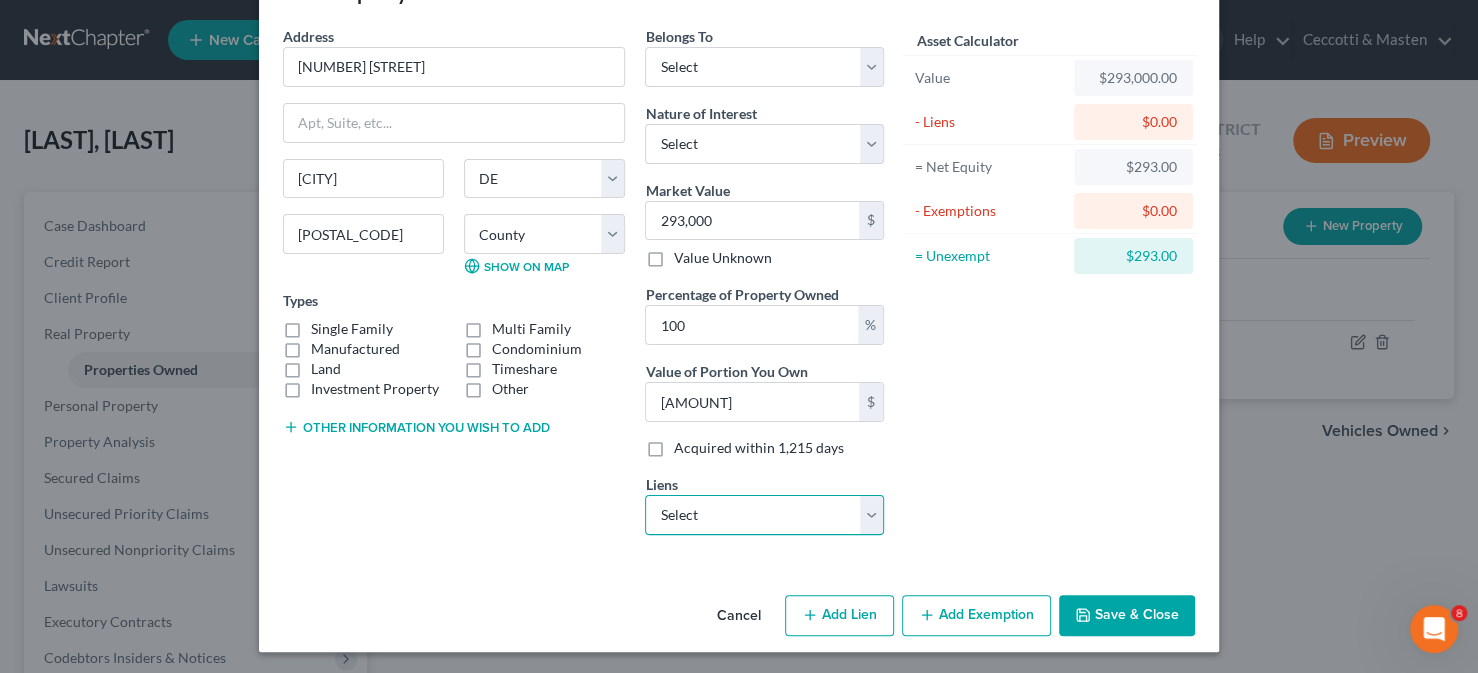 click on "Select [BANK] - $[AMOUNT] [BANK] - $[AMOUNT]" at bounding box center [764, 515] 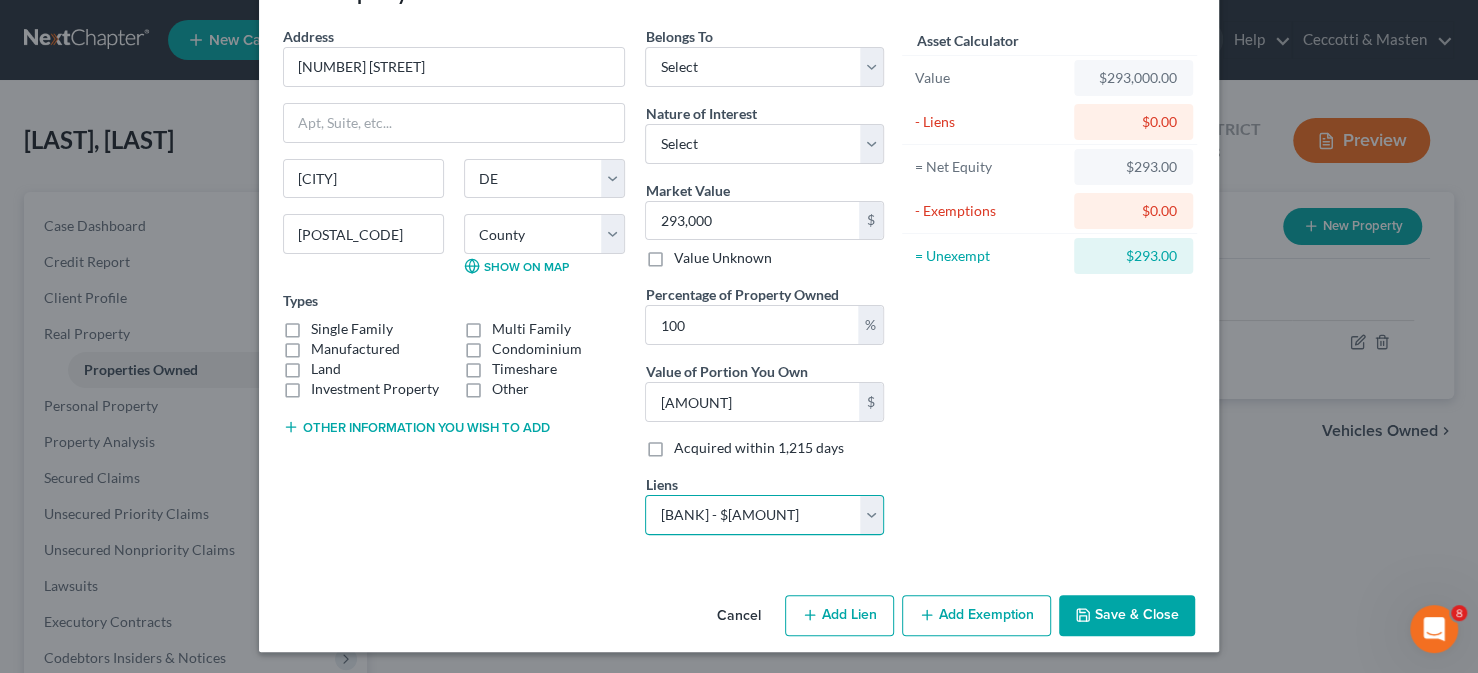 click on "Select [BANK] - $[AMOUNT] [BANK] - $[AMOUNT]" at bounding box center [764, 515] 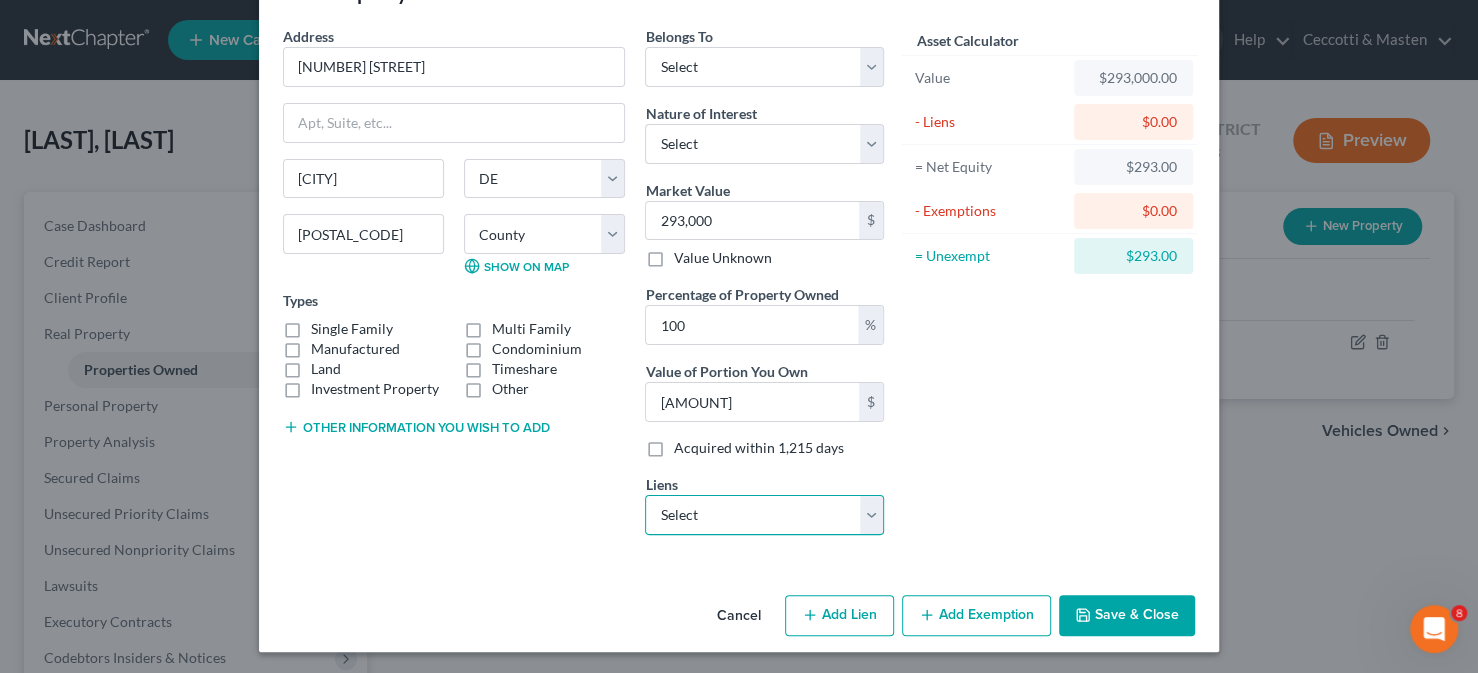select on "48" 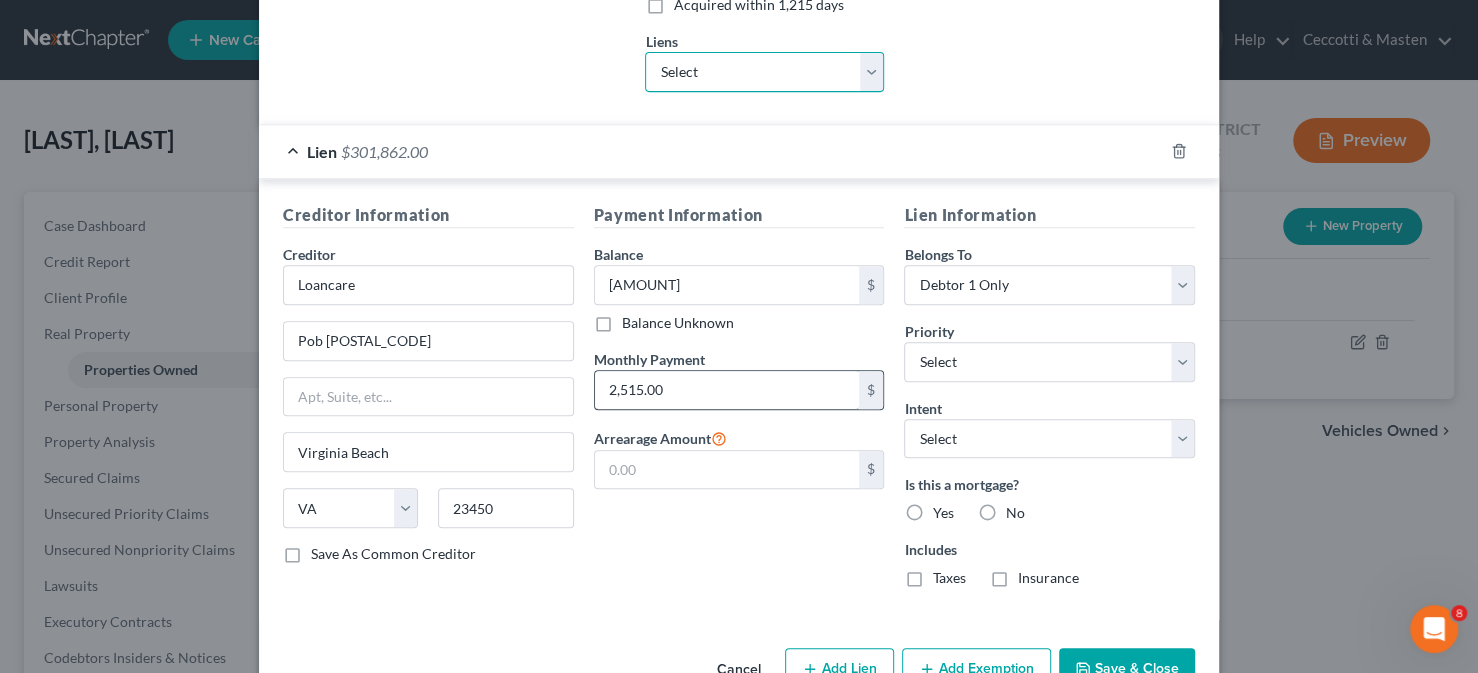 scroll, scrollTop: 460, scrollLeft: 0, axis: vertical 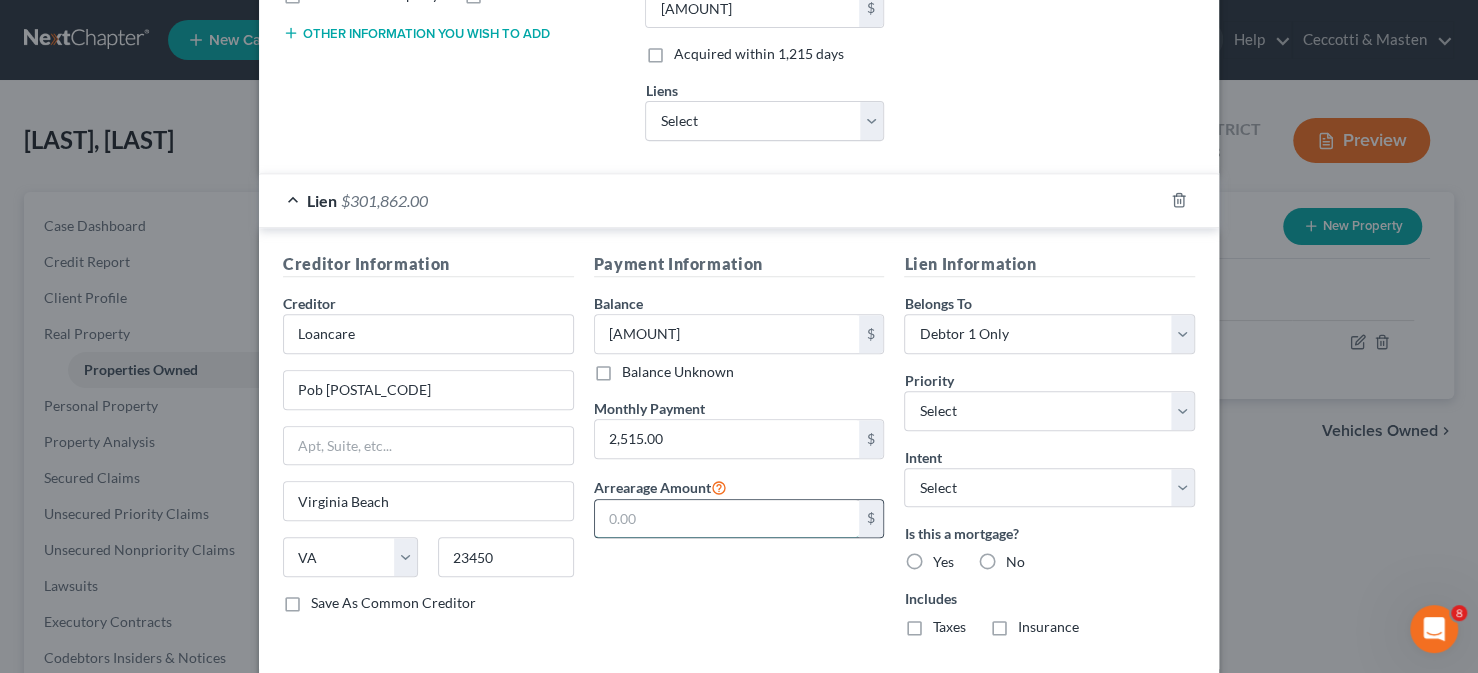 click at bounding box center [727, 519] 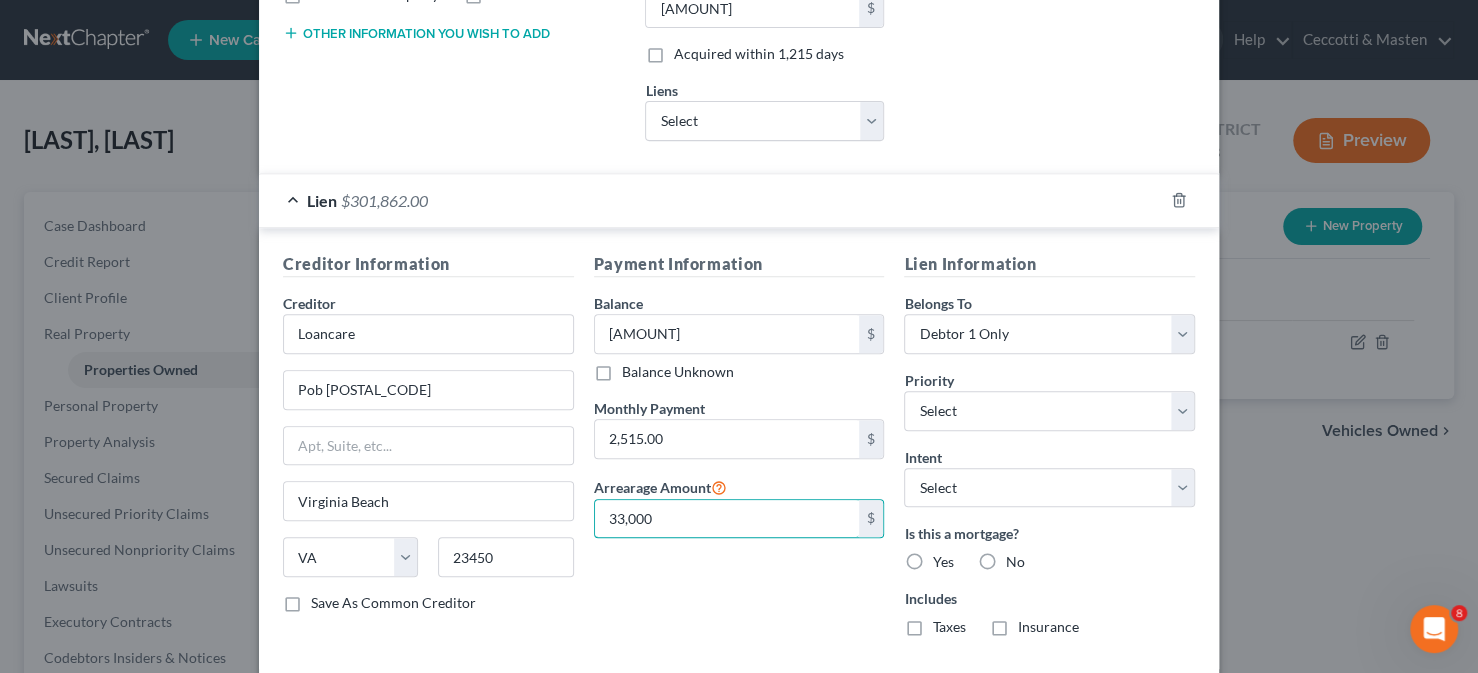 type on "33,000" 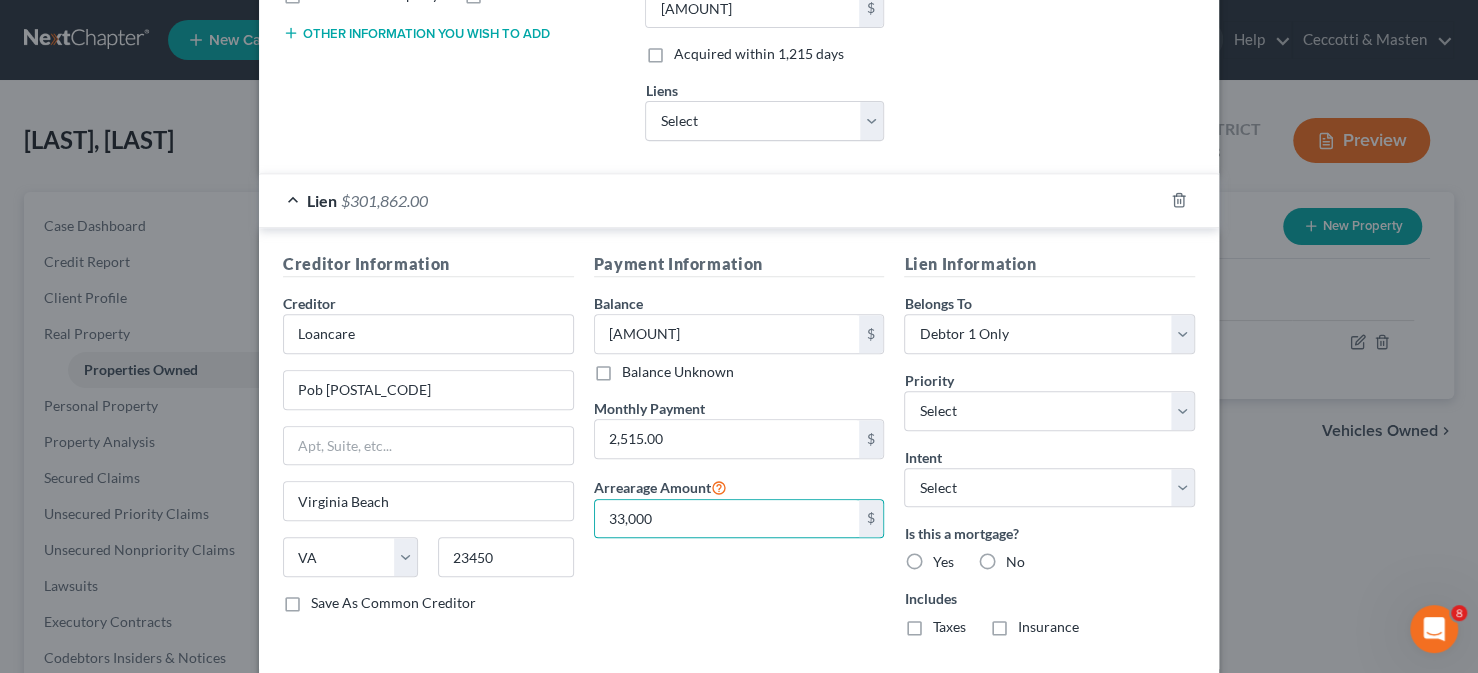 click on "Yes" at bounding box center (942, 562) 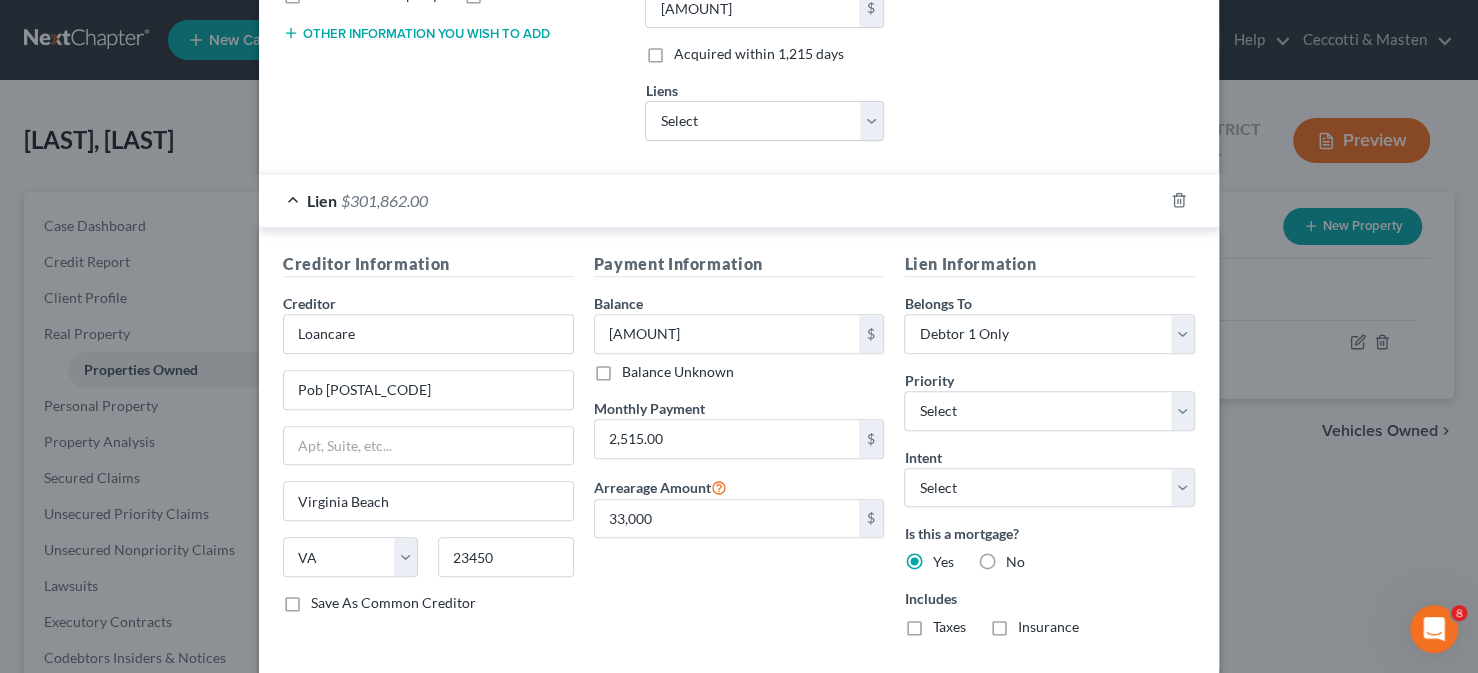 click on "Taxes" at bounding box center [948, 627] 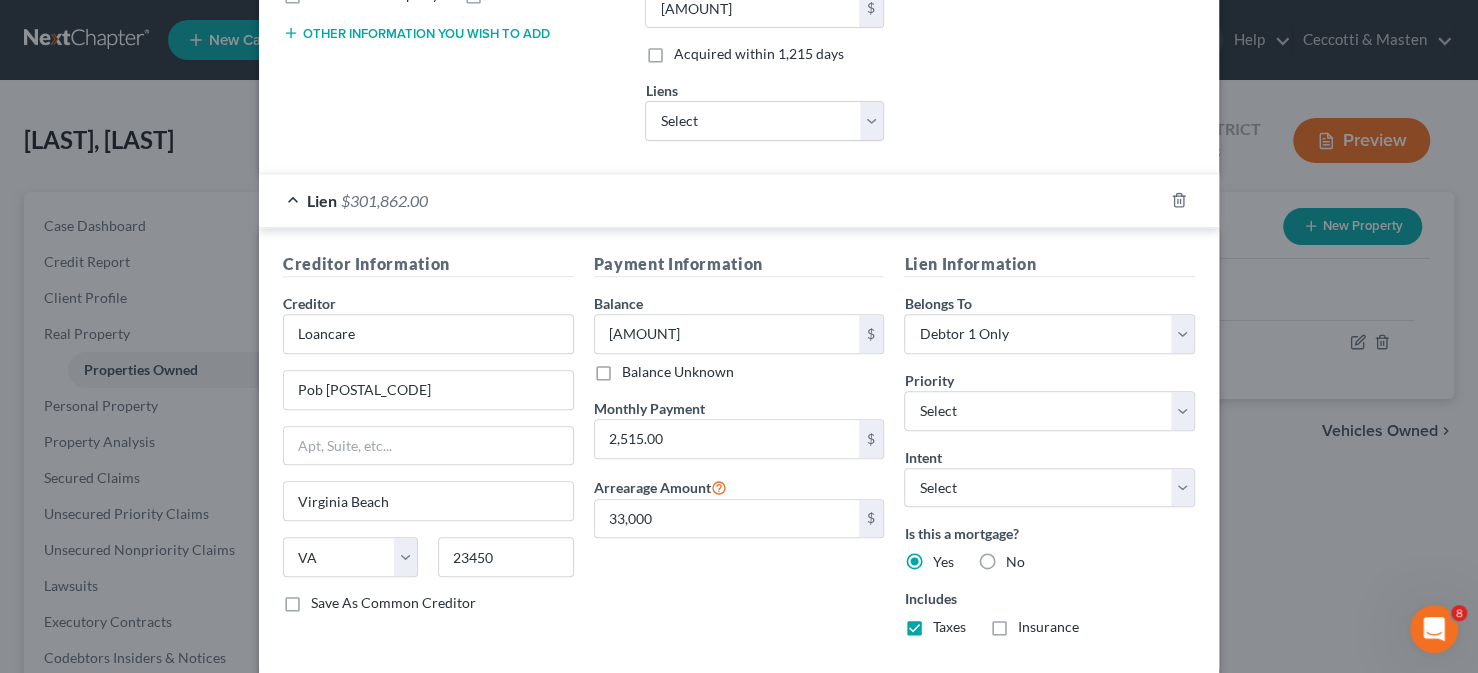 click on "Insurance" at bounding box center [1047, 627] 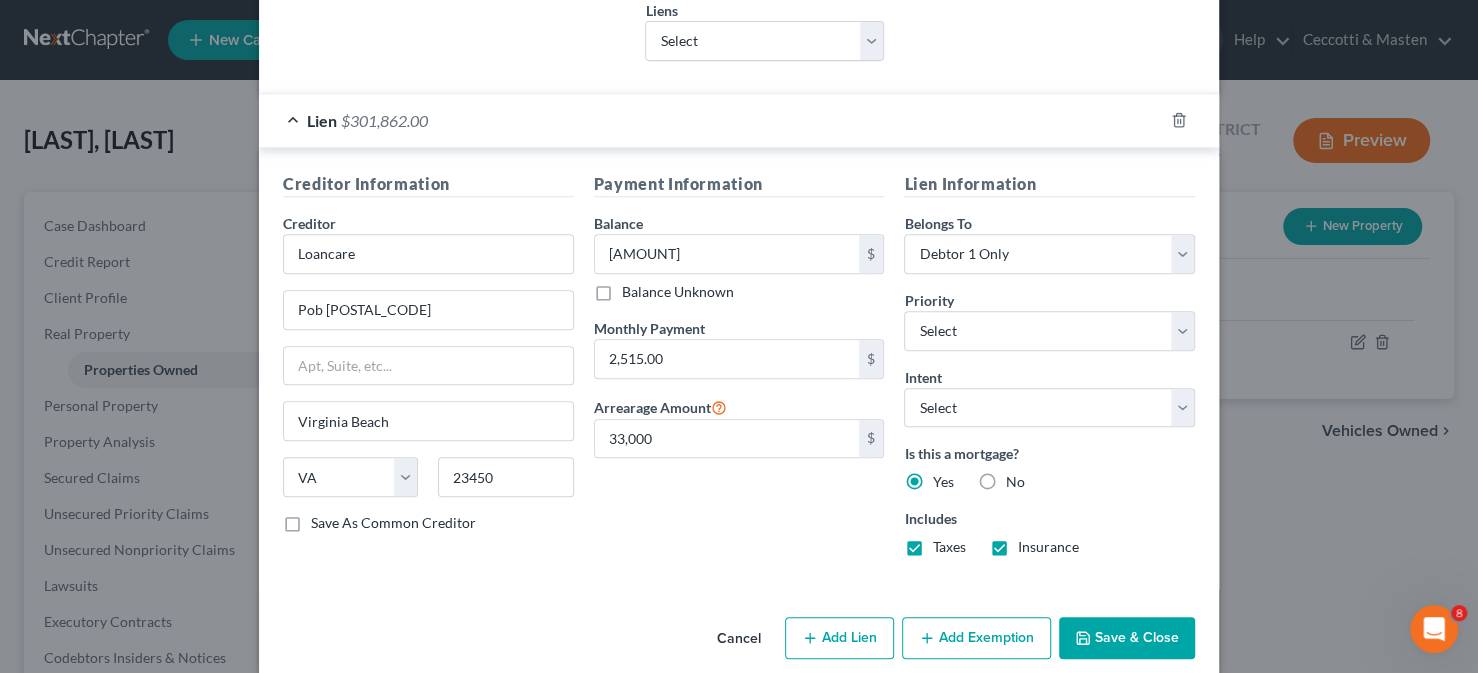 scroll, scrollTop: 560, scrollLeft: 0, axis: vertical 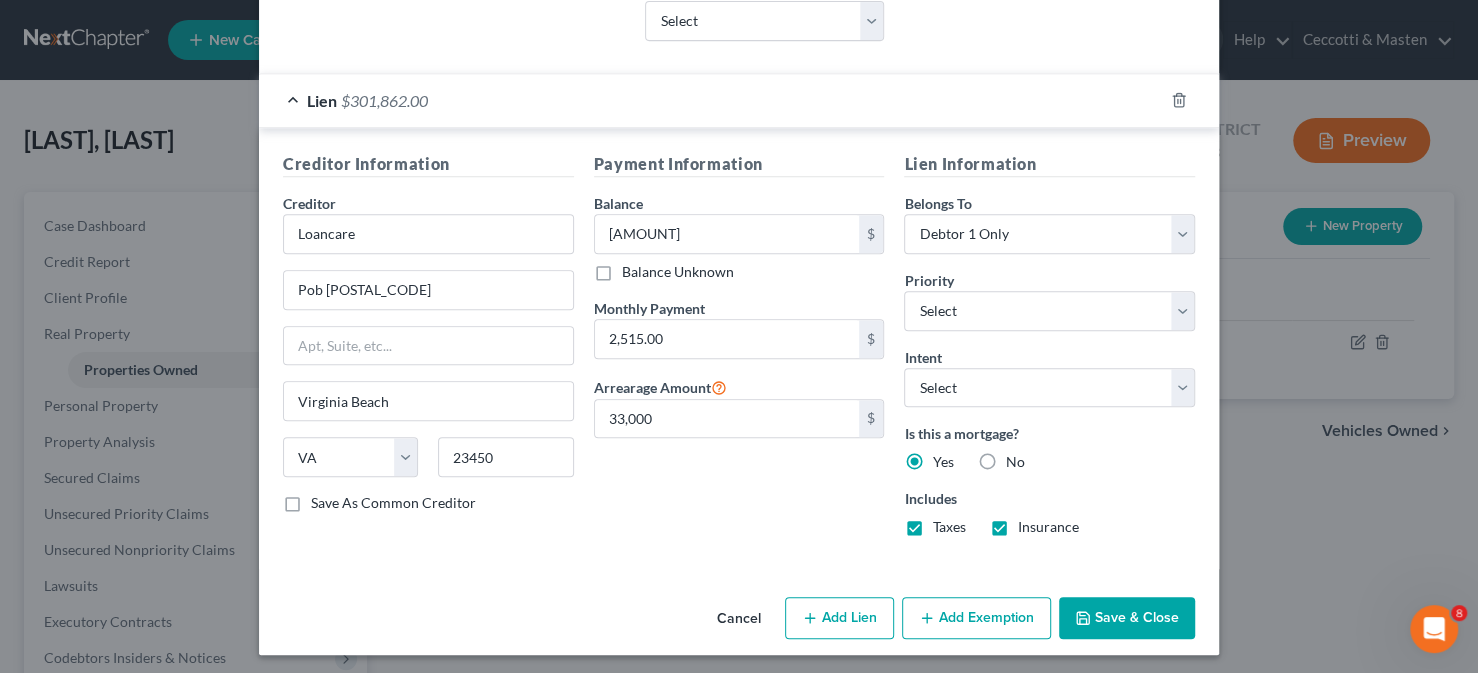 click on "Add Exemption" at bounding box center (976, 618) 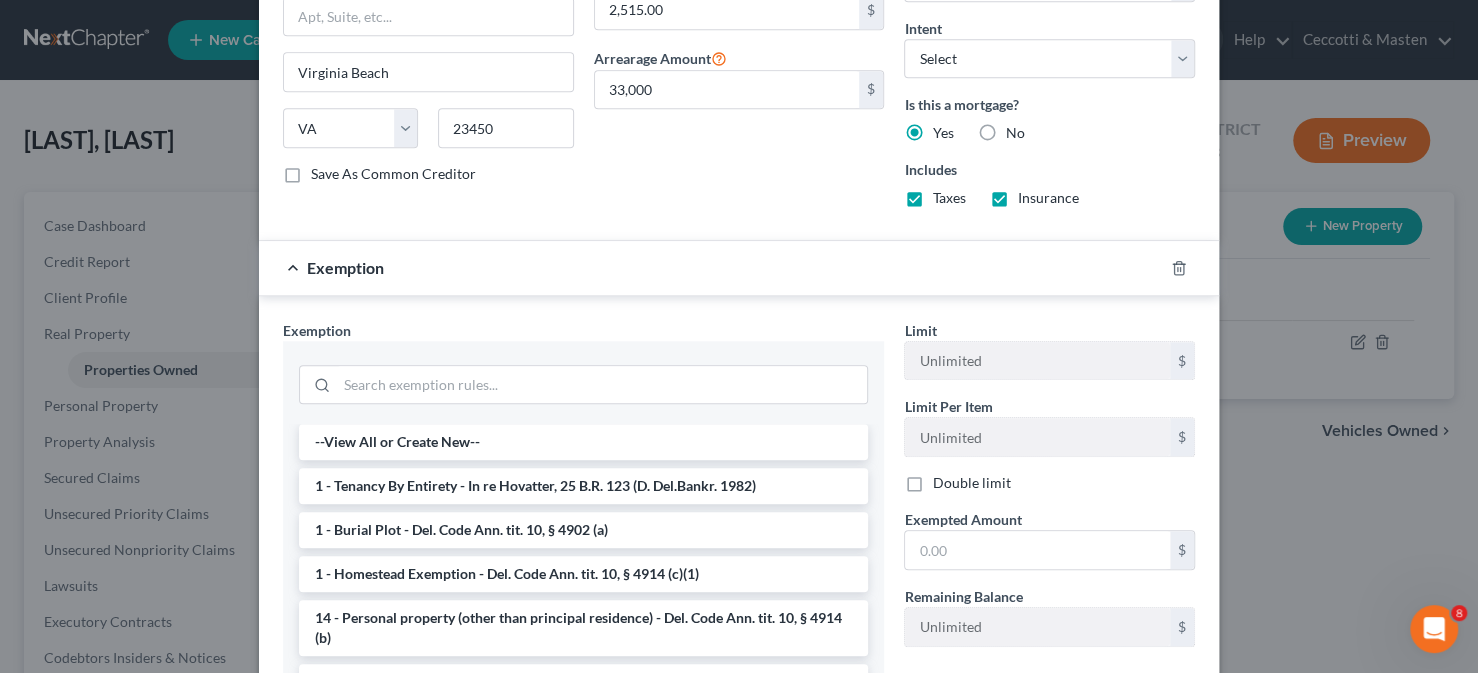 scroll, scrollTop: 900, scrollLeft: 0, axis: vertical 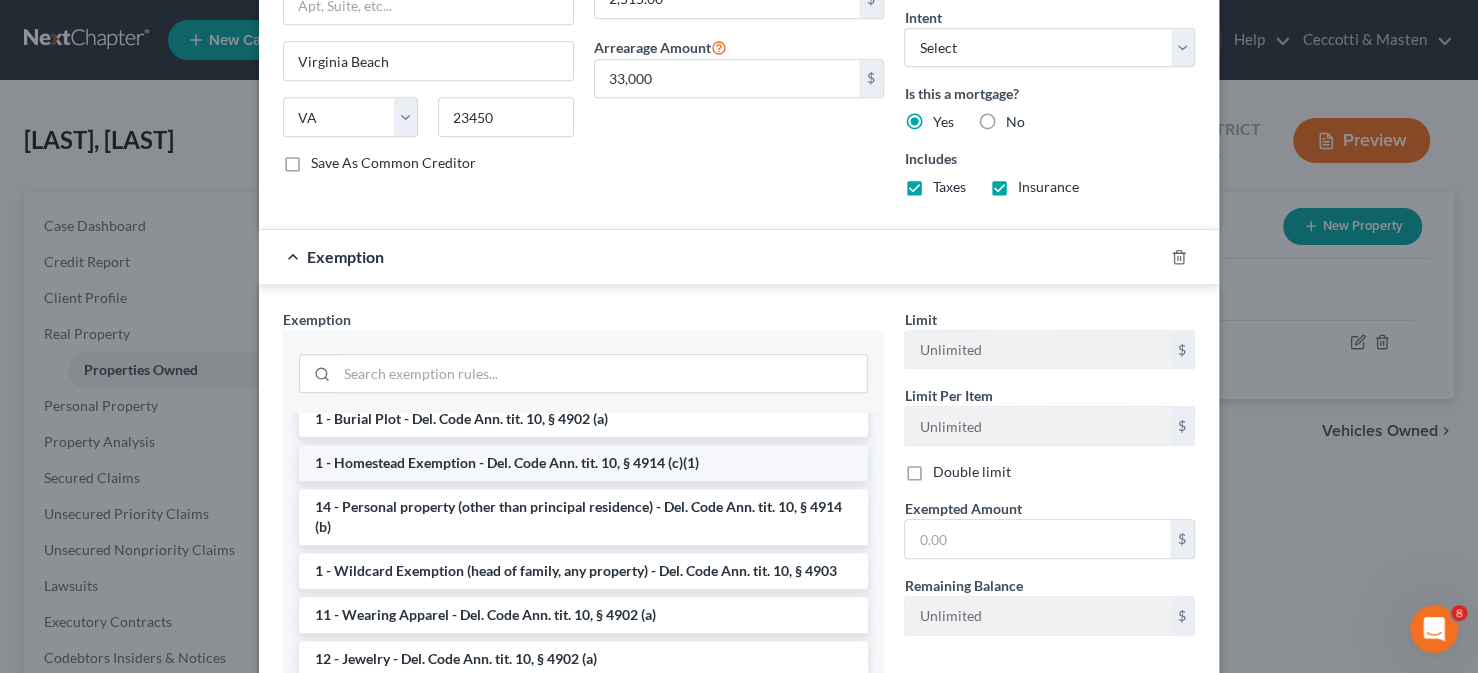click on "1 - Homestead Exemption  - Del. Code Ann. tit. 10, § 4914 (c)(1)" at bounding box center [583, 463] 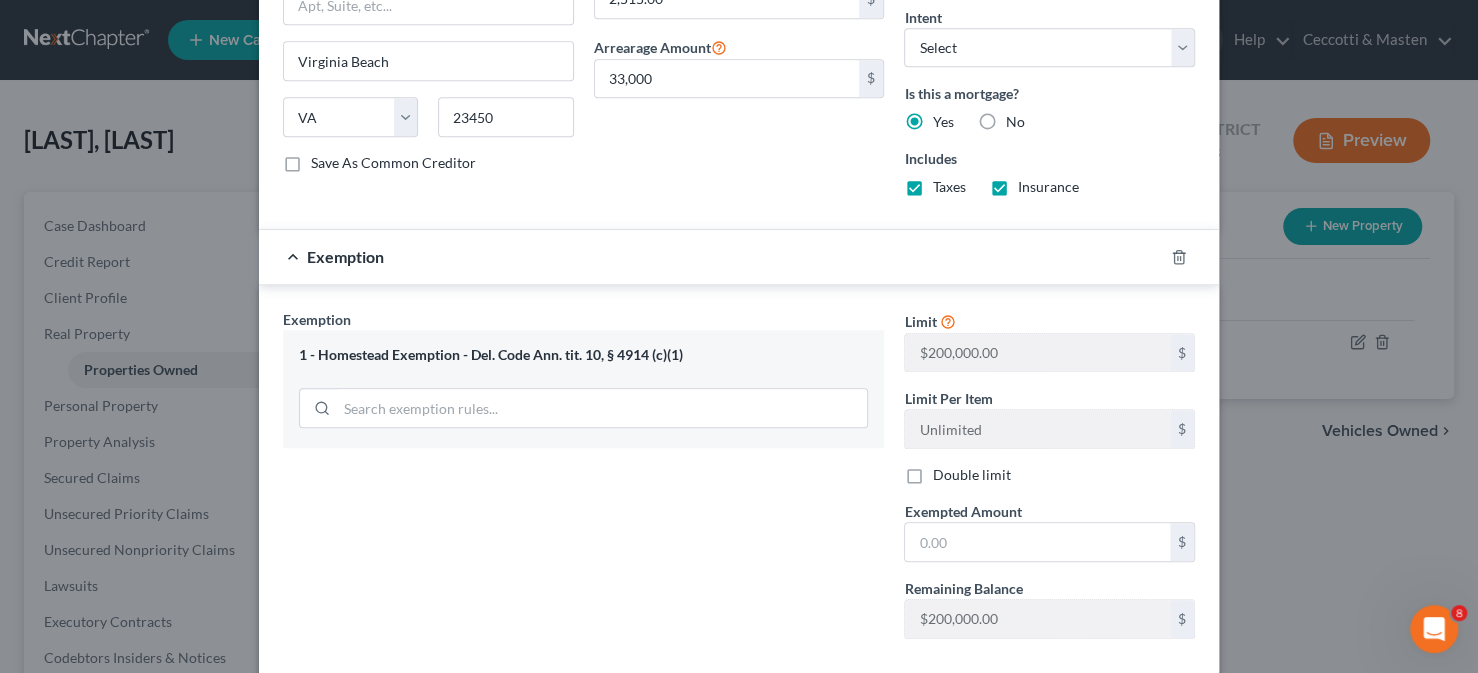 click on "Limit     $200,000.00 $ Limit Per Item Unlimited $ Double limit
Exempted Amount
*
$ Remaining Balance $200,000.00 $" at bounding box center (1049, 482) 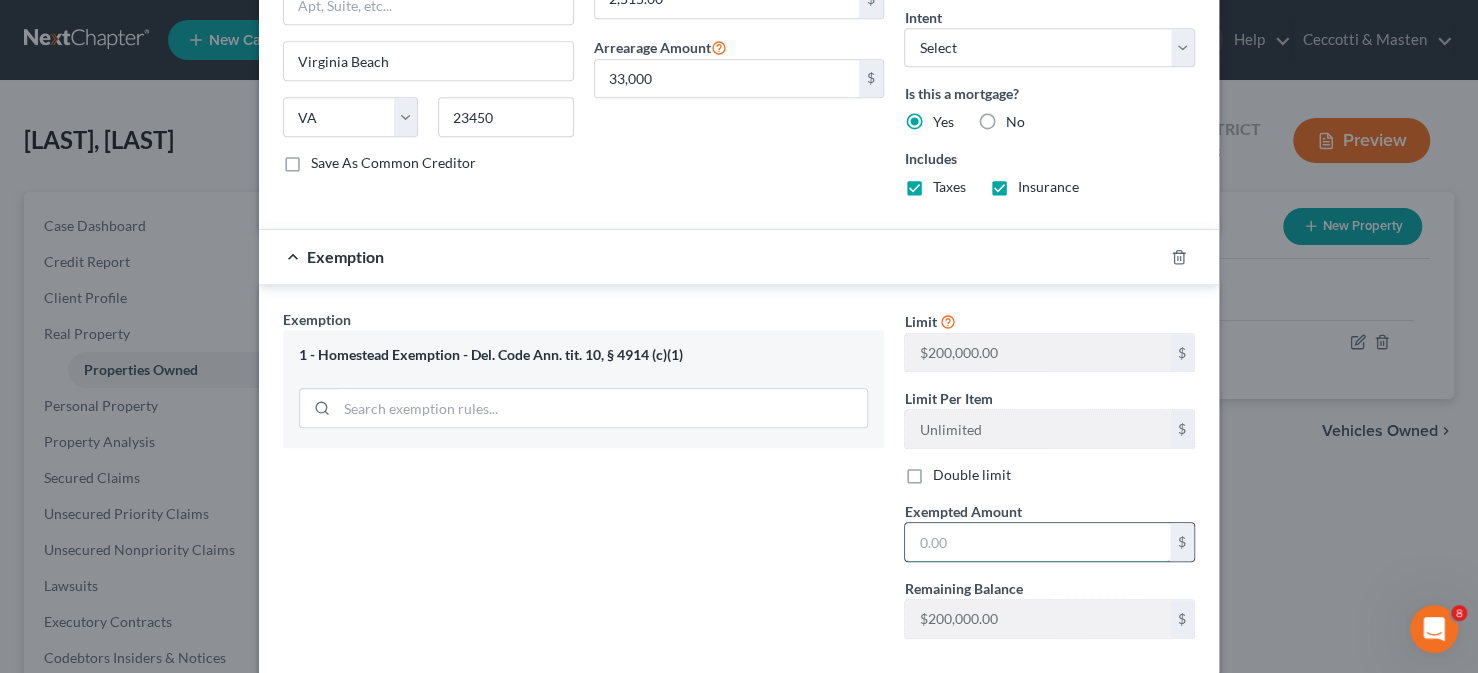 click at bounding box center [1037, 542] 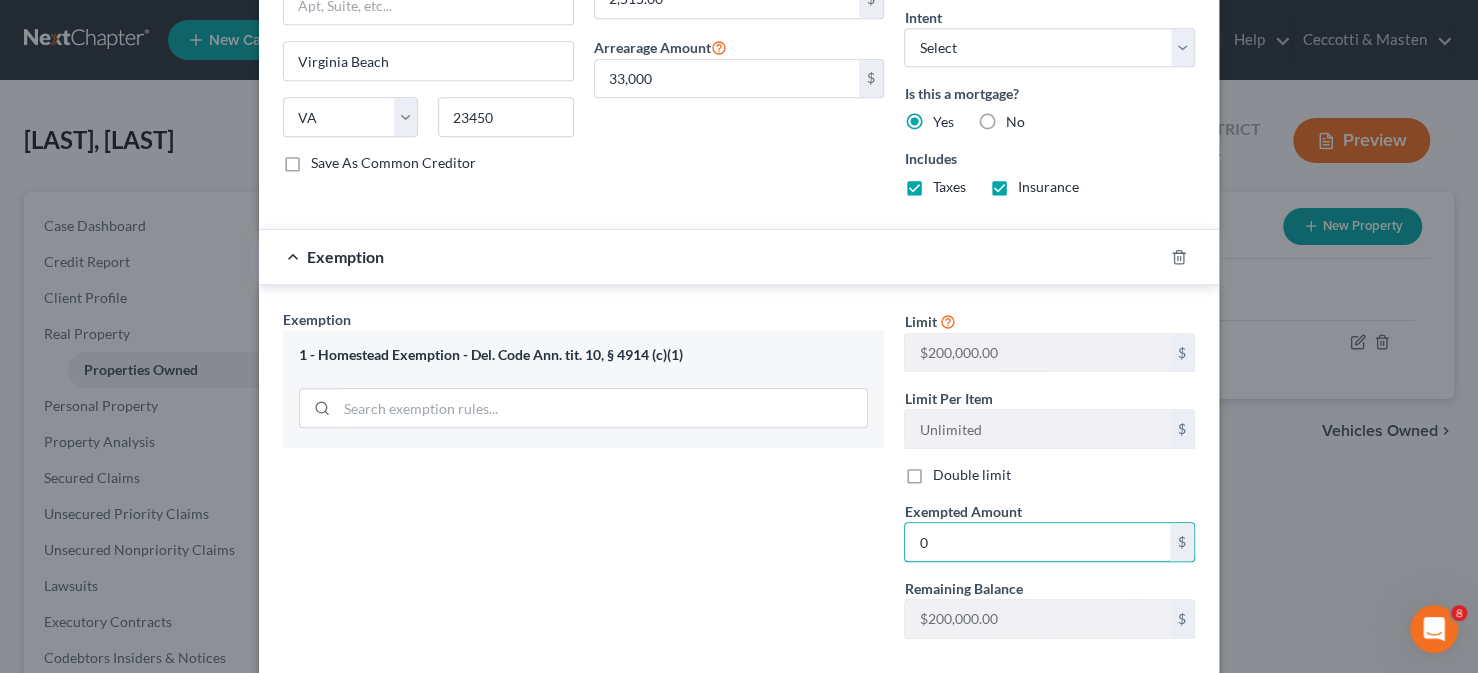 type on "0" 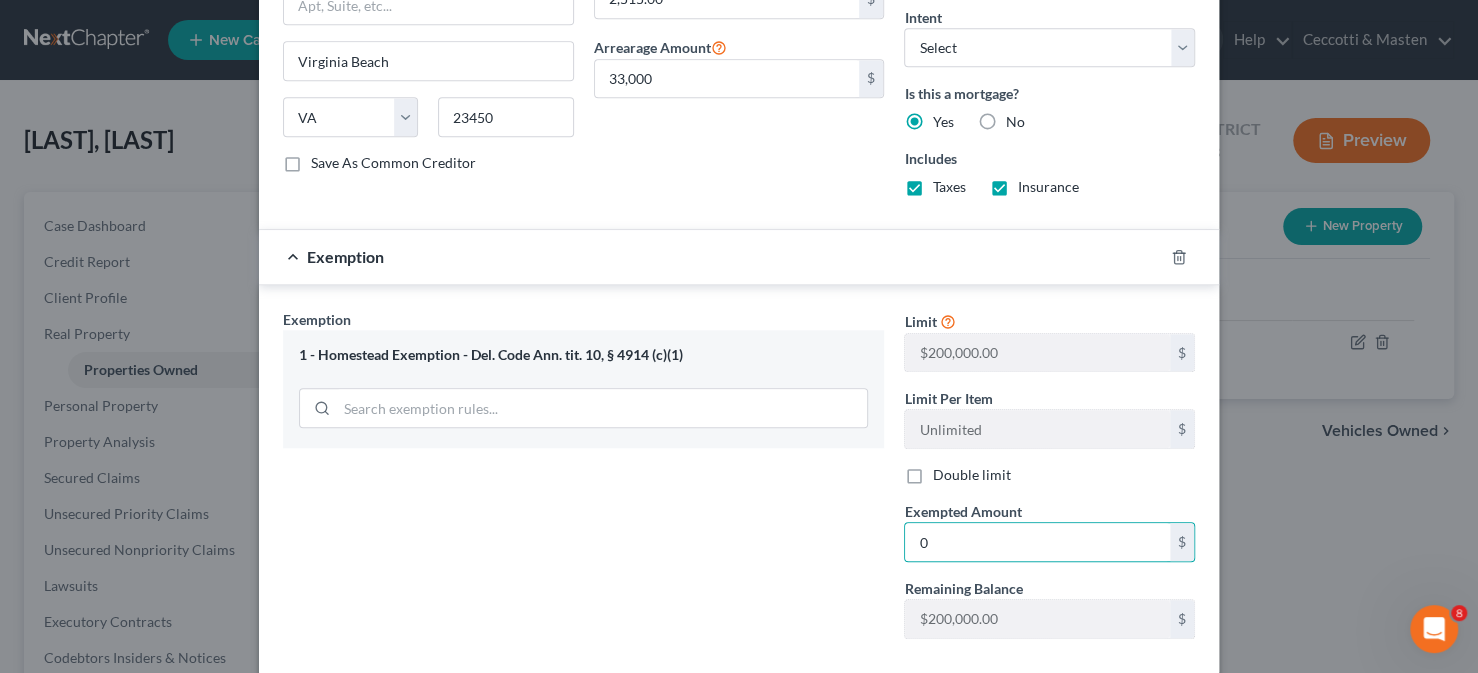 click on "Exemption Set must be selected for CA.
Exemption
*
1 - Homestead Exemption  - Del. Code Ann. tit. 10, § [NUMBER] ([NUMBER])" at bounding box center [583, 482] 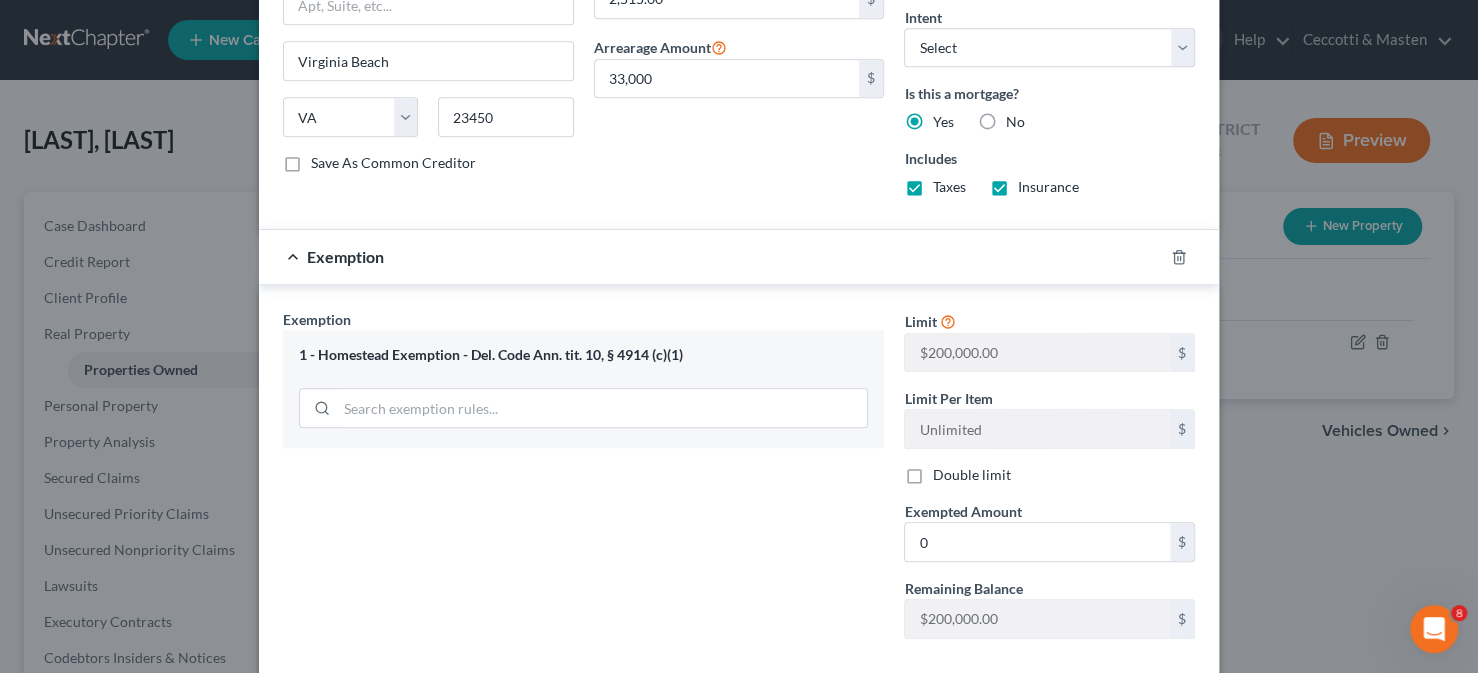 scroll, scrollTop: 1000, scrollLeft: 0, axis: vertical 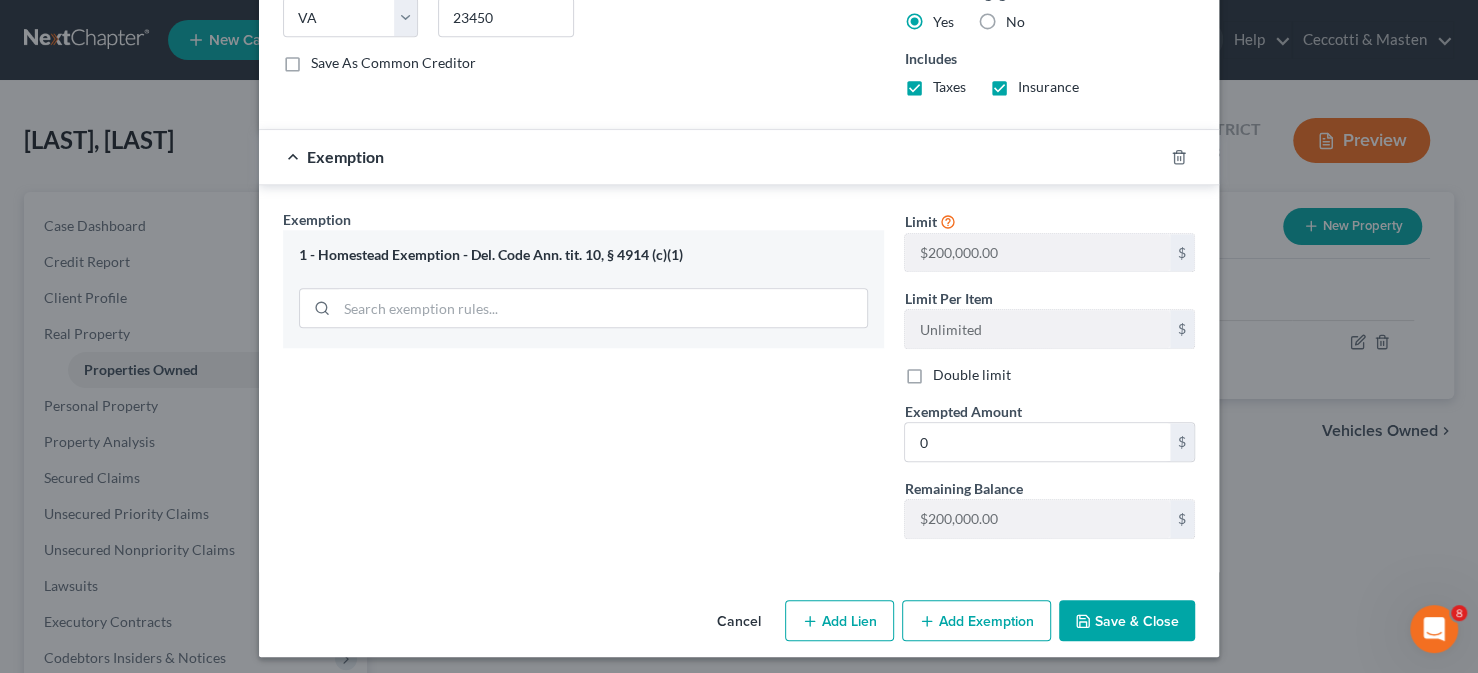 click on "Save & Close" at bounding box center (1127, 621) 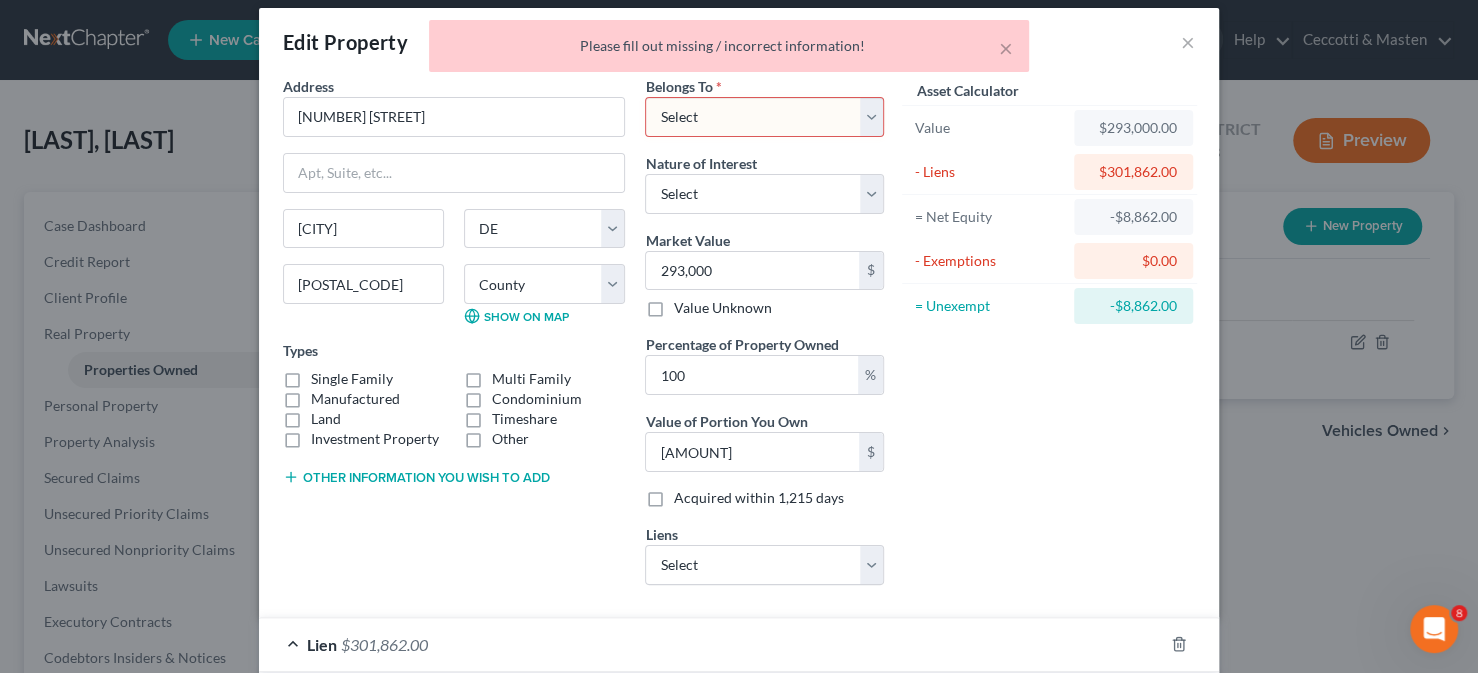 scroll, scrollTop: 0, scrollLeft: 0, axis: both 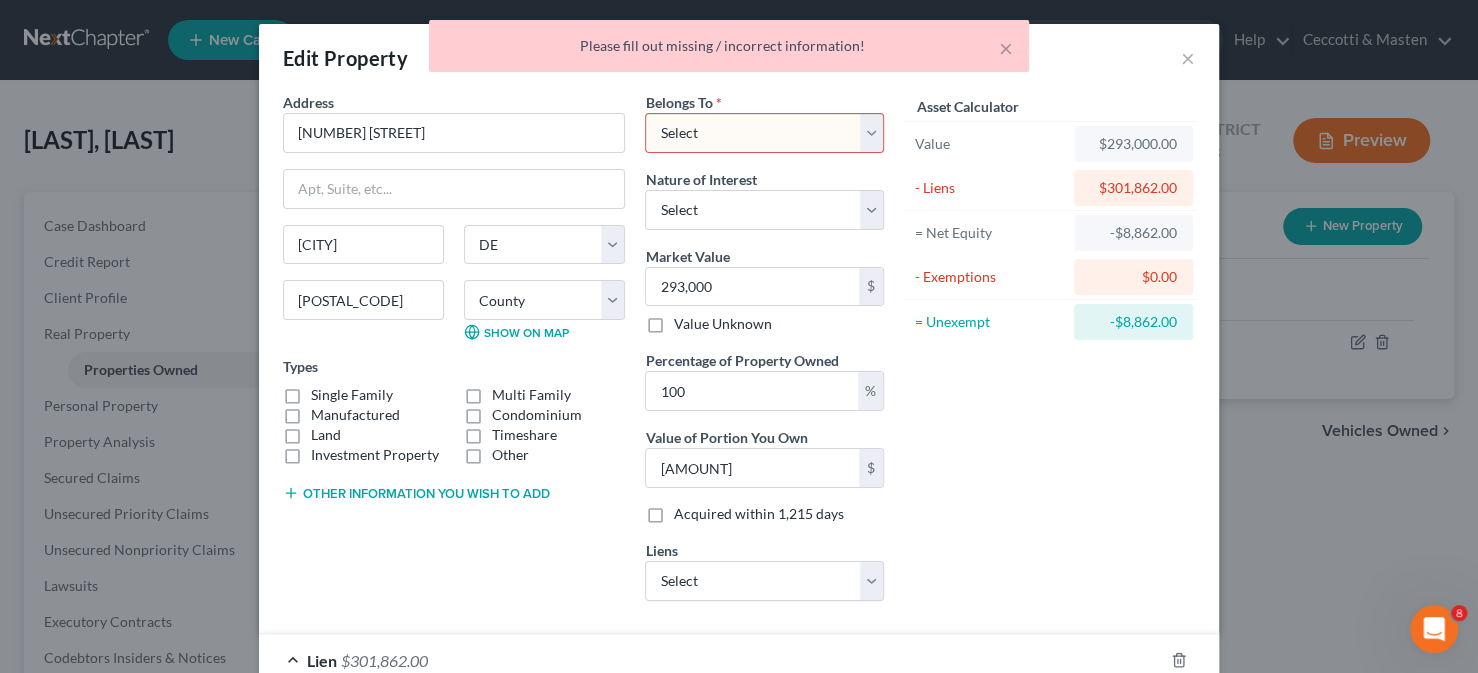 click on "Select Debtor 1 Only Debtor 2 Only Debtor 1 And Debtor 2 Only At Least One Of The Debtors And Another Community Property" at bounding box center (764, 133) 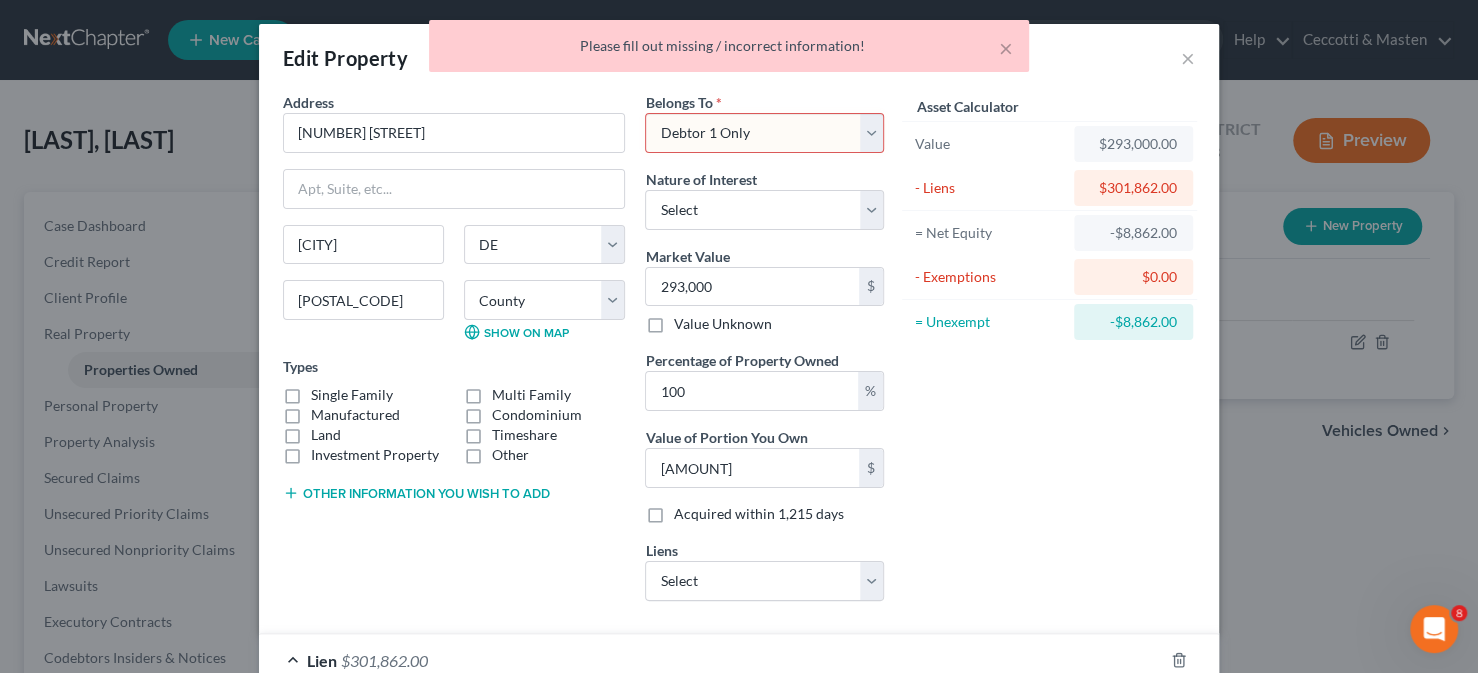 click on "Select Debtor 1 Only Debtor 2 Only Debtor 1 And Debtor 2 Only At Least One Of The Debtors And Another Community Property" at bounding box center (764, 133) 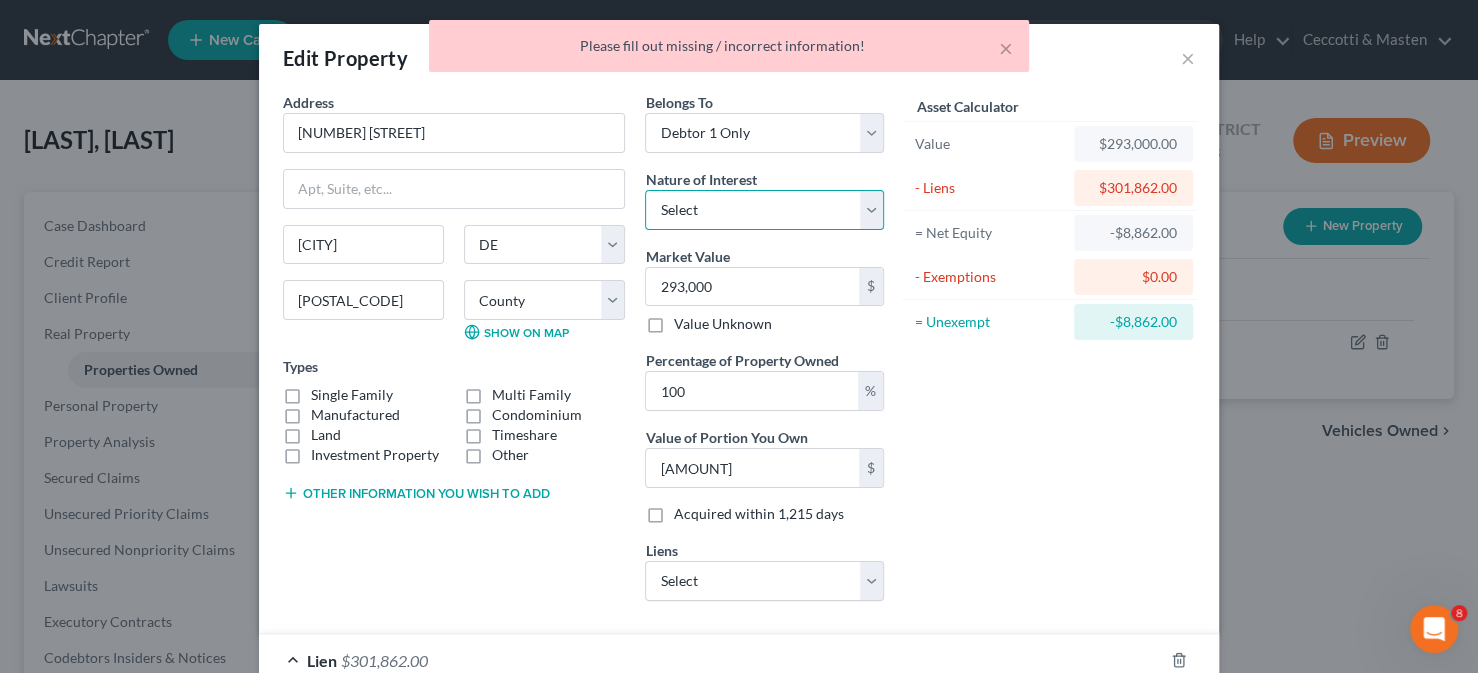 click on "Select Fee Simple Joint Tenant Life Estate Equitable Interest Future Interest Tenancy By The Entireties Tenants In Common Other" at bounding box center (764, 210) 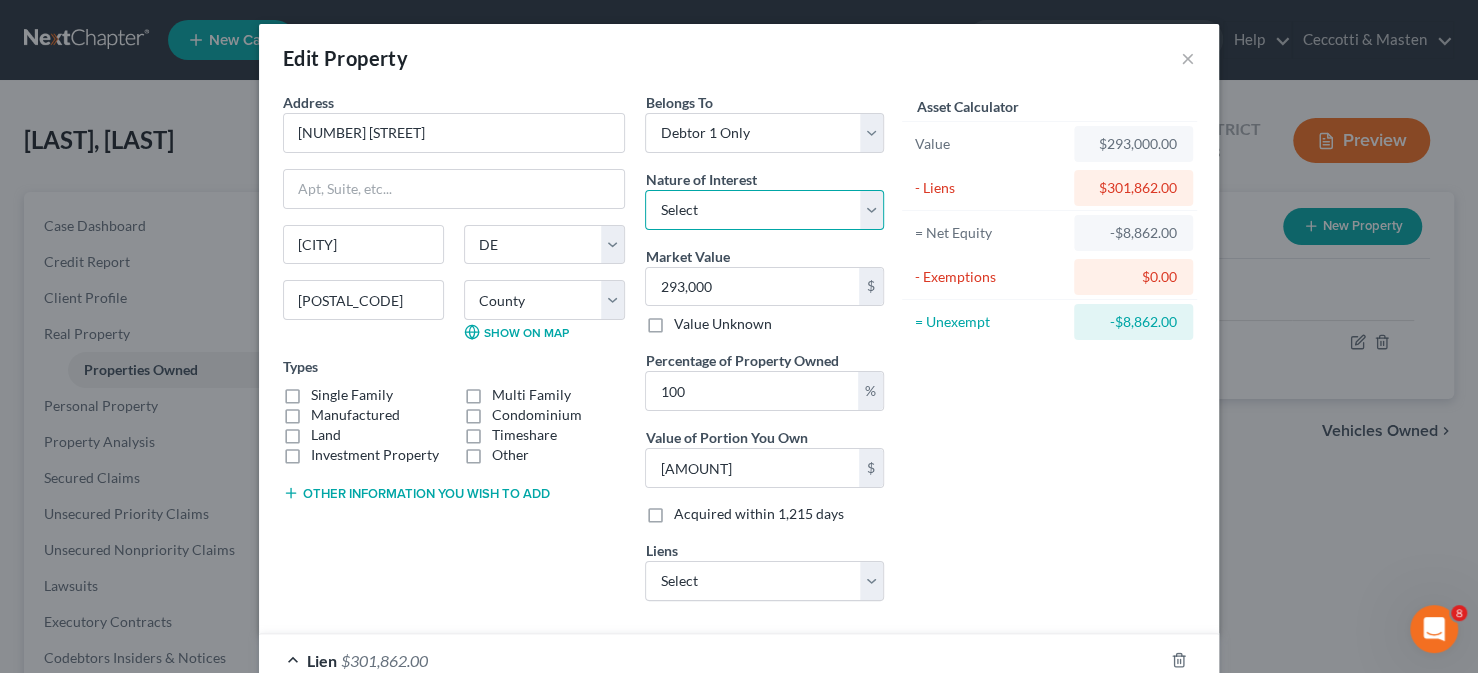 select on "0" 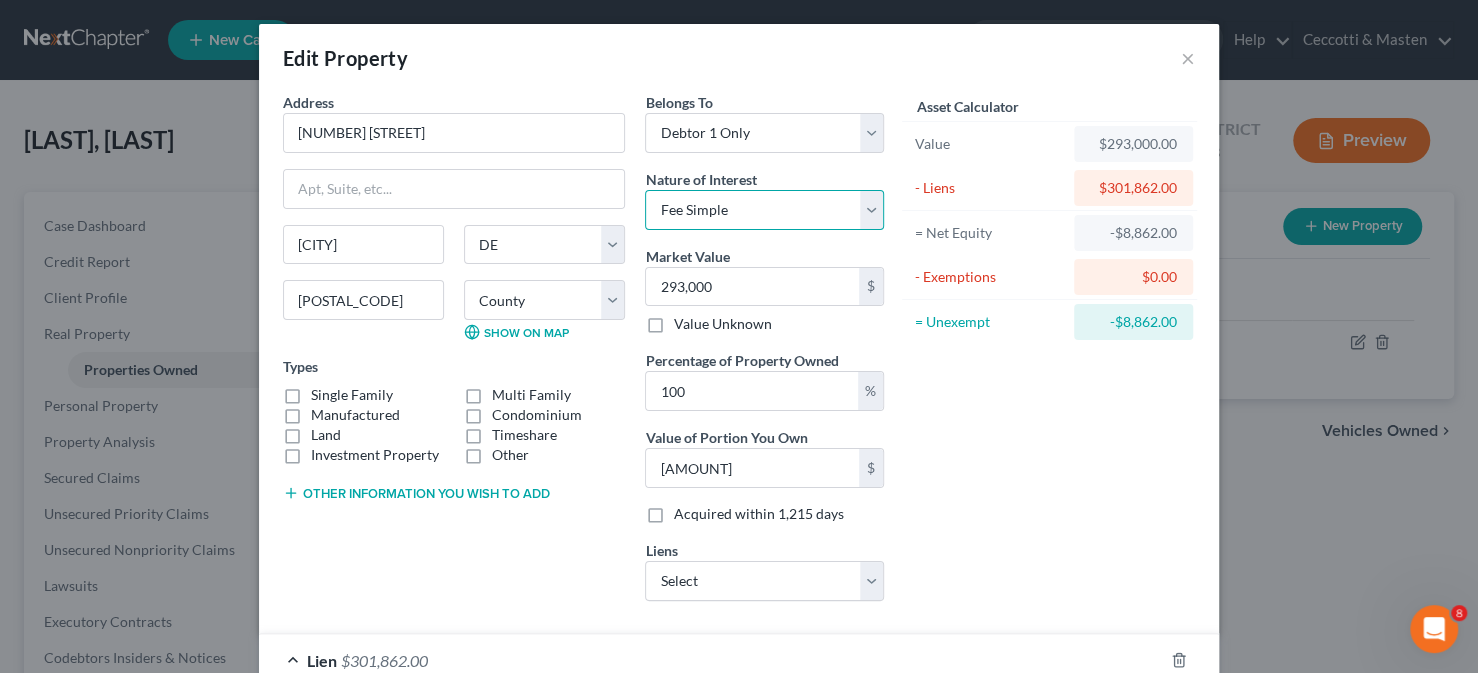click on "Select Fee Simple Joint Tenant Life Estate Equitable Interest Future Interest Tenancy By The Entireties Tenants In Common Other" at bounding box center [764, 210] 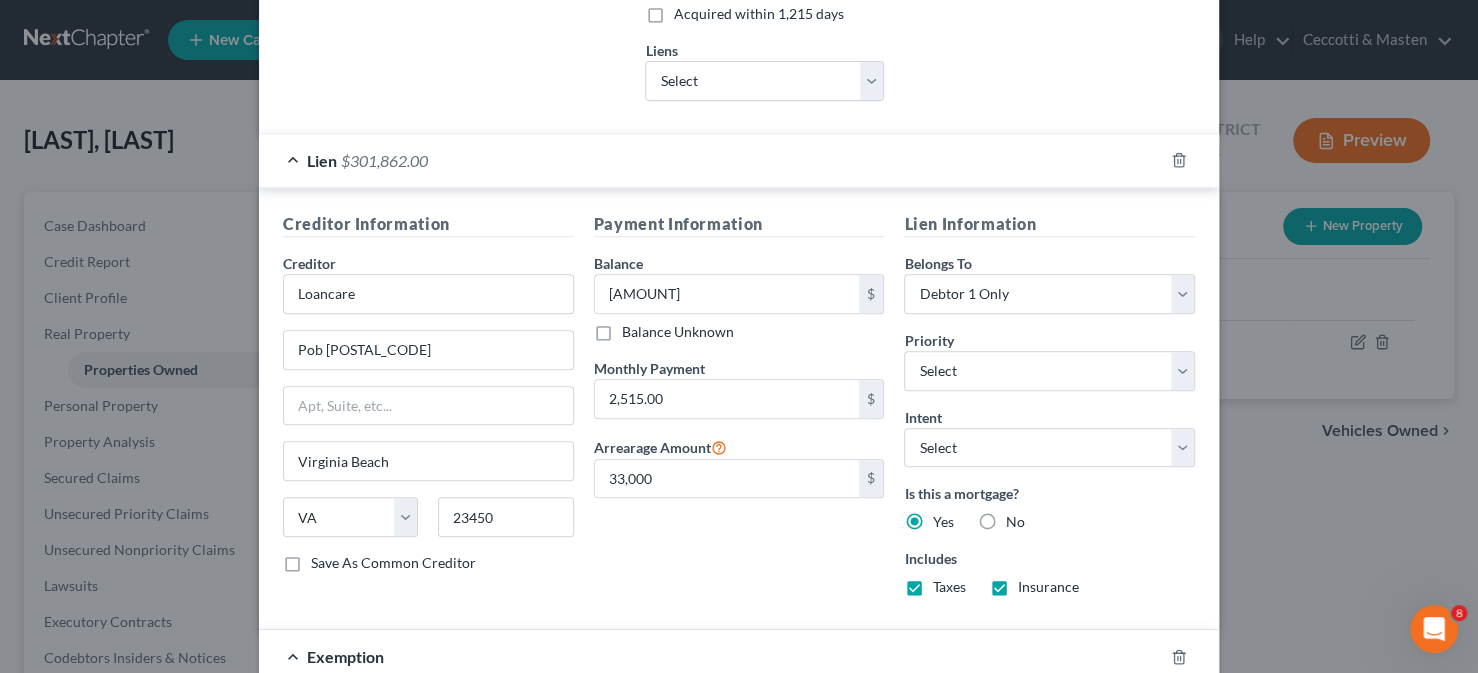 scroll, scrollTop: 1000, scrollLeft: 0, axis: vertical 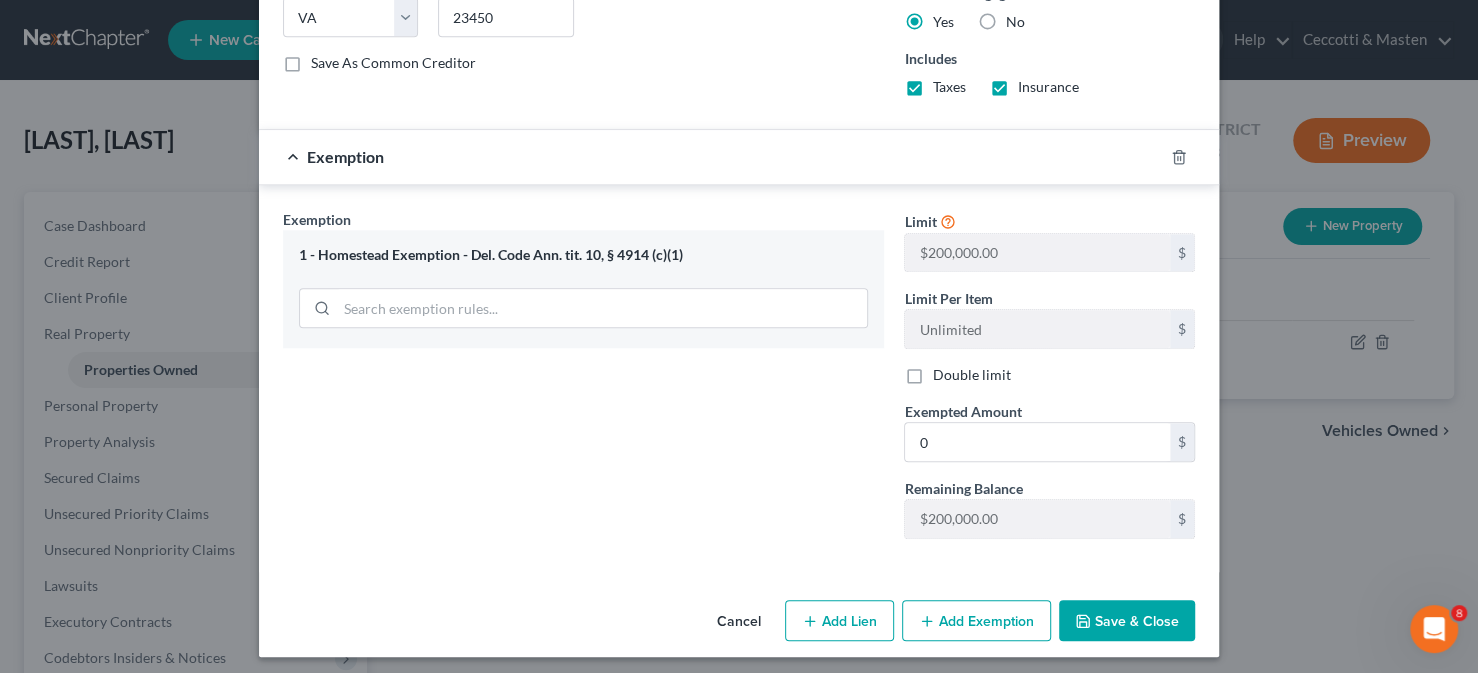 click on "Save & Close" at bounding box center (1127, 621) 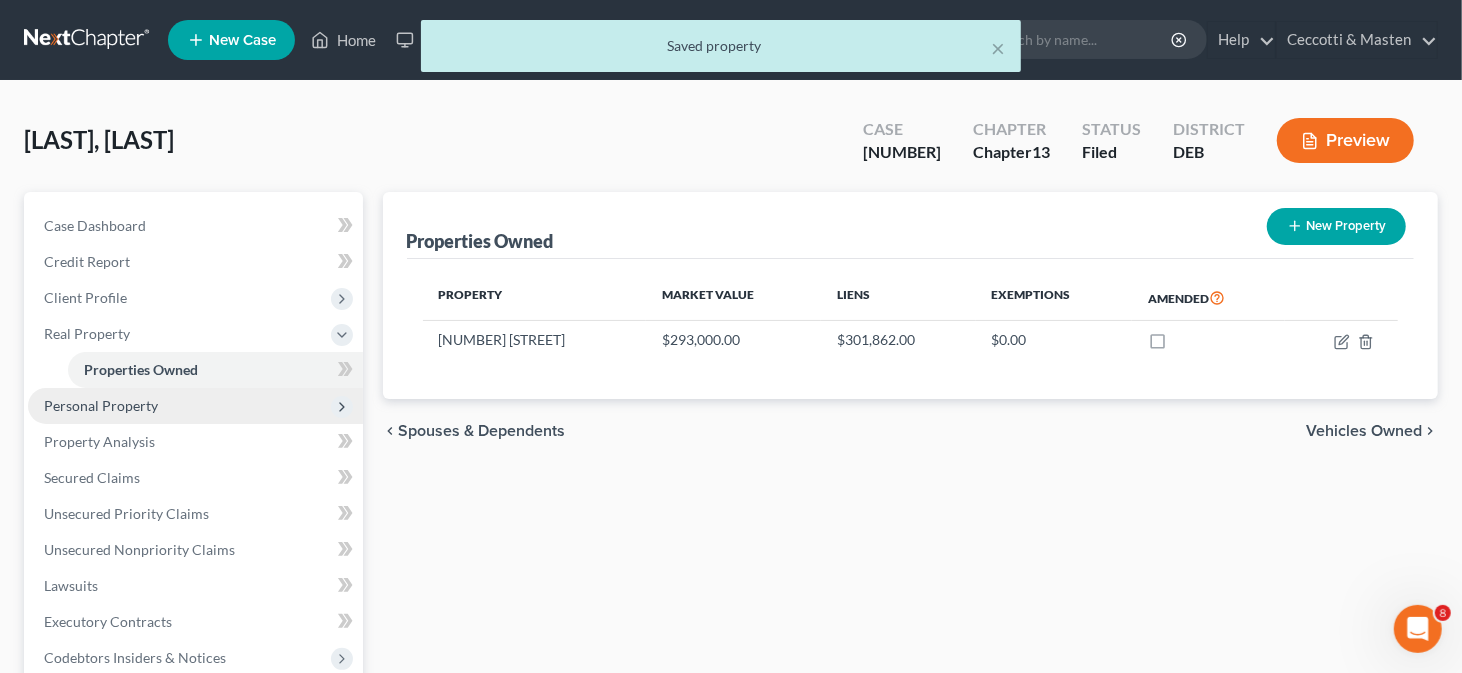 click on "Personal Property" at bounding box center [101, 405] 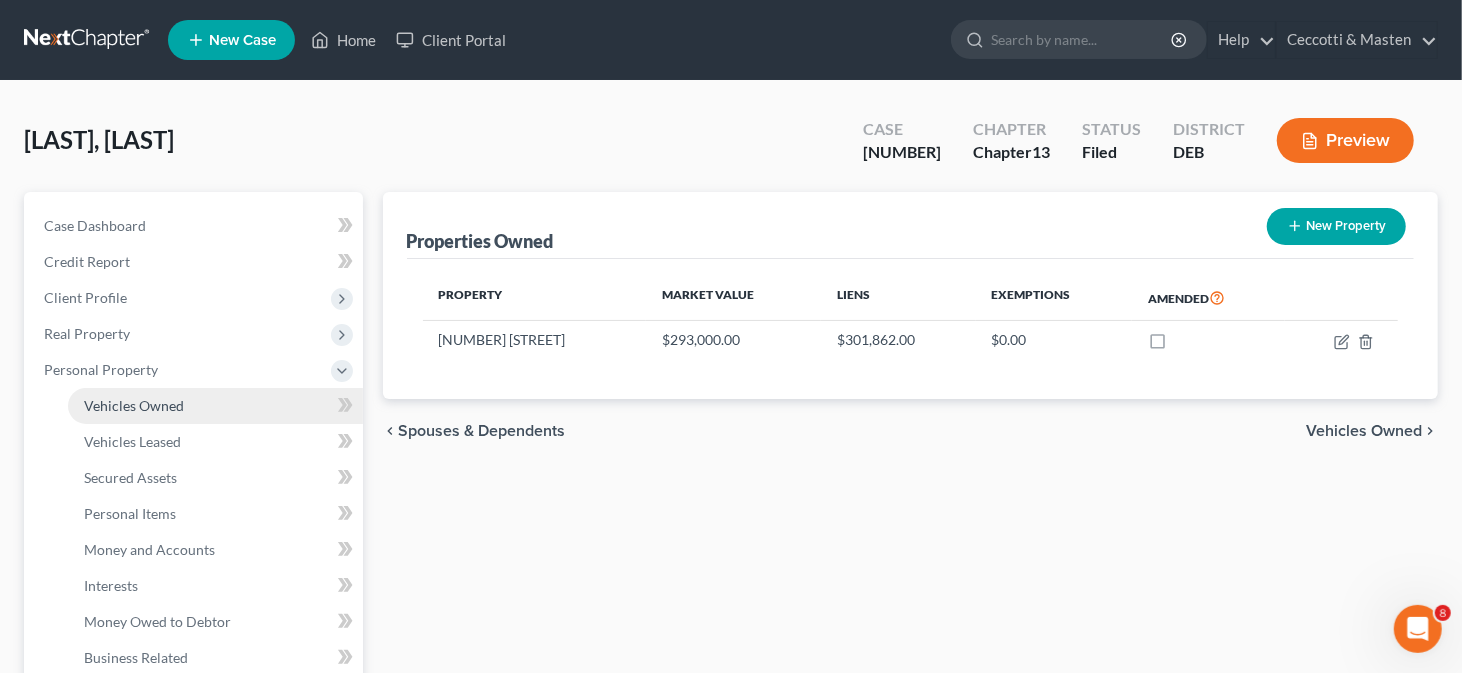 click on "Vehicles Owned" at bounding box center [215, 406] 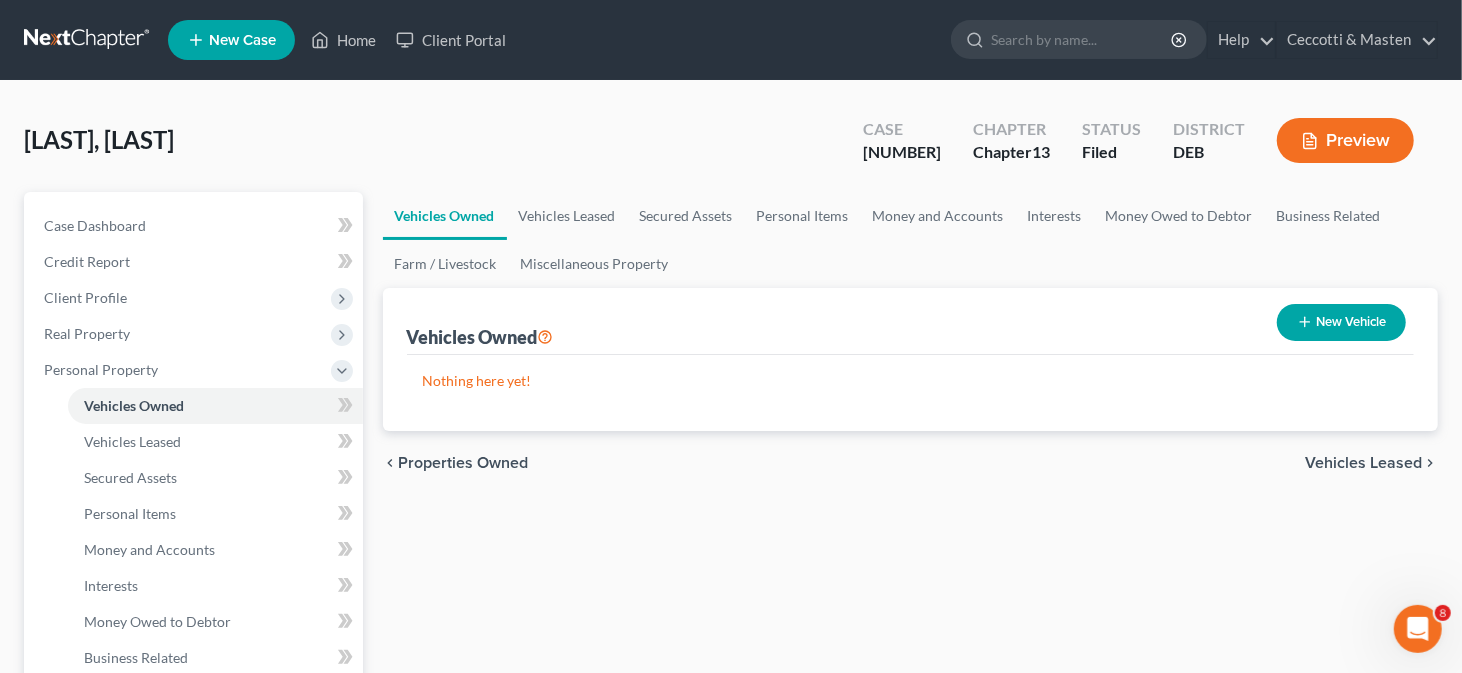 click on "New Vehicle" at bounding box center [1341, 322] 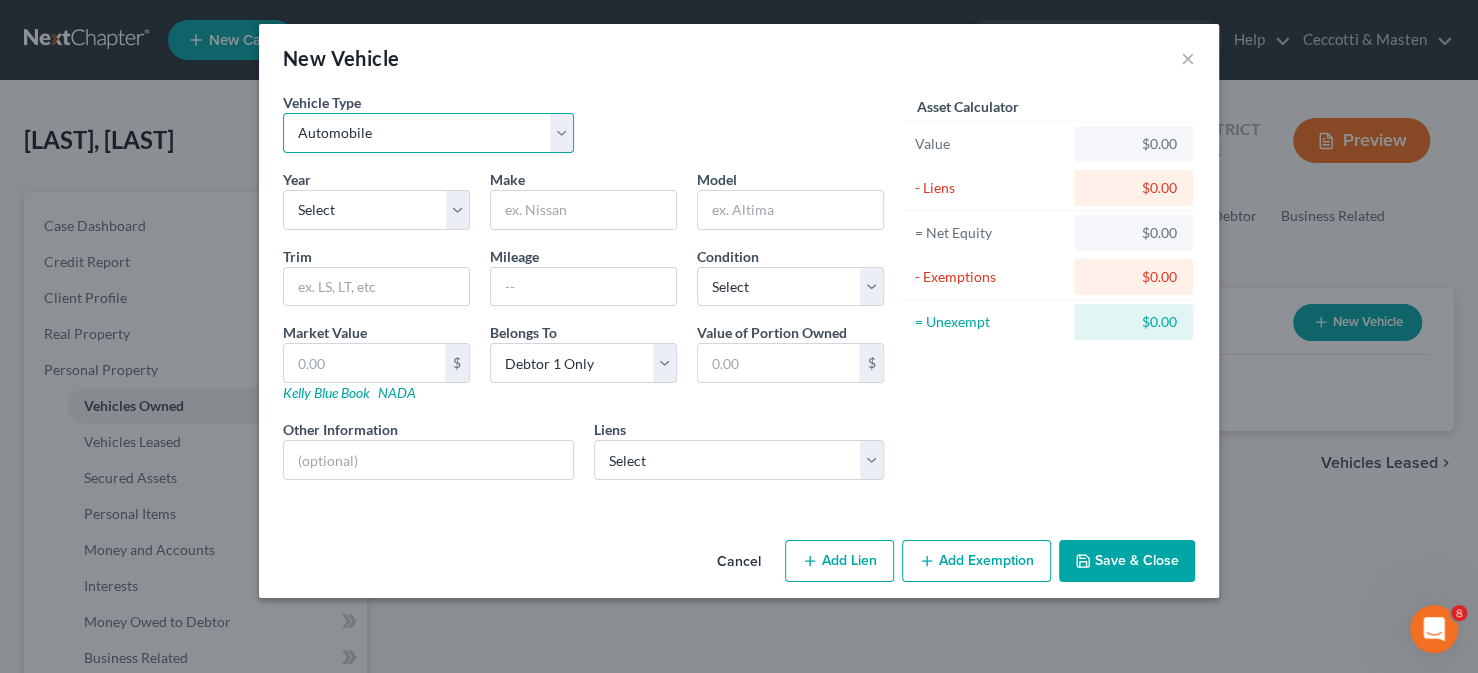 click on "Select Automobile Truck Trailer Watercraft Aircraft Motor Home Atv Other Vehicle" at bounding box center (428, 133) 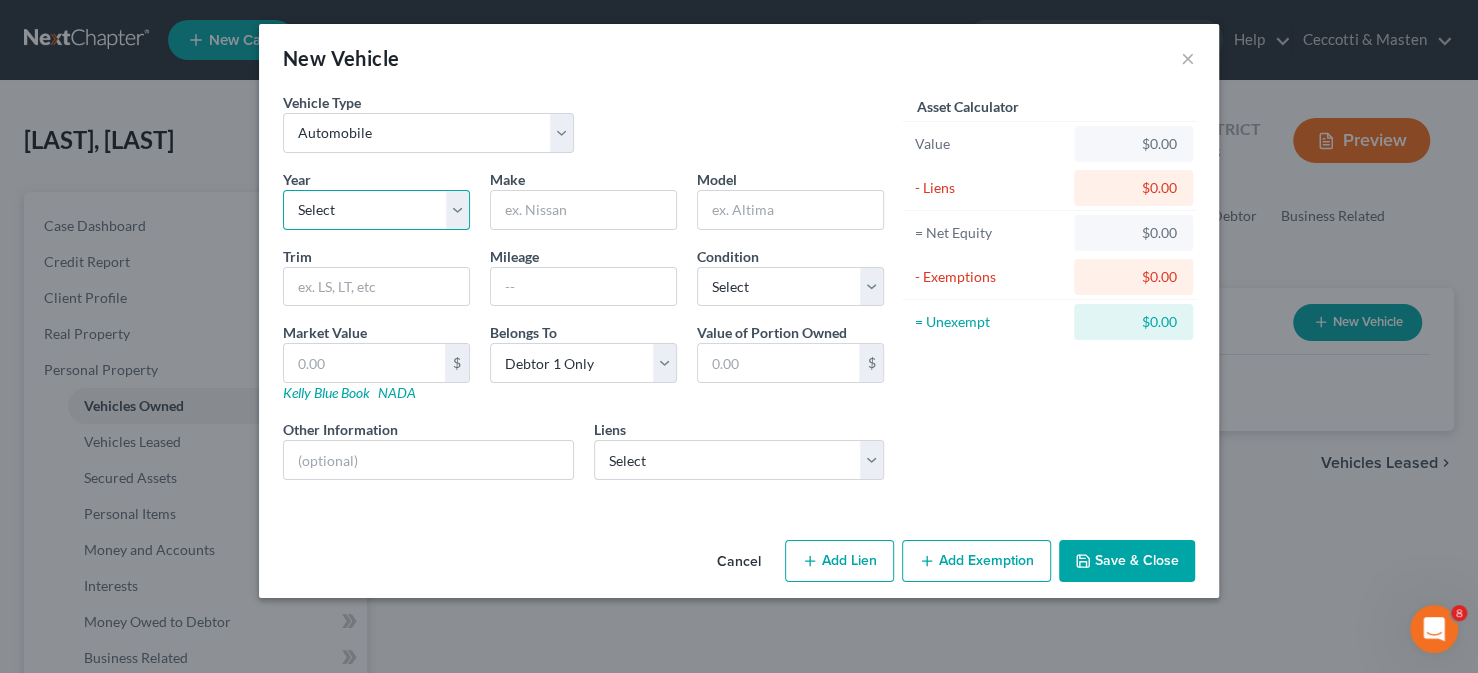 click on "Select 2026 2025 2024 2023 2022 2021 2020 2019 2018 2017 2016 2015 2014 2013 2012 2011 2010 2009 2008 2007 2006 2005 2004 2003 2002 2001 2000 1999 1998 1997 1996 1995 1994 1993 1992 1991 1990 1989 1988 1987 1986 1985 1984 1983 1982 1981 1980 1979 1978 1977 1976 1975 1974 1973 1972 1971 1970 1969 1968 1967 1966 1965 1964 1963 1962 1961 1960 1959 1958 1957 1956 1955 1954 1953 1952 1951 1950 1949 1948 1947 1946 1945 1944 1943 1942 1941 1940 1939 1938 1937 1936 1935 1934 1933 1932 1931 1930 1929 1928 1927 1926 1925 1924 1923 1922 1921 1920 1919 1918 1917 1916 1915 1914 1913 1912 1911 1910 1909 1908 1907 1906 1905 1904 1903 1902 1901" at bounding box center (376, 210) 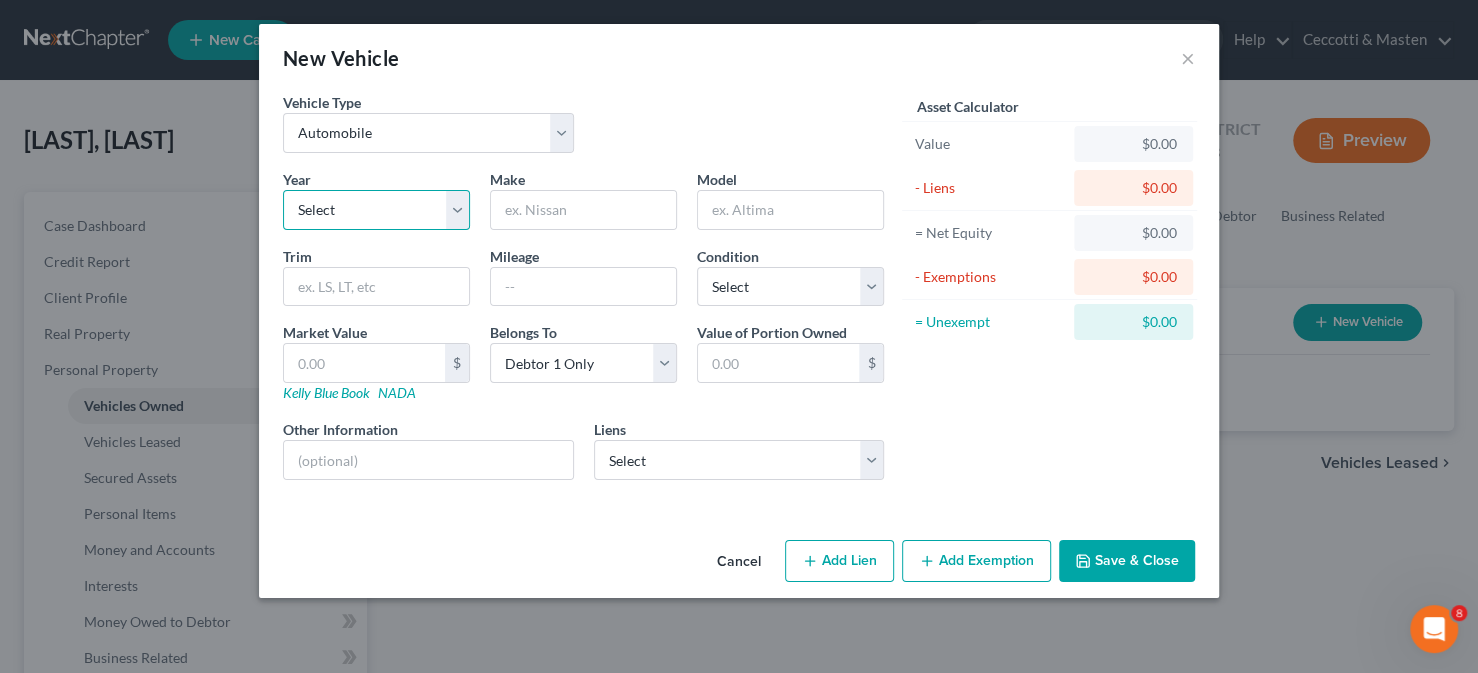 select on "8" 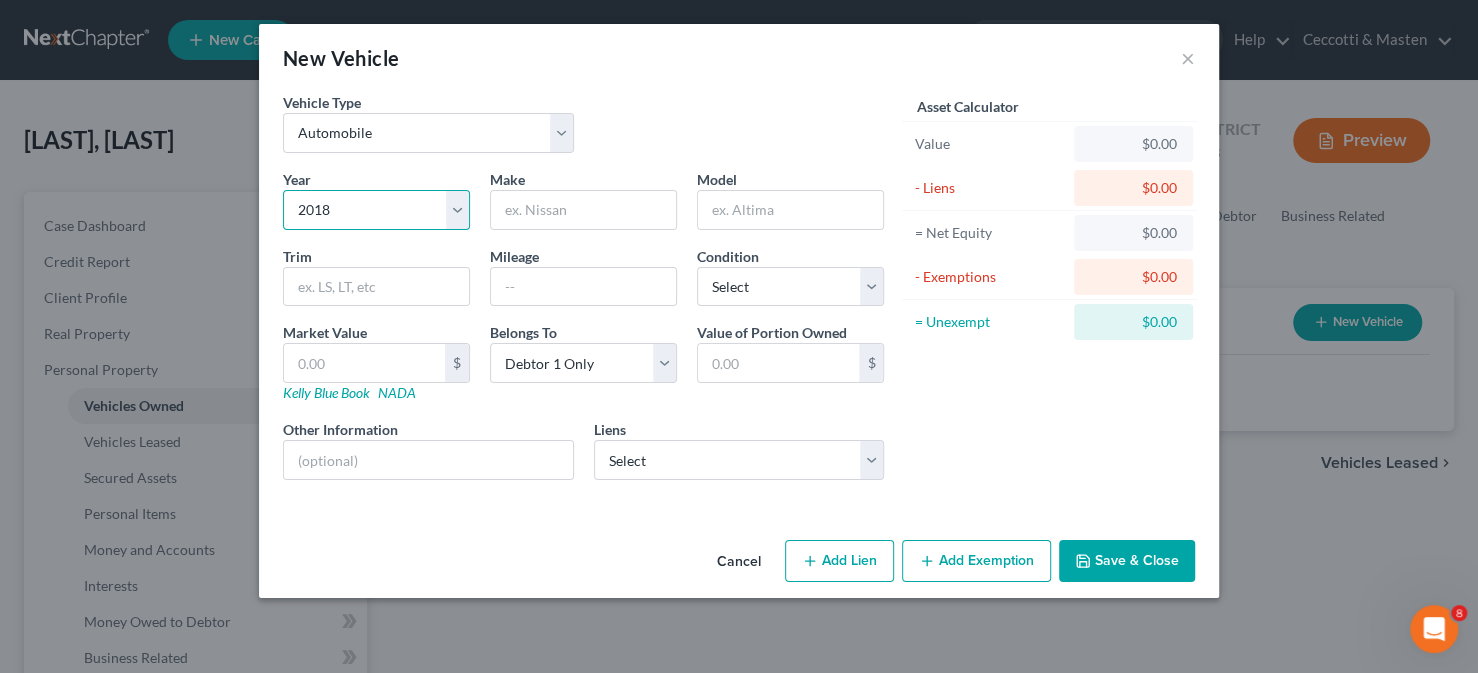click on "Select 2026 2025 2024 2023 2022 2021 2020 2019 2018 2017 2016 2015 2014 2013 2012 2011 2010 2009 2008 2007 2006 2005 2004 2003 2002 2001 2000 1999 1998 1997 1996 1995 1994 1993 1992 1991 1990 1989 1988 1987 1986 1985 1984 1983 1982 1981 1980 1979 1978 1977 1976 1975 1974 1973 1972 1971 1970 1969 1968 1967 1966 1965 1964 1963 1962 1961 1960 1959 1958 1957 1956 1955 1954 1953 1952 1951 1950 1949 1948 1947 1946 1945 1944 1943 1942 1941 1940 1939 1938 1937 1936 1935 1934 1933 1932 1931 1930 1929 1928 1927 1926 1925 1924 1923 1922 1921 1920 1919 1918 1917 1916 1915 1914 1913 1912 1911 1910 1909 1908 1907 1906 1905 1904 1903 1902 1901" at bounding box center [376, 210] 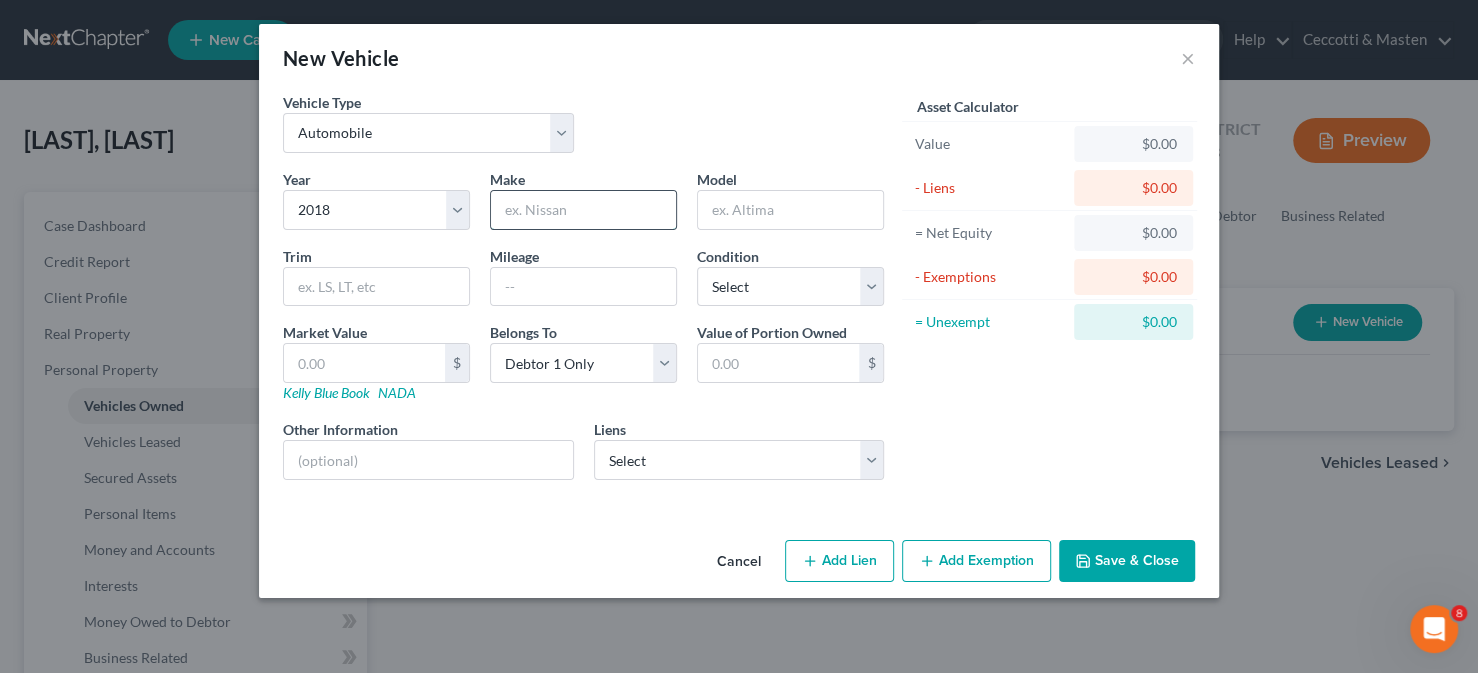click at bounding box center [583, 210] 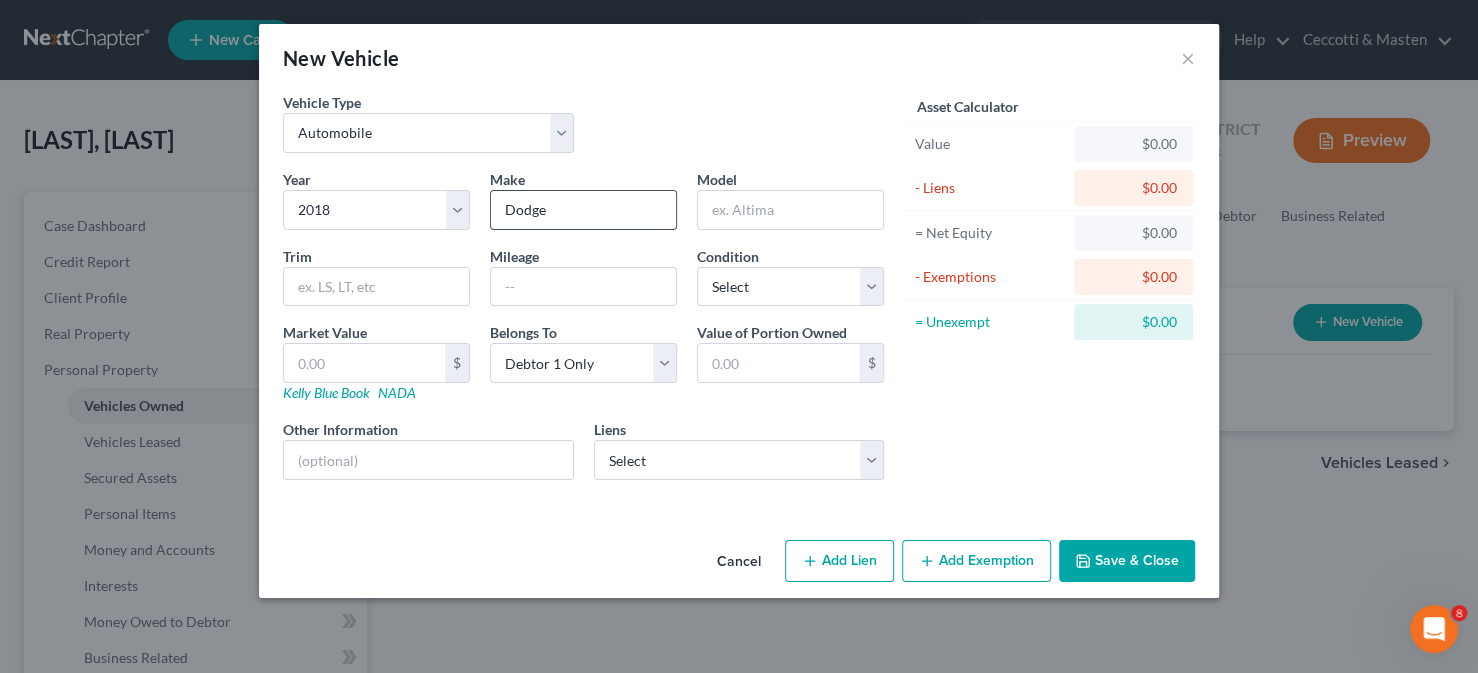 type on "Dodge" 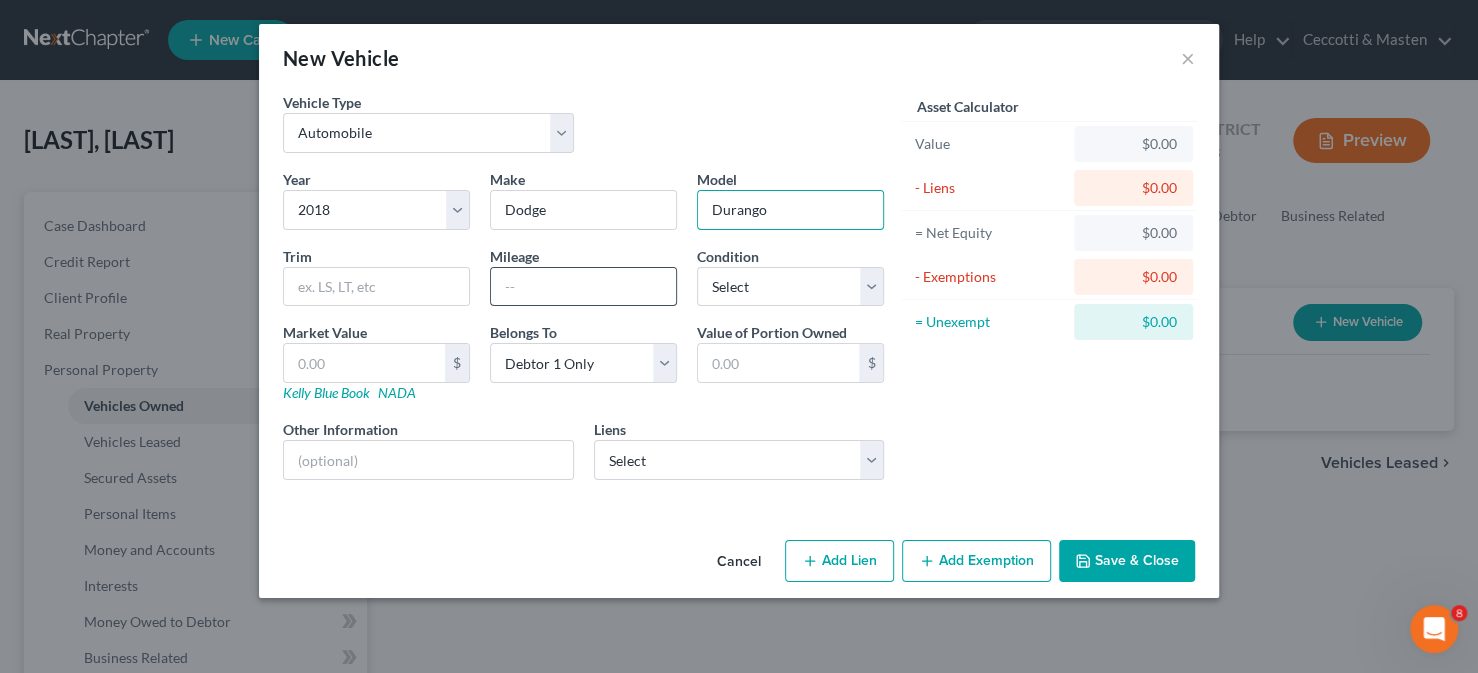 type on "Durango" 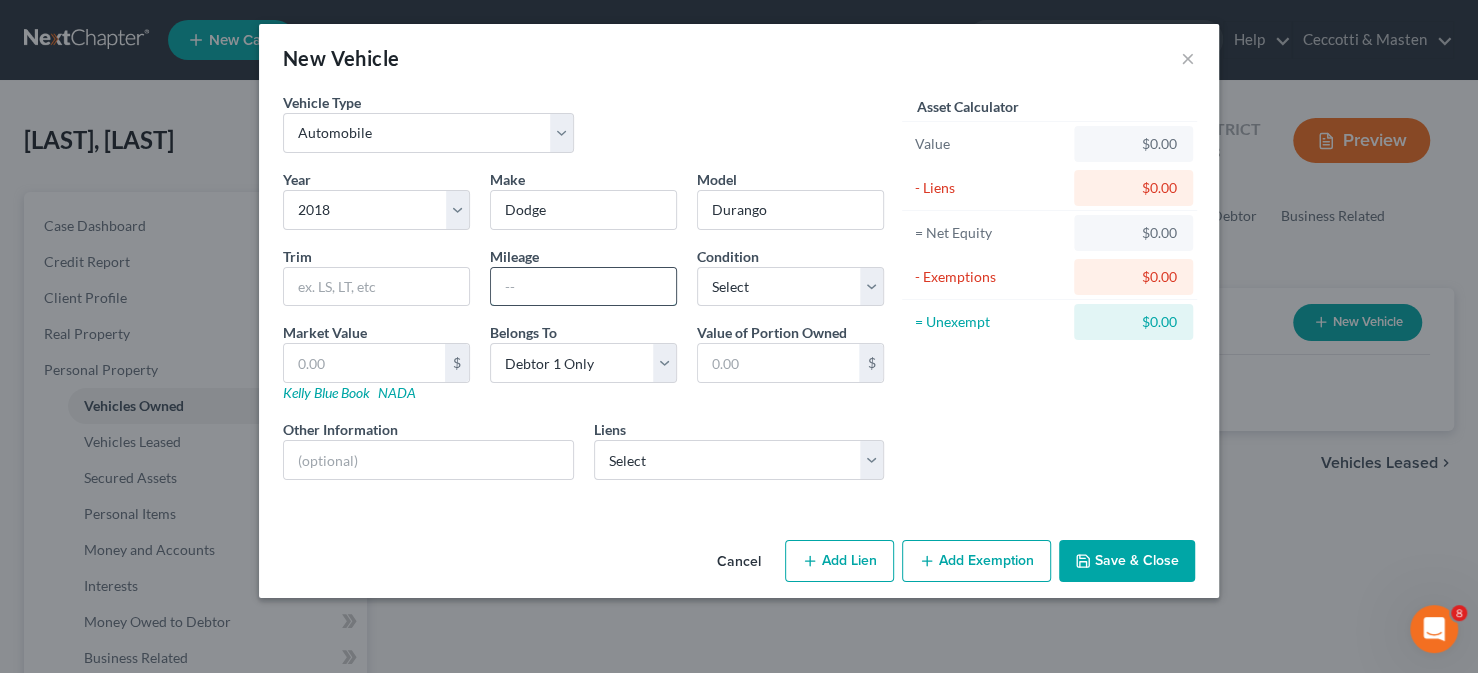 click at bounding box center (583, 287) 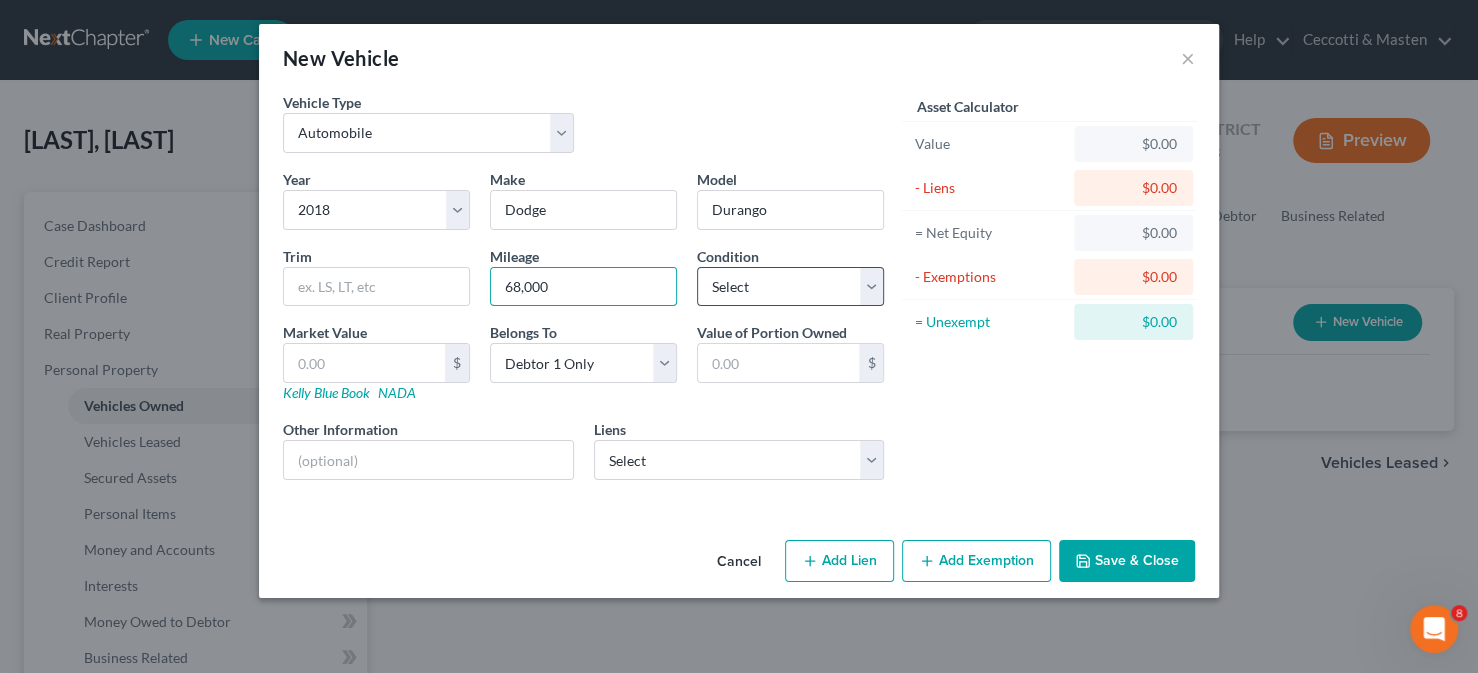 type on "68,000" 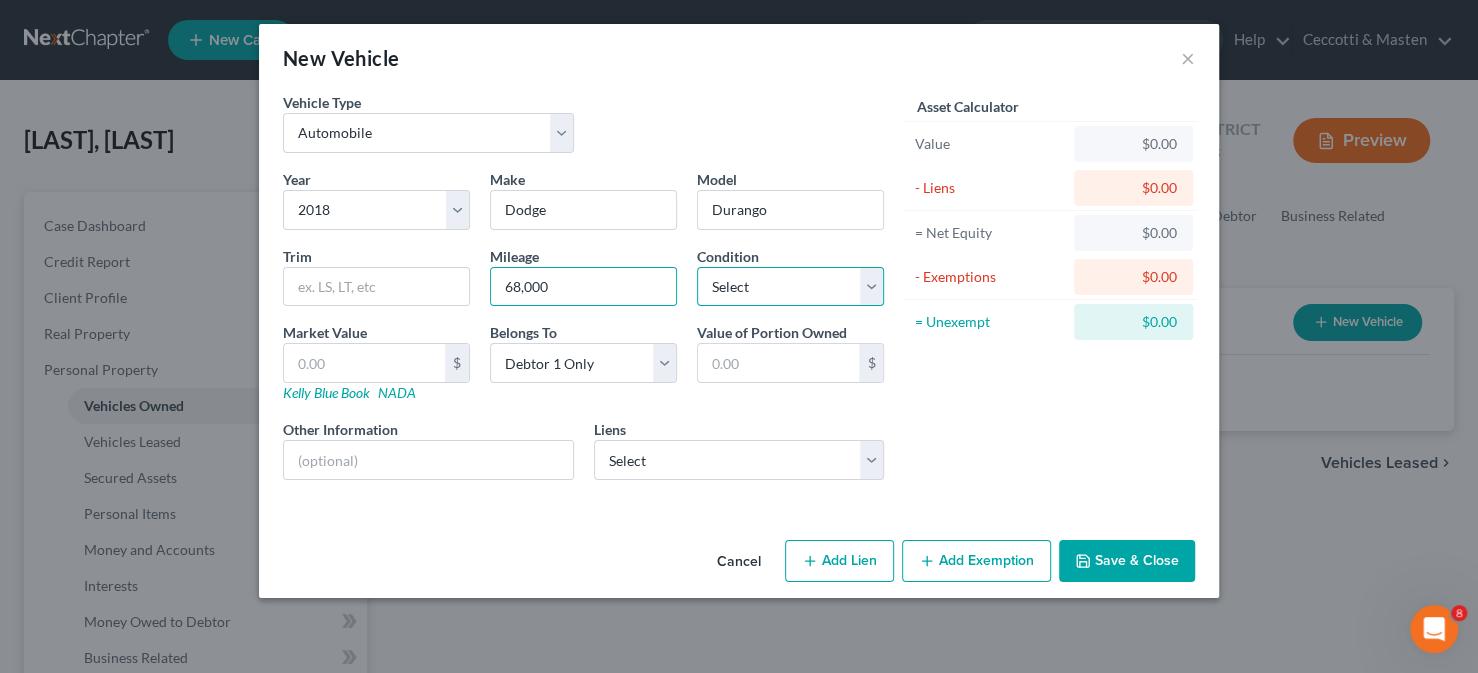 click on "Select Excellent Very Good Good Fair Poor" at bounding box center [790, 287] 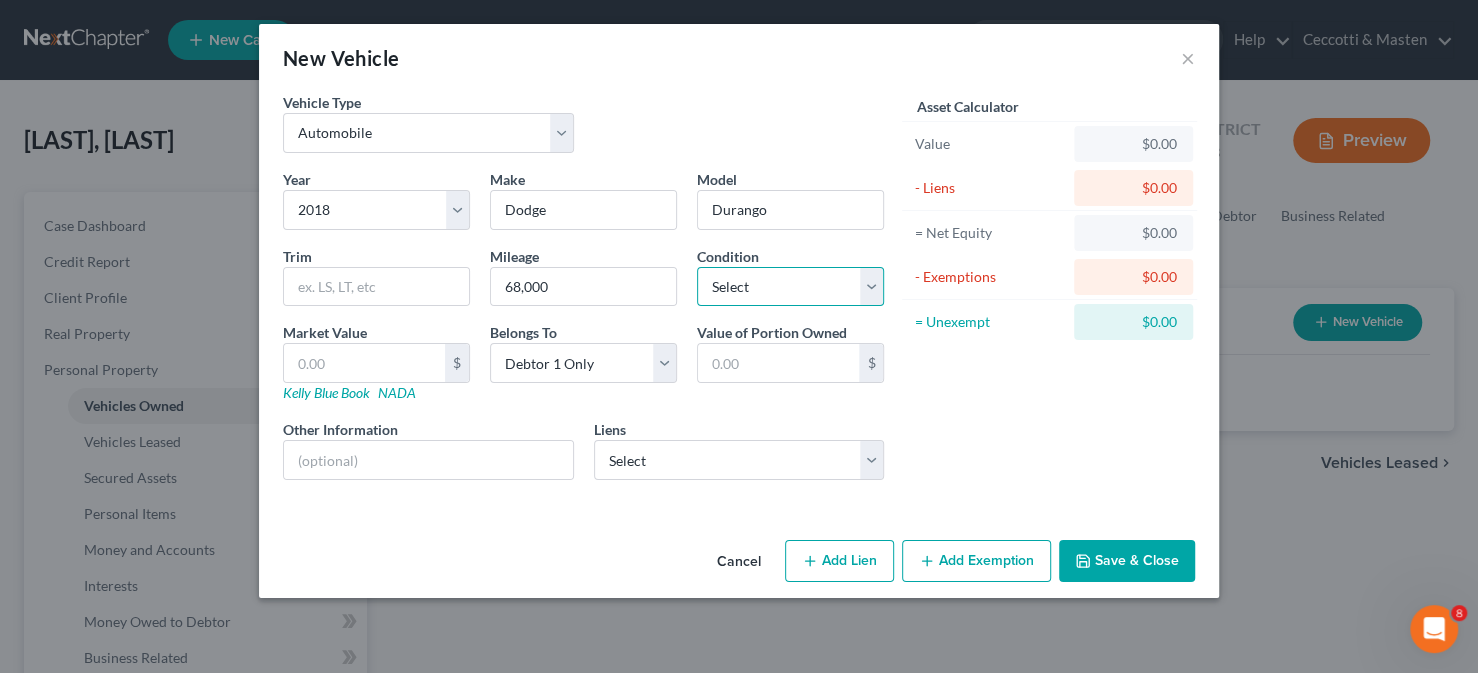 select on "2" 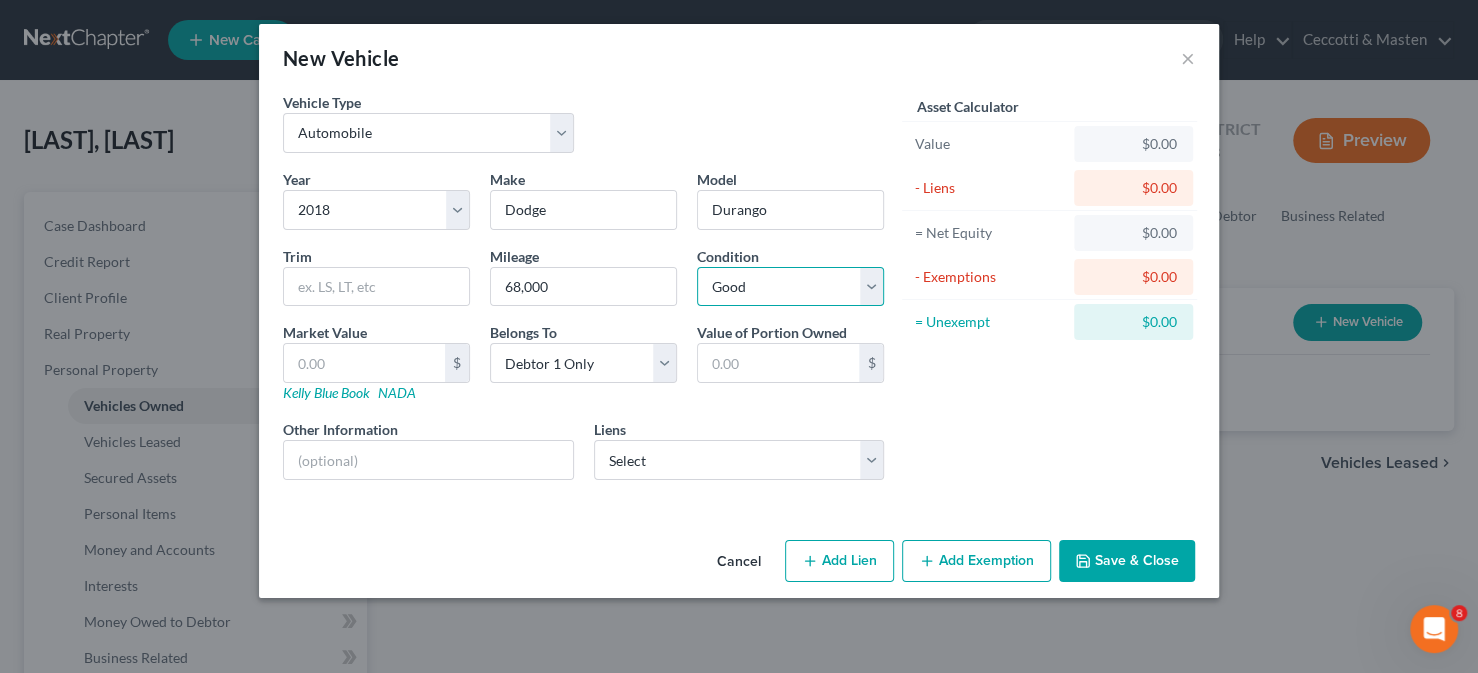 click on "Select Excellent Very Good Good Fair Poor" at bounding box center (790, 287) 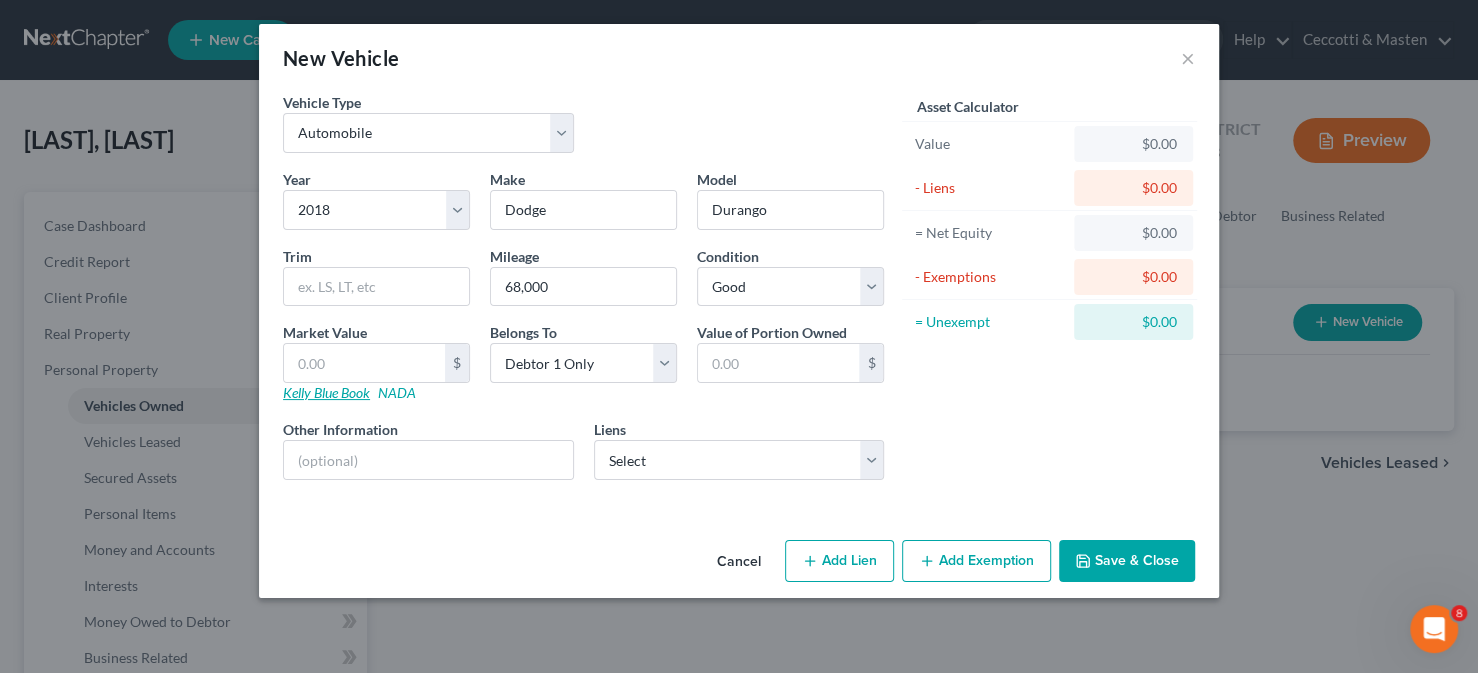 click on "Kelly Blue Book" at bounding box center [326, 392] 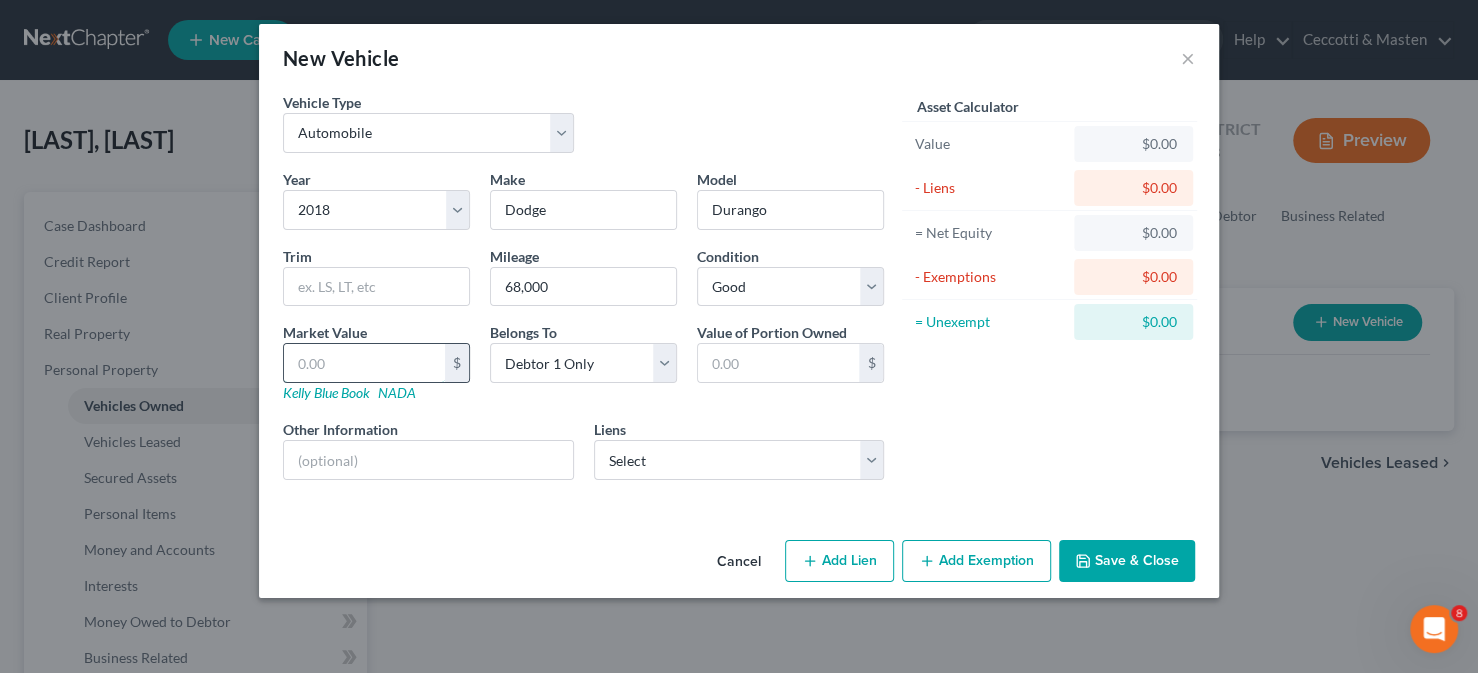 click at bounding box center (364, 363) 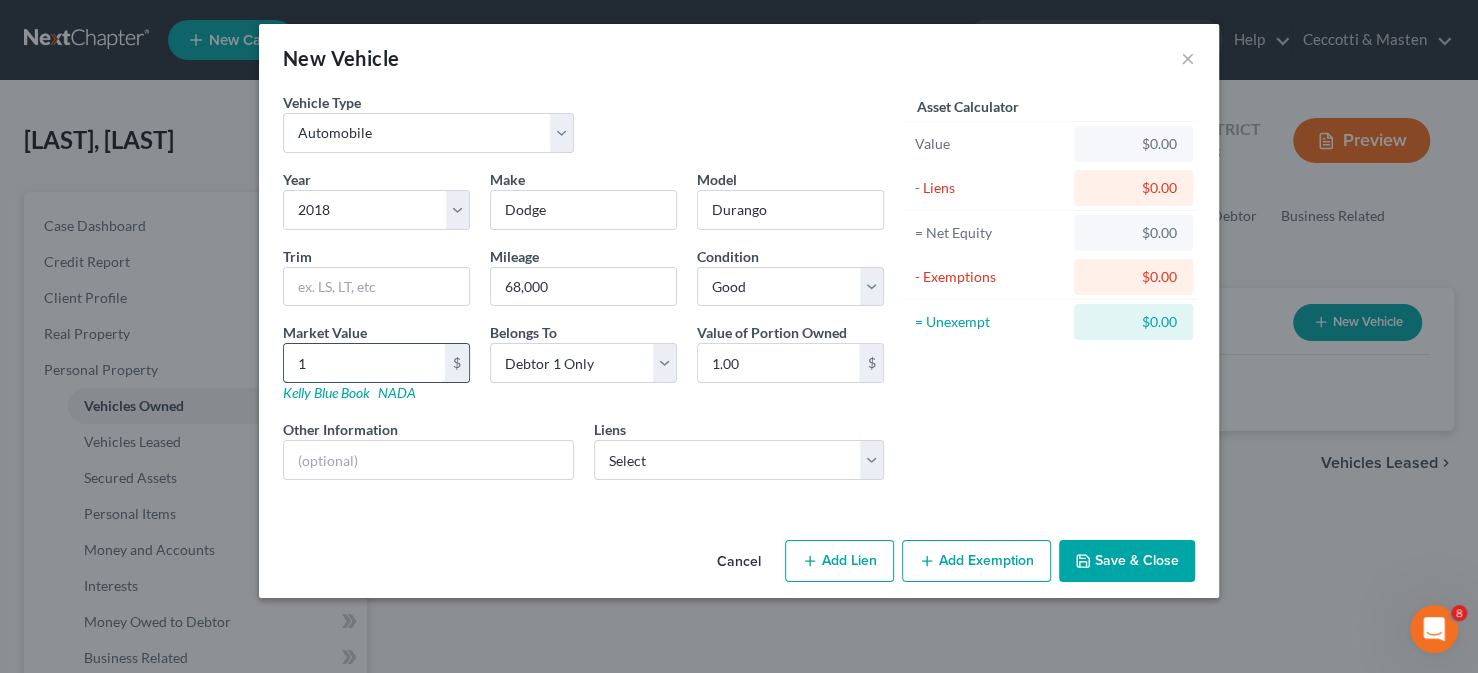 type on "15" 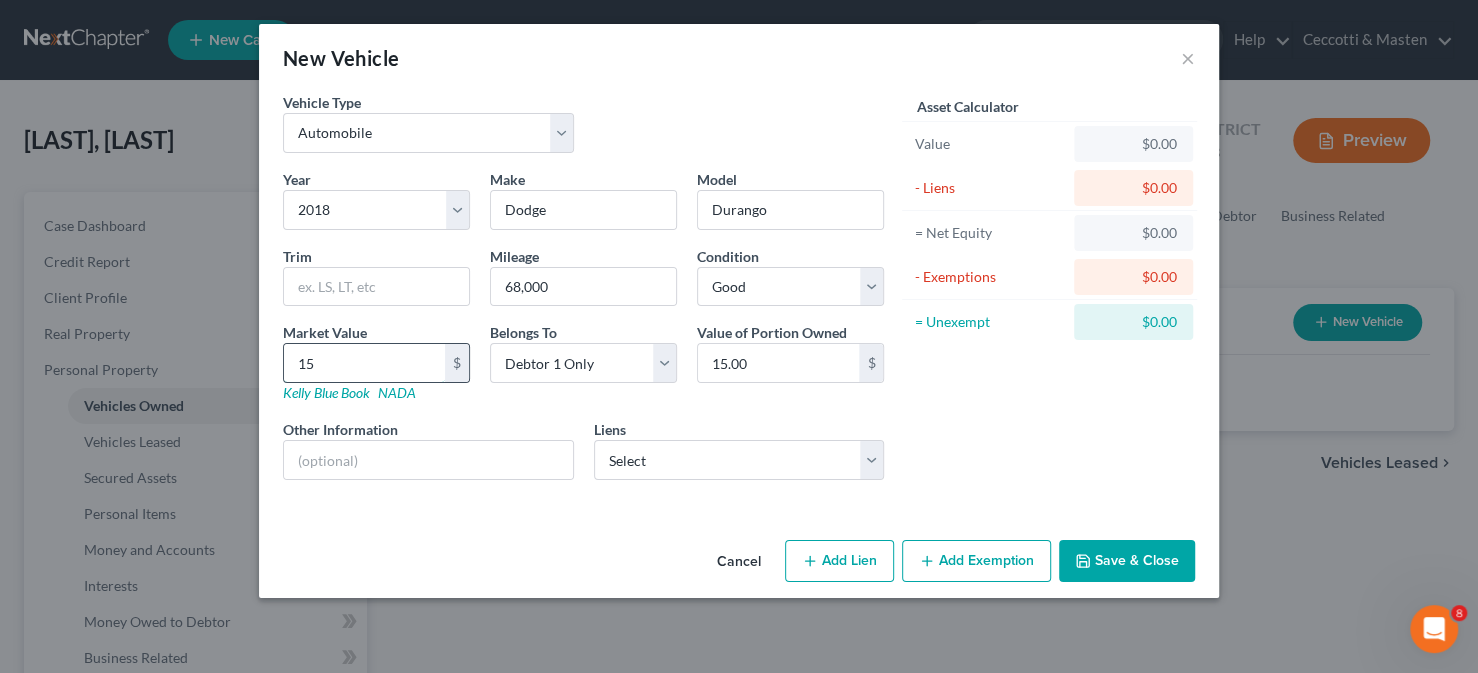 type on "150" 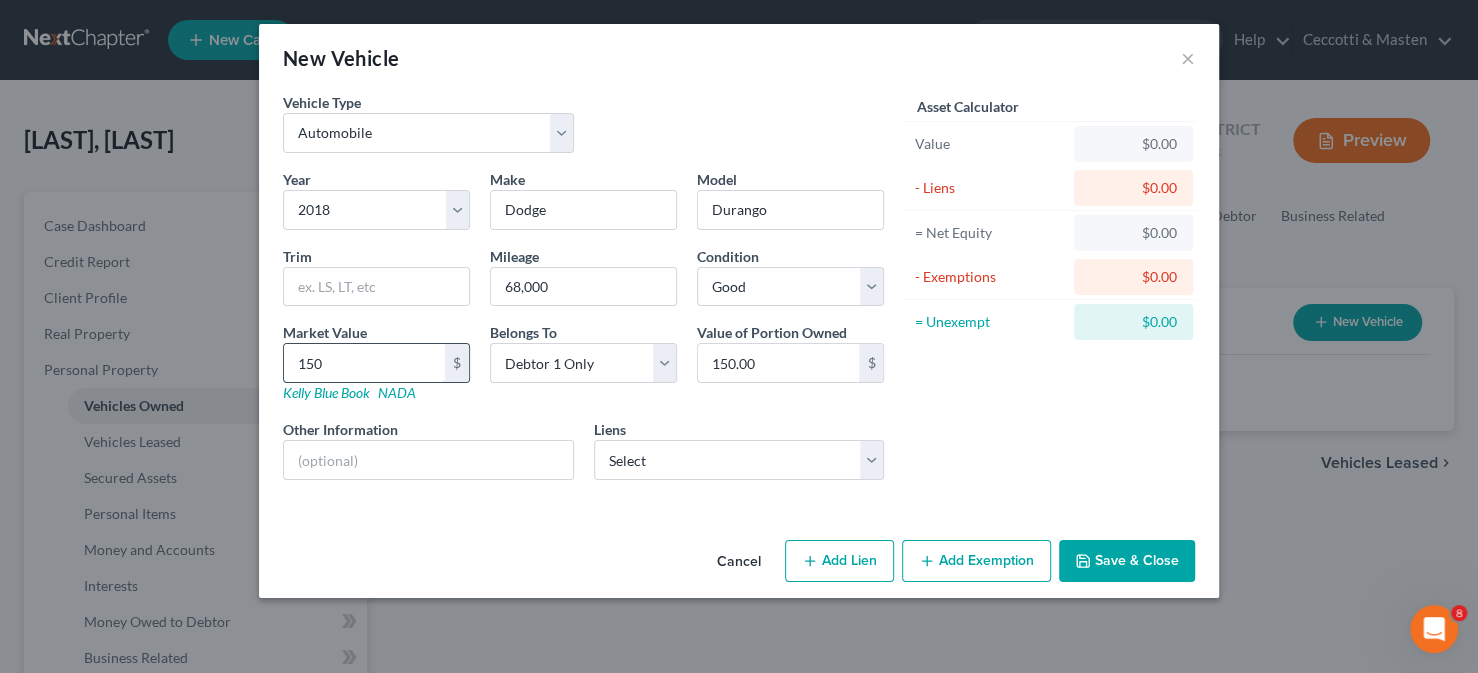 type on "1502" 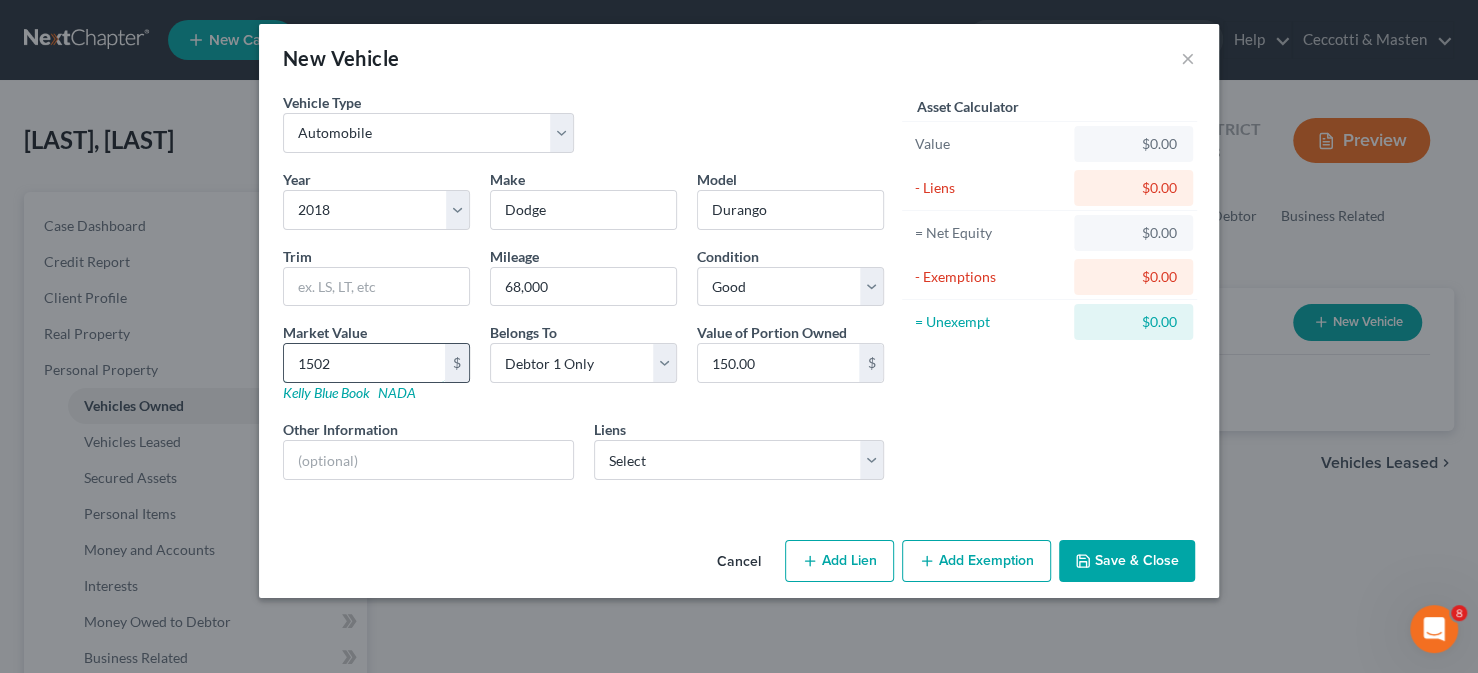 type on "1,502.00" 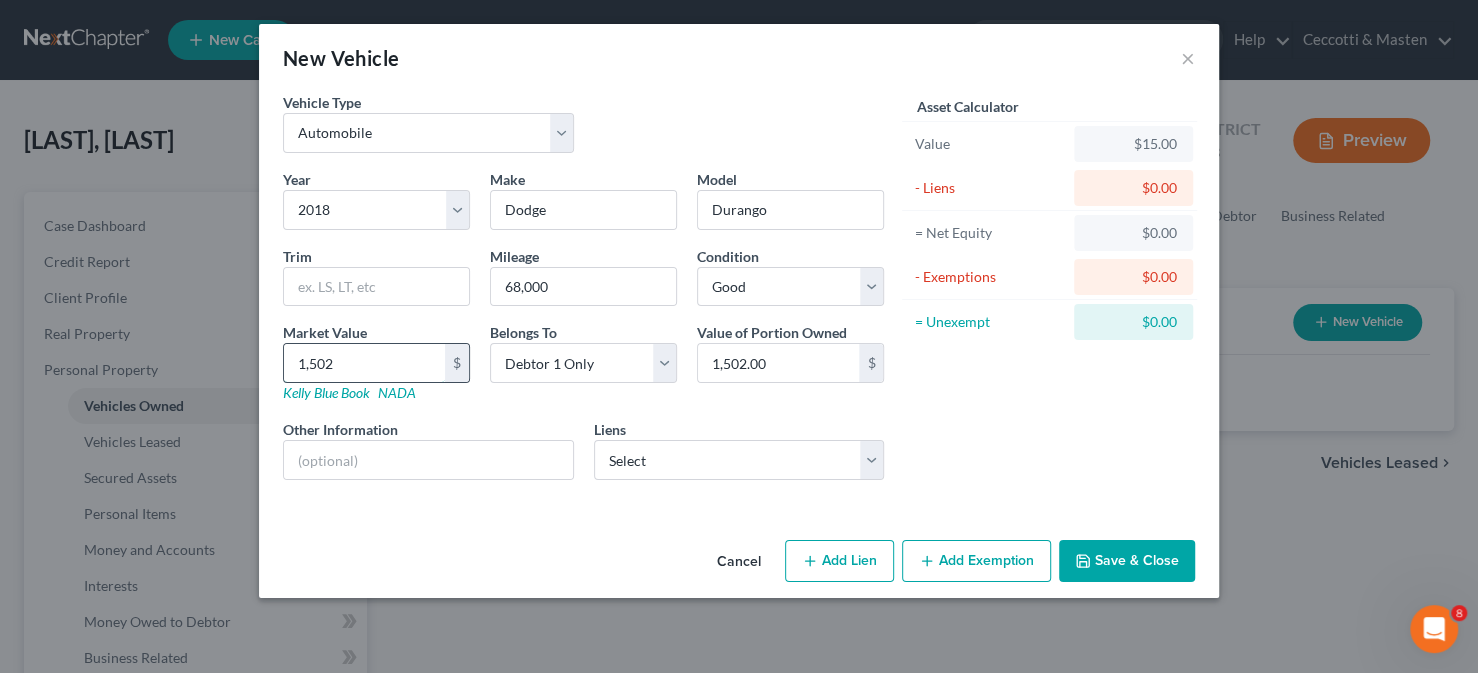 type on "1,5022" 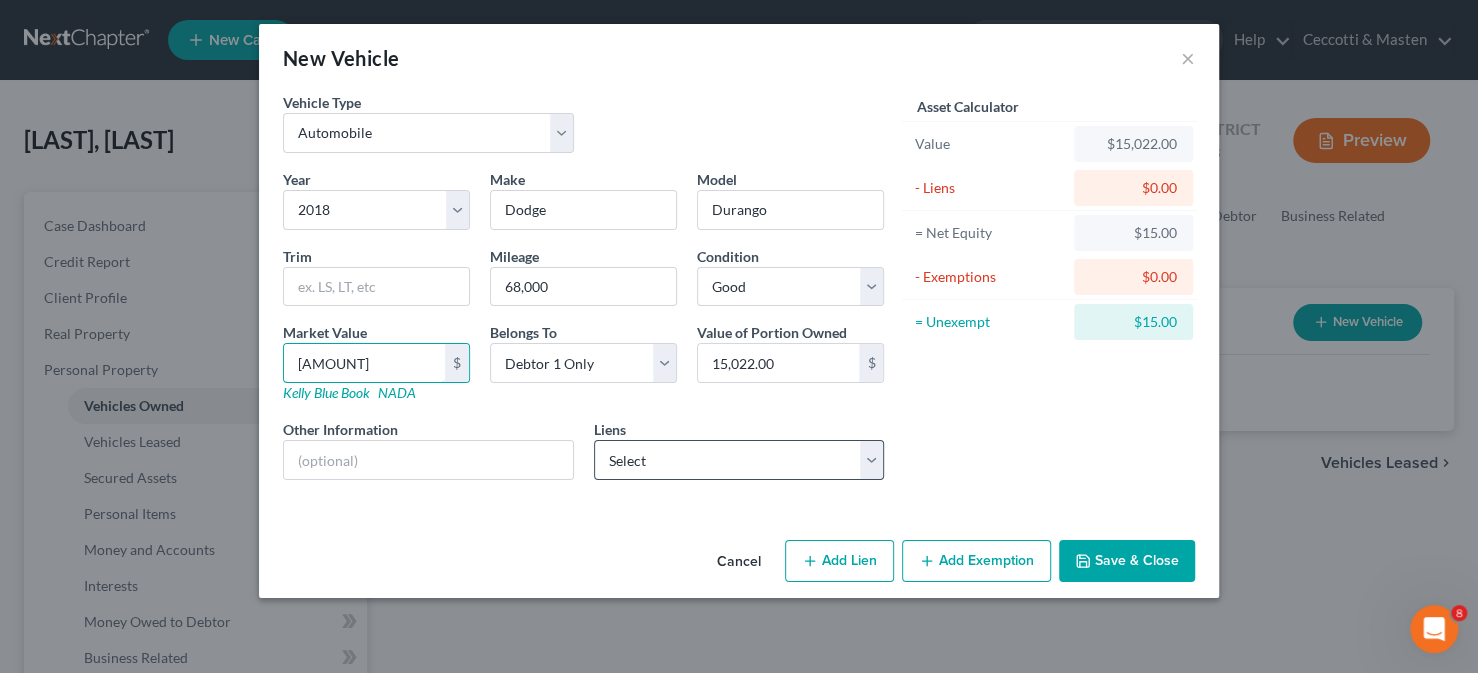 type on "[AMOUNT]" 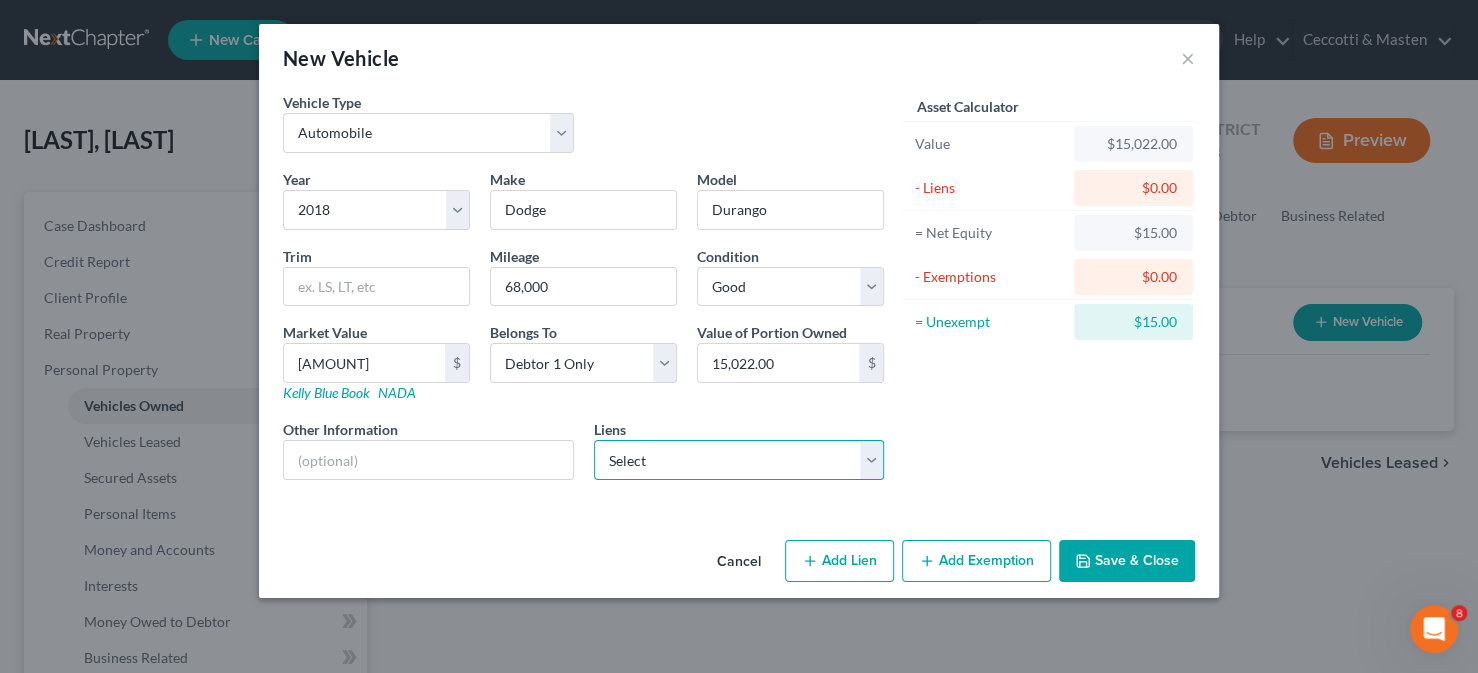 click on "Select Ally Fincl - $23,886.00" at bounding box center (739, 460) 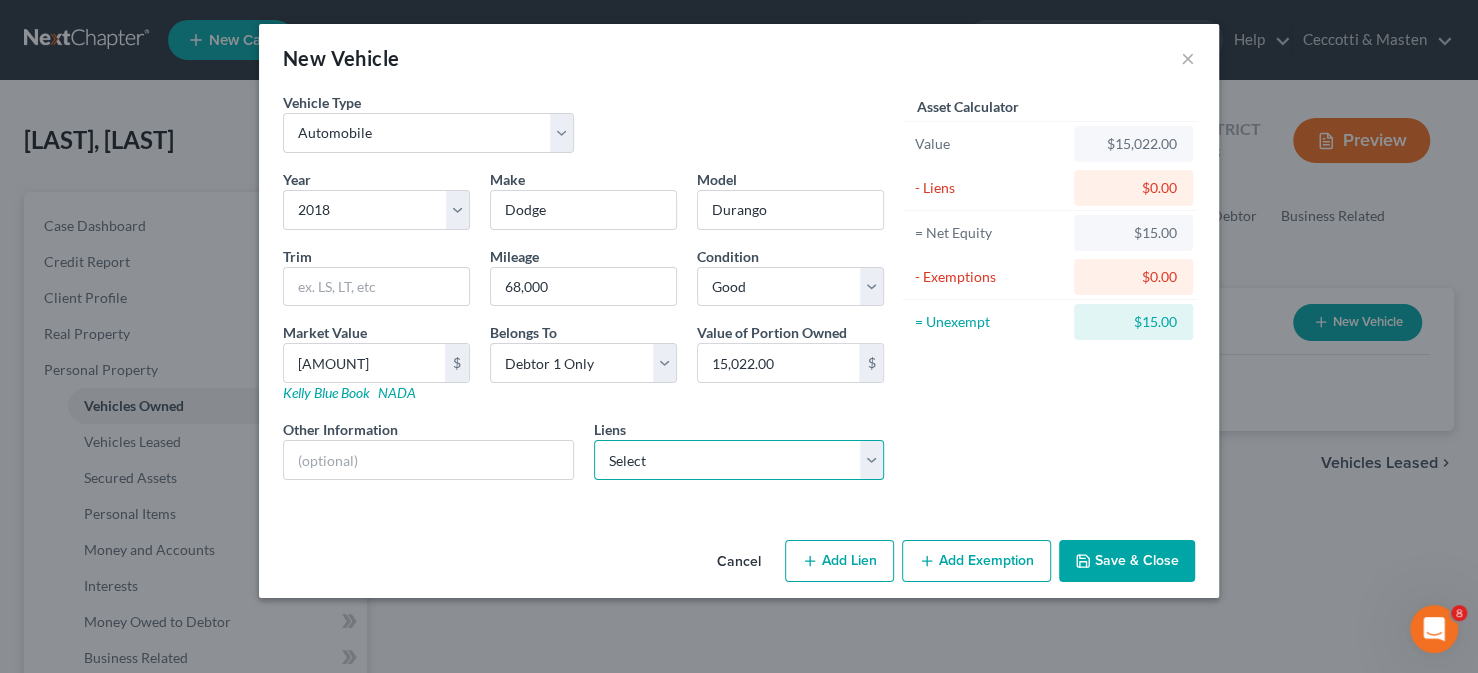 select on "24" 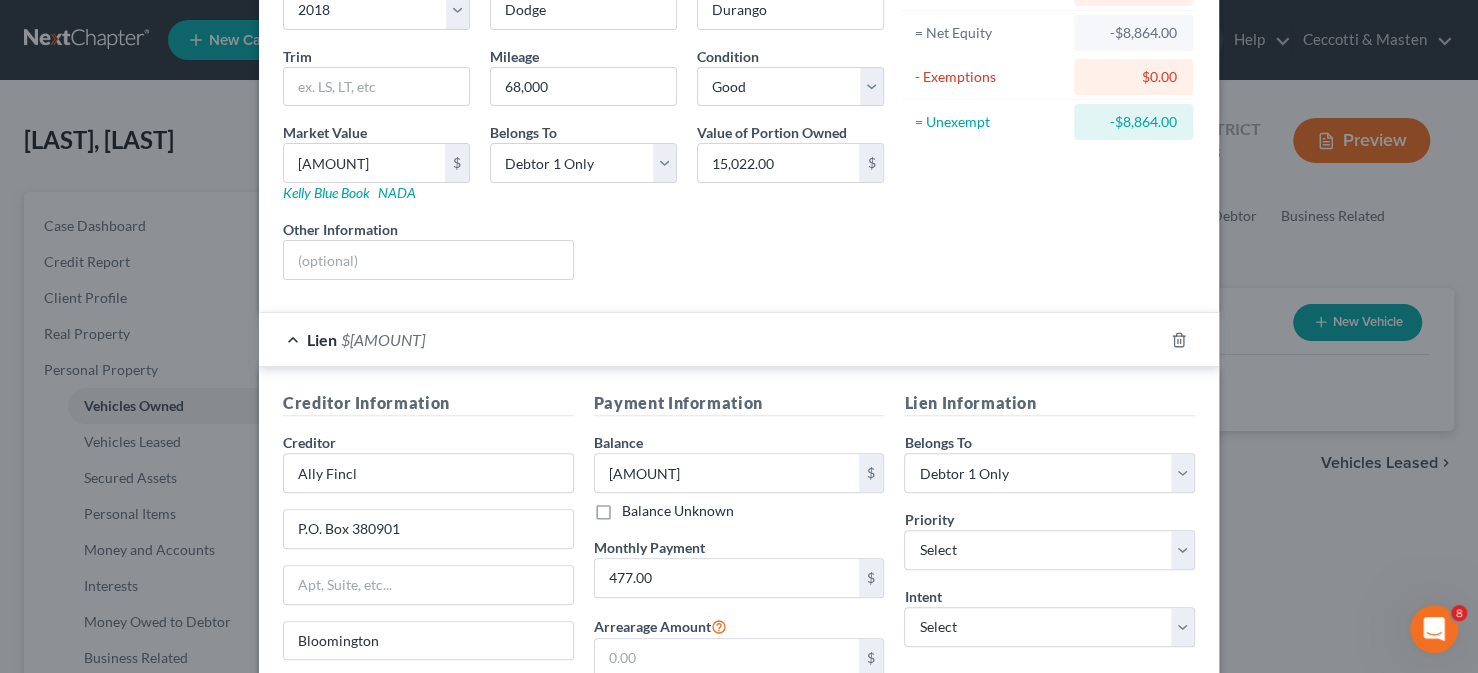 scroll, scrollTop: 400, scrollLeft: 0, axis: vertical 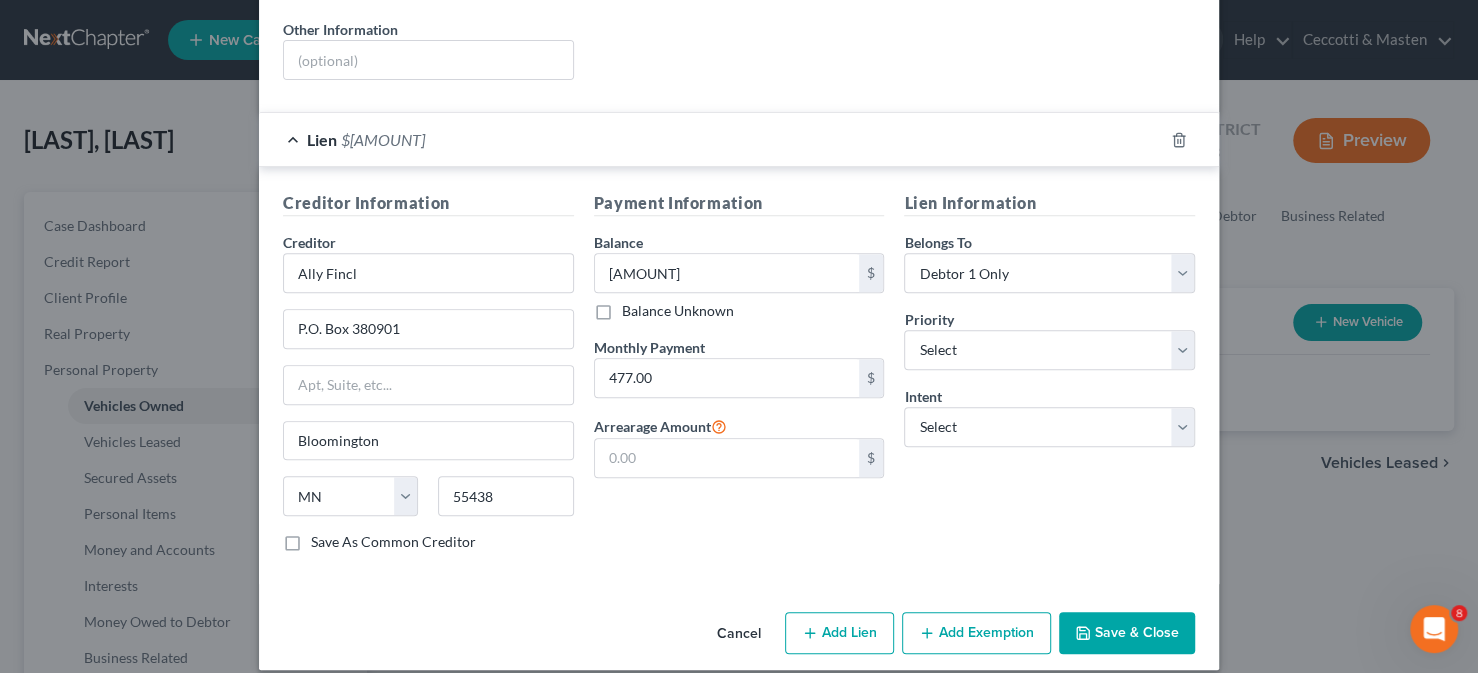 click on "Add Exemption" at bounding box center [976, 633] 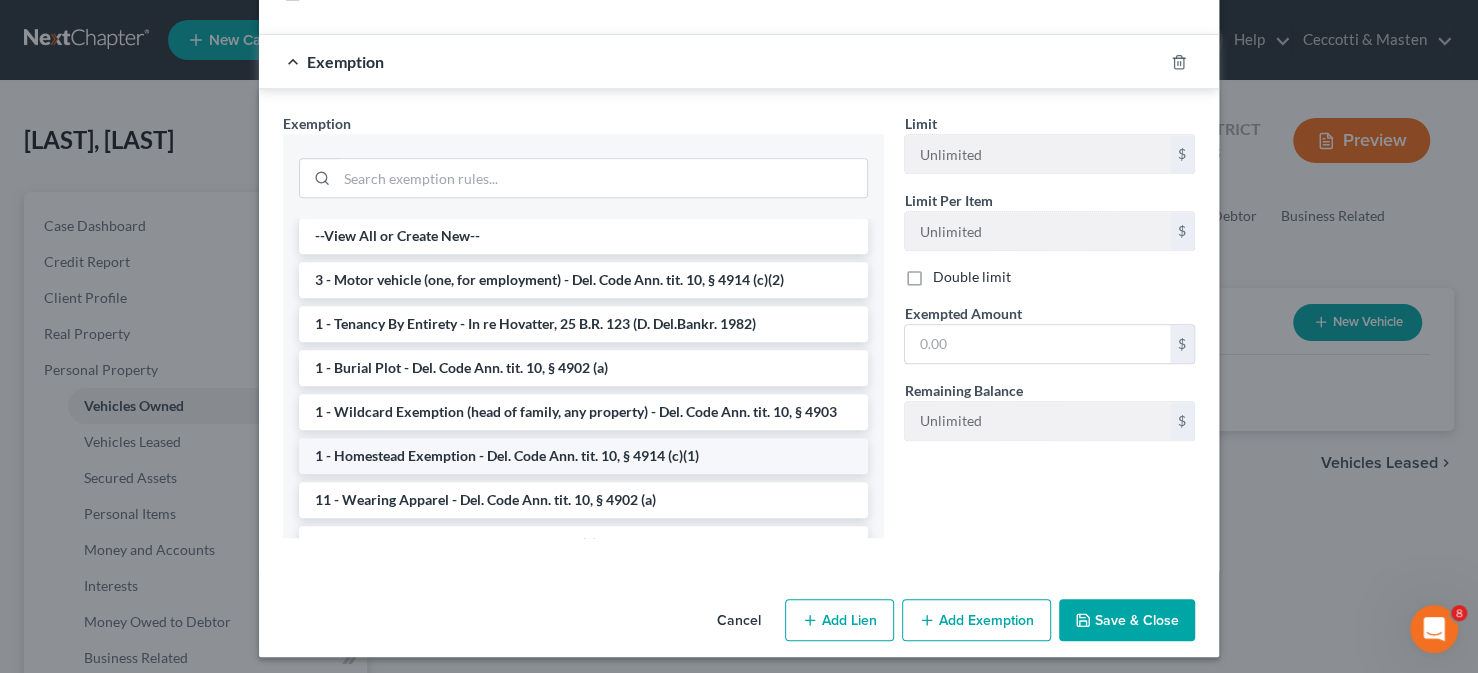 scroll, scrollTop: 951, scrollLeft: 0, axis: vertical 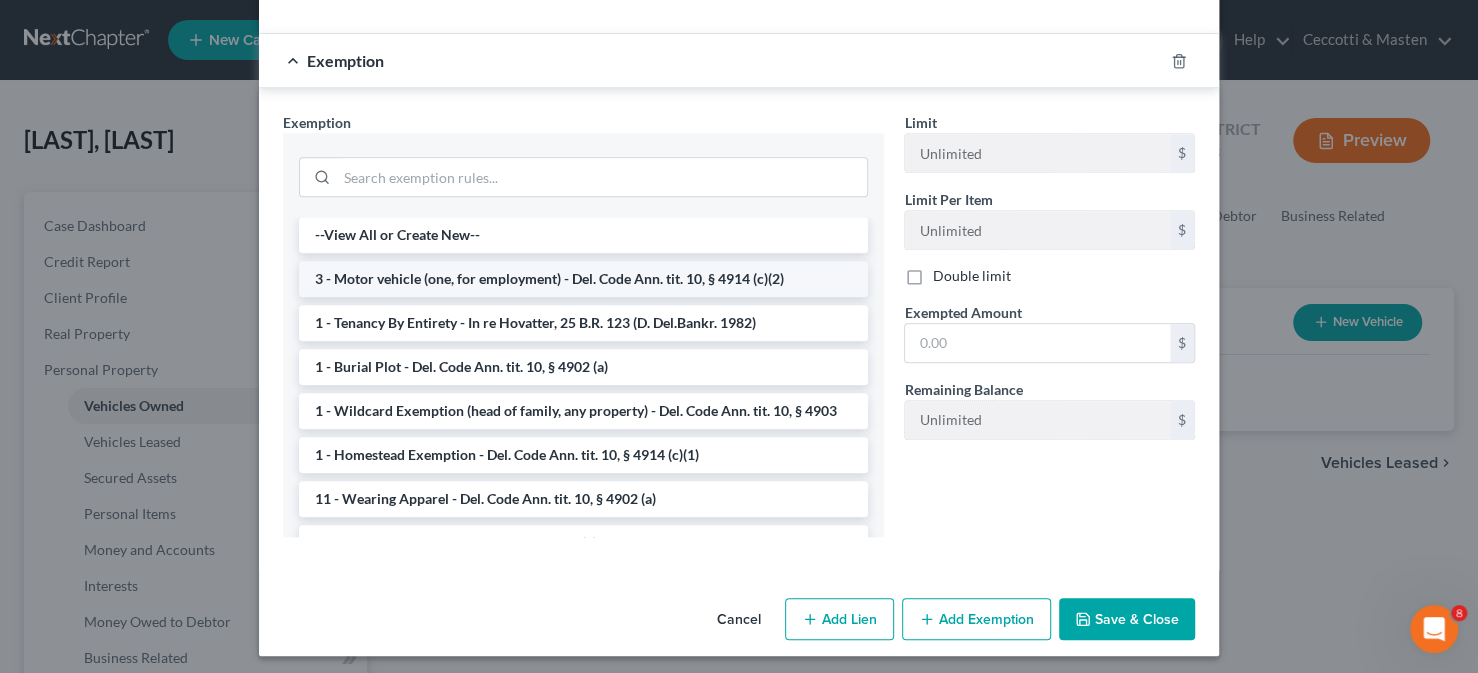 click on "3 - Motor vehicle (one, for employment) - Del. Code Ann. tit. 10, § 4914 (c)(2)" at bounding box center [583, 279] 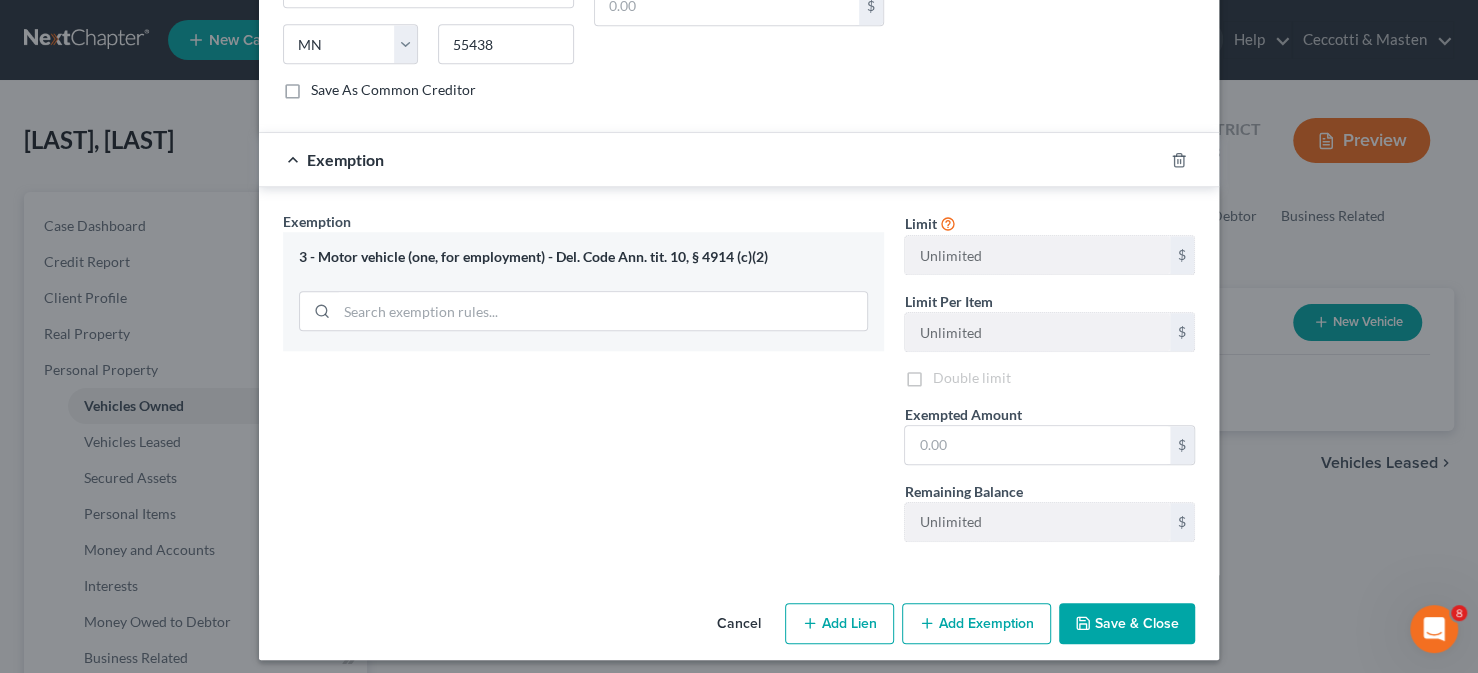 scroll, scrollTop: 855, scrollLeft: 0, axis: vertical 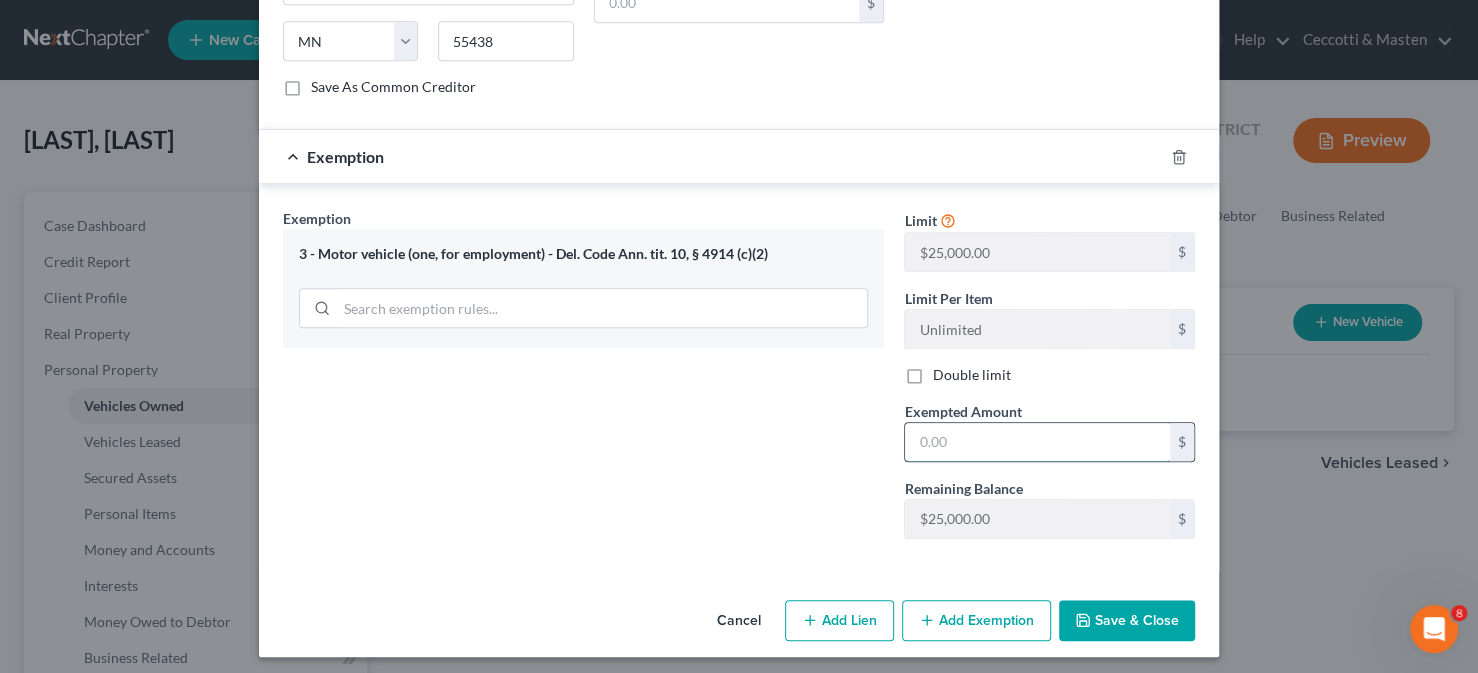 click at bounding box center [1037, 442] 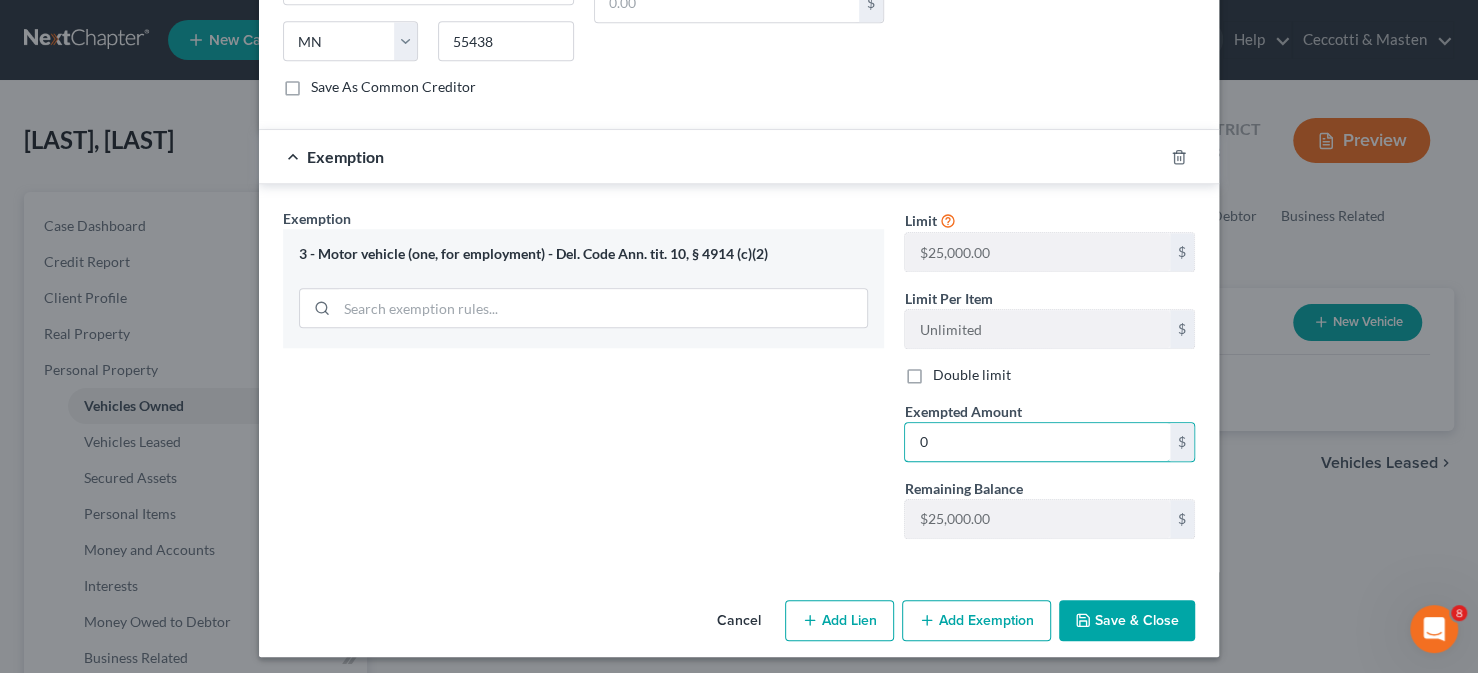 type on "0" 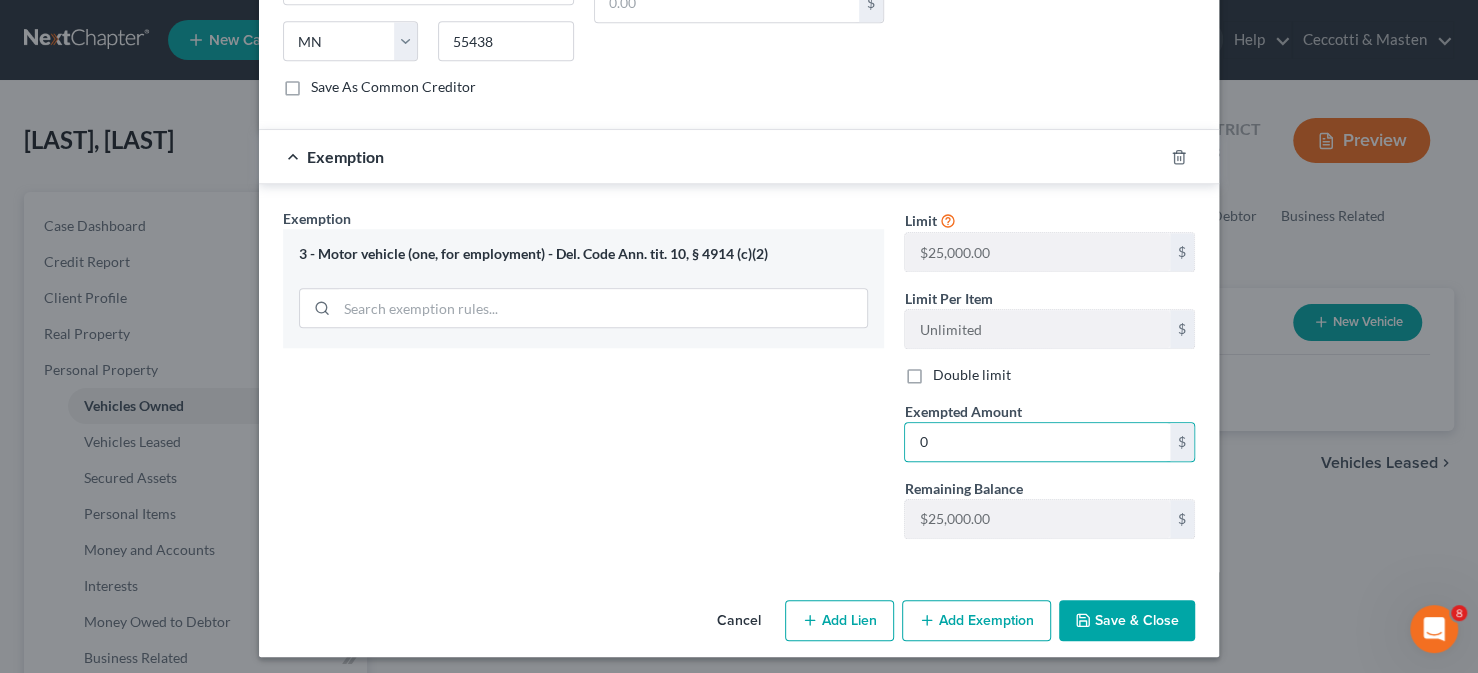 click on "Save & Close" at bounding box center (1127, 621) 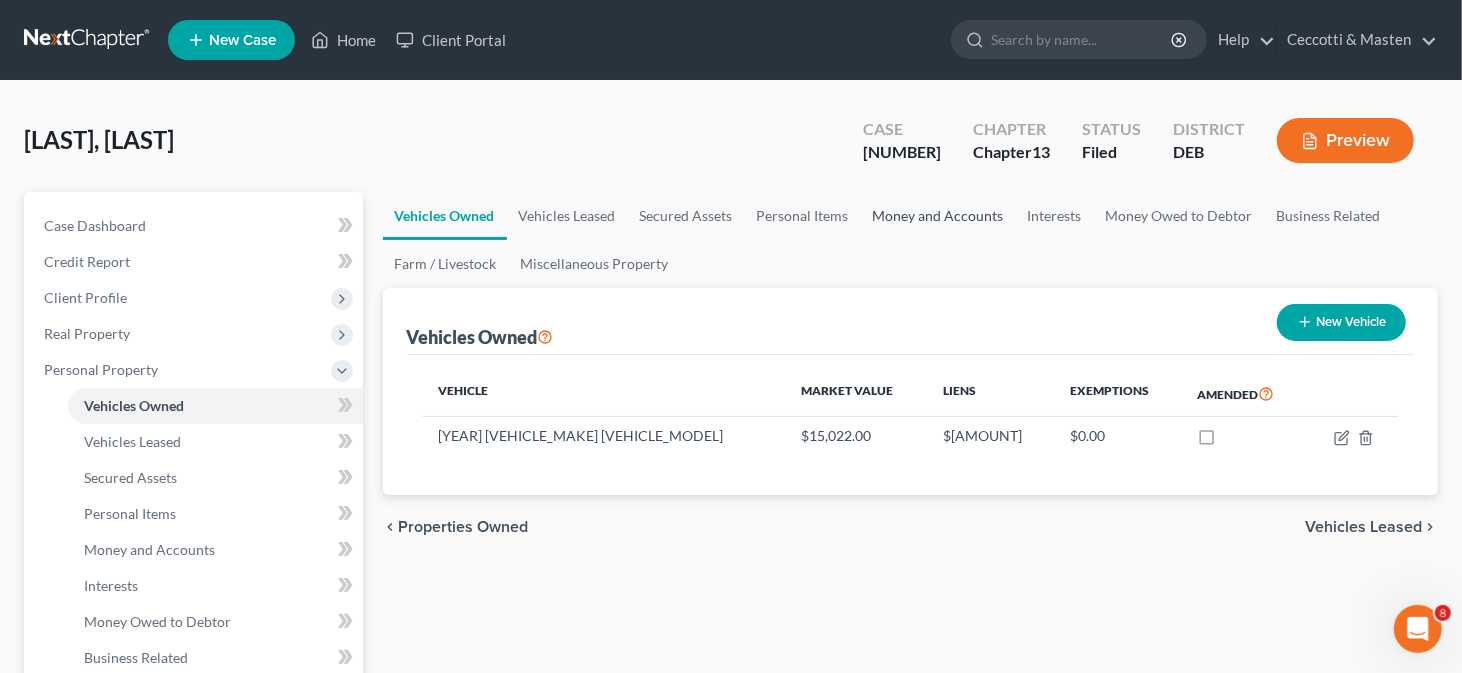 click on "Money and Accounts" at bounding box center [938, 216] 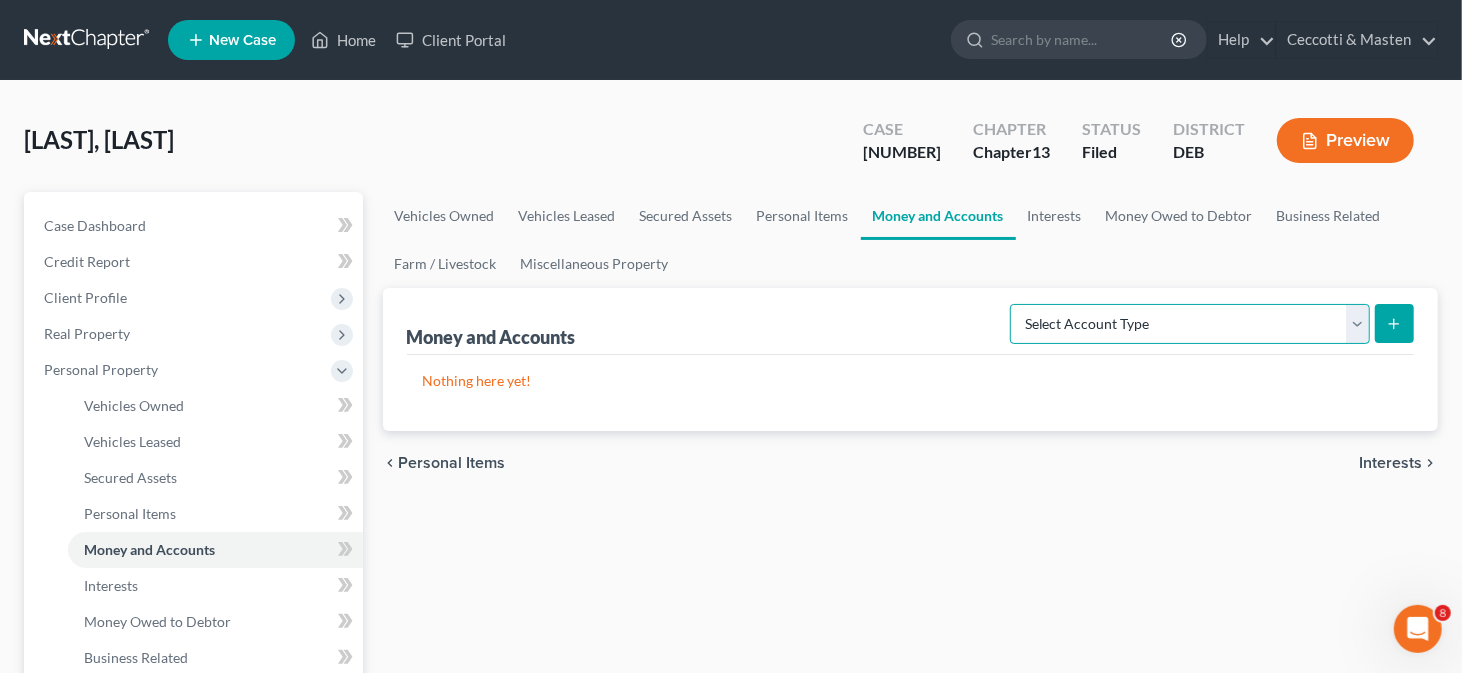 click on "Select Account Type Brokerage Cash on Hand Certificates of Deposit Checking Account Money Market Other (Credit Union, Health Savings Account, etc) Safe Deposit Box Savings Account Security Deposits or Prepayments" at bounding box center [1190, 324] 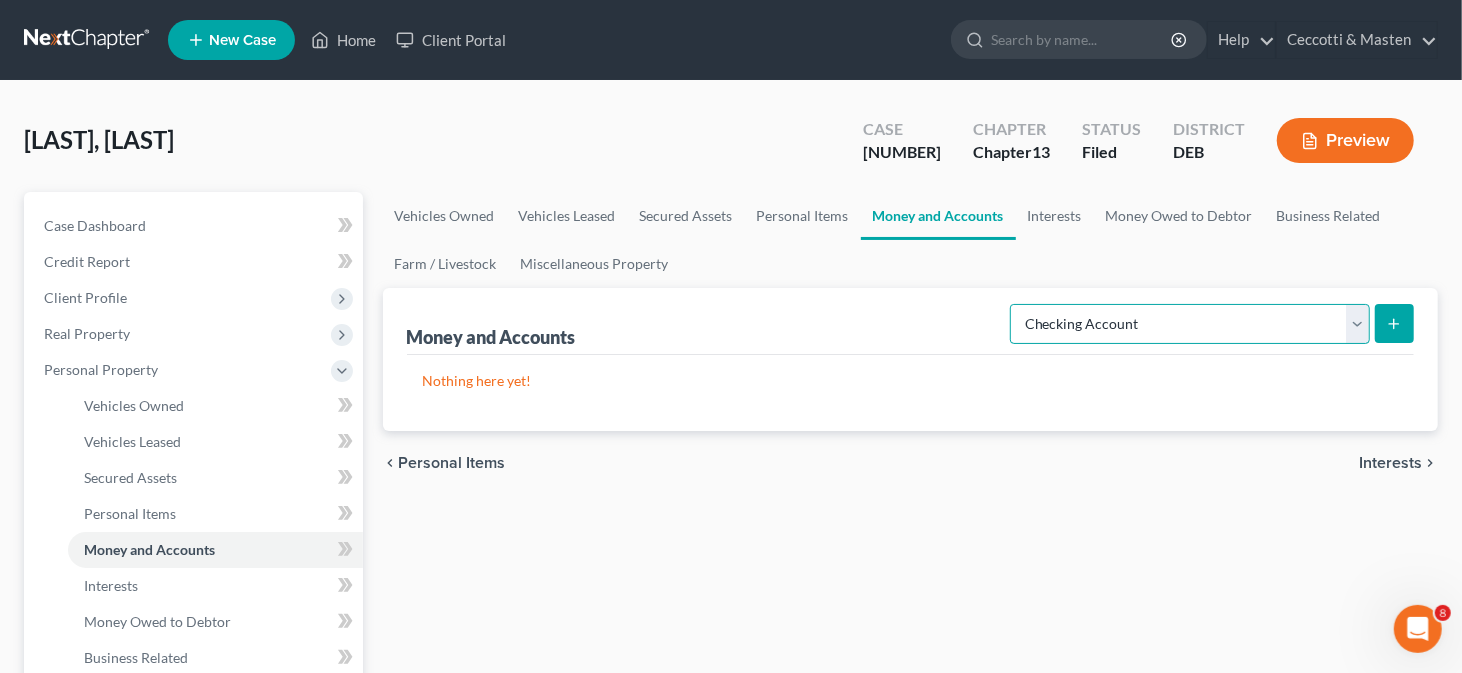 click on "Select Account Type Brokerage Cash on Hand Certificates of Deposit Checking Account Money Market Other (Credit Union, Health Savings Account, etc) Safe Deposit Box Savings Account Security Deposits or Prepayments" at bounding box center [1190, 324] 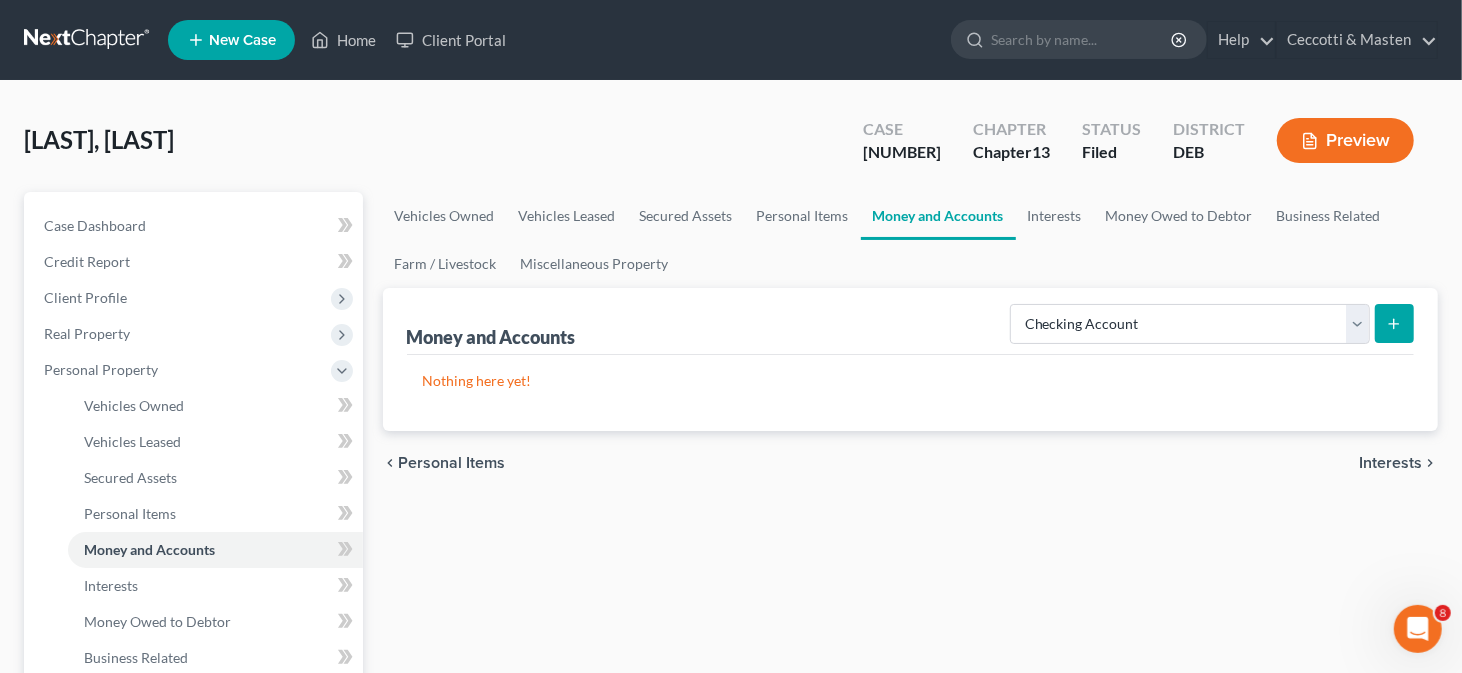 click 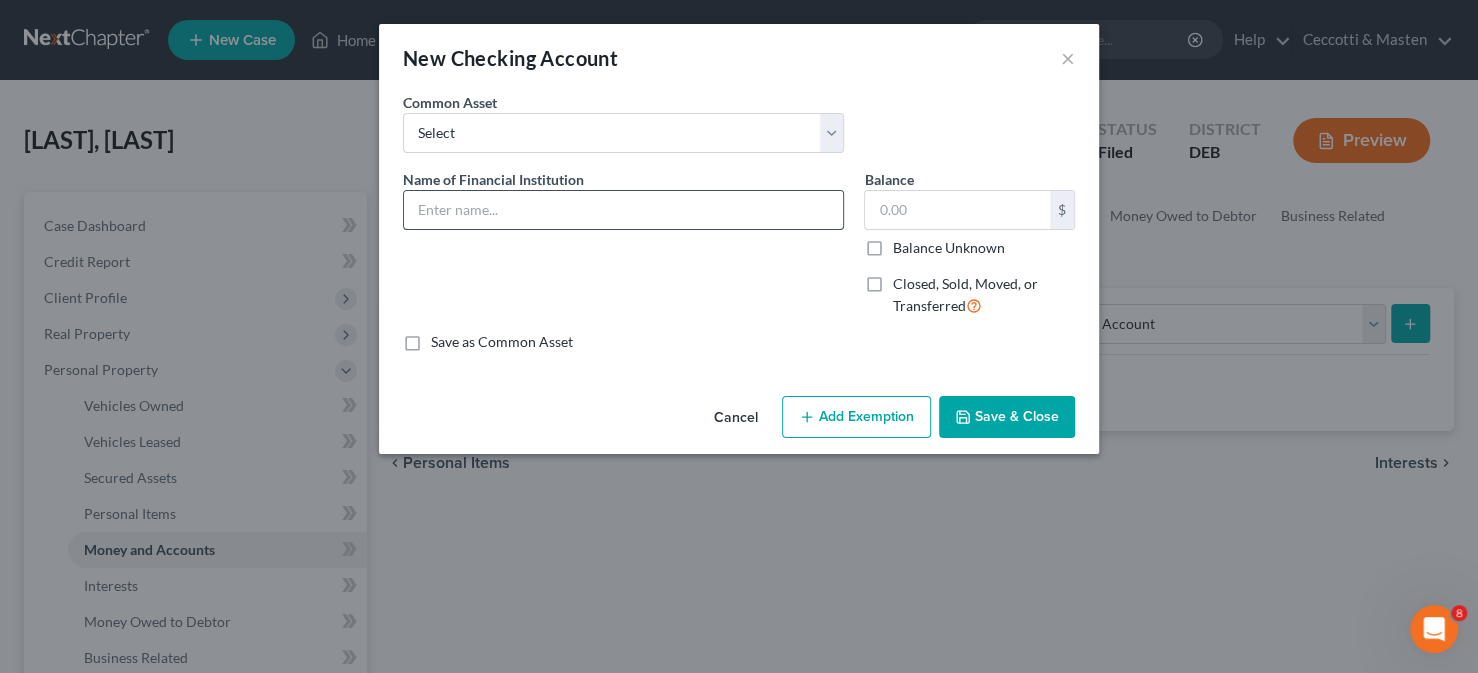 click at bounding box center [623, 210] 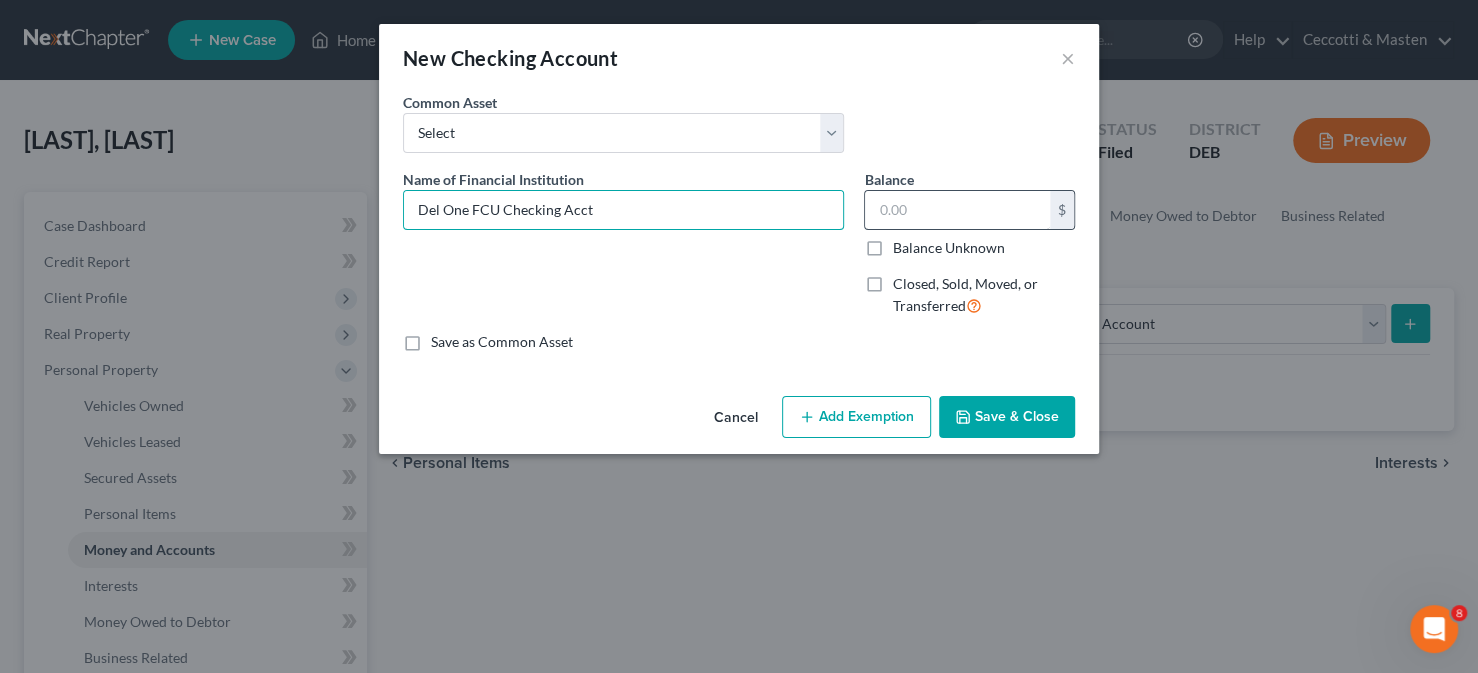 type on "Del One FCU Checking Acct" 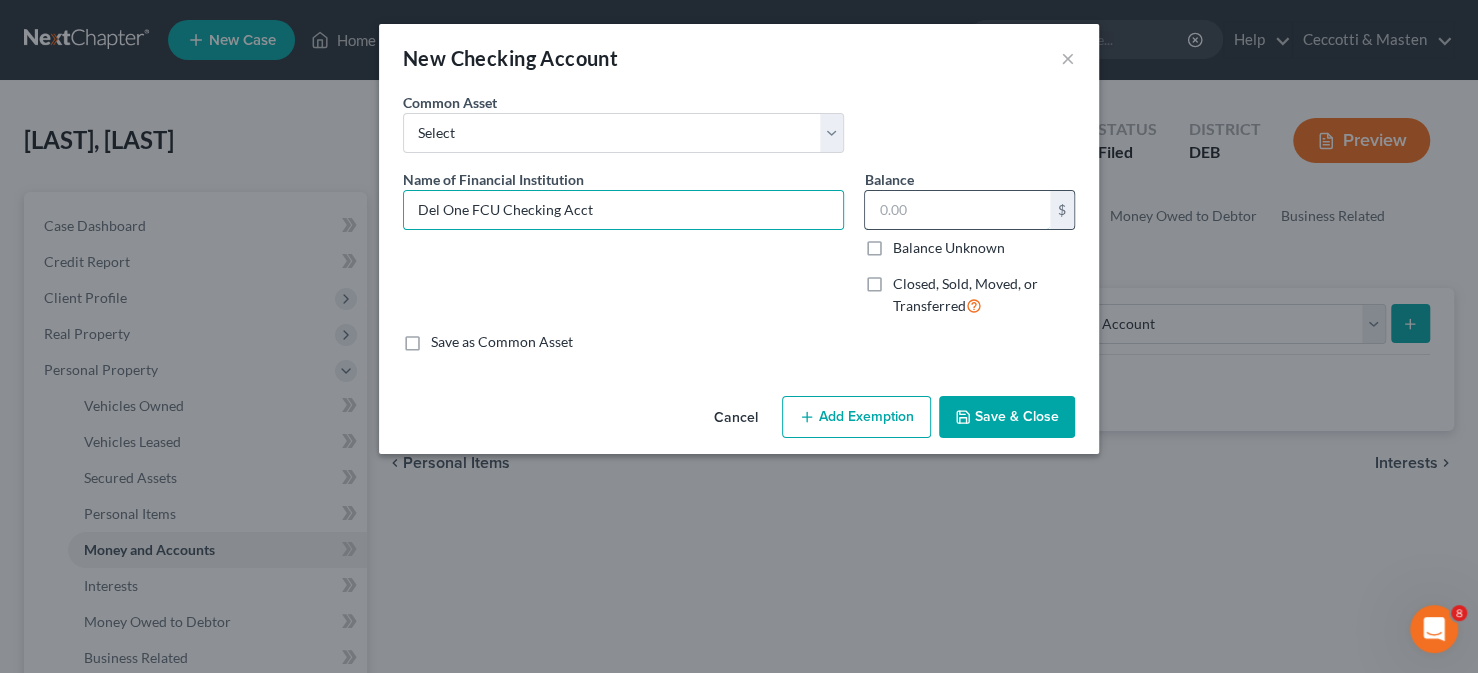 click at bounding box center (957, 210) 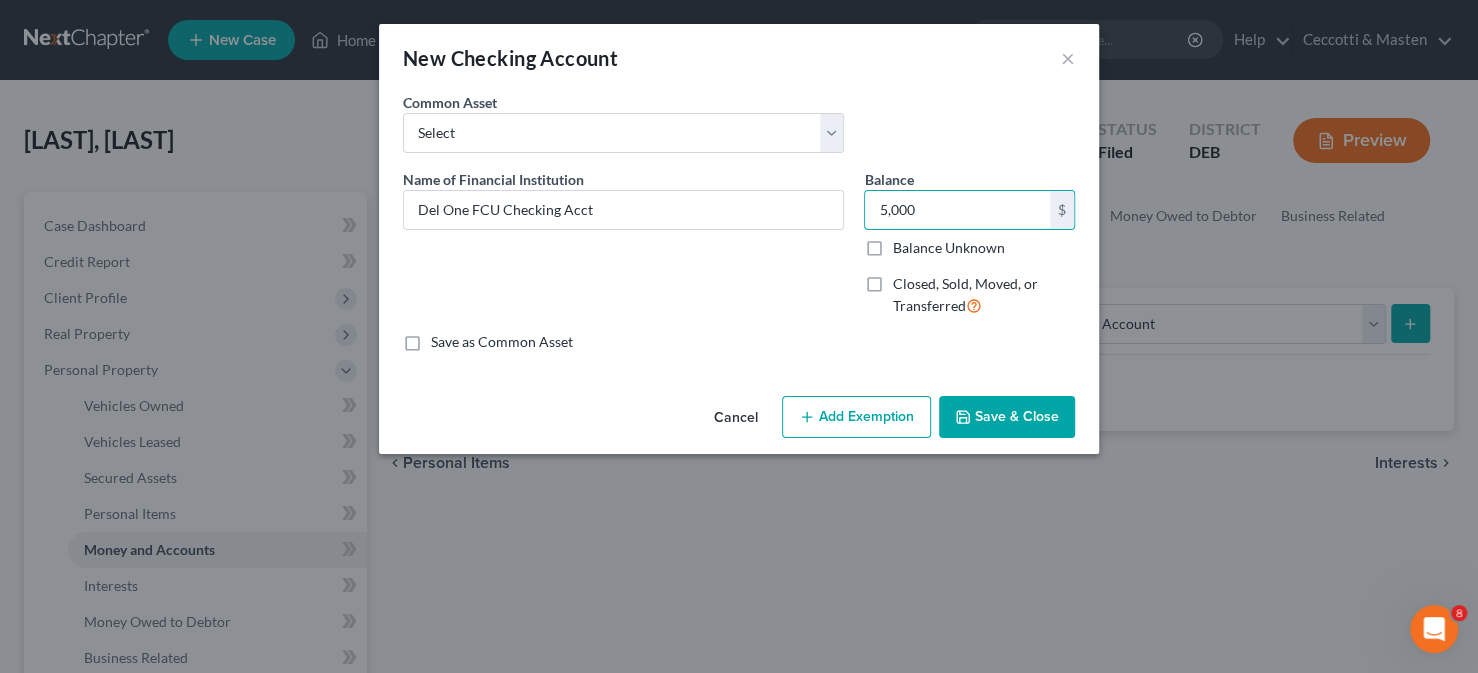 type on "5,000" 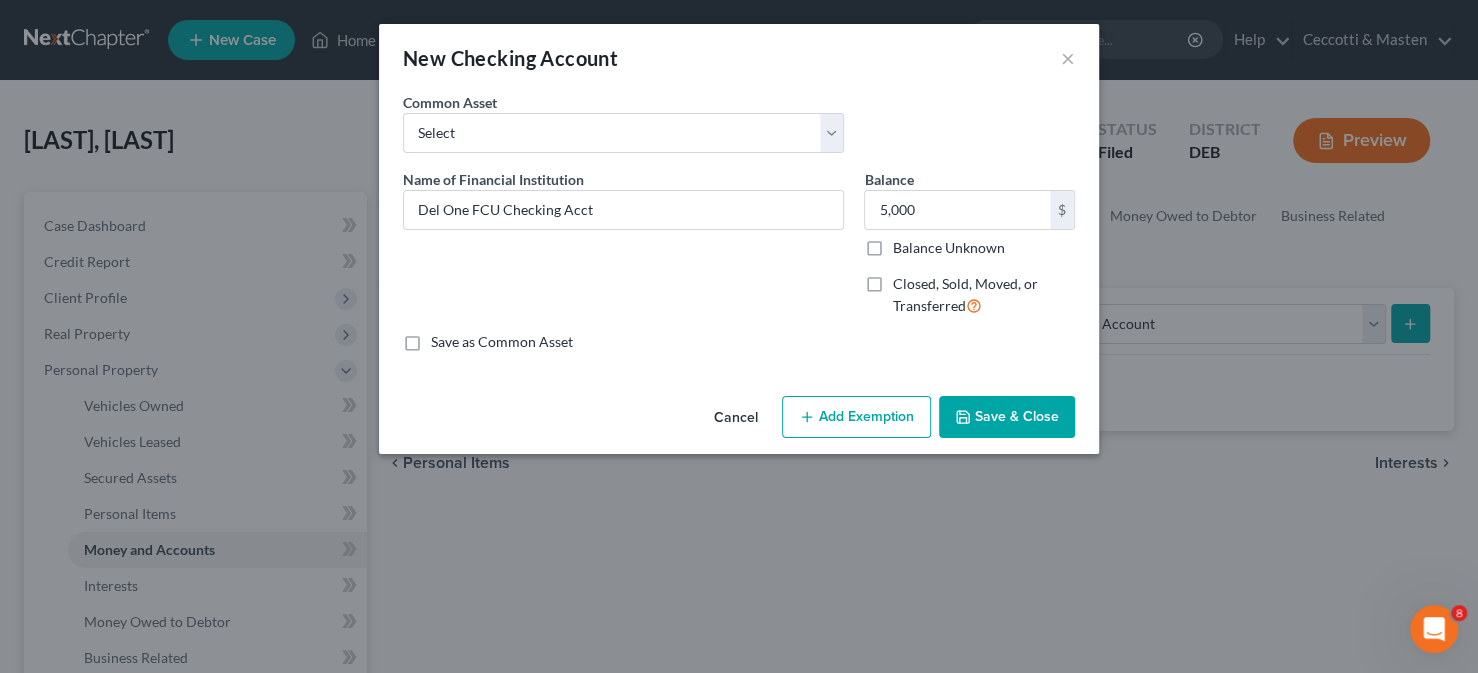 click on "Add Exemption" at bounding box center (856, 417) 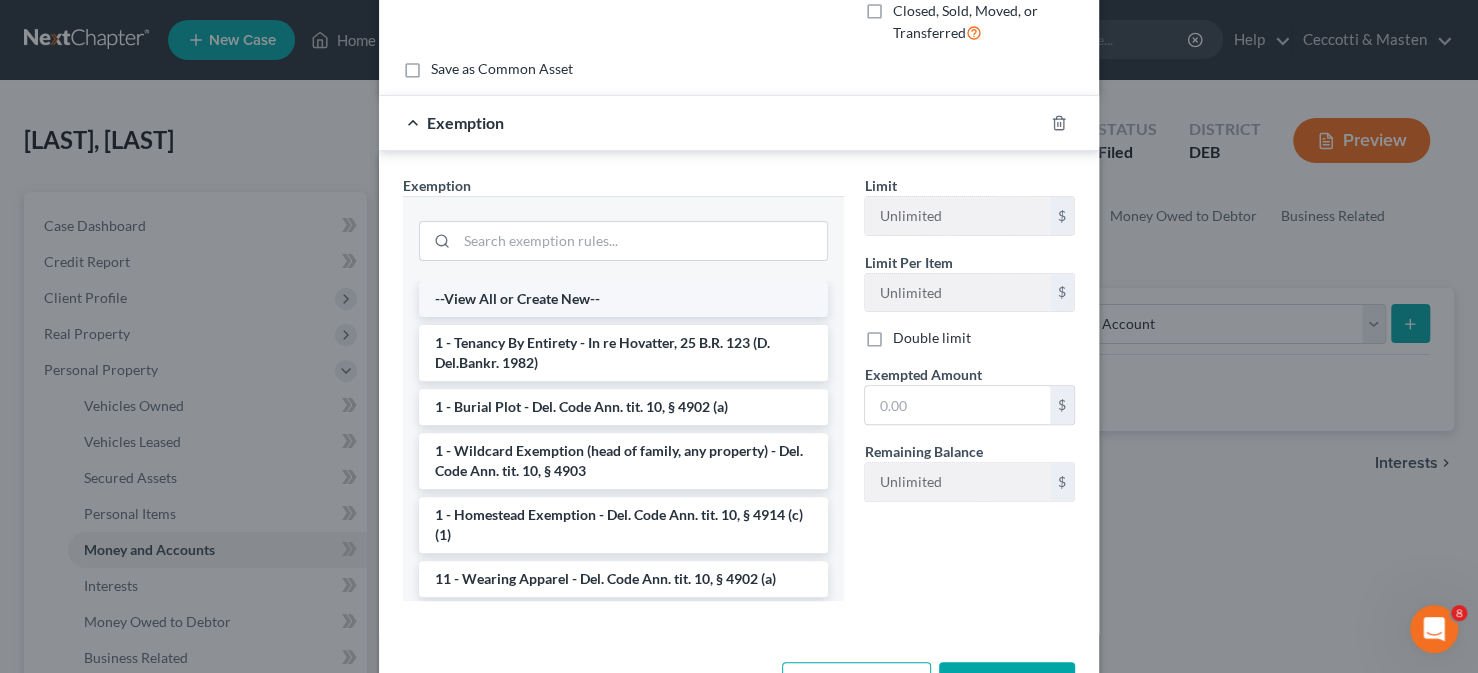 scroll, scrollTop: 240, scrollLeft: 0, axis: vertical 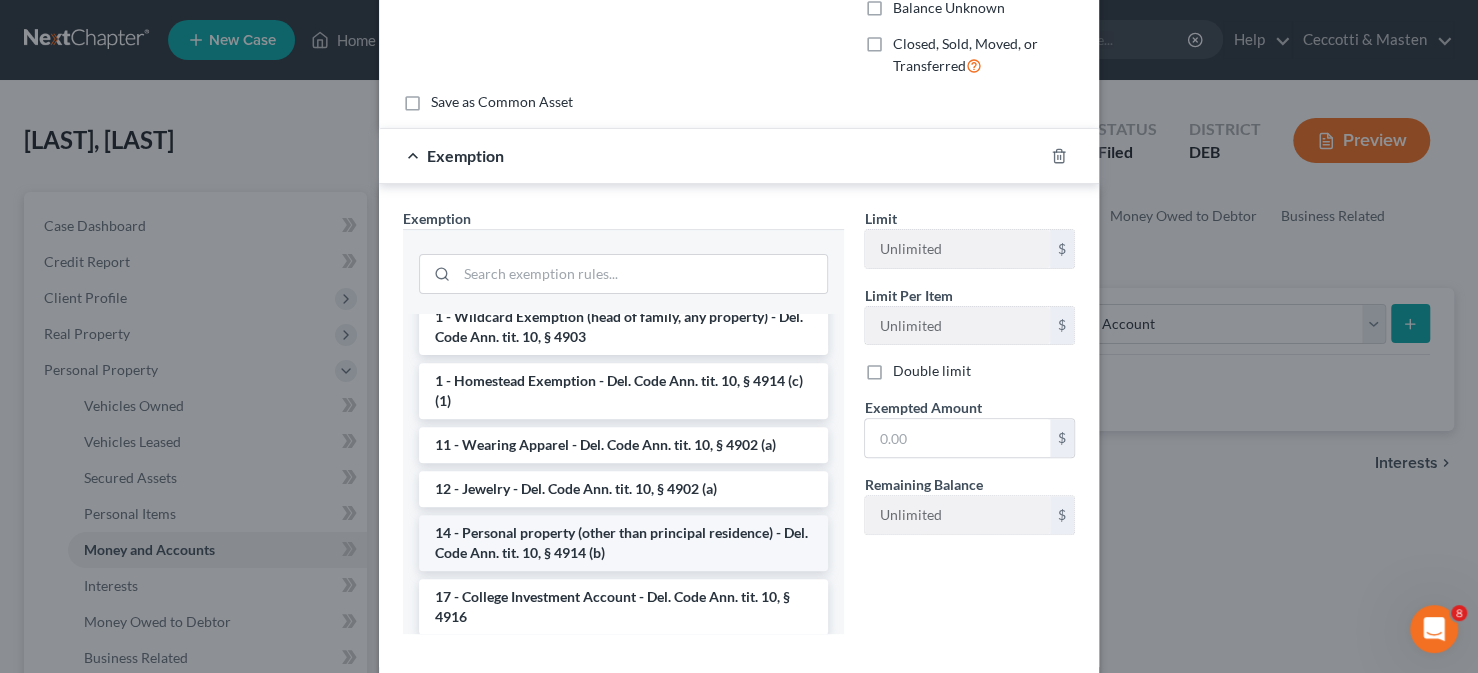 click on "17 - College Investment Account - Del. Code Ann. tit. 10, § 4916" at bounding box center [623, 607] 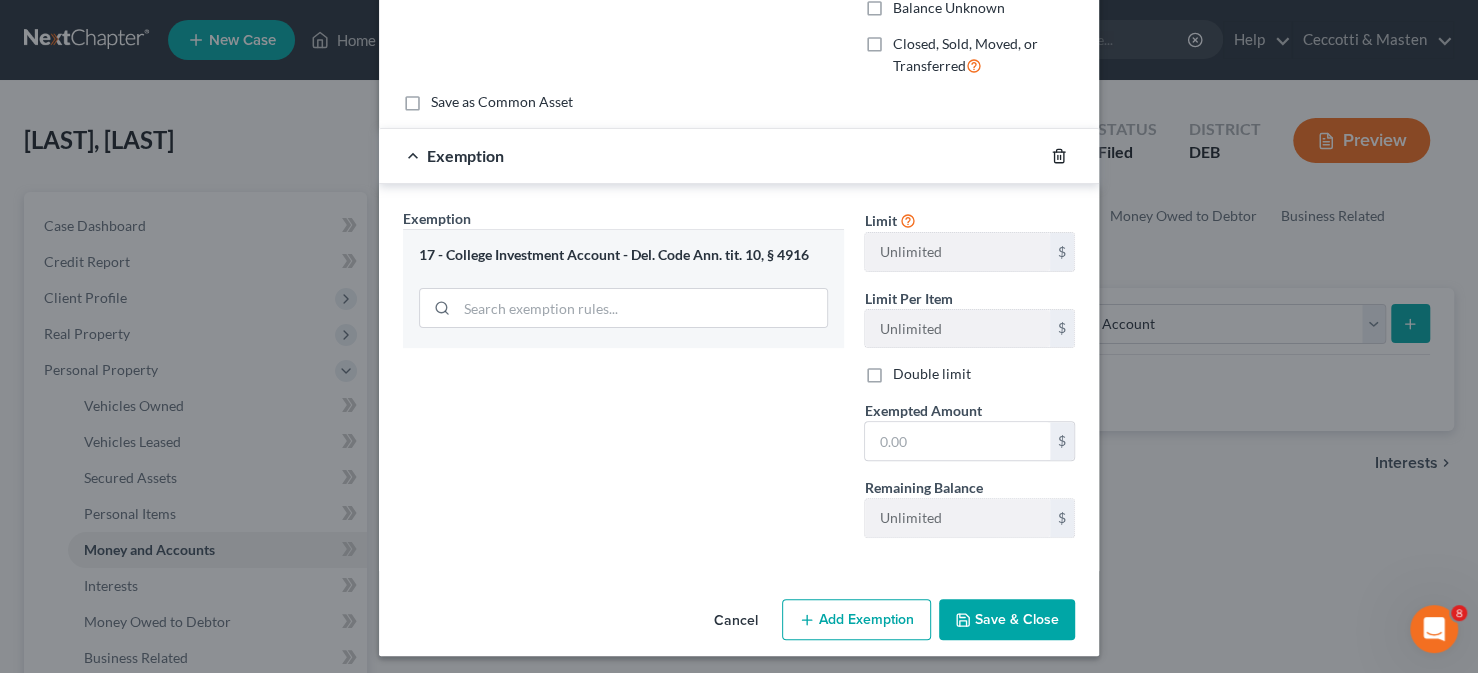 click 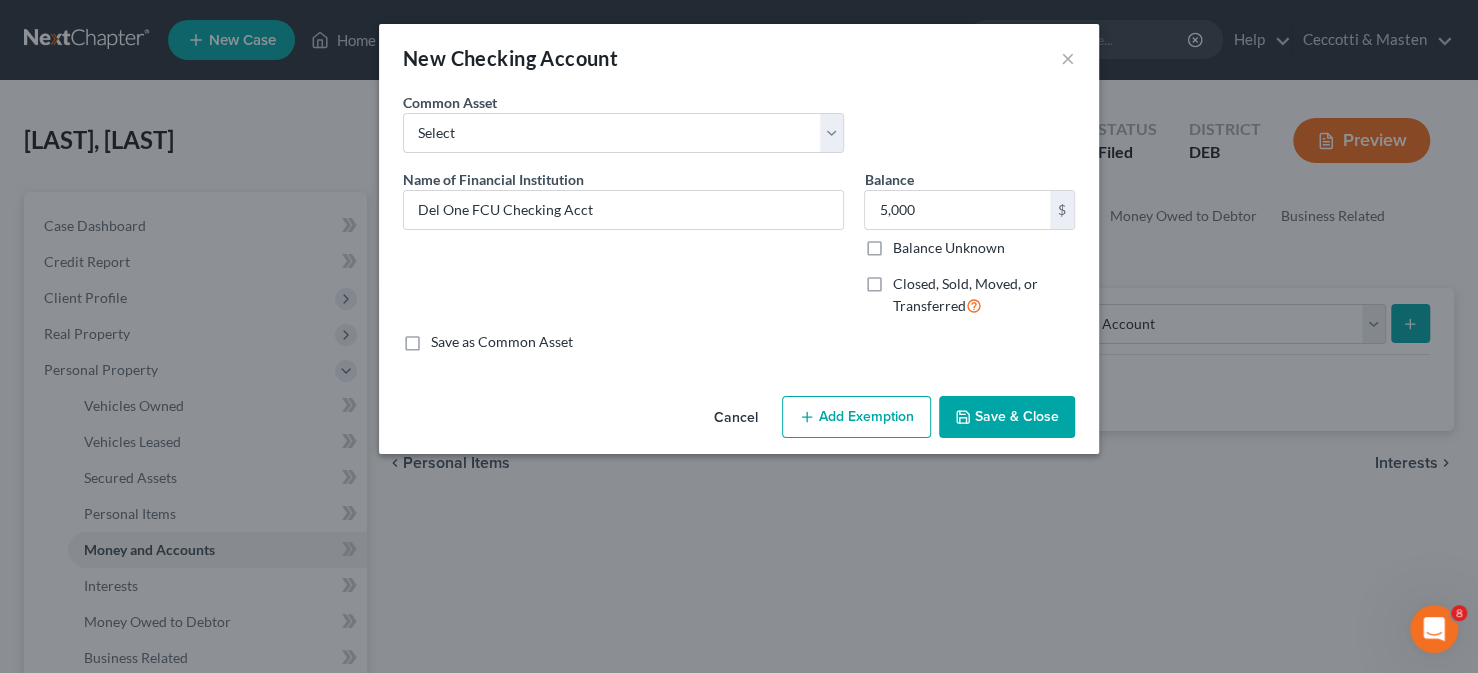 scroll, scrollTop: 0, scrollLeft: 0, axis: both 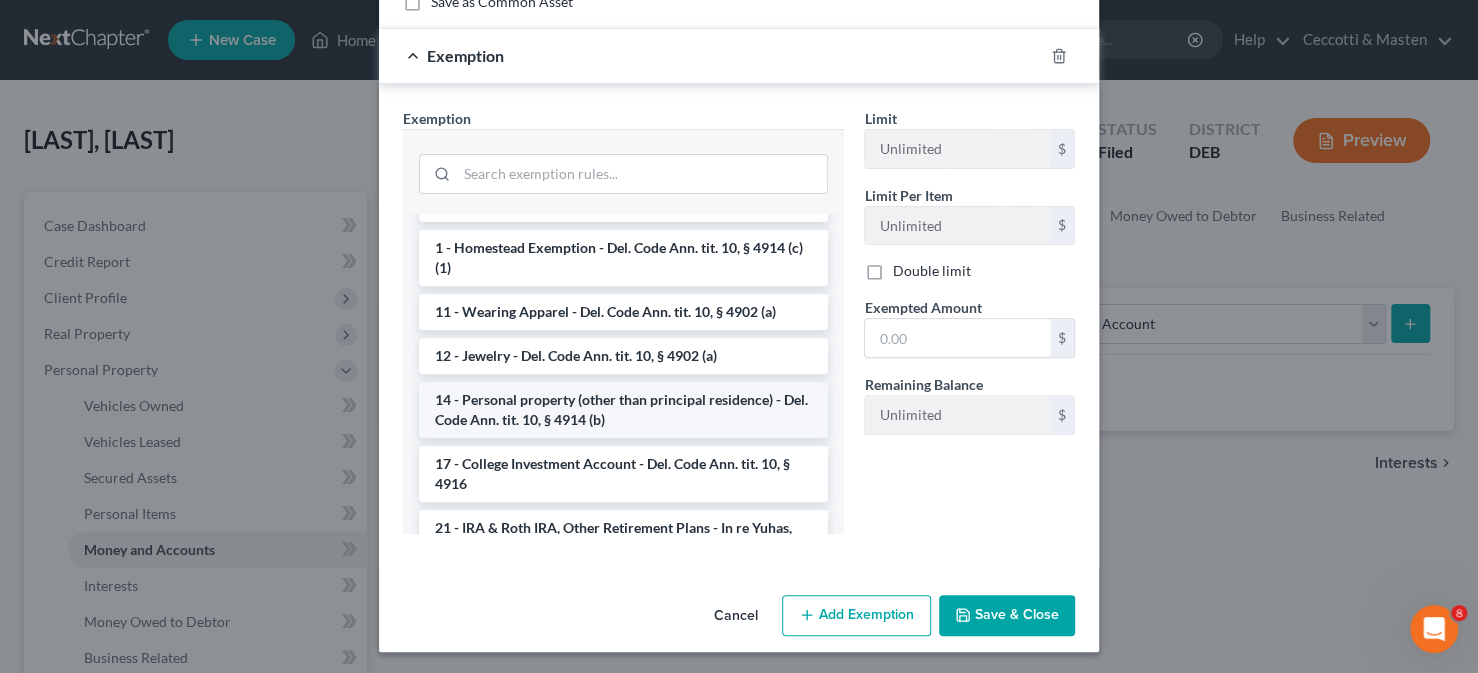 click on "14 - Personal property (other than principal residence) - Del. Code Ann. tit. 10, § 4914 (b)" at bounding box center (623, 410) 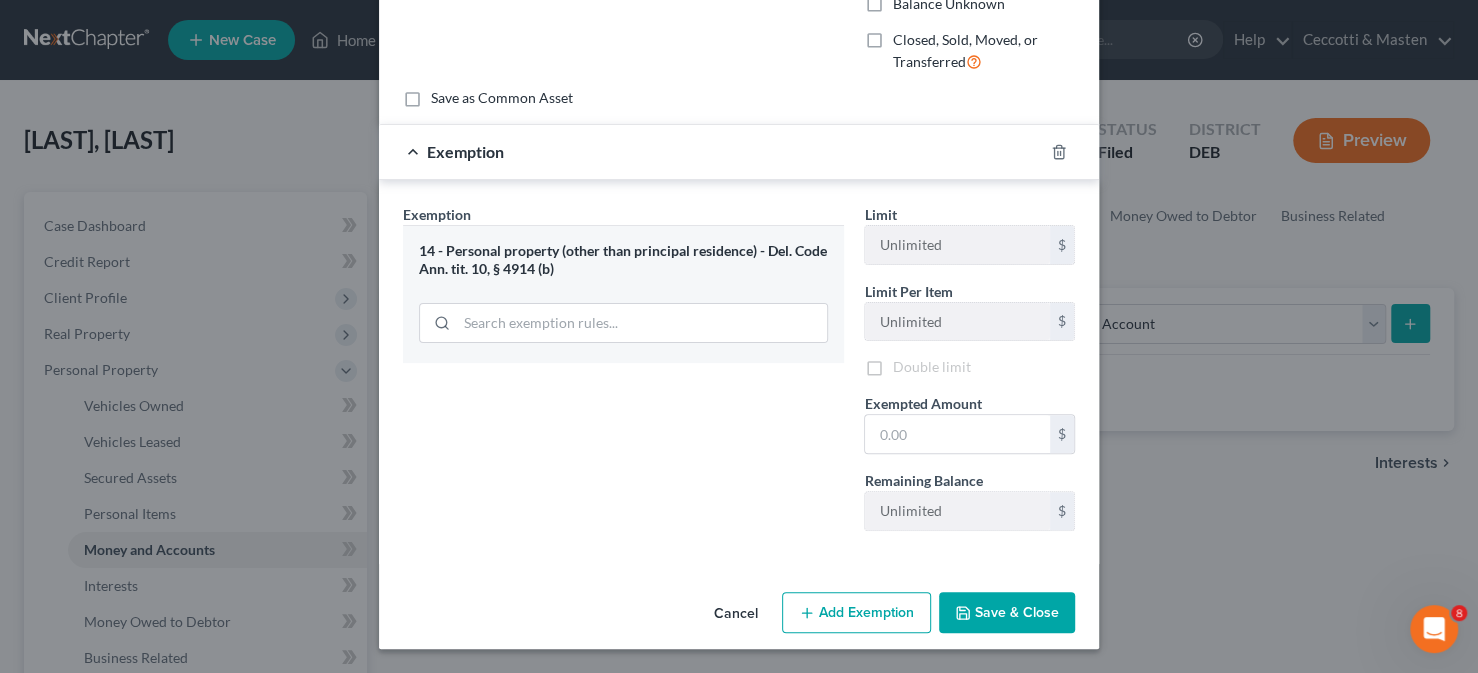 scroll, scrollTop: 243, scrollLeft: 0, axis: vertical 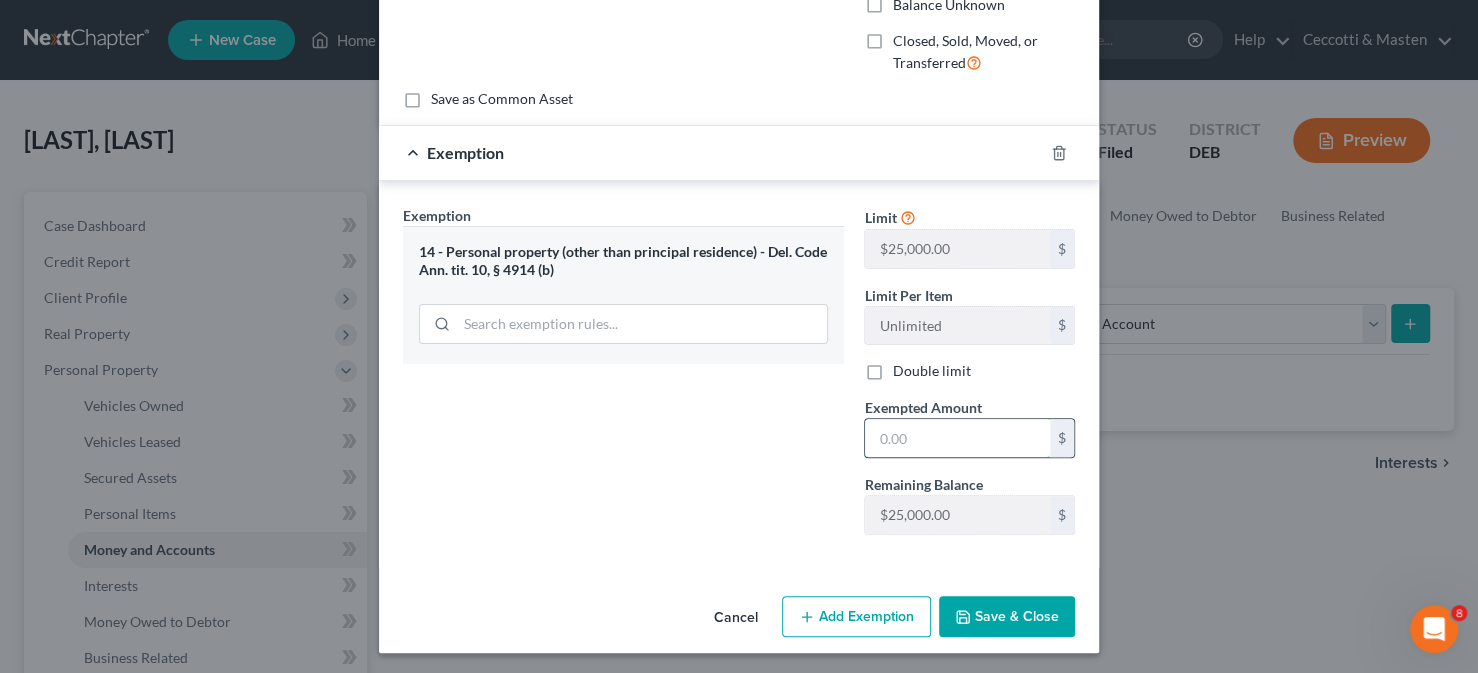 click at bounding box center [957, 438] 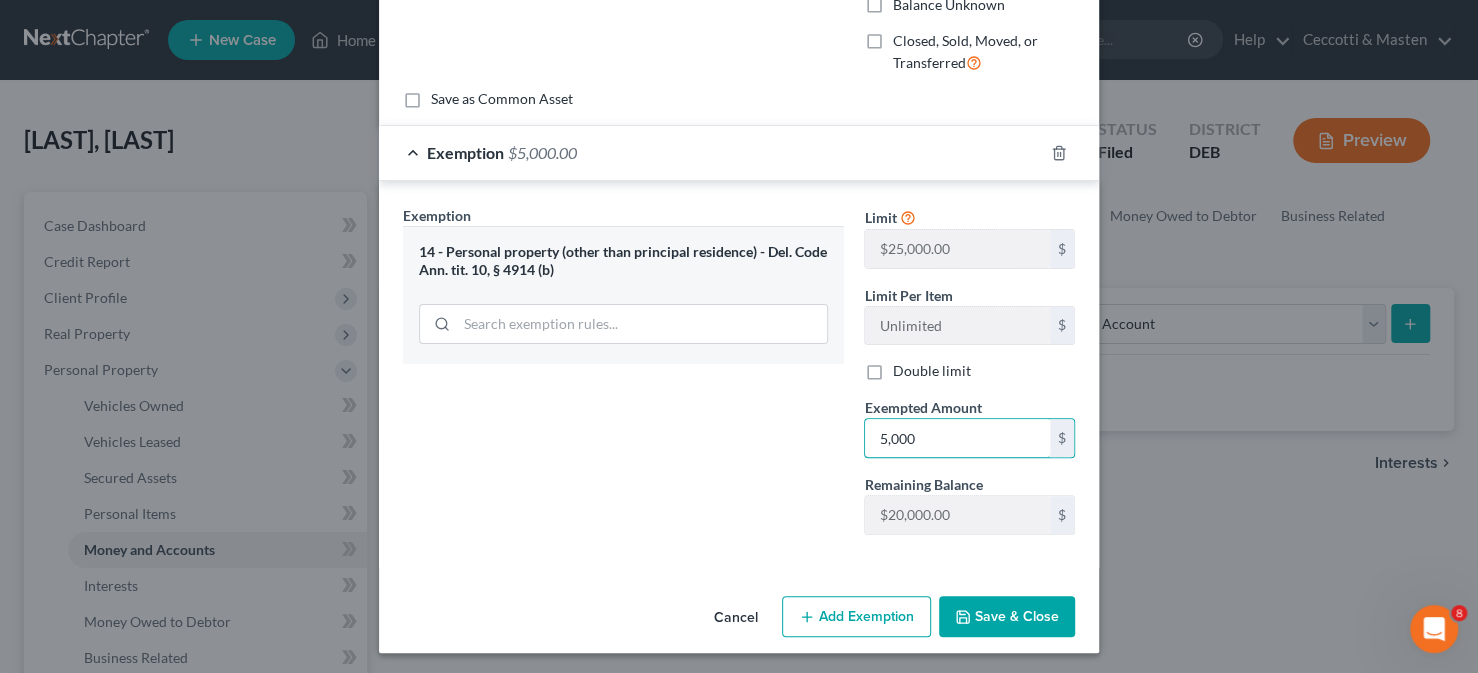 type on "5,000" 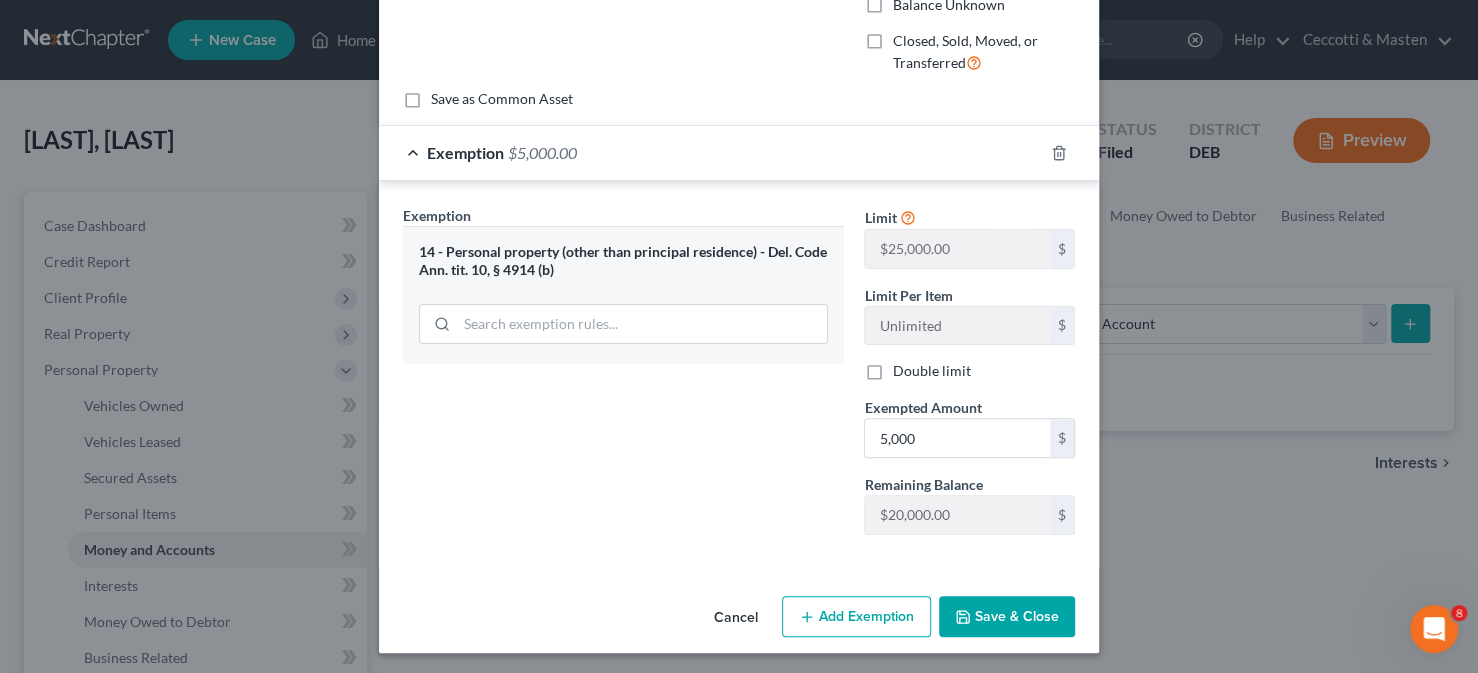 click on "Save & Close" at bounding box center (1007, 617) 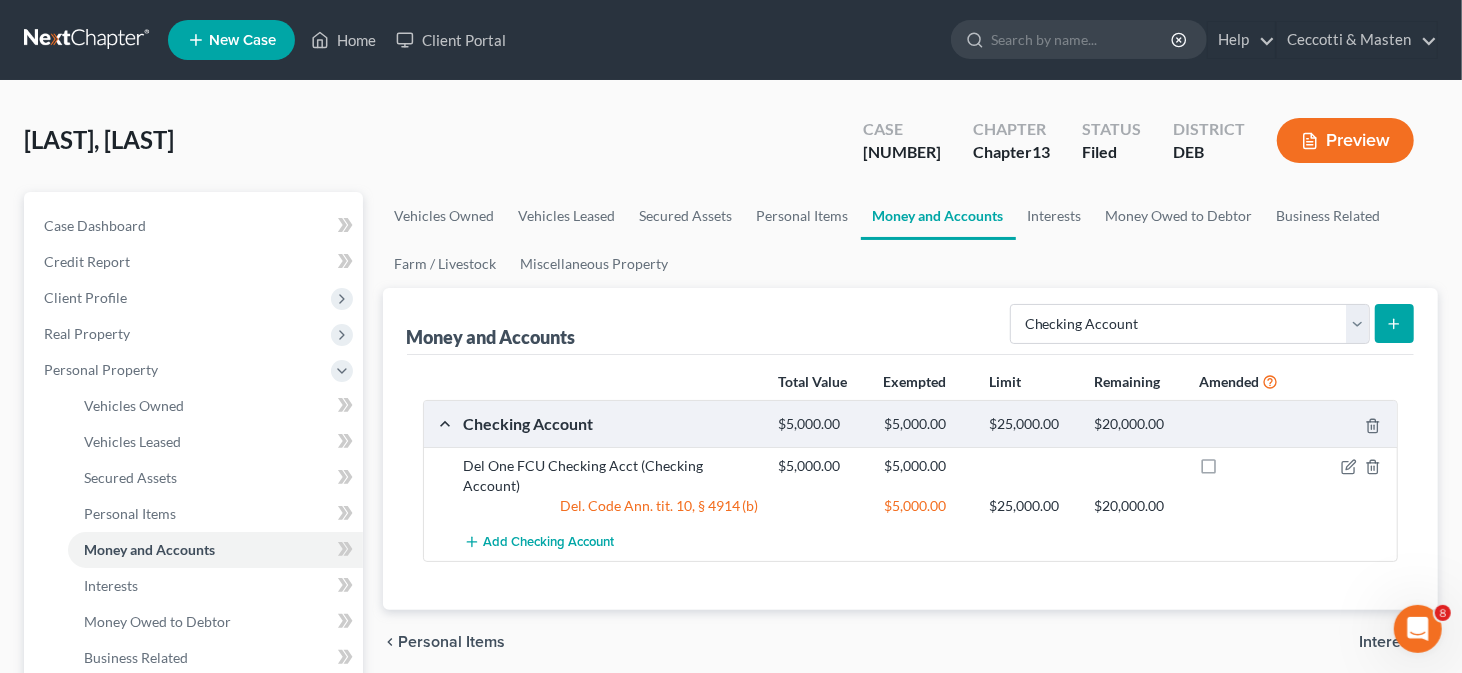 click 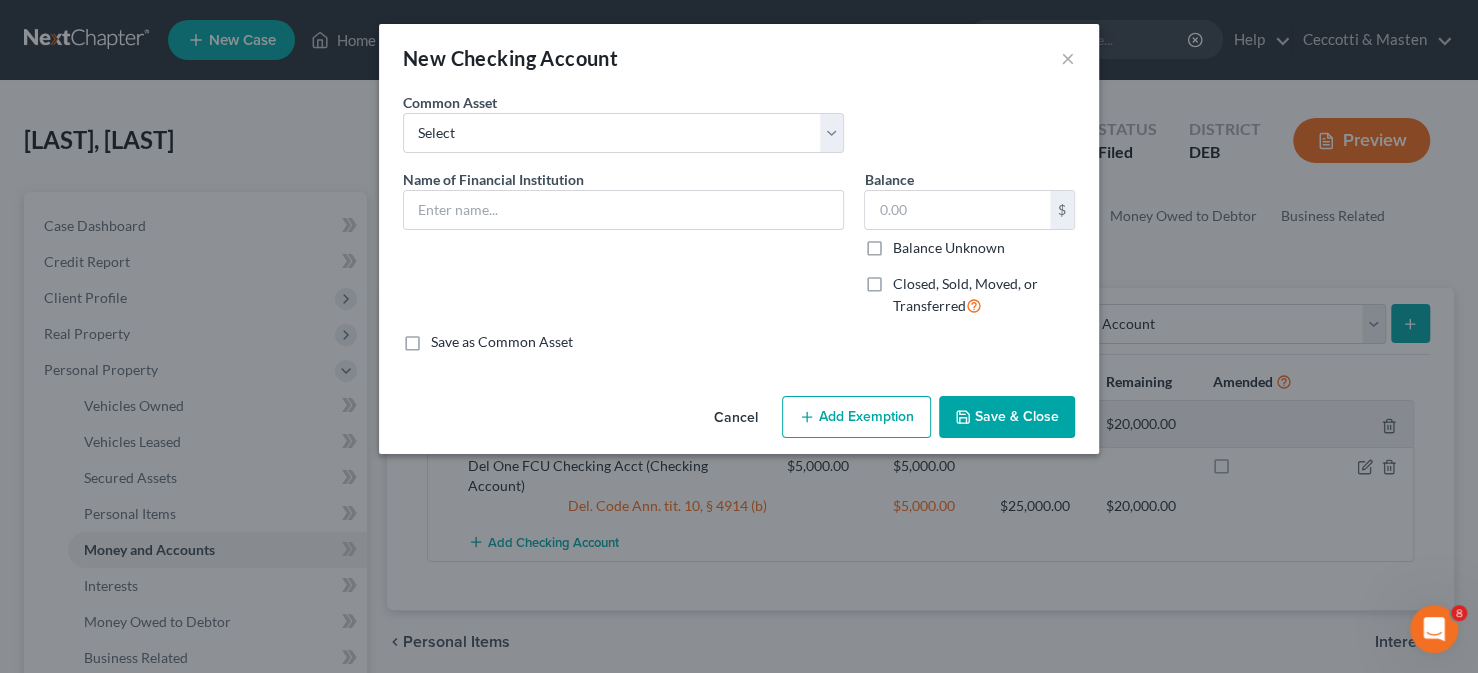 click on "Cancel" at bounding box center [736, 418] 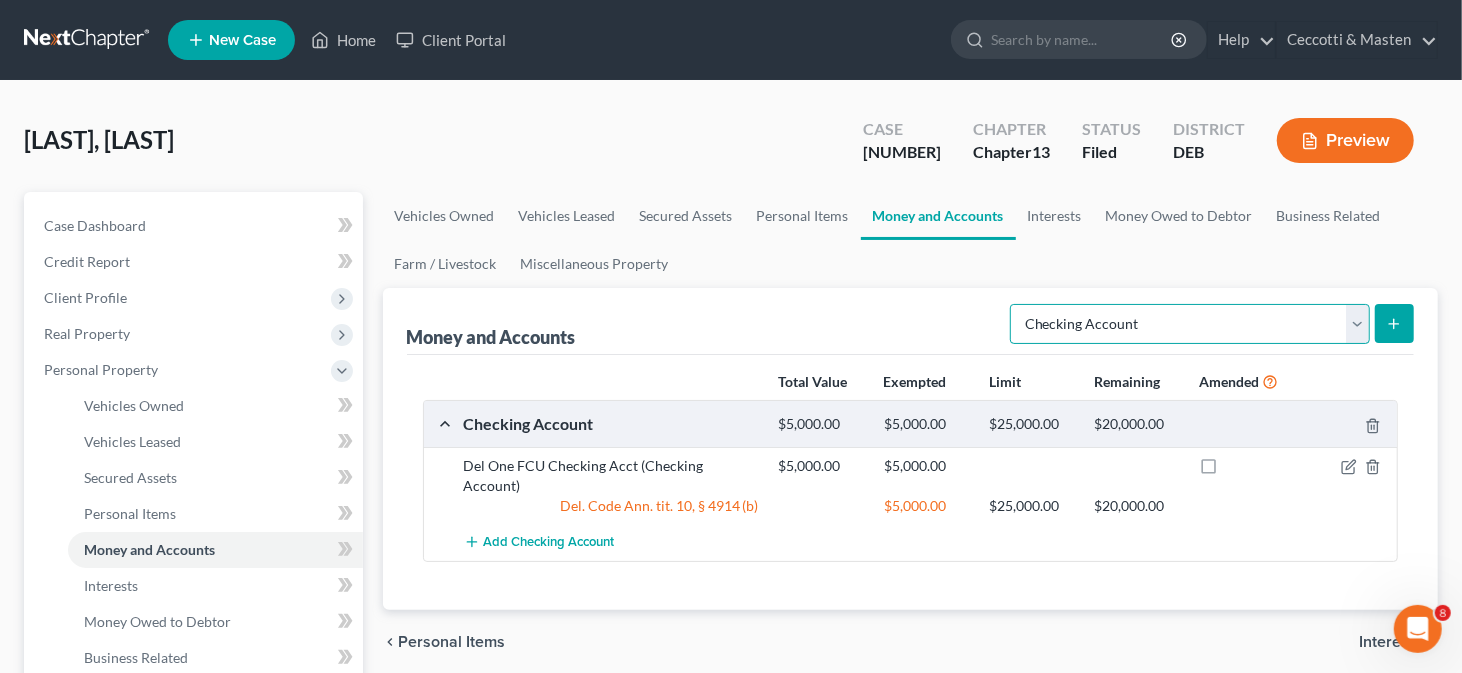 click on "Select Account Type Brokerage Cash on Hand Certificates of Deposit Checking Account Money Market Other (Credit Union, Health Savings Account, etc) Safe Deposit Box Savings Account Security Deposits or Prepayments" at bounding box center (1190, 324) 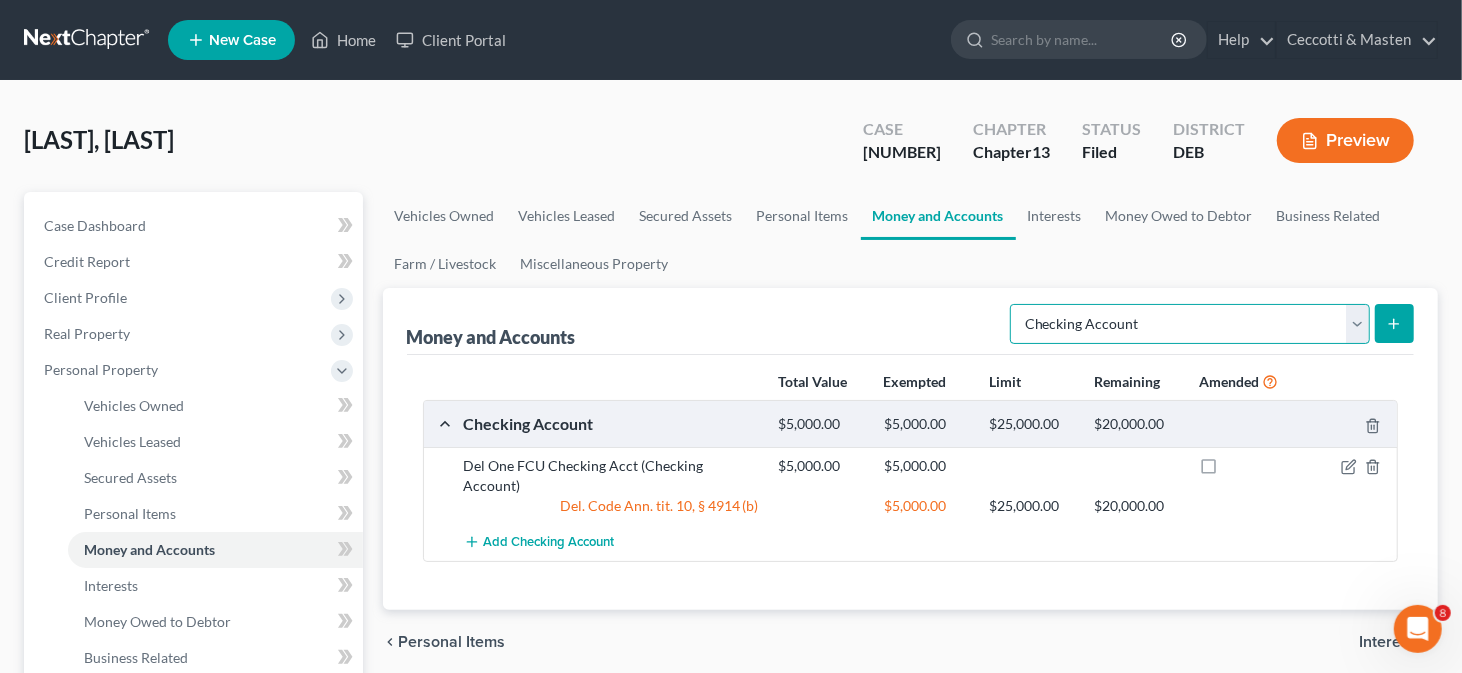 select on "savings" 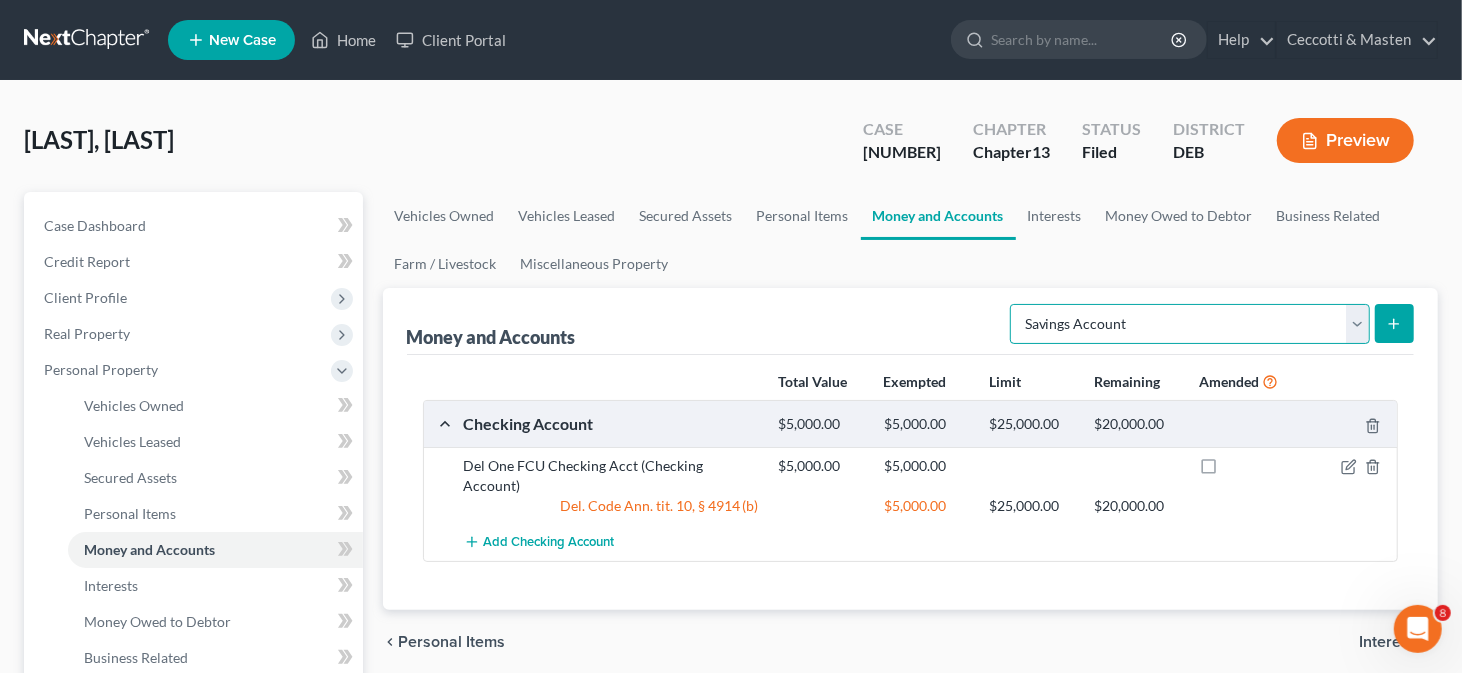 click on "Select Account Type Brokerage Cash on Hand Certificates of Deposit Checking Account Money Market Other (Credit Union, Health Savings Account, etc) Safe Deposit Box Savings Account Security Deposits or Prepayments" at bounding box center [1190, 324] 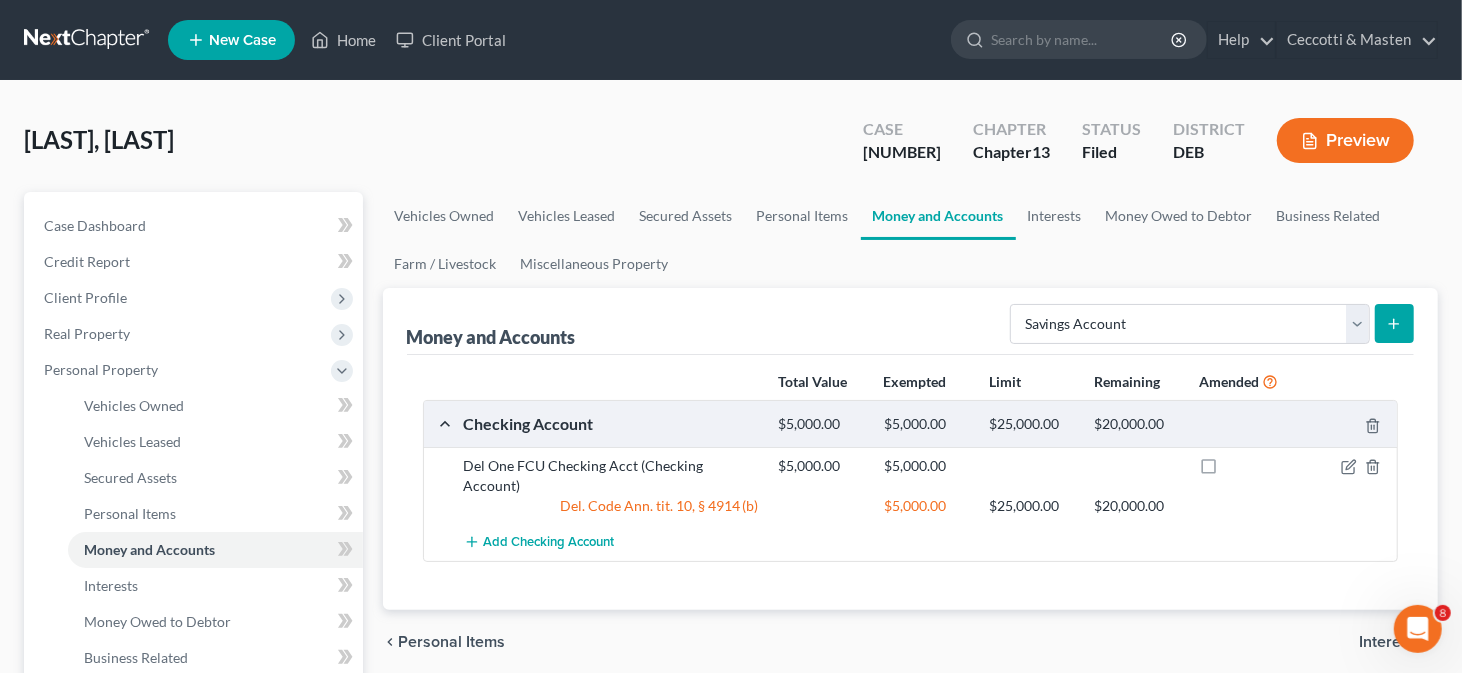 click at bounding box center [1394, 323] 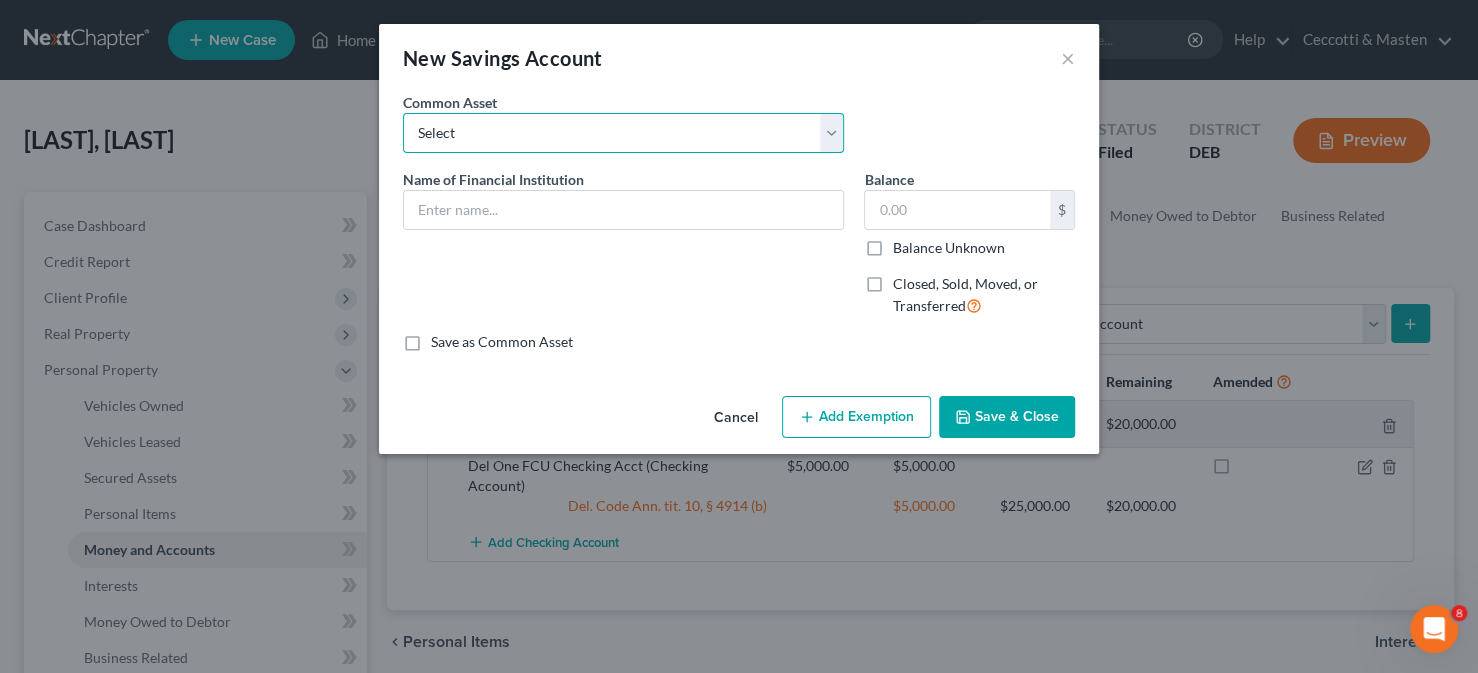 click on "Select Police & Fire FCU Savings Acct Citizens Bank Savings Acct Dexsta FCU Savings Acct Sun East FCU Savings Acct Capital One Bank Savings Acct Priority Plus FCU Savings Acct M&T Bank Savings Acct TD Bank Savings Acct Tidemark FCU Savings Acct Wells Fargo Bank Savings Acct - Negative Balance PNC Bank Savings Acct Del One FCU Savings Acct WSFS Bank Savings Acct New Castle County School Employees FCU Savings Acct US Bank Savings Acct" at bounding box center [623, 133] 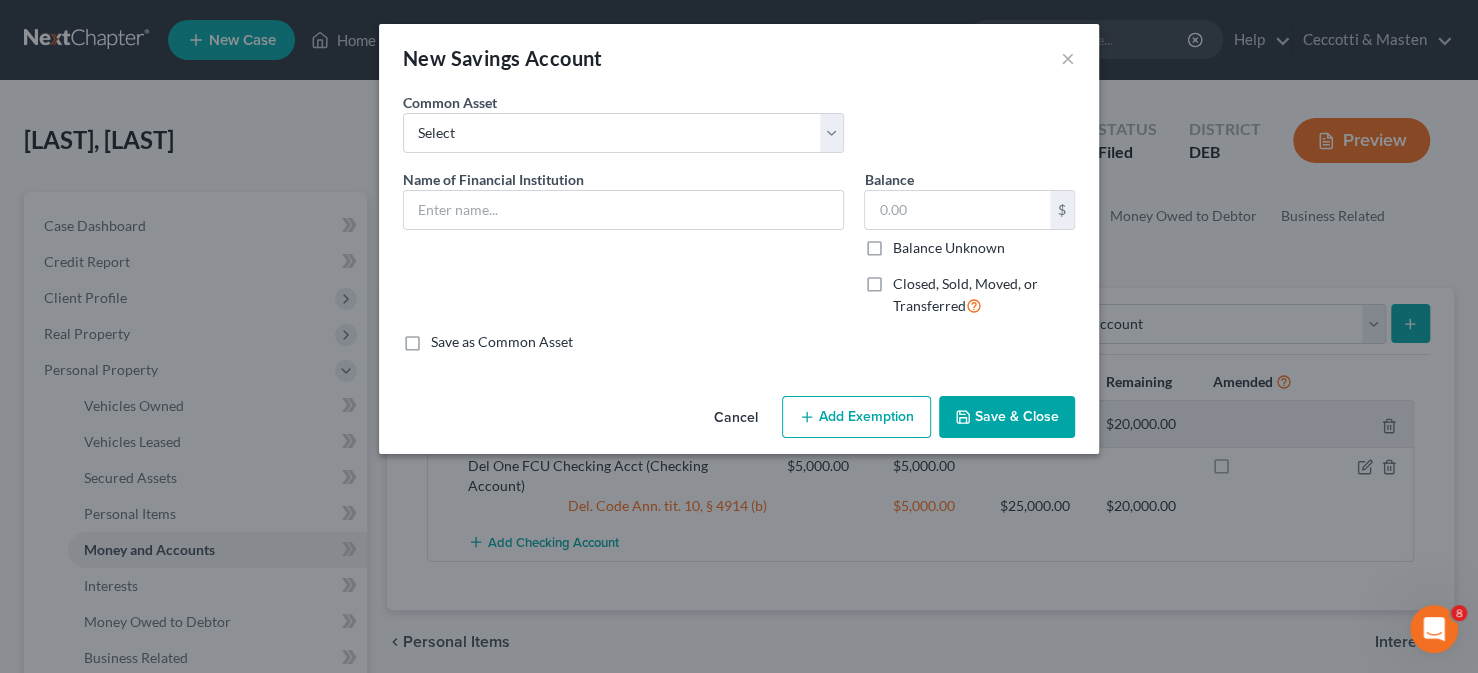 click on "New Savings Account  ×" at bounding box center (739, 58) 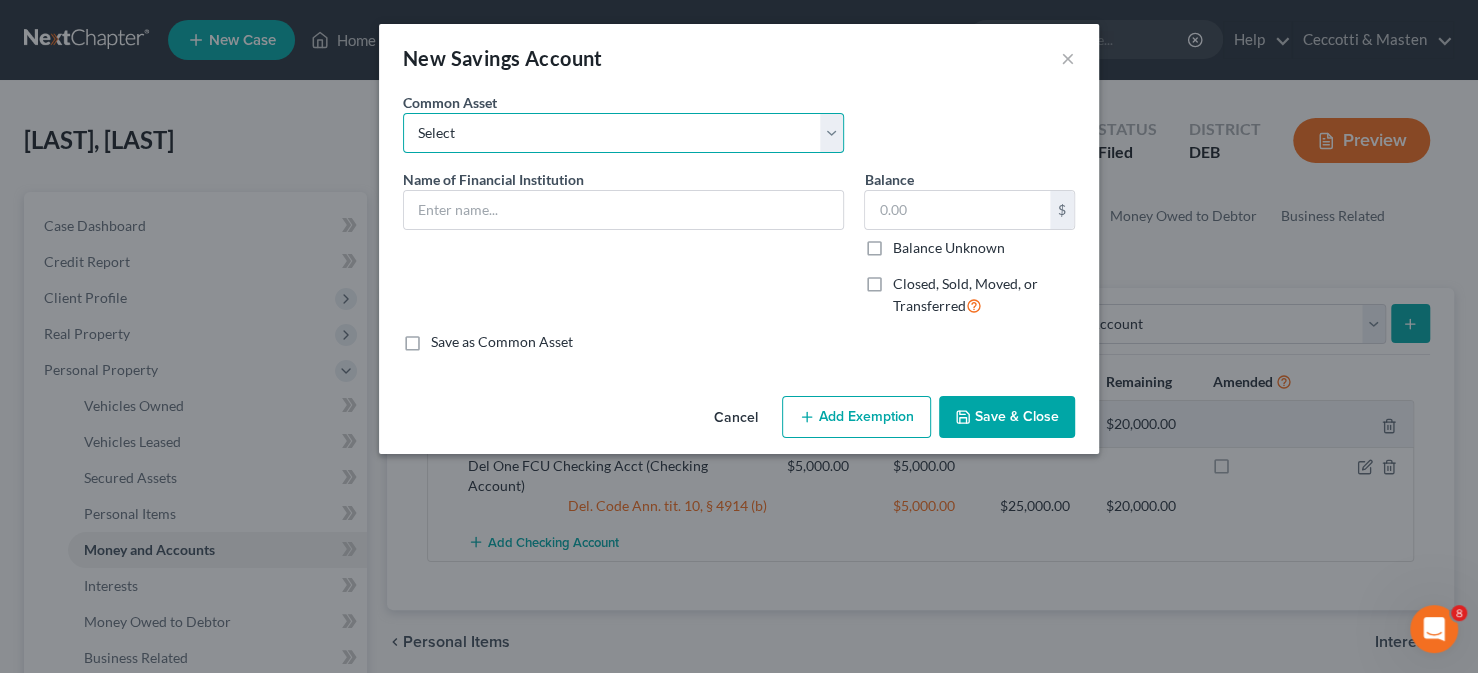 click on "Select Police & Fire FCU Savings Acct Citizens Bank Savings Acct Dexsta FCU Savings Acct Sun East FCU Savings Acct Capital One Bank Savings Acct Priority Plus FCU Savings Acct M&T Bank Savings Acct TD Bank Savings Acct Tidemark FCU Savings Acct Wells Fargo Bank Savings Acct - Negative Balance PNC Bank Savings Acct Del One FCU Savings Acct WSFS Bank Savings Acct New Castle County School Employees FCU Savings Acct US Bank Savings Acct" at bounding box center (623, 133) 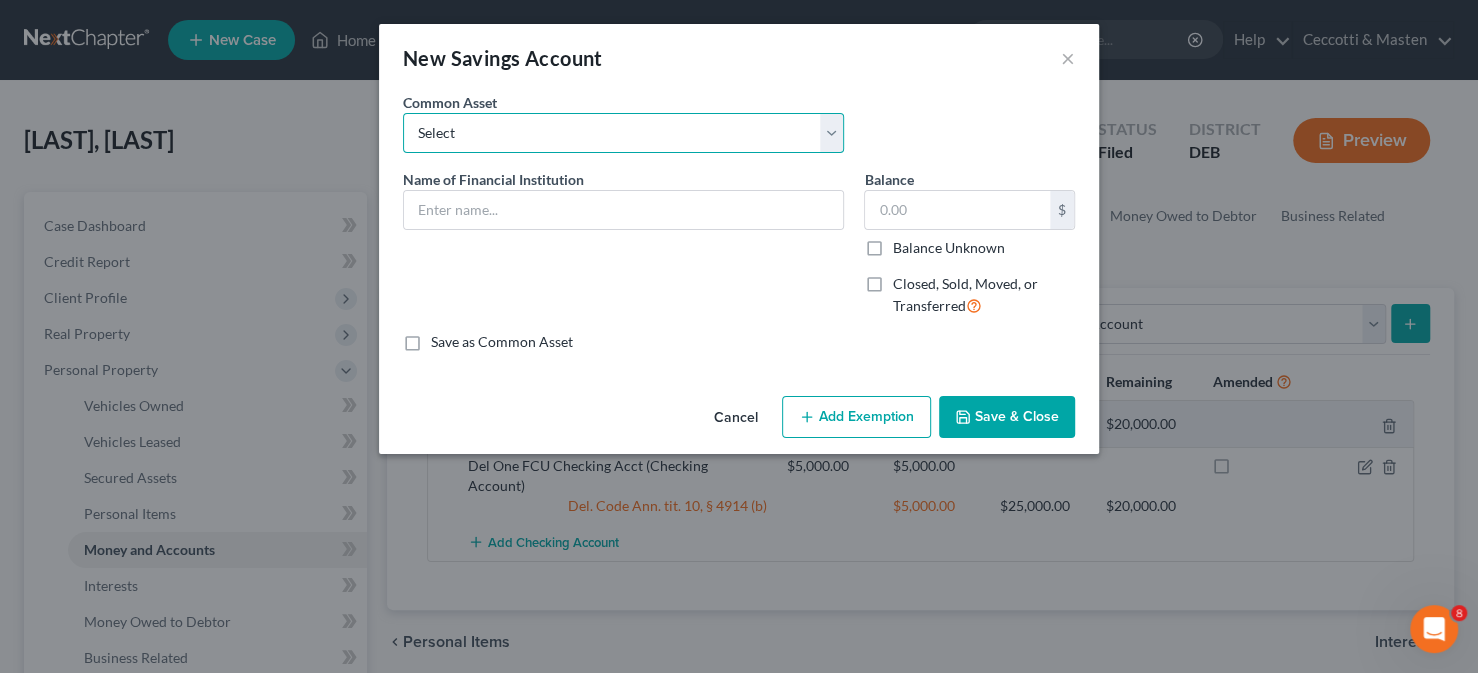 select on "13" 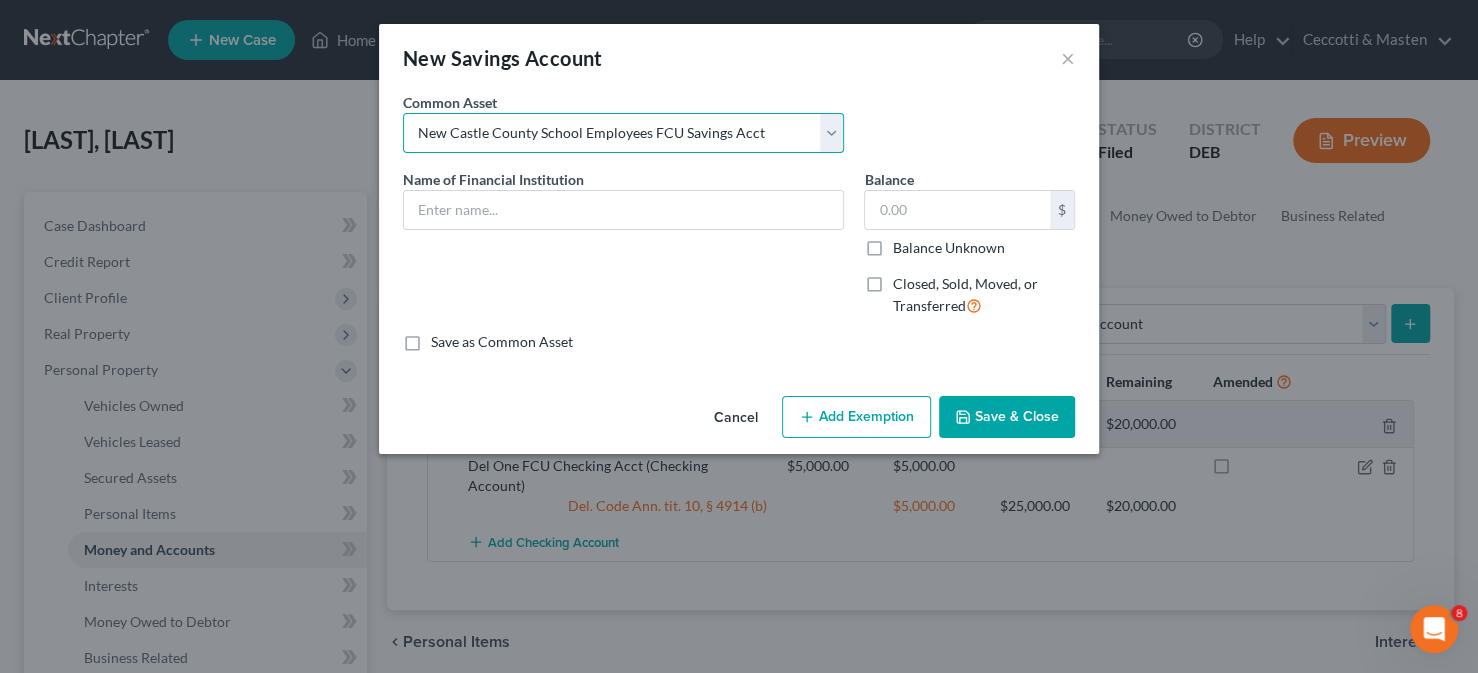 click on "Select Police & Fire FCU Savings Acct Citizens Bank Savings Acct Dexsta FCU Savings Acct Sun East FCU Savings Acct Capital One Bank Savings Acct Priority Plus FCU Savings Acct M&T Bank Savings Acct TD Bank Savings Acct Tidemark FCU Savings Acct Wells Fargo Bank Savings Acct - Negative Balance PNC Bank Savings Acct Del One FCU Savings Acct WSFS Bank Savings Acct New Castle County School Employees FCU Savings Acct US Bank Savings Acct" at bounding box center [623, 133] 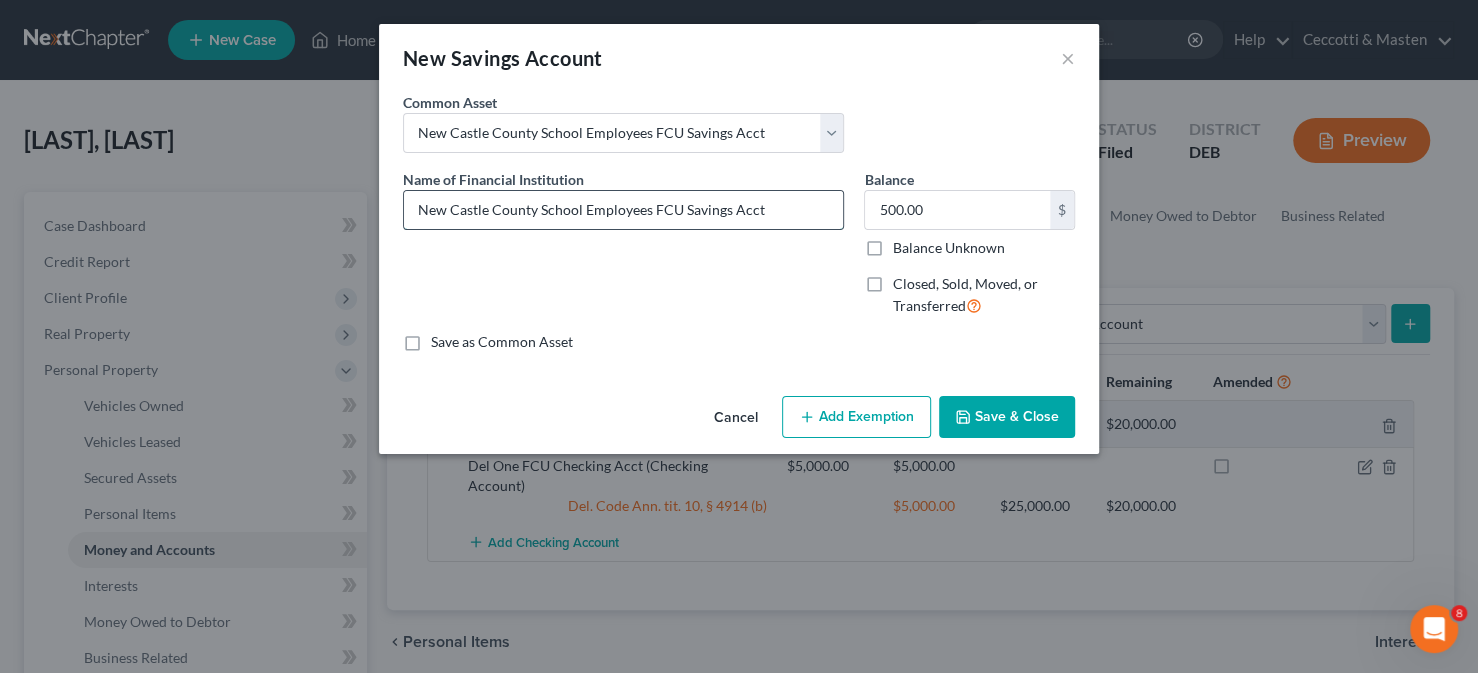 click on "New Castle County School Employees FCU Savings Acct" at bounding box center (623, 210) 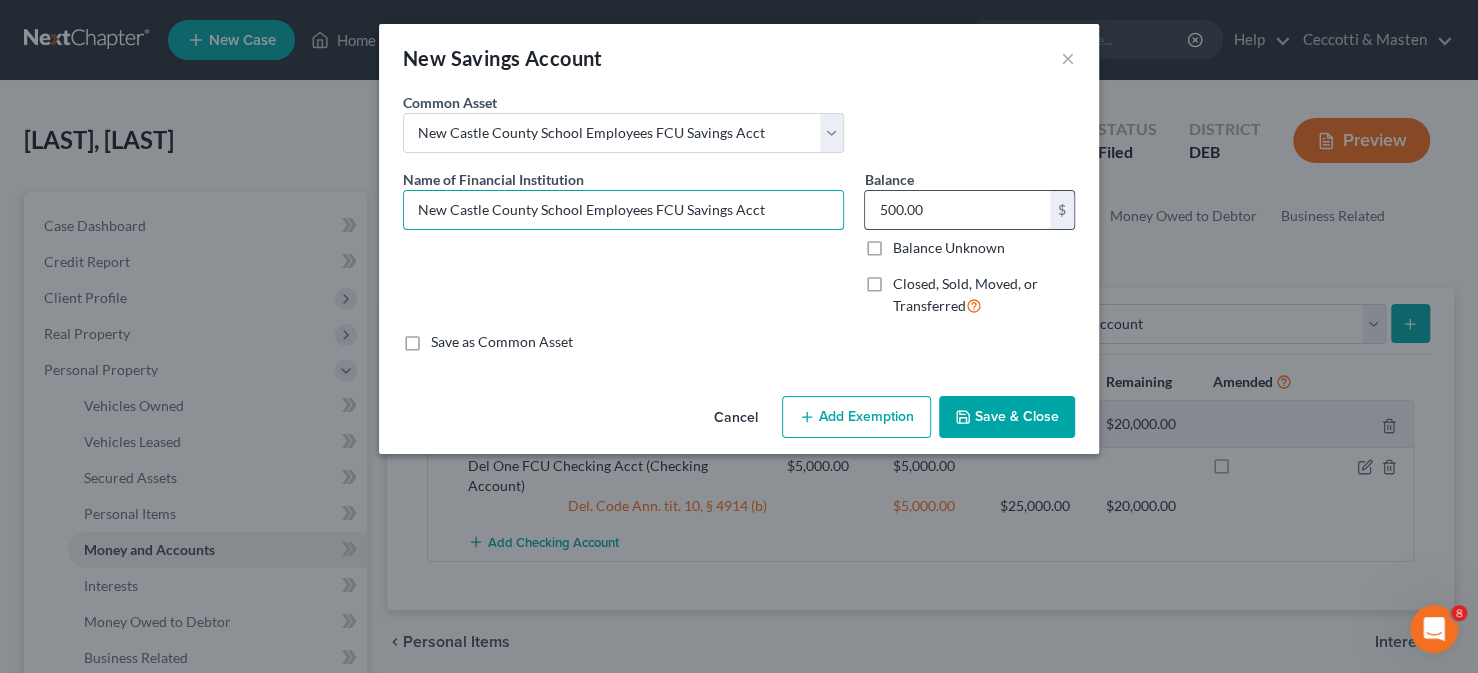 type on "New Castle County School Employees FCU Savings Acct" 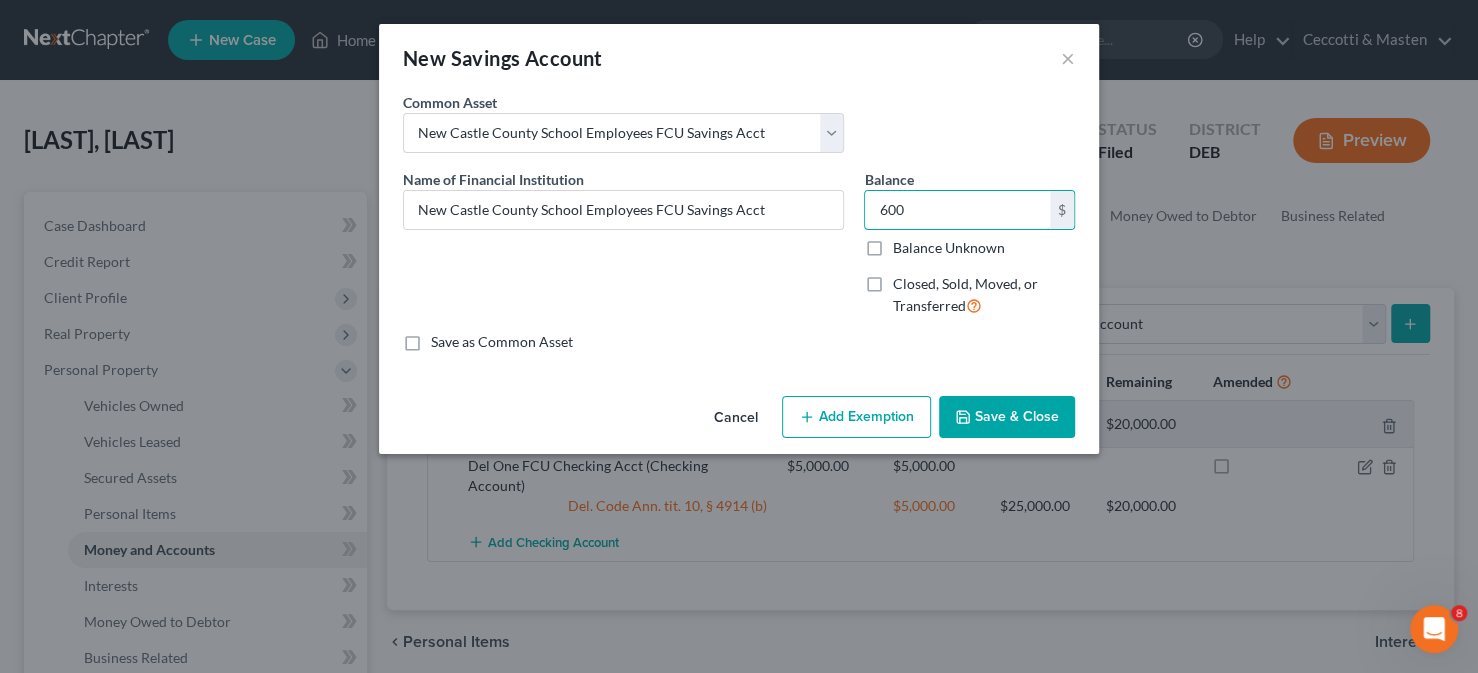 type on "600" 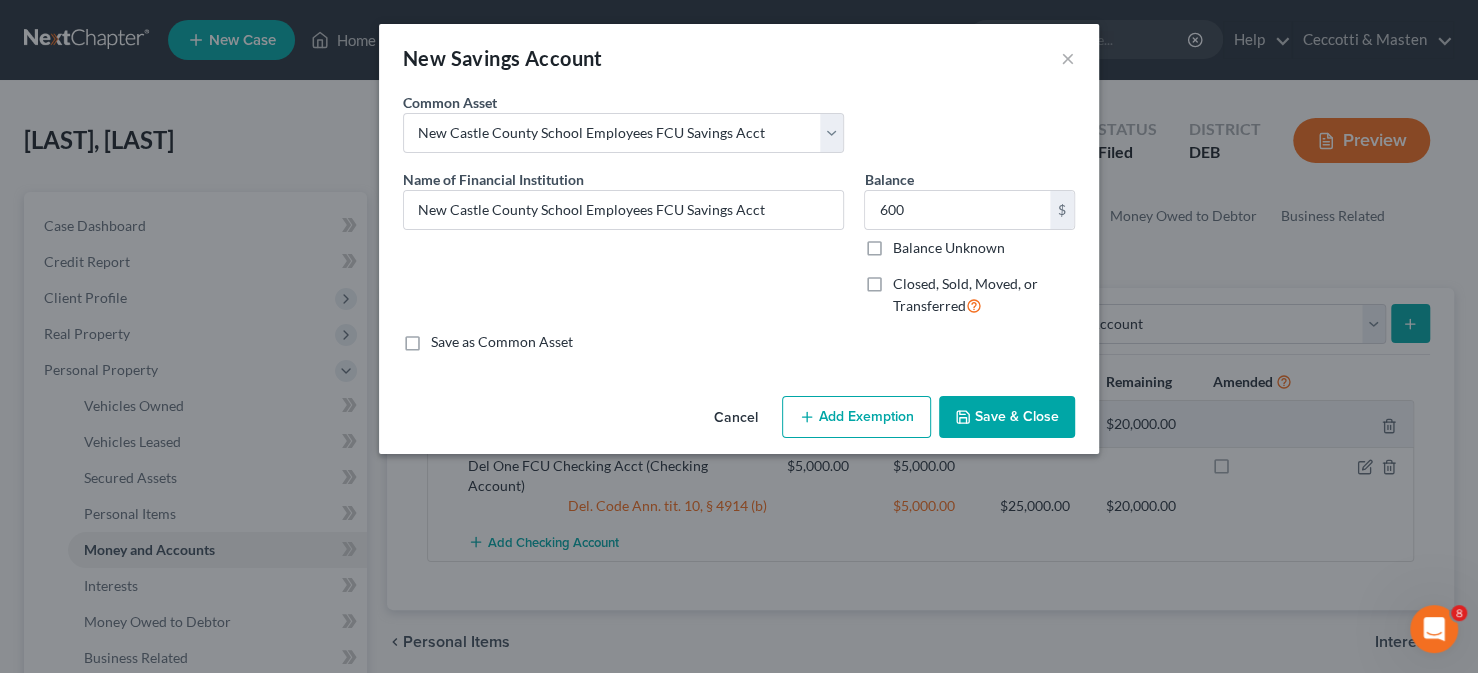 click on "Add Exemption" at bounding box center [856, 417] 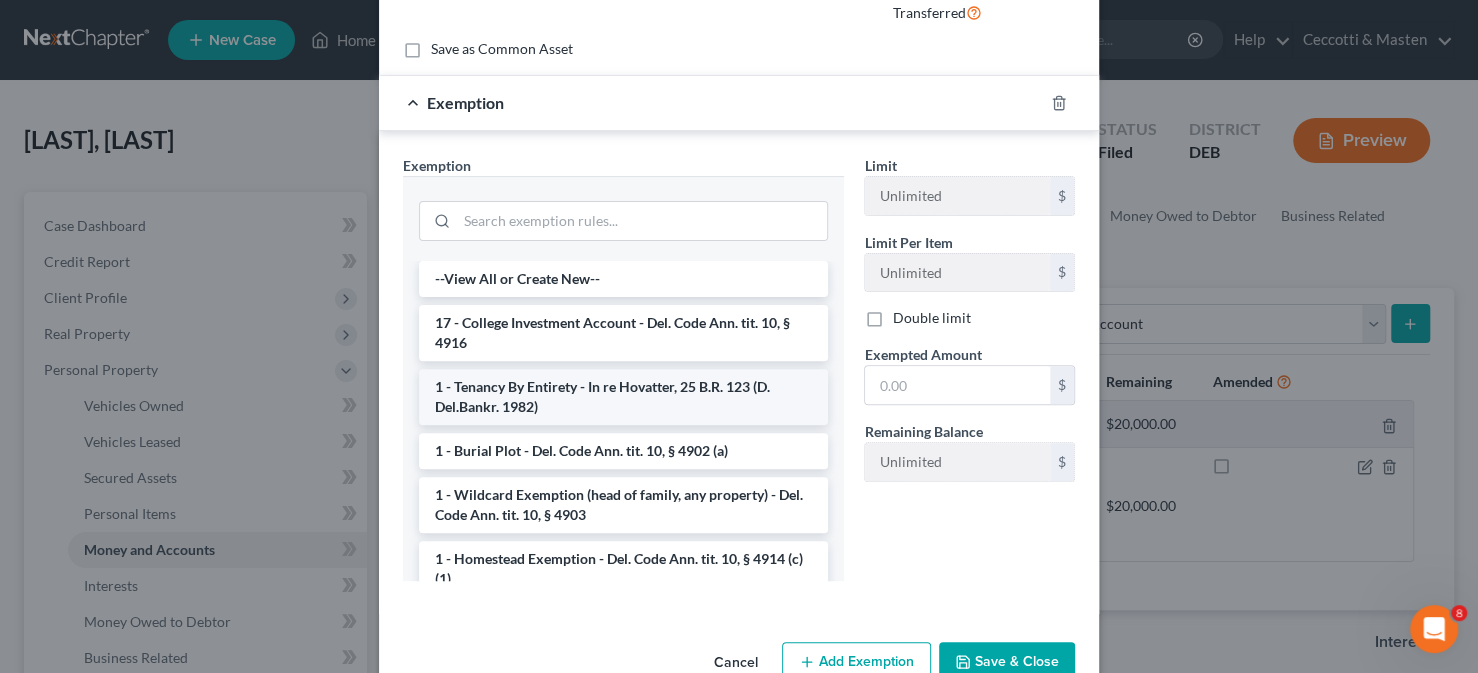 scroll, scrollTop: 300, scrollLeft: 0, axis: vertical 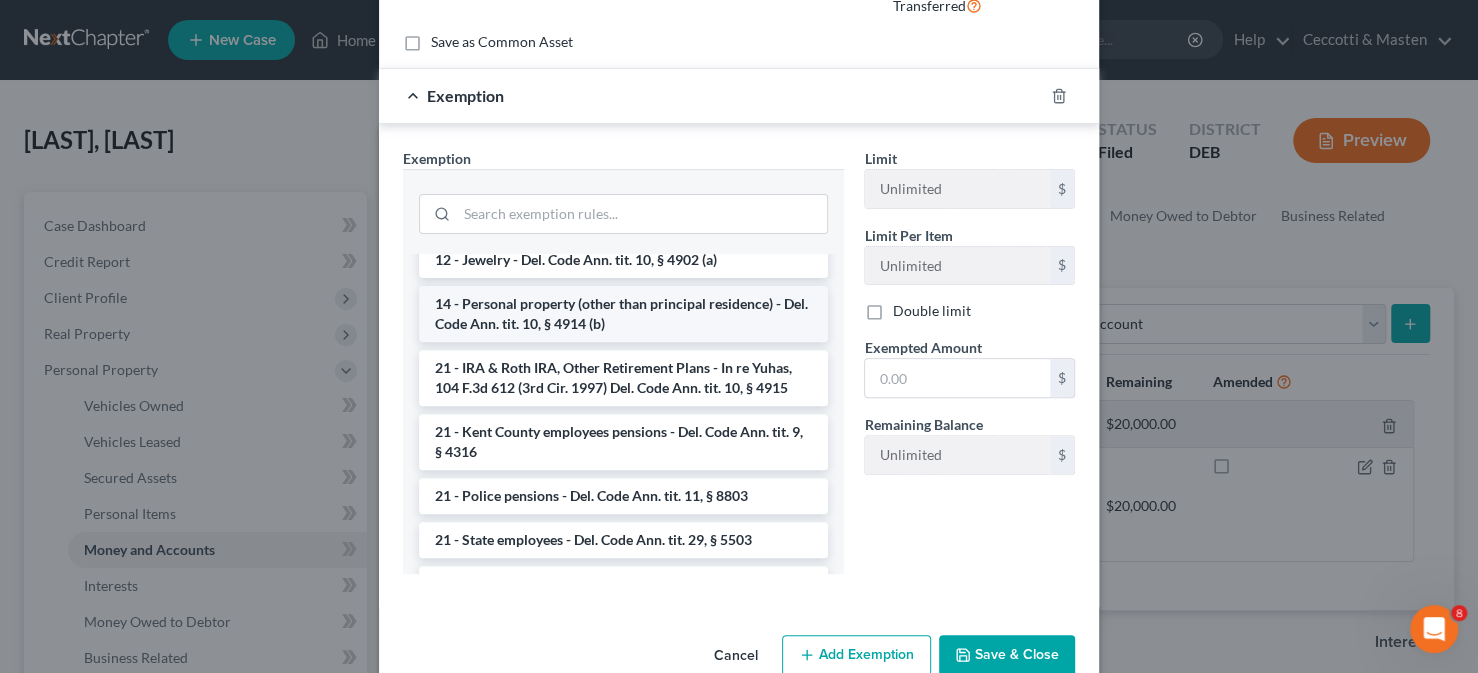 click on "14 - Personal property (other than principal residence) - Del. Code Ann. tit. 10, § 4914 (b)" at bounding box center [623, 314] 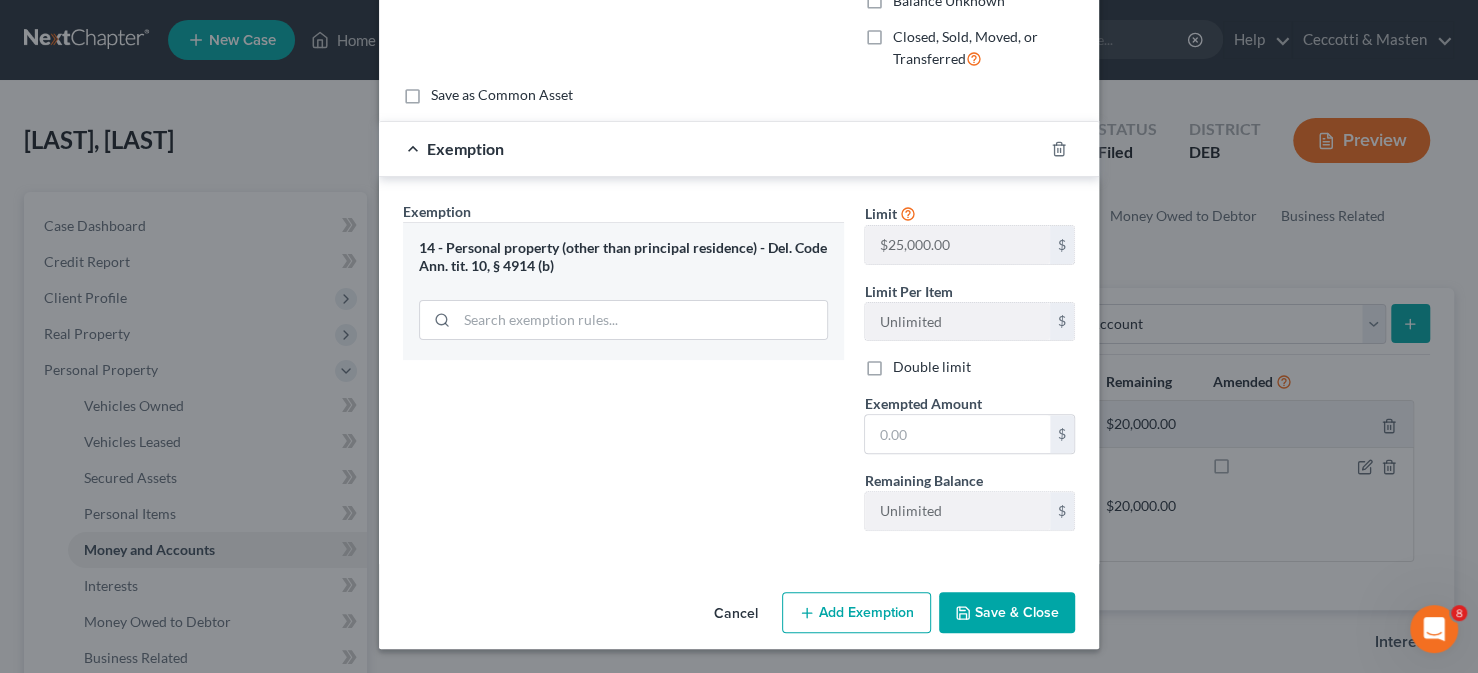 scroll, scrollTop: 243, scrollLeft: 0, axis: vertical 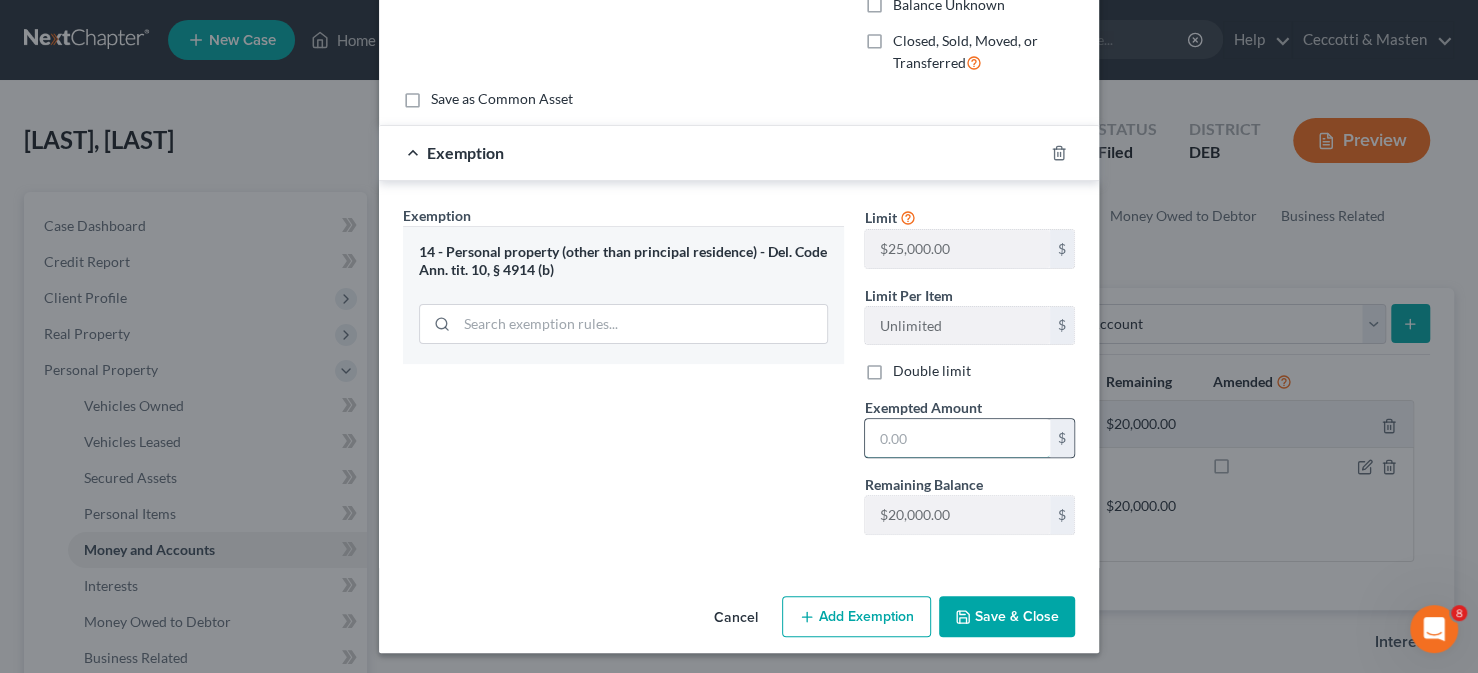 click at bounding box center (957, 438) 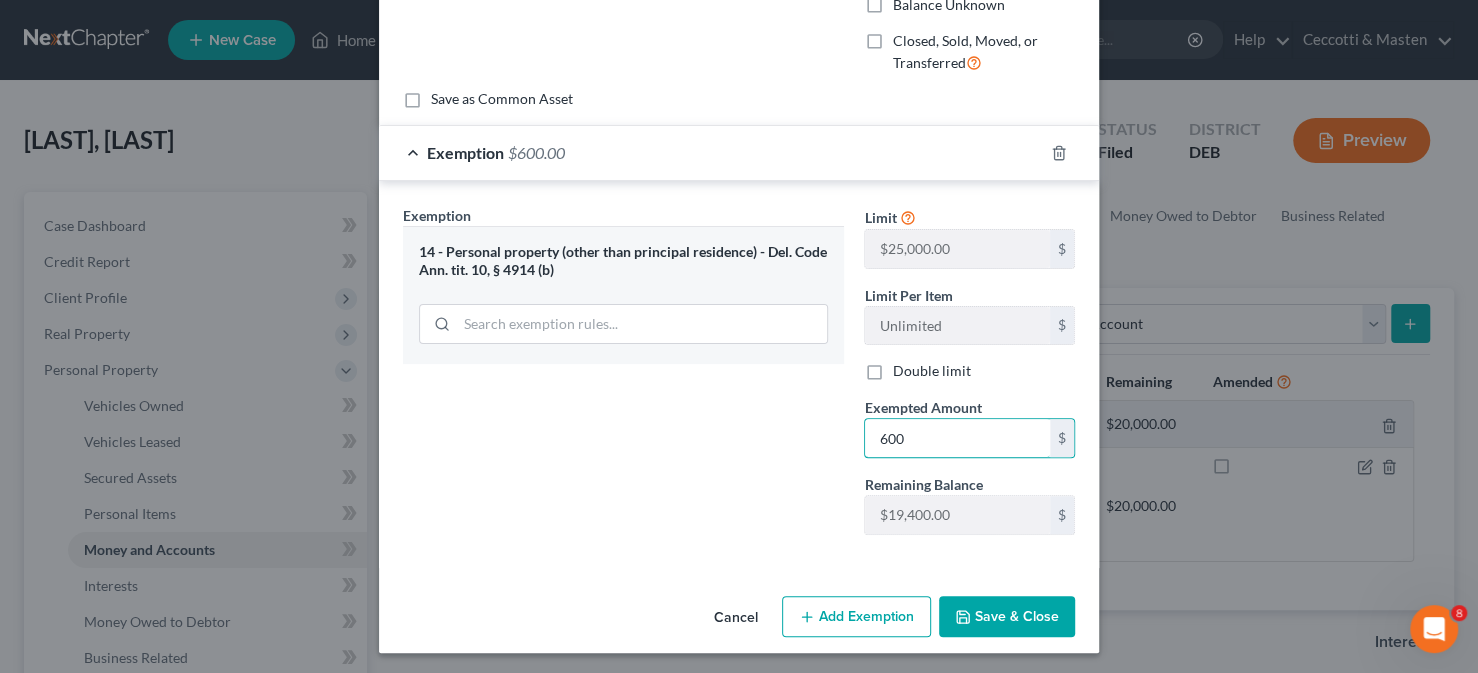 type on "600" 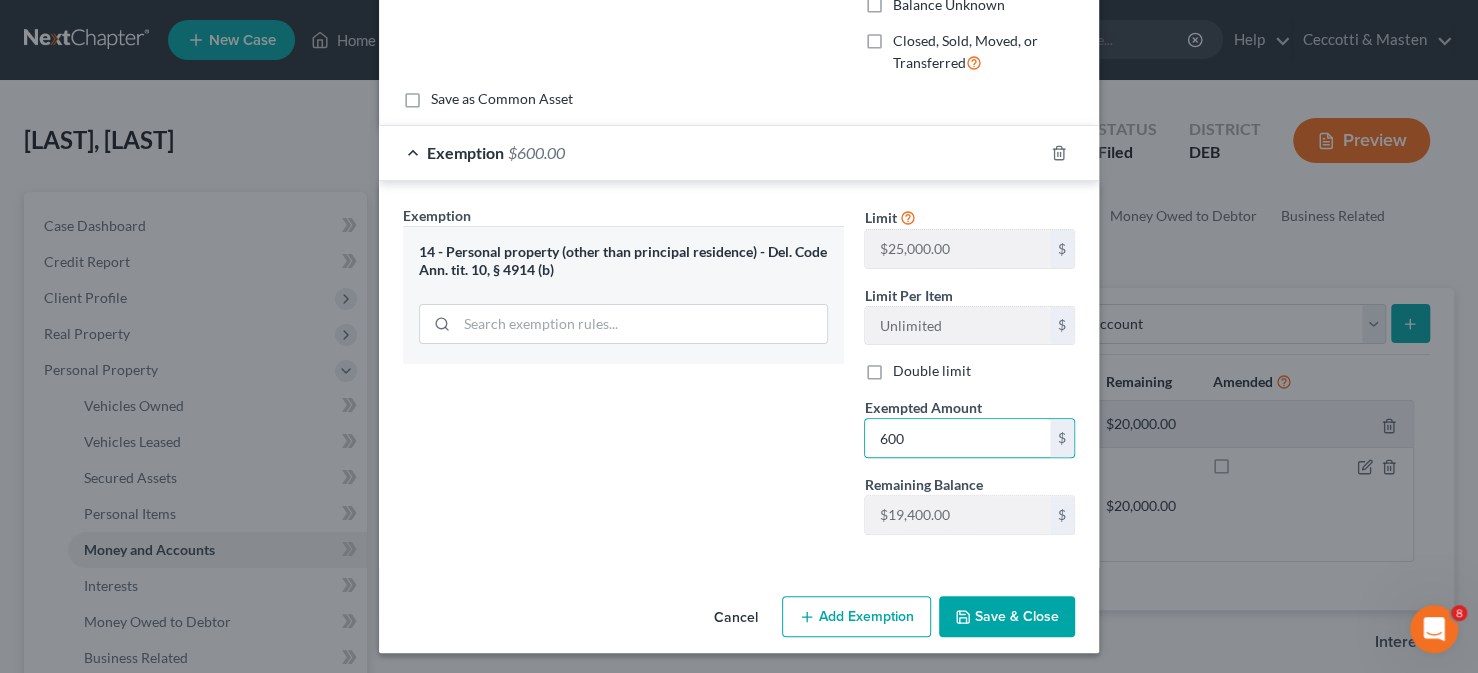 click on "Exemption Set must be selected for CA.
Exemption
*
[NUMBER] - Personal property (other than principal residence) - Del. Code Ann. tit. 10, § [NUMBER] ([NUMBER])" at bounding box center (623, 378) 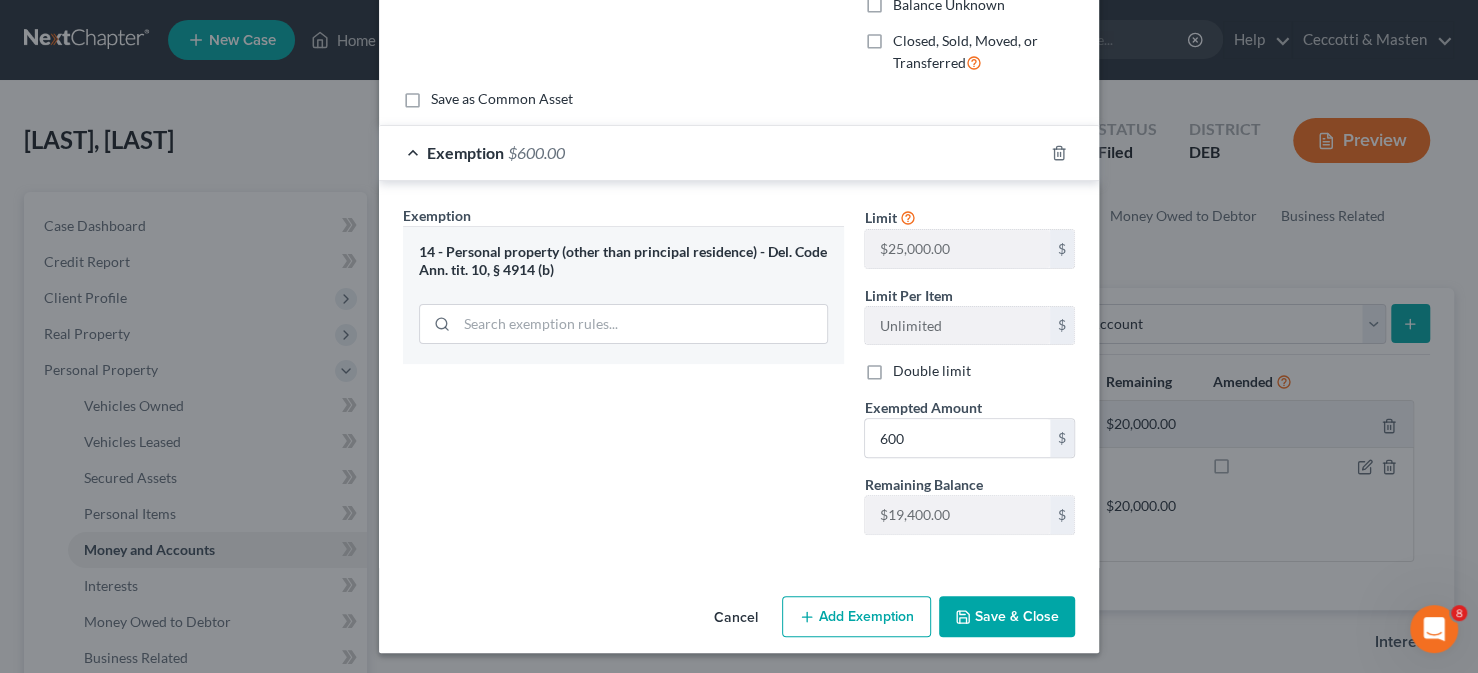 click on "Save & Close" at bounding box center [1007, 617] 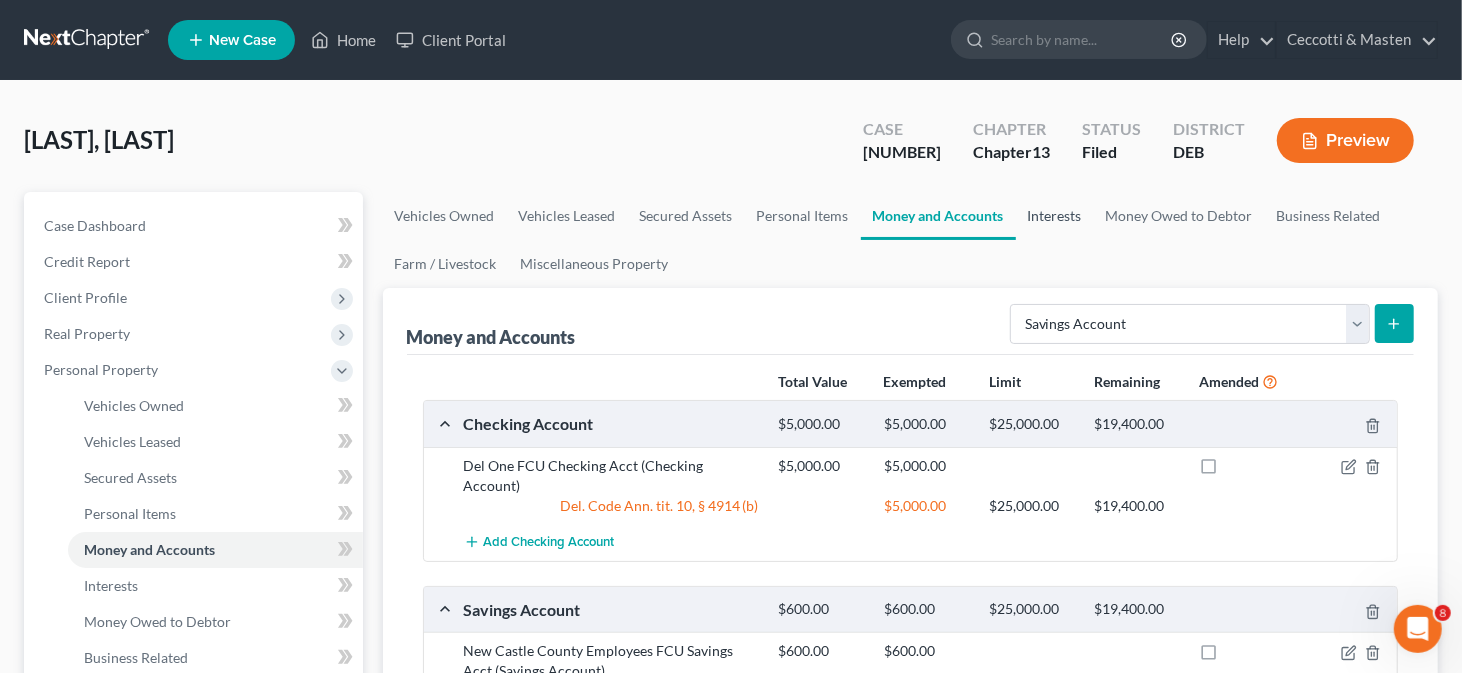 click on "Interests" at bounding box center (1055, 216) 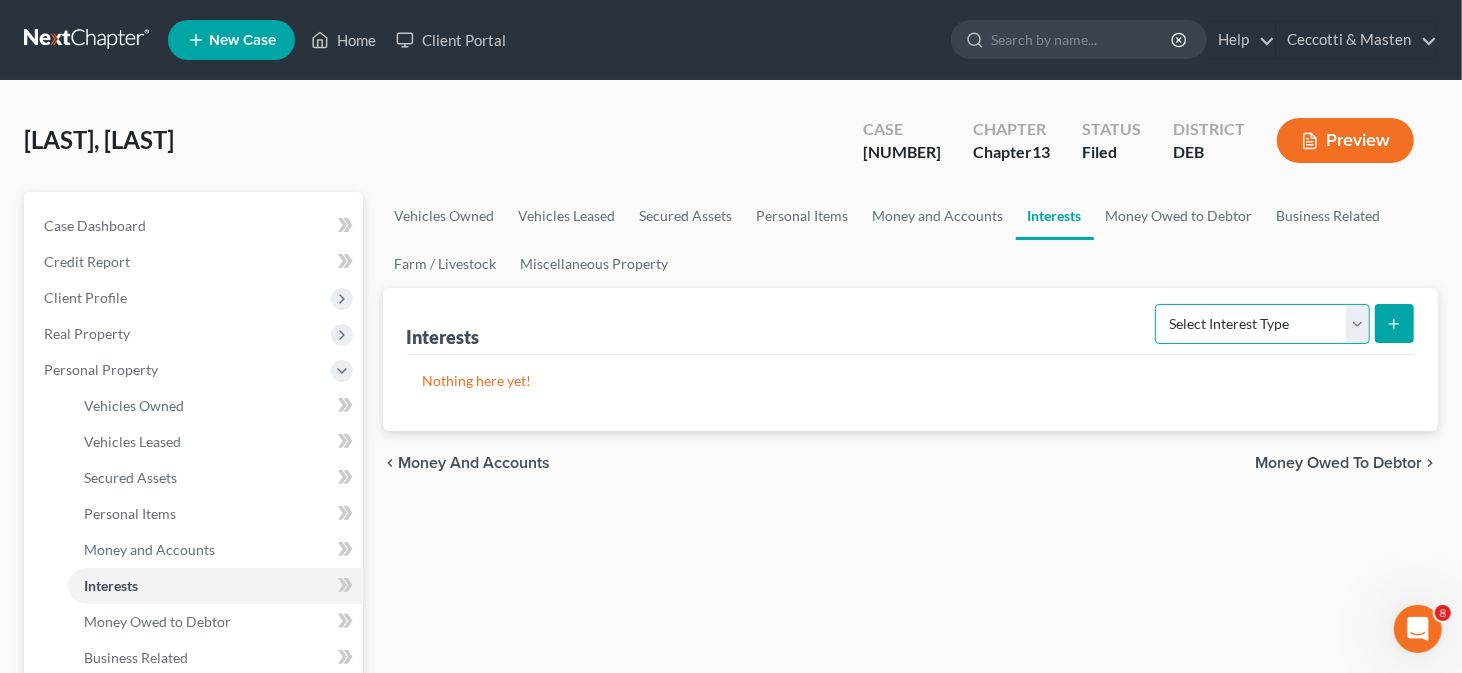click on "Select Interest Type 401K Annuity Bond Education IRA Government Bond Government Pension Plan Incorporated Business IRA Joint Venture (Active) Joint Venture (Inactive) Keogh Mutual Fund Other Retirement Plan Partnership (Active) Partnership (Inactive) Pension Plan Stock Term Life Insurance Unincorporated Business Whole Life Insurance" at bounding box center (1262, 324) 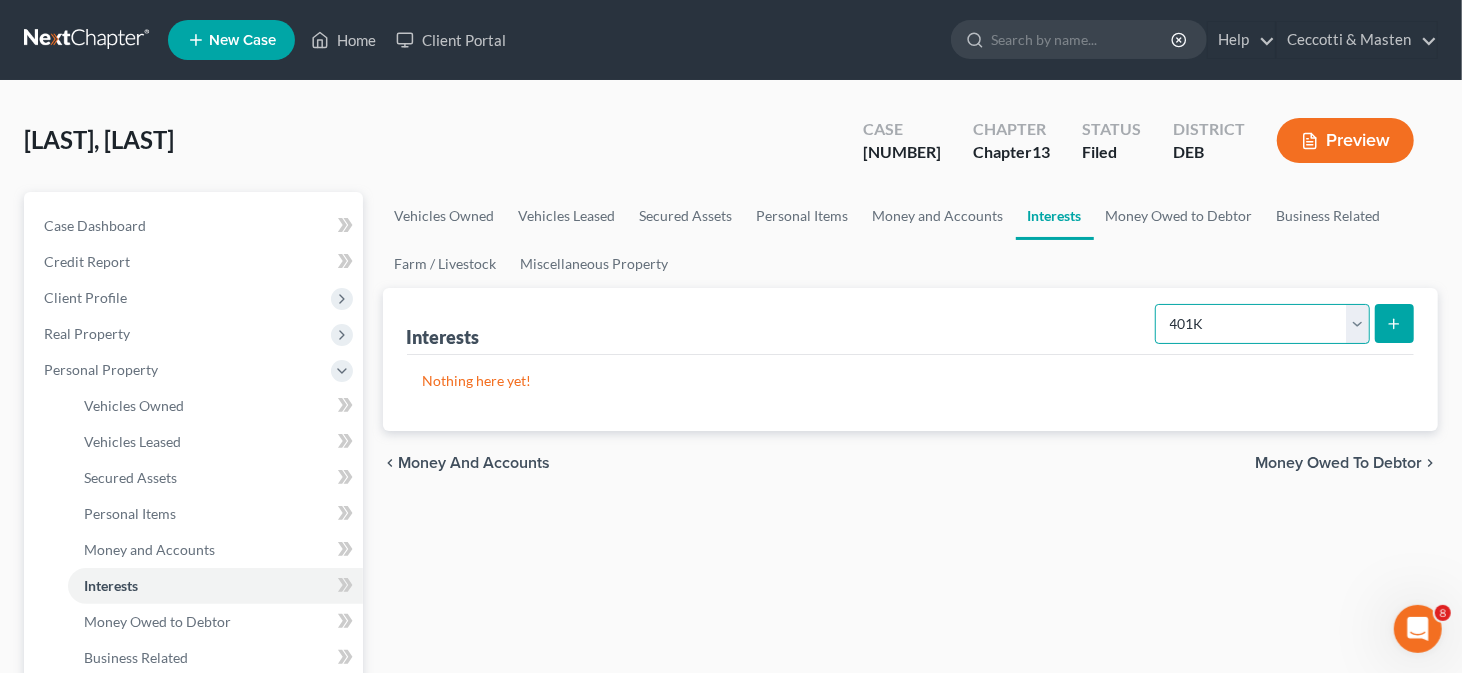 click on "Select Interest Type 401K Annuity Bond Education IRA Government Bond Government Pension Plan Incorporated Business IRA Joint Venture (Active) Joint Venture (Inactive) Keogh Mutual Fund Other Retirement Plan Partnership (Active) Partnership (Inactive) Pension Plan Stock Term Life Insurance Unincorporated Business Whole Life Insurance" at bounding box center [1262, 324] 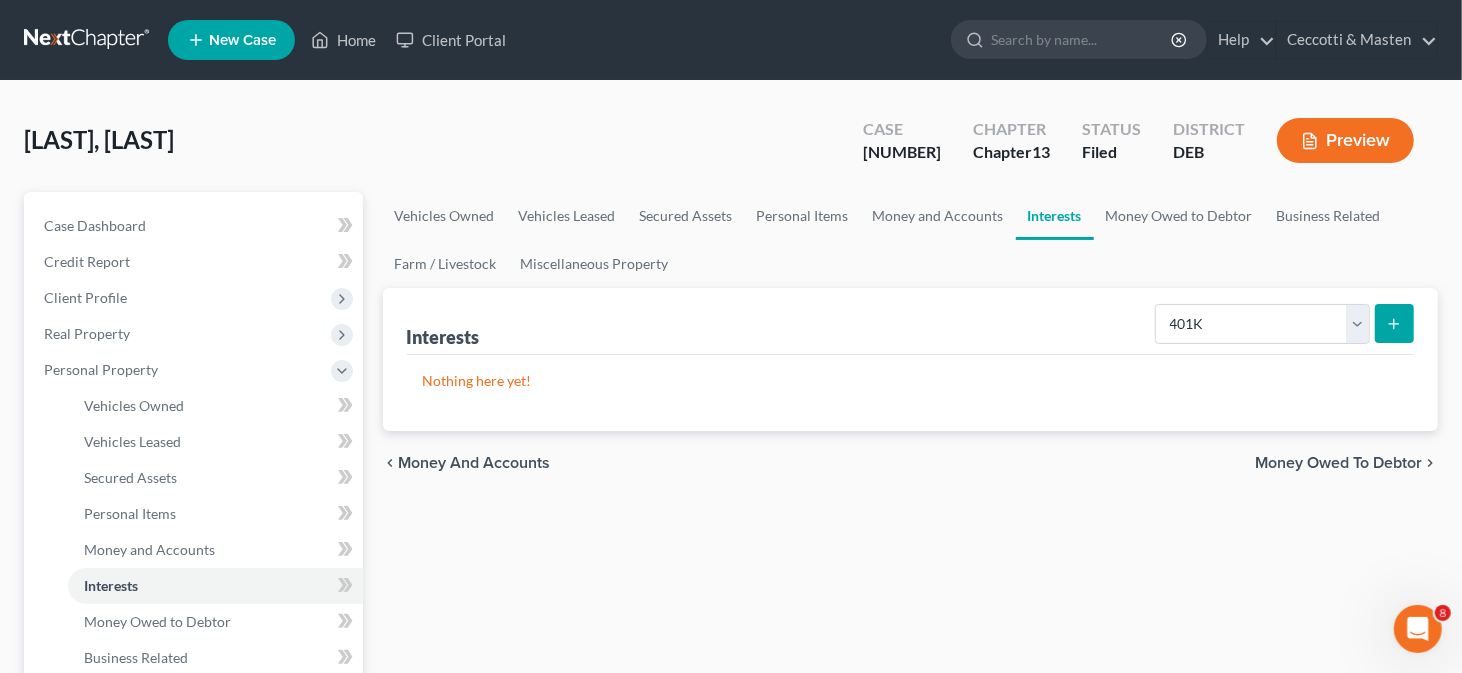 click at bounding box center [1394, 323] 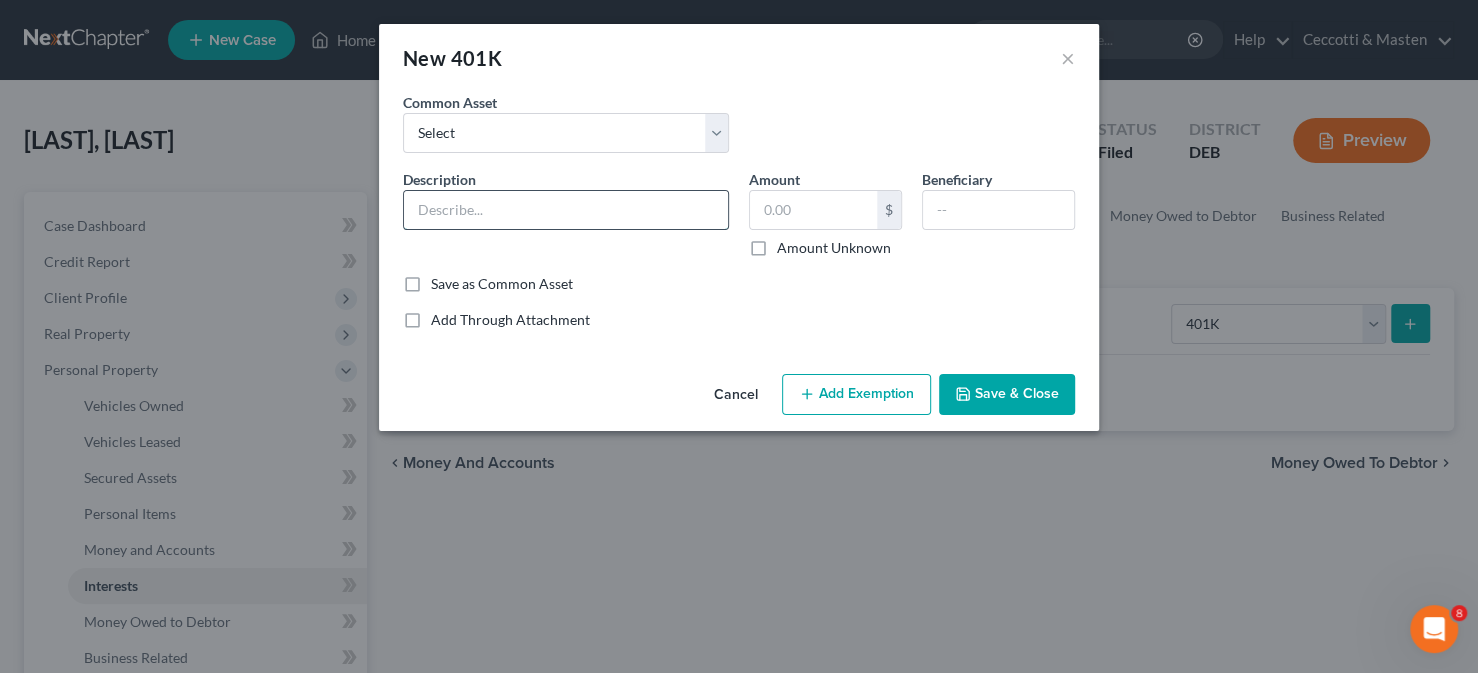 click at bounding box center [566, 210] 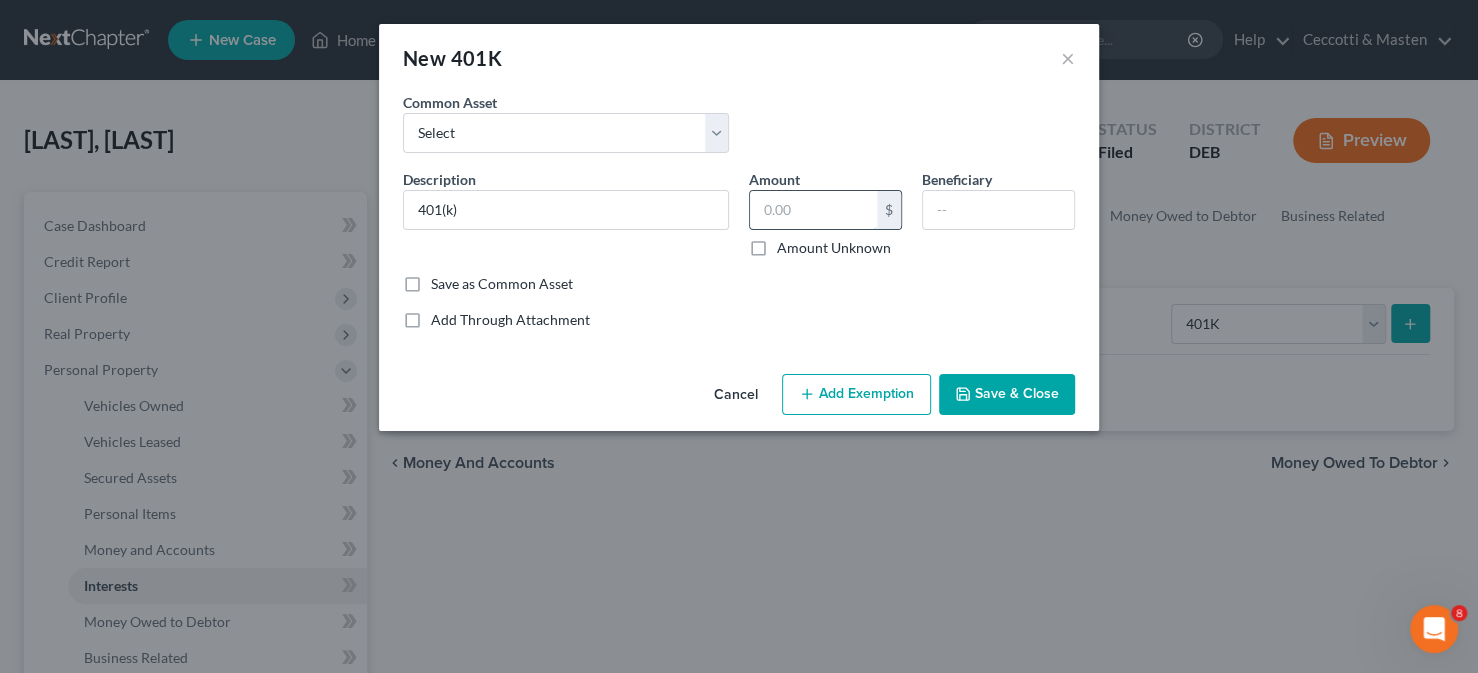 click at bounding box center [813, 210] 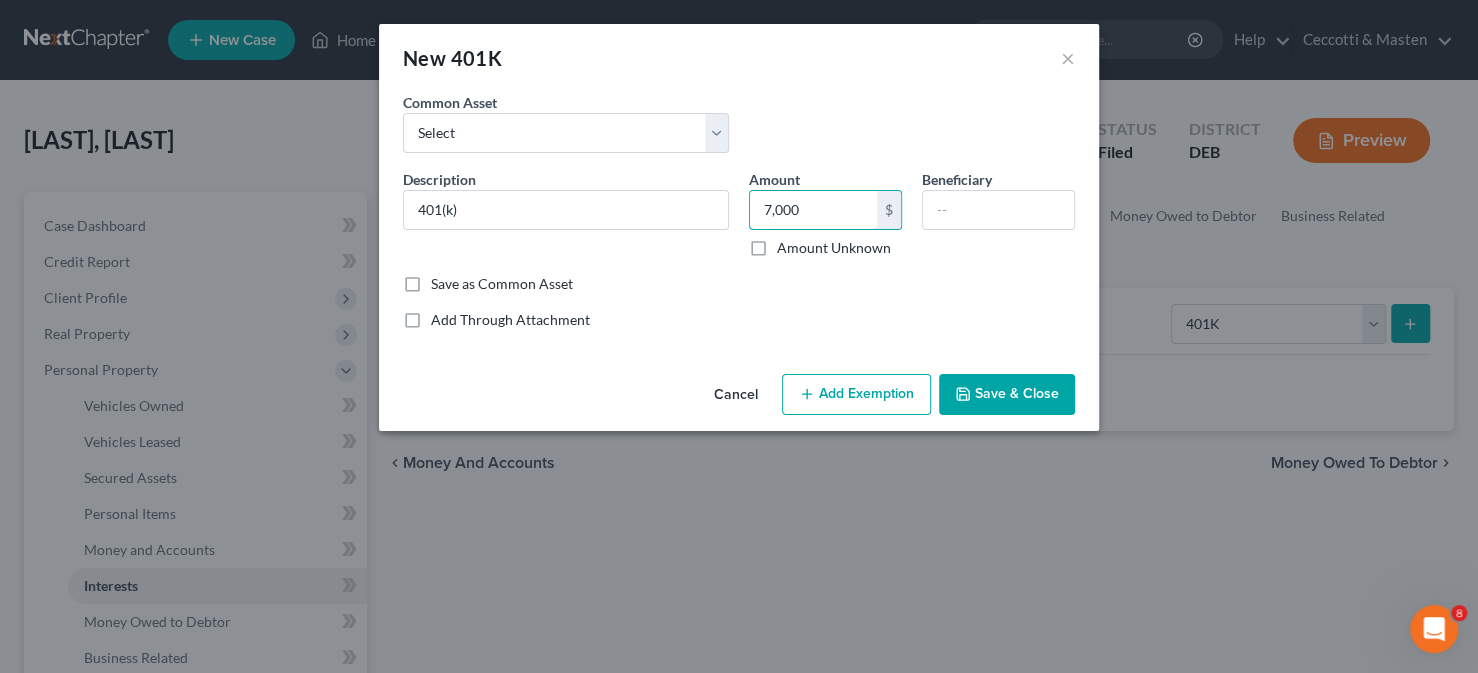 type on "7,000" 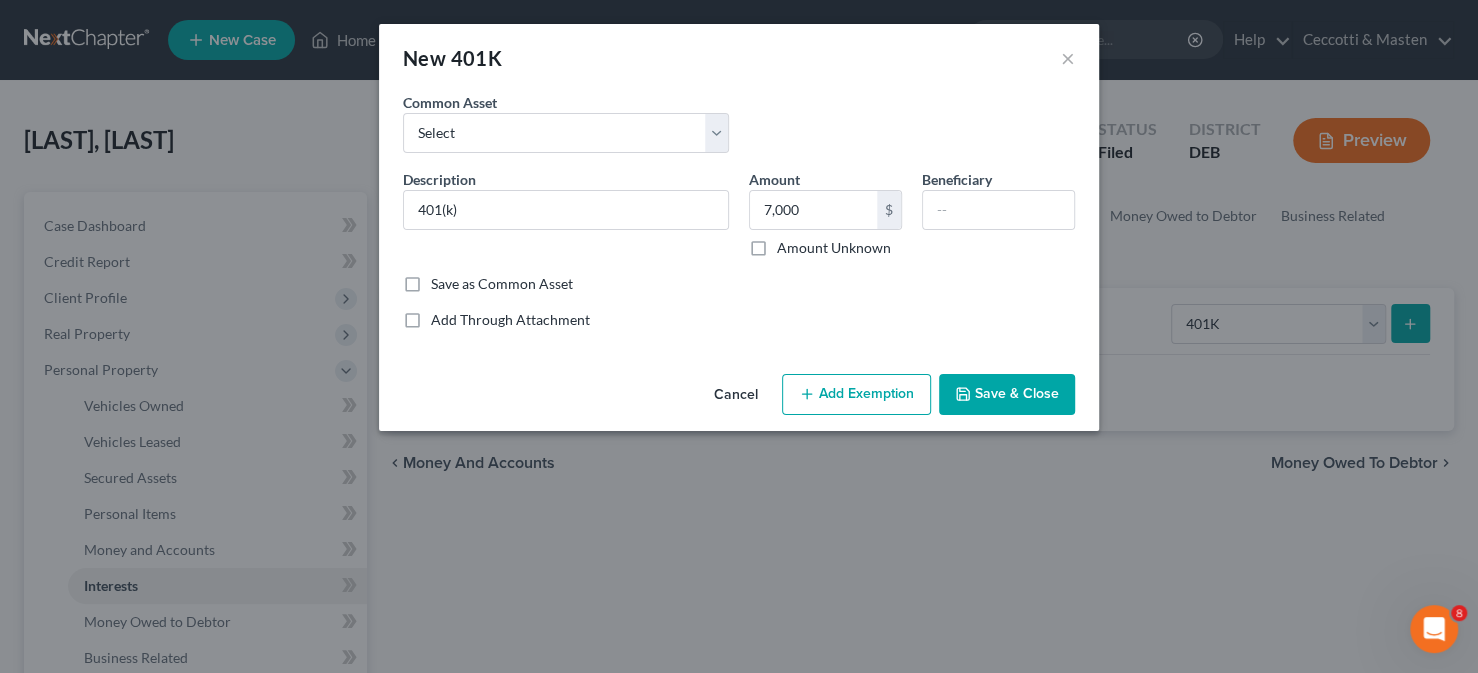 click on "Add Exemption" at bounding box center (856, 395) 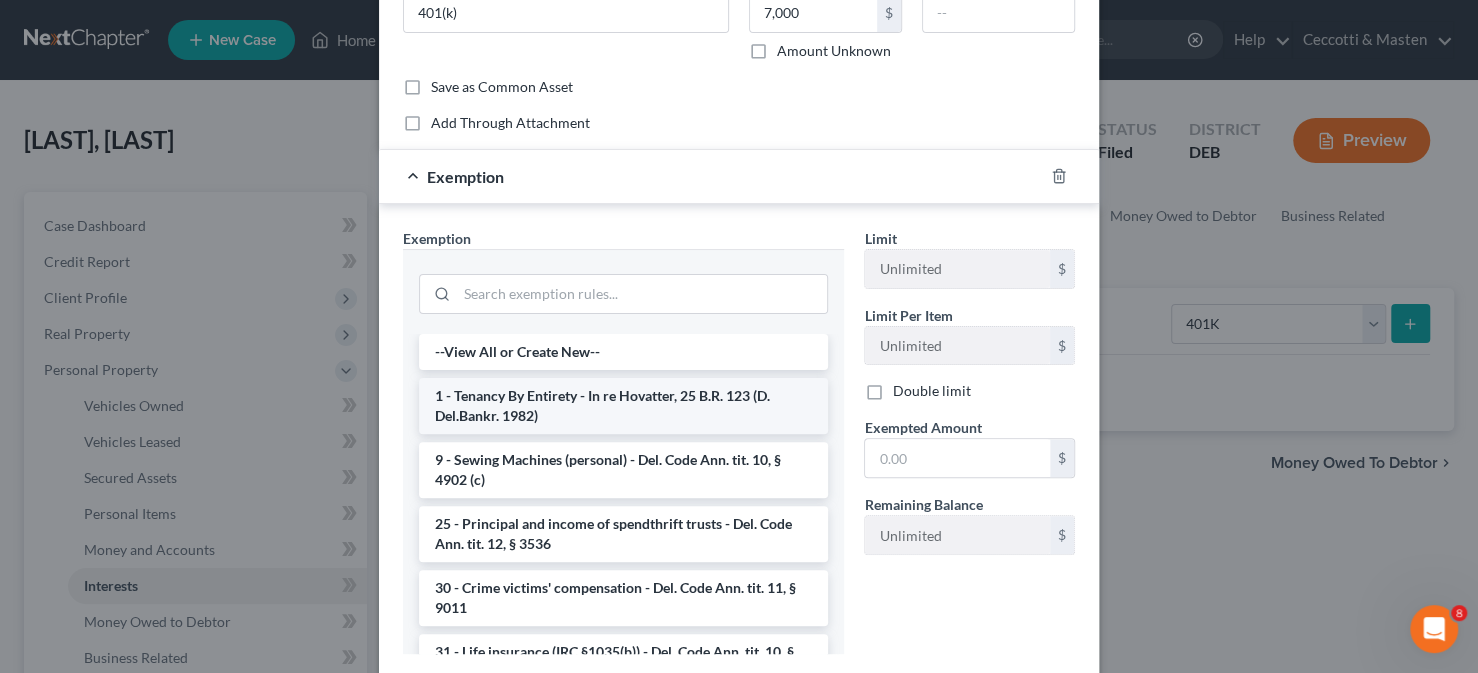scroll, scrollTop: 200, scrollLeft: 0, axis: vertical 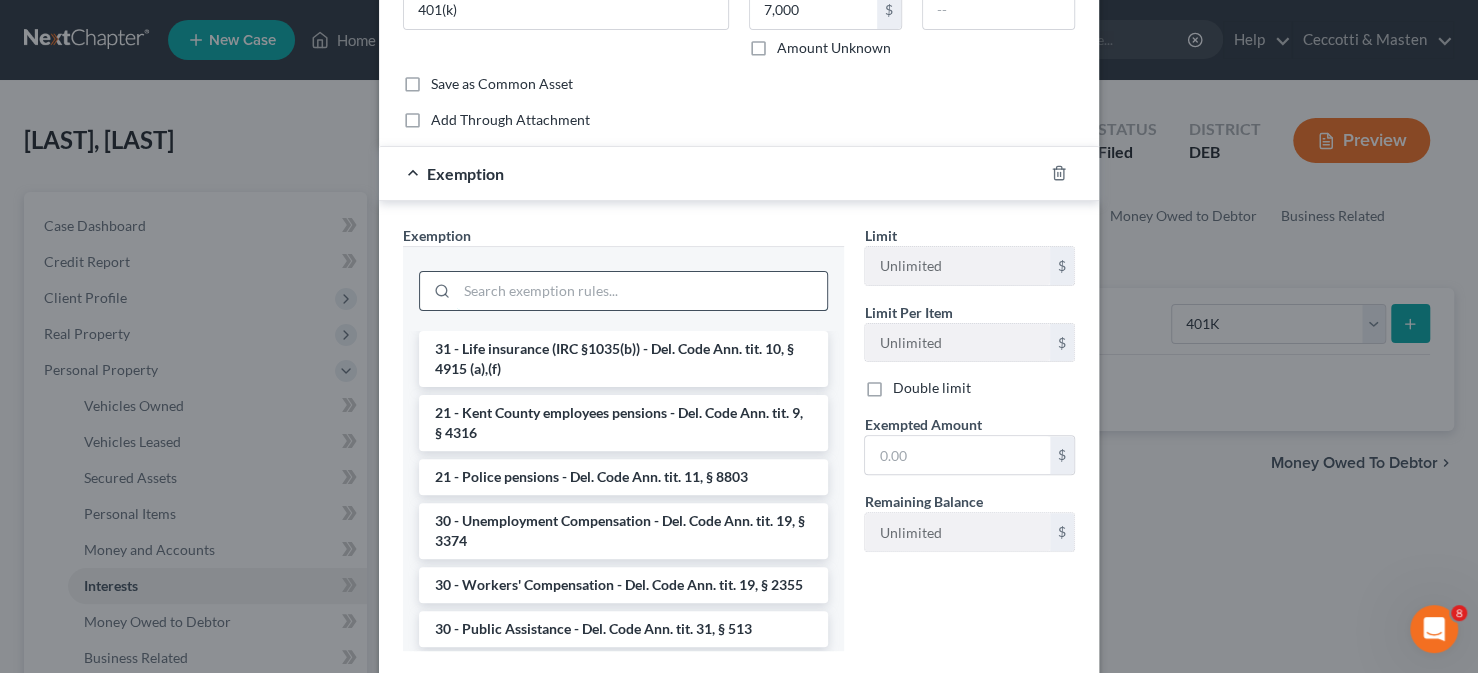 click at bounding box center [642, 291] 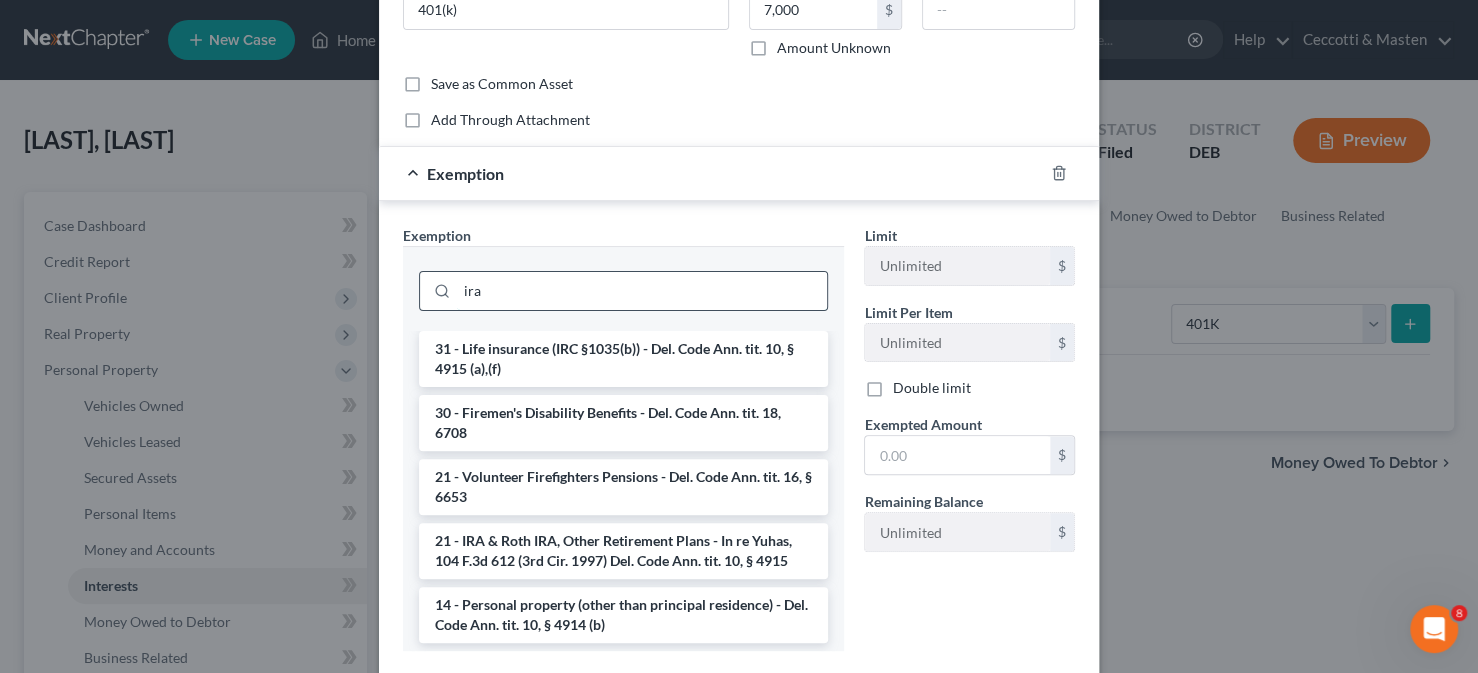 scroll, scrollTop: 0, scrollLeft: 0, axis: both 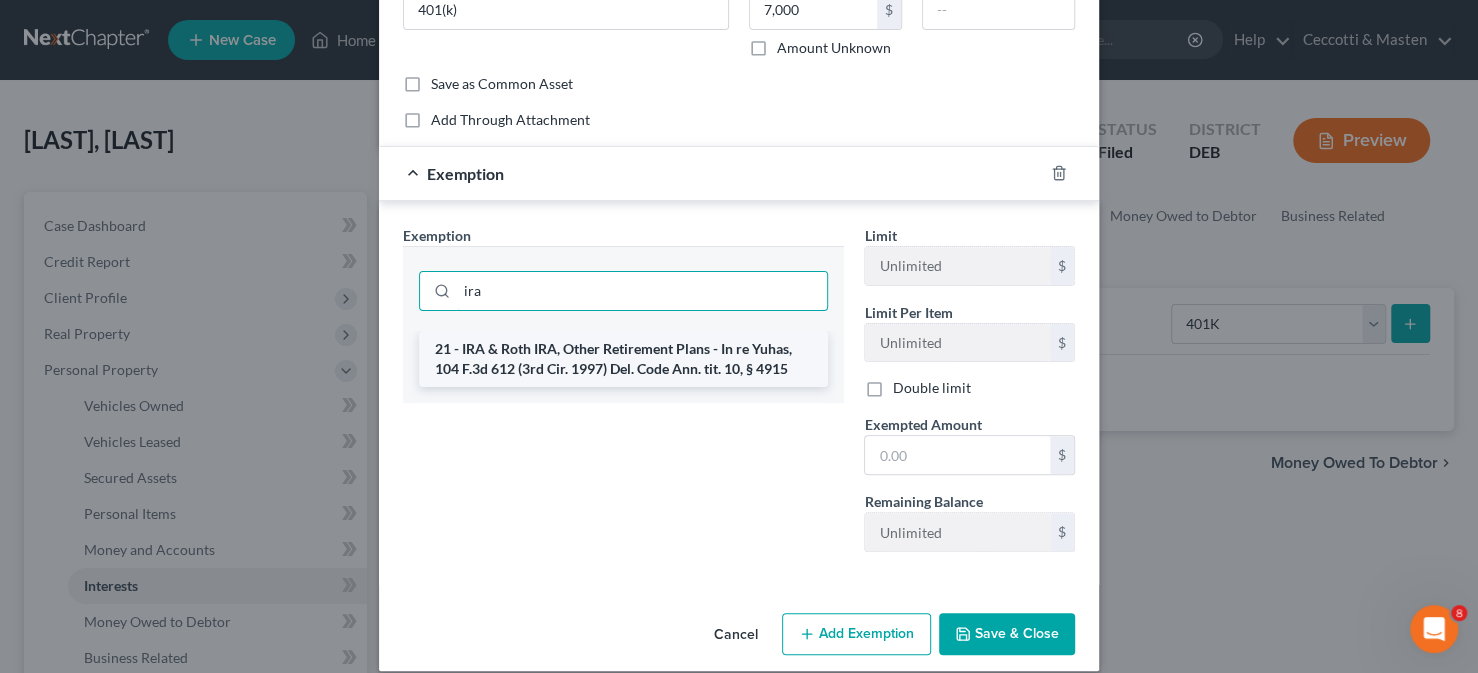 type on "ira" 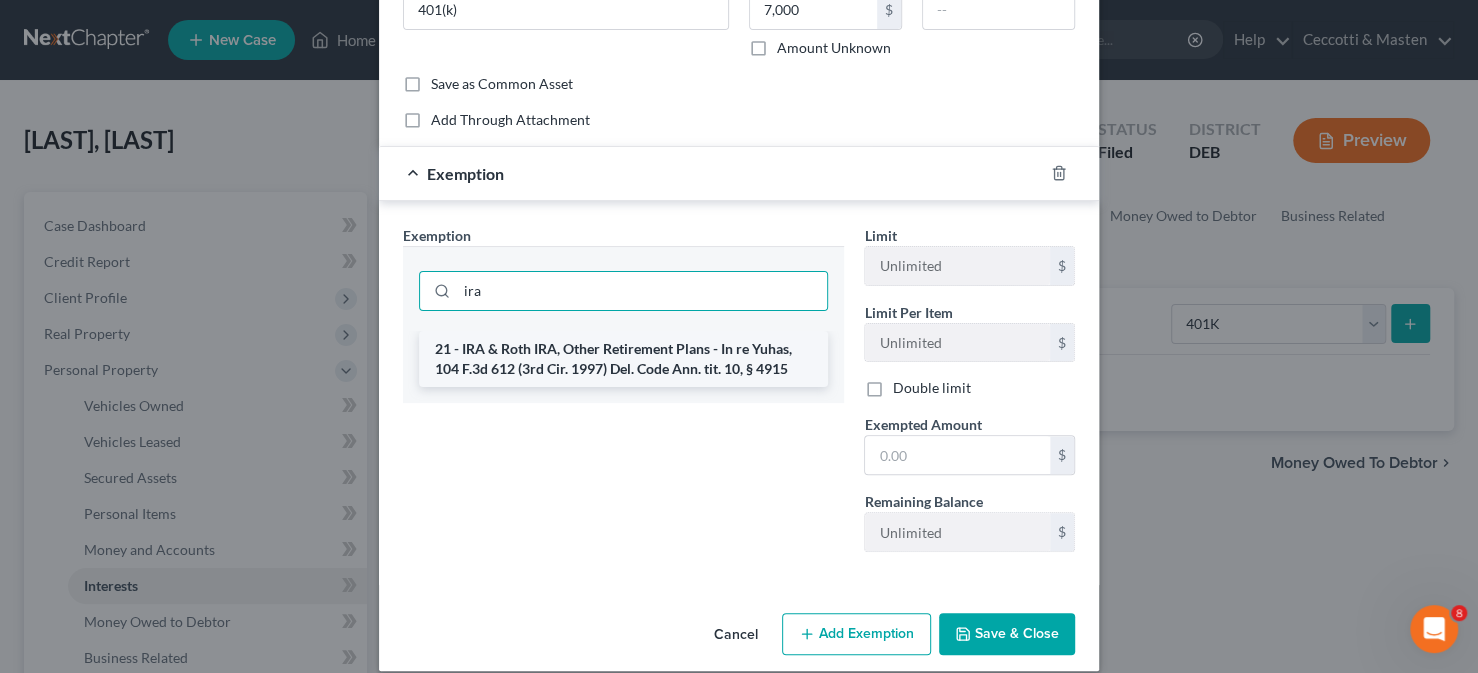 click on "21 - IRA & Roth IRA, Other Retirement Plans - In re Yuhas, 104 F.3d 612 (3rd Cir. 1997) Del. Code Ann. tit. 10, § 4915" at bounding box center [623, 359] 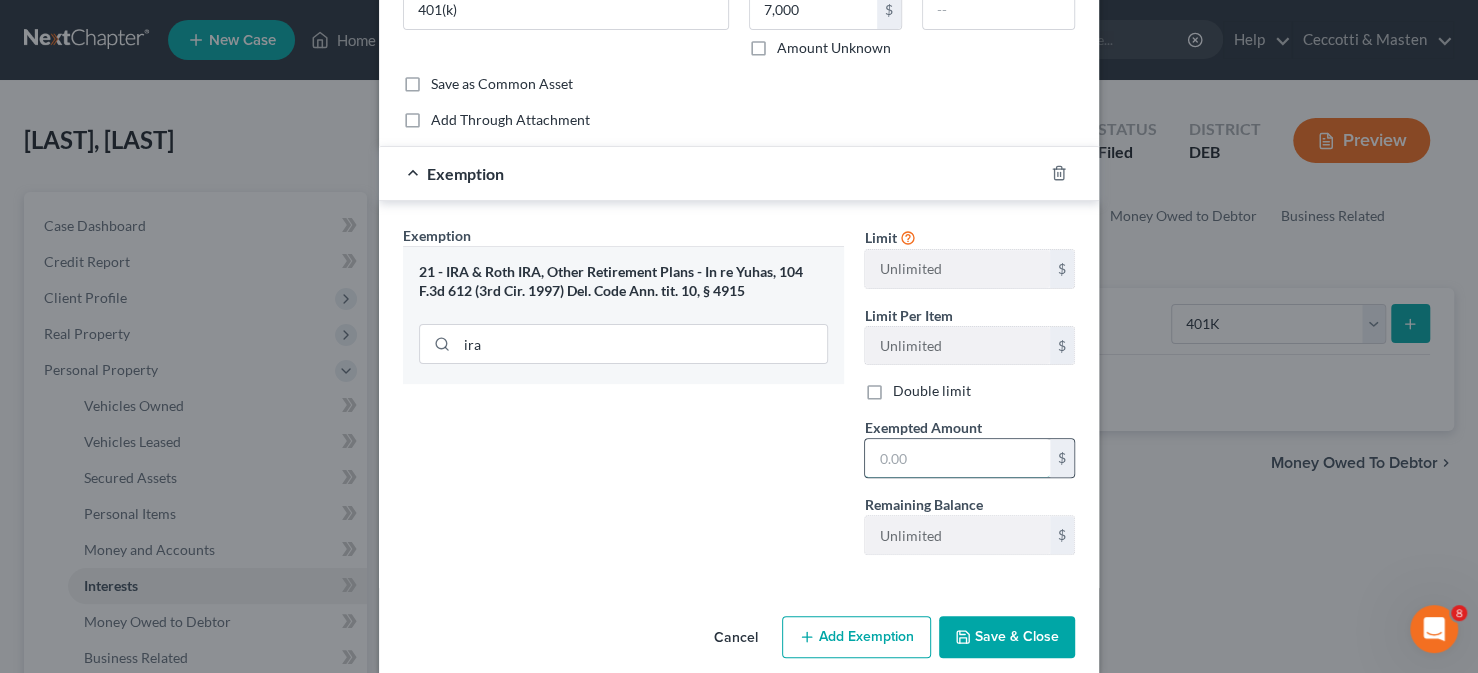 click at bounding box center (957, 458) 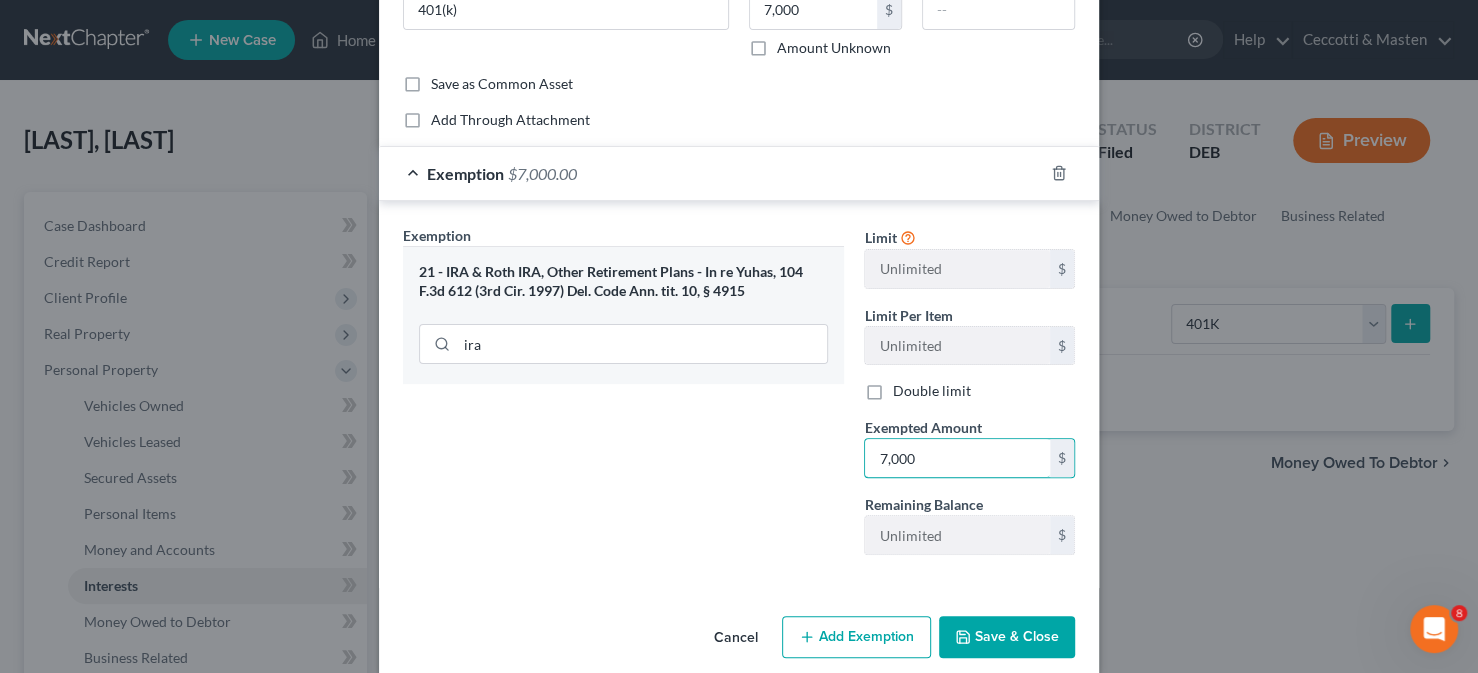 type on "7,000" 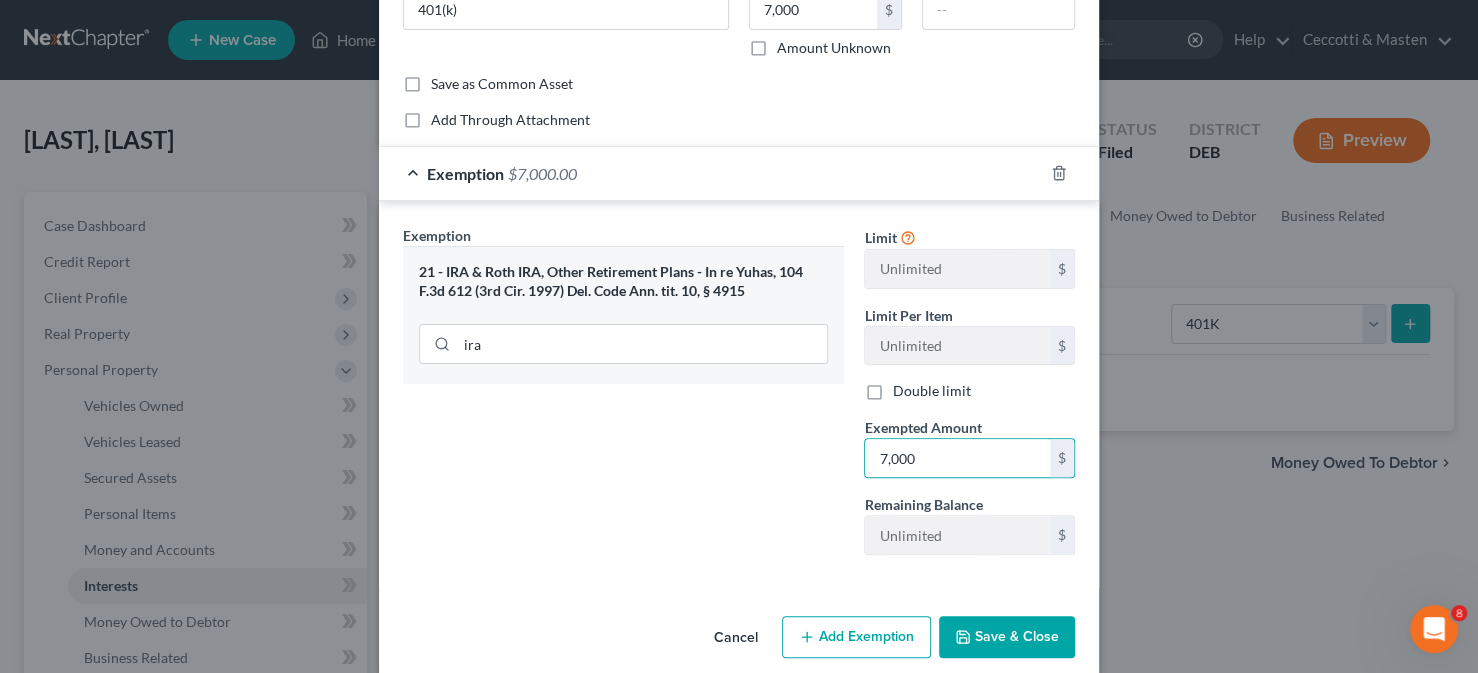 click on "Save & Close" at bounding box center (1007, 637) 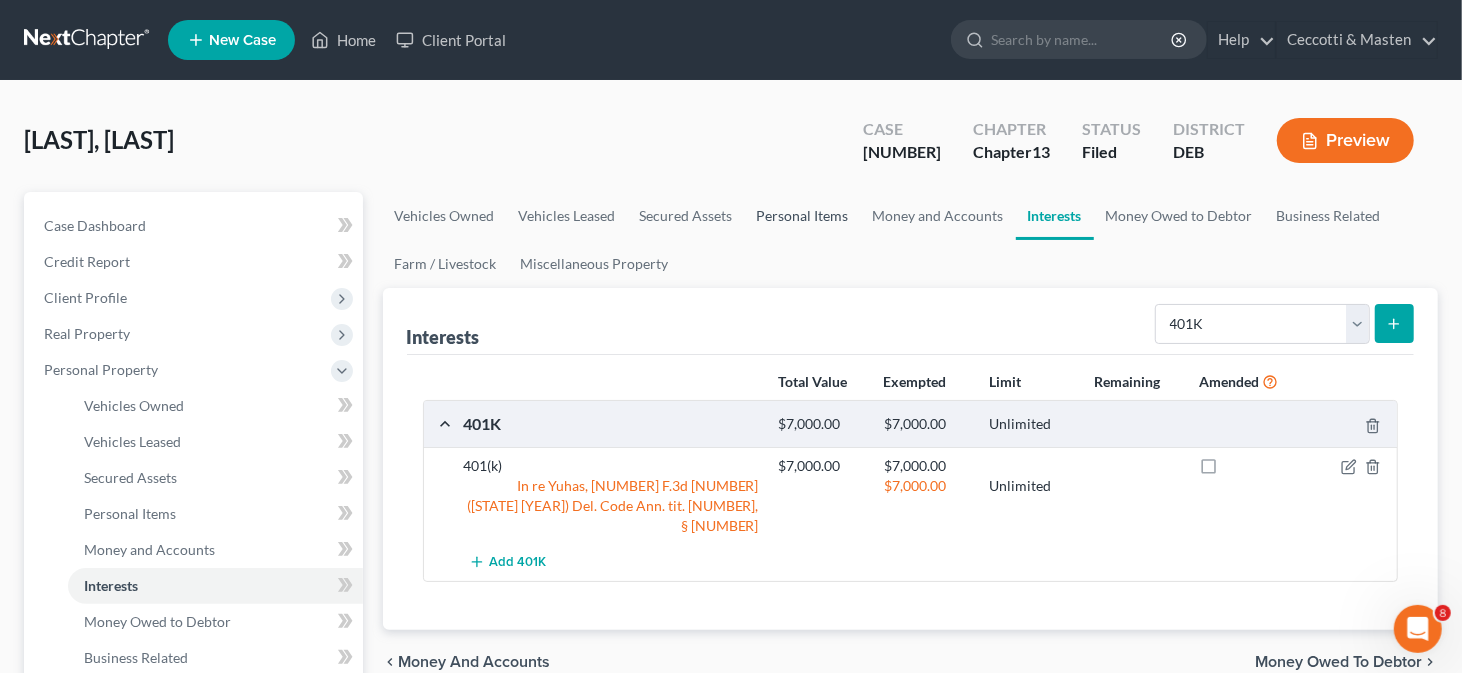 click on "Personal Items" at bounding box center (803, 216) 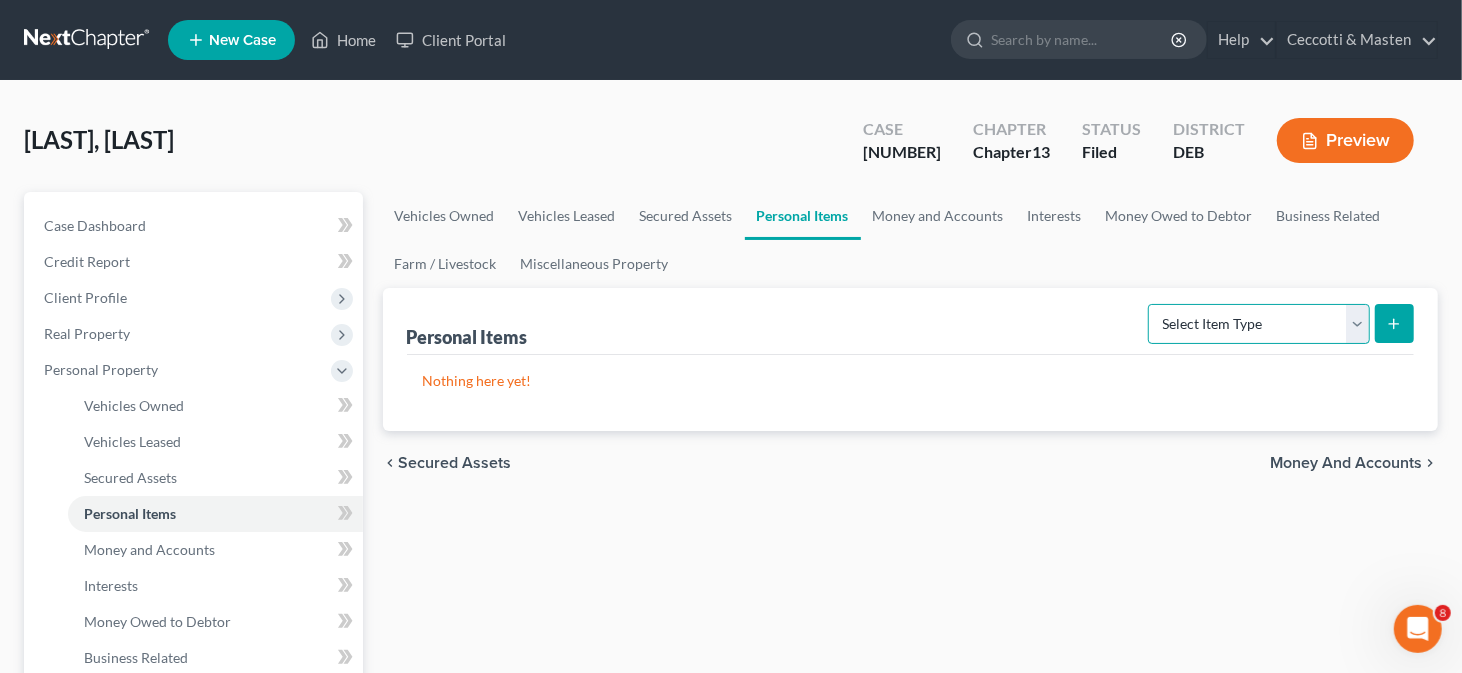 click on "Select Item Type Clothing Collectibles Of Value Electronics Firearms Household Goods Jewelry Other Pet(s) Sports & Hobby Equipment" at bounding box center (1259, 324) 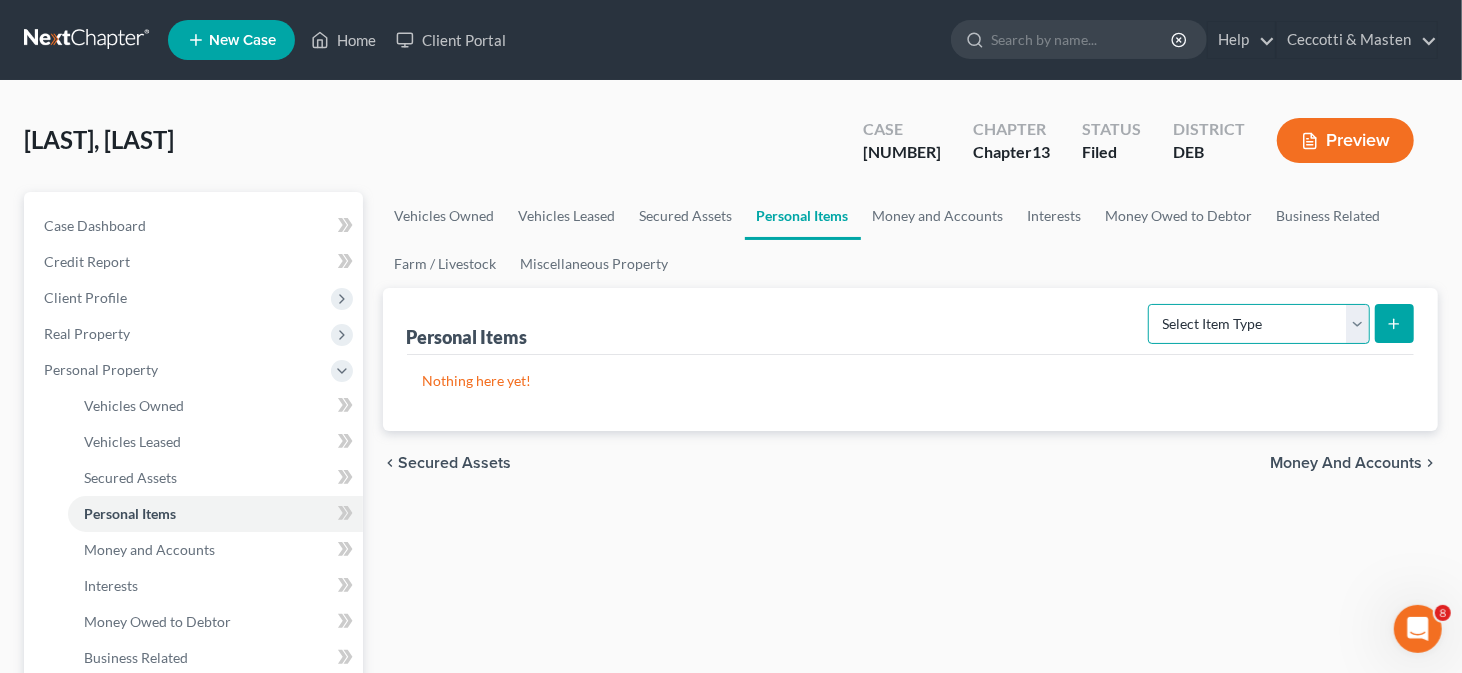 select on "household_goods" 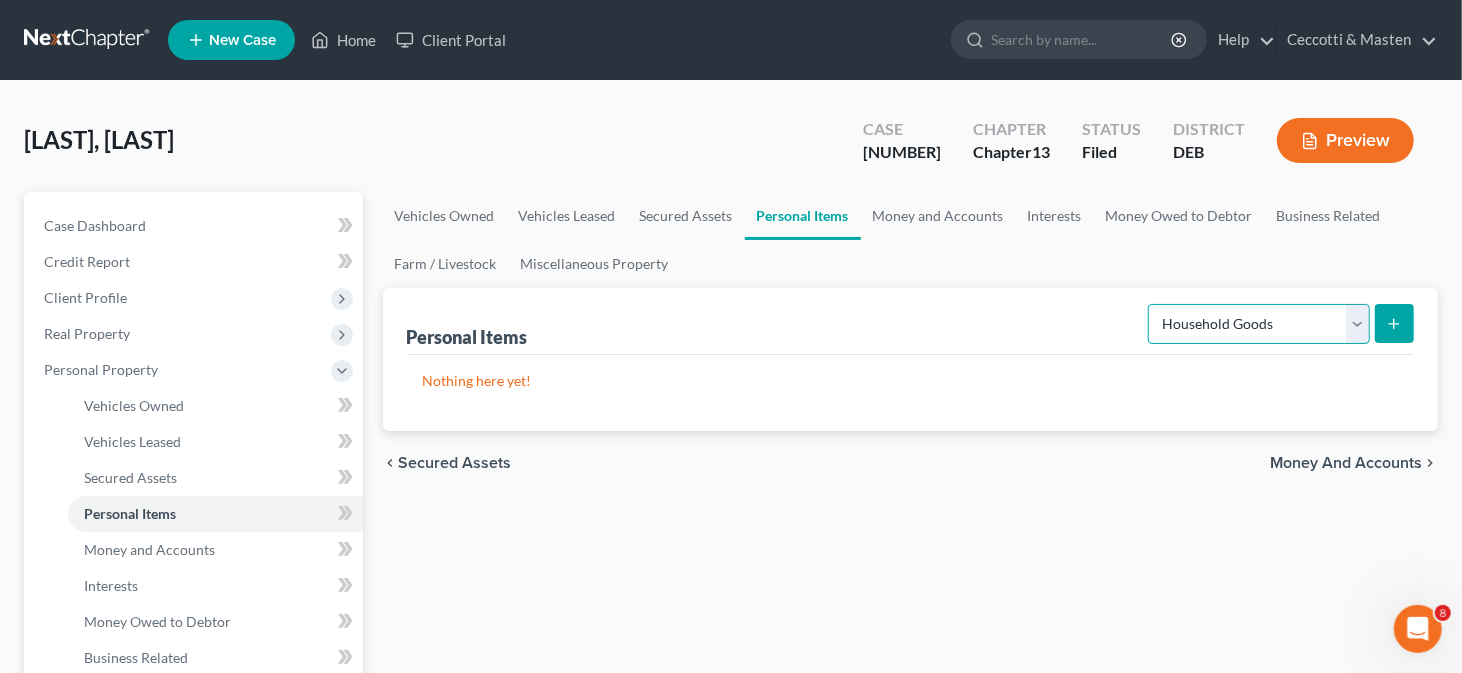 click on "Select Item Type Clothing Collectibles Of Value Electronics Firearms Household Goods Jewelry Other Pet(s) Sports & Hobby Equipment" at bounding box center (1259, 324) 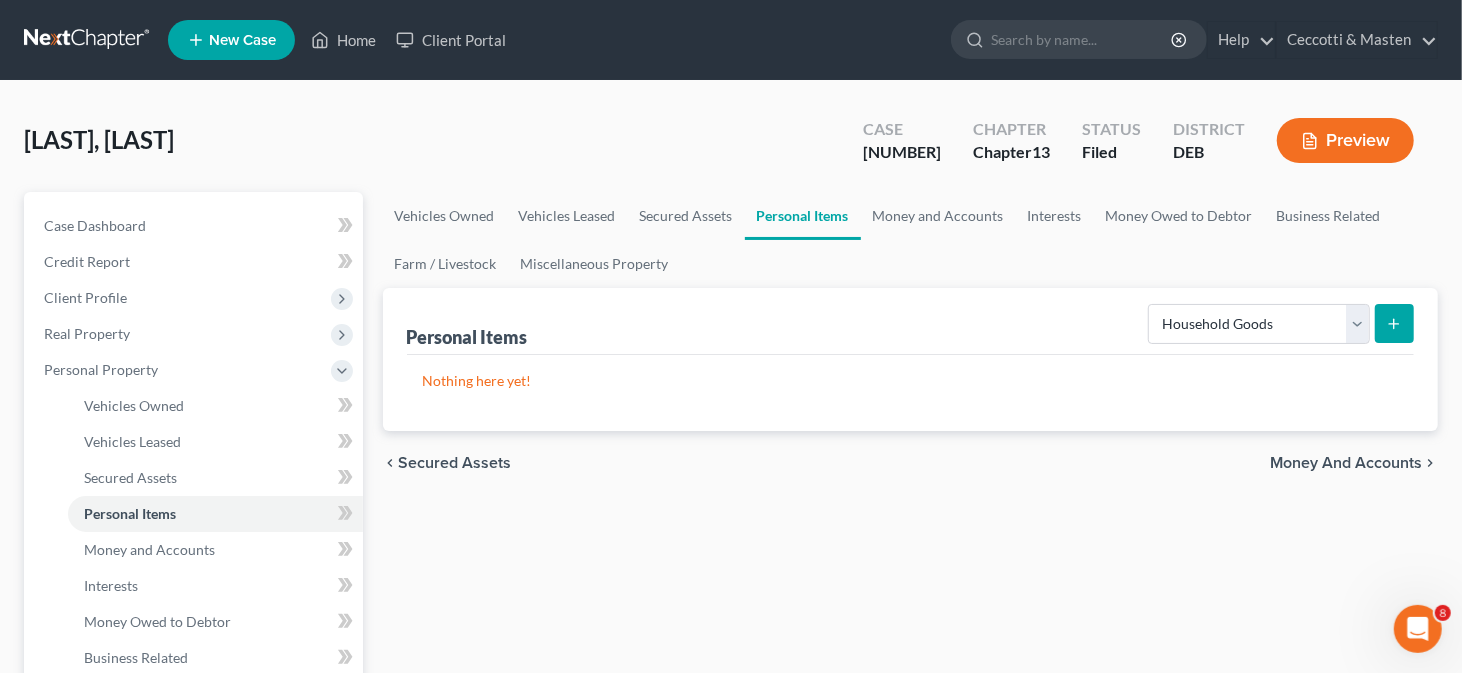 click 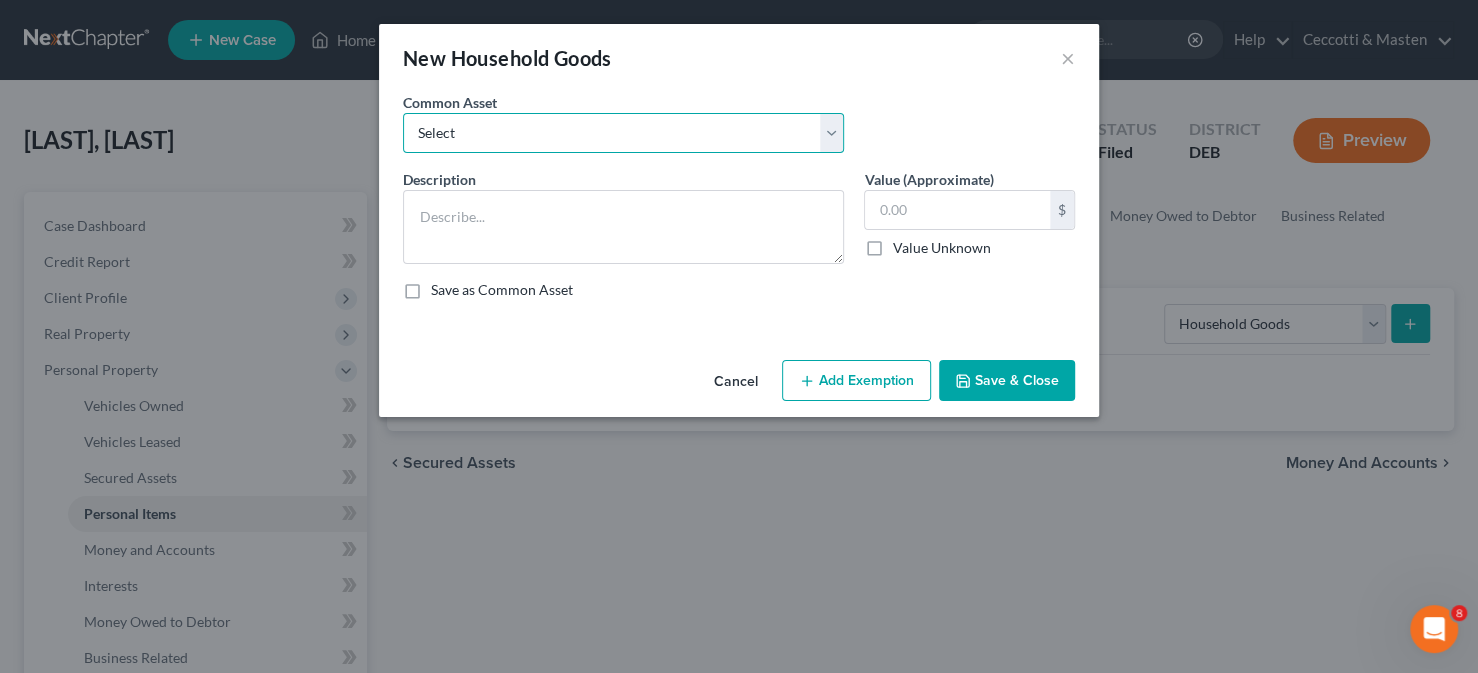 click on "Select Miscellaneous household goods and furnishings at yard sale value" at bounding box center (623, 133) 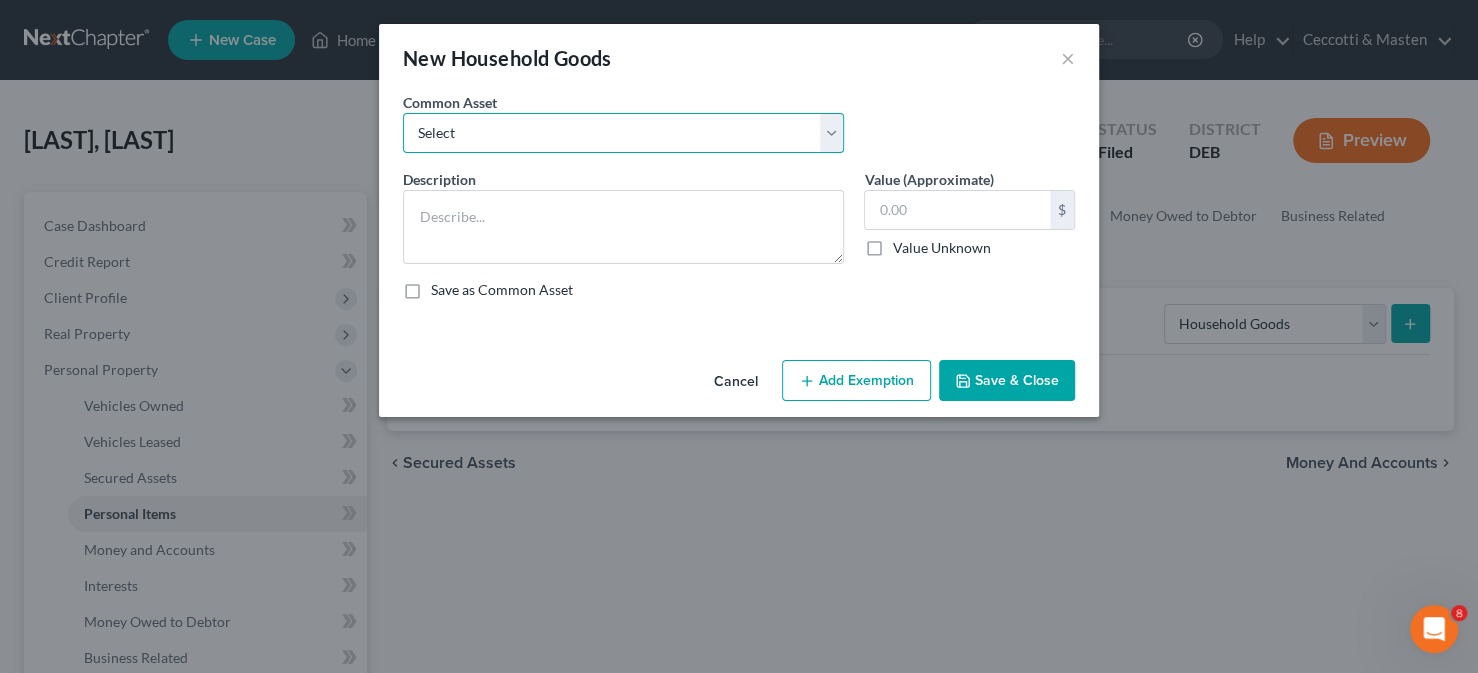 select on "0" 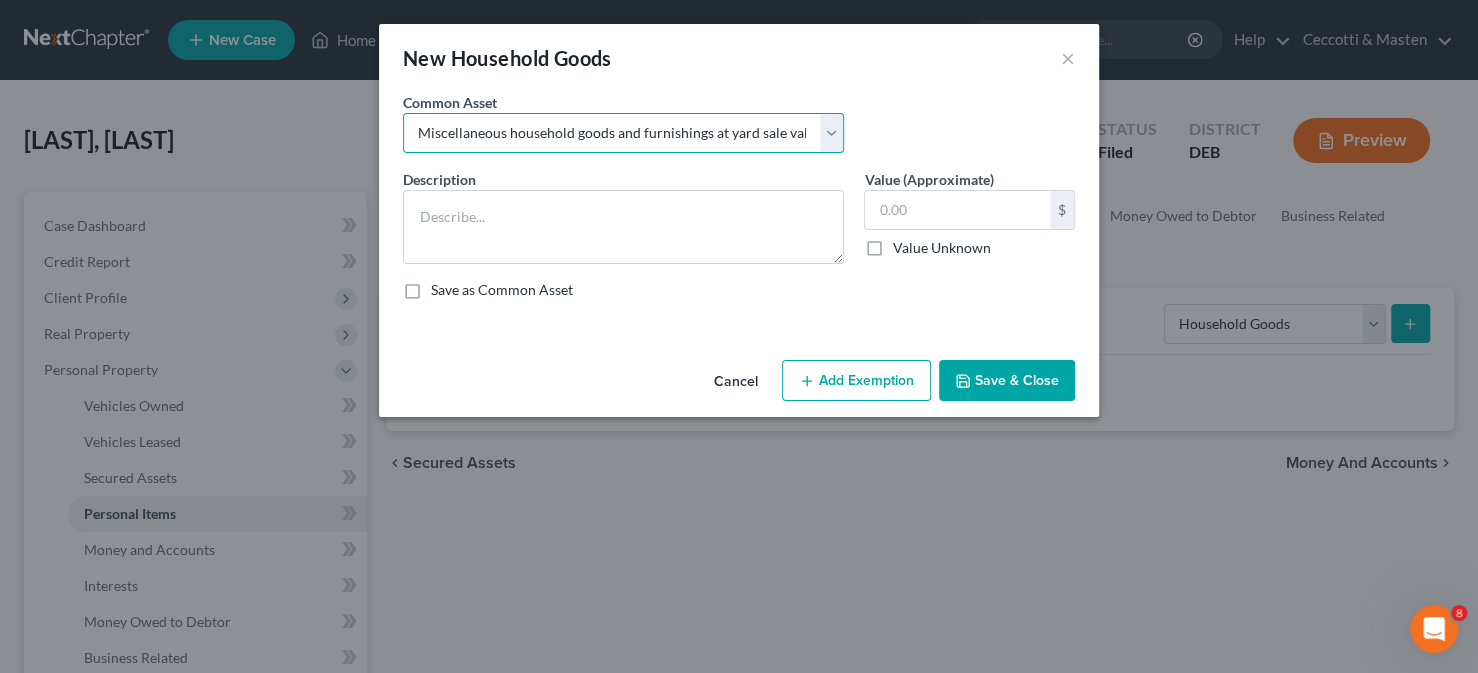 click on "Select Miscellaneous household goods and furnishings at yard sale value" at bounding box center (623, 133) 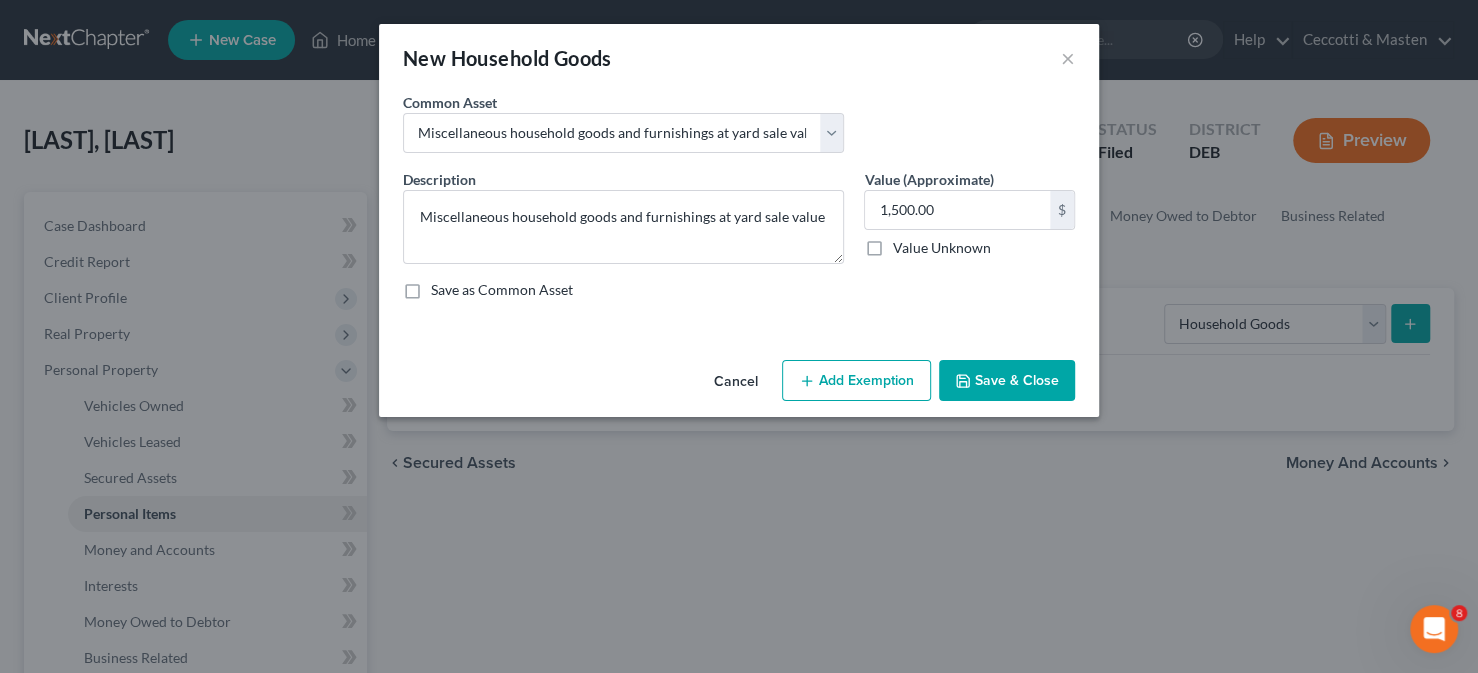 click on "Add Exemption" at bounding box center [856, 381] 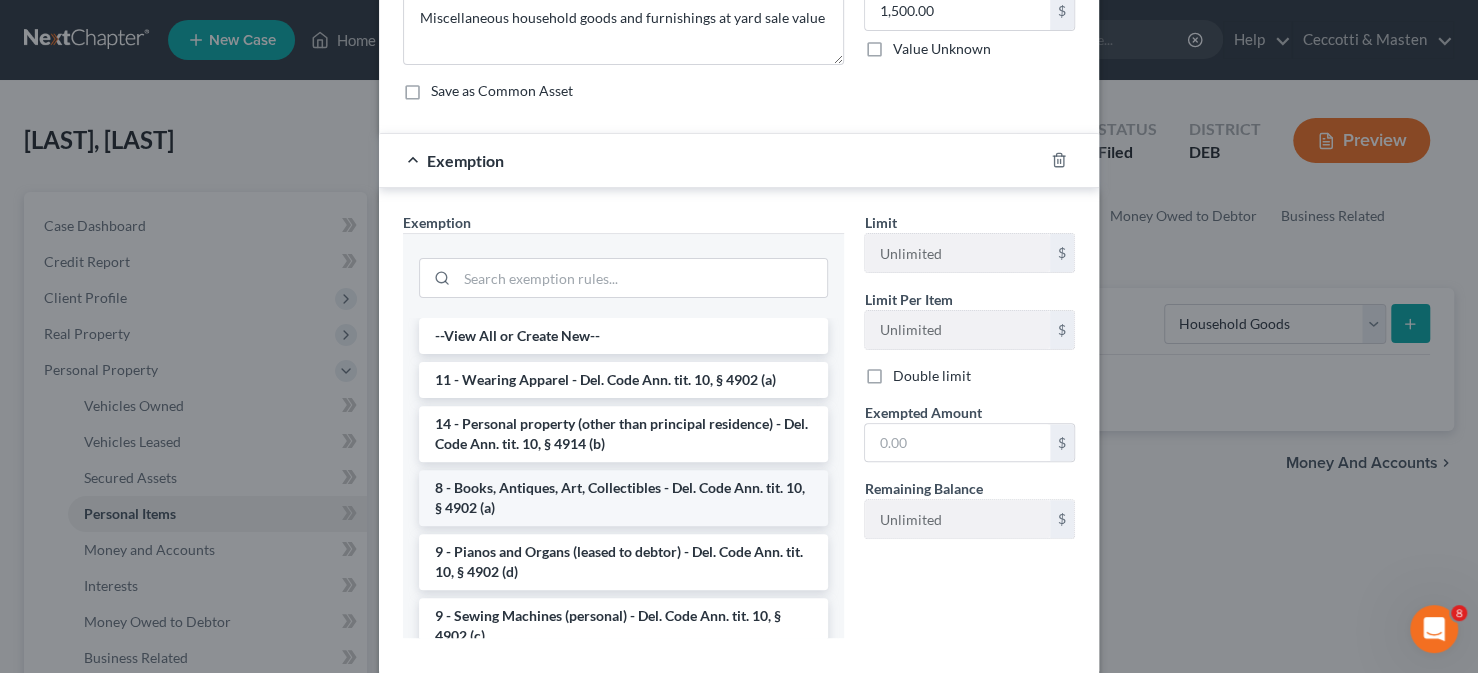 scroll, scrollTop: 200, scrollLeft: 0, axis: vertical 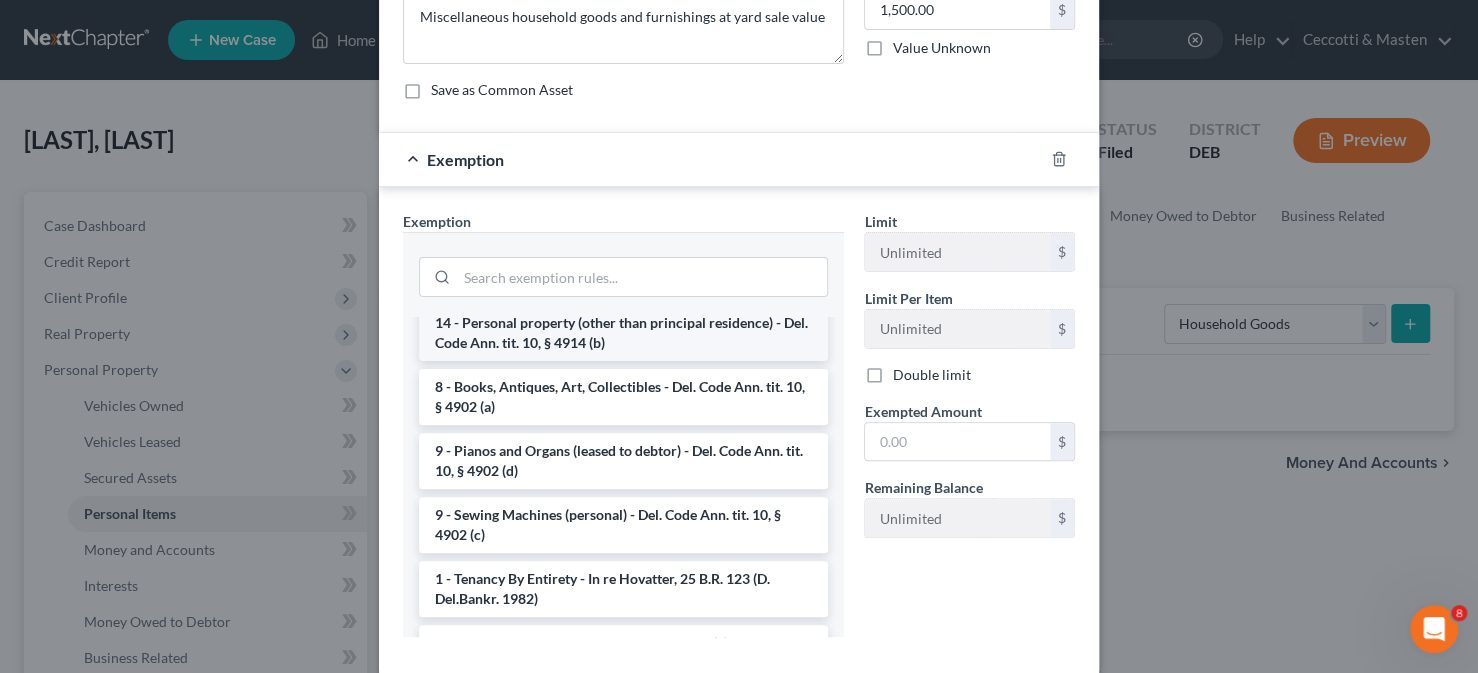 click on "14 - Personal property (other than principal residence) - Del. Code Ann. tit. 10, § 4914 (b)" at bounding box center [623, 333] 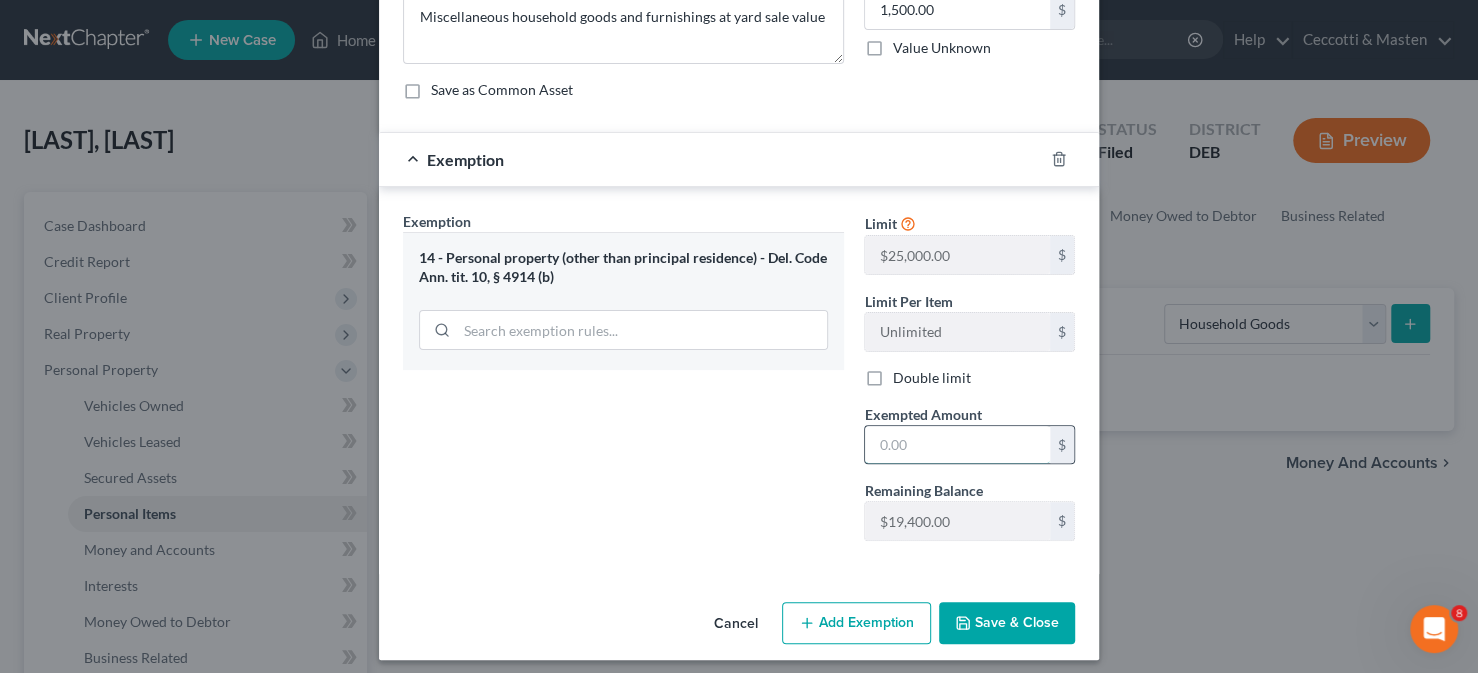 click at bounding box center [957, 445] 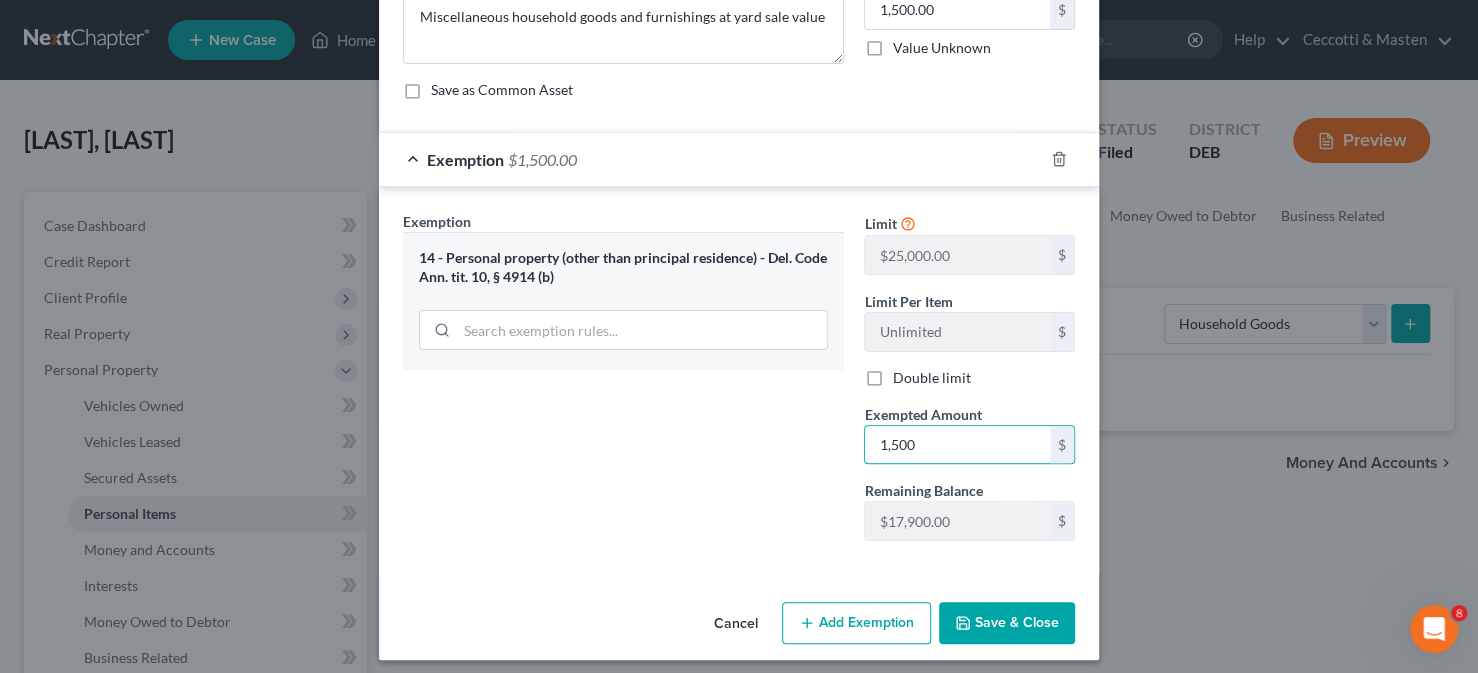 type on "1,500" 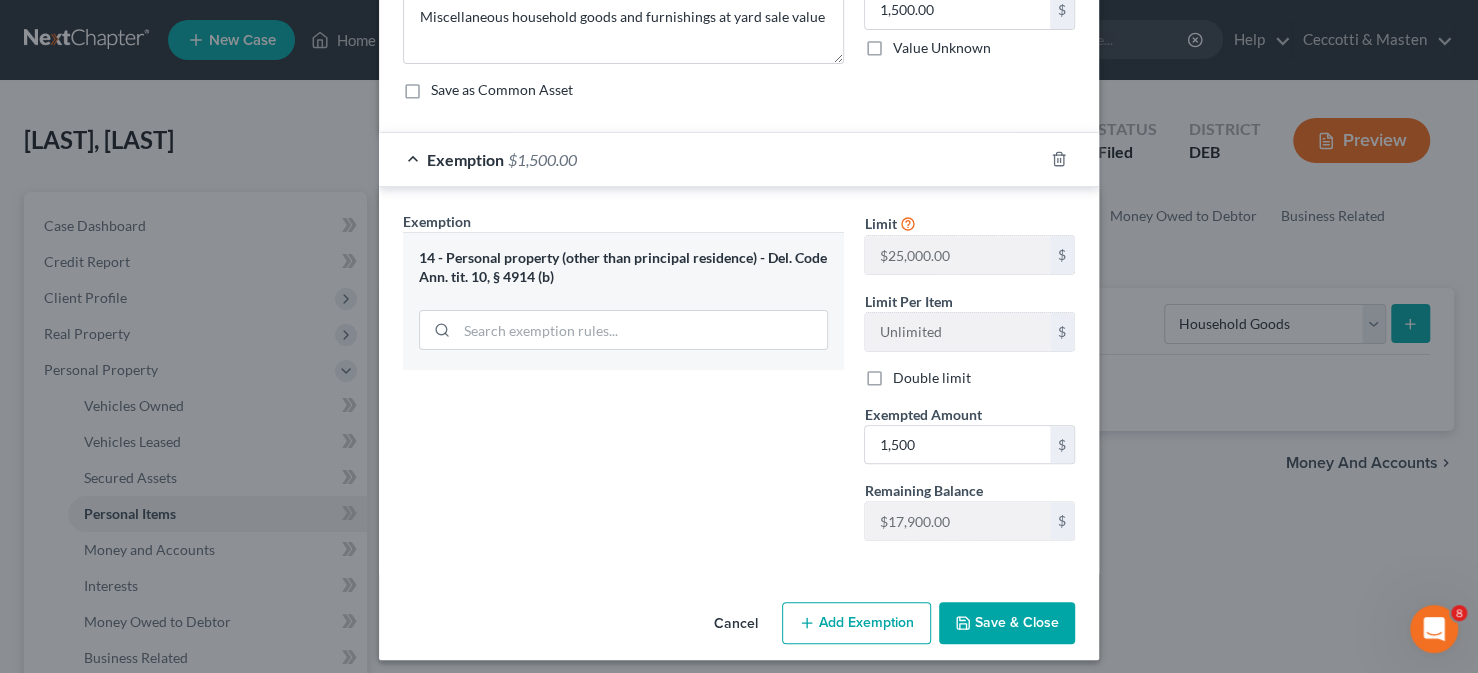 click on "Save & Close" at bounding box center [1007, 623] 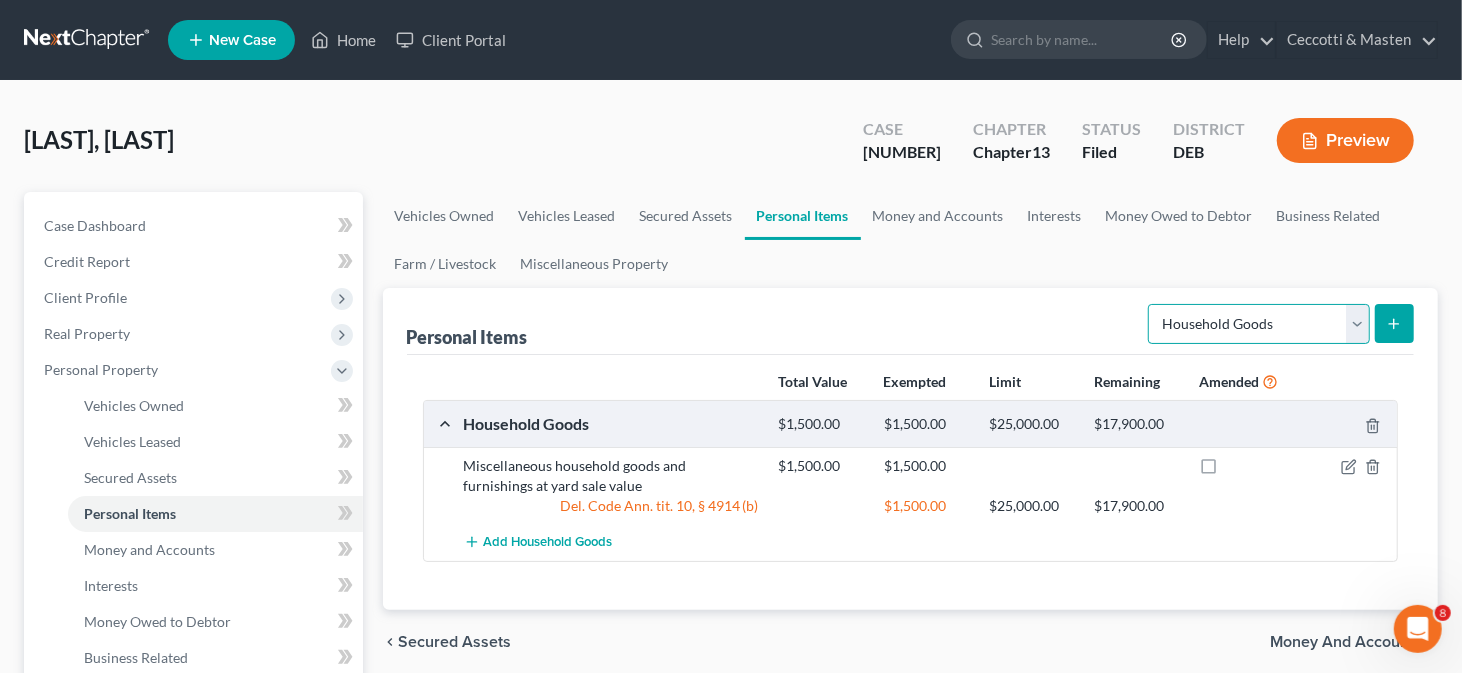 click on "Select Item Type Clothing Collectibles Of Value Electronics Firearms Household Goods Jewelry Other Pet(s) Sports & Hobby Equipment" at bounding box center [1259, 324] 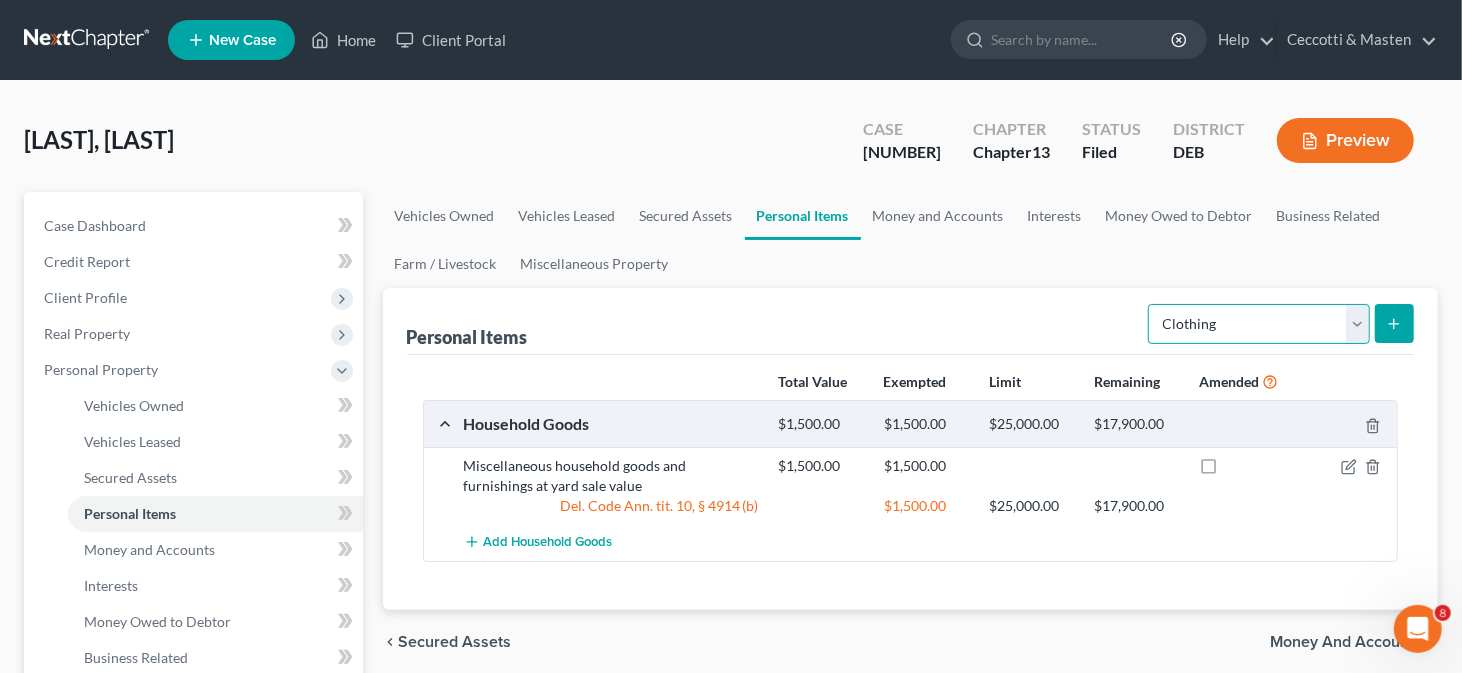 click on "Select Item Type Clothing Collectibles Of Value Electronics Firearms Household Goods Jewelry Other Pet(s) Sports & Hobby Equipment" at bounding box center [1259, 324] 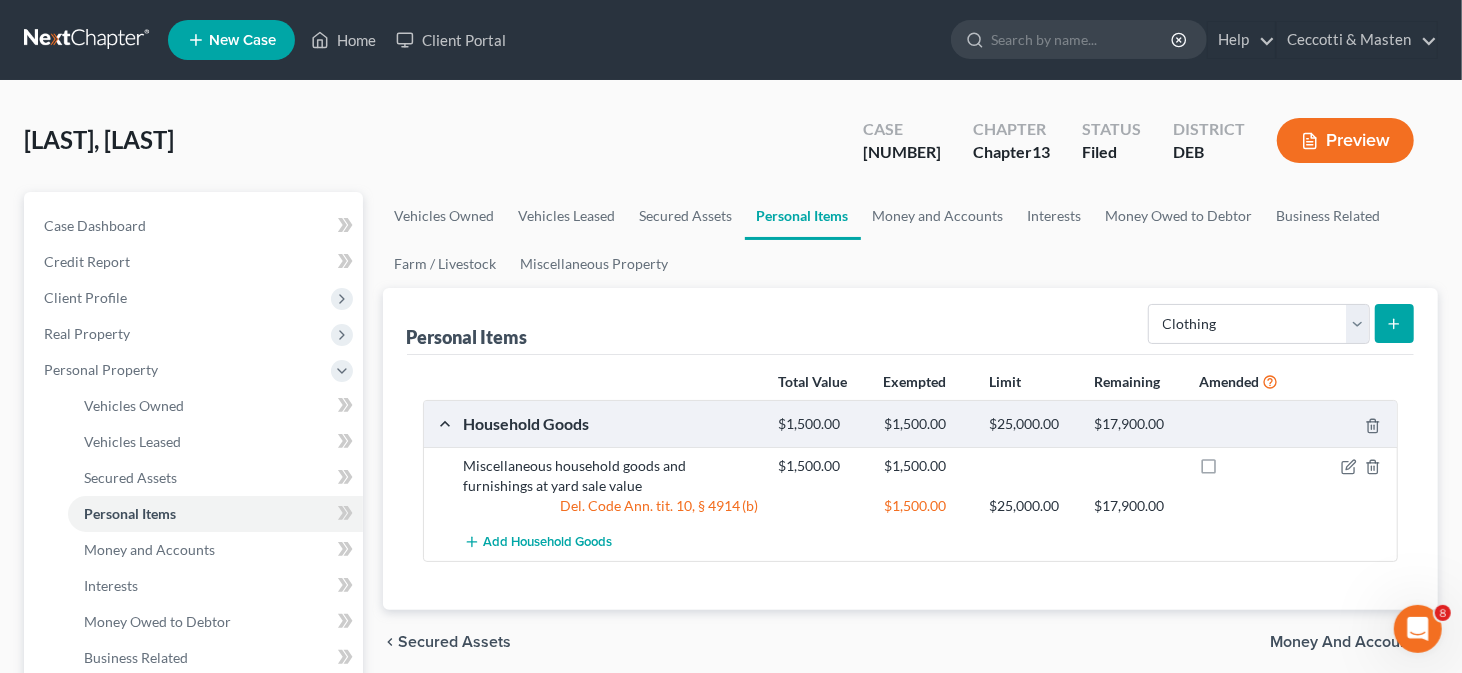 click 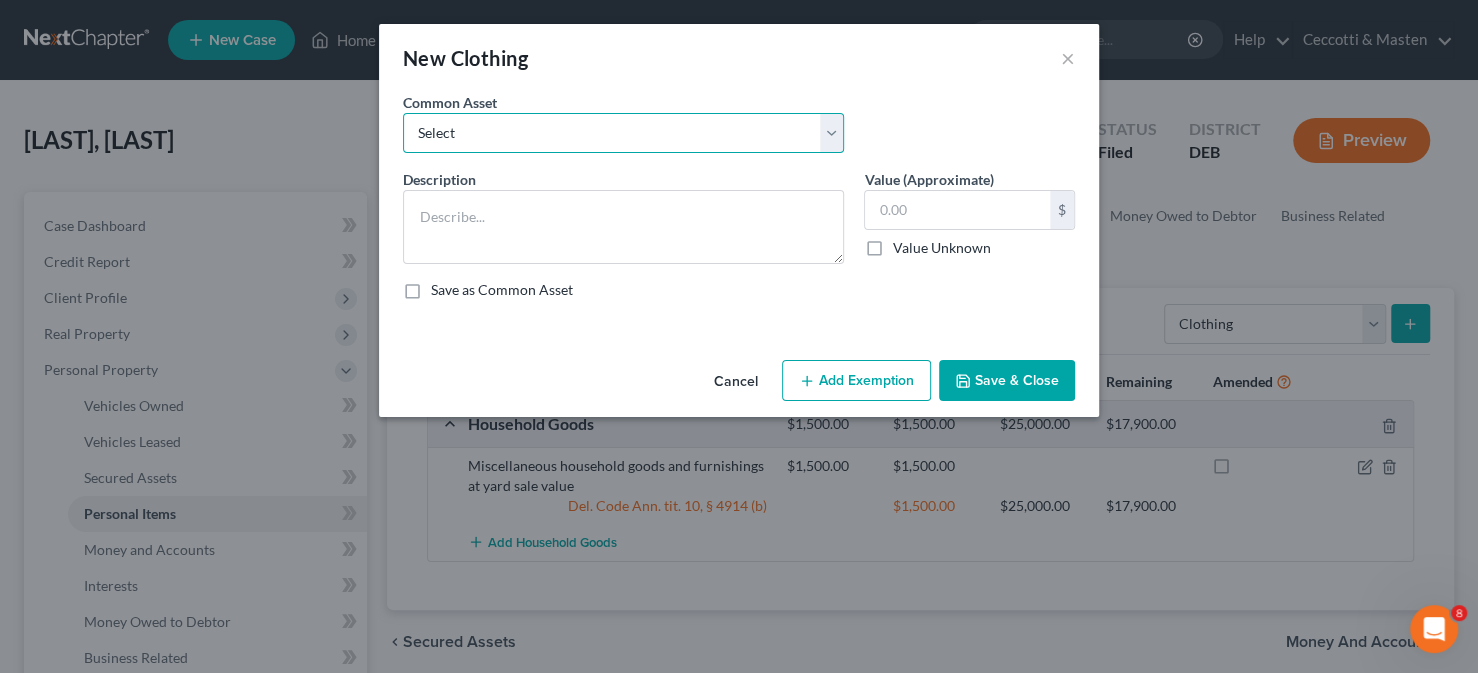 click on "Select Used clothing at yard sale value Used clothing at yard sale value" at bounding box center (623, 133) 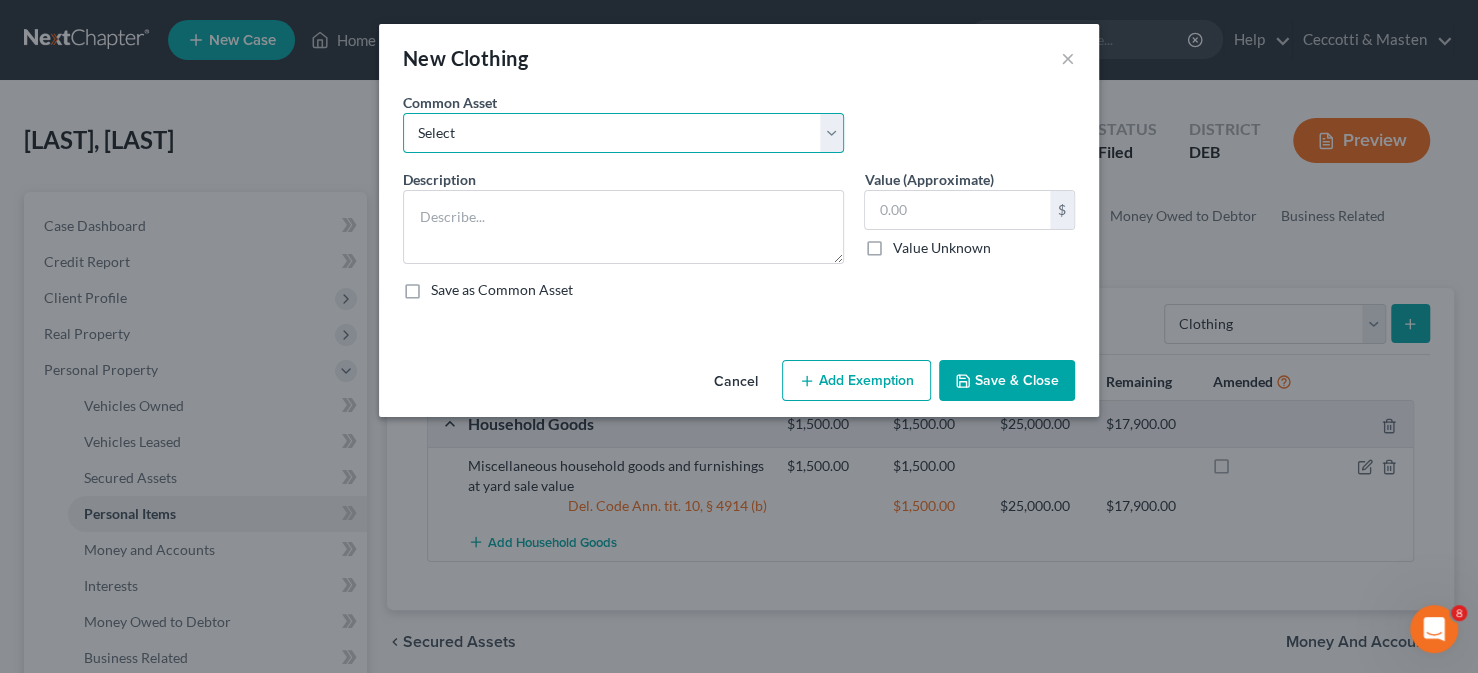 select on "1" 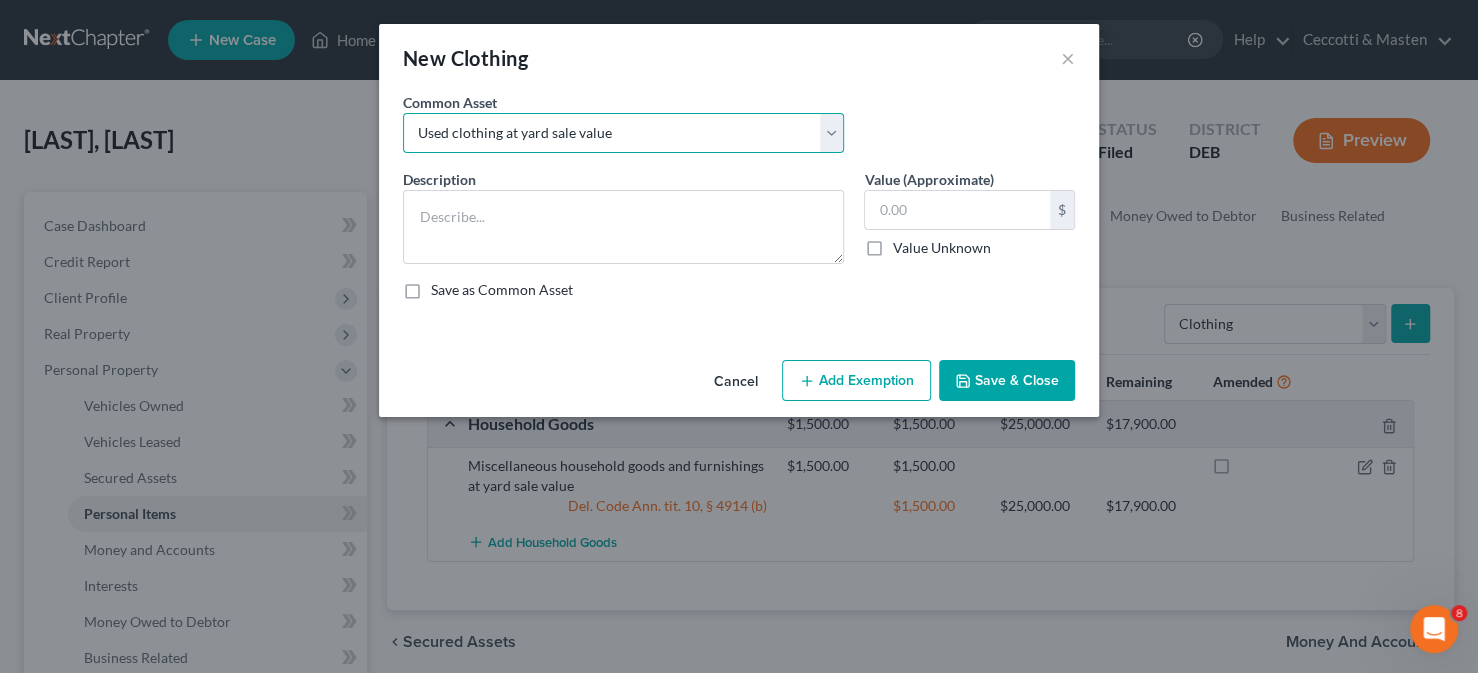 click on "Select Used clothing at yard sale value Used clothing at yard sale value" at bounding box center (623, 133) 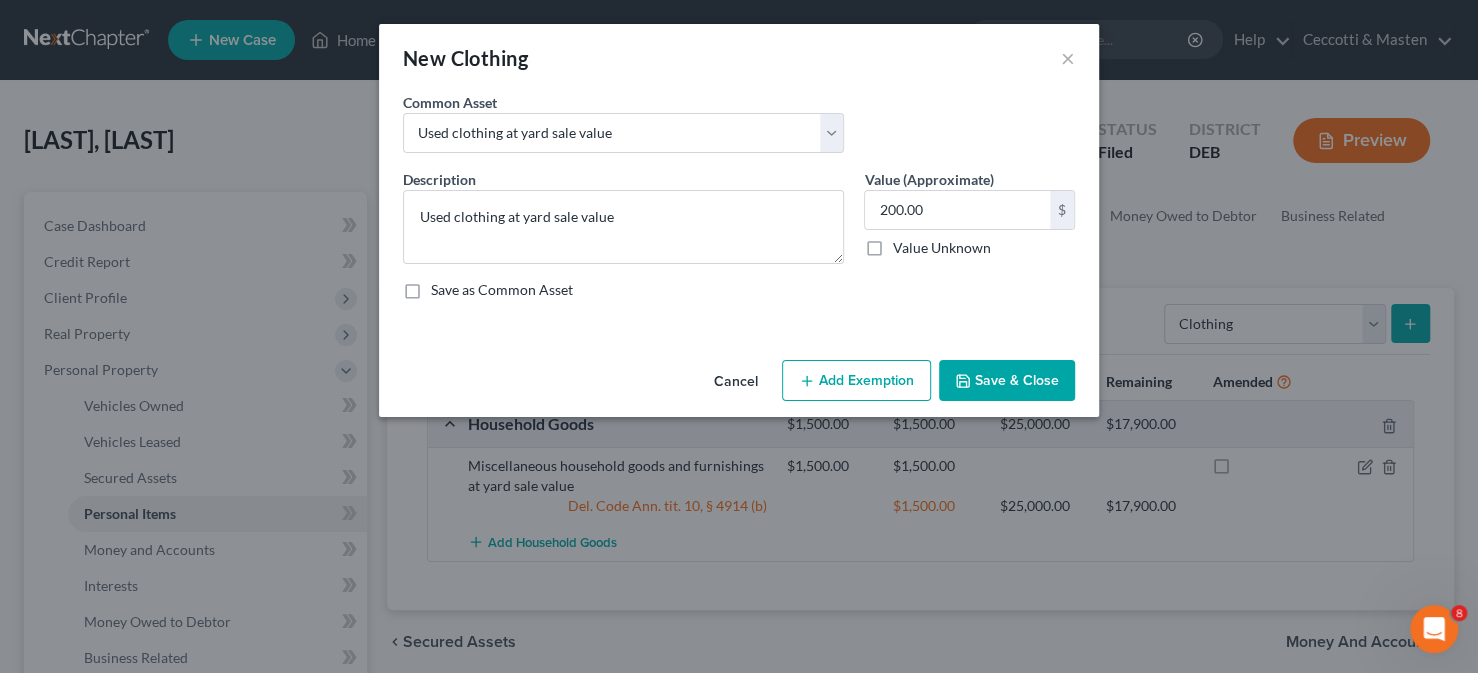 click on "Add Exemption" at bounding box center (856, 381) 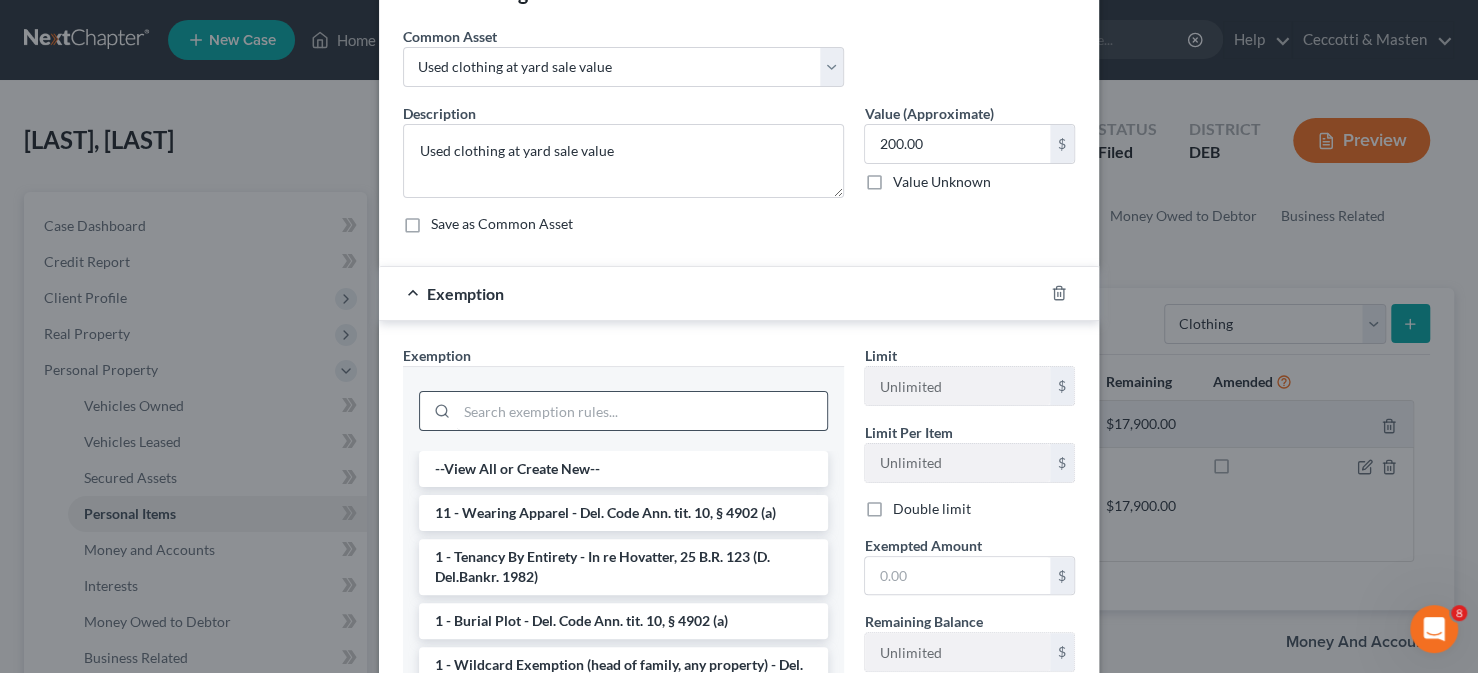 scroll, scrollTop: 100, scrollLeft: 0, axis: vertical 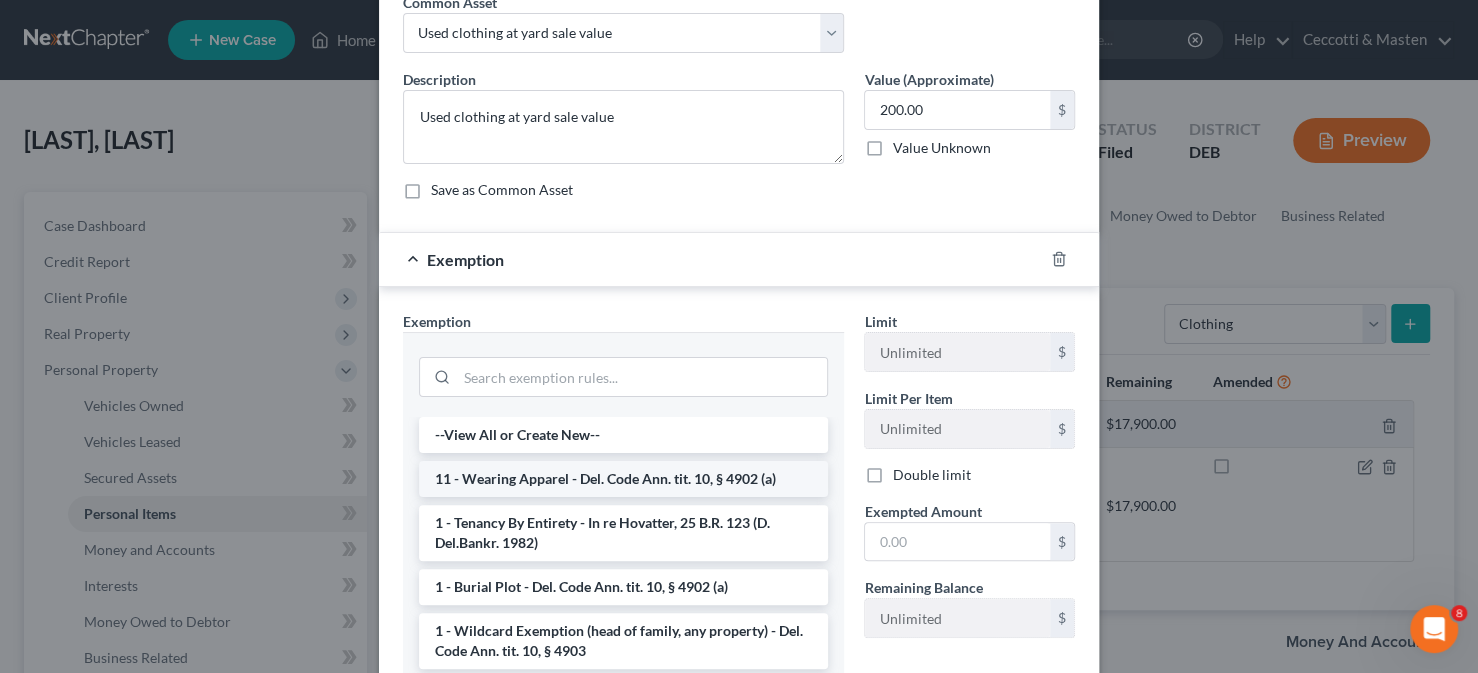 click on "11 - Wearing Apparel - Del. Code Ann. tit. 10, § 4902 (a)" at bounding box center [623, 479] 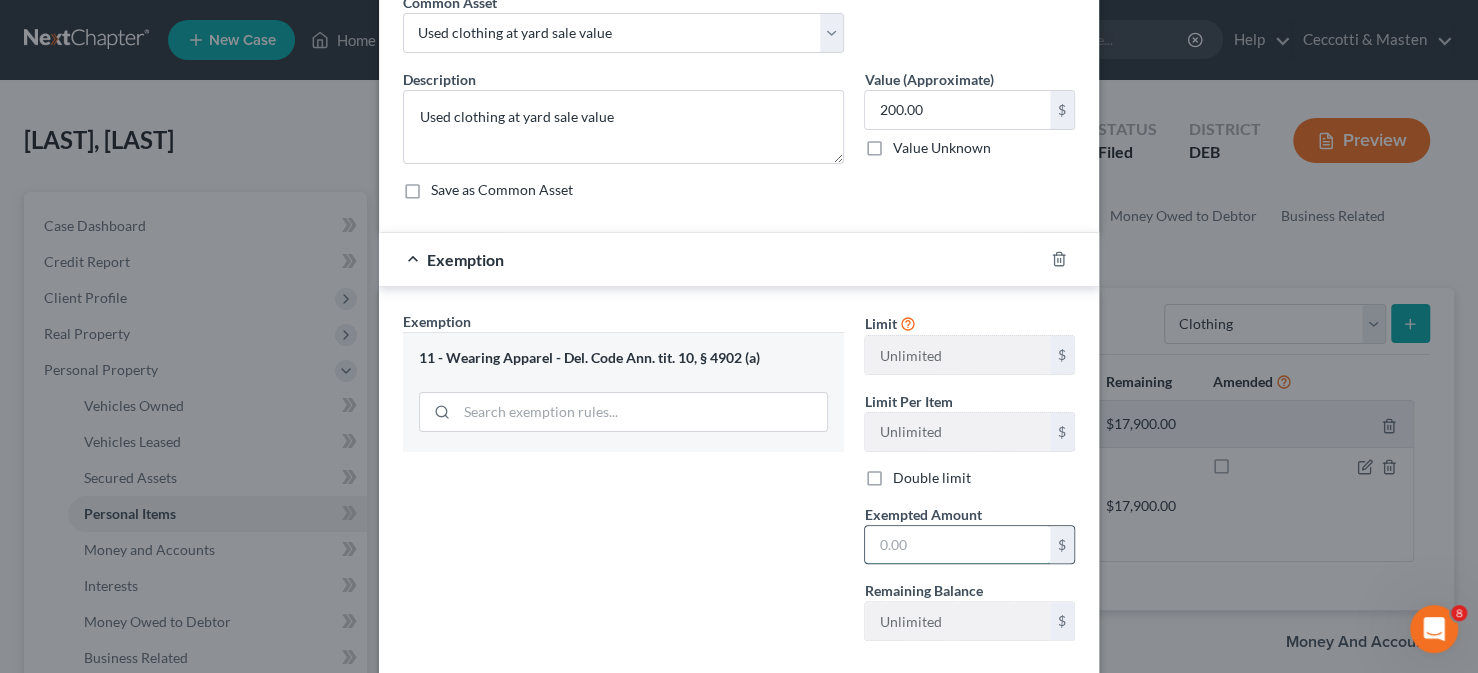 click at bounding box center [957, 545] 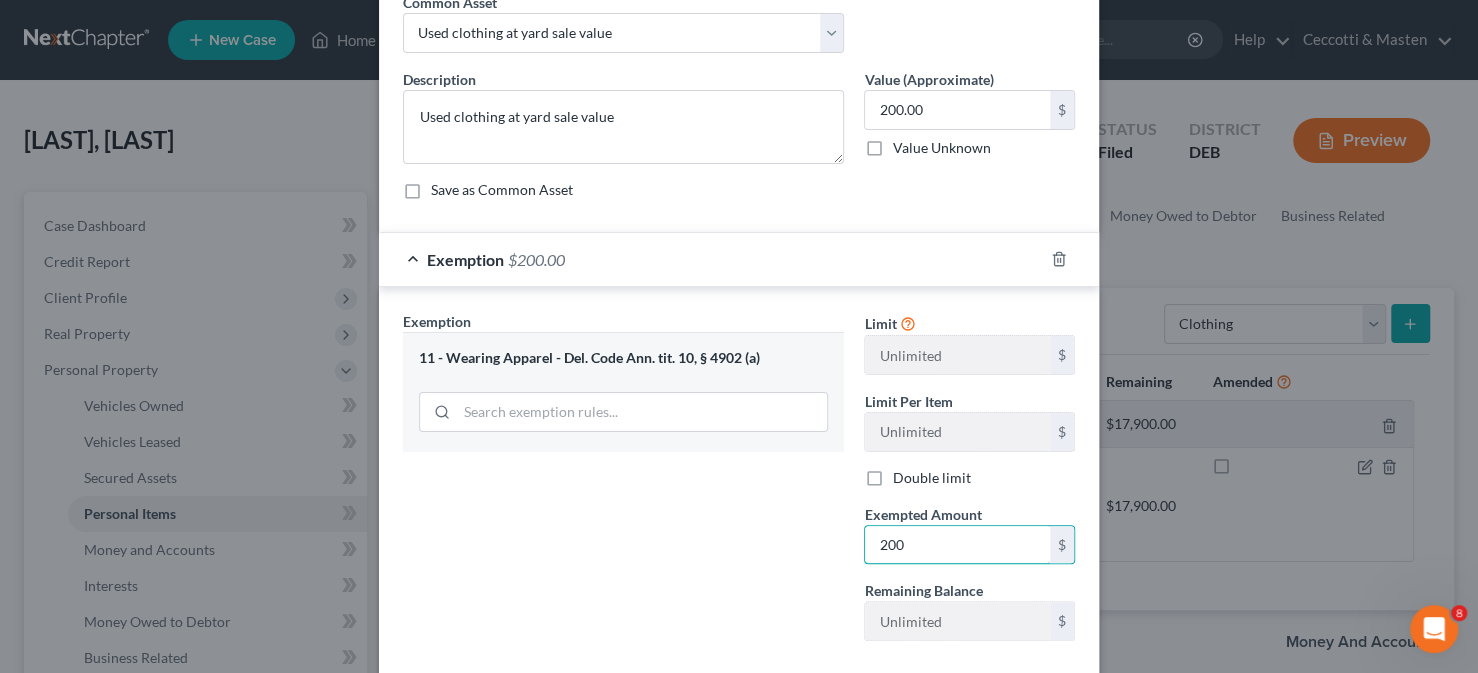 type on "200" 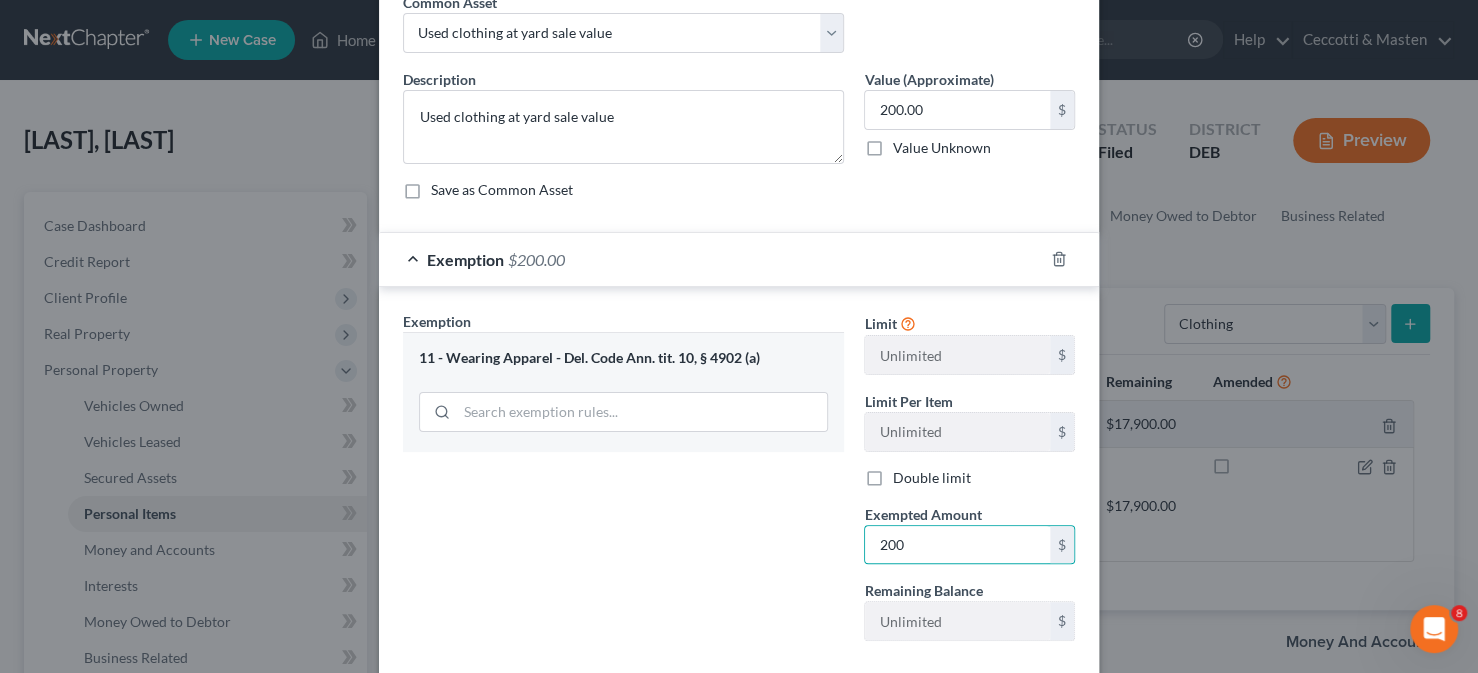 click on "Exemption Set must be selected for CA. Exemption 11 - Wearing Apparel - Del. Code Ann. tit. 10, § 4902 (a)" at bounding box center [623, 484] 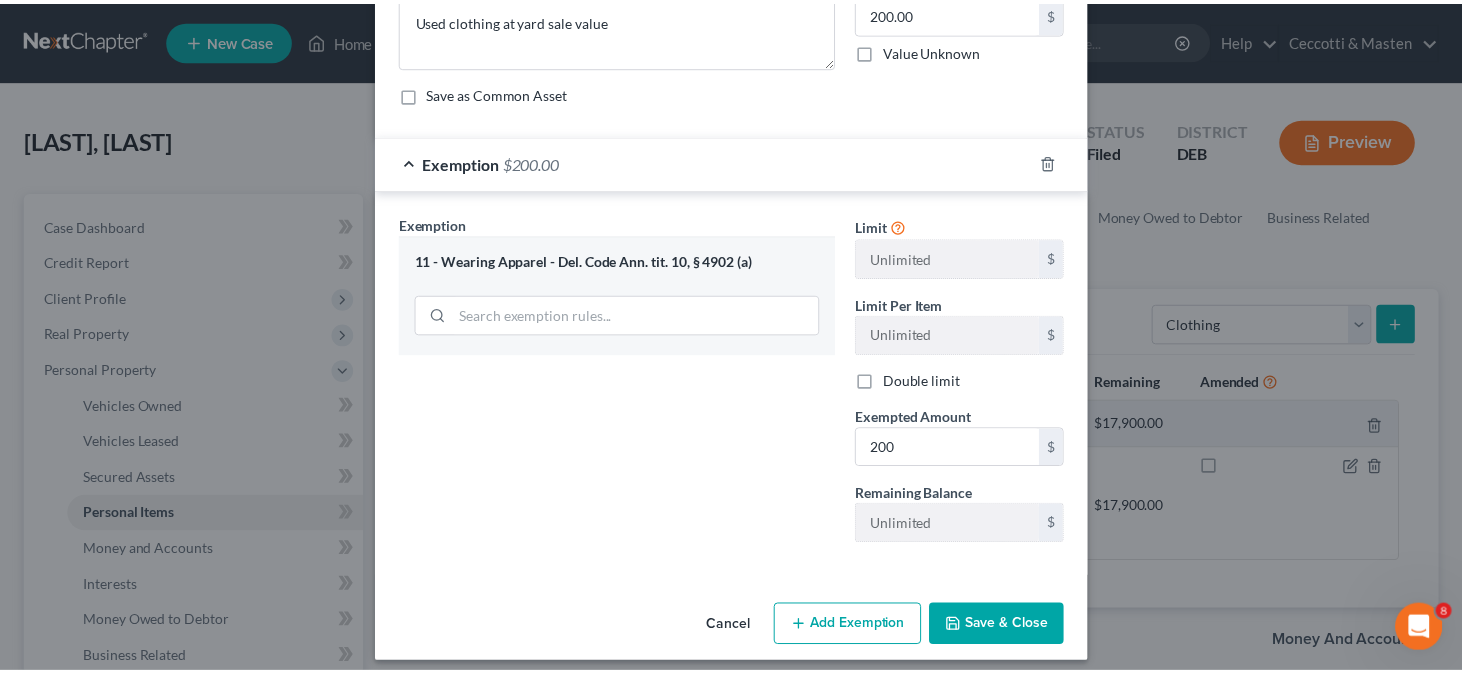 scroll, scrollTop: 207, scrollLeft: 0, axis: vertical 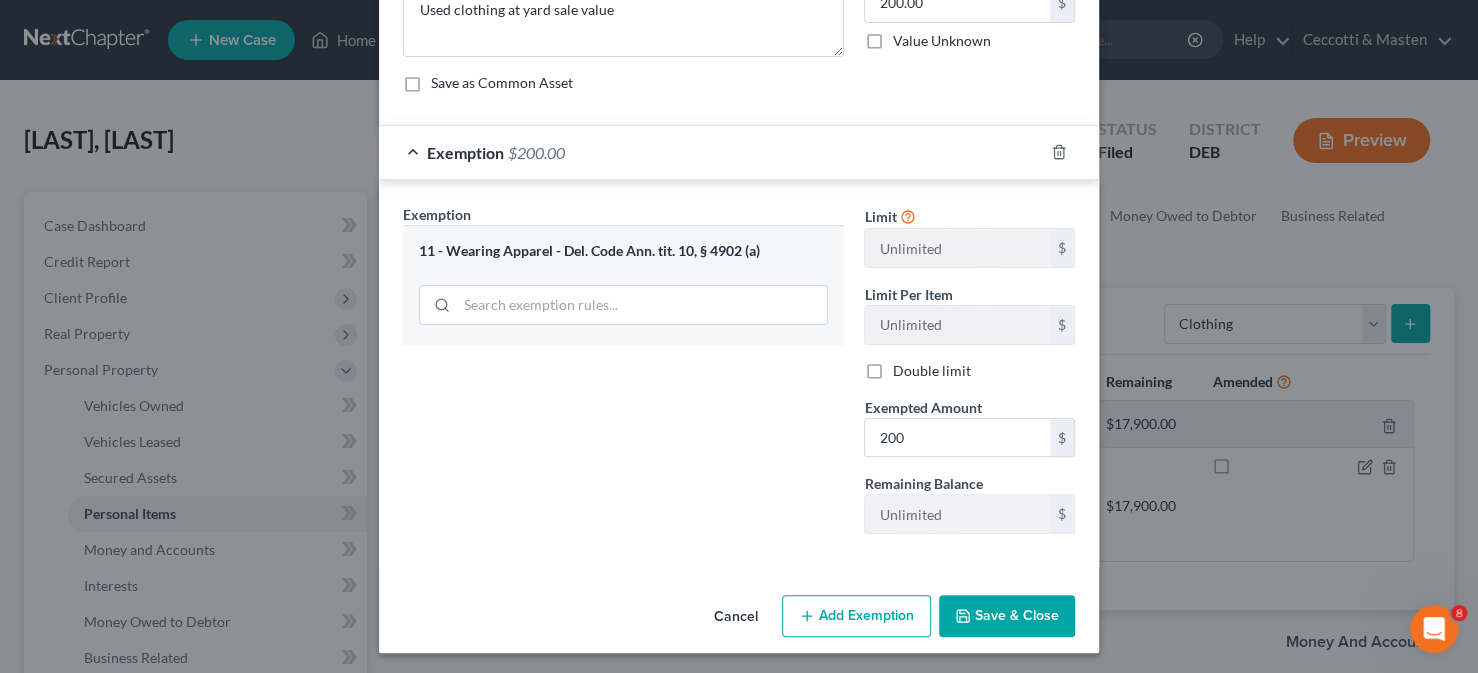 click on "Save & Close" at bounding box center [1007, 616] 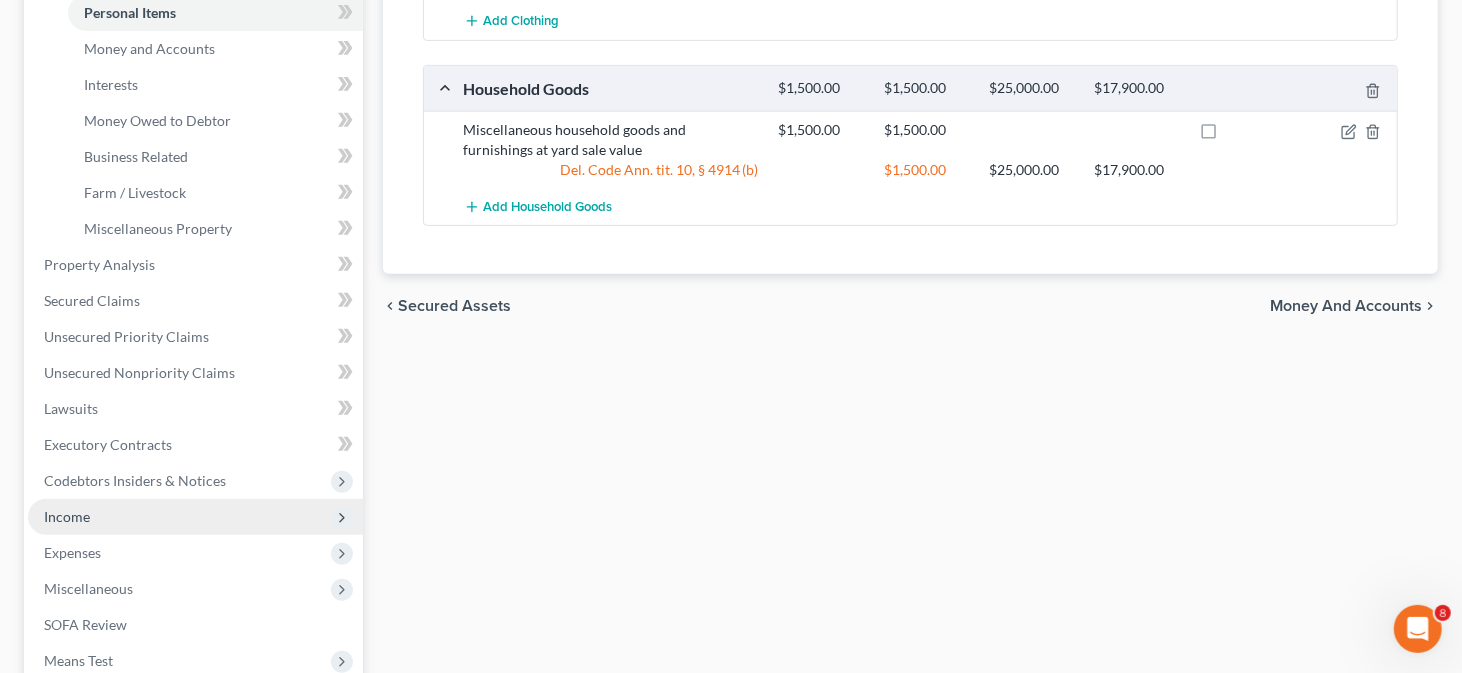 scroll, scrollTop: 600, scrollLeft: 0, axis: vertical 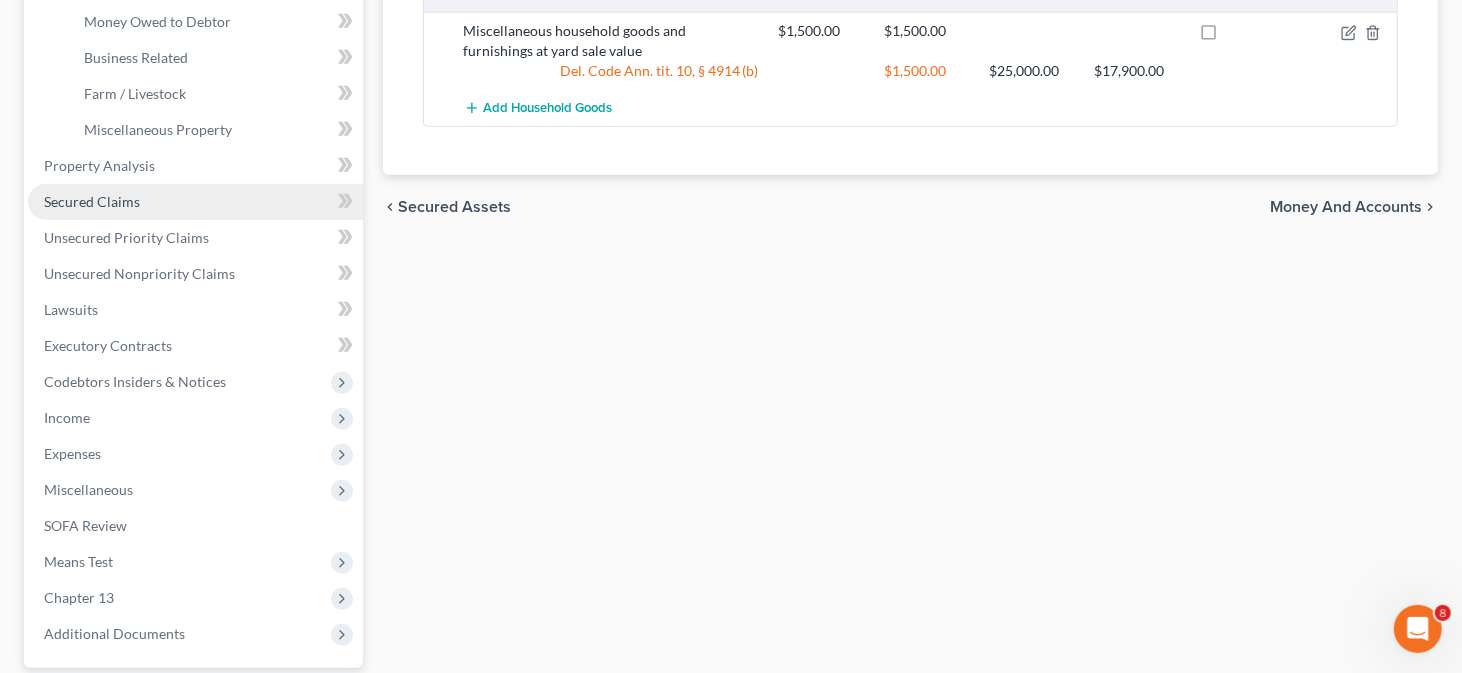 click on "Secured Claims" at bounding box center [195, 202] 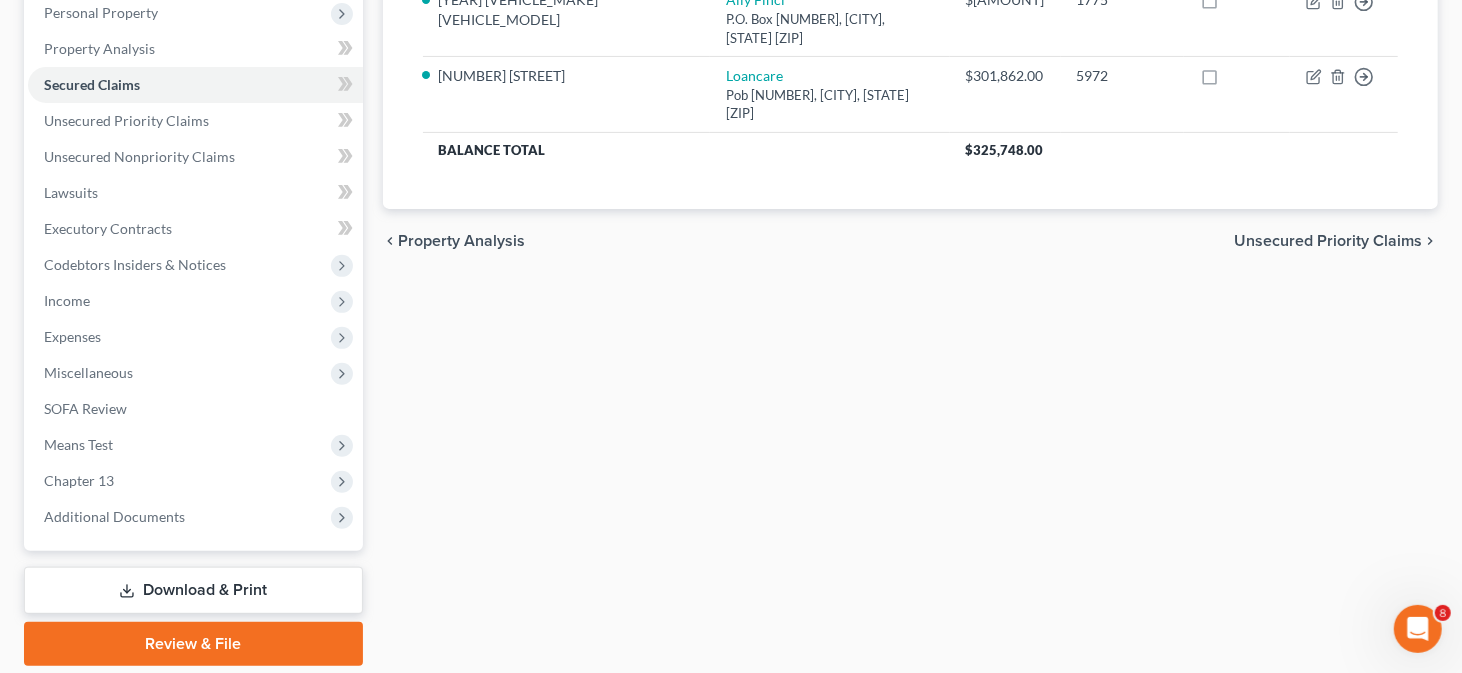 scroll, scrollTop: 323, scrollLeft: 0, axis: vertical 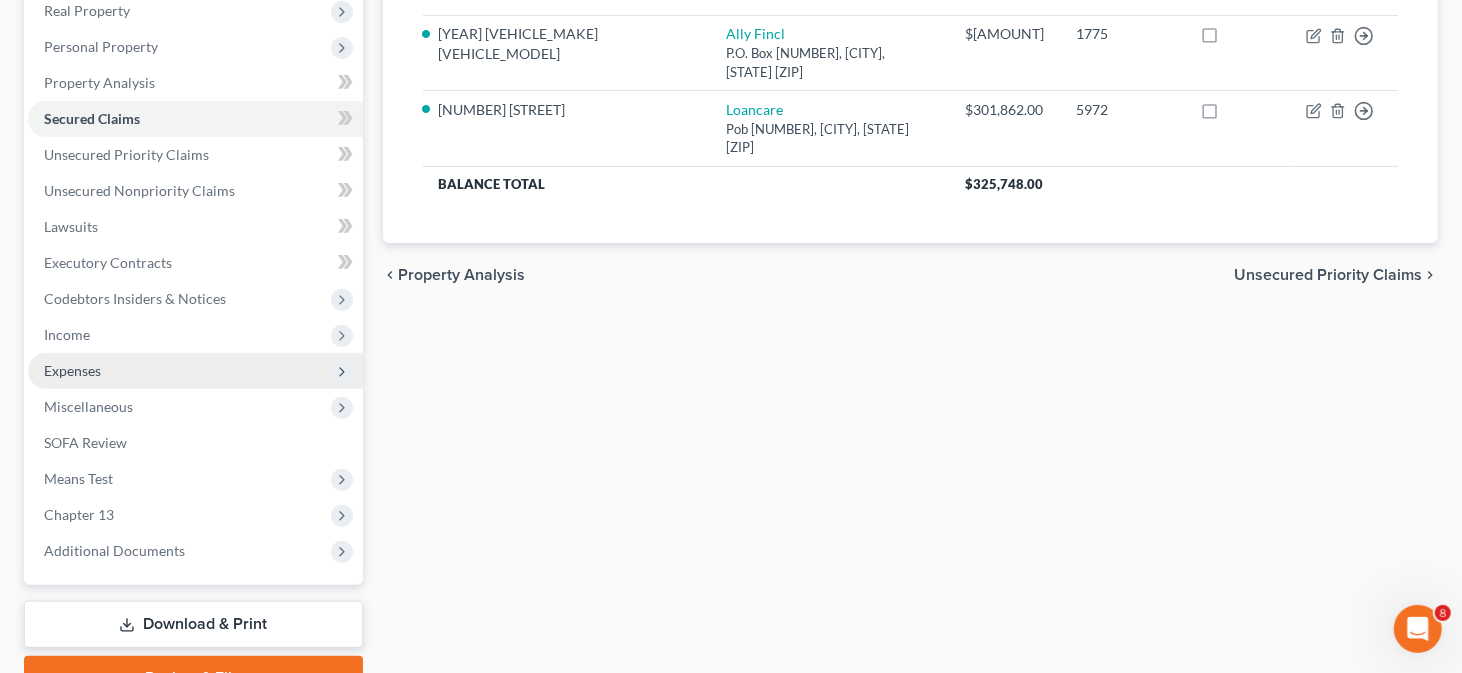 click on "Expenses" at bounding box center [72, 370] 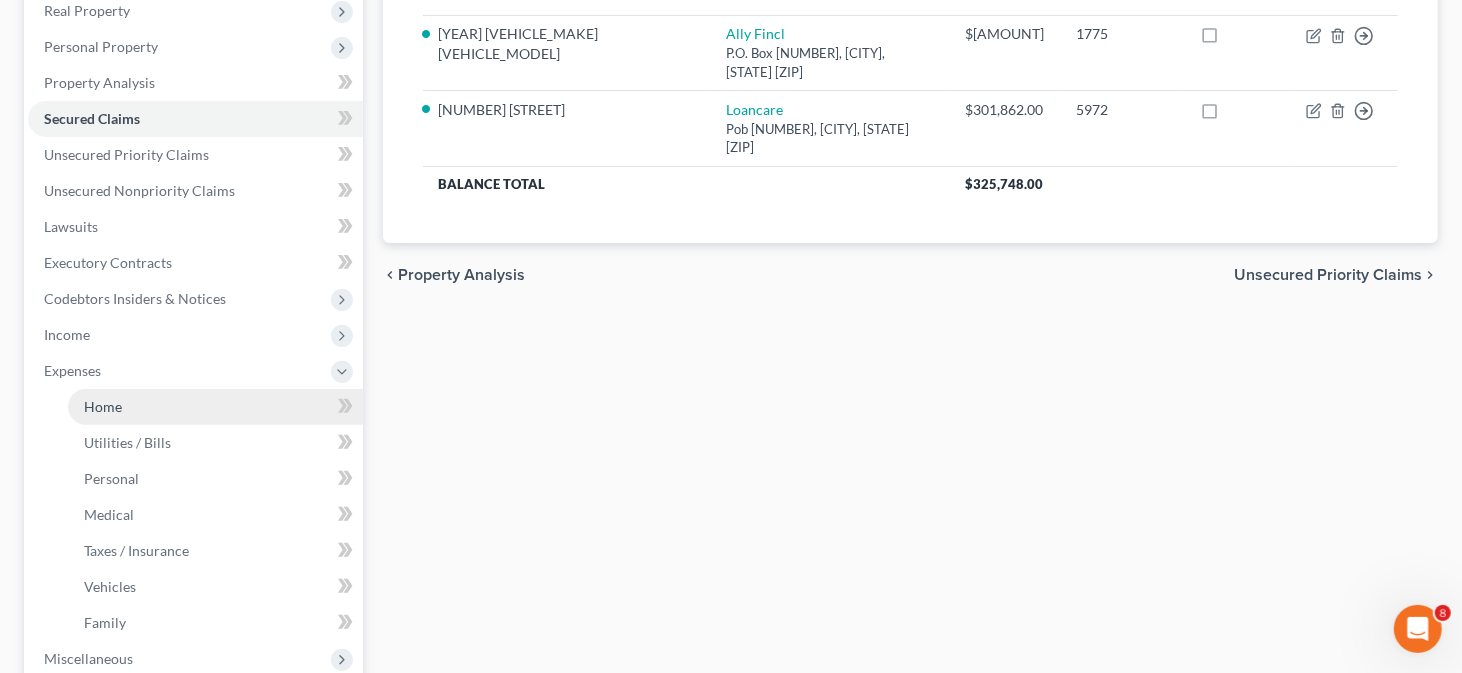 click on "Home" at bounding box center (215, 407) 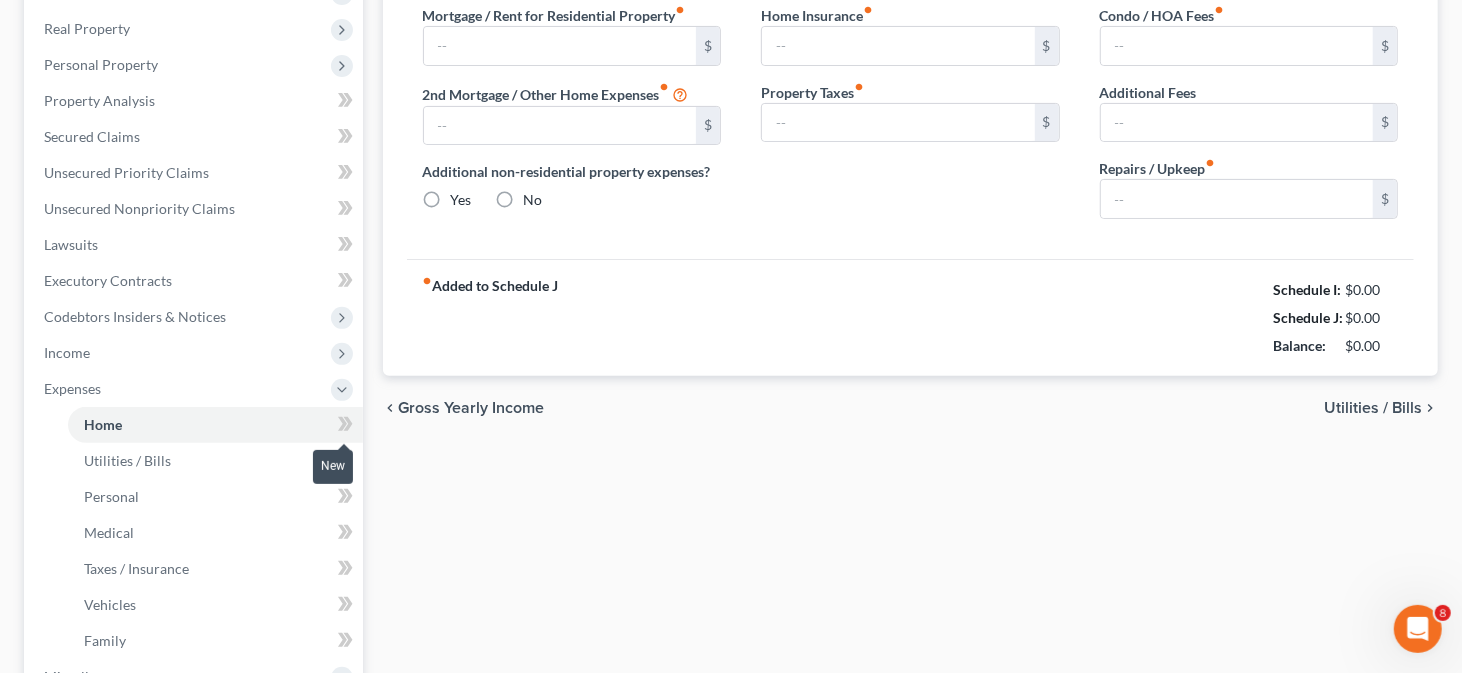 type on "0.00" 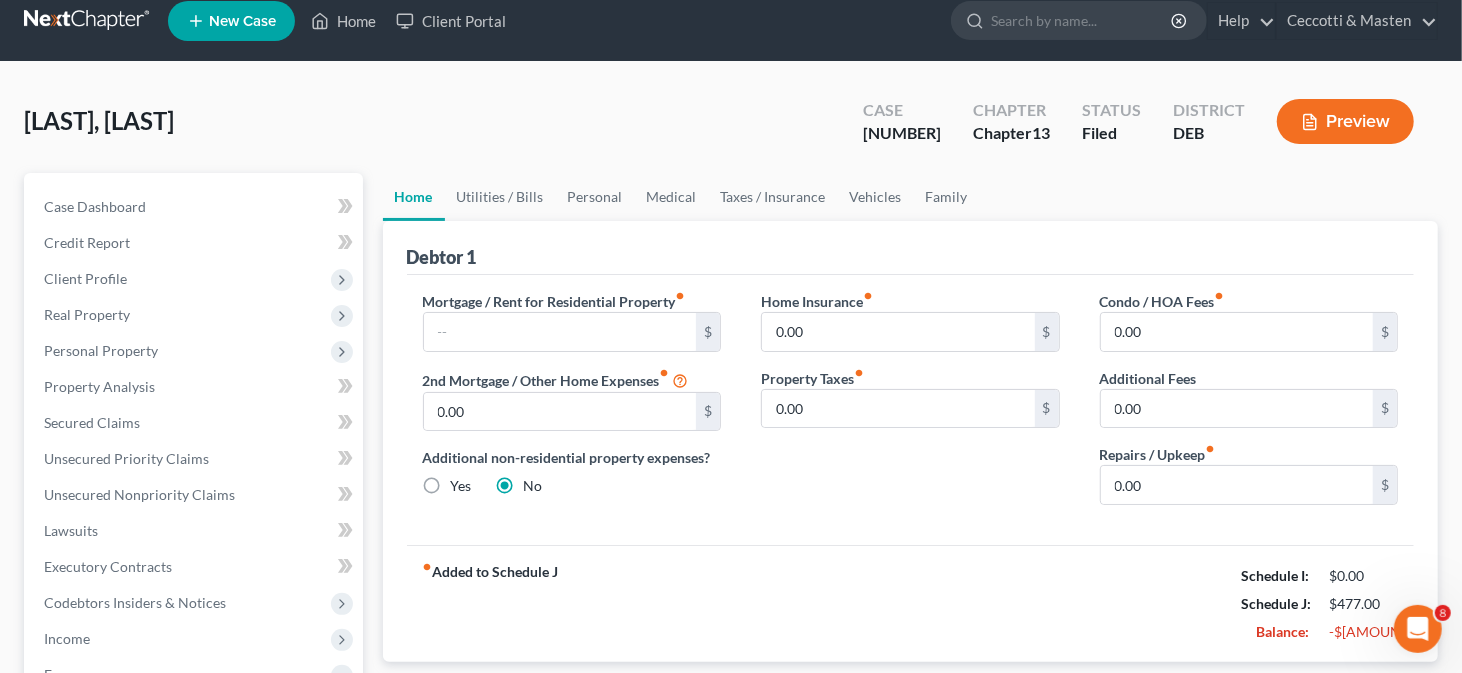 scroll, scrollTop: 0, scrollLeft: 0, axis: both 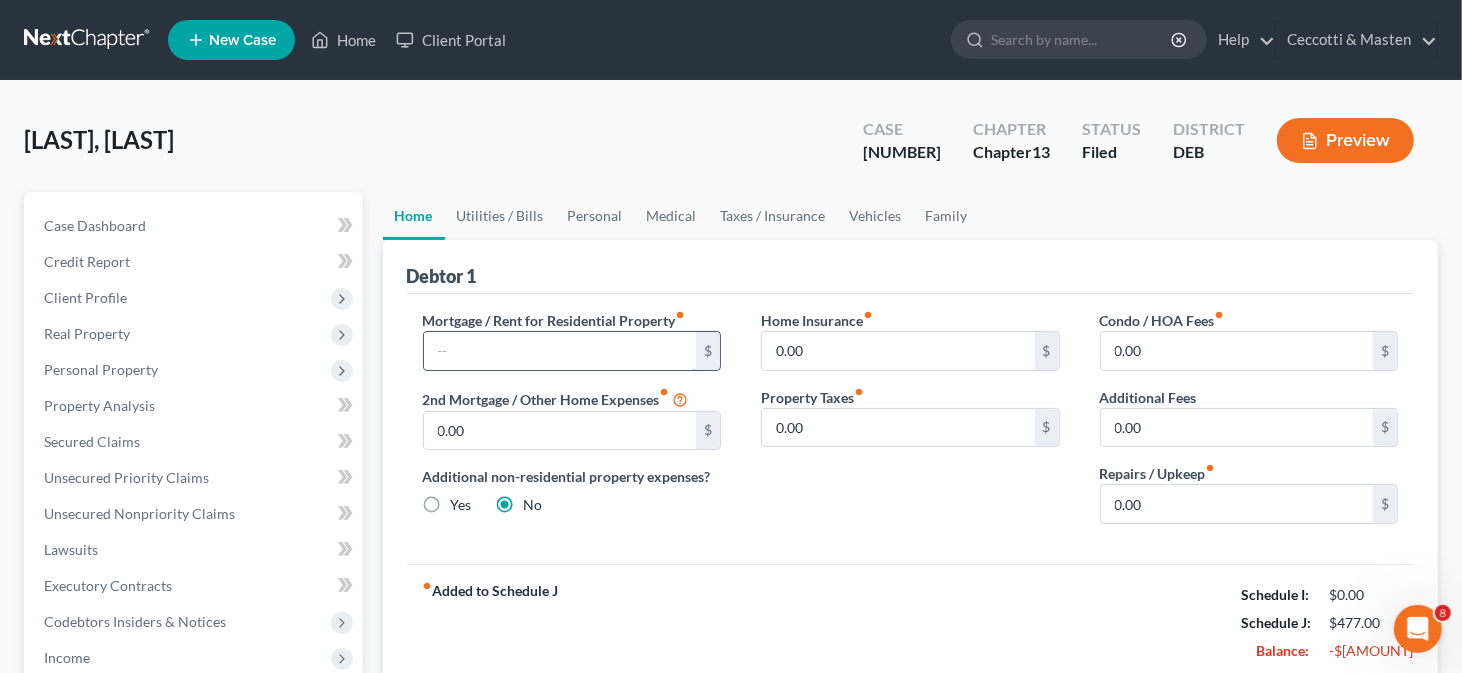 click at bounding box center (560, 351) 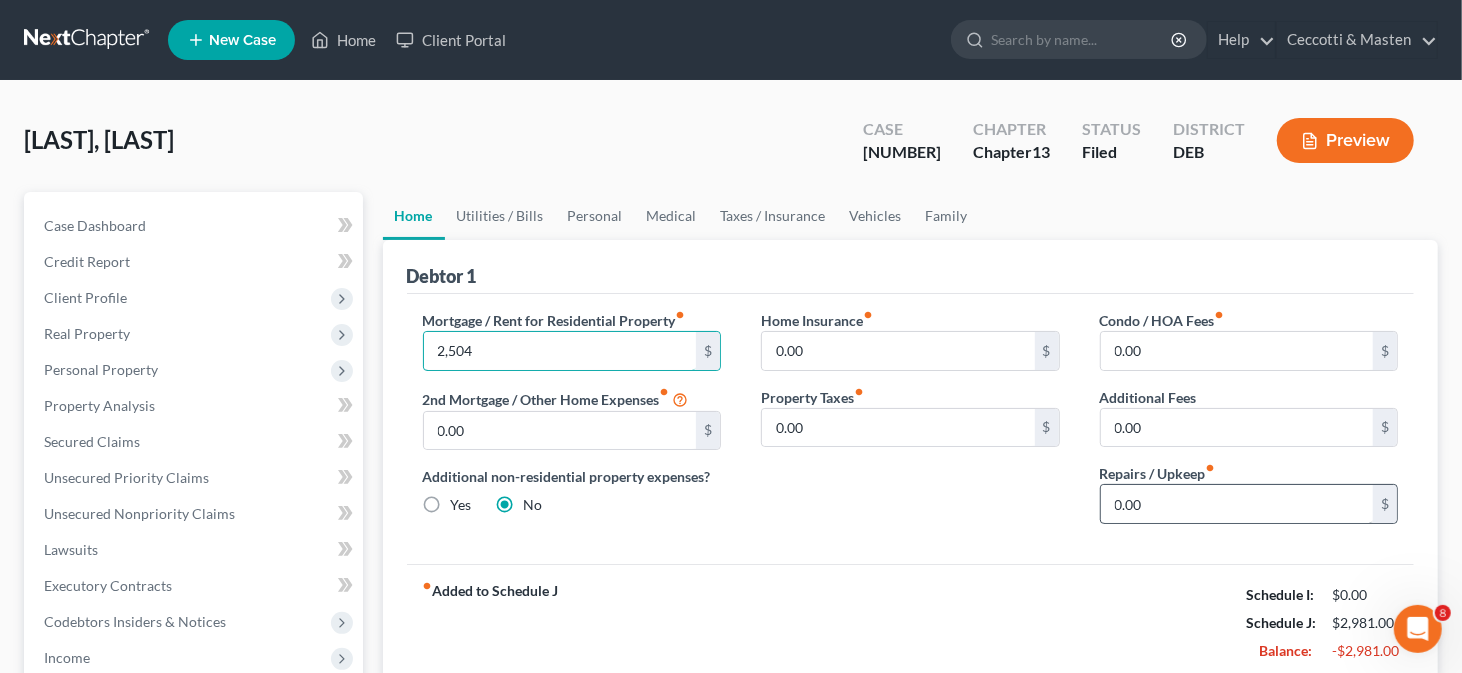 type on "2,504" 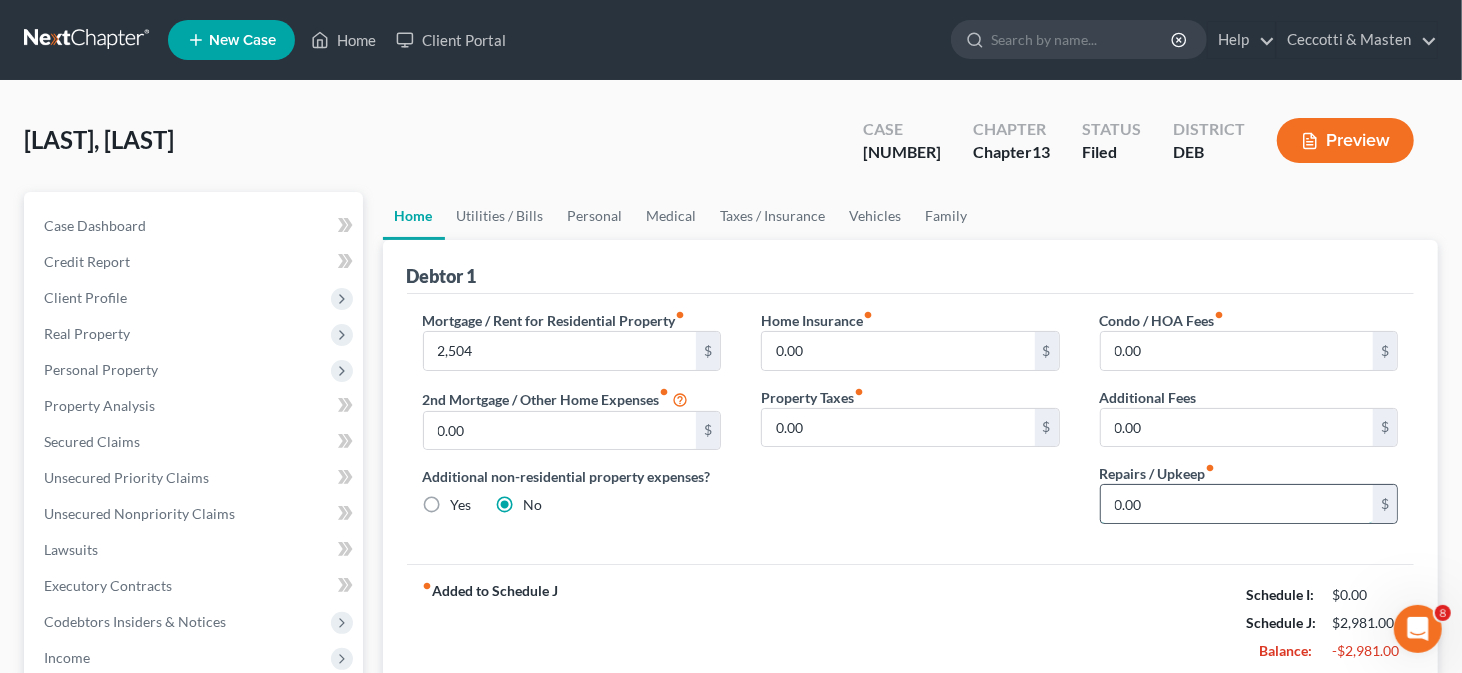 click on "0.00" at bounding box center (1237, 504) 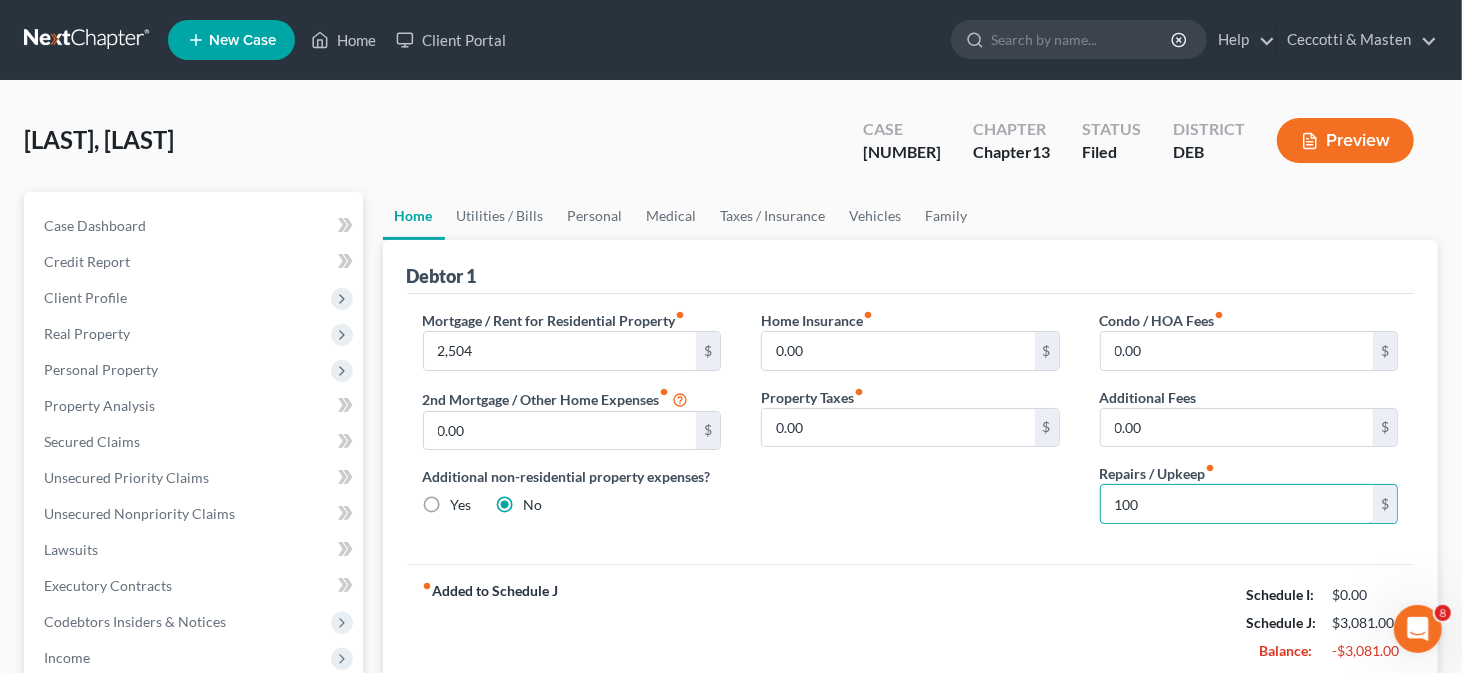 type on "100" 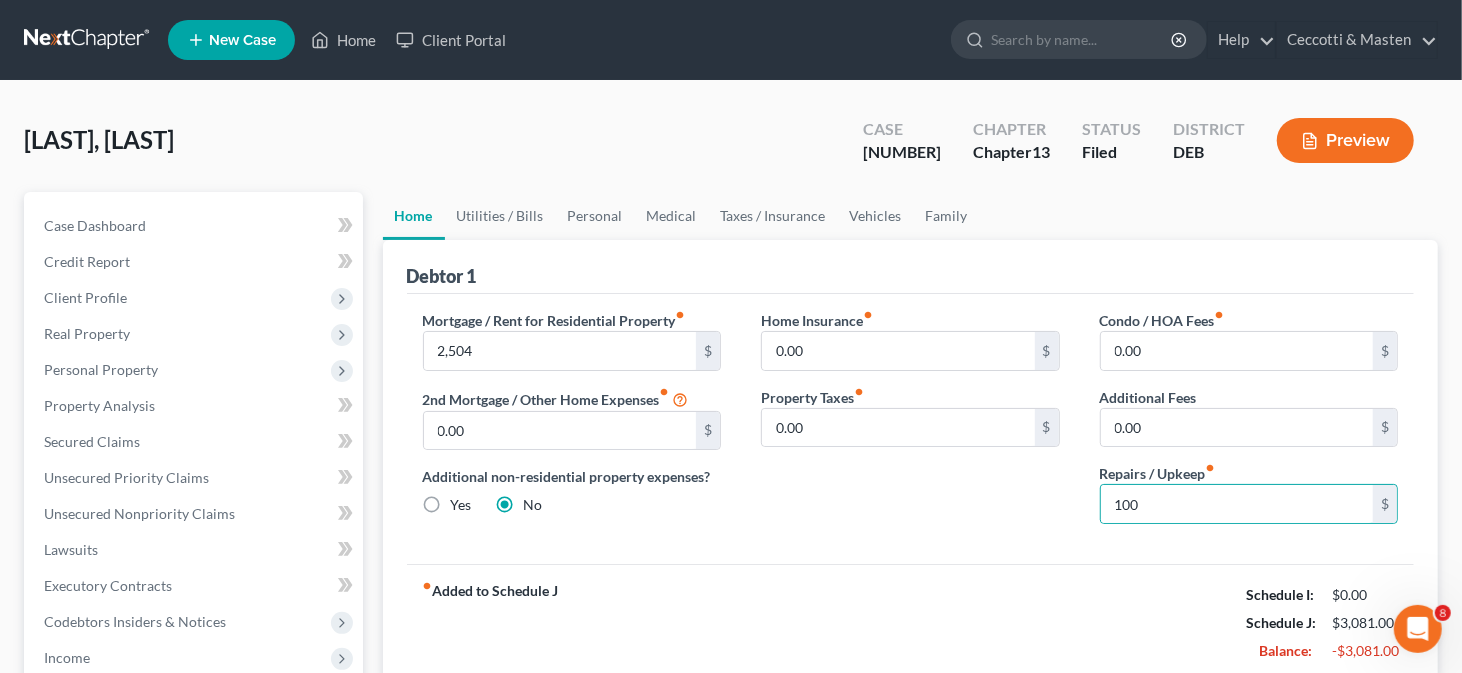 click on "Mortgage / Rent for Residential Property fiber_manual_record 2,504 $ 2nd Mortgage / Other Home Expenses fiber_manual_record 0.00 $ Additional non-residential property expenses? Yes No" at bounding box center (572, 425) 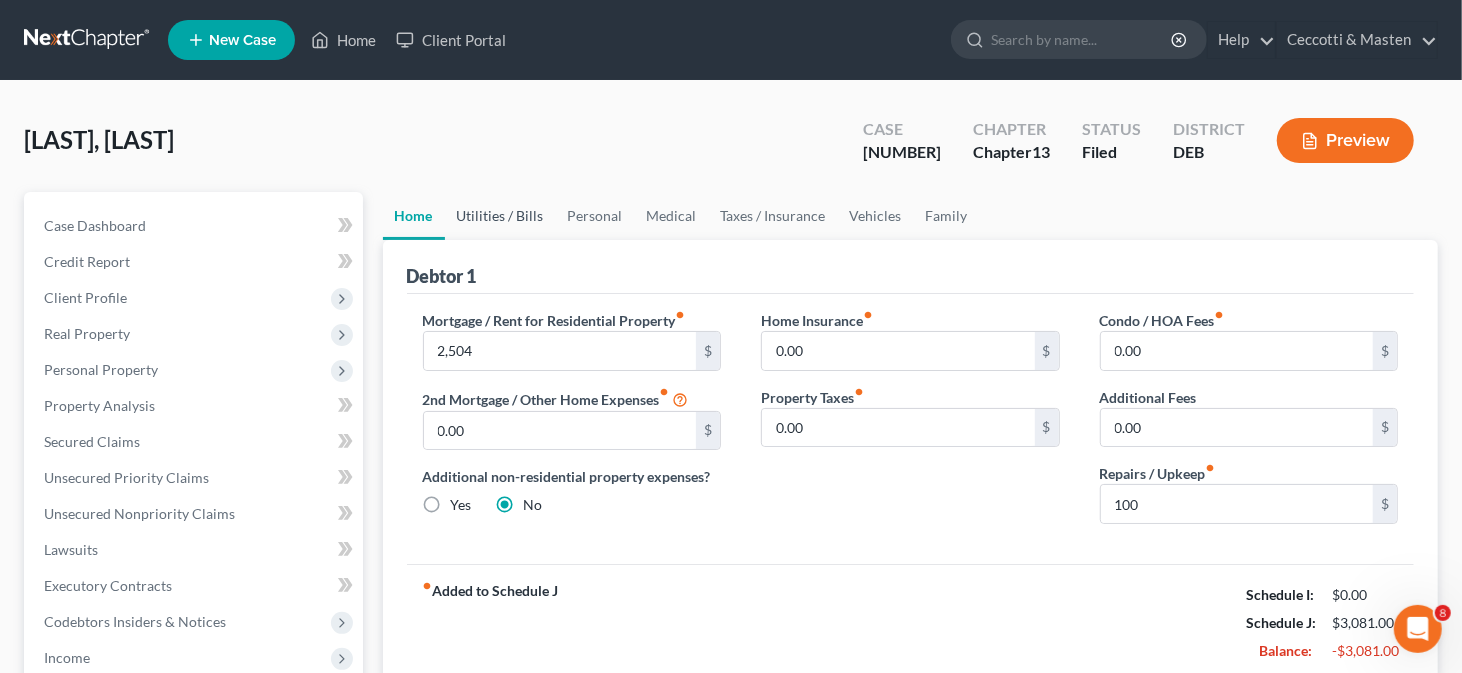 click on "Utilities / Bills" at bounding box center (500, 216) 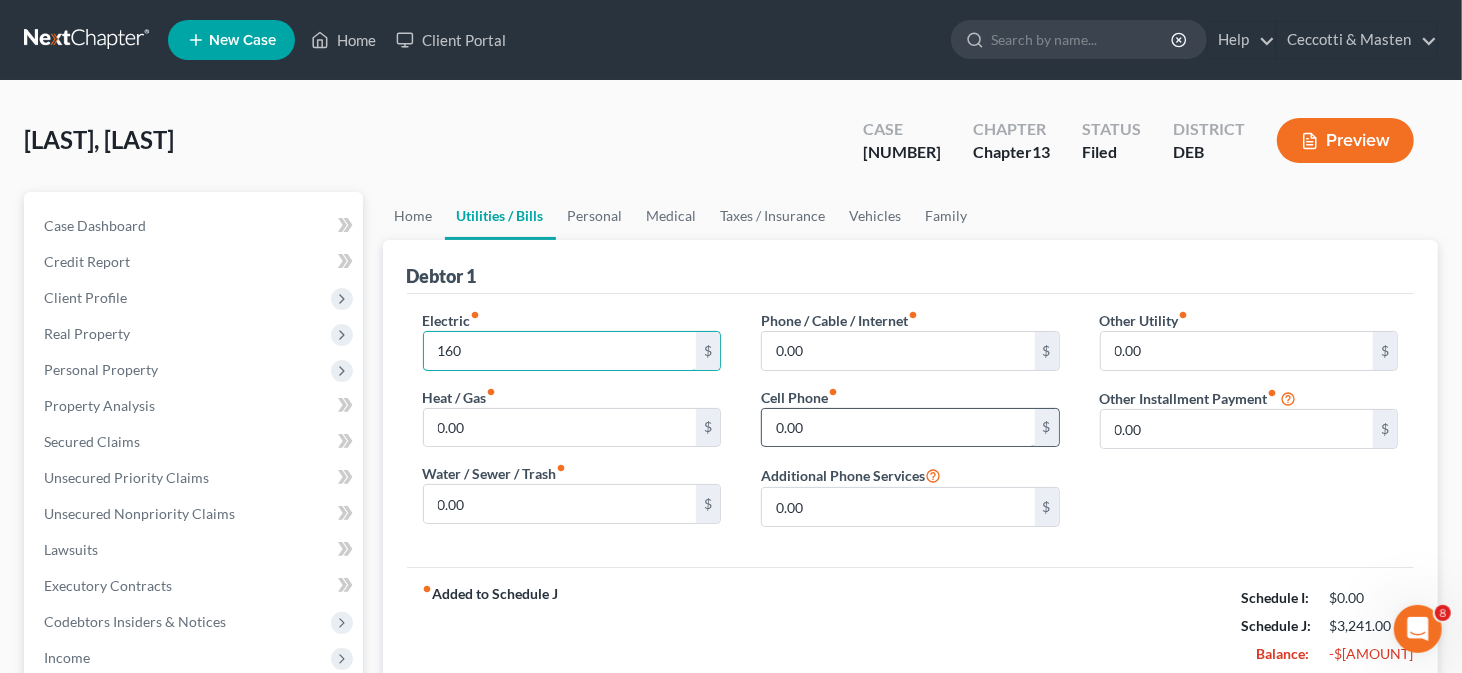 type on "160" 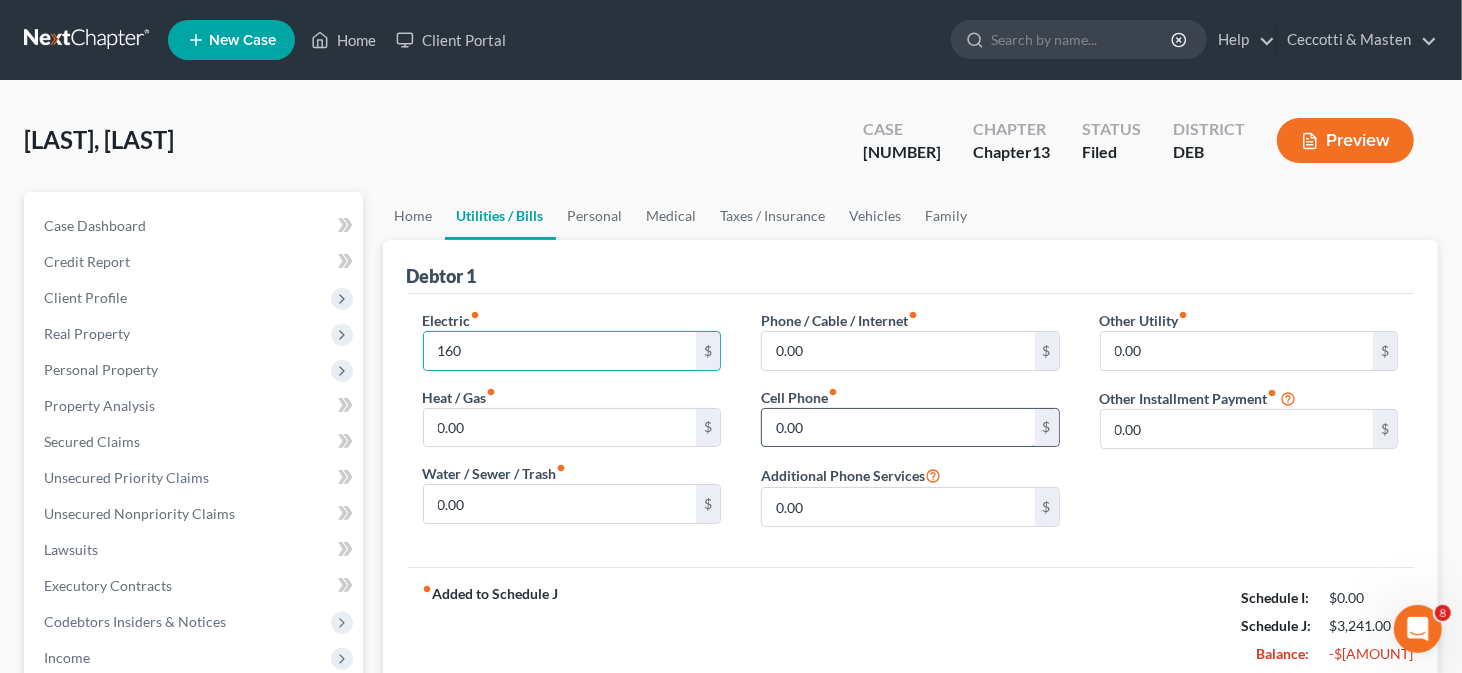 click on "0.00" at bounding box center (898, 428) 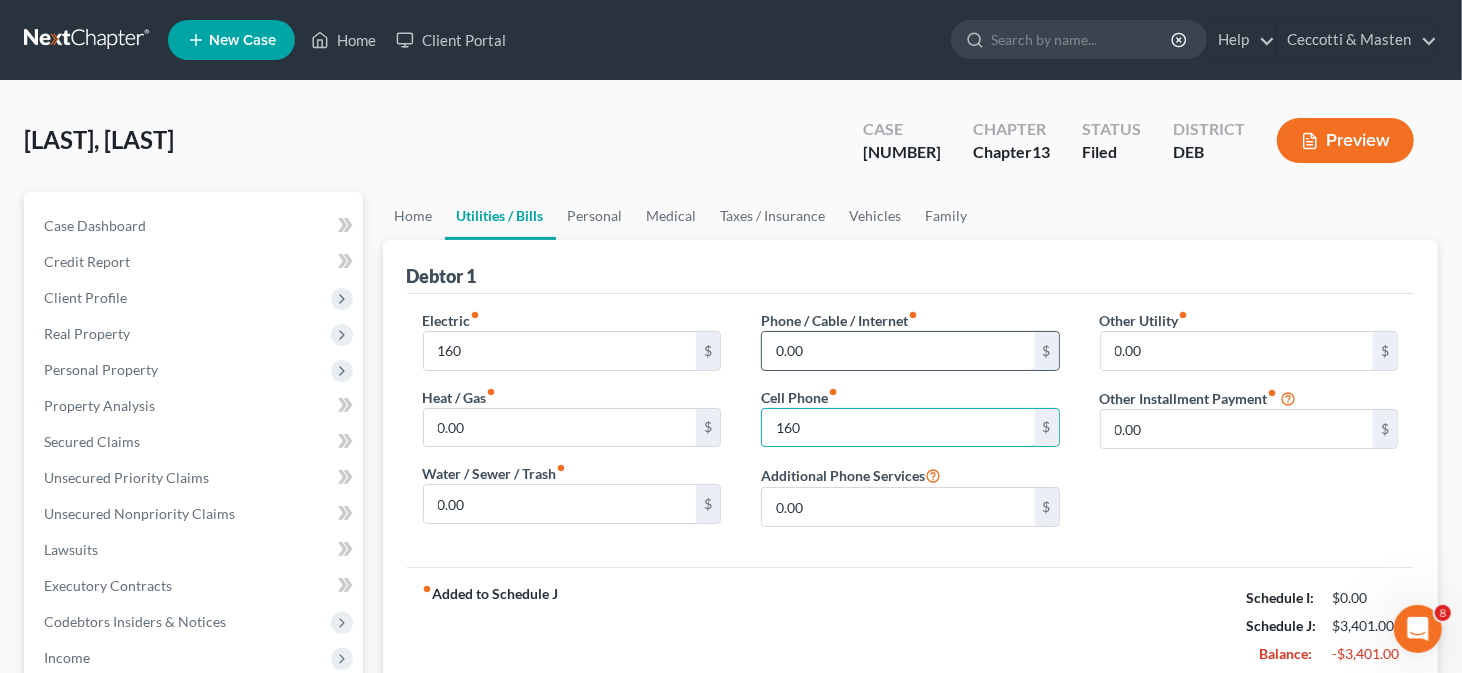 type on "160" 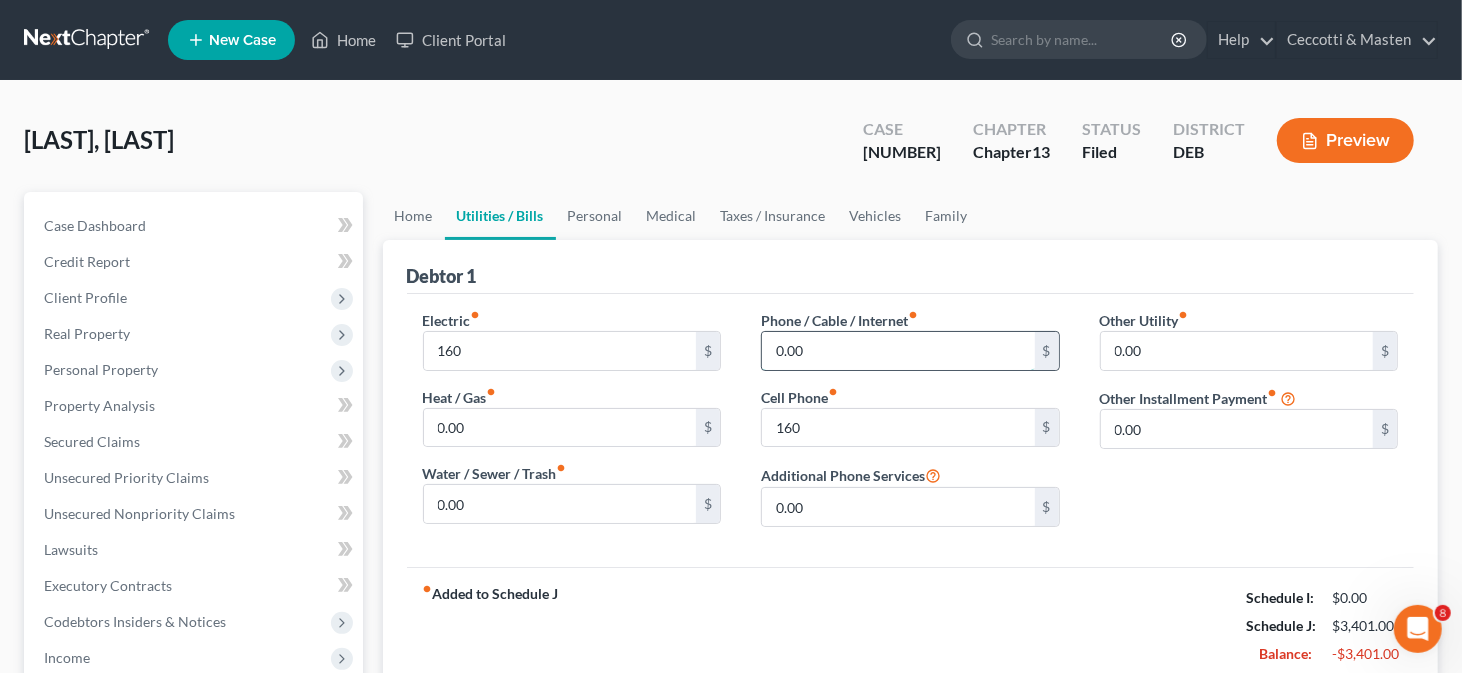 click on "0.00" at bounding box center (898, 351) 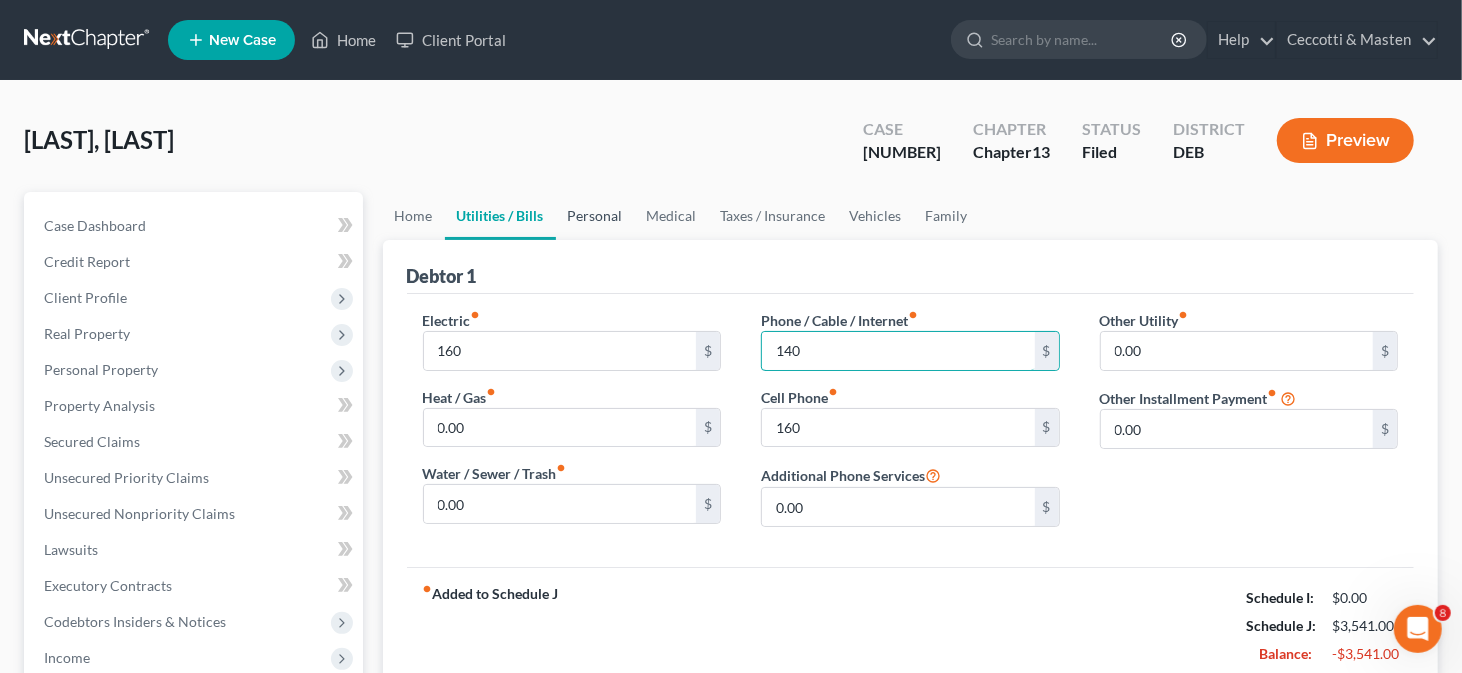 type on "140" 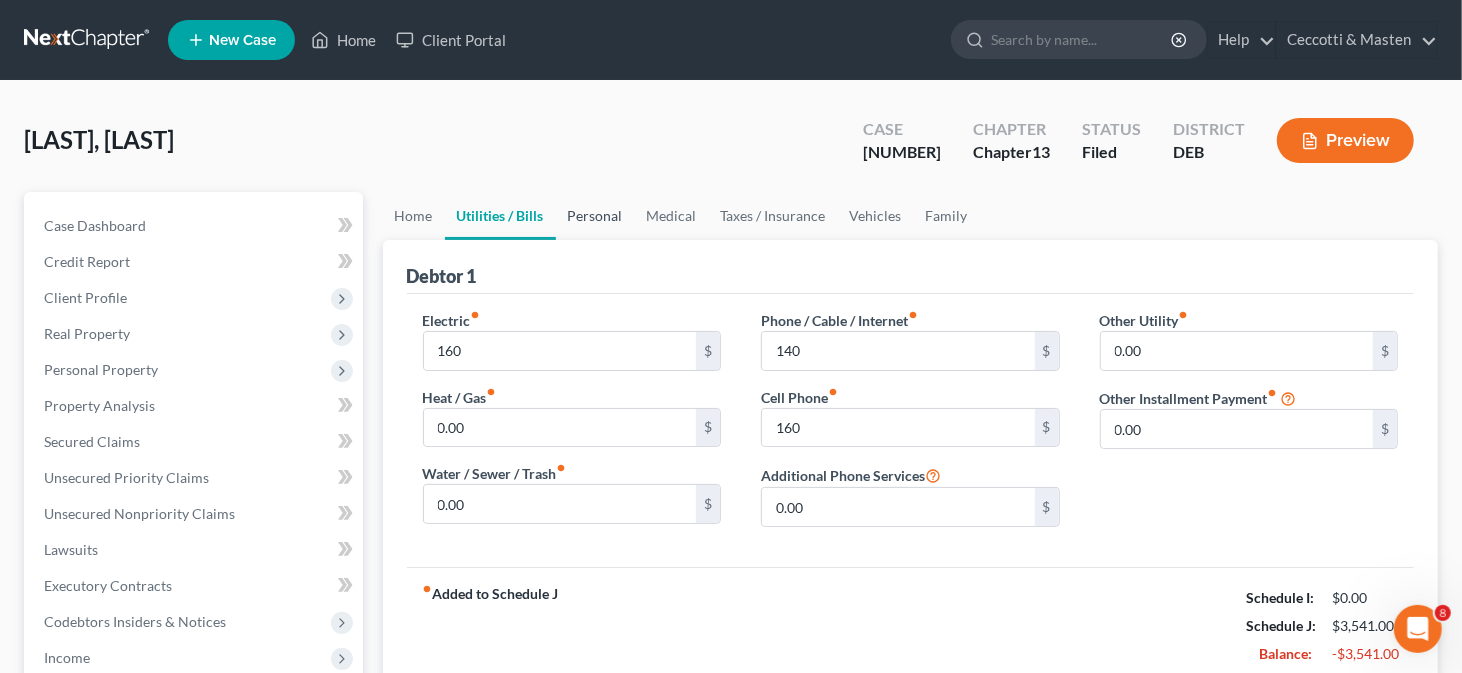 click on "Personal" at bounding box center [595, 216] 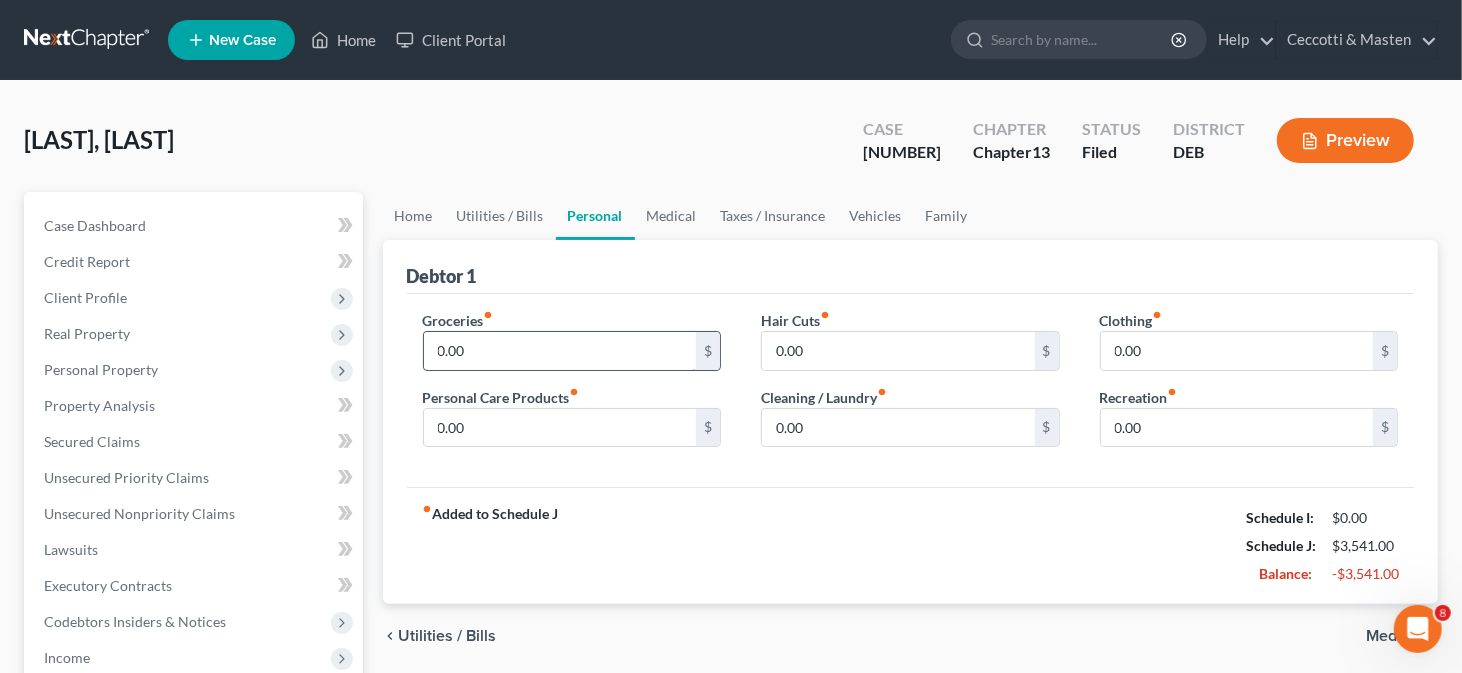 click on "0.00" at bounding box center [560, 351] 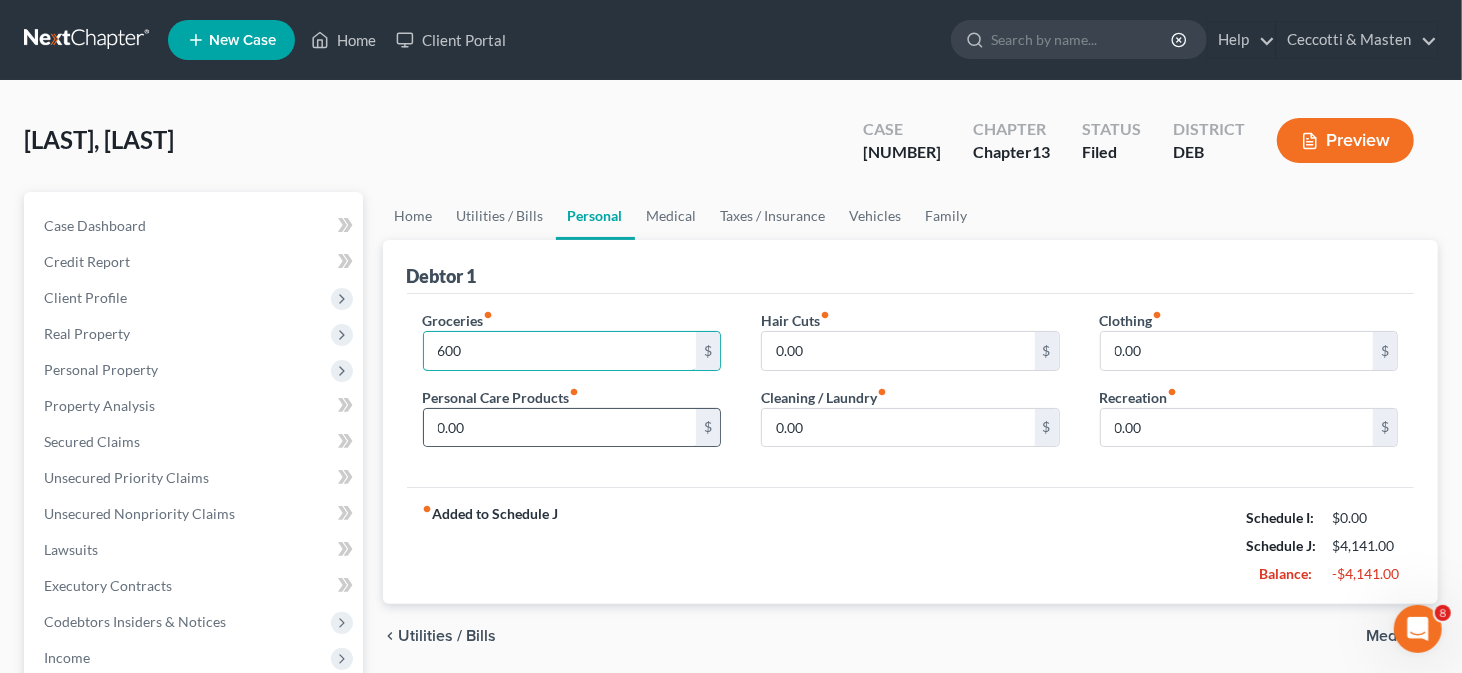 type on "600" 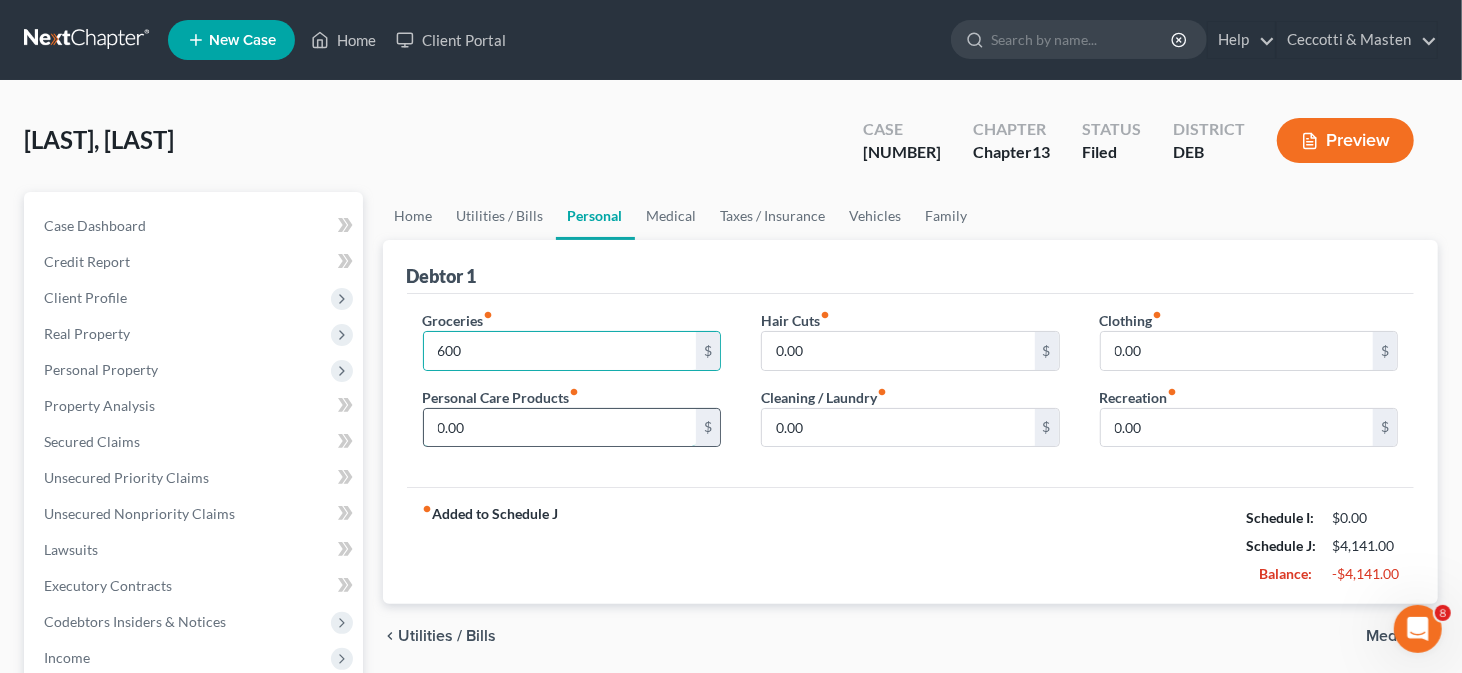 click on "0.00 $" at bounding box center (572, 428) 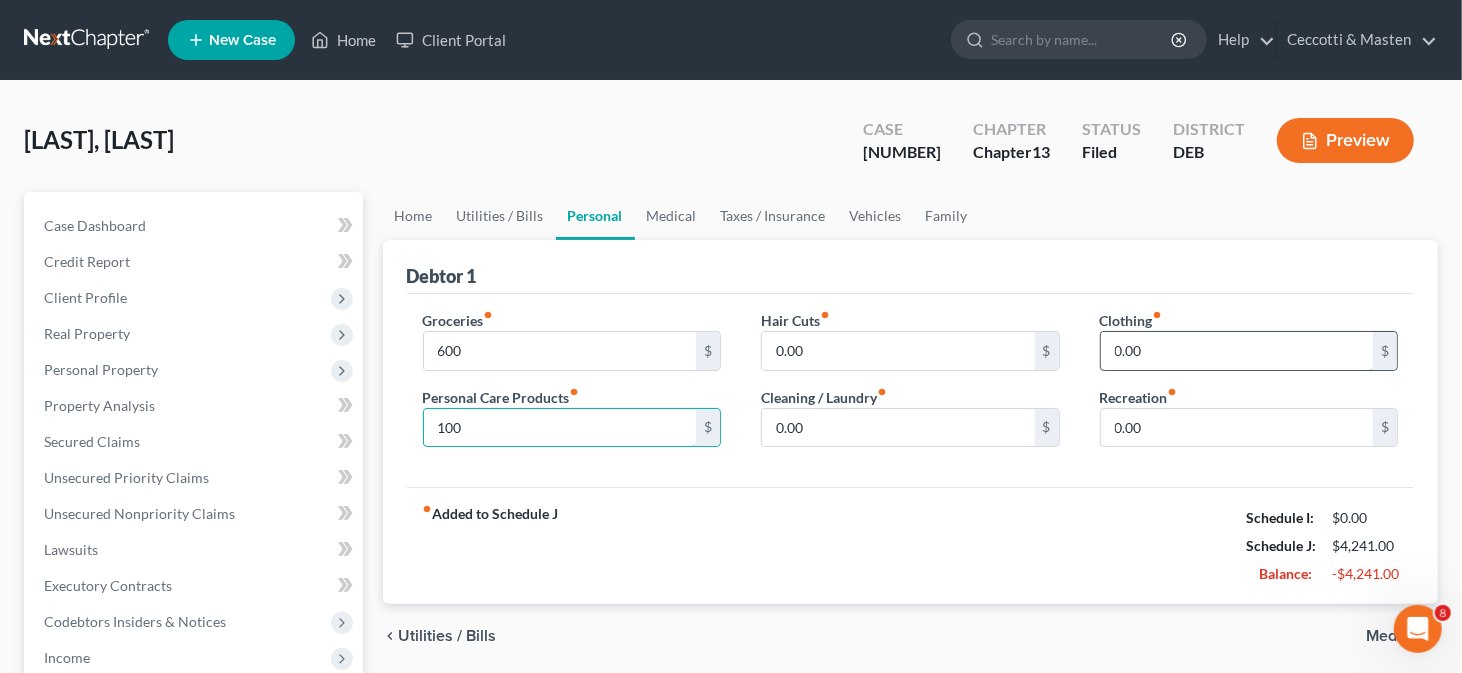 type on "100" 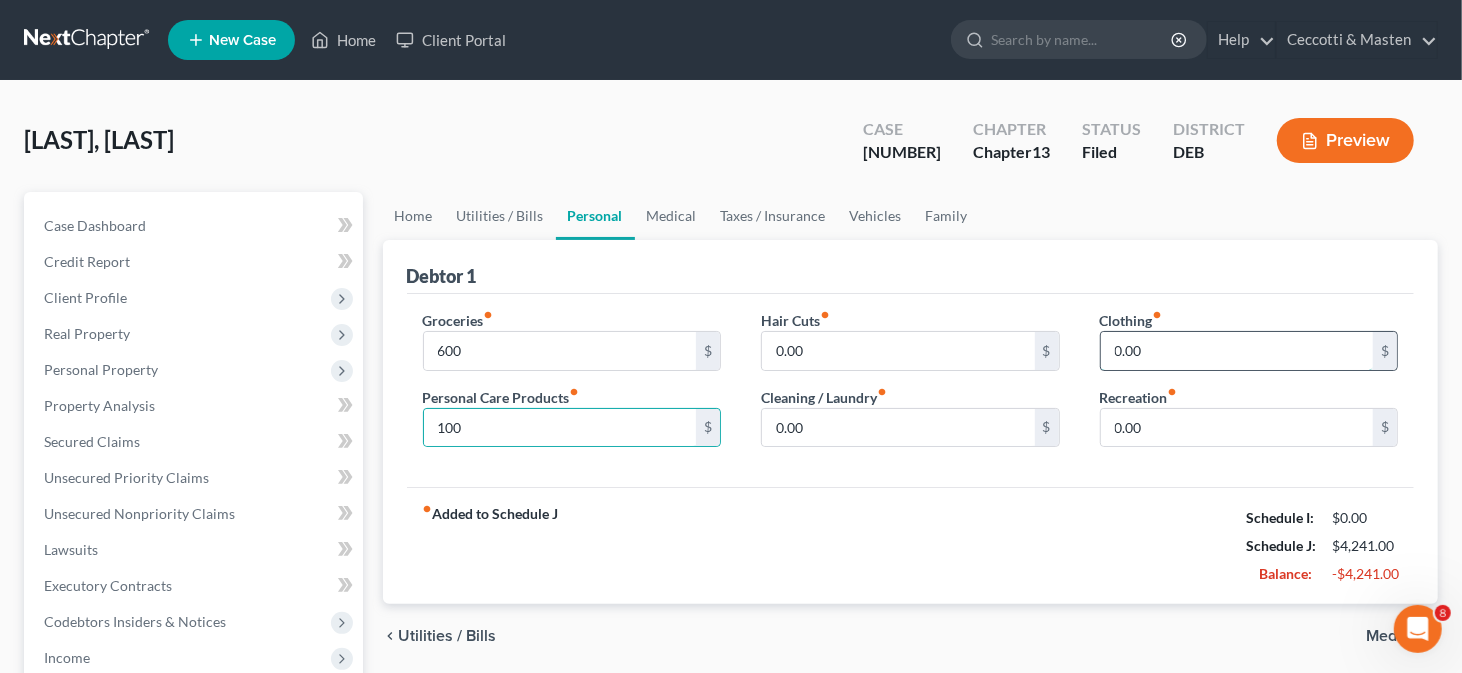 click on "0.00" at bounding box center [1237, 351] 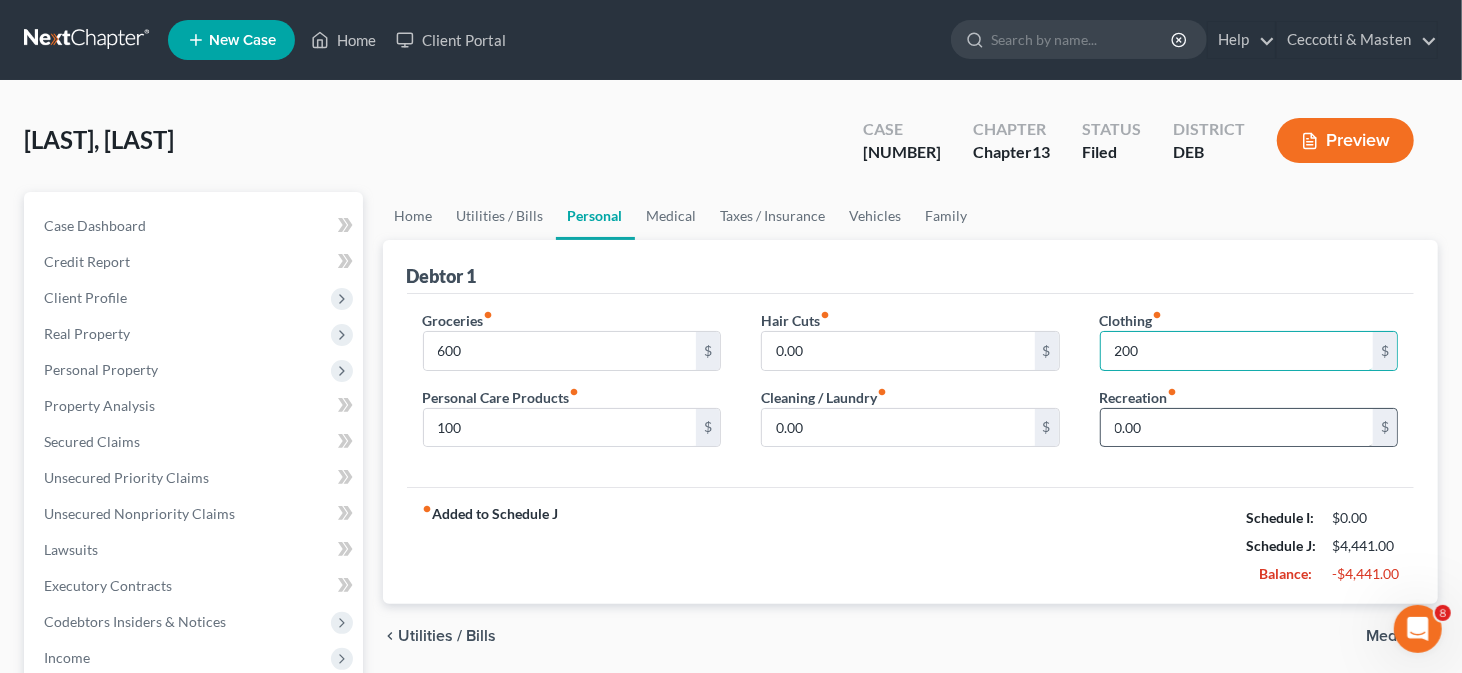 type on "200" 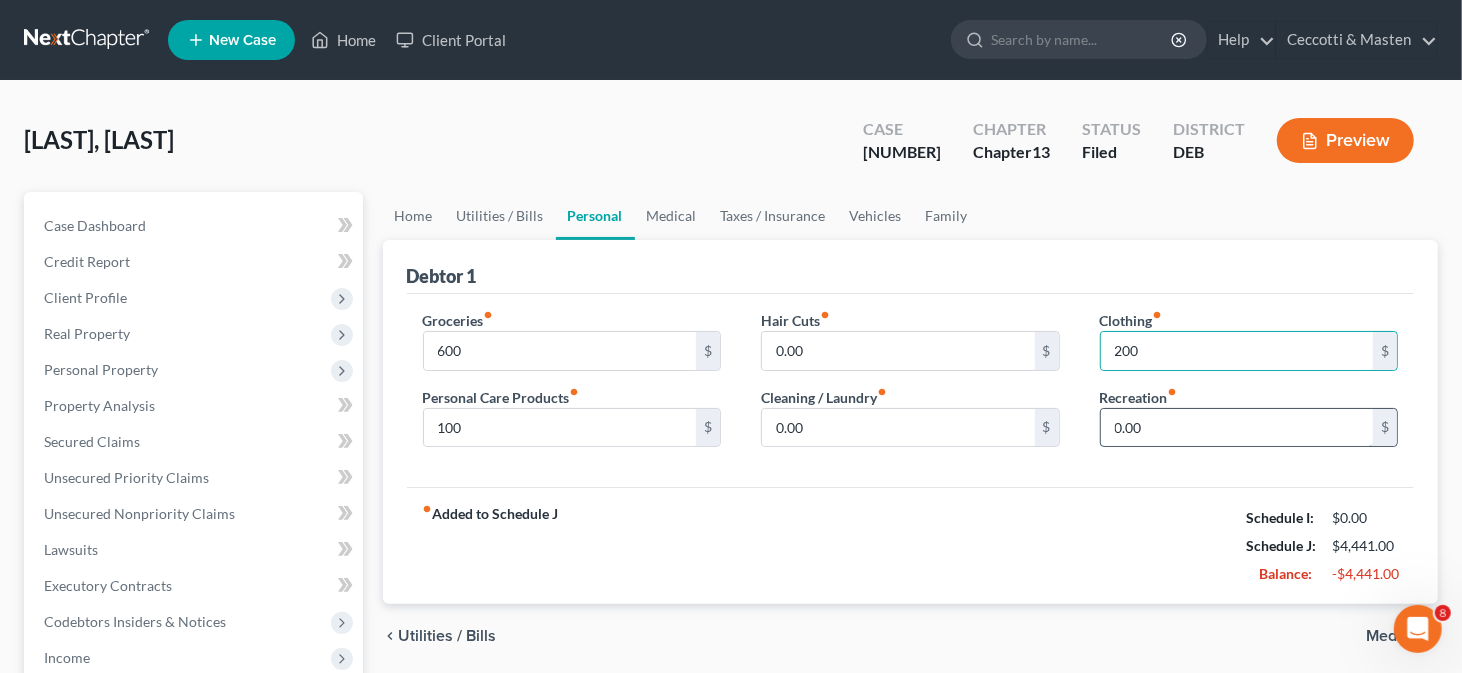 click on "0.00" at bounding box center (1237, 428) 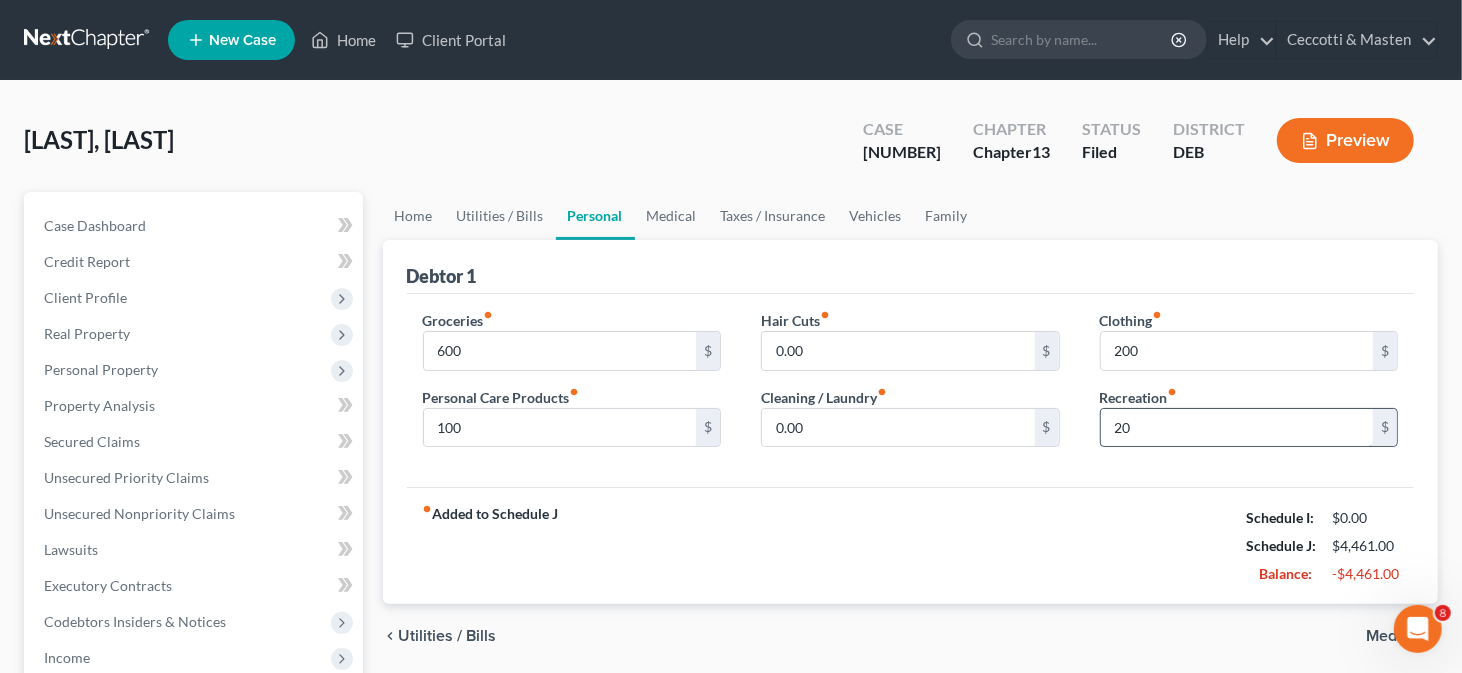 type on "200" 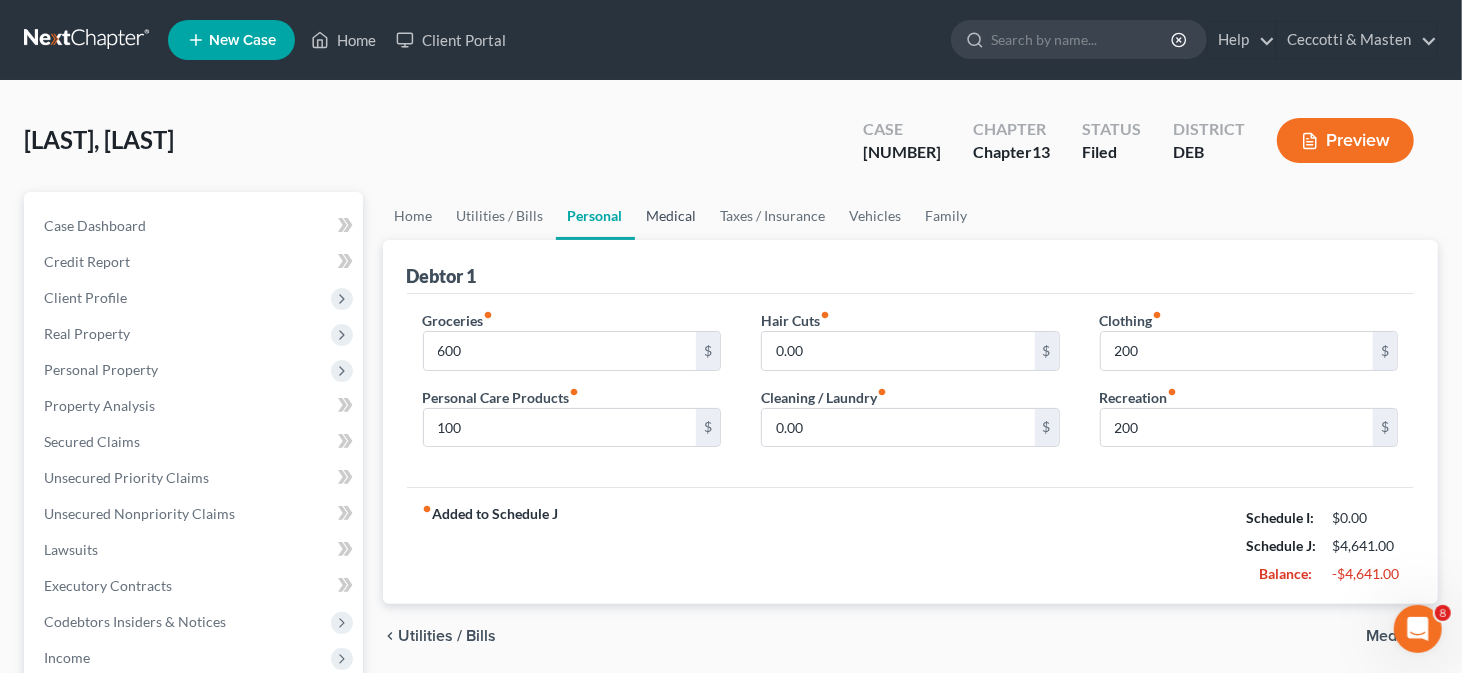 click on "Medical" at bounding box center (672, 216) 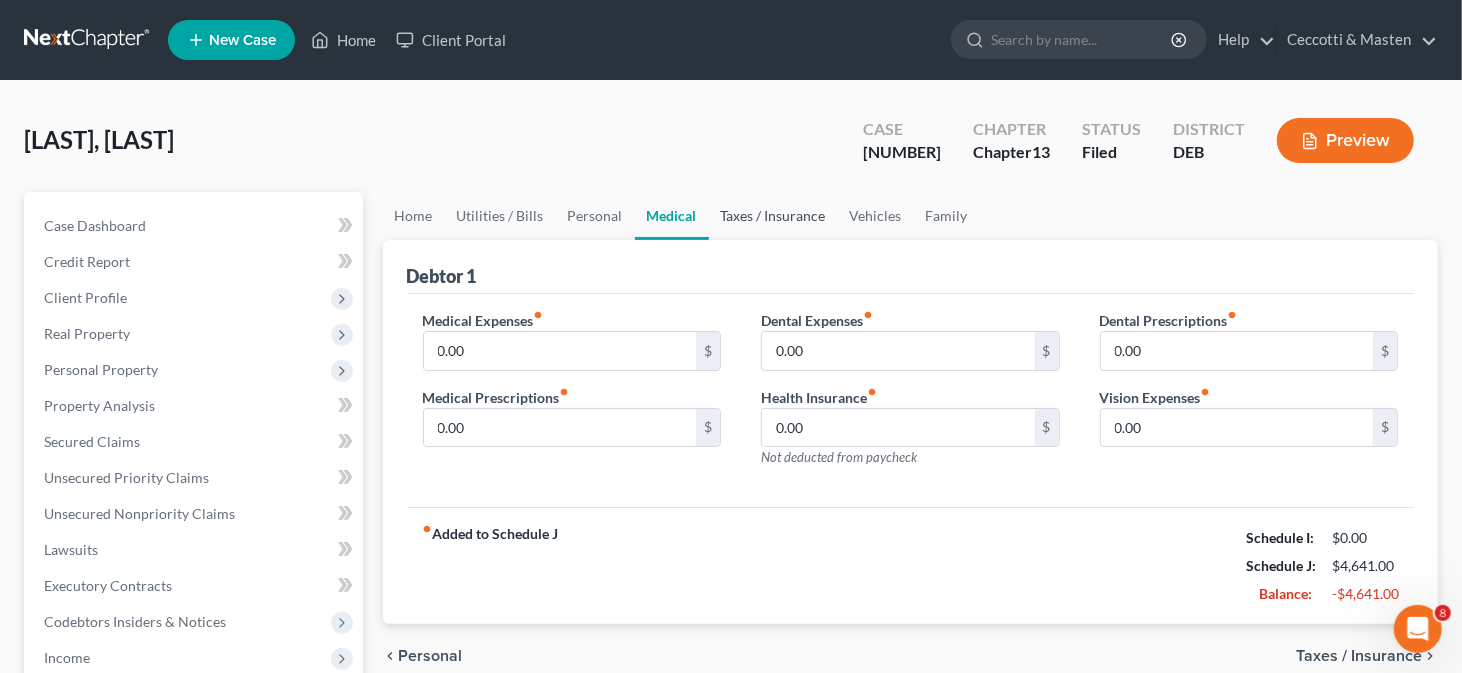click on "Taxes / Insurance" at bounding box center (773, 216) 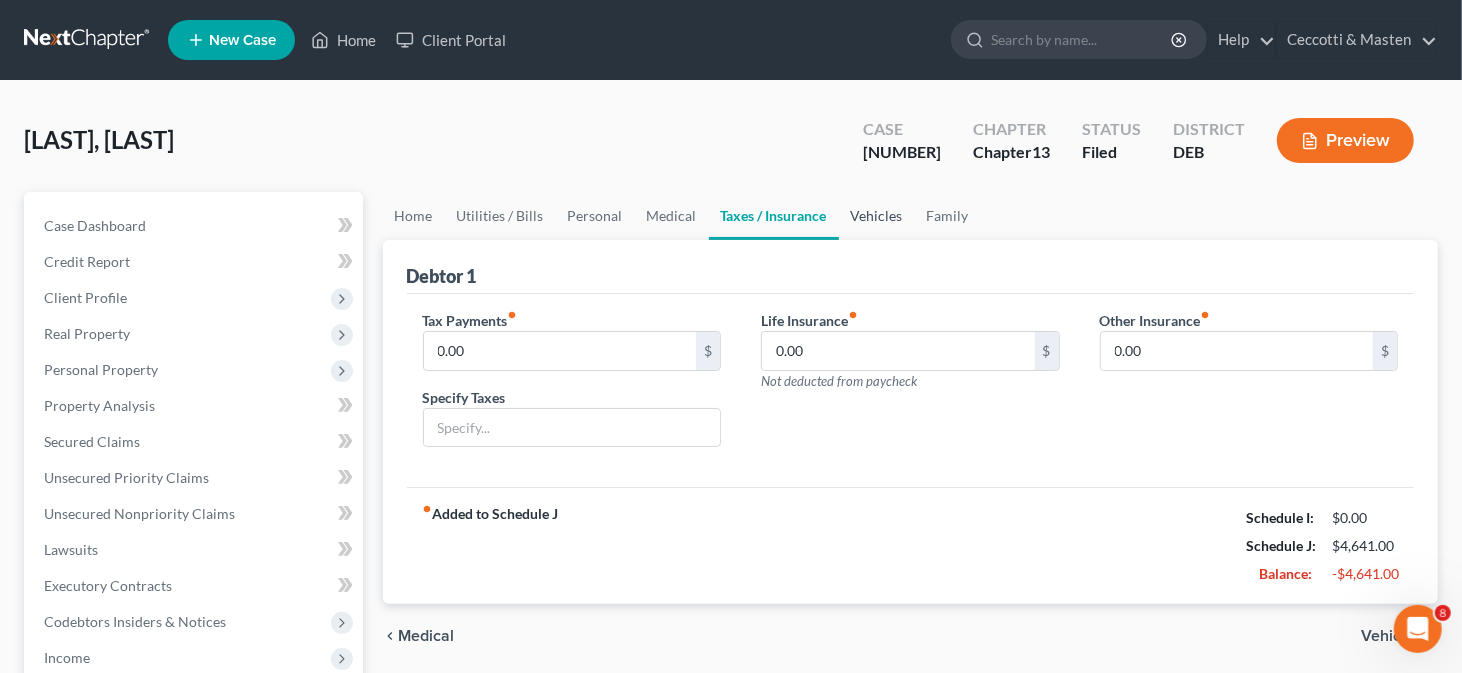 click on "Vehicles" at bounding box center [877, 216] 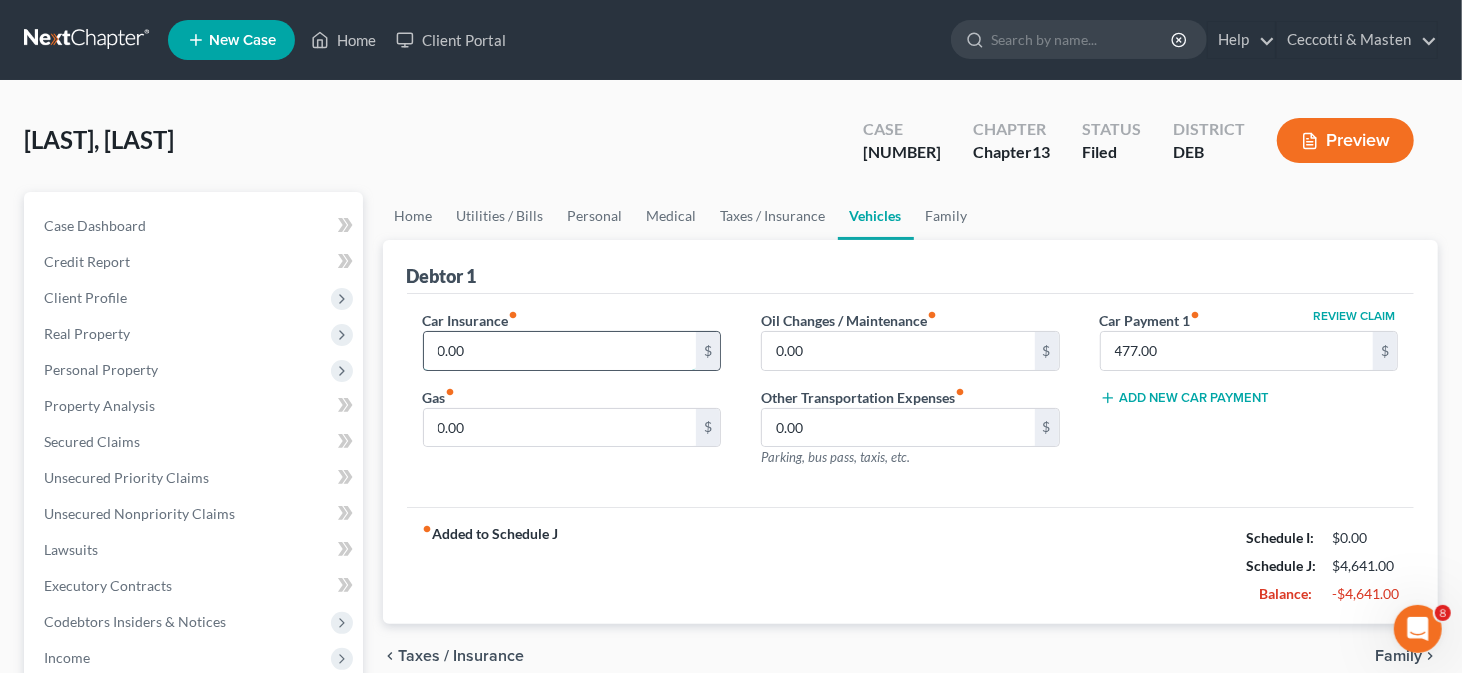 click on "0.00" at bounding box center (560, 351) 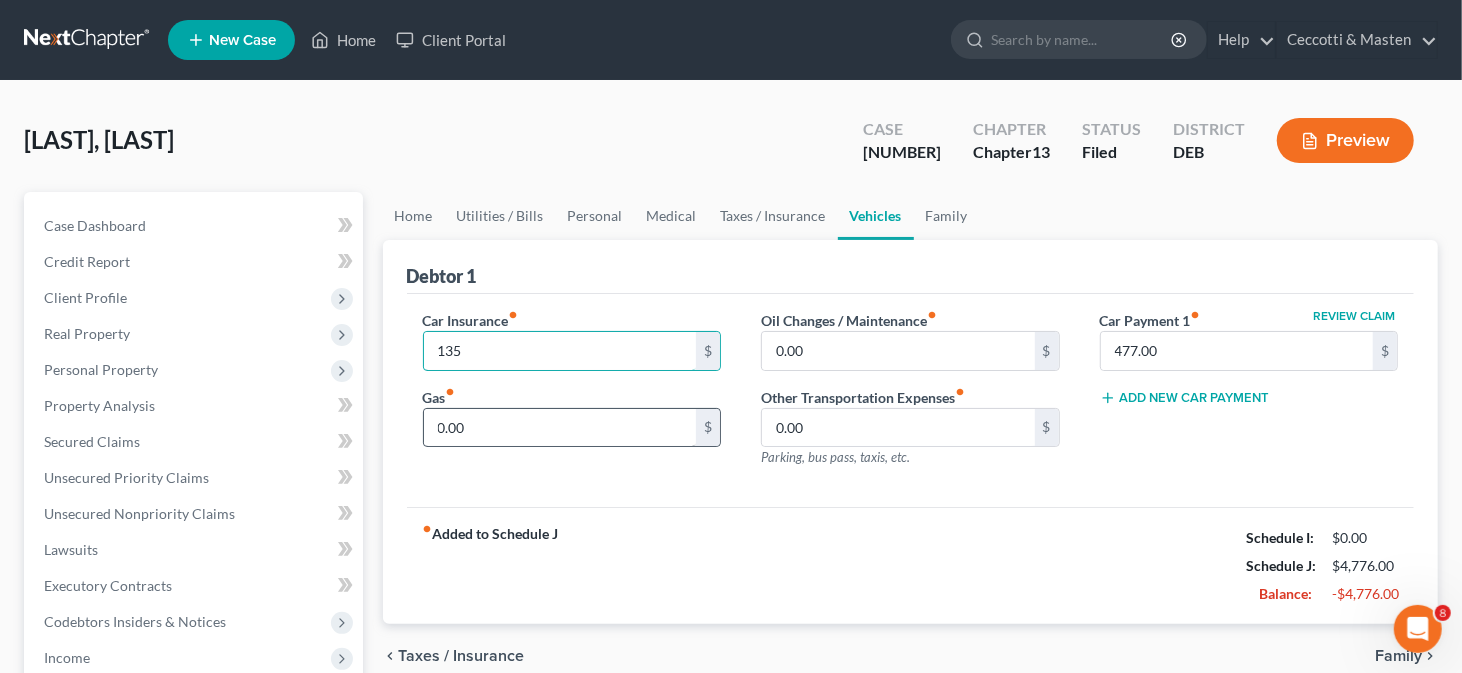 type on "135" 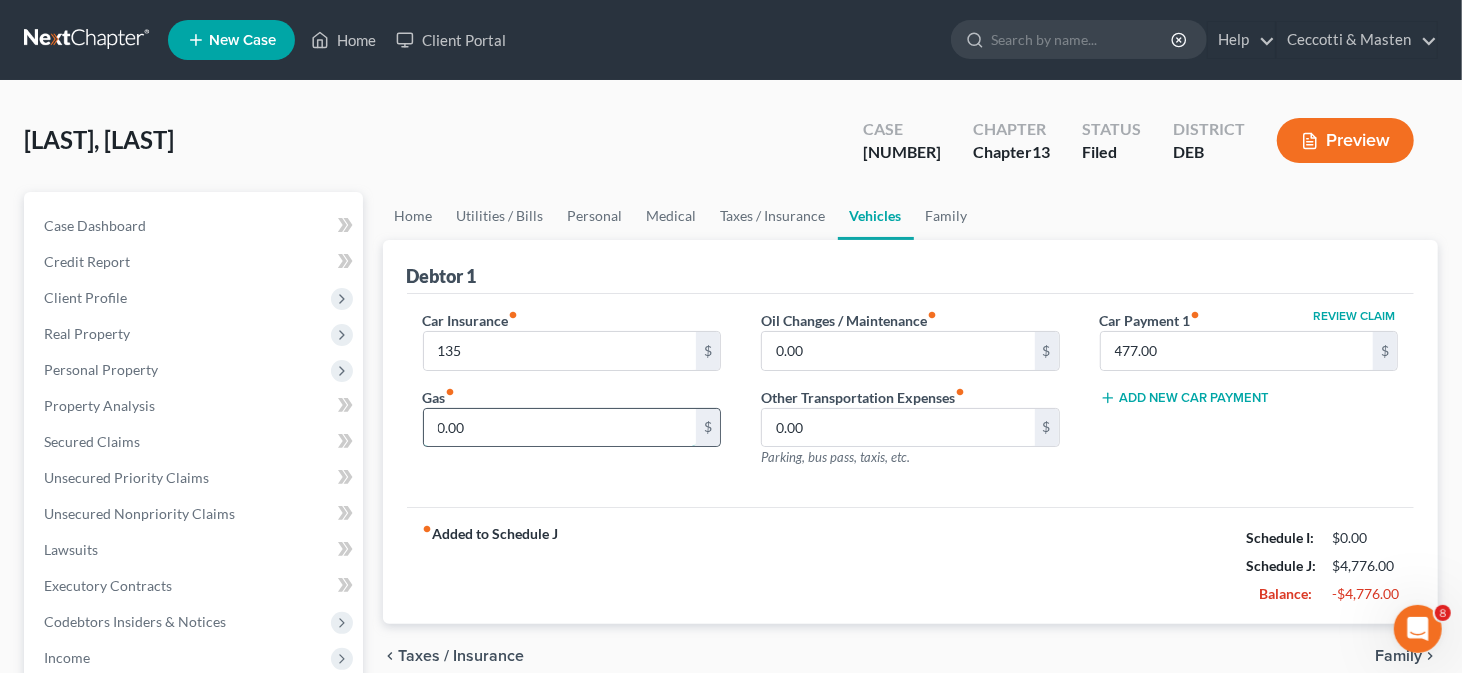 click on "0.00" at bounding box center [560, 428] 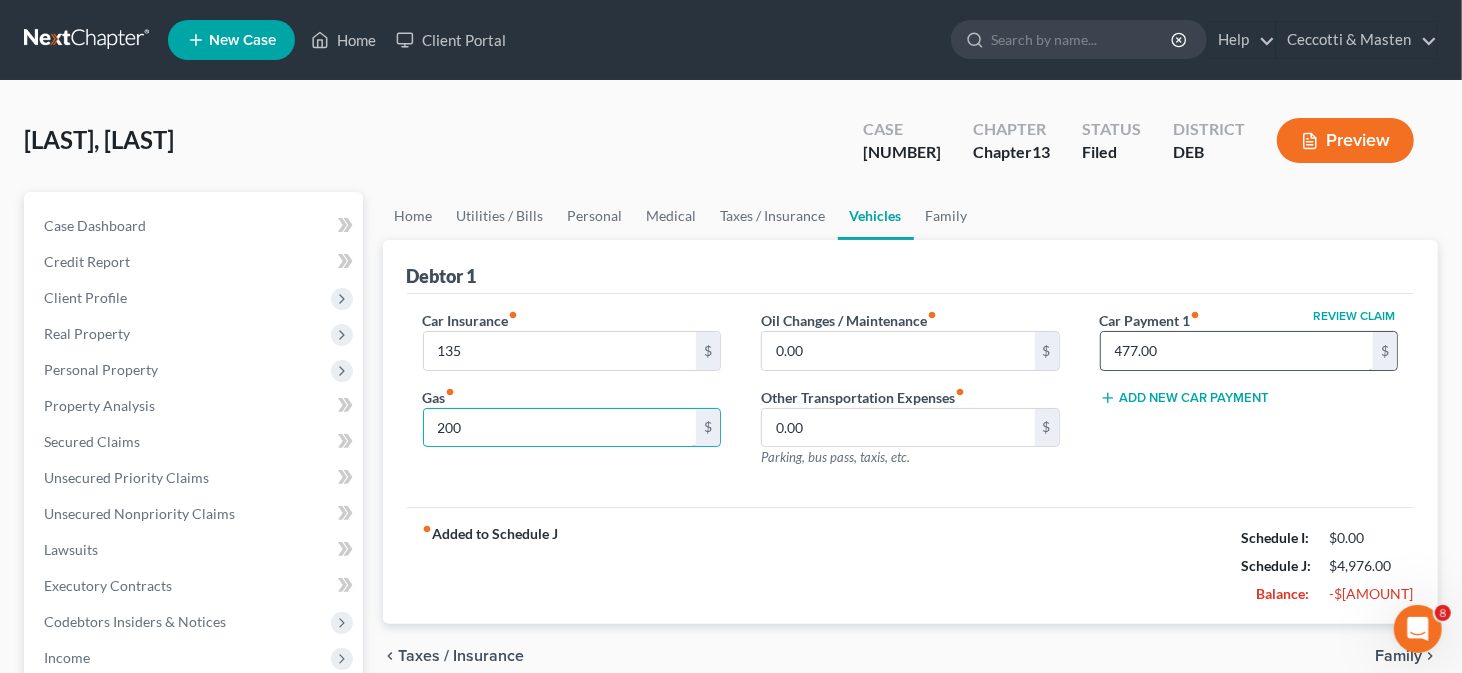 type on "200" 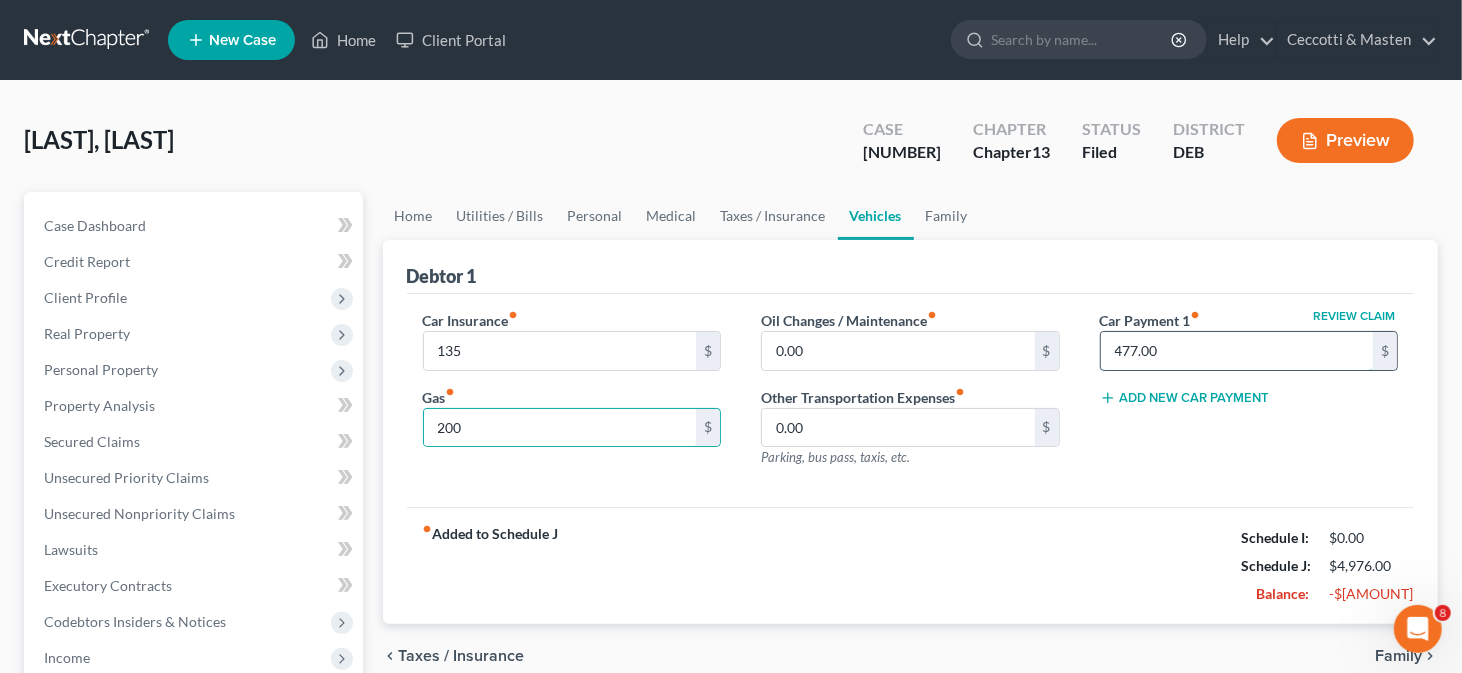 click on "477.00" at bounding box center [1237, 351] 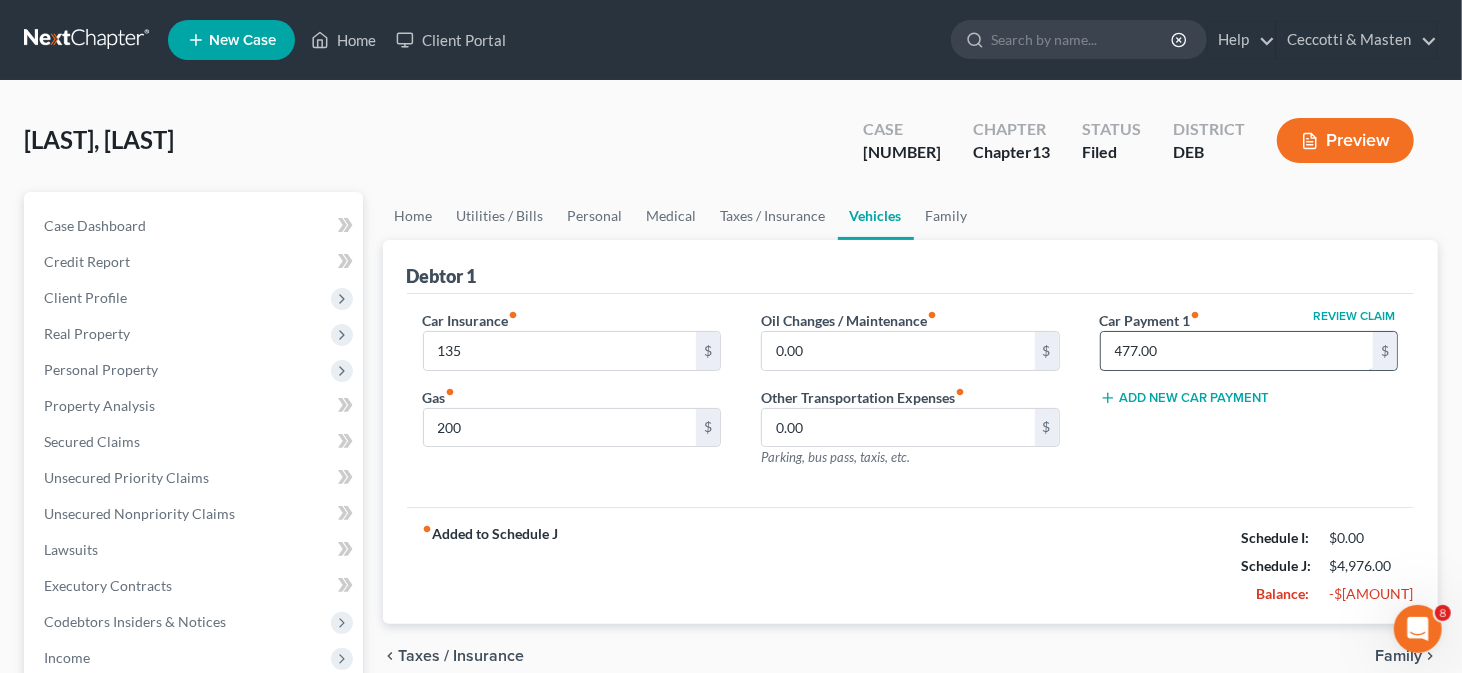 click on "477.00" at bounding box center [1237, 351] 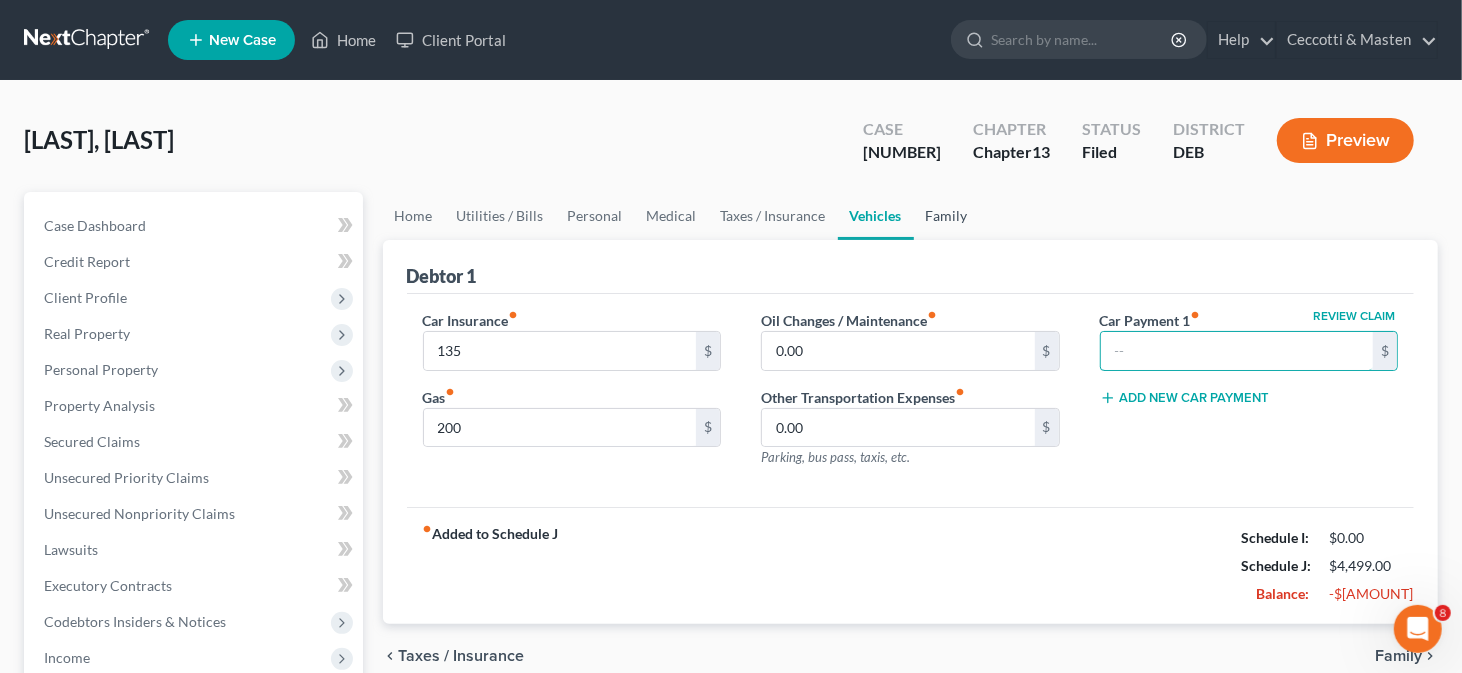 type 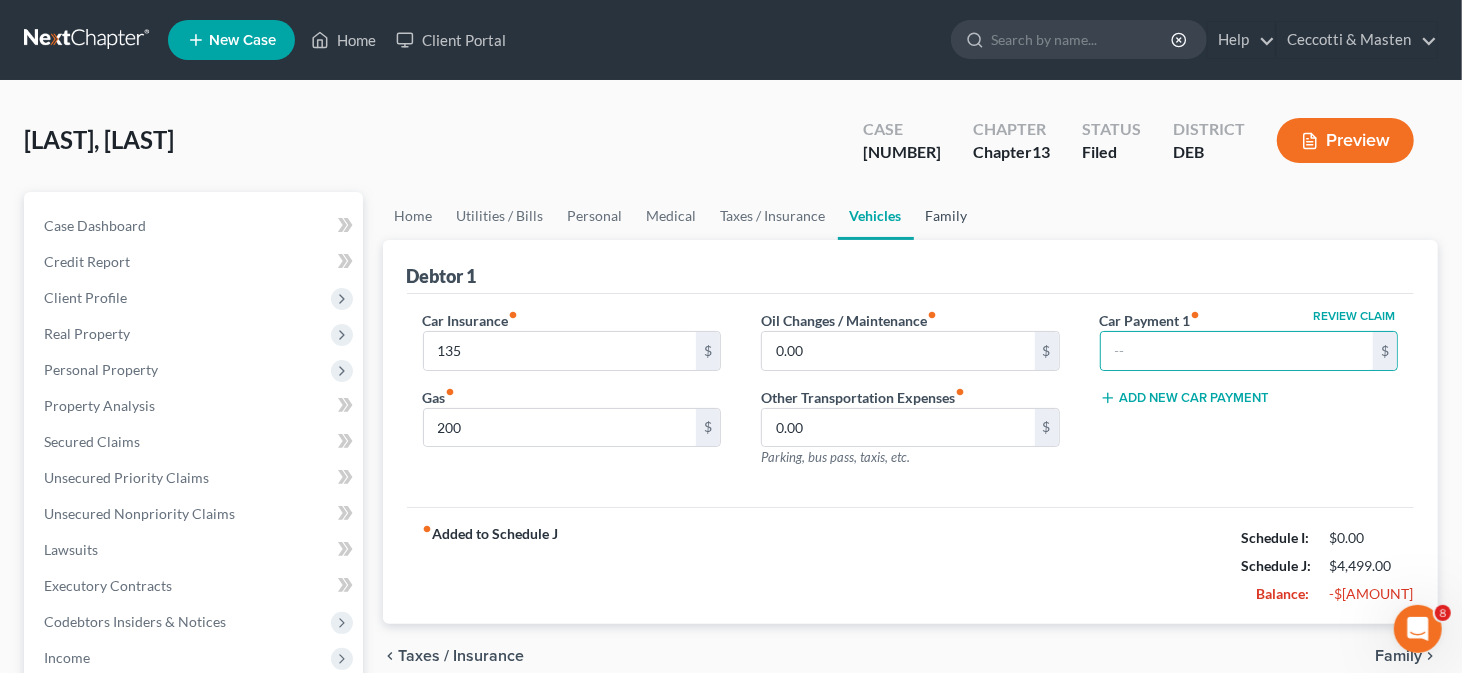 click on "Family" at bounding box center [947, 216] 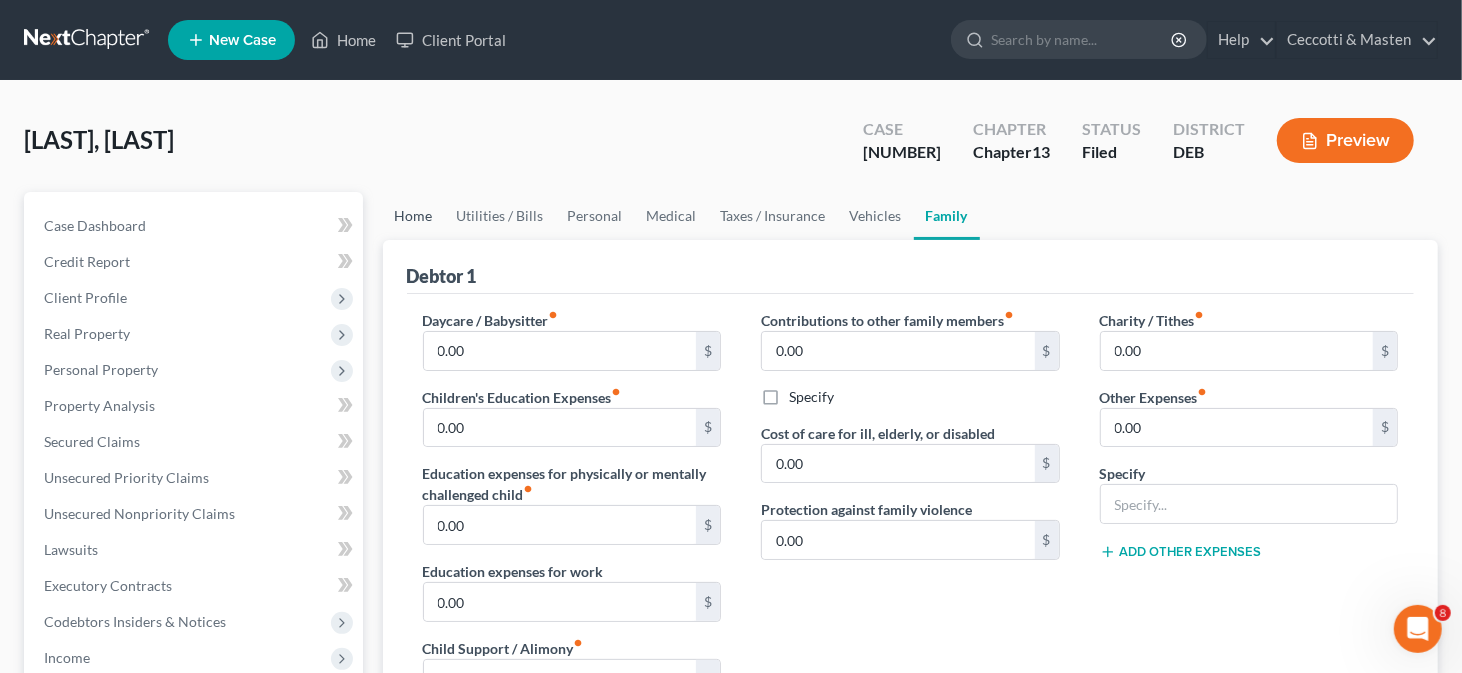 click on "Home" at bounding box center [414, 216] 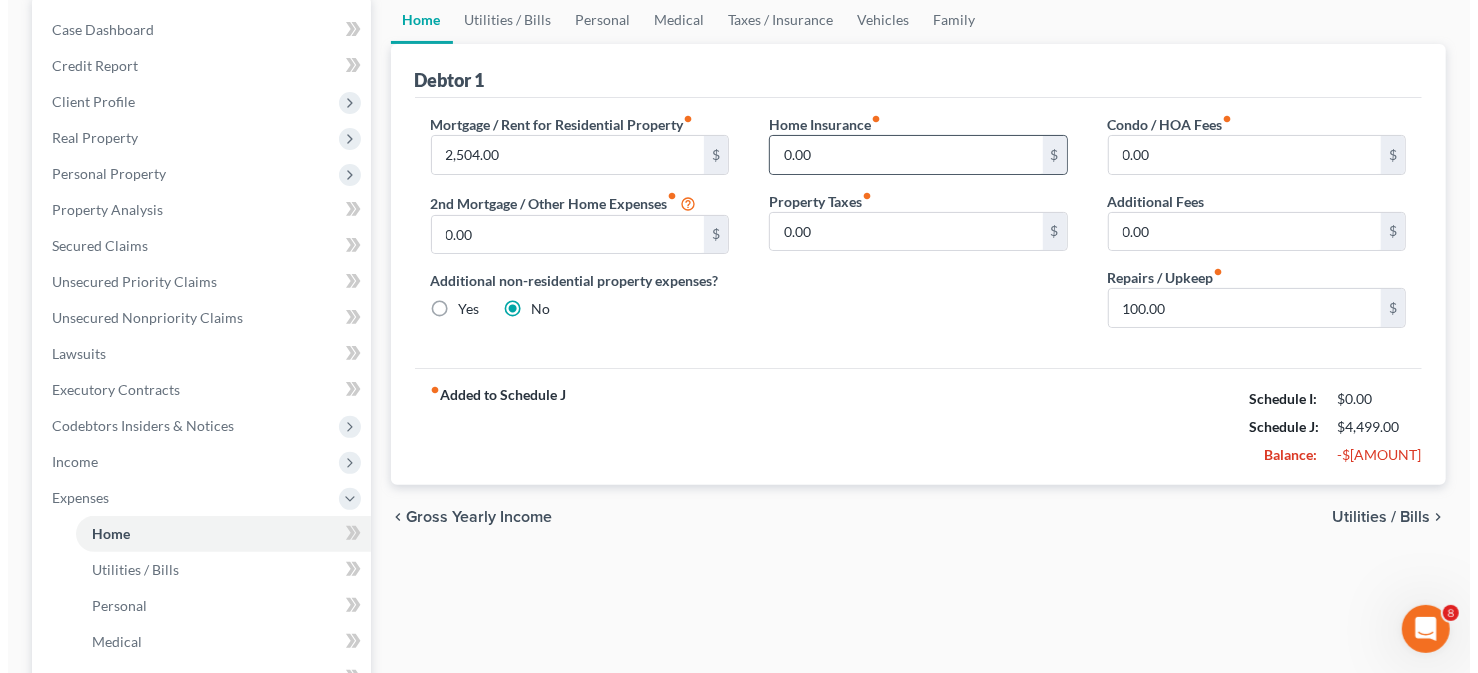 scroll, scrollTop: 200, scrollLeft: 0, axis: vertical 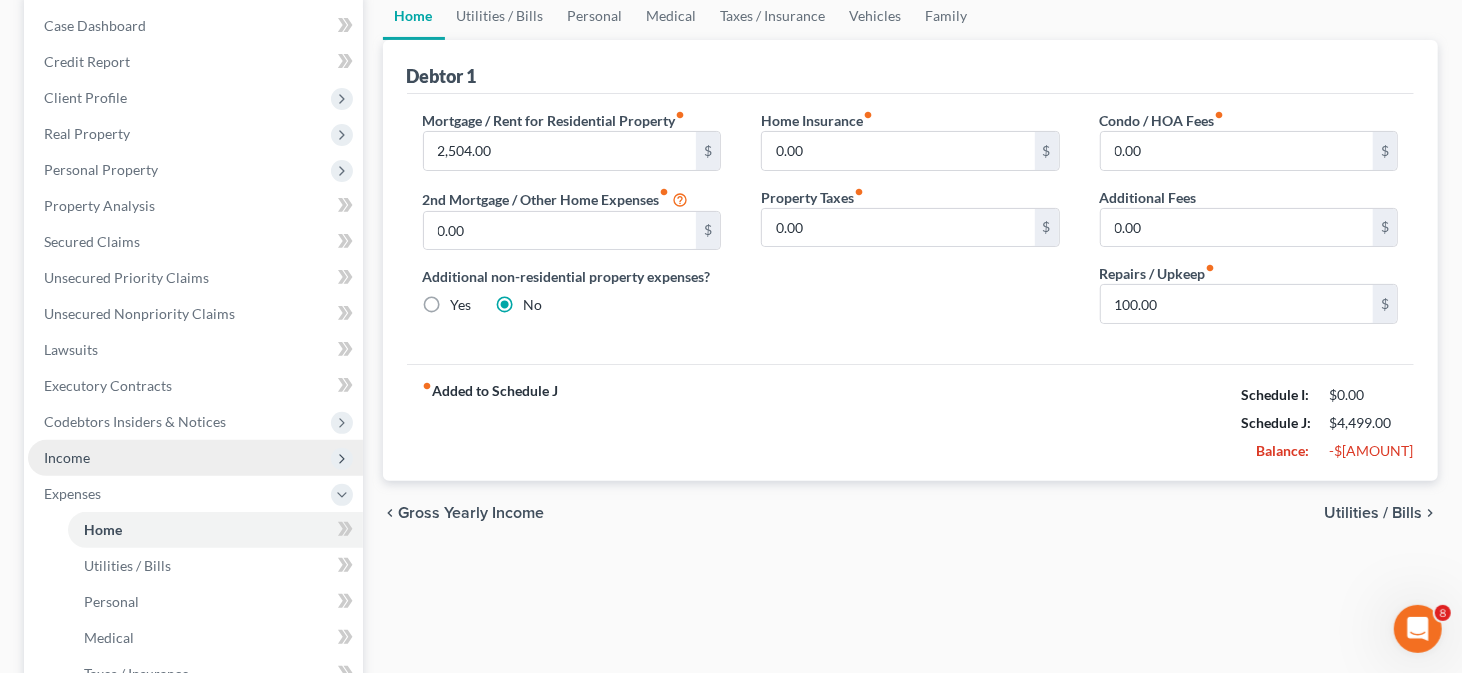 click on "Income" at bounding box center (195, 458) 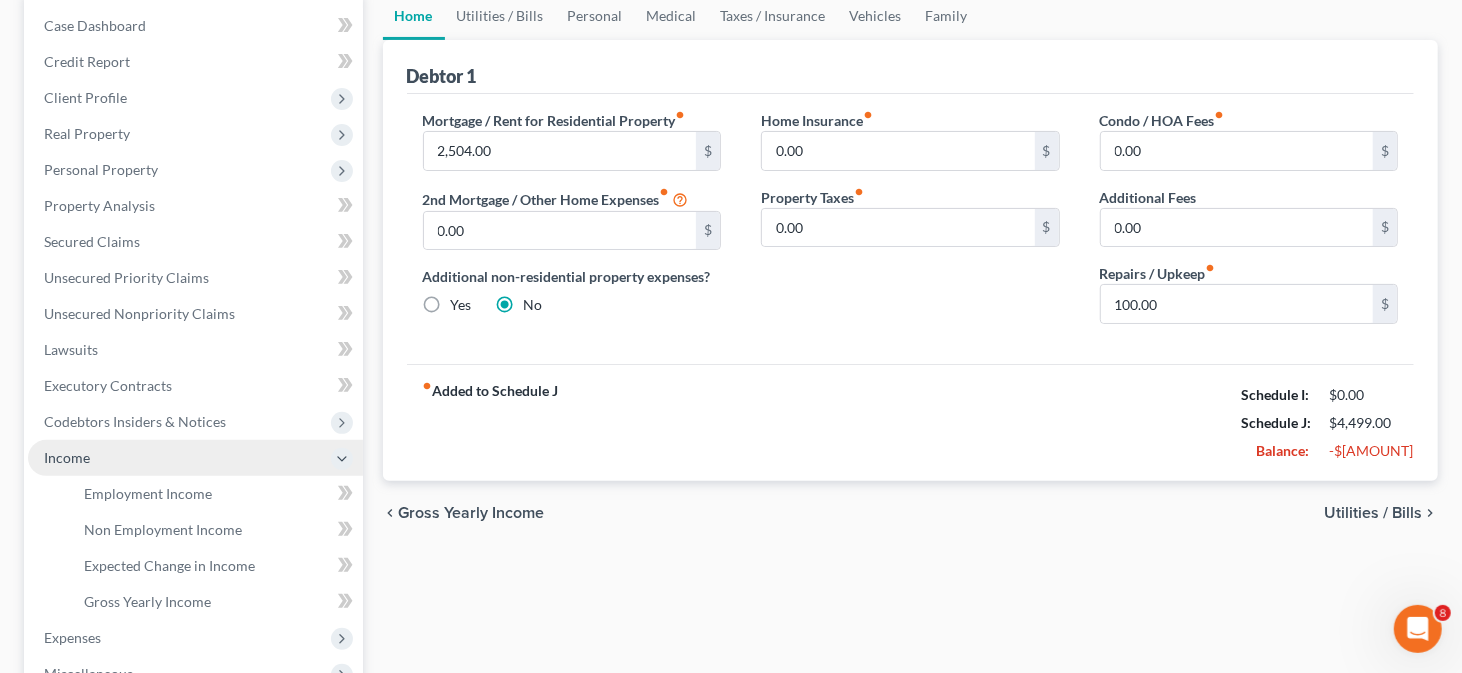 click on "Income" at bounding box center (195, 458) 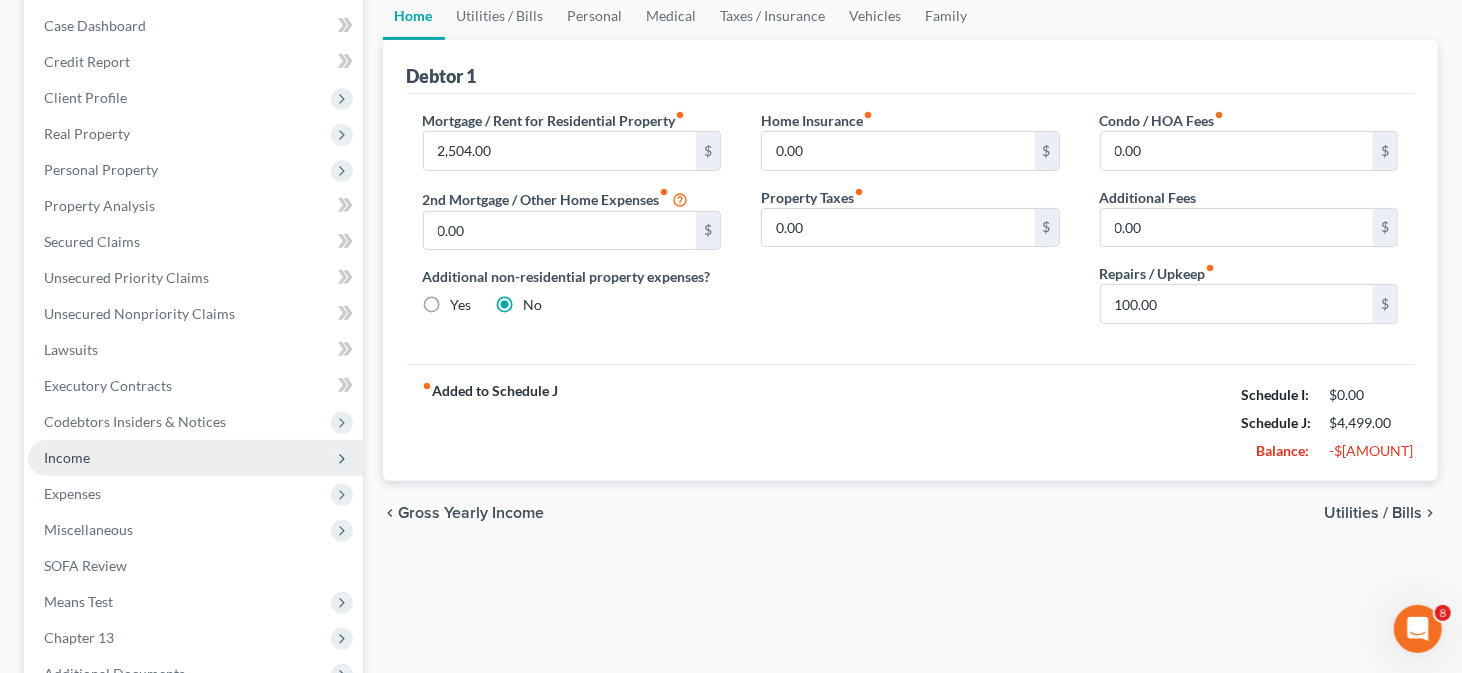 click on "Income" at bounding box center [195, 458] 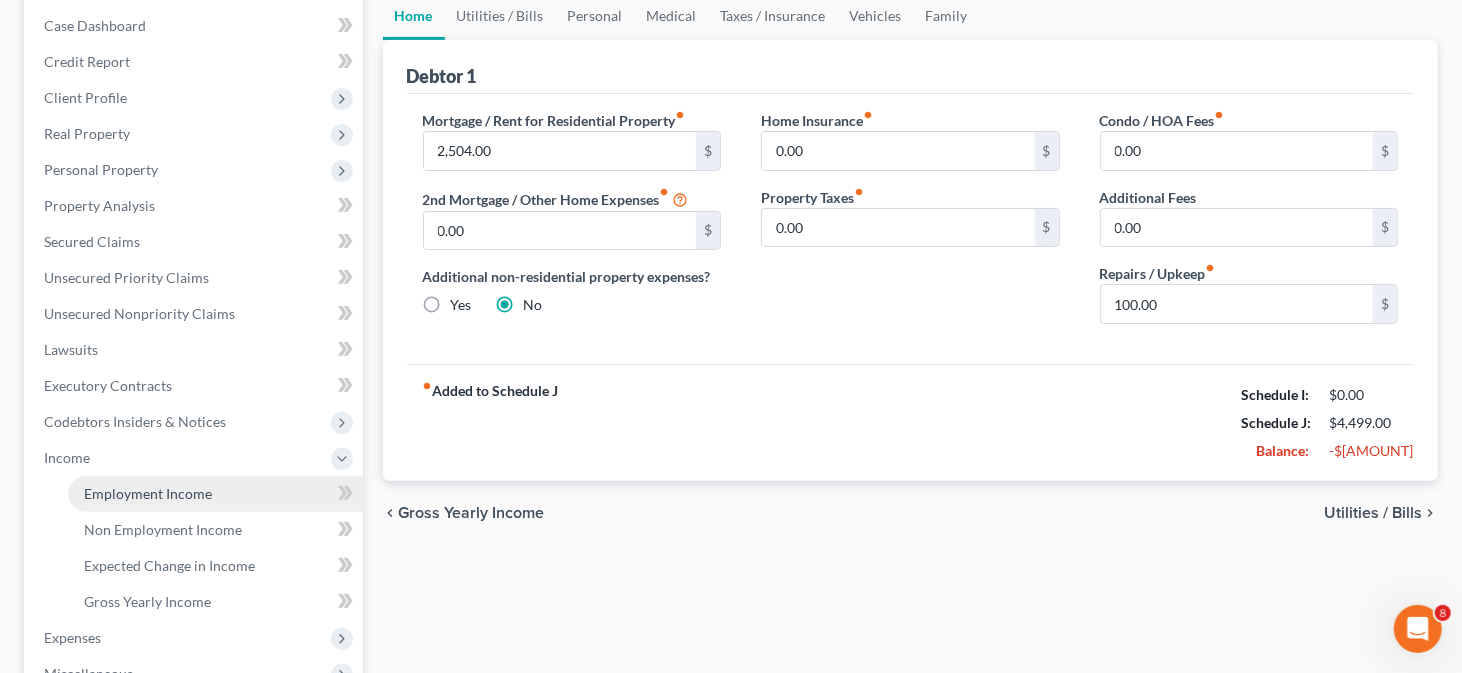 click on "Employment Income" at bounding box center (215, 494) 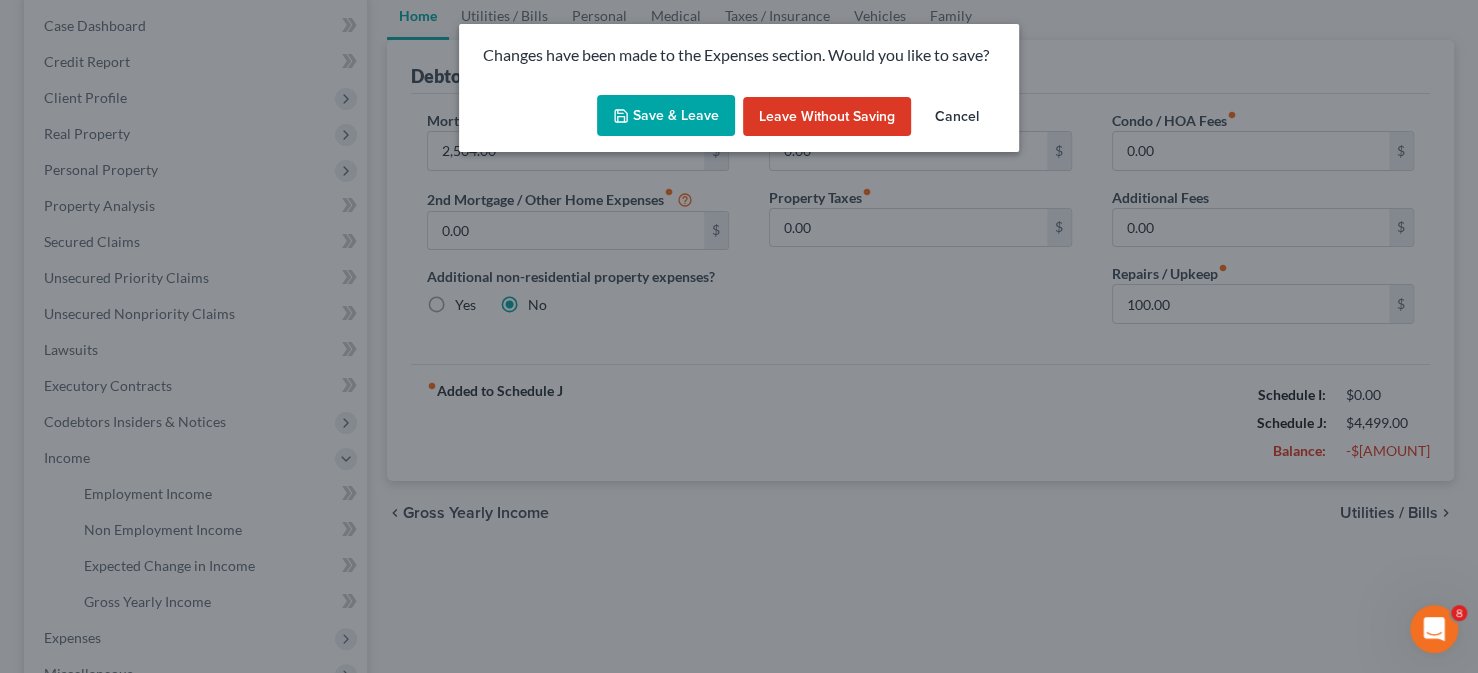 click on "Save & Leave" at bounding box center [666, 116] 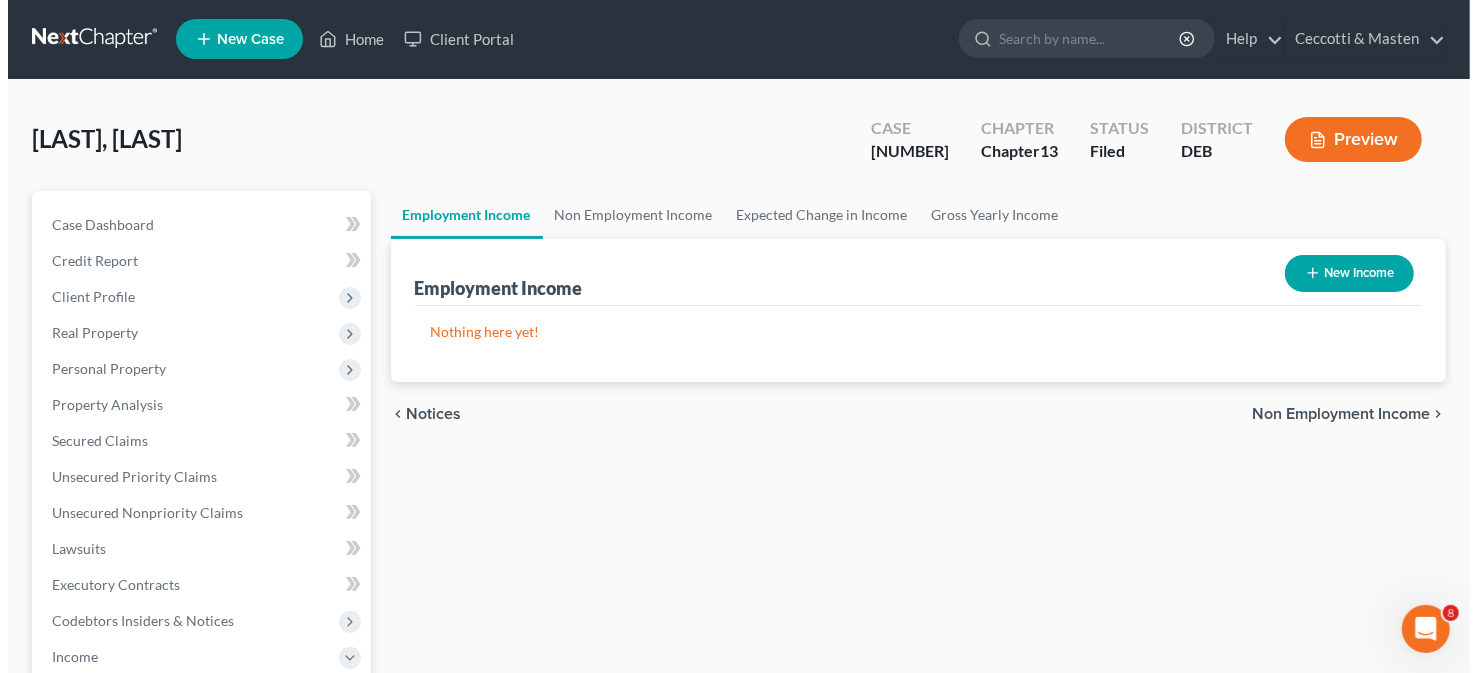 scroll, scrollTop: 0, scrollLeft: 0, axis: both 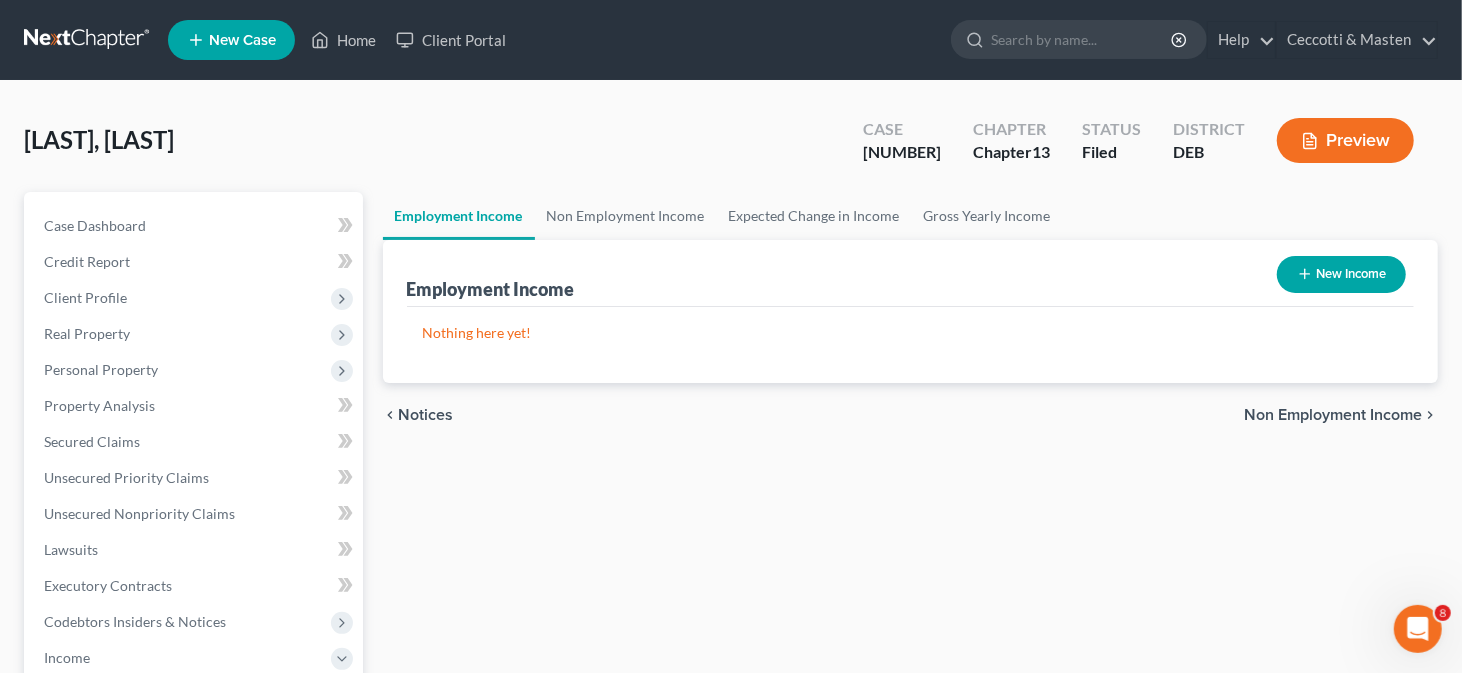 click 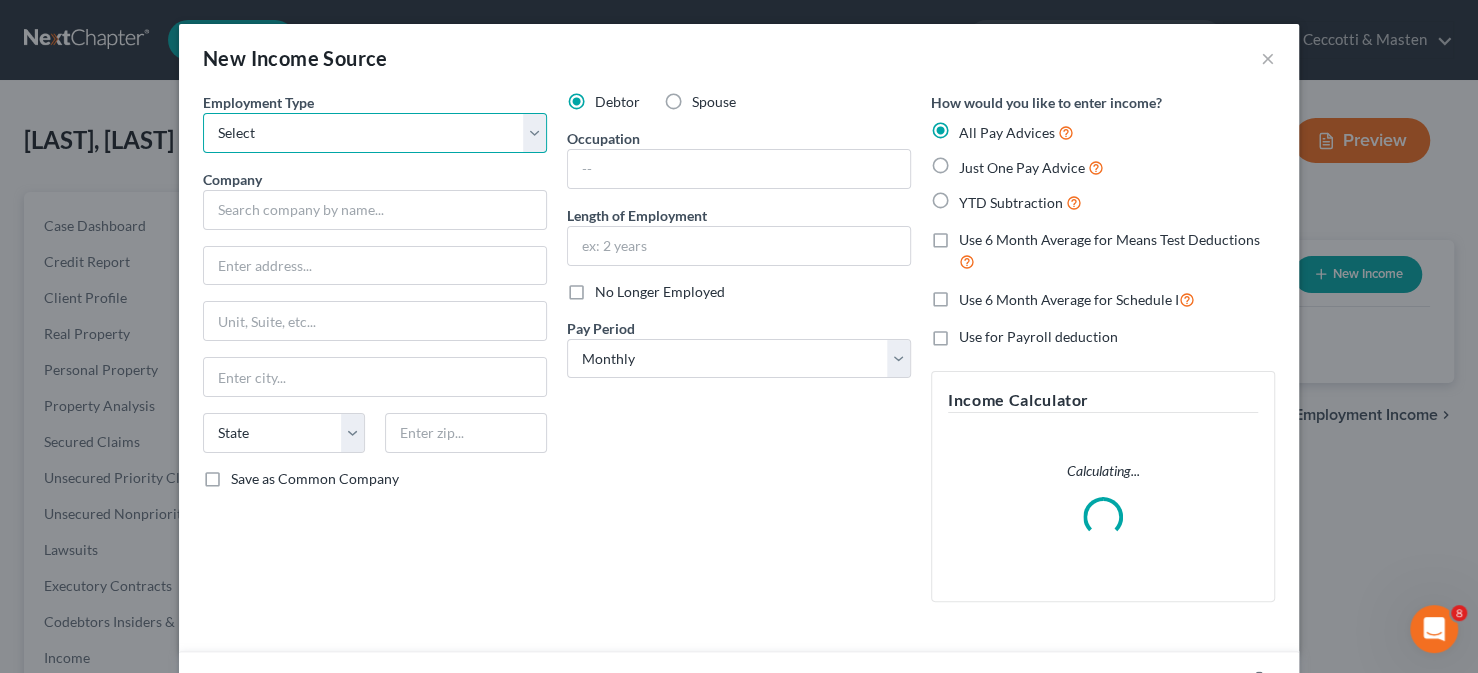 click on "Select Full or Part Time Employment Self Employment" at bounding box center (375, 133) 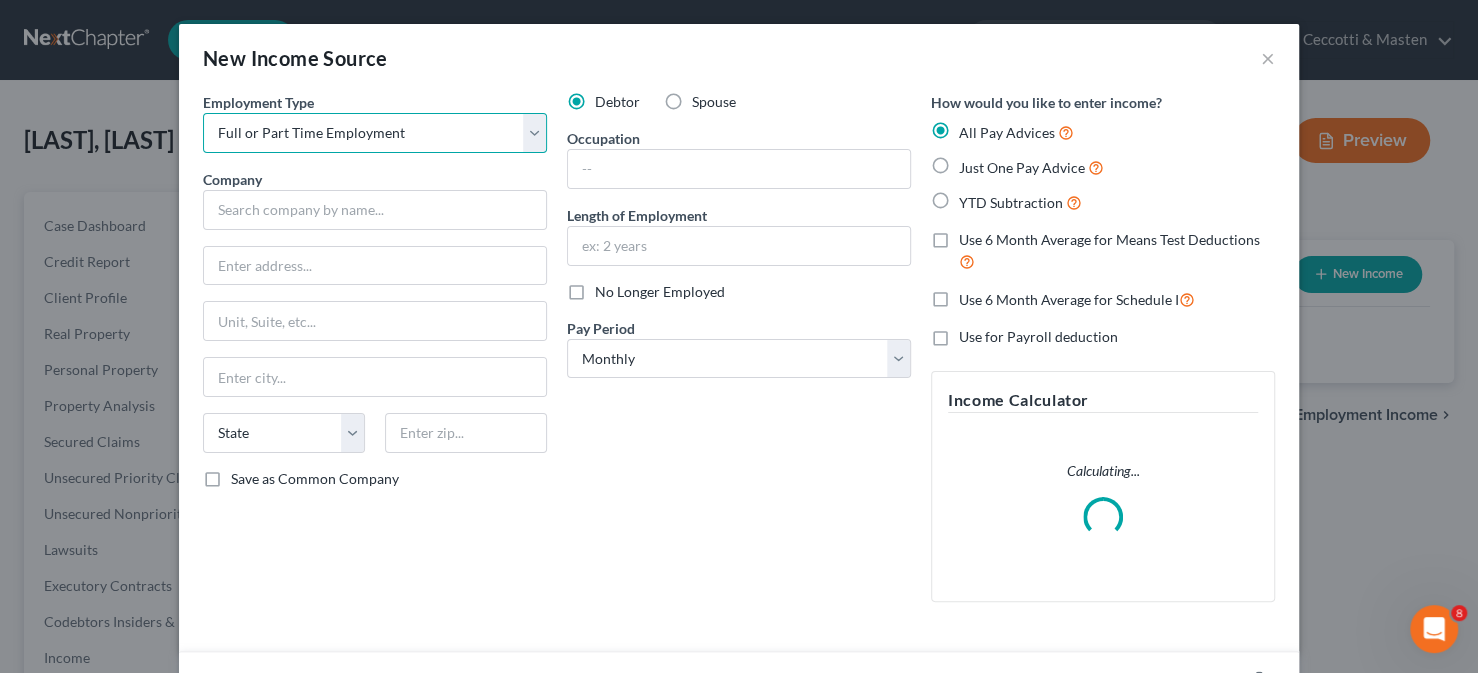 click on "Select Full or Part Time Employment Self Employment" at bounding box center (375, 133) 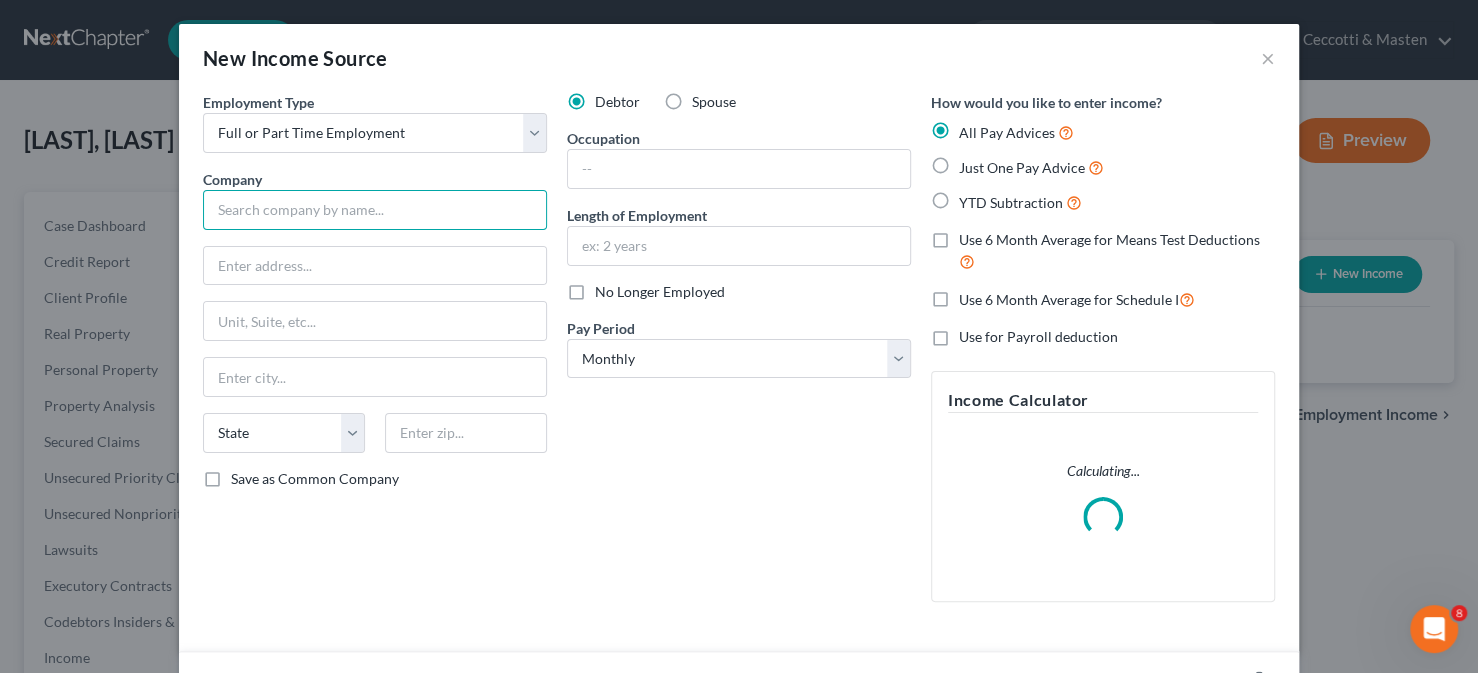 click at bounding box center [375, 210] 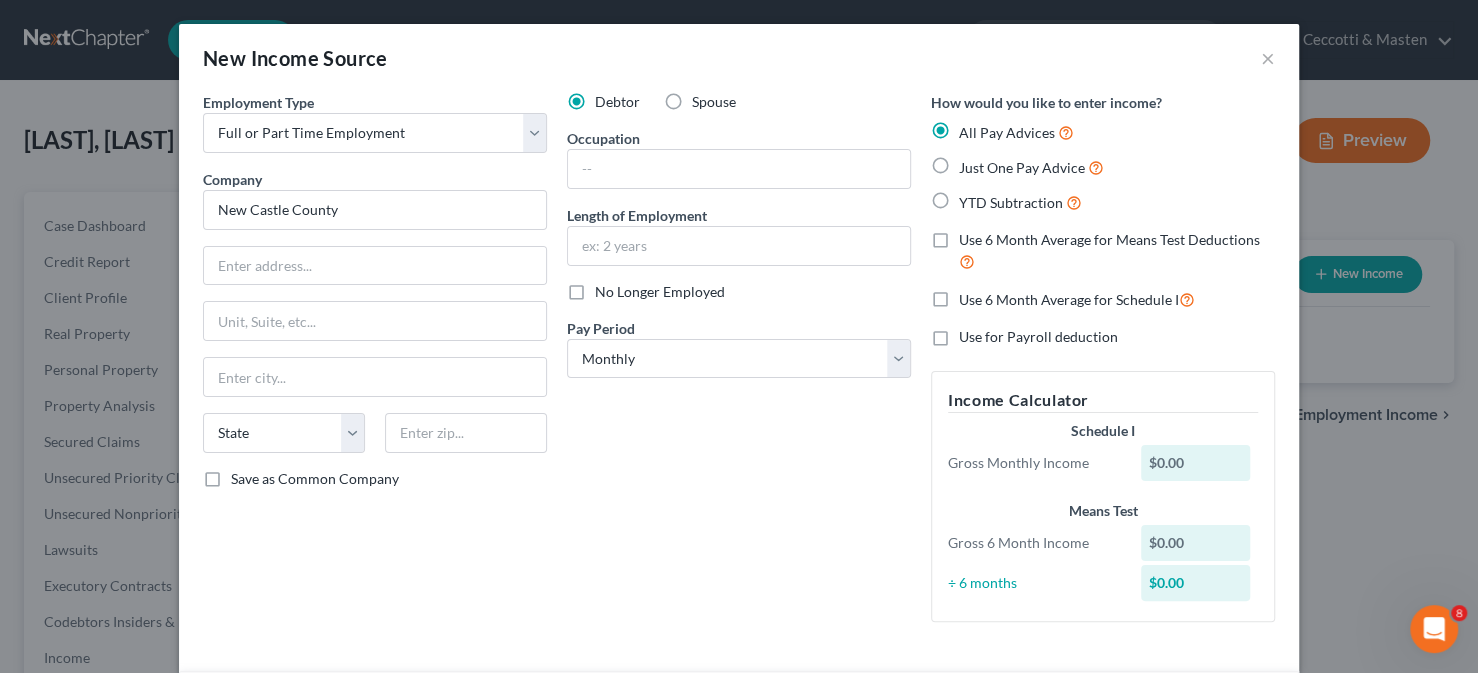 type on "New Castle County" 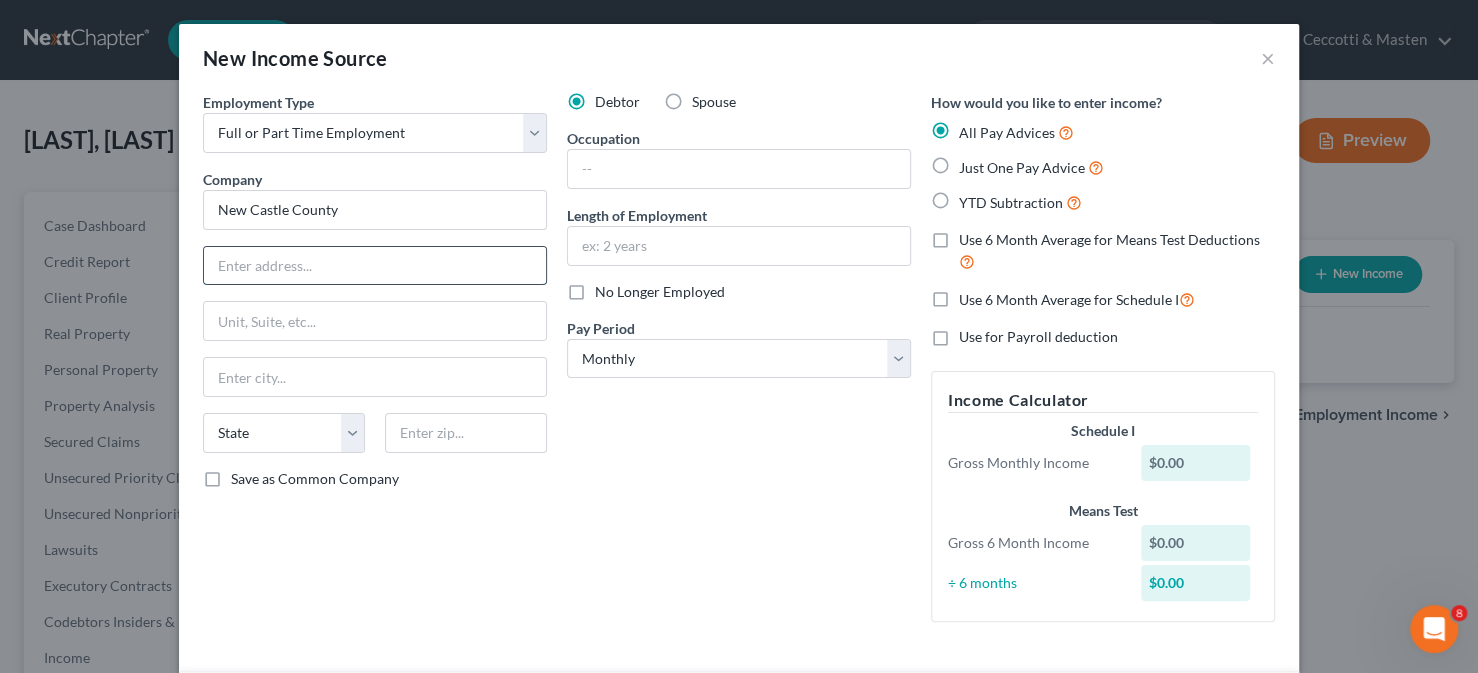 click at bounding box center [375, 266] 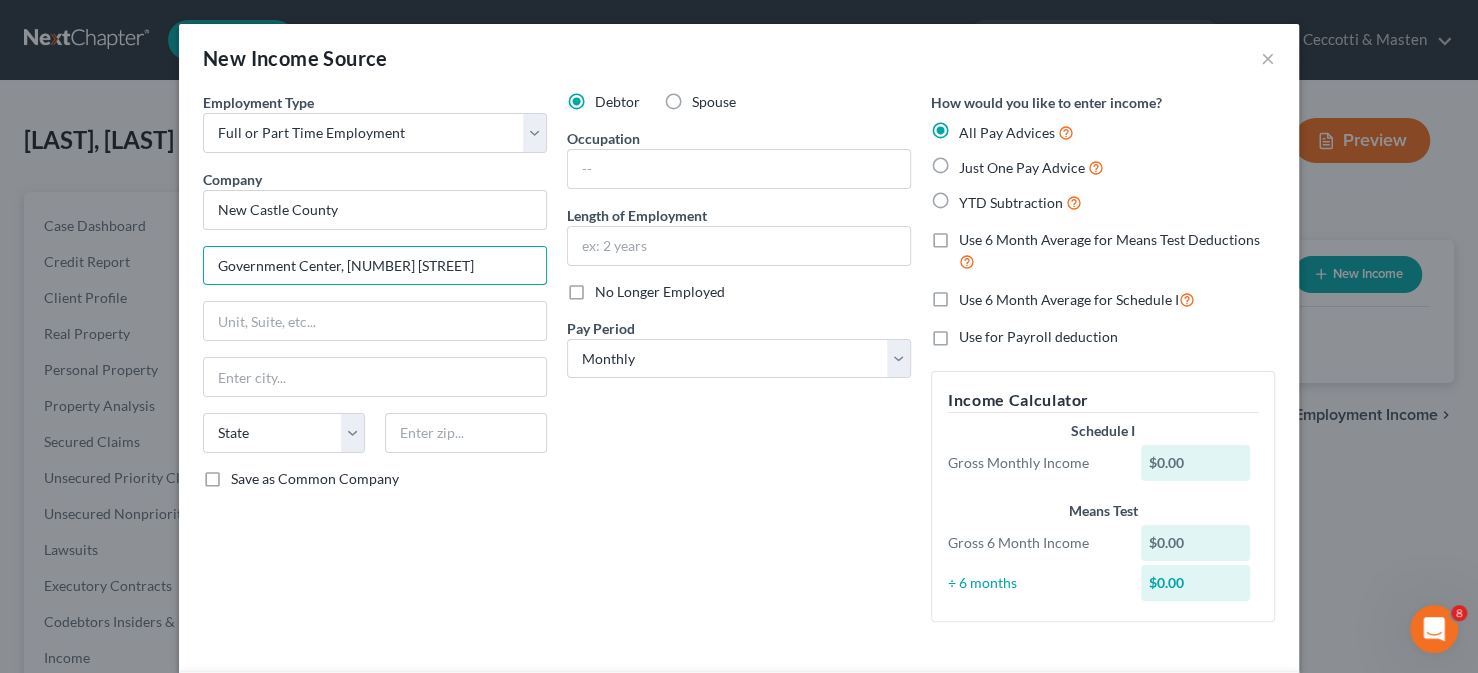 type on "Government Center, [NUMBER] [STREET]" 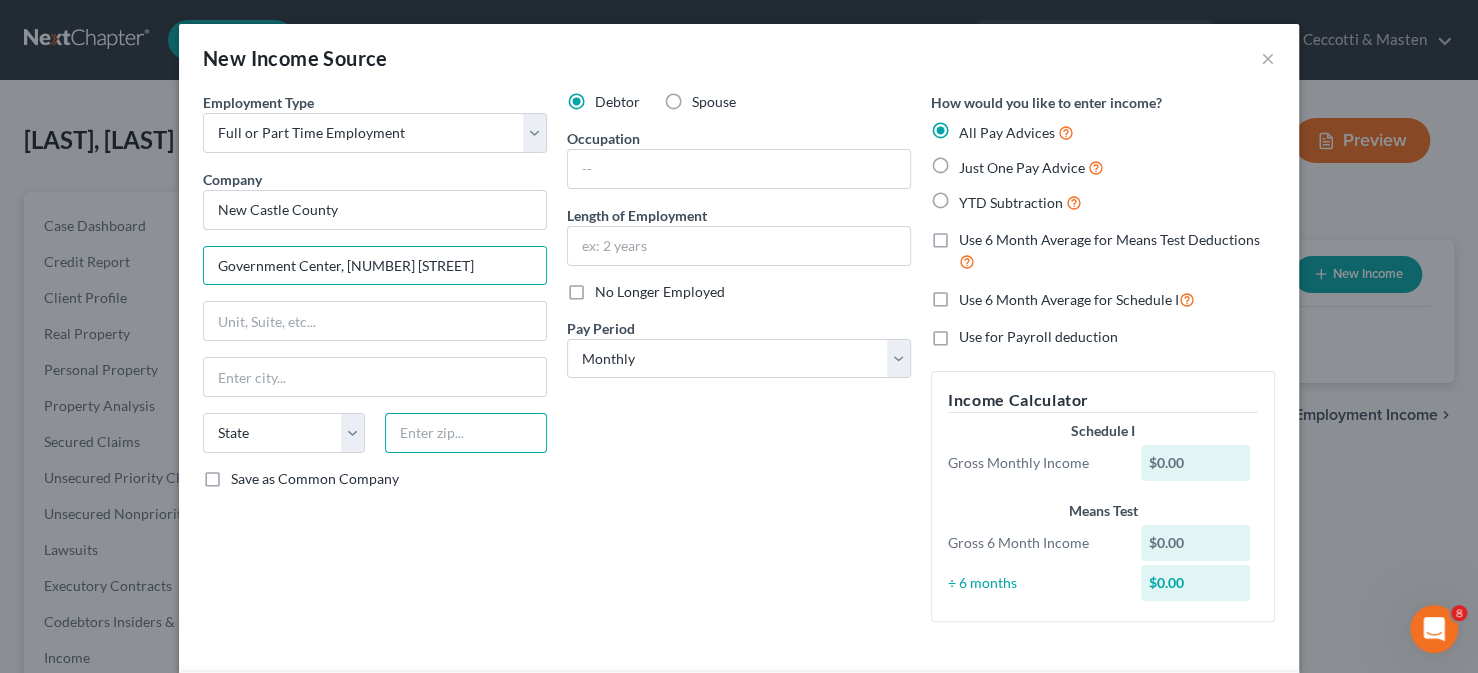 click at bounding box center (466, 433) 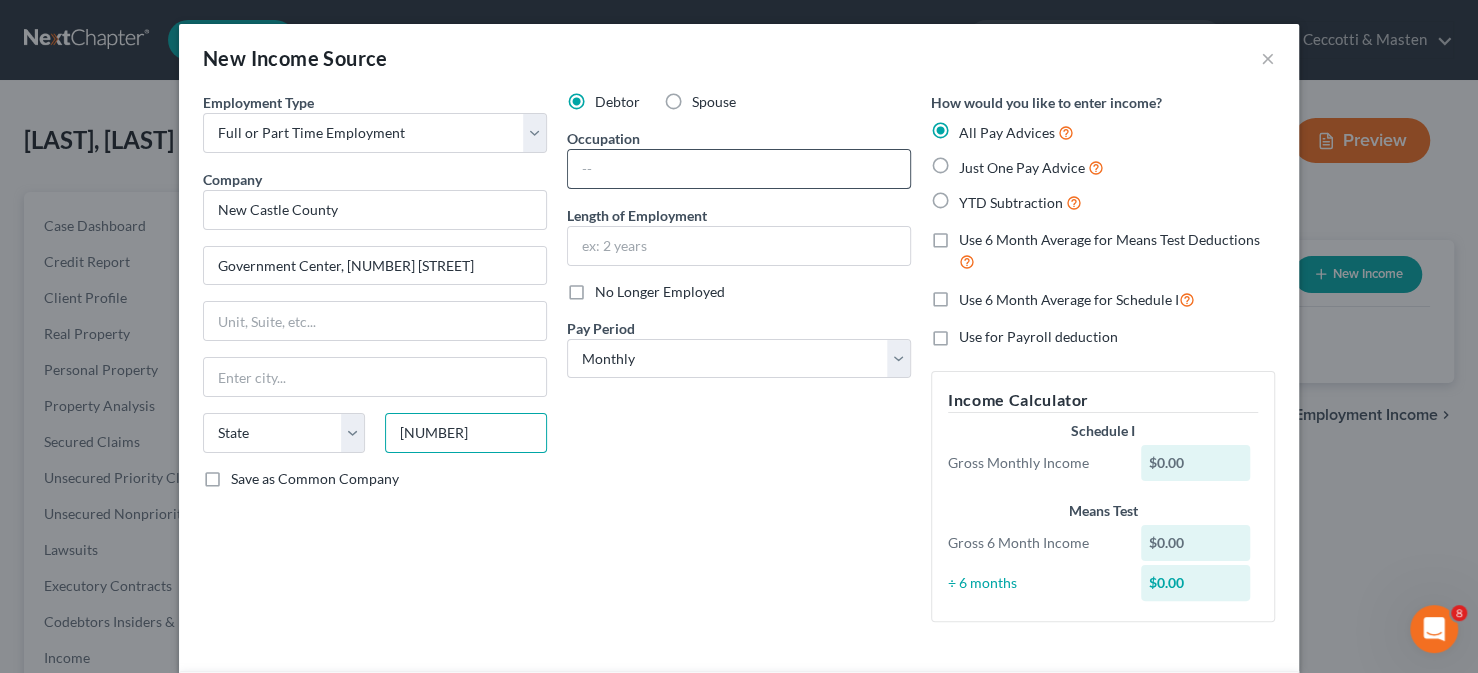 type on "[NUMBER]" 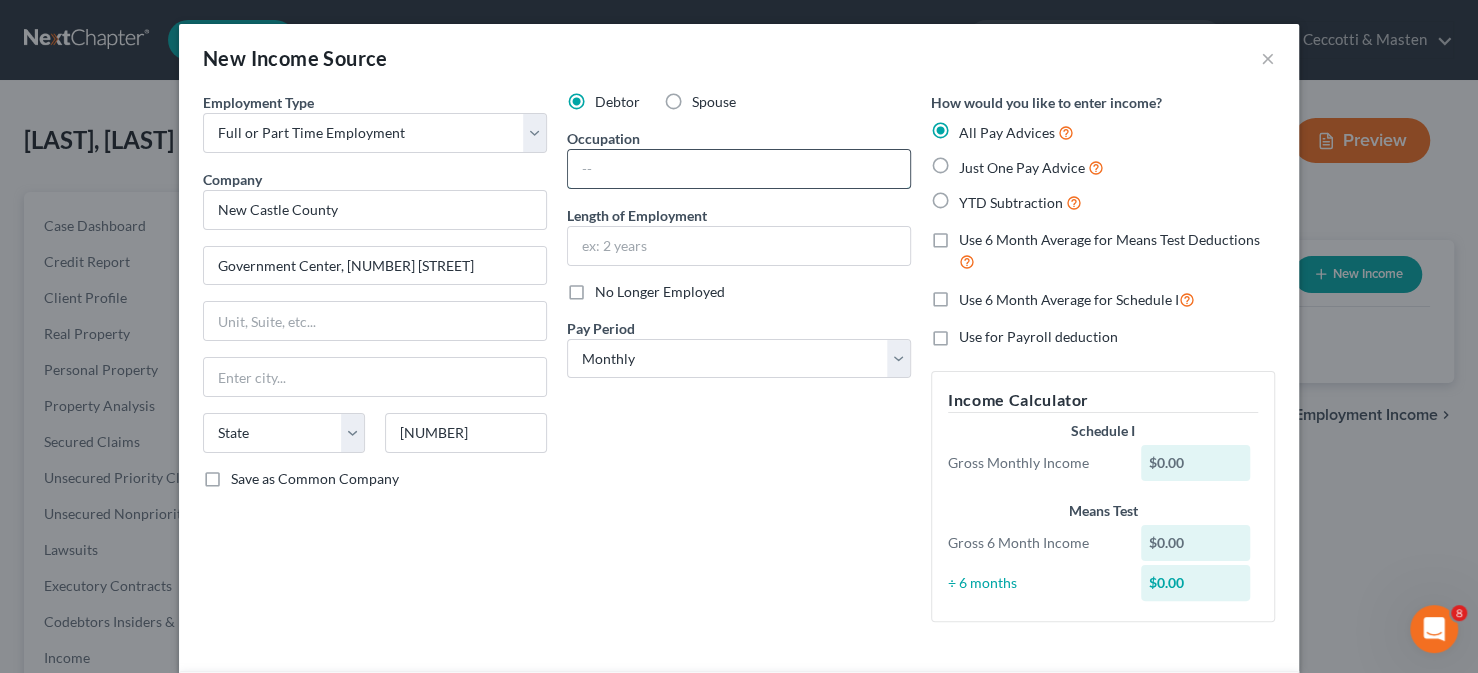 click at bounding box center [739, 169] 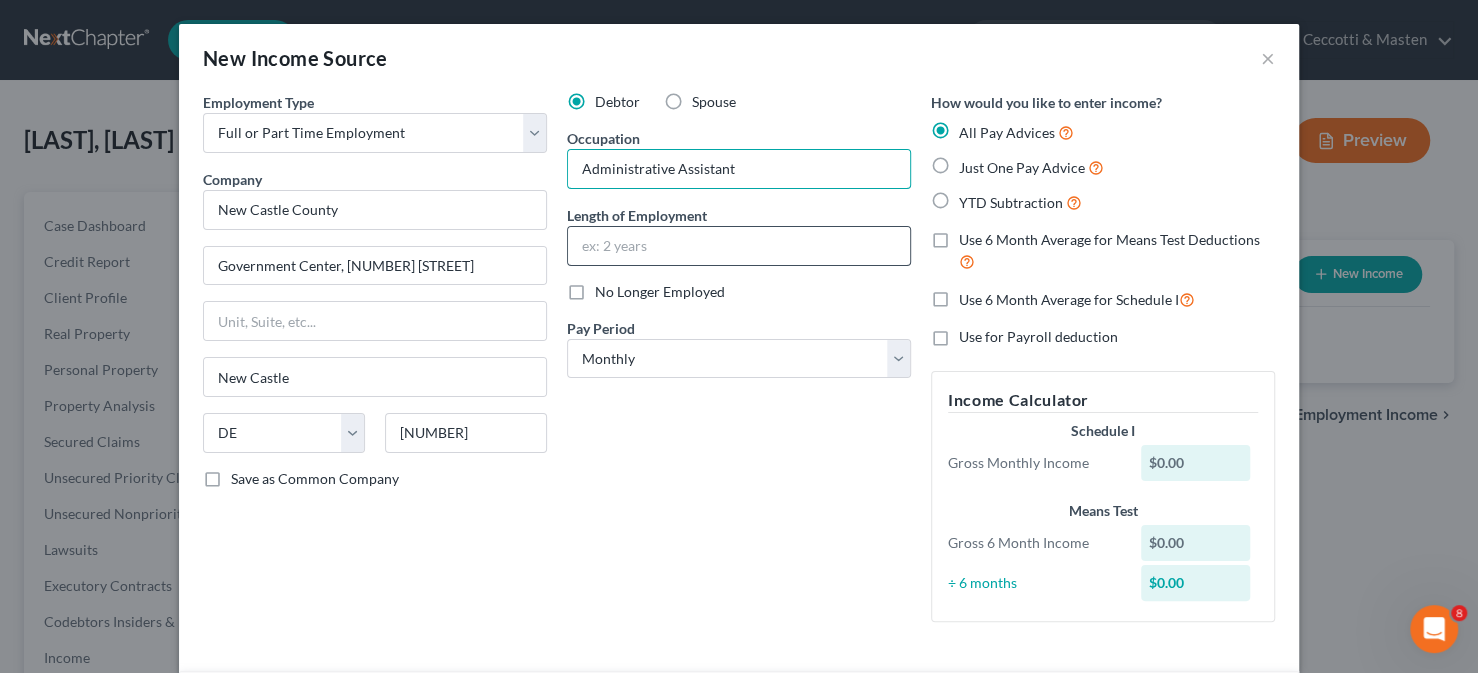 type on "Administrative Assistant" 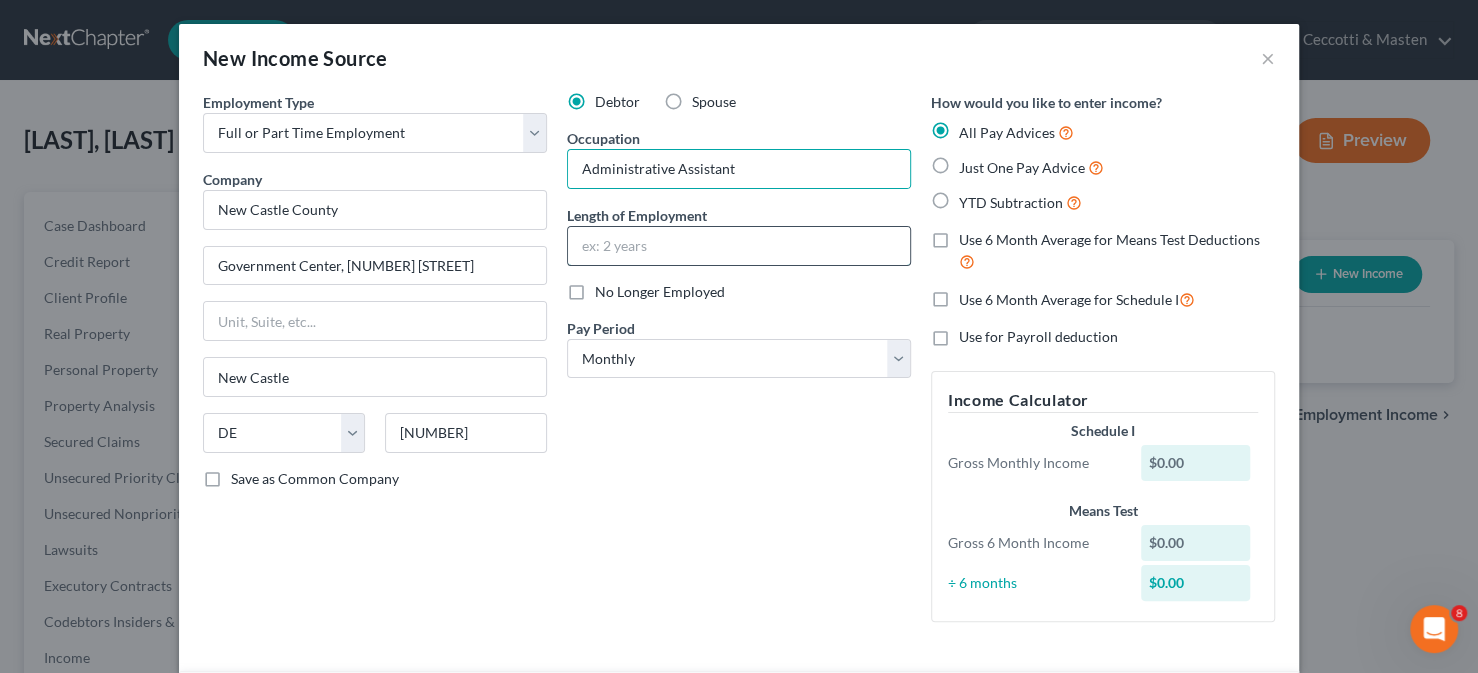 click at bounding box center [739, 246] 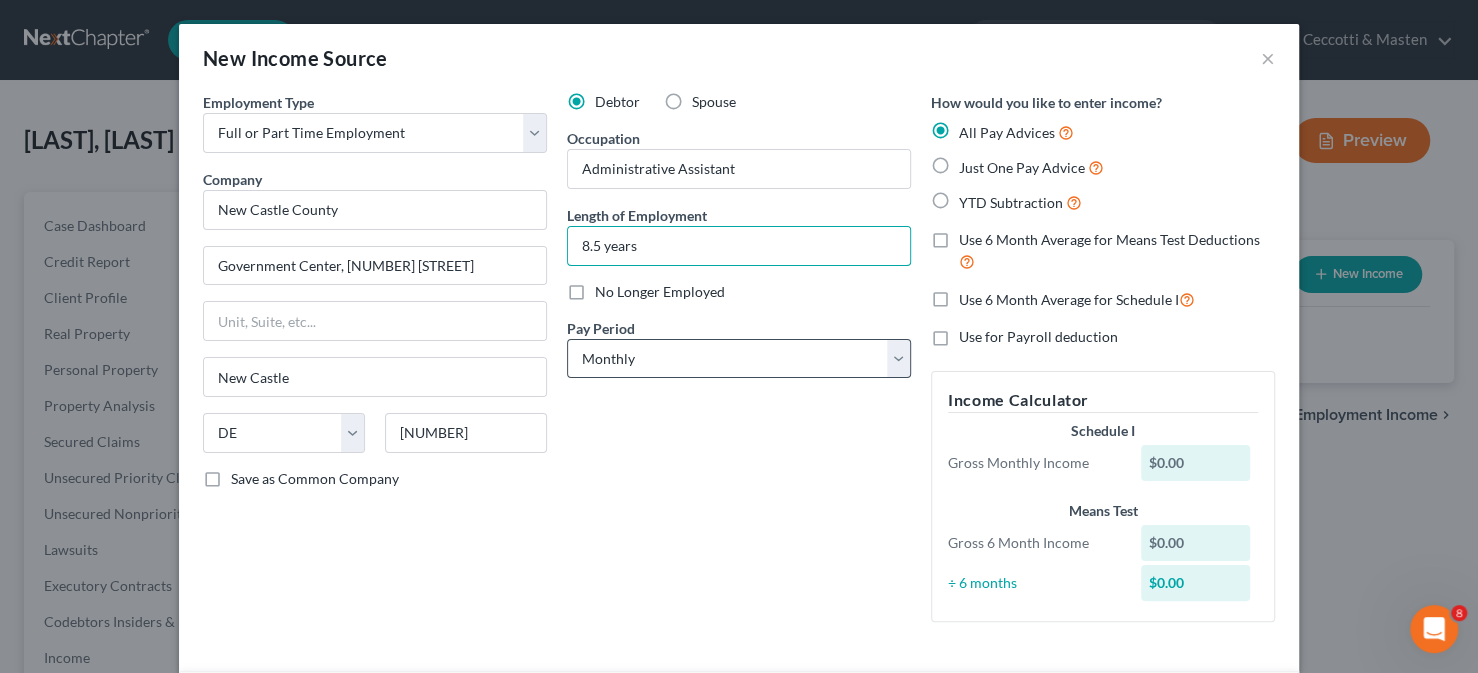 type on "8.5 years" 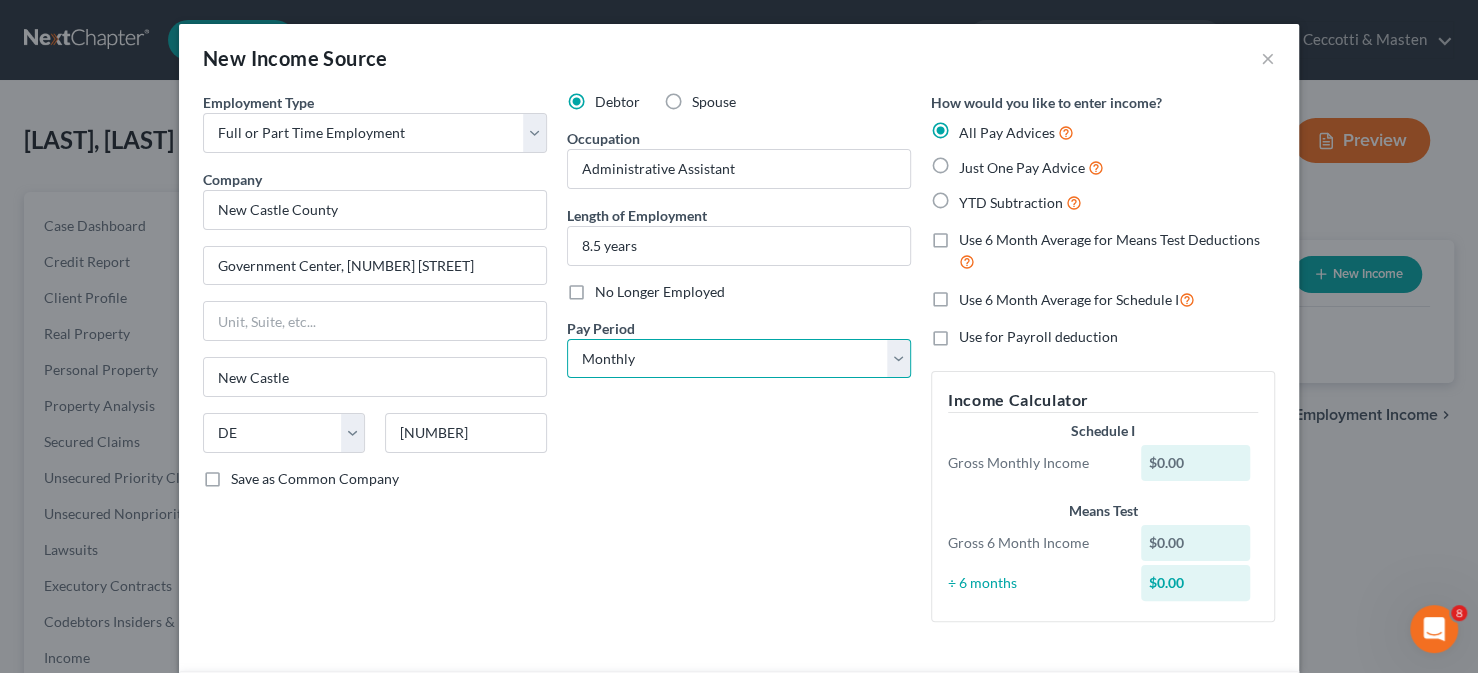 drag, startPoint x: 781, startPoint y: 370, endPoint x: 760, endPoint y: 374, distance: 21.377558 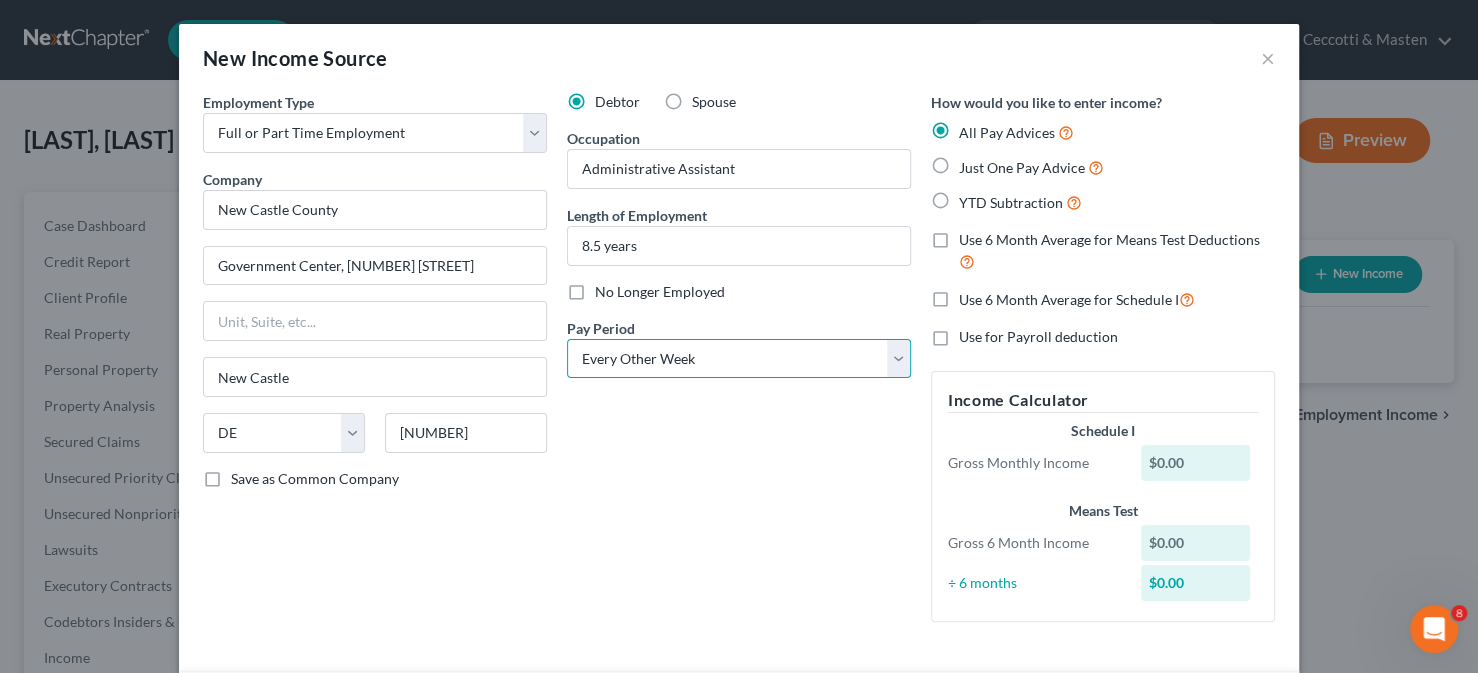 click on "Select Monthly Twice Monthly Every Other Week Weekly" at bounding box center (739, 359) 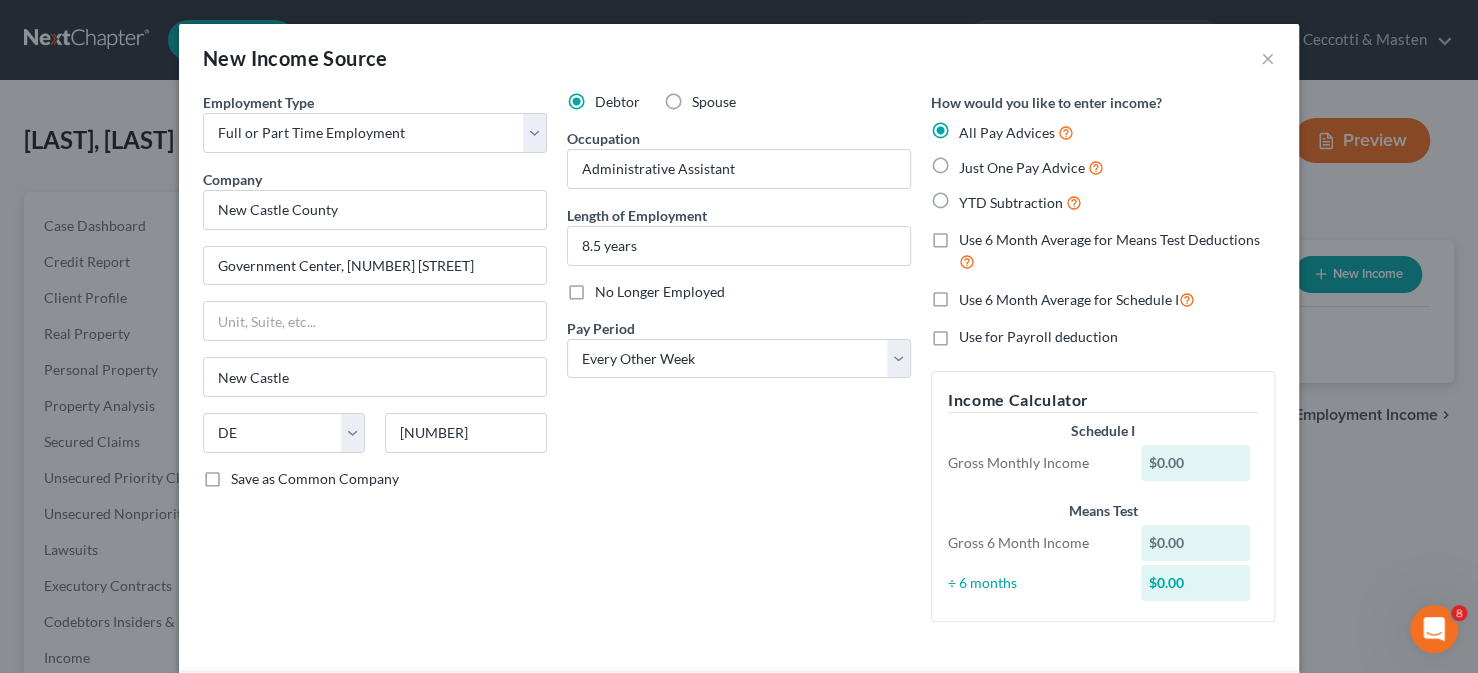 click on "Just One Pay Advice" at bounding box center [1022, 167] 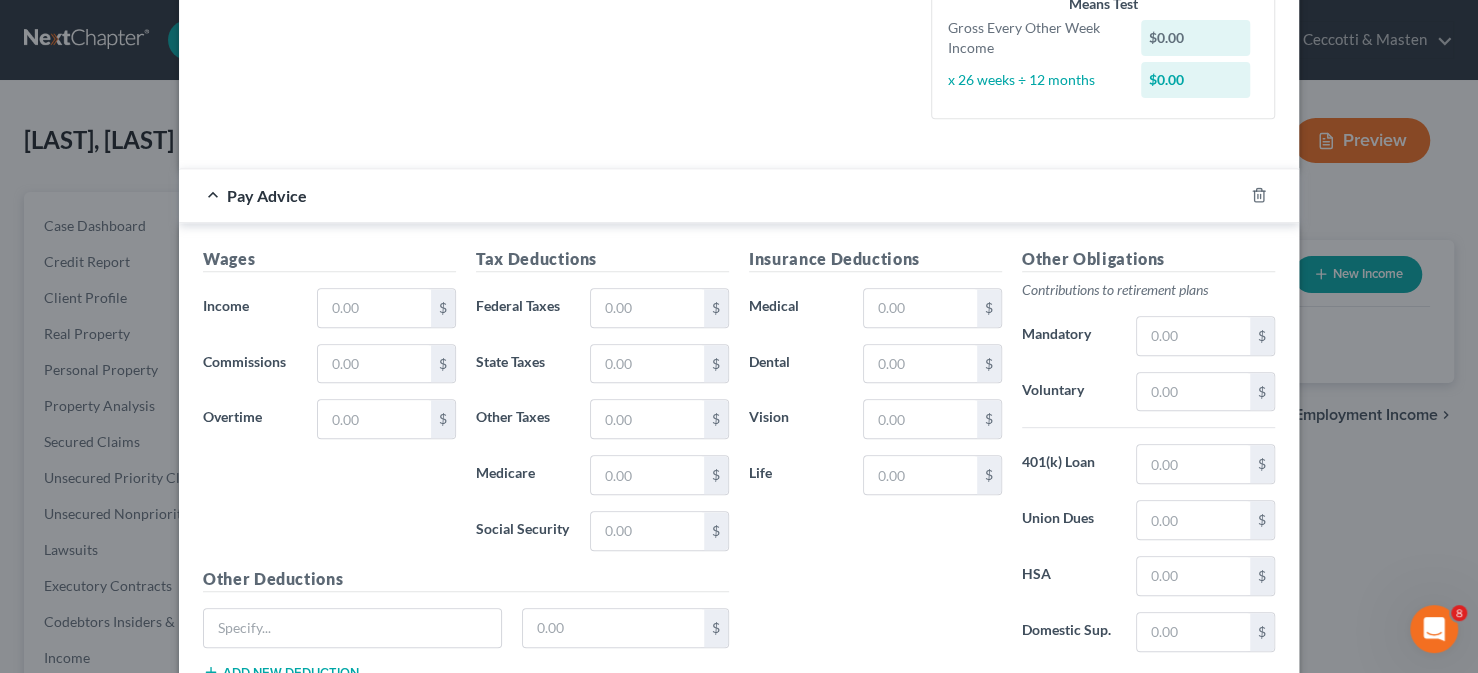 scroll, scrollTop: 500, scrollLeft: 0, axis: vertical 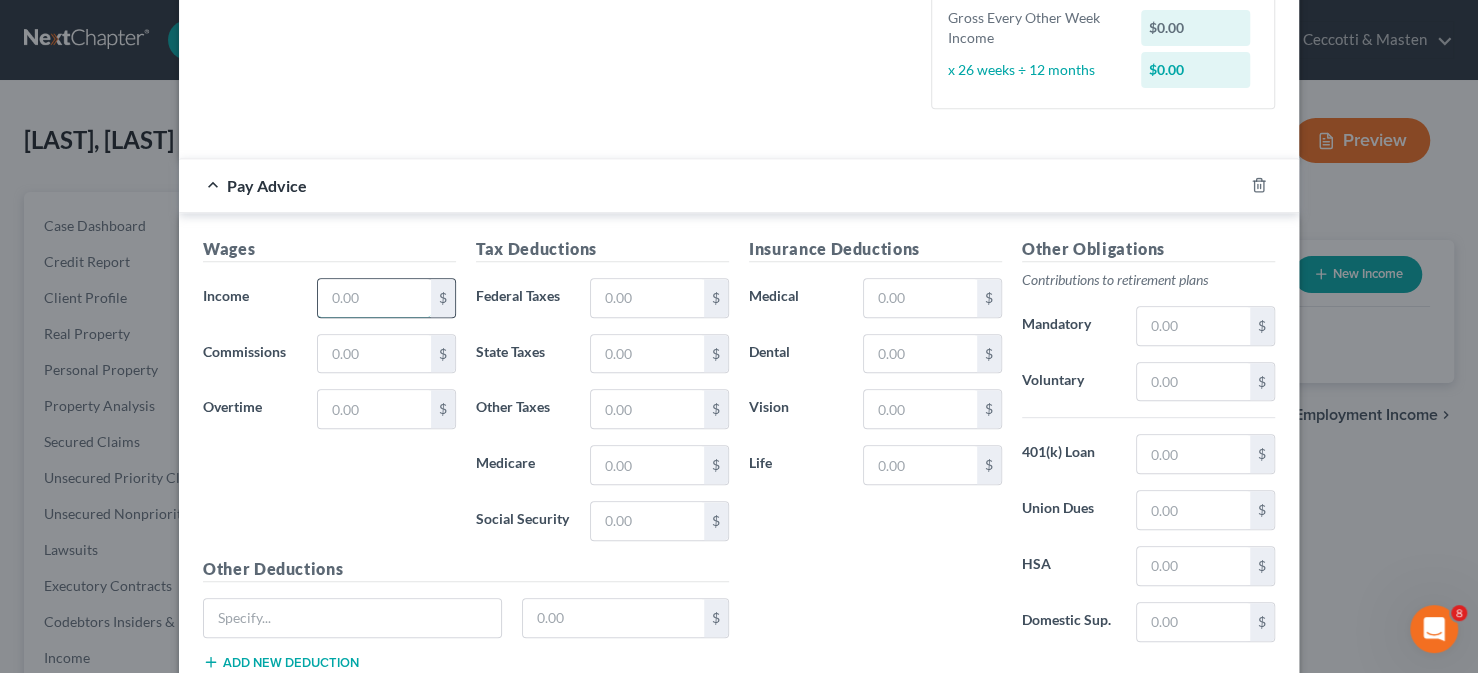 click at bounding box center (374, 298) 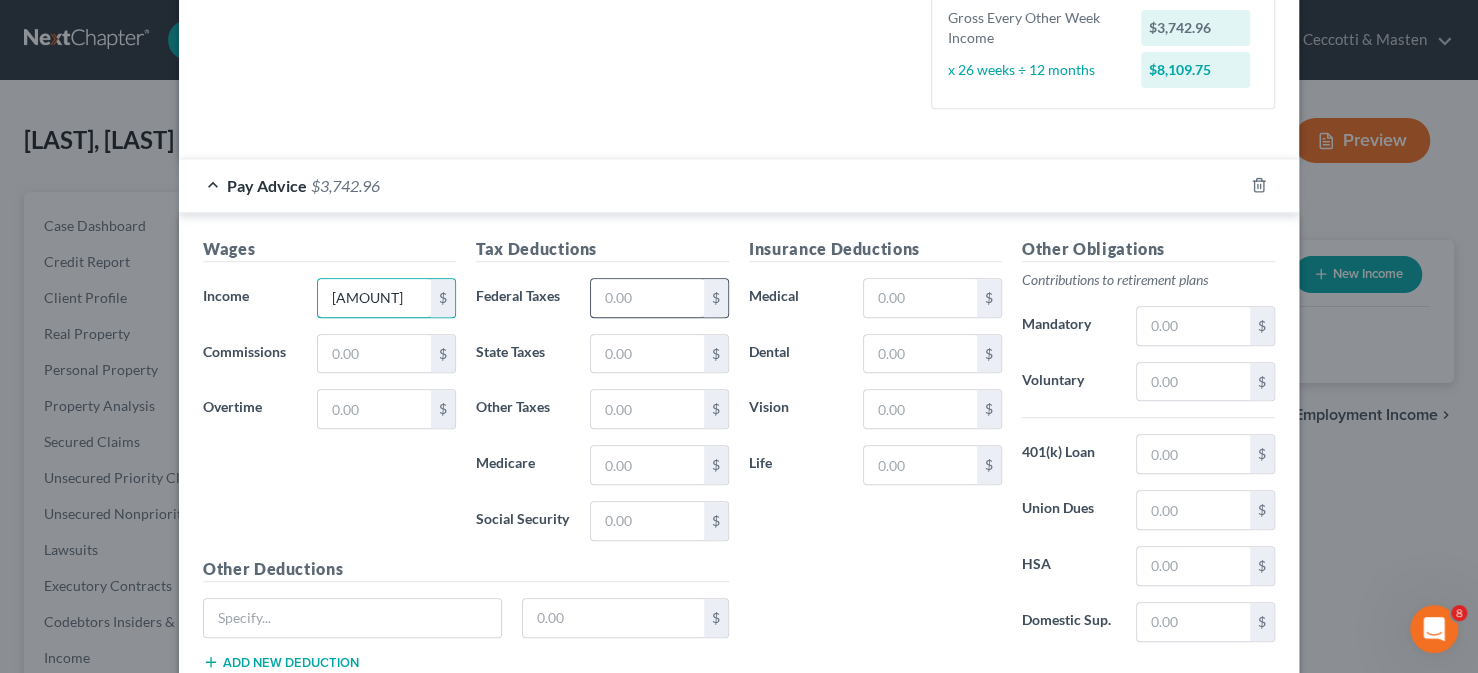 type on "[AMOUNT]" 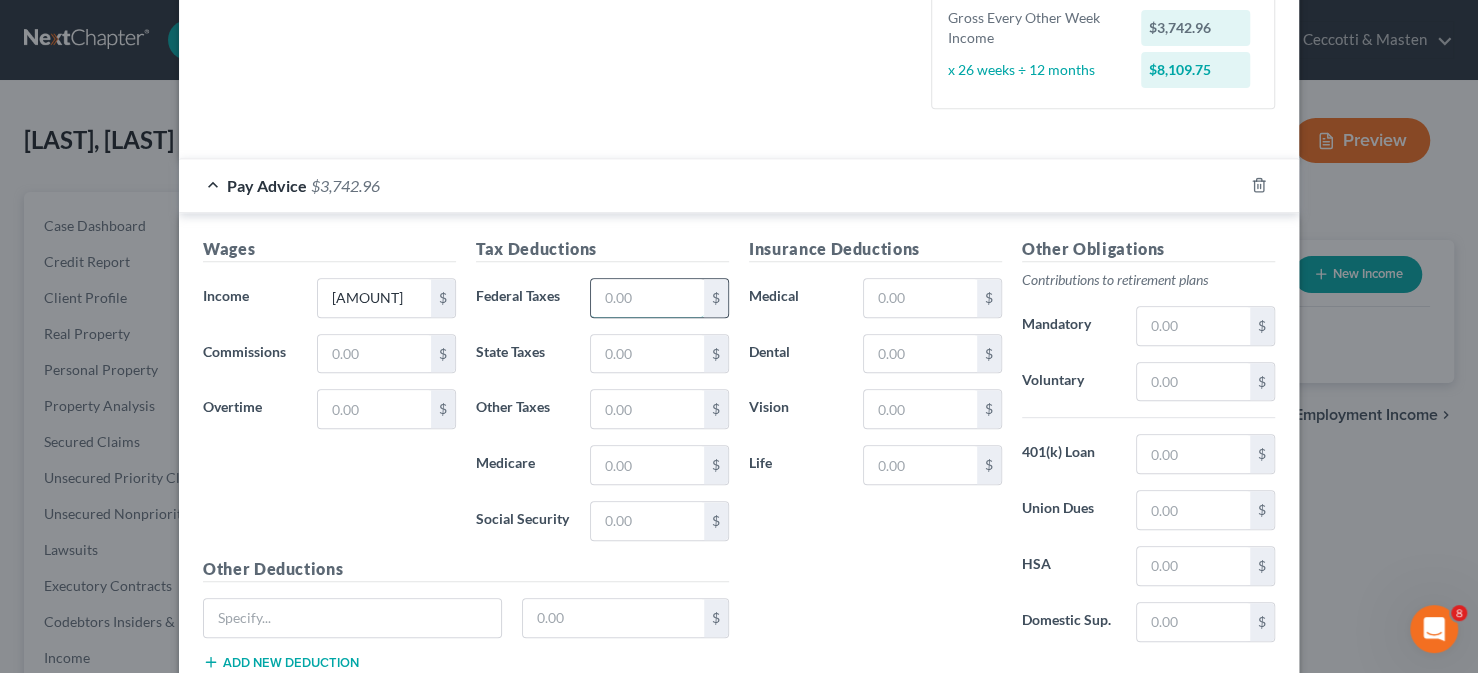 click at bounding box center (647, 298) 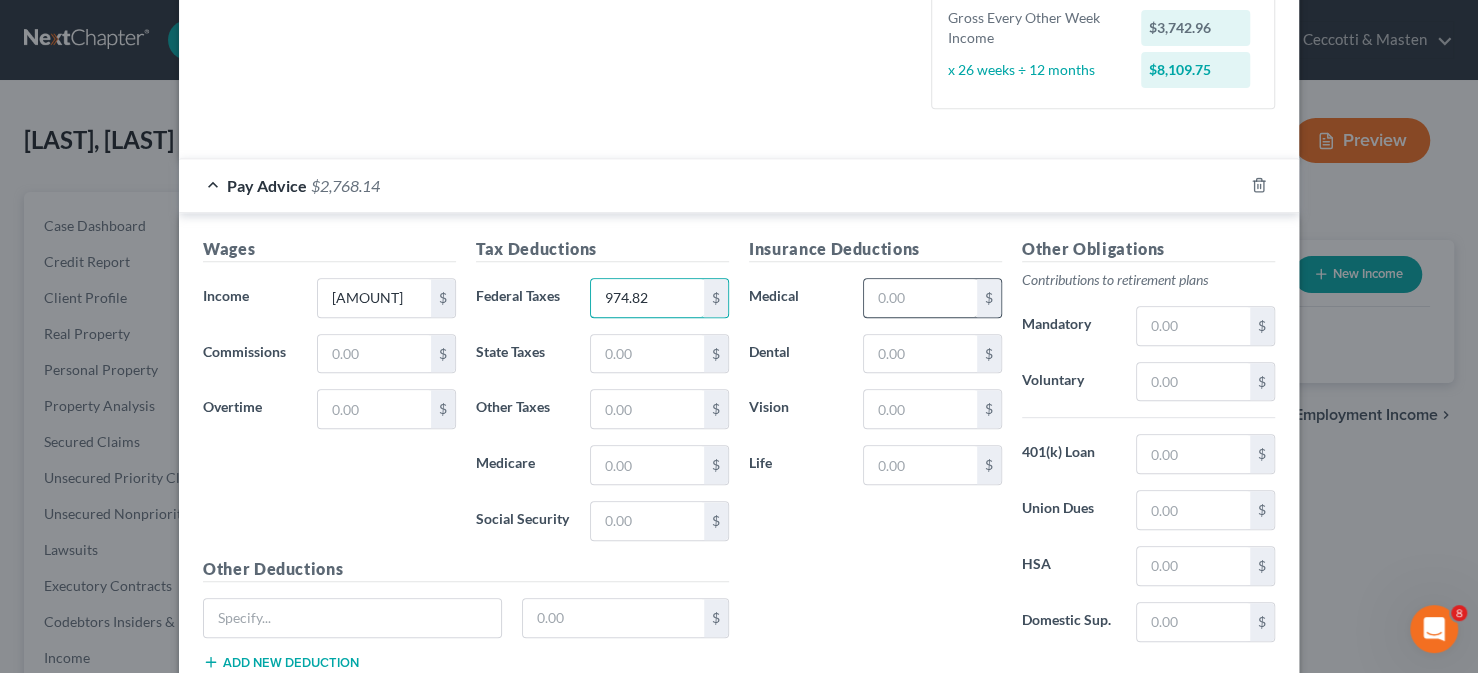 type on "974.82" 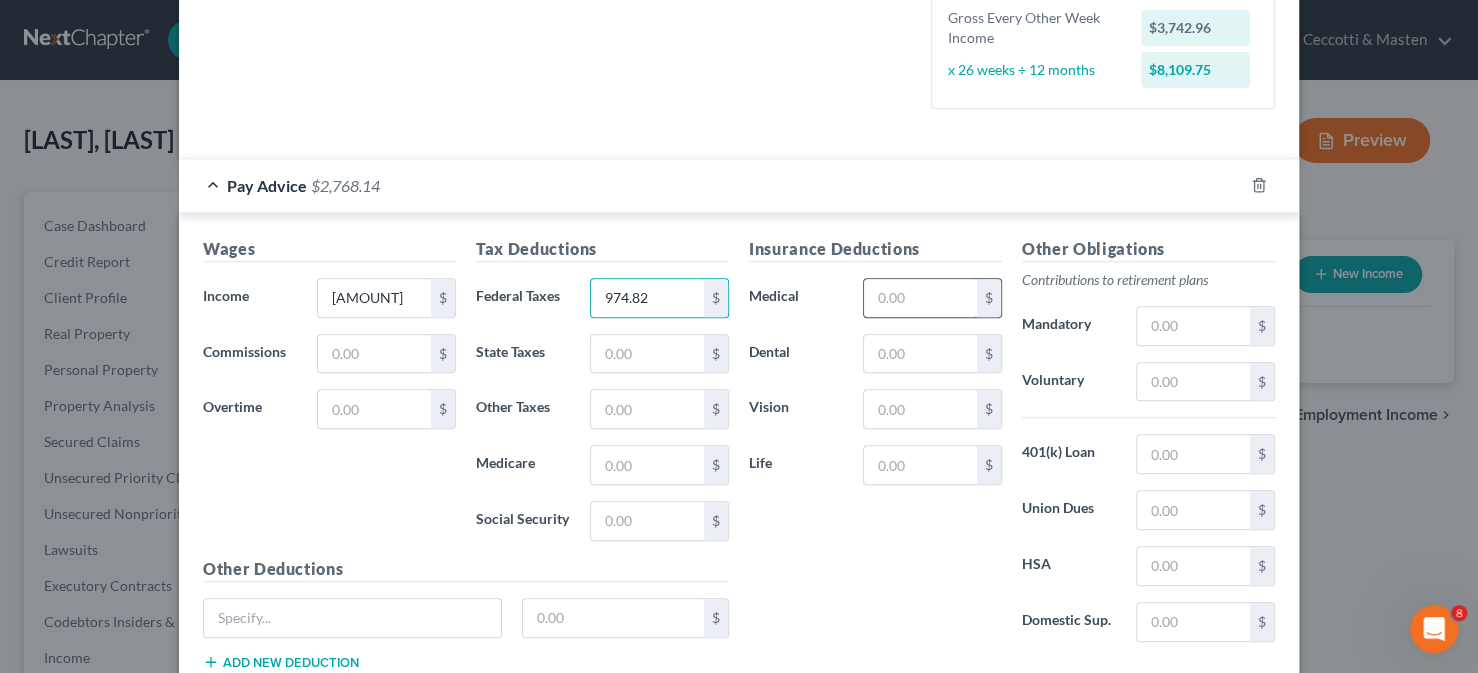 click at bounding box center (920, 298) 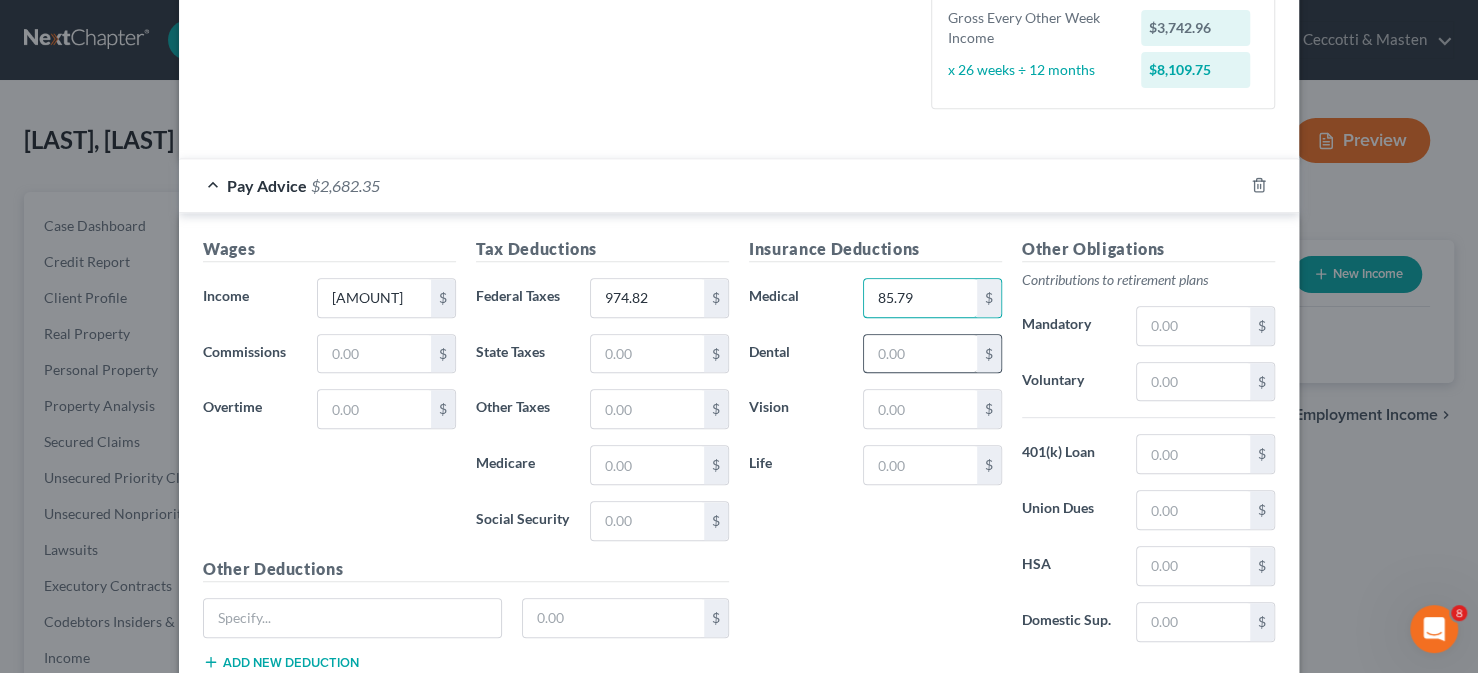 type on "85.79" 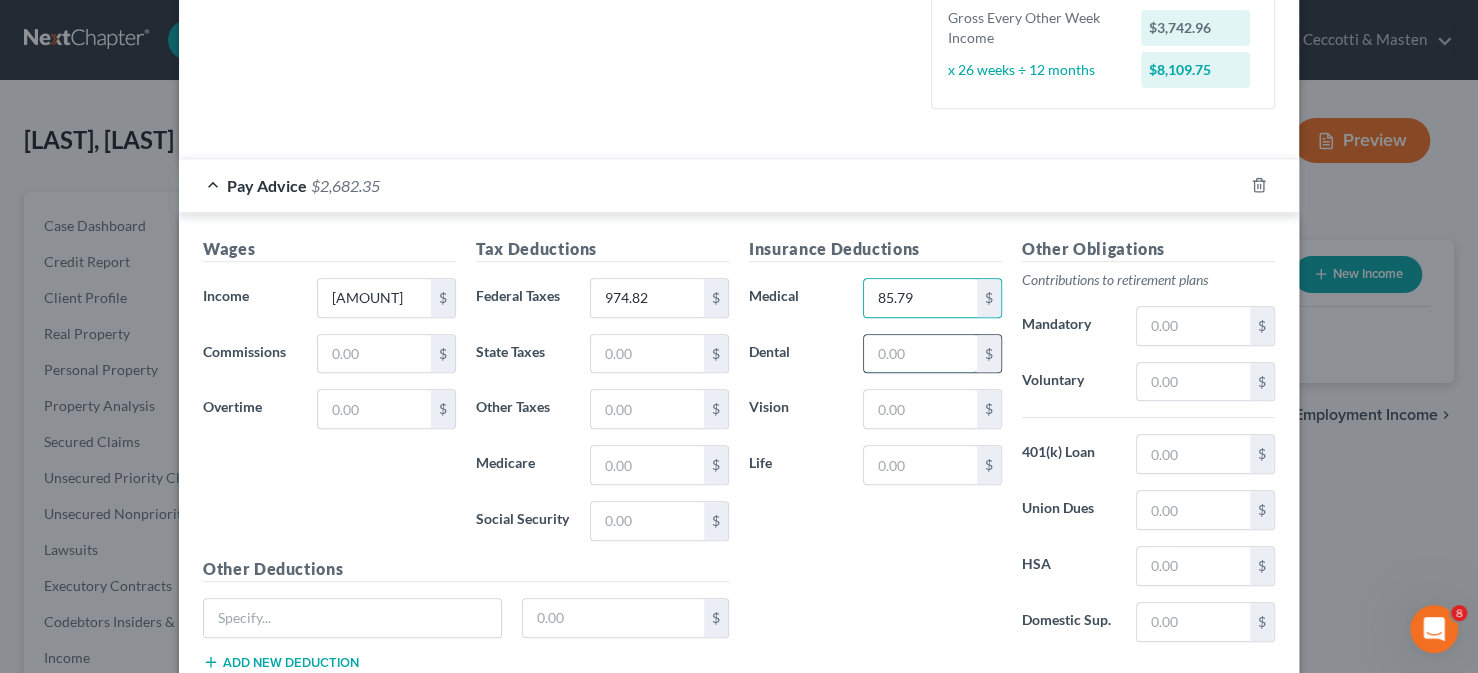 click at bounding box center (920, 354) 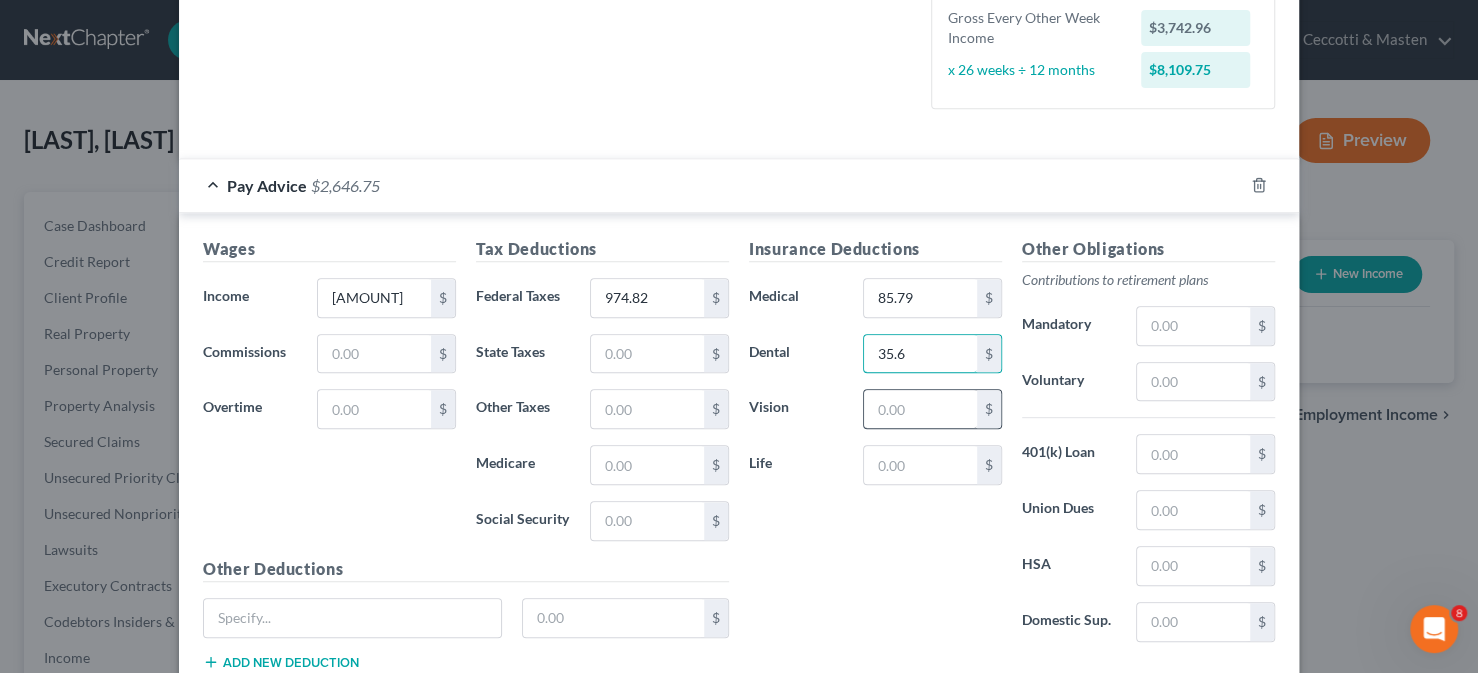 type on "35.6" 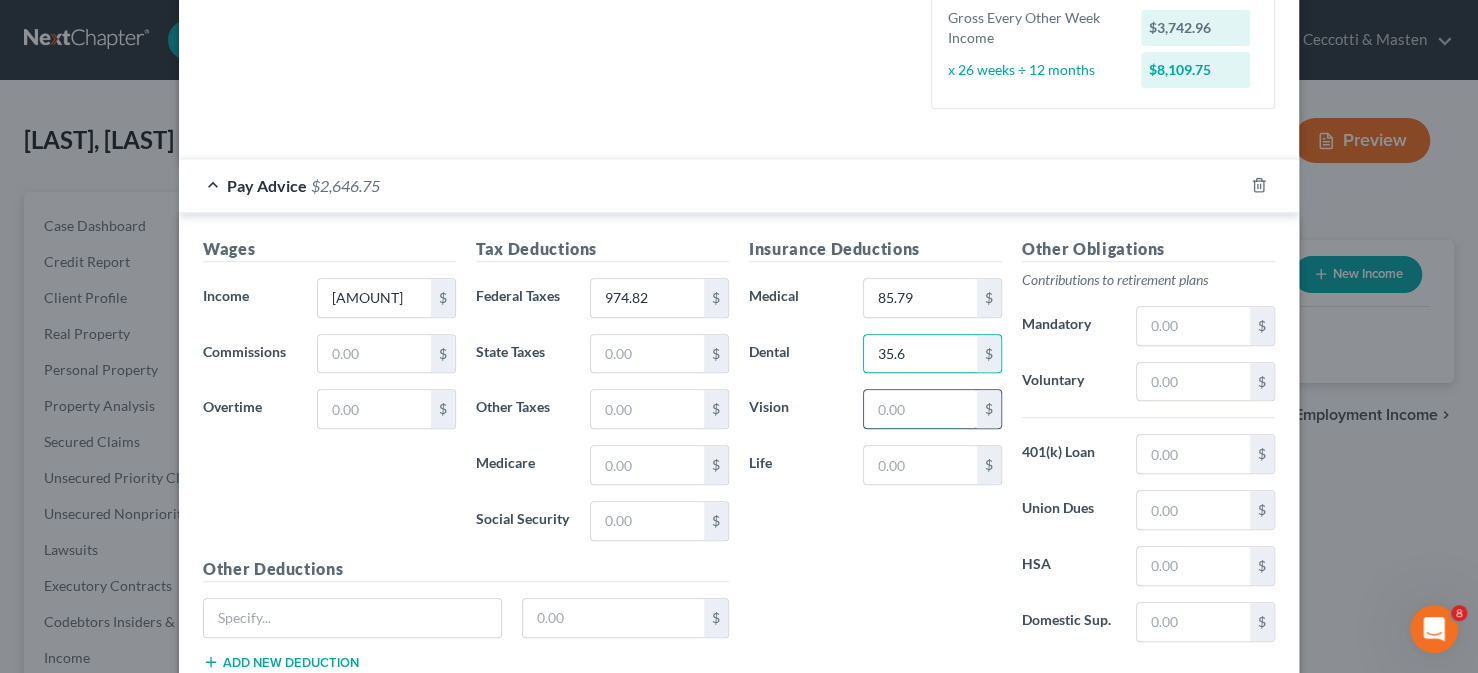 click at bounding box center (920, 409) 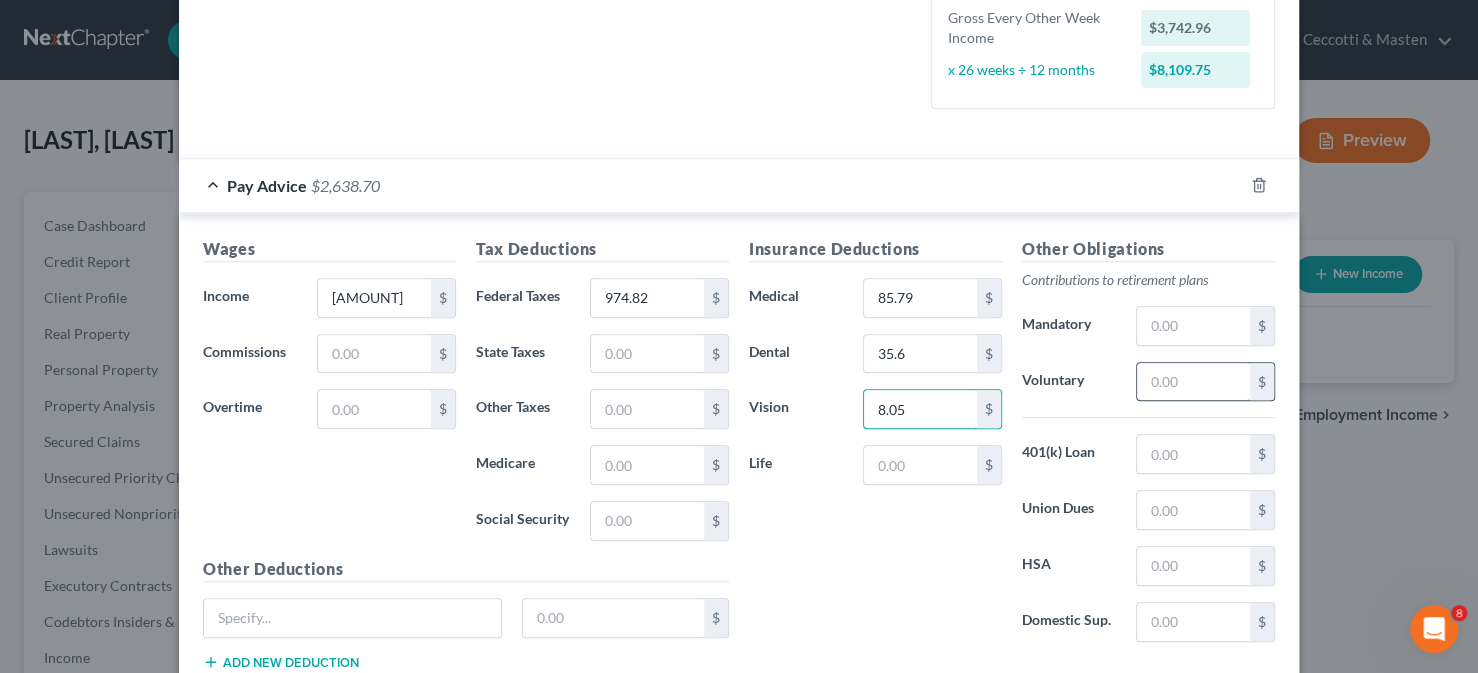 type on "8.05" 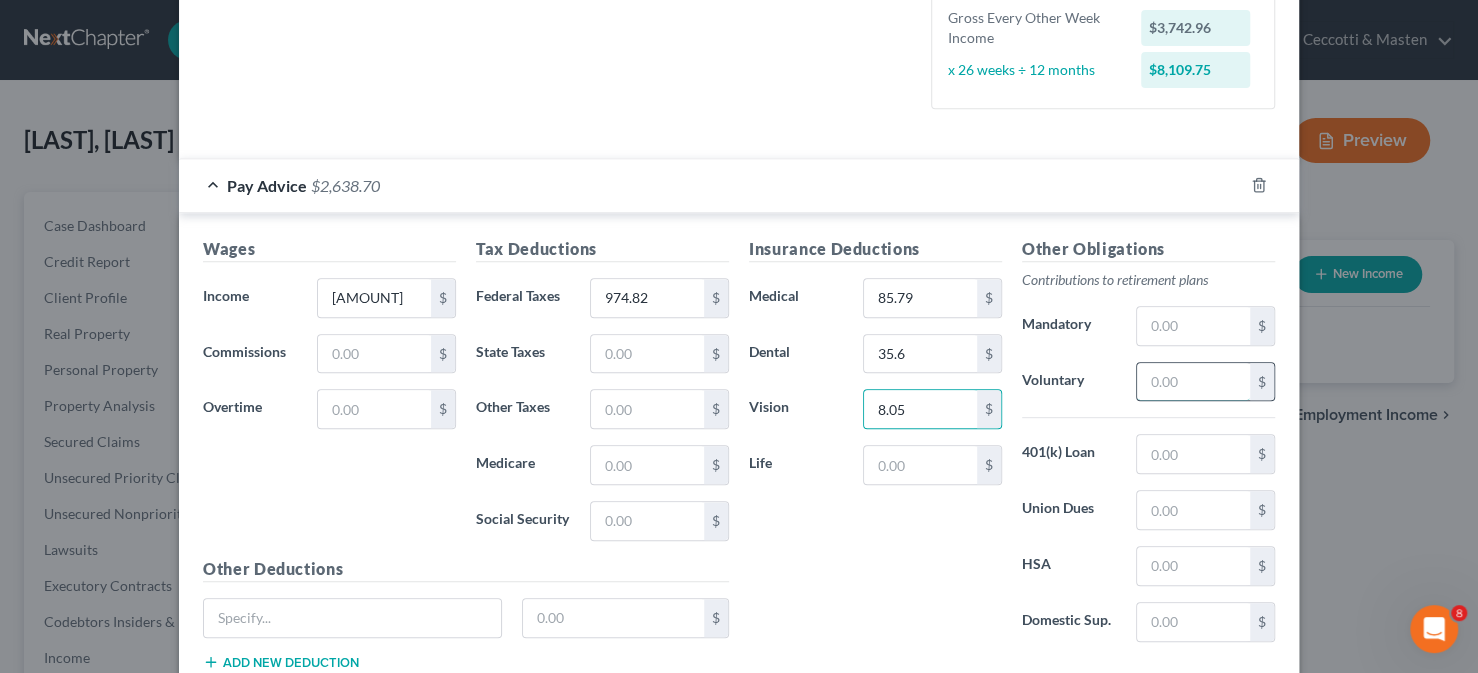 click at bounding box center [1193, 382] 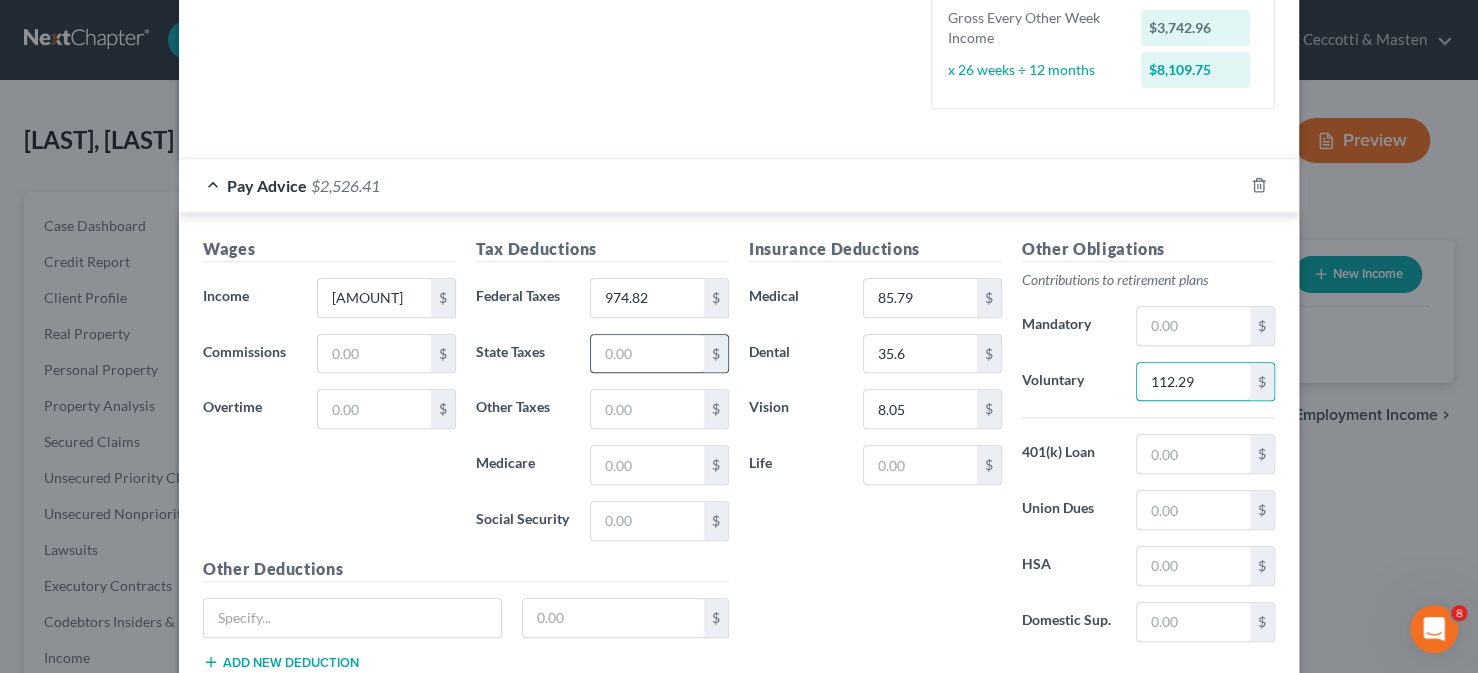 type on "112.29" 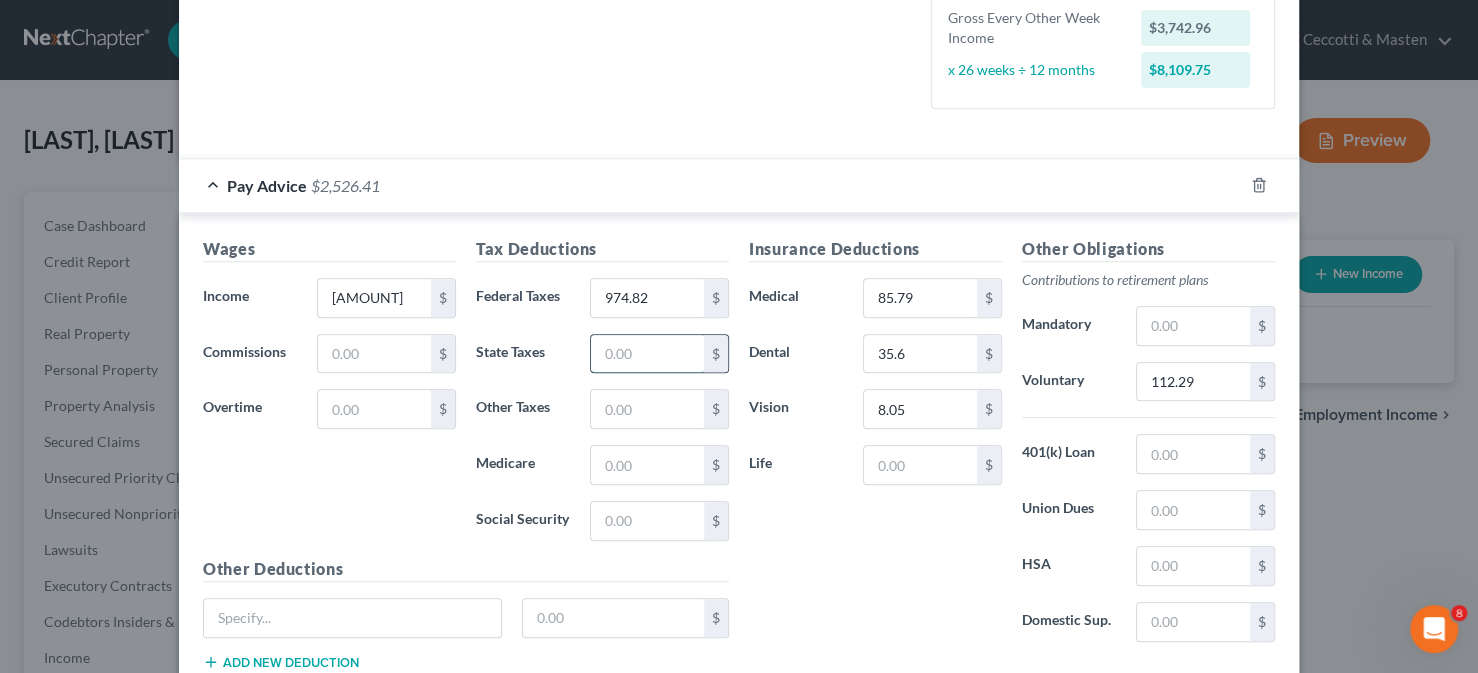 click at bounding box center (647, 354) 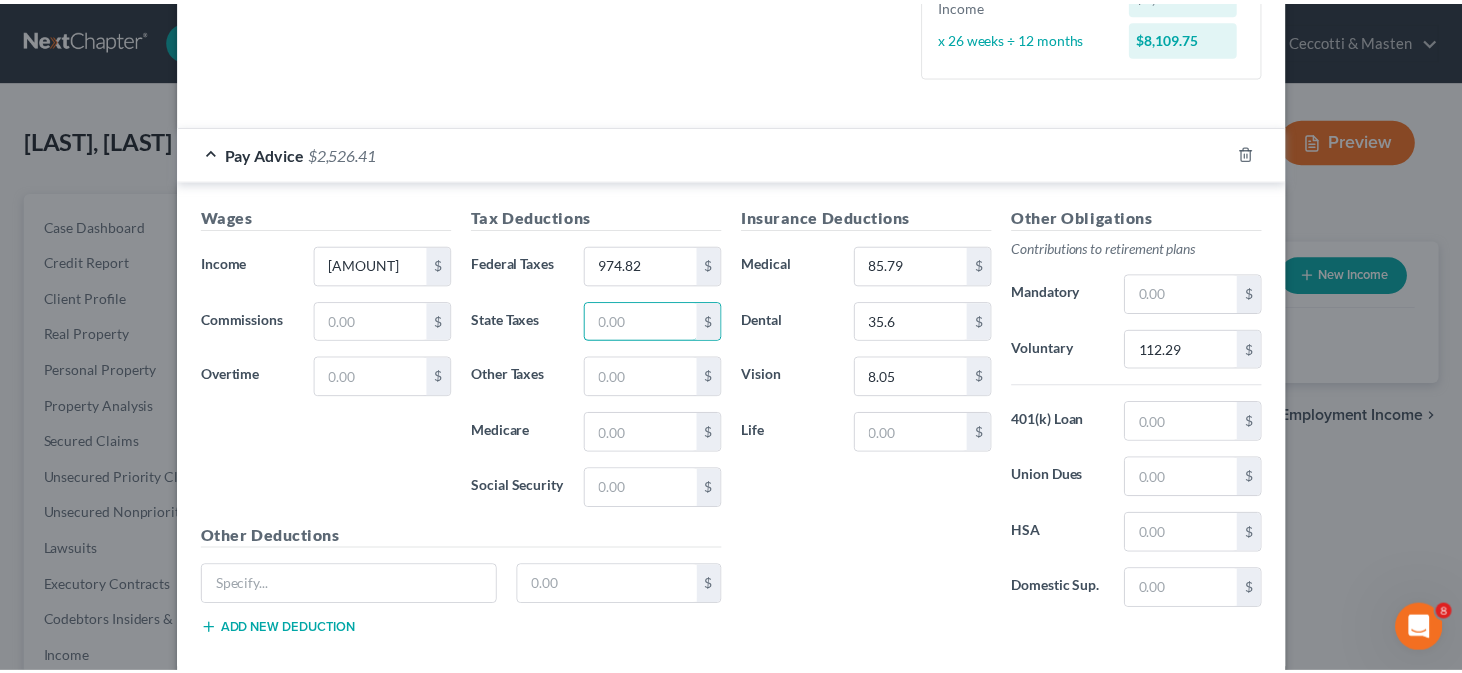 scroll, scrollTop: 633, scrollLeft: 0, axis: vertical 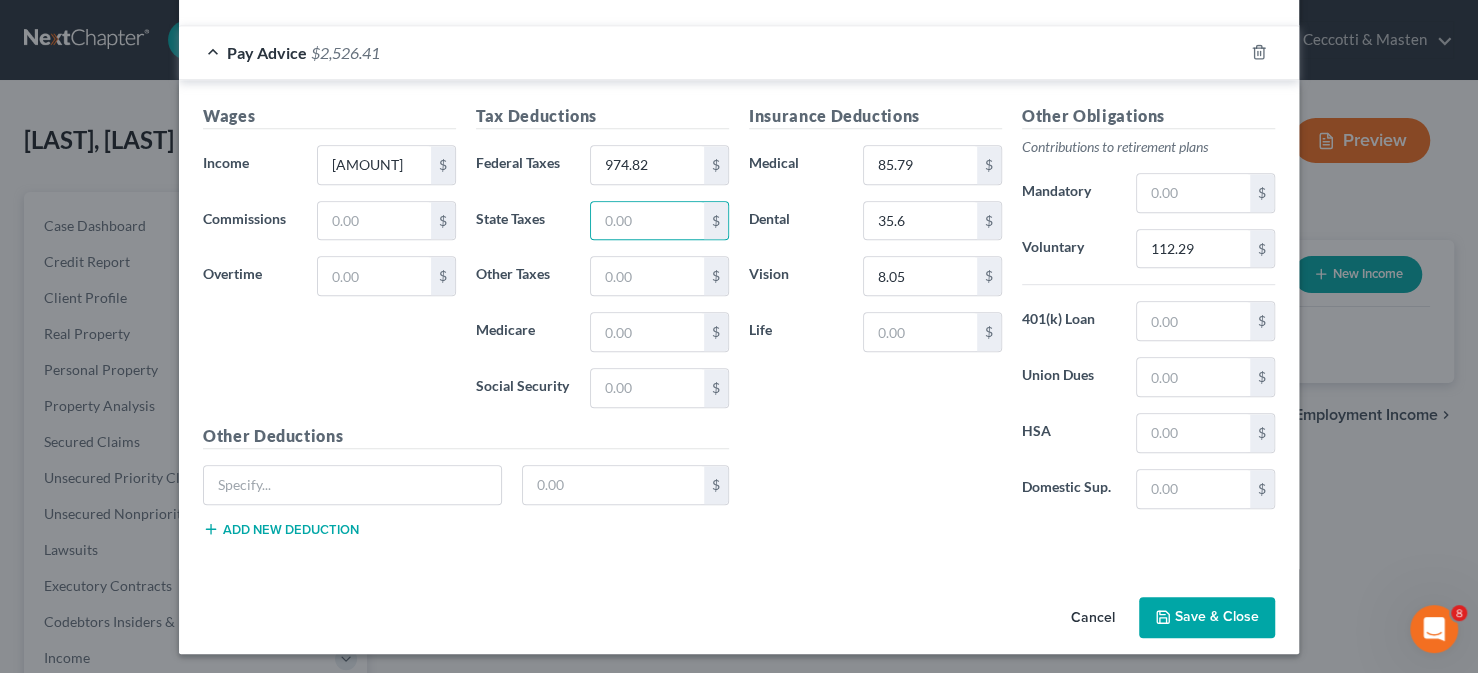 click on "Save & Close" at bounding box center (1207, 618) 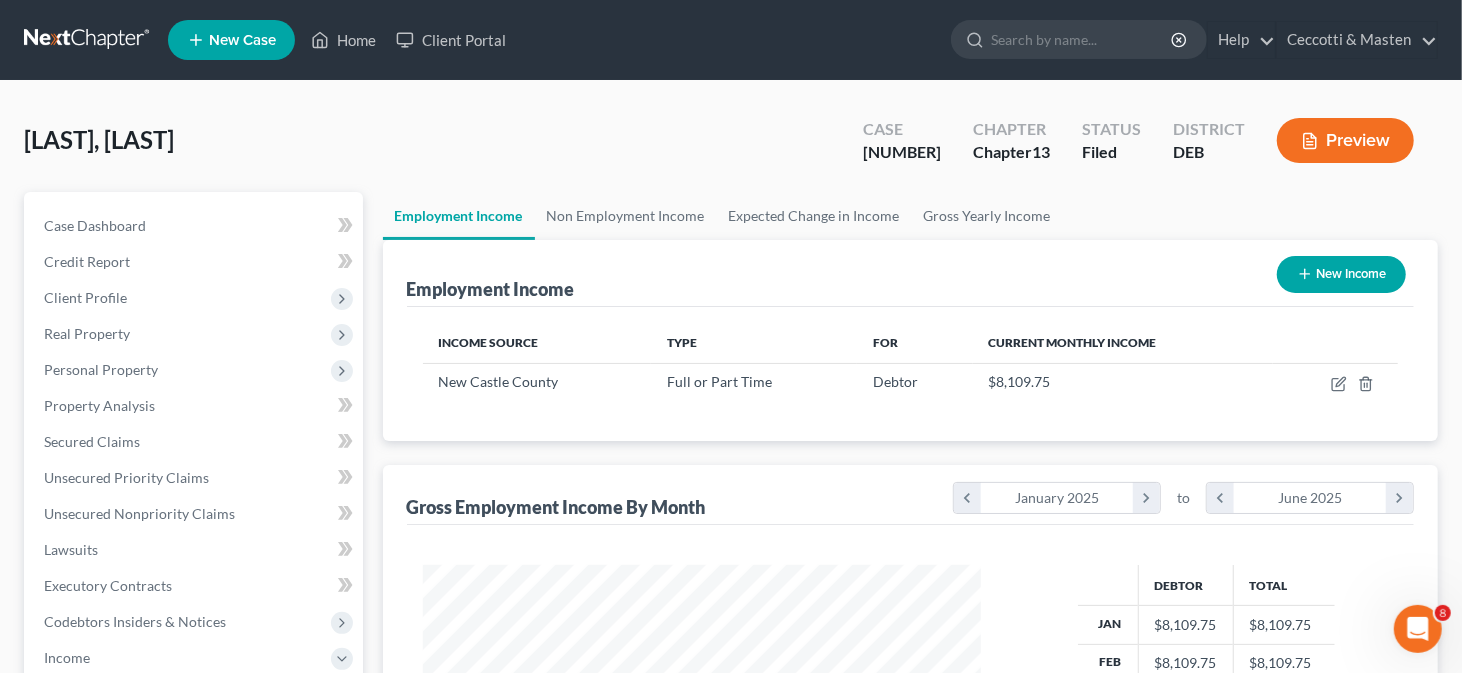 scroll, scrollTop: 999643, scrollLeft: 999407, axis: both 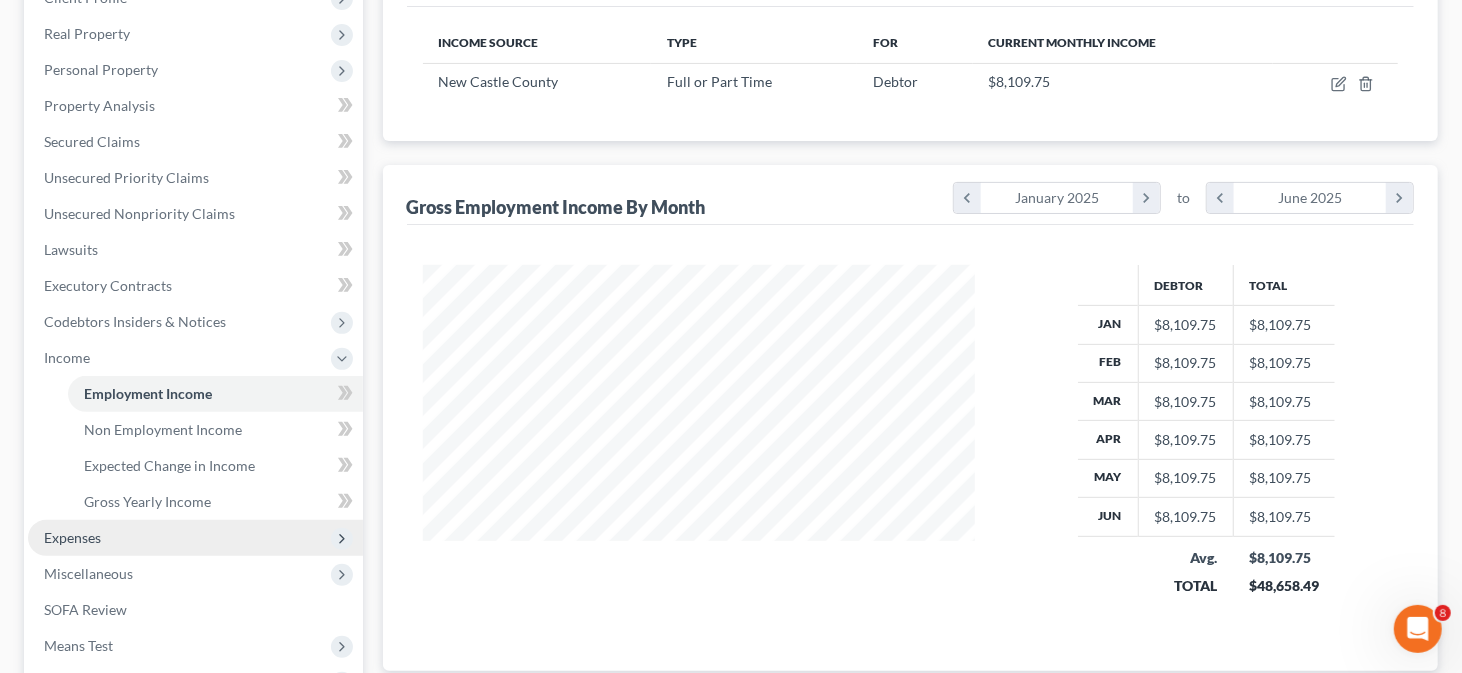 click on "Expenses" at bounding box center (195, 538) 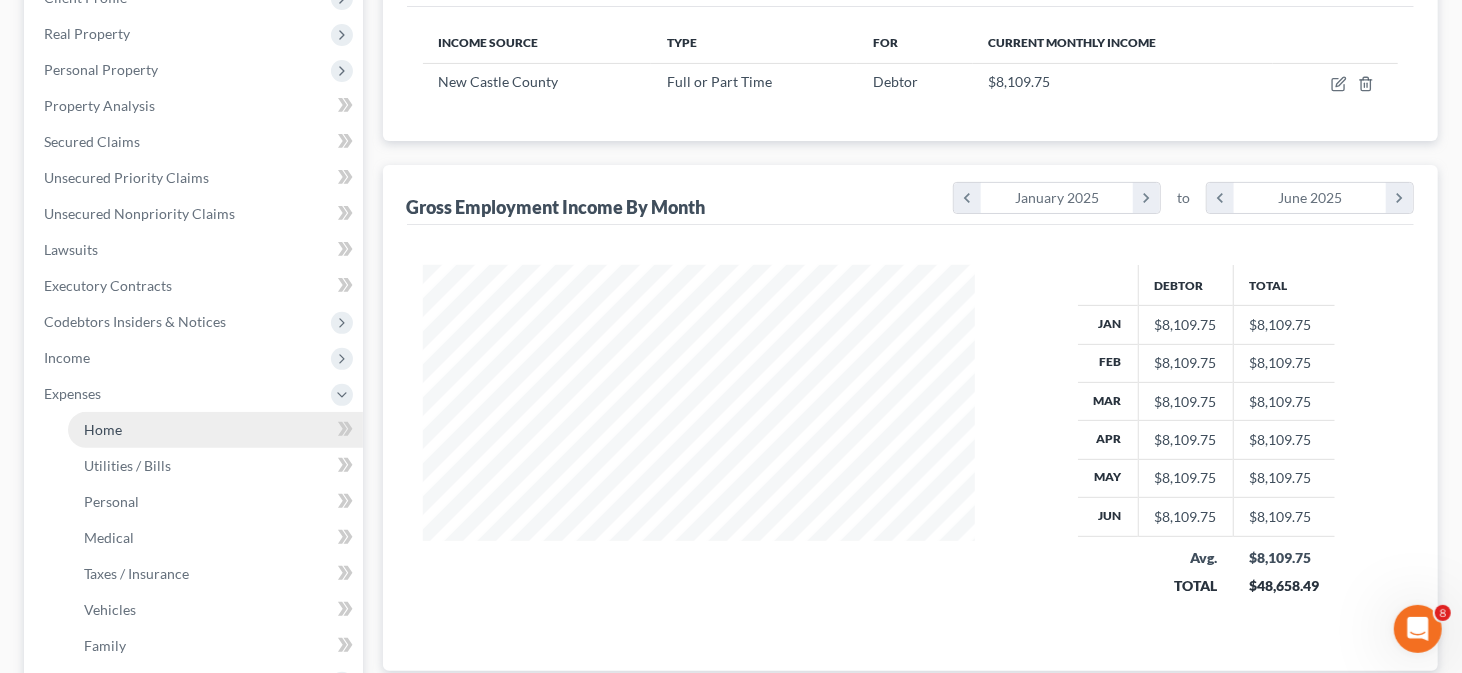 click on "Home" at bounding box center (215, 430) 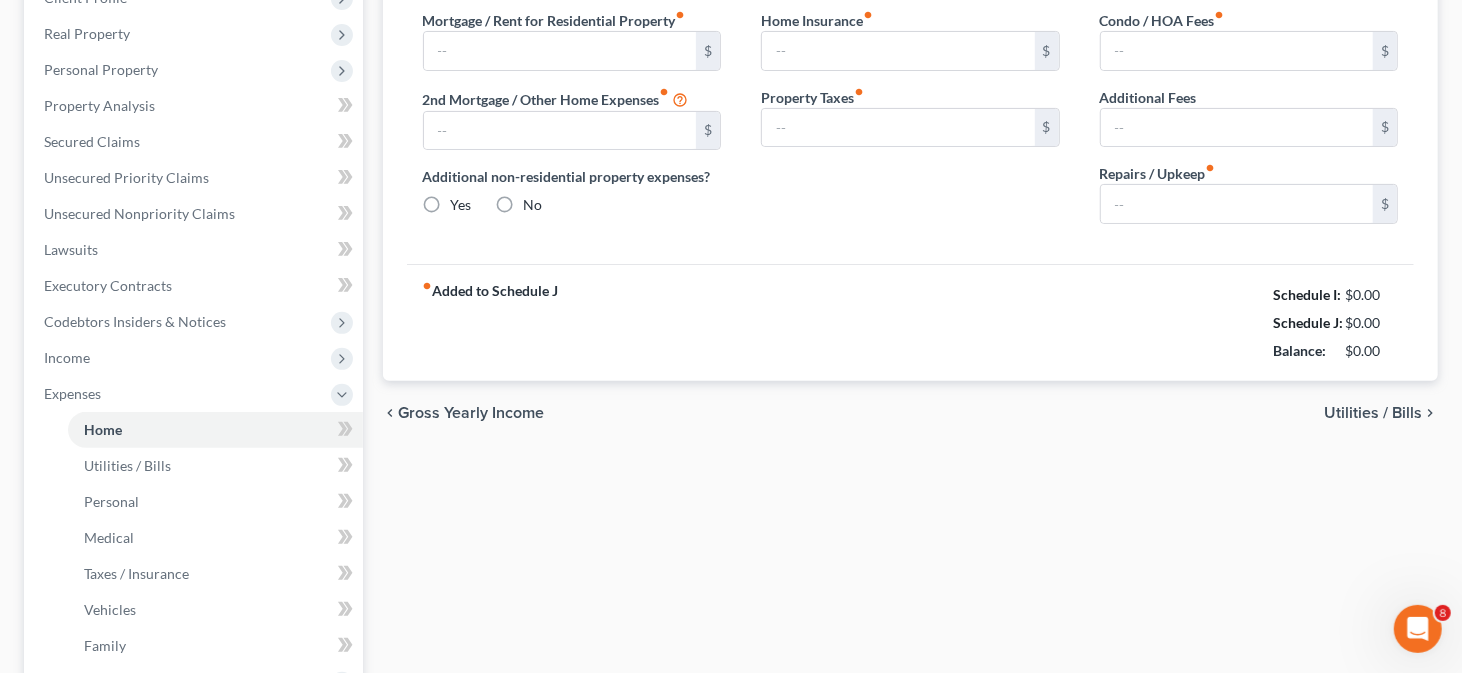 type on "2,504.00" 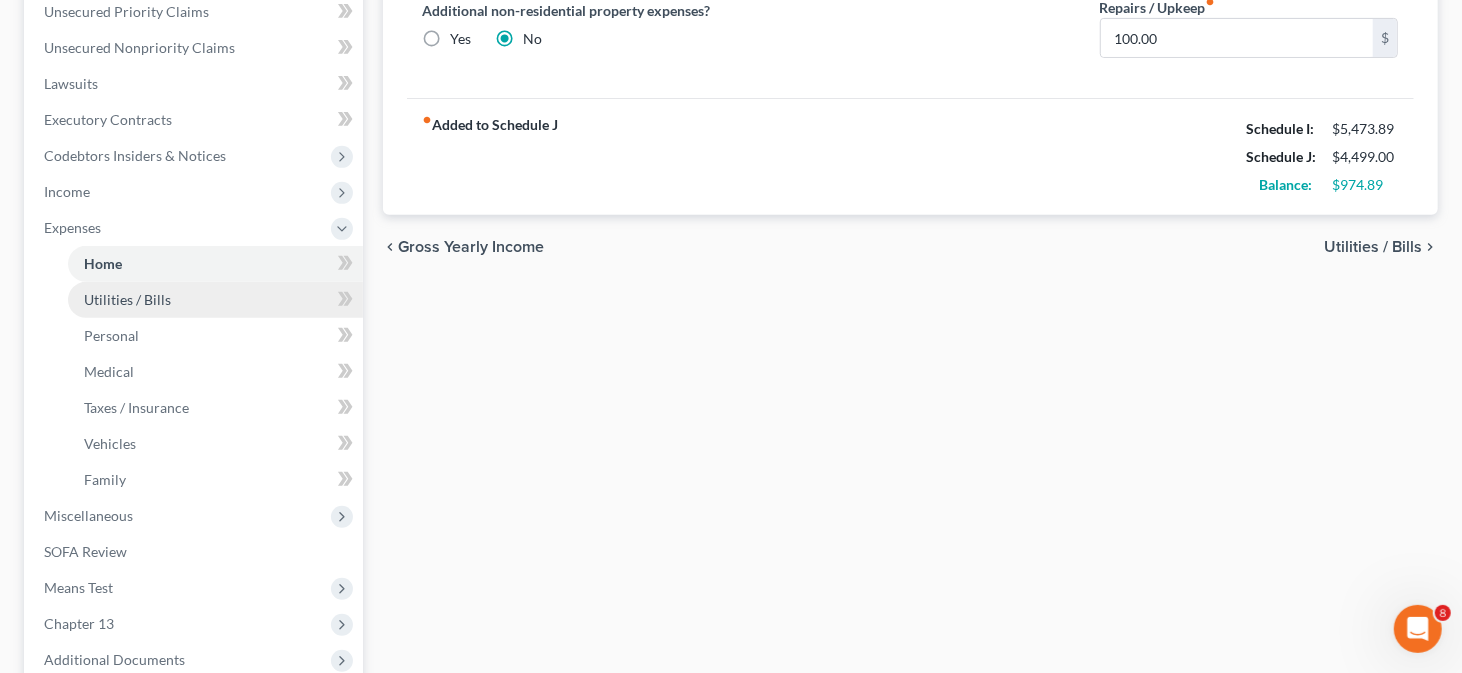 scroll, scrollTop: 500, scrollLeft: 0, axis: vertical 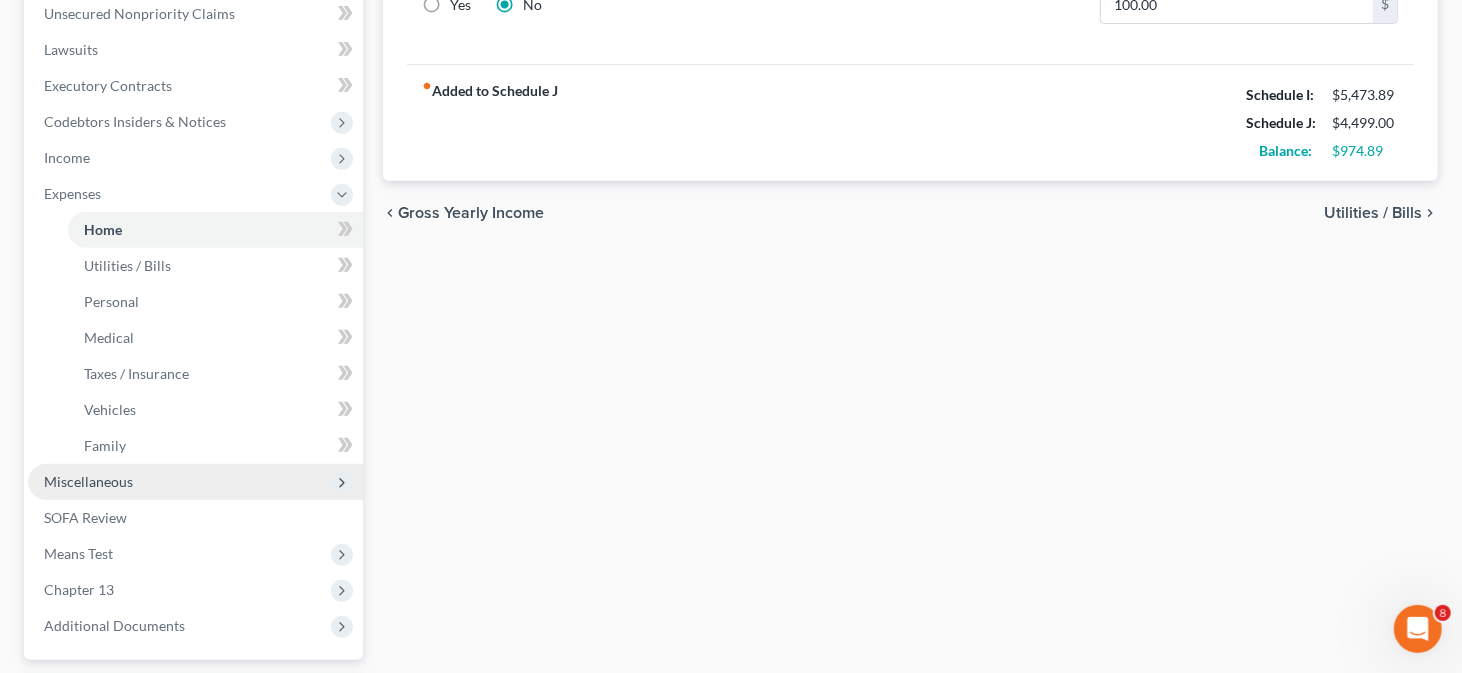 click on "Miscellaneous" at bounding box center (195, 482) 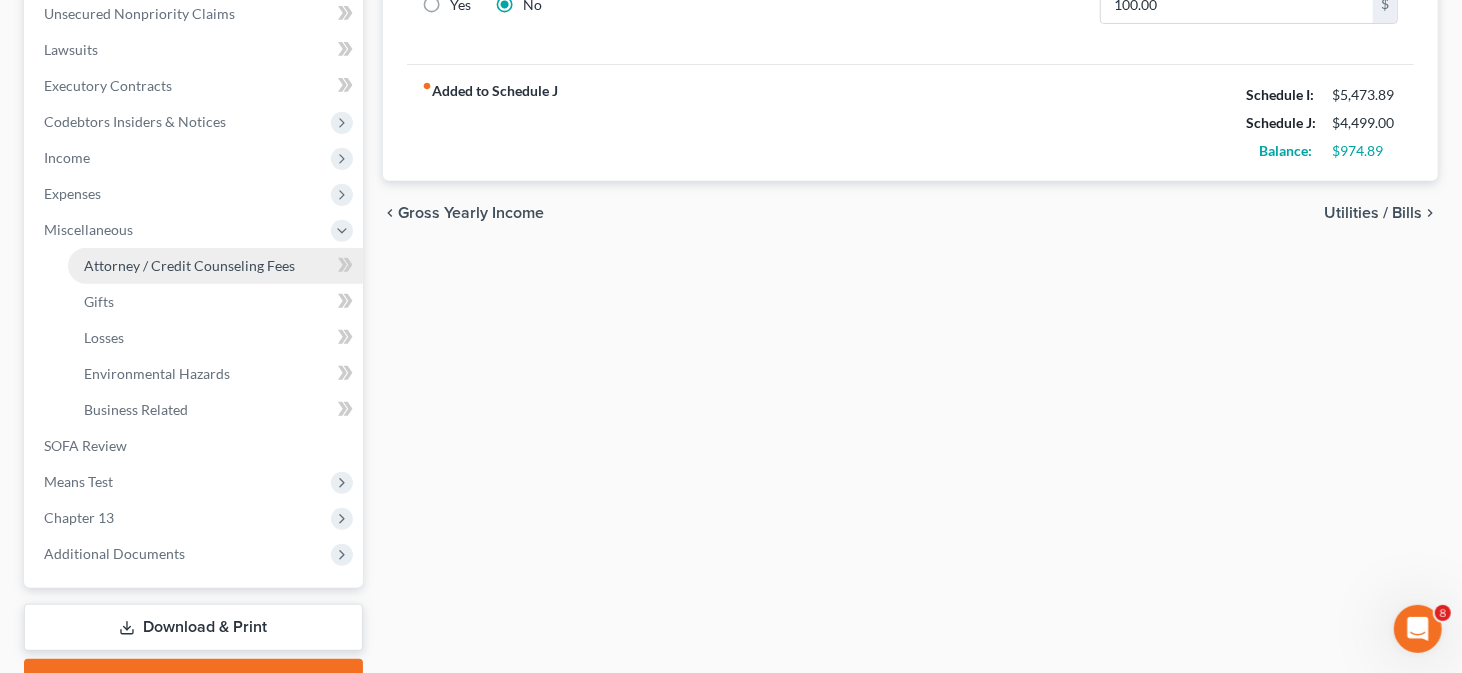 click on "Attorney / Credit Counseling Fees" at bounding box center (189, 265) 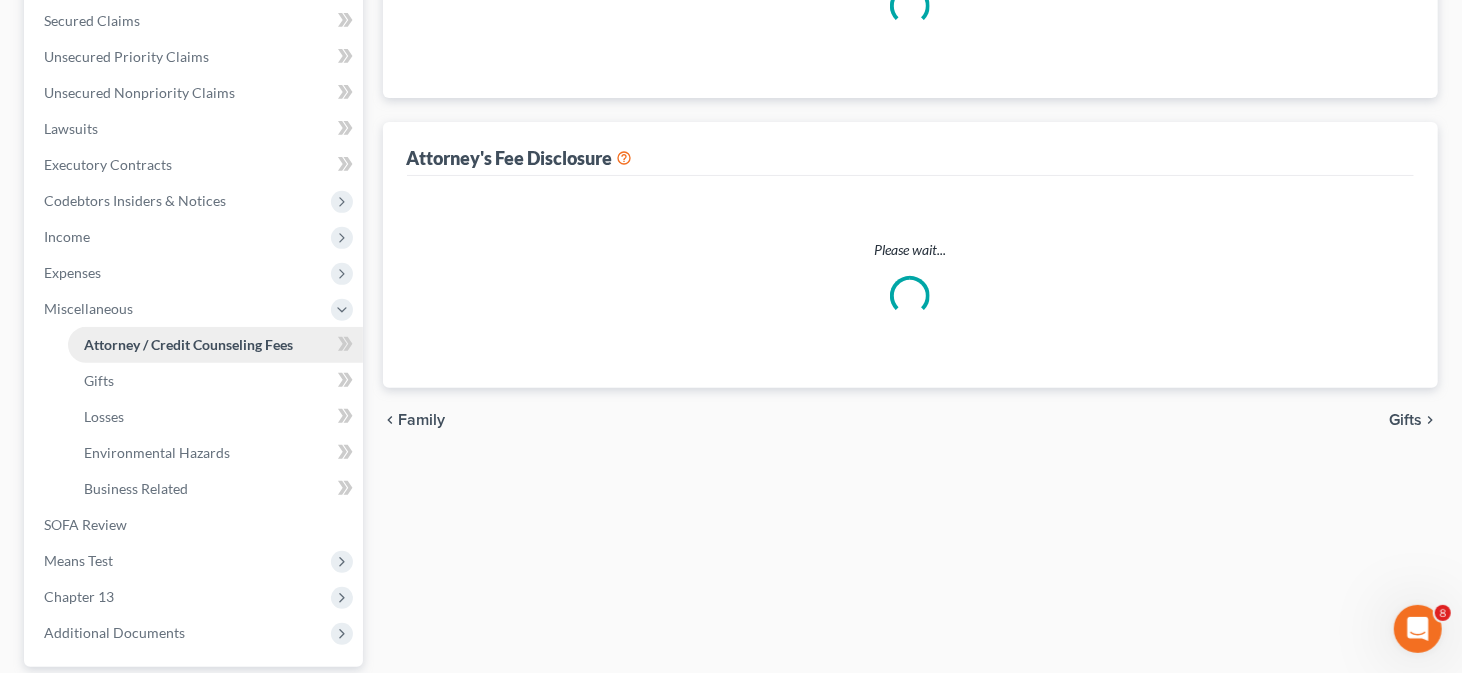 select on "0" 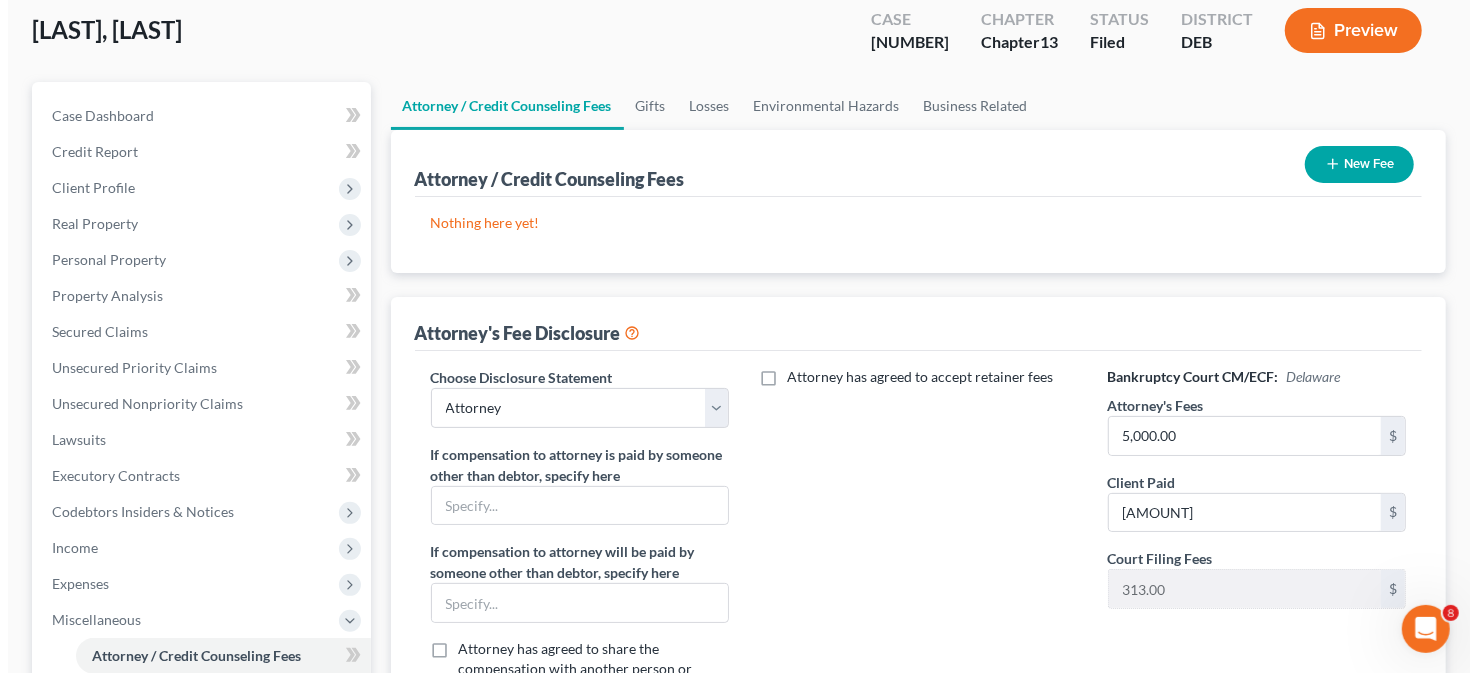scroll, scrollTop: 100, scrollLeft: 0, axis: vertical 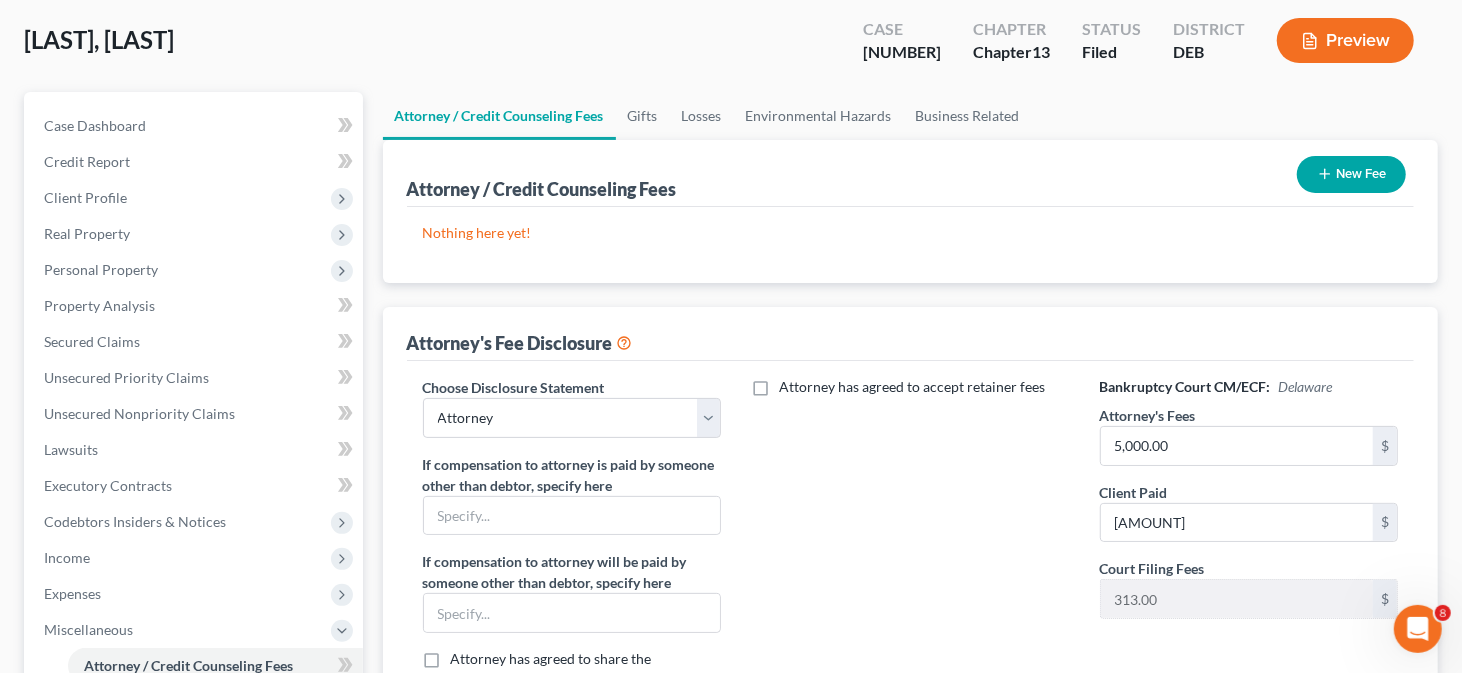click 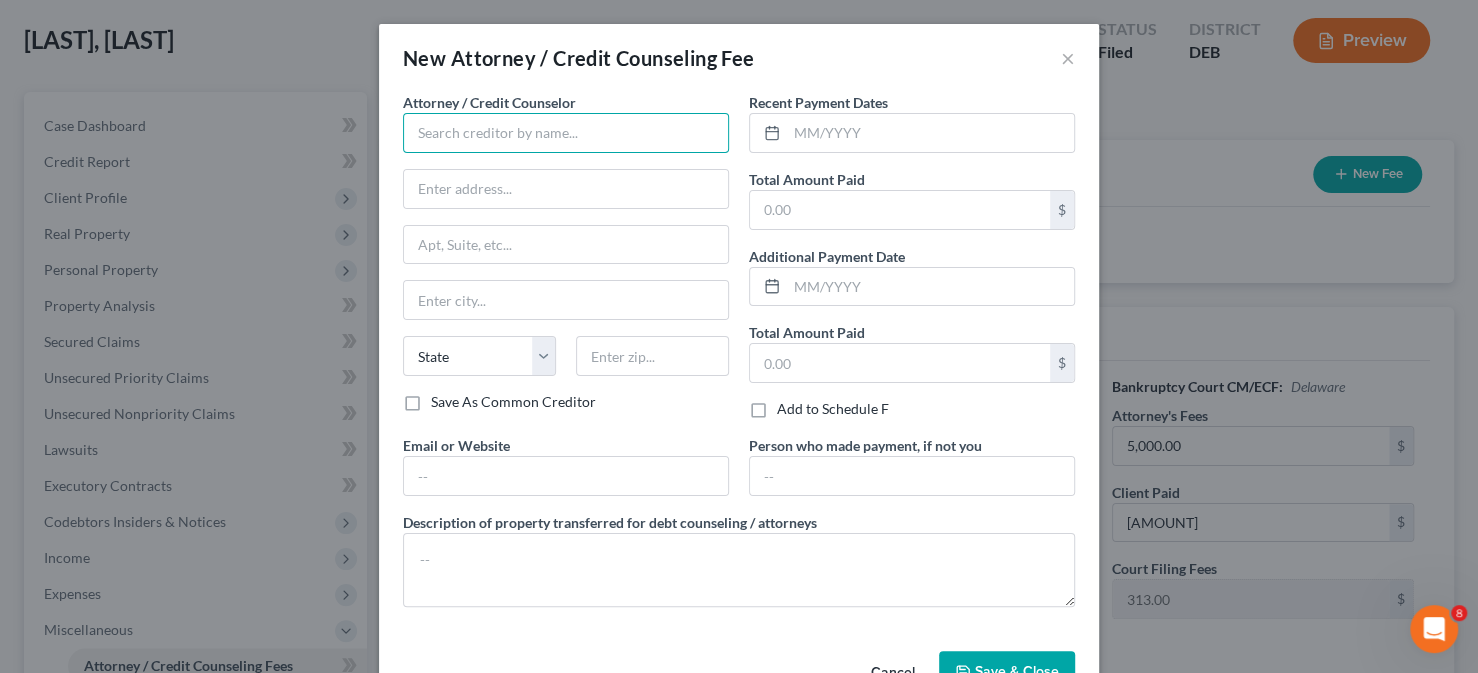 click at bounding box center [566, 133] 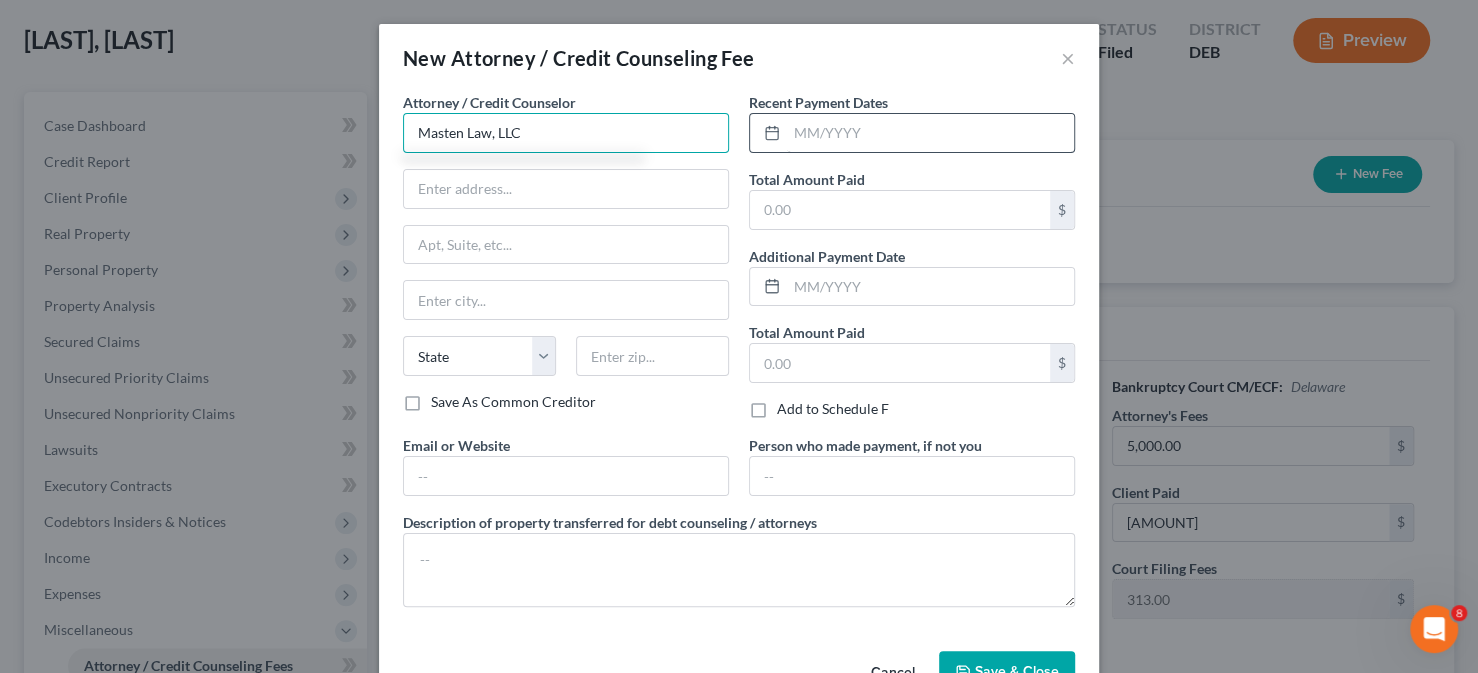 type on "Masten Law, LLC" 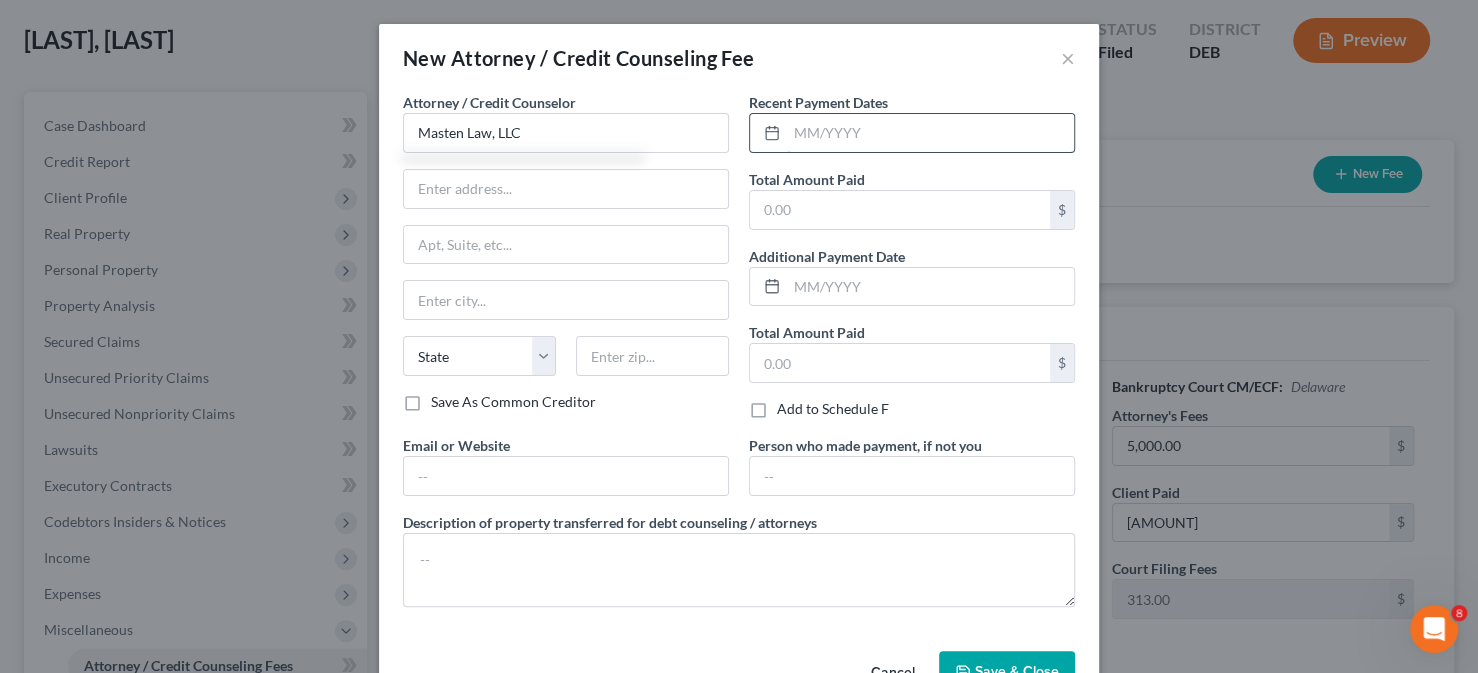click at bounding box center [930, 133] 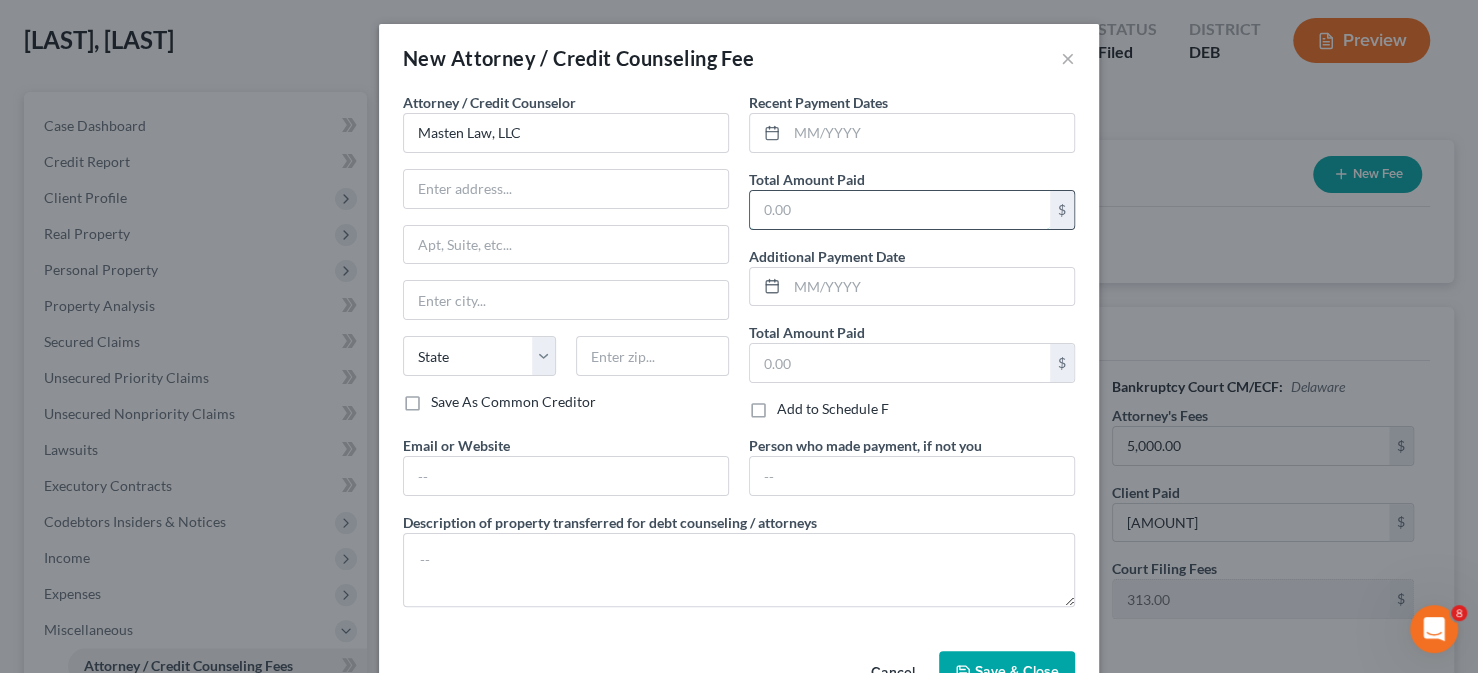 click at bounding box center (900, 210) 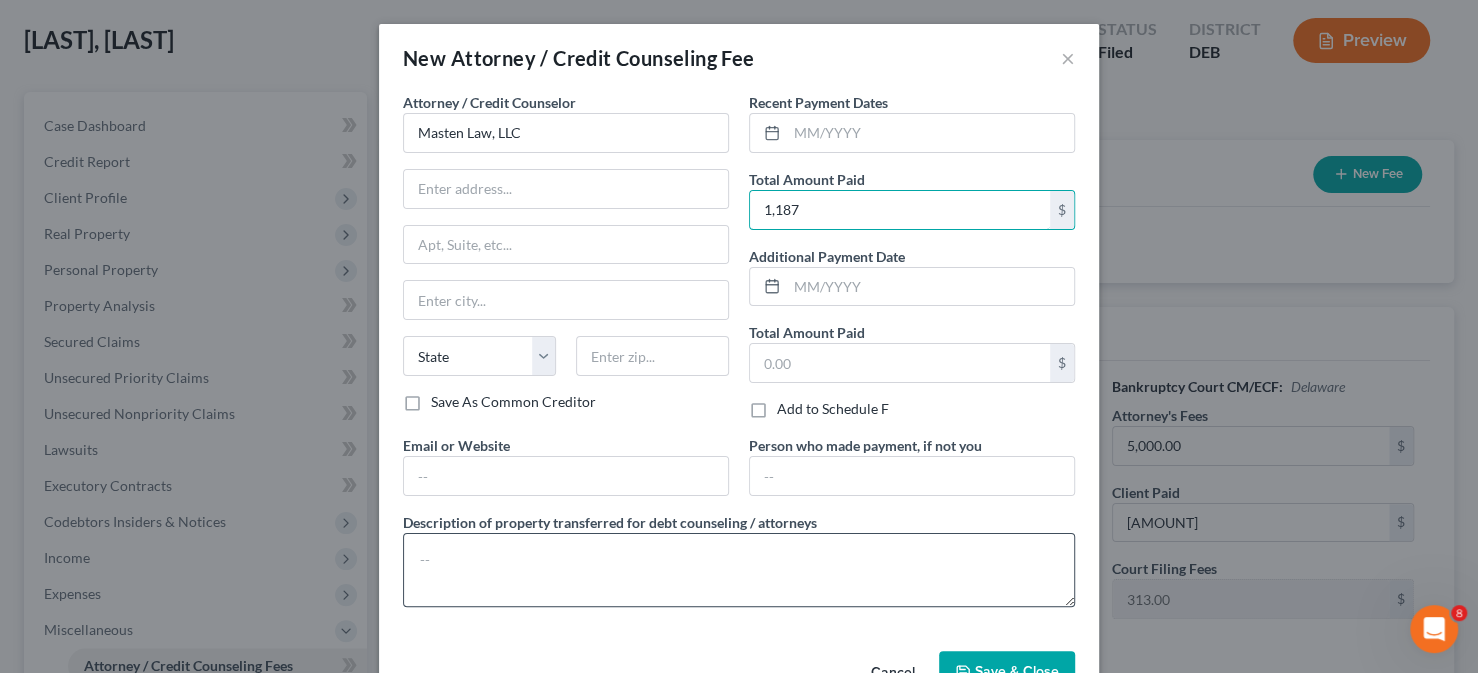 type on "1,187" 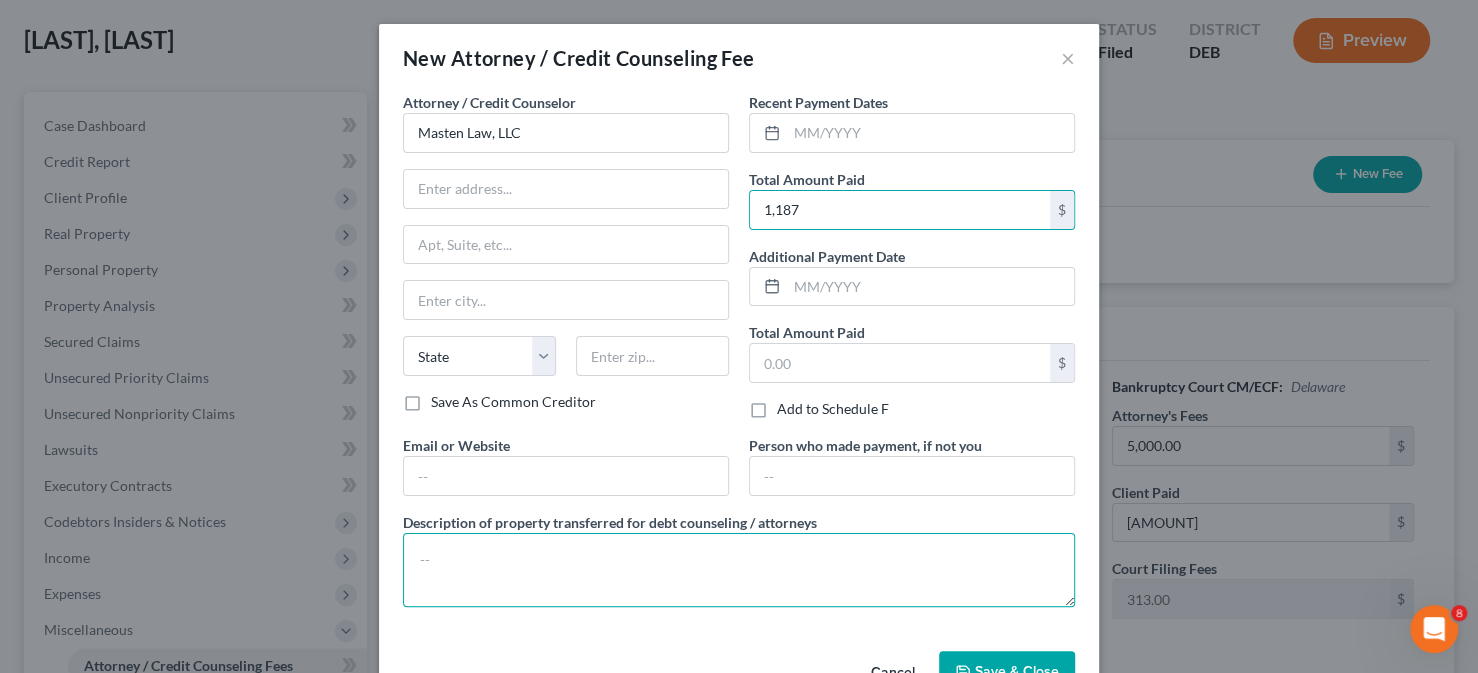click at bounding box center (739, 570) 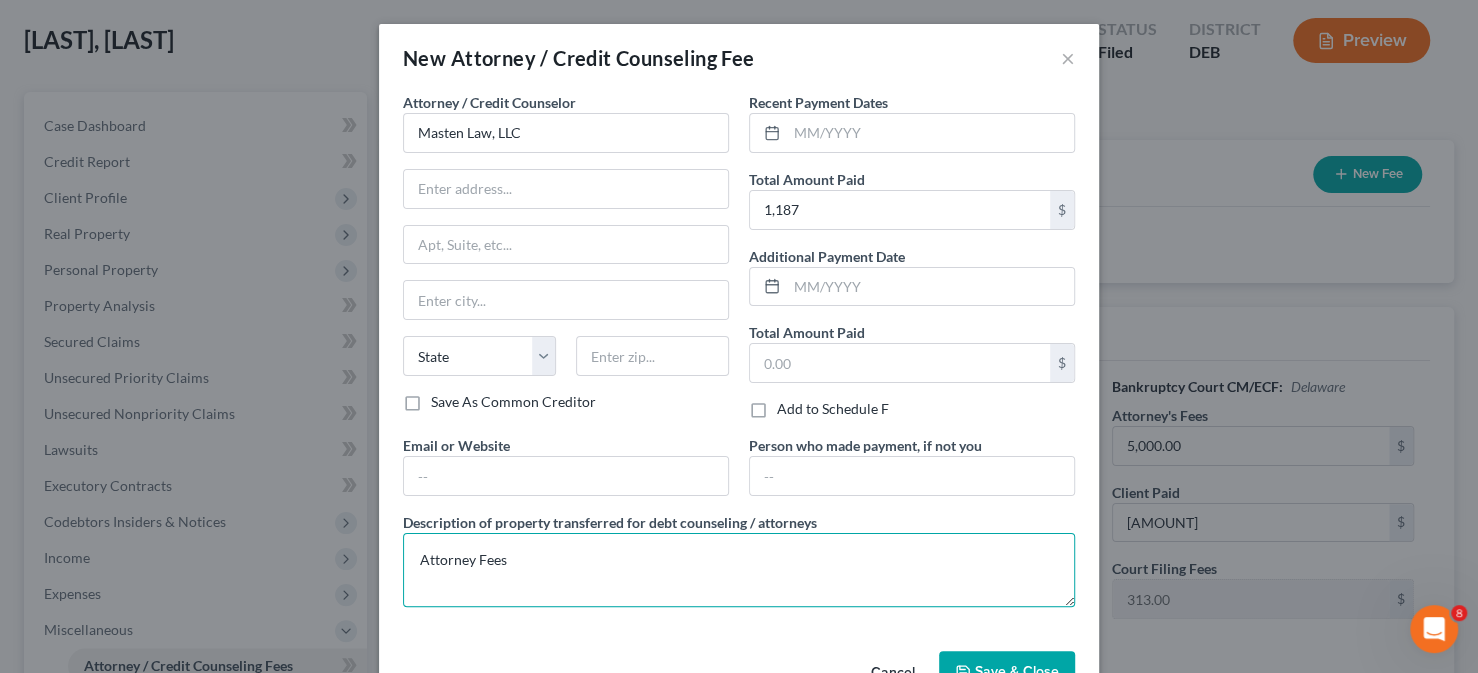 scroll, scrollTop: 56, scrollLeft: 0, axis: vertical 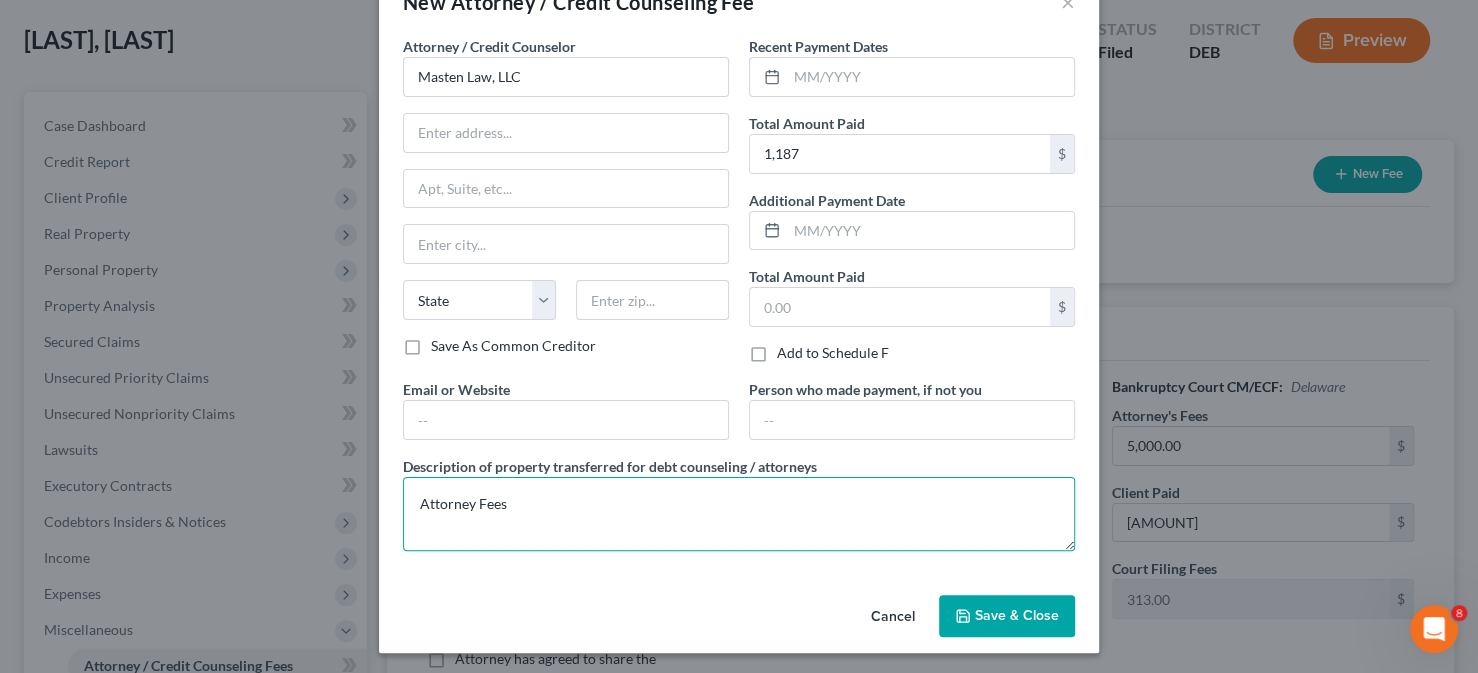 type on "Attorney Fees" 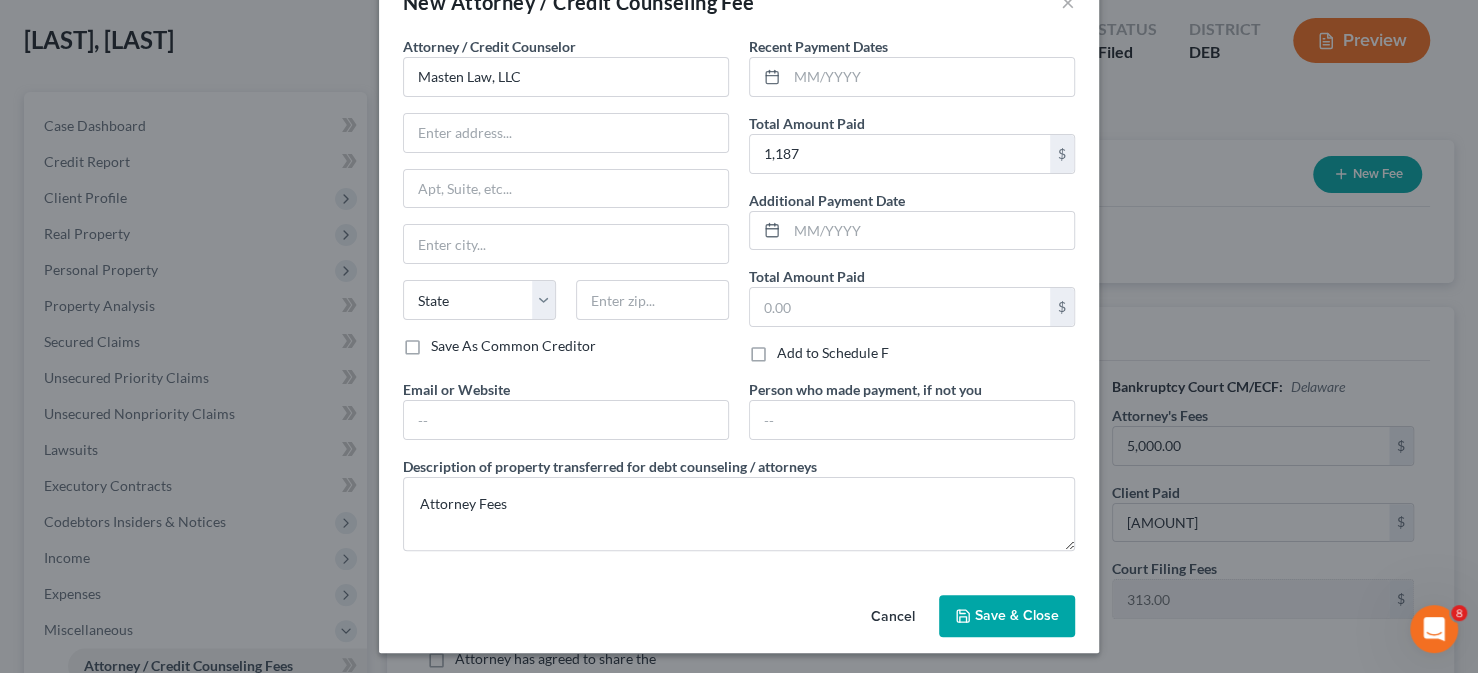 click on "Save & Close" at bounding box center [1007, 616] 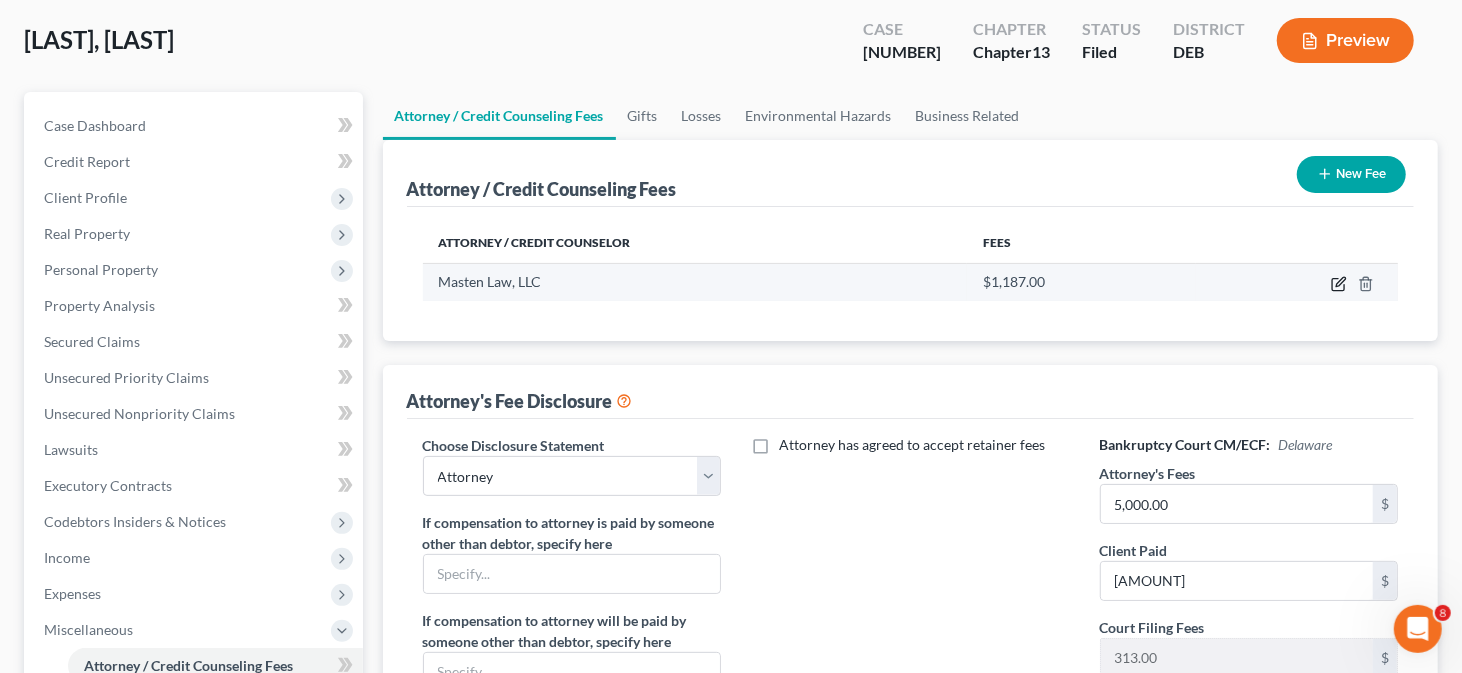 click 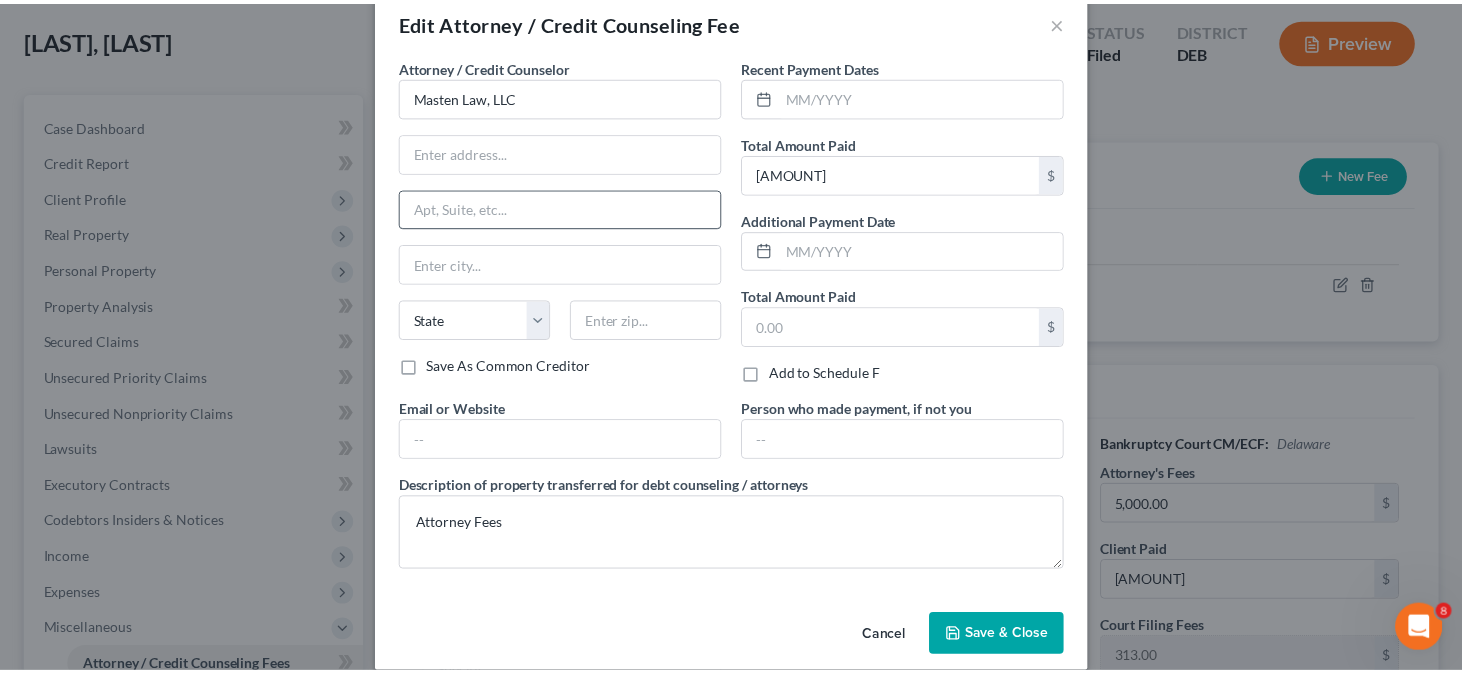 scroll, scrollTop: 56, scrollLeft: 0, axis: vertical 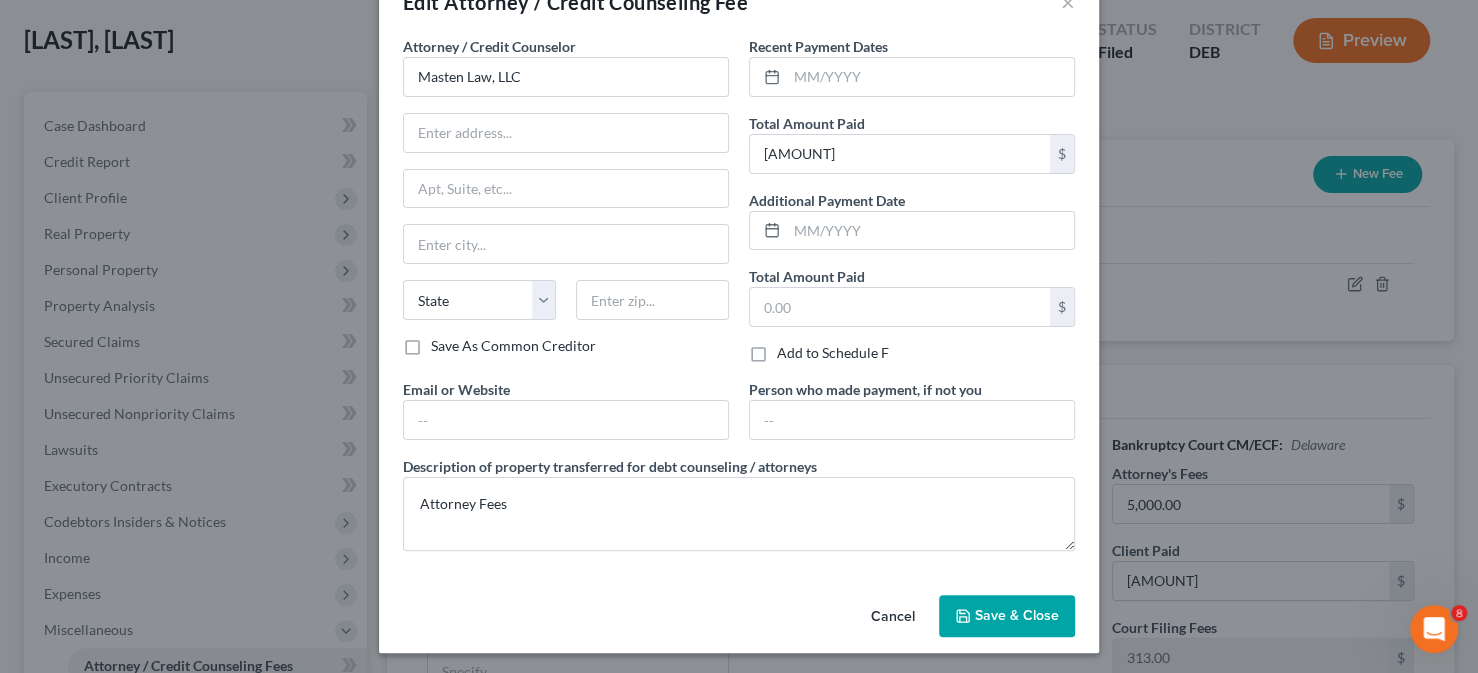 click on "Save & Close" at bounding box center (1007, 616) 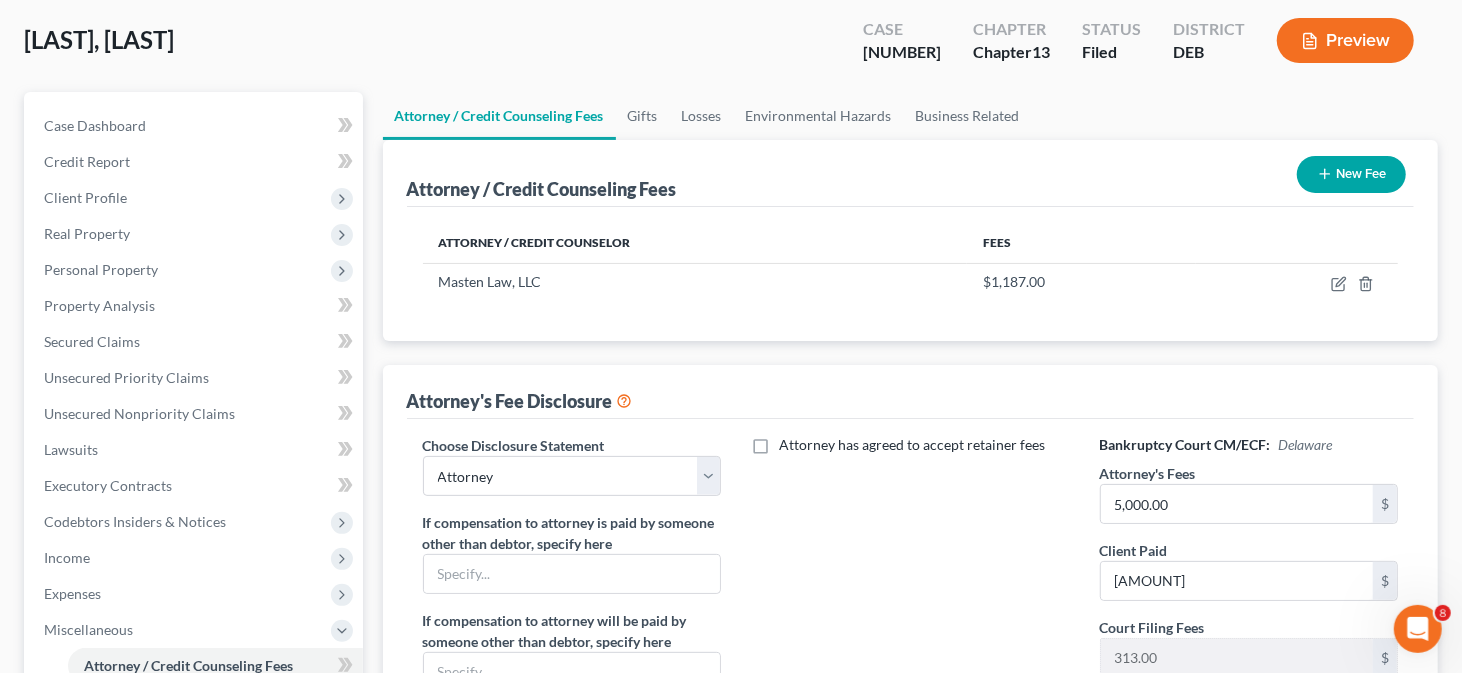 click on "New Fee" at bounding box center [1351, 174] 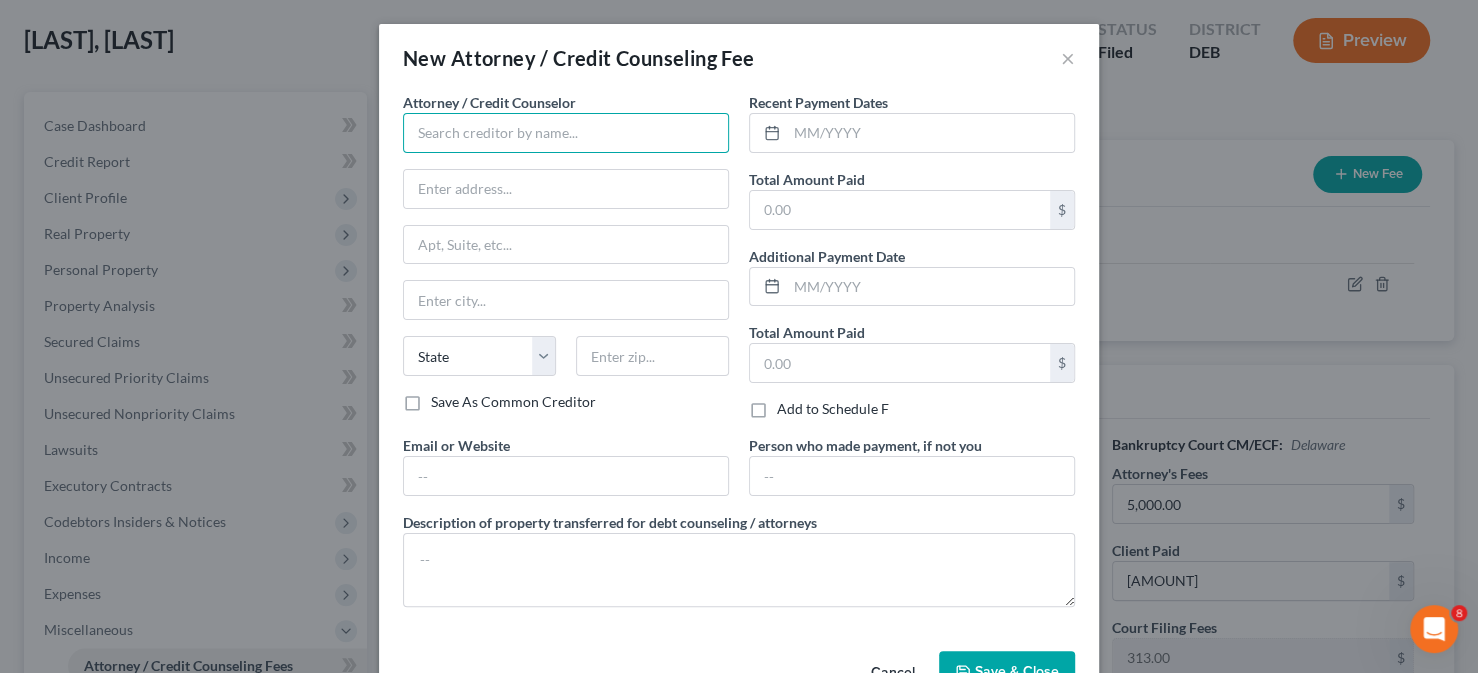 click at bounding box center [566, 133] 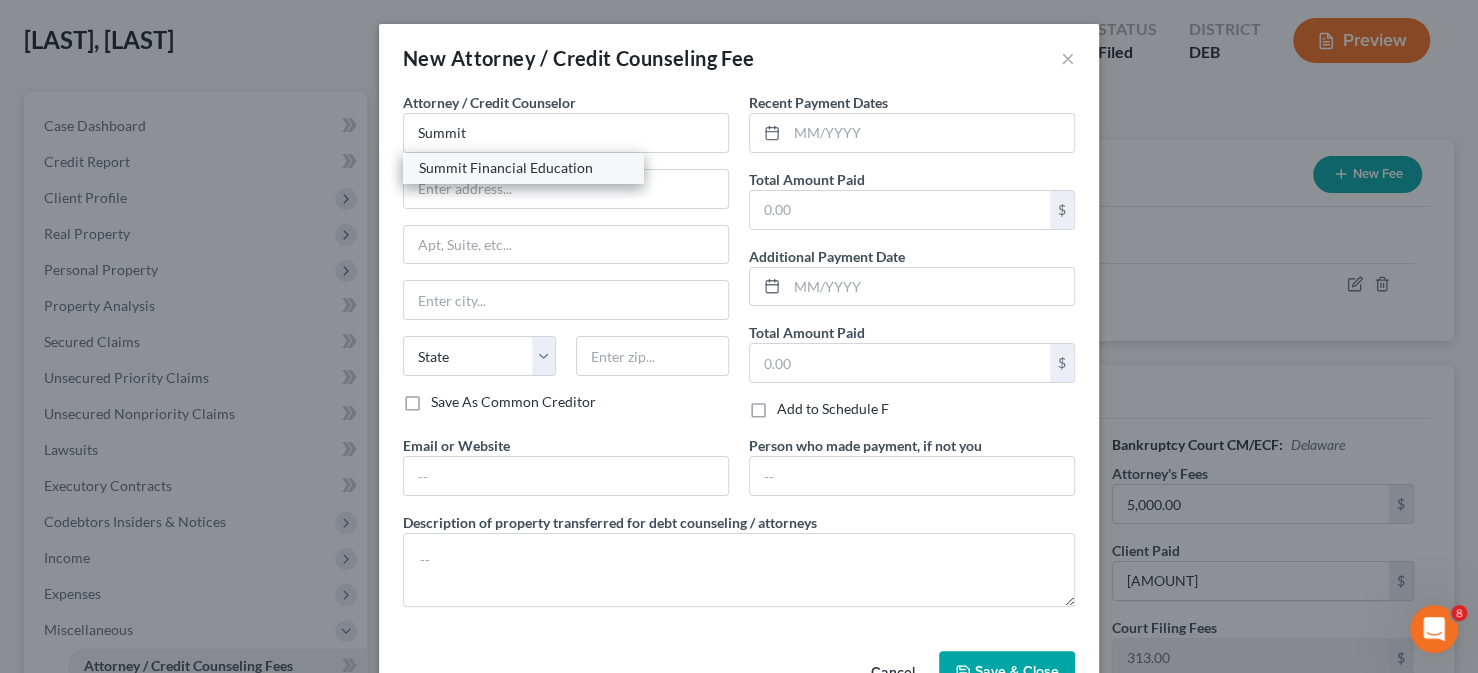 click on "Summit Financial Education" at bounding box center [523, 168] 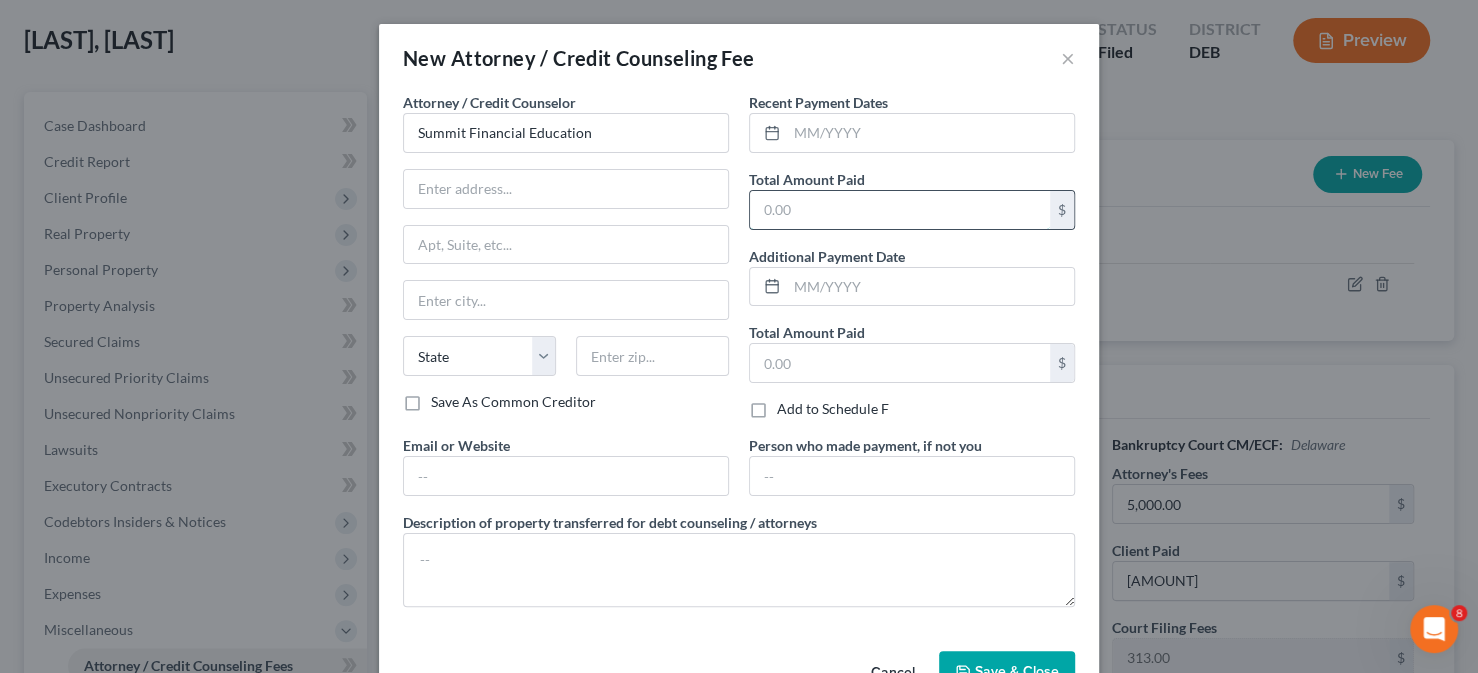 click at bounding box center [900, 210] 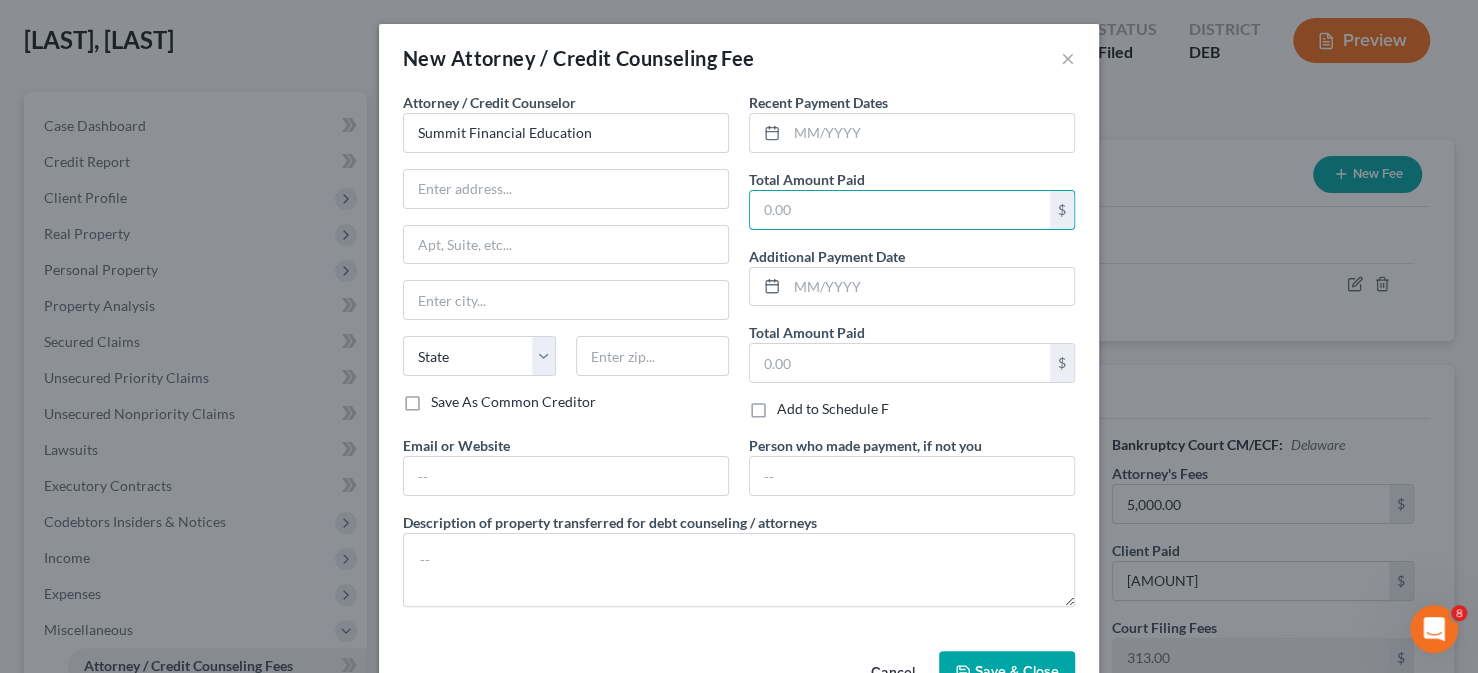 type on "14.95" 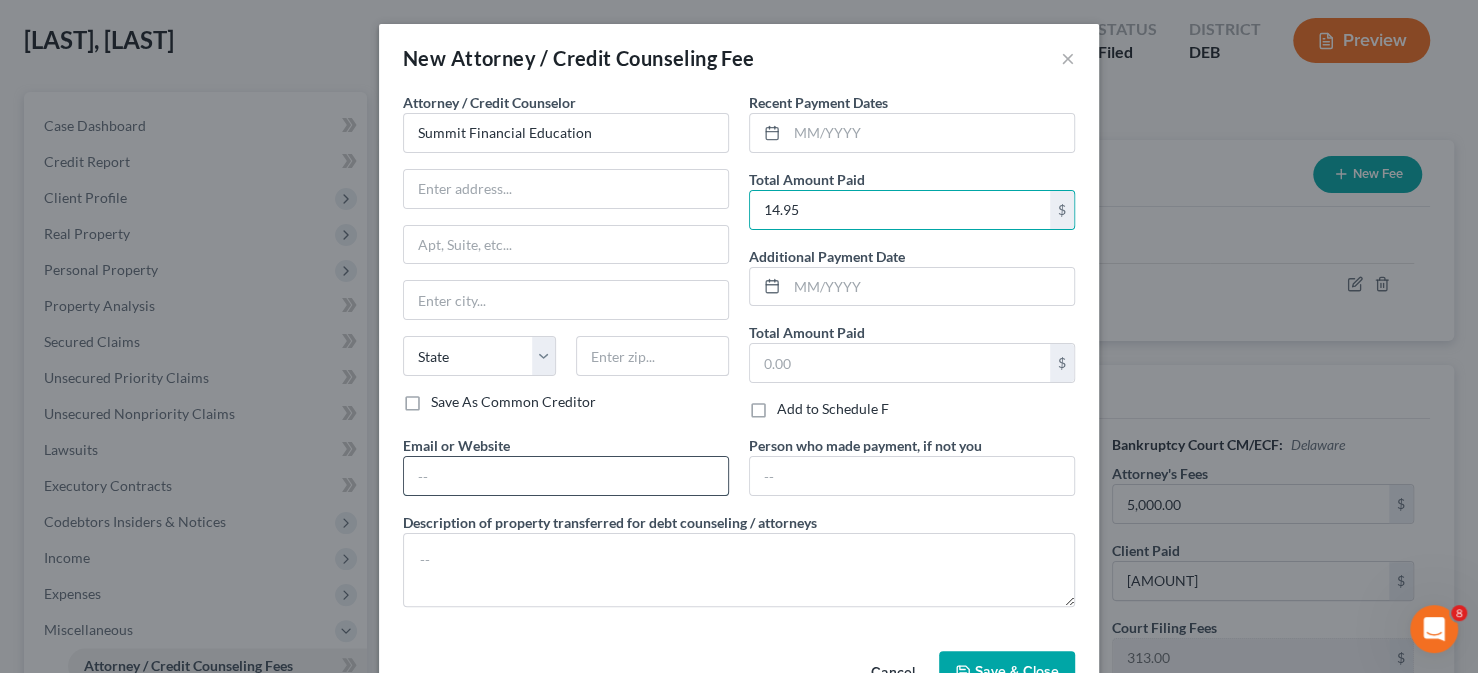 click at bounding box center (566, 476) 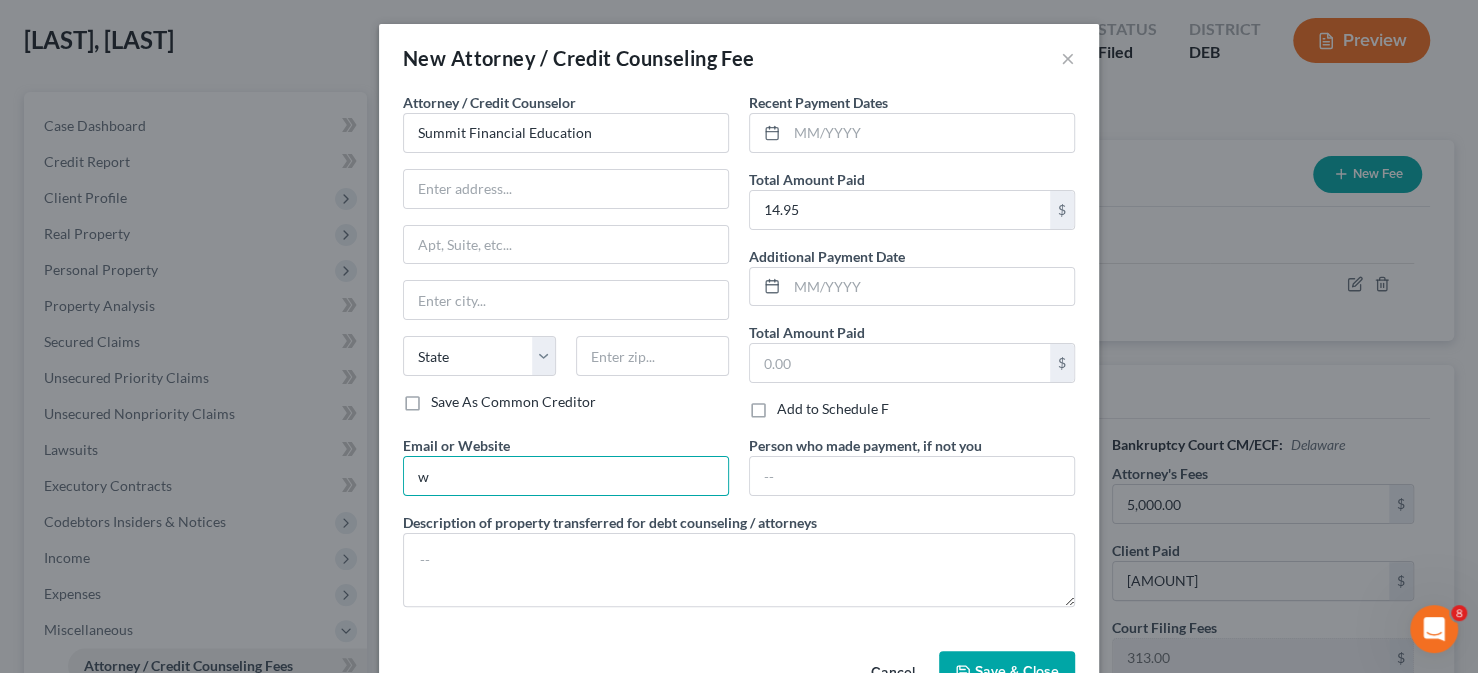 type on "www.abacuscc.org" 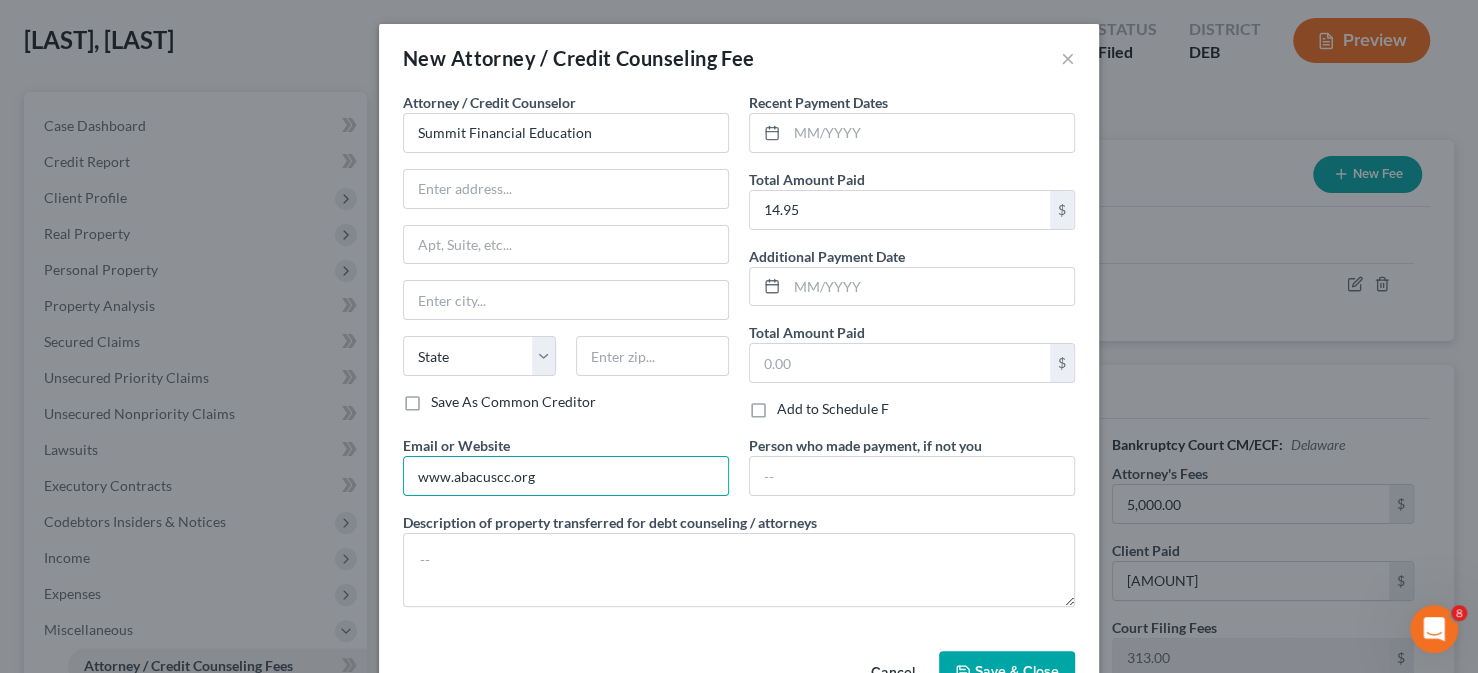 drag, startPoint x: 539, startPoint y: 480, endPoint x: 376, endPoint y: 452, distance: 165.38742 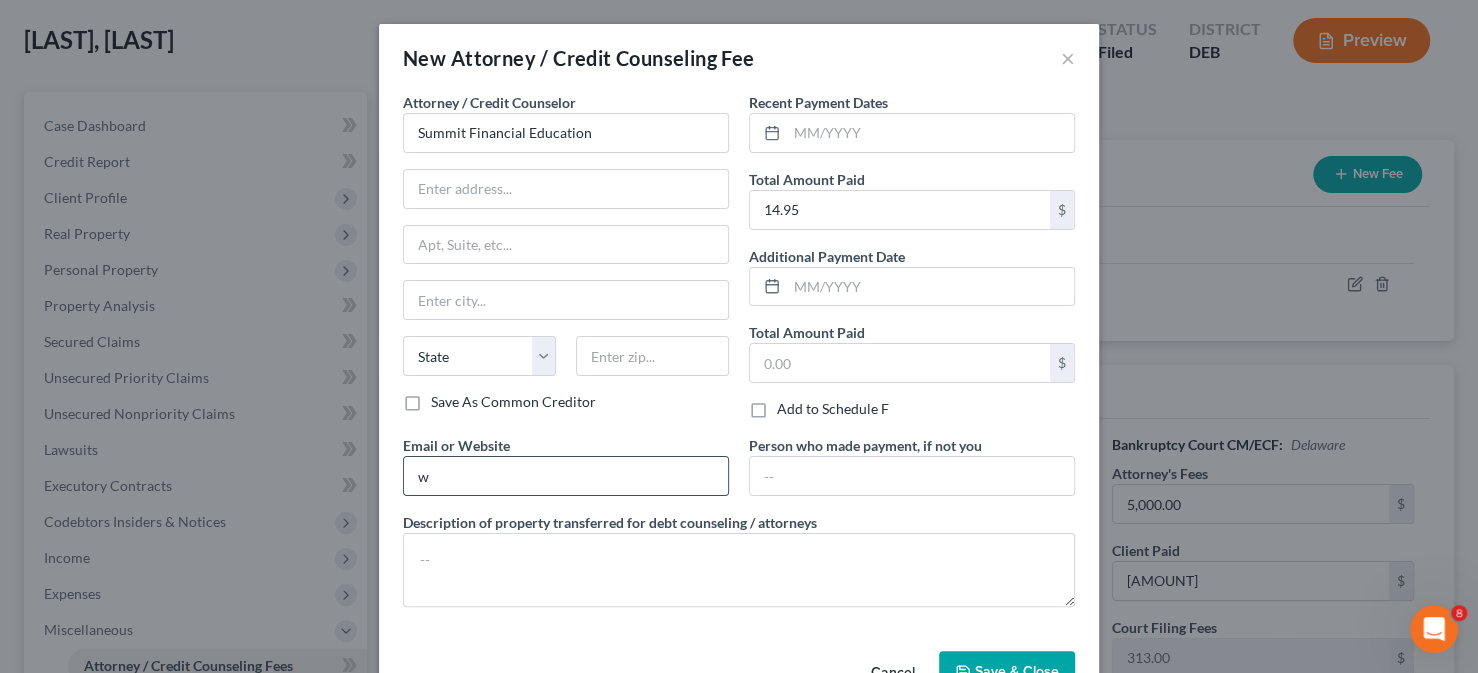 type on "www.summitfe.org" 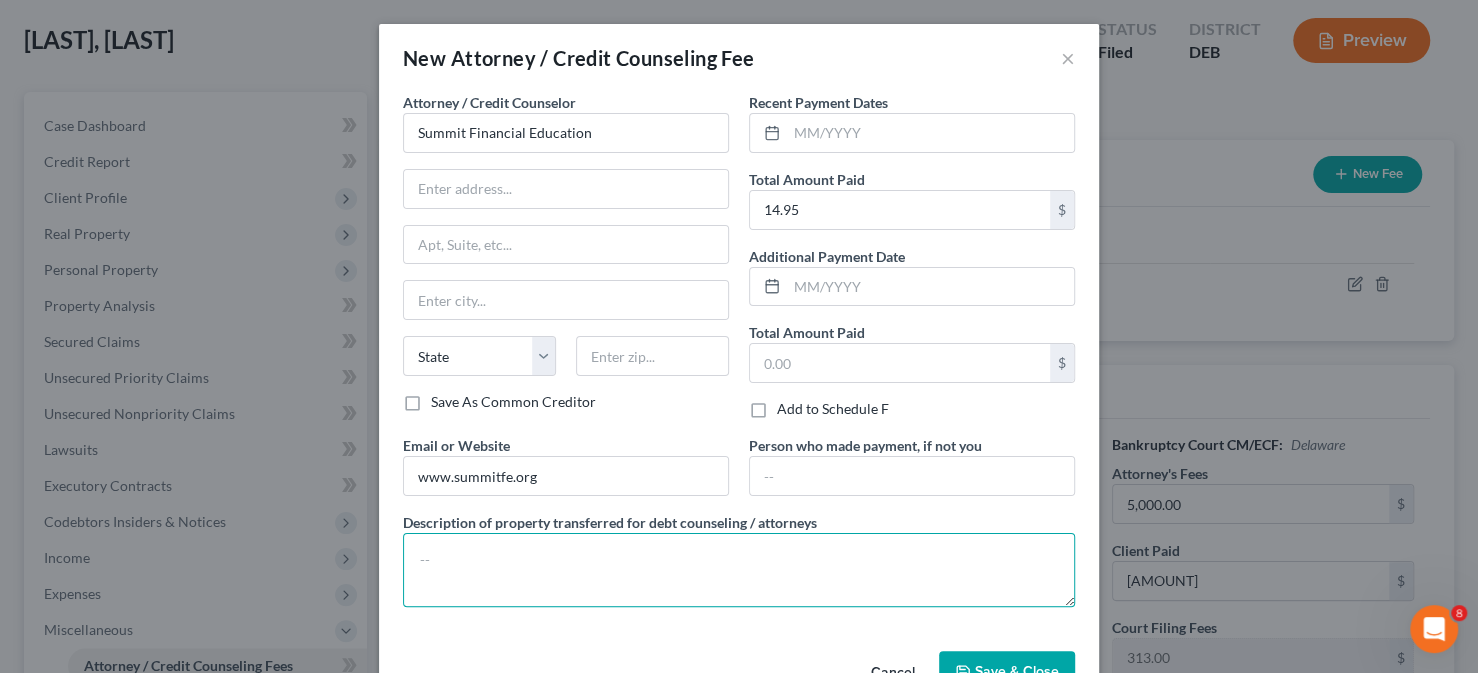click at bounding box center (739, 570) 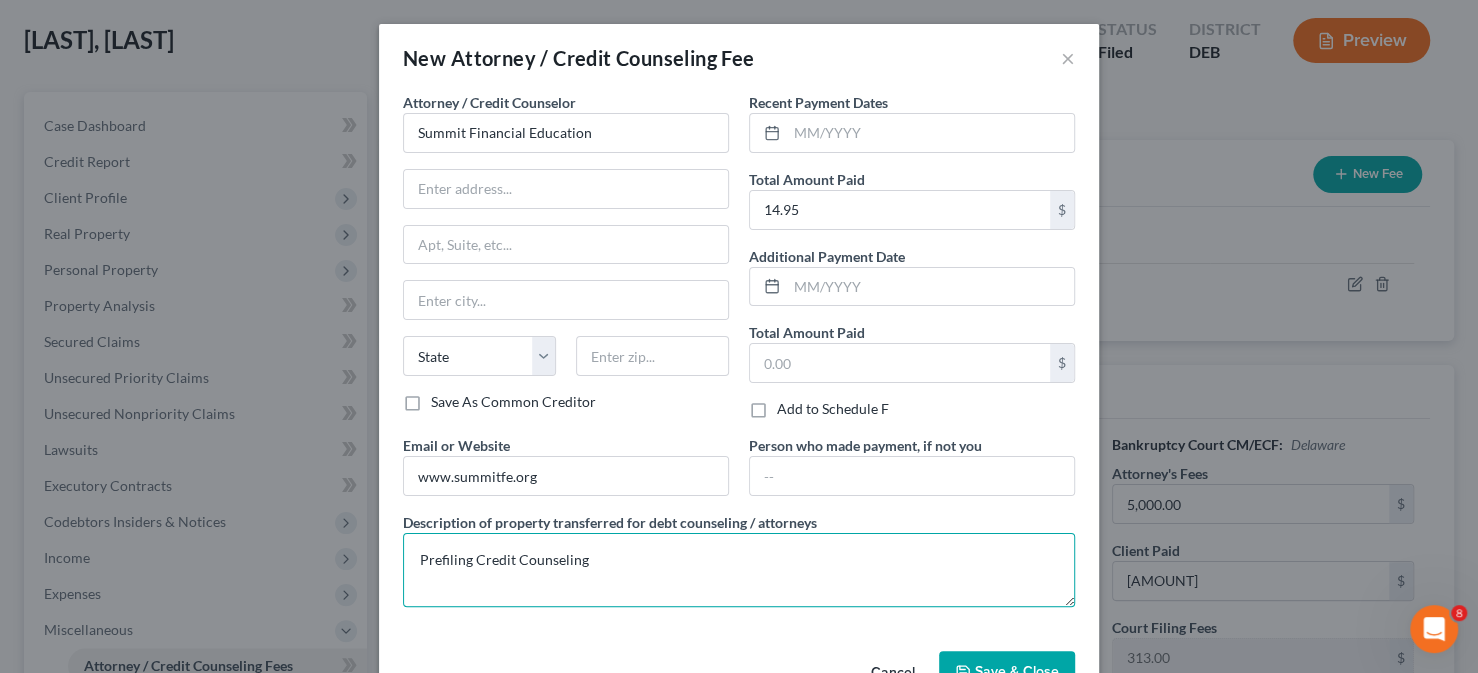 type on "Prefiling Credit Counseling" 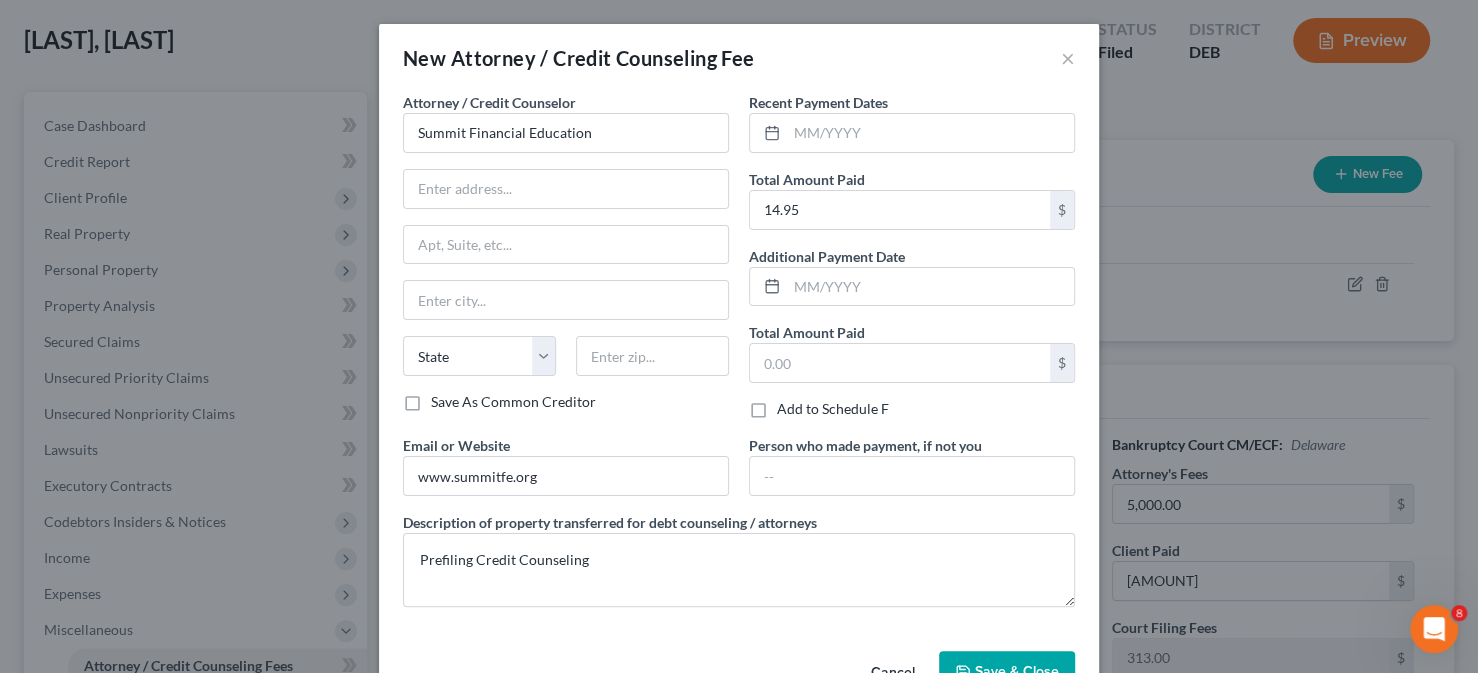 click on "Save & Close" at bounding box center (1017, 671) 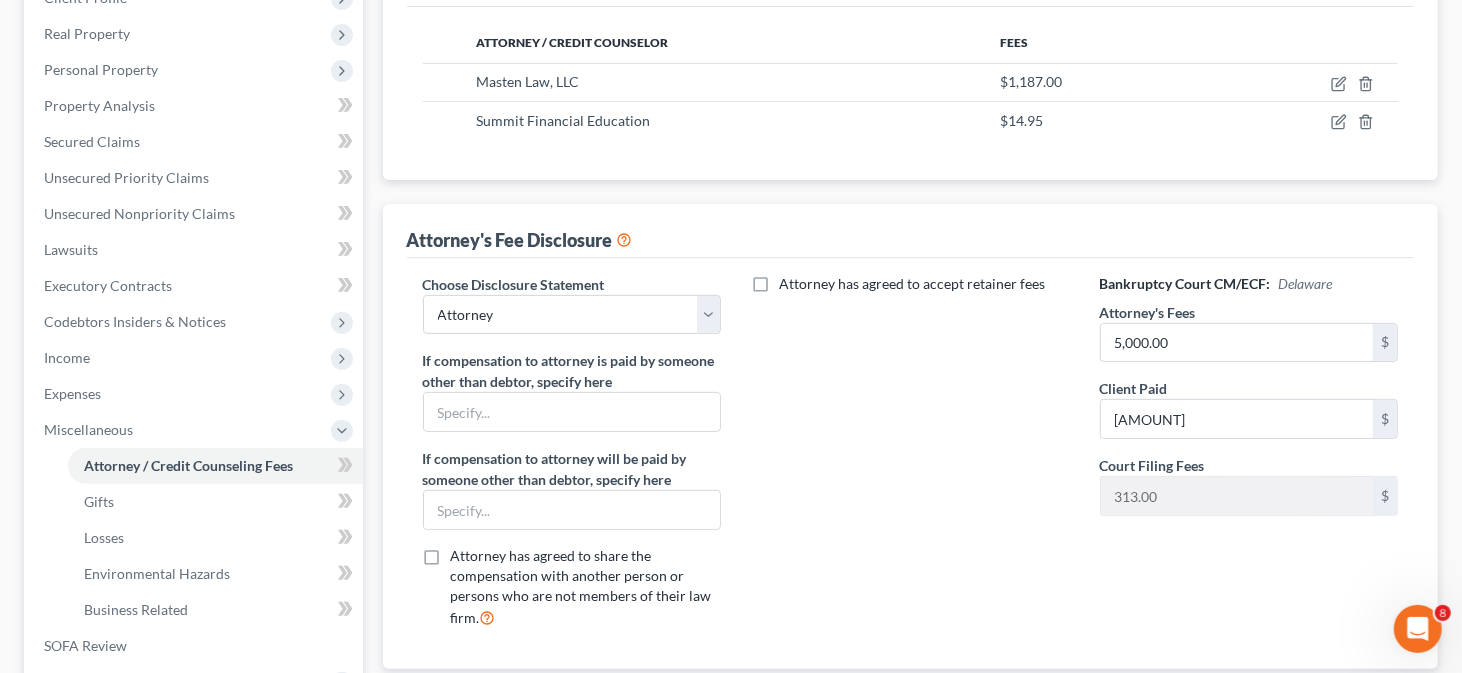 scroll, scrollTop: 0, scrollLeft: 0, axis: both 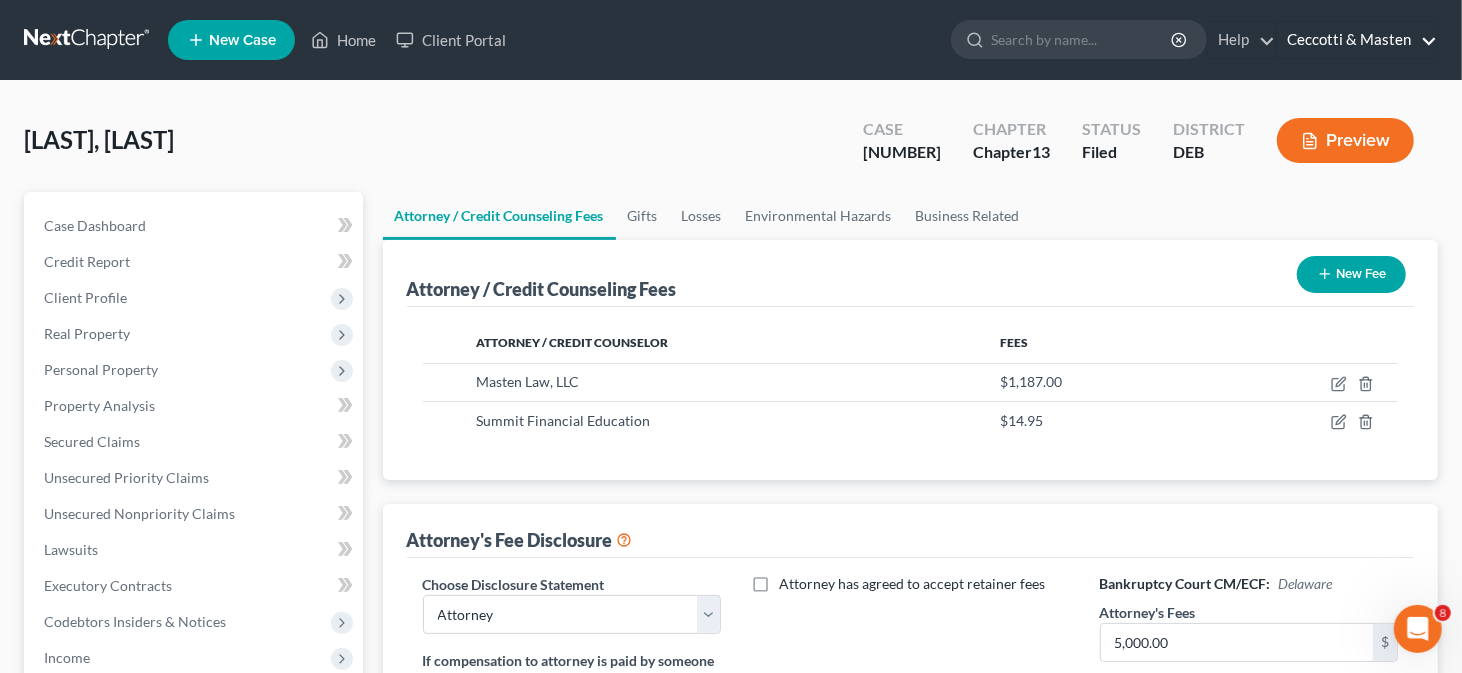 click on "Ceccotti & Masten" at bounding box center [1357, 40] 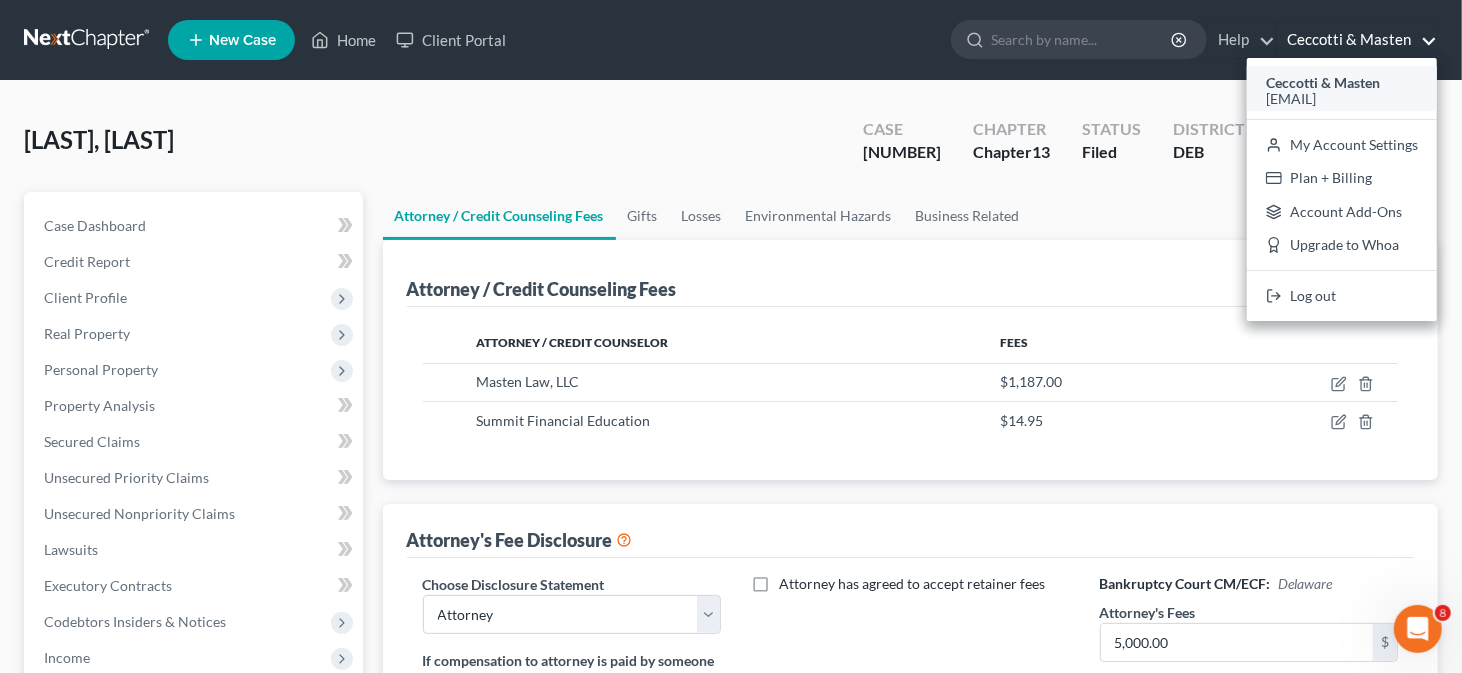 click on "Ceccotti & Masten" at bounding box center (1323, 82) 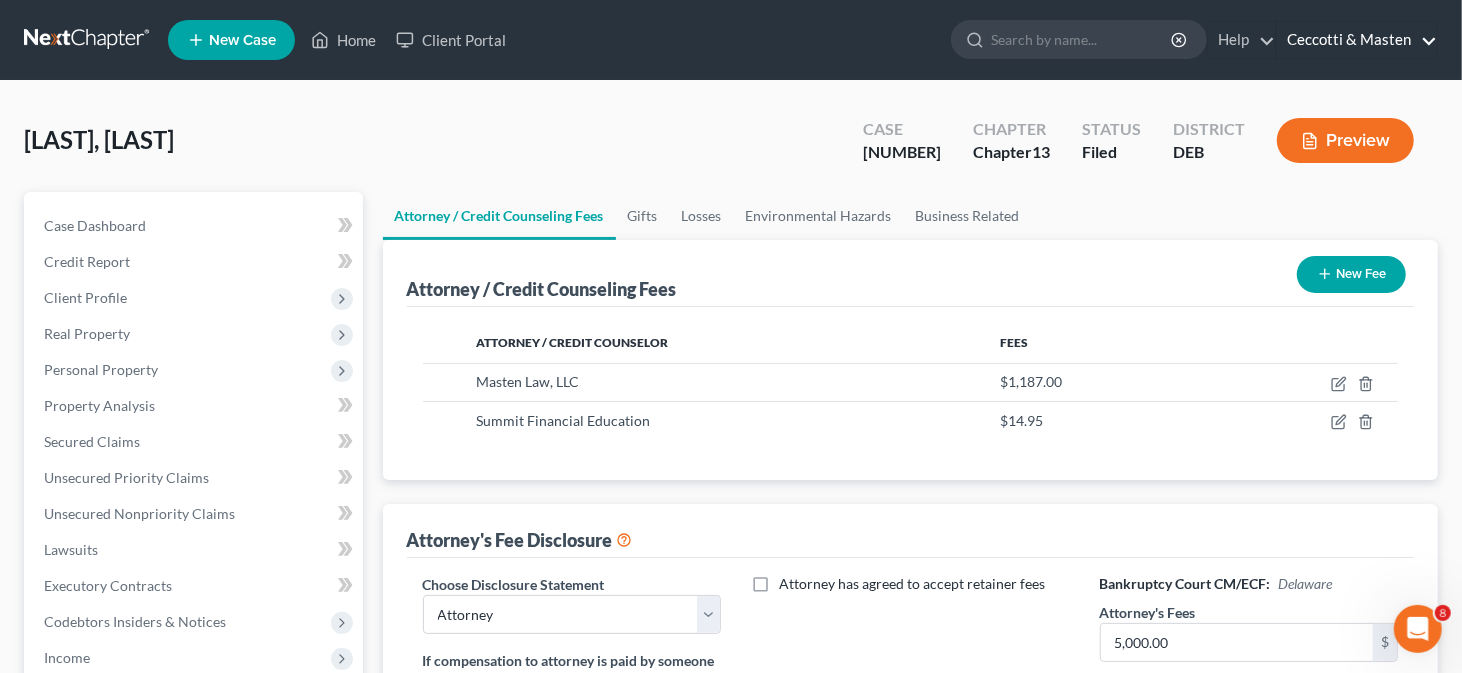 click on "Ceccotti & Masten" at bounding box center (1357, 40) 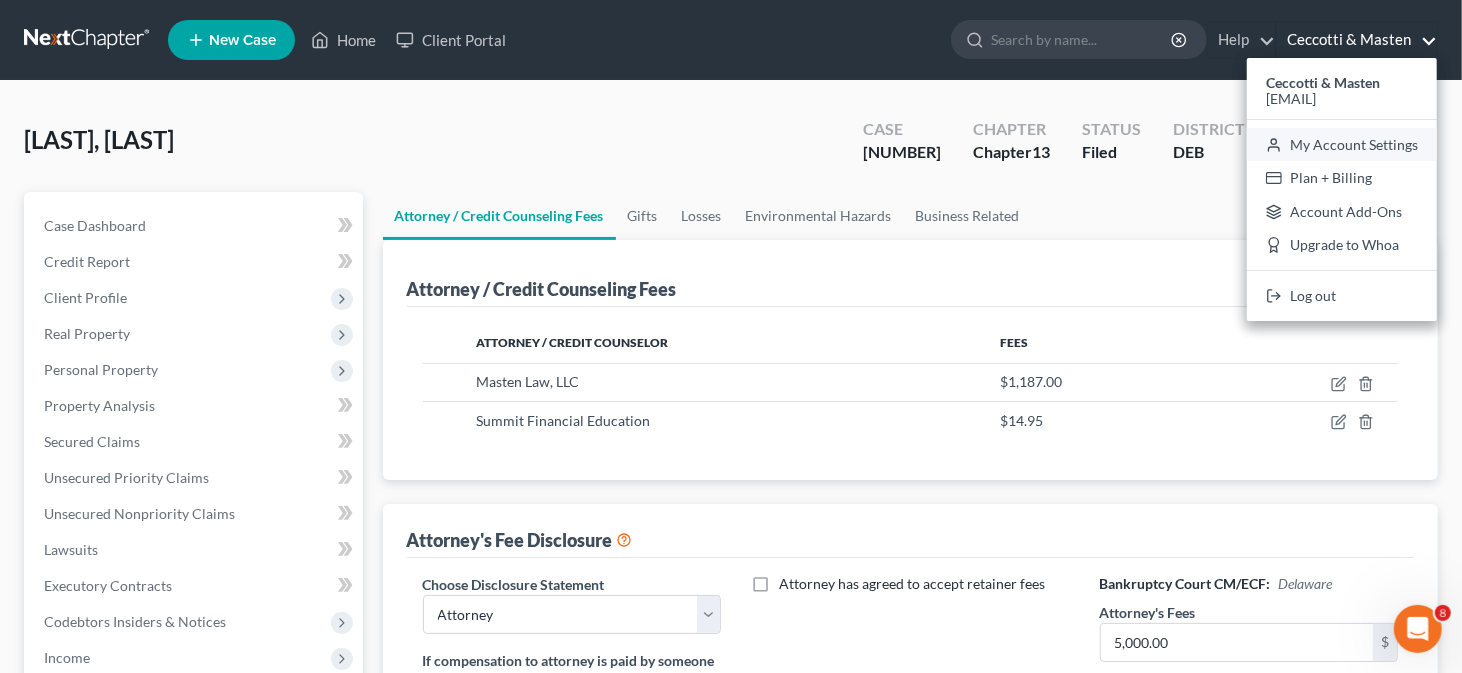 click on "My Account Settings" at bounding box center (1342, 145) 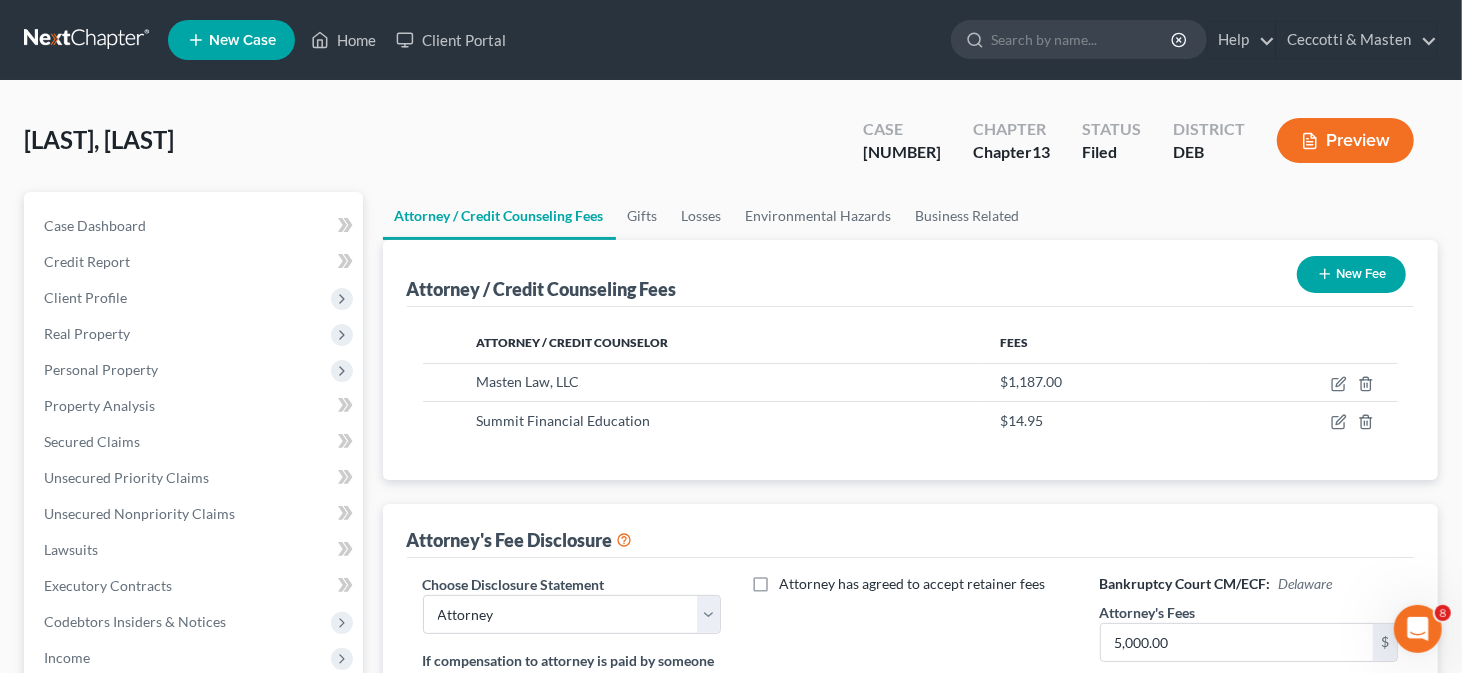 select on "24" 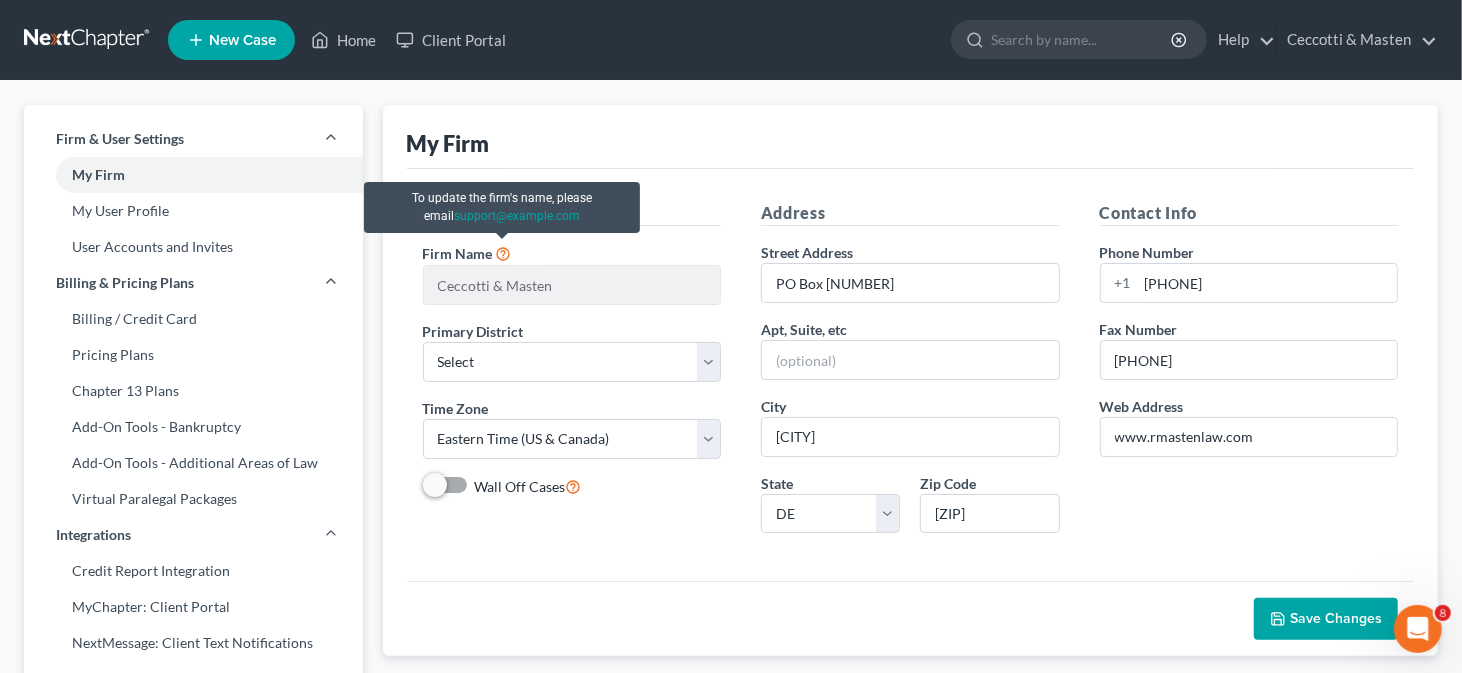 click at bounding box center [504, 252] 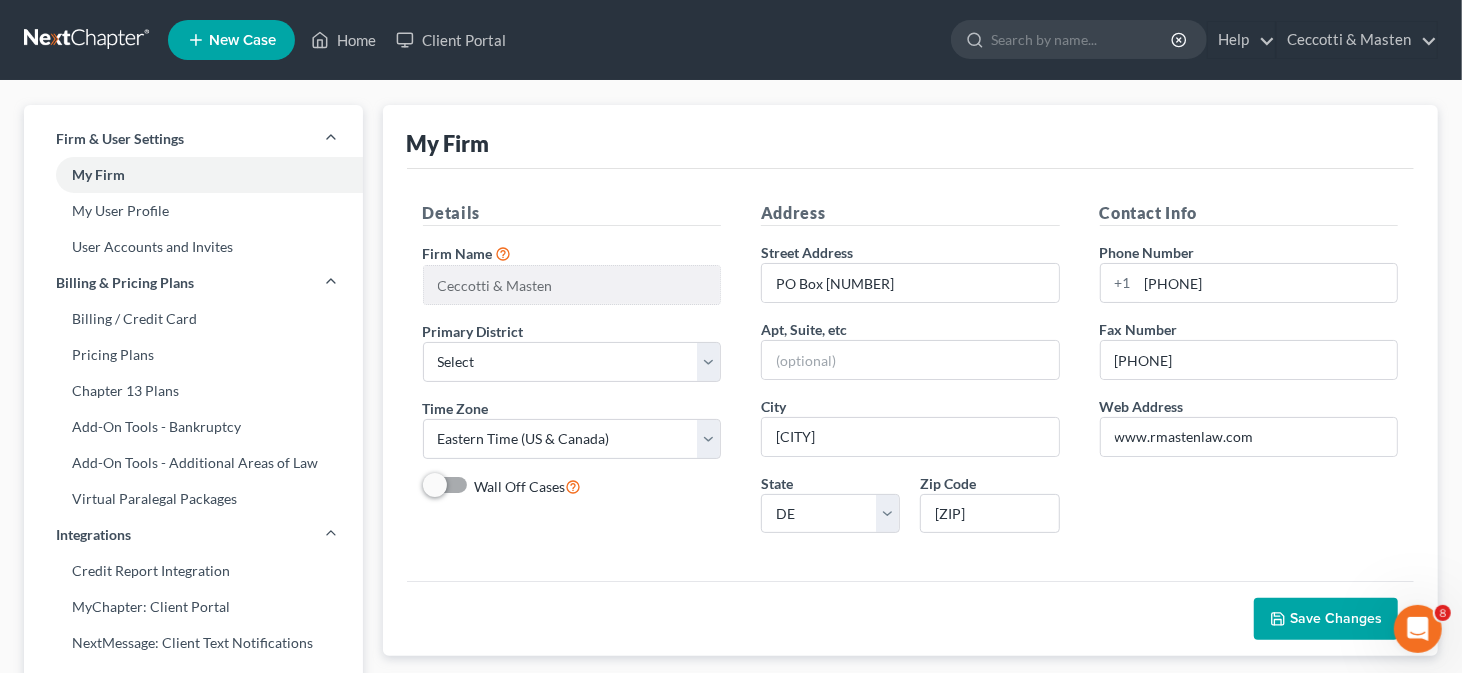 click at bounding box center [1417, 628] 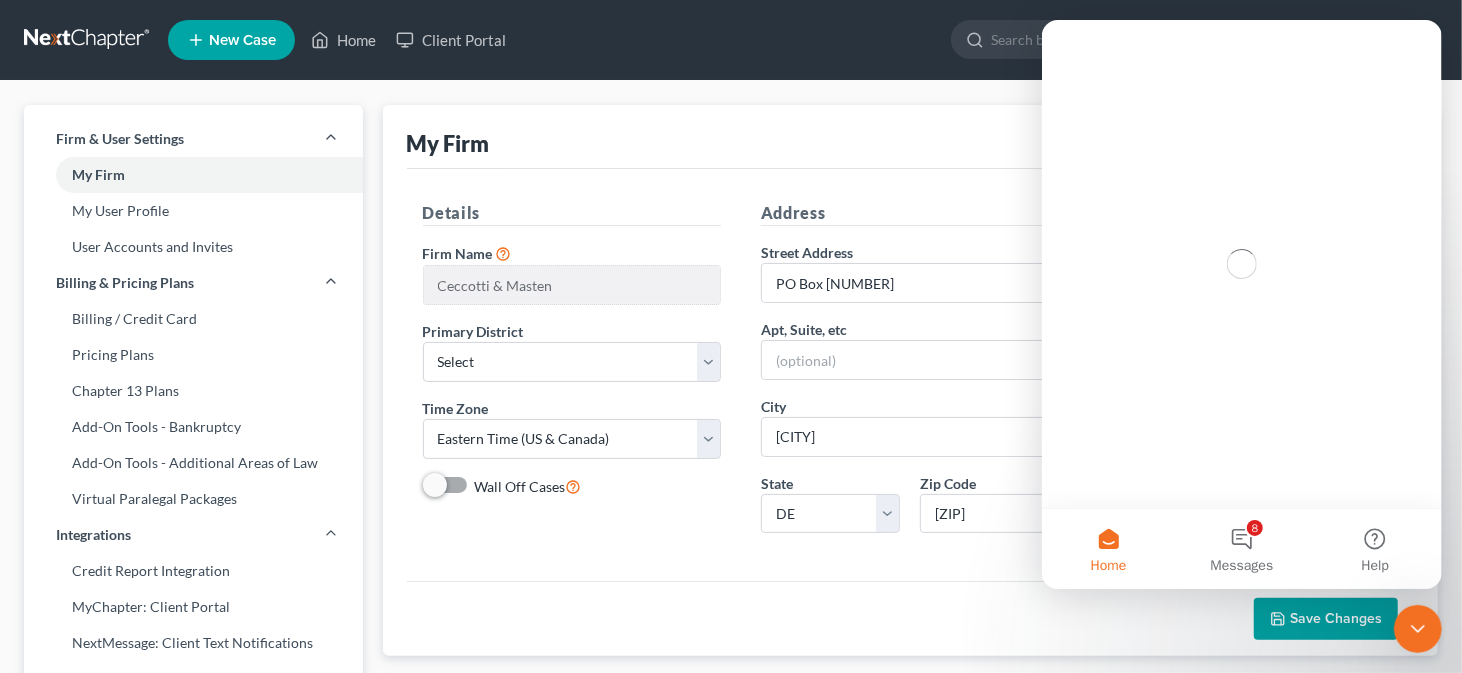 scroll, scrollTop: 0, scrollLeft: 0, axis: both 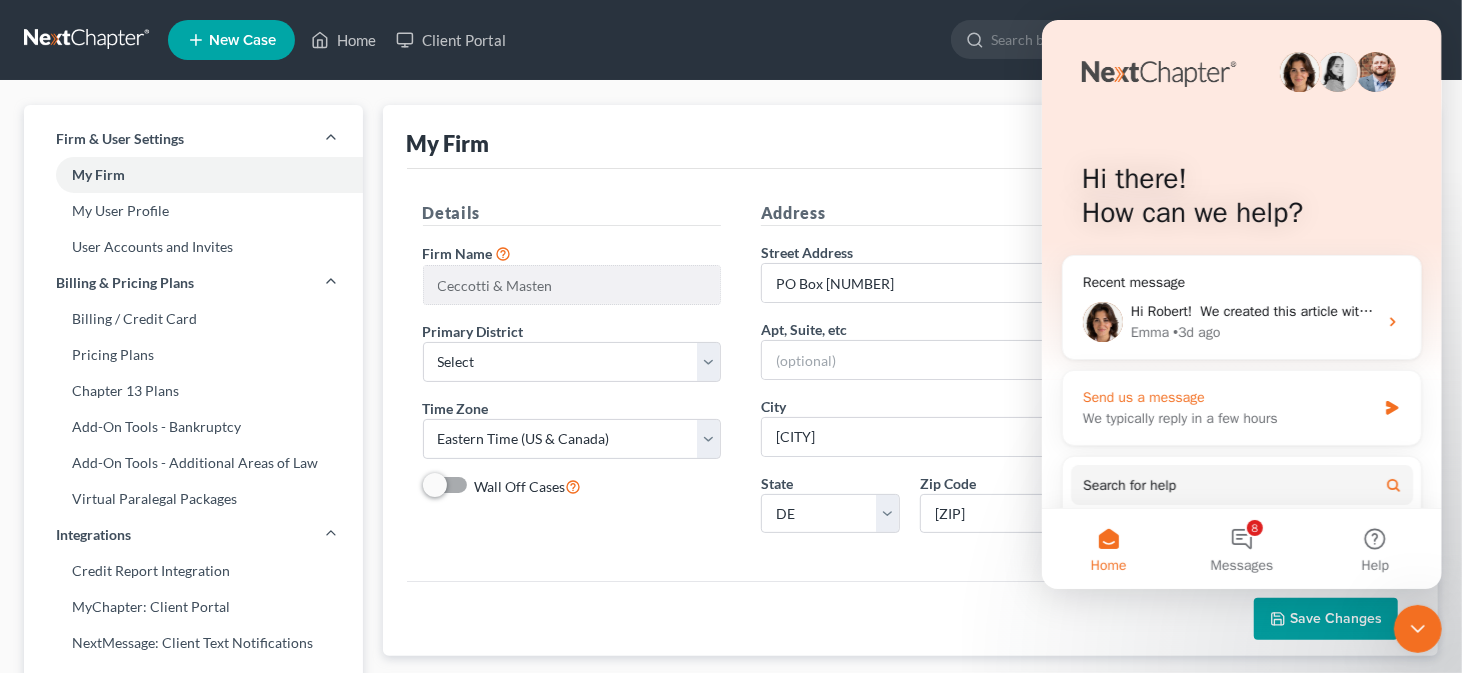 click on "We typically reply in a few hours" at bounding box center [1228, 418] 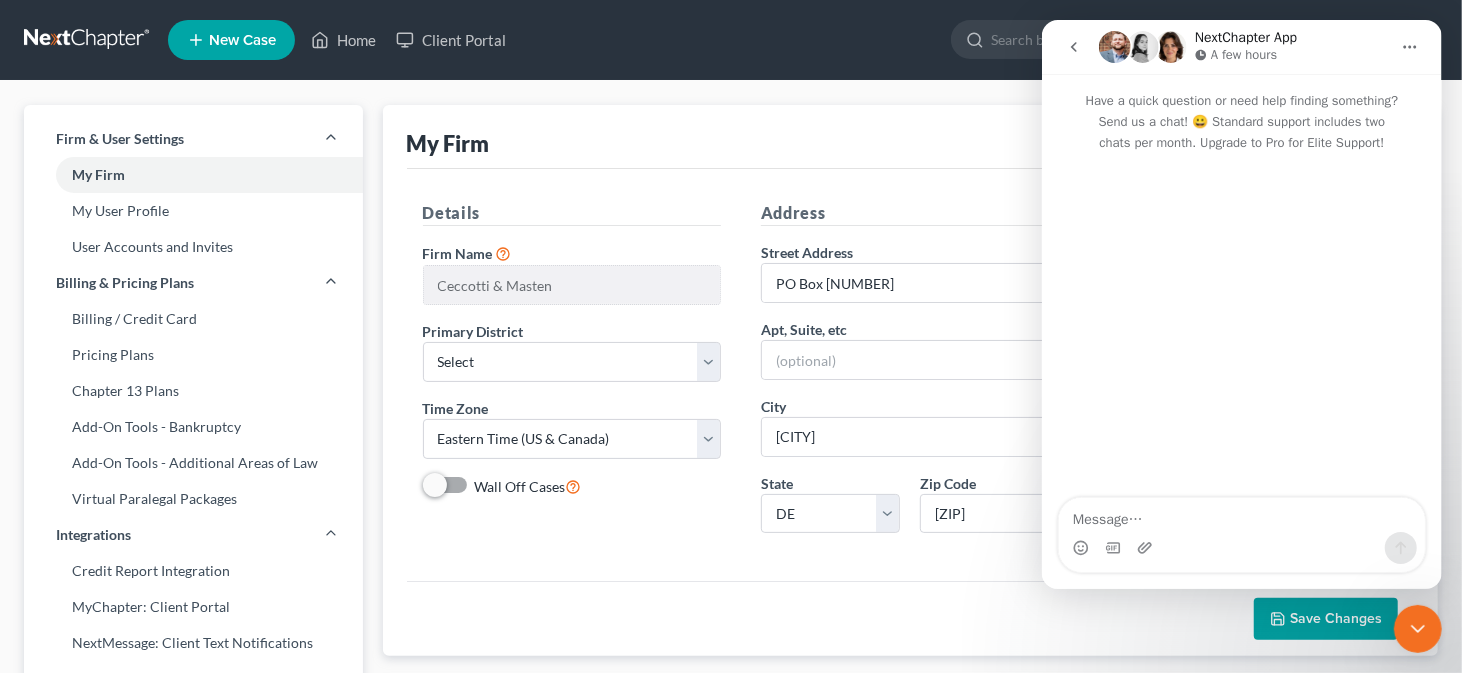 click at bounding box center [1241, 515] 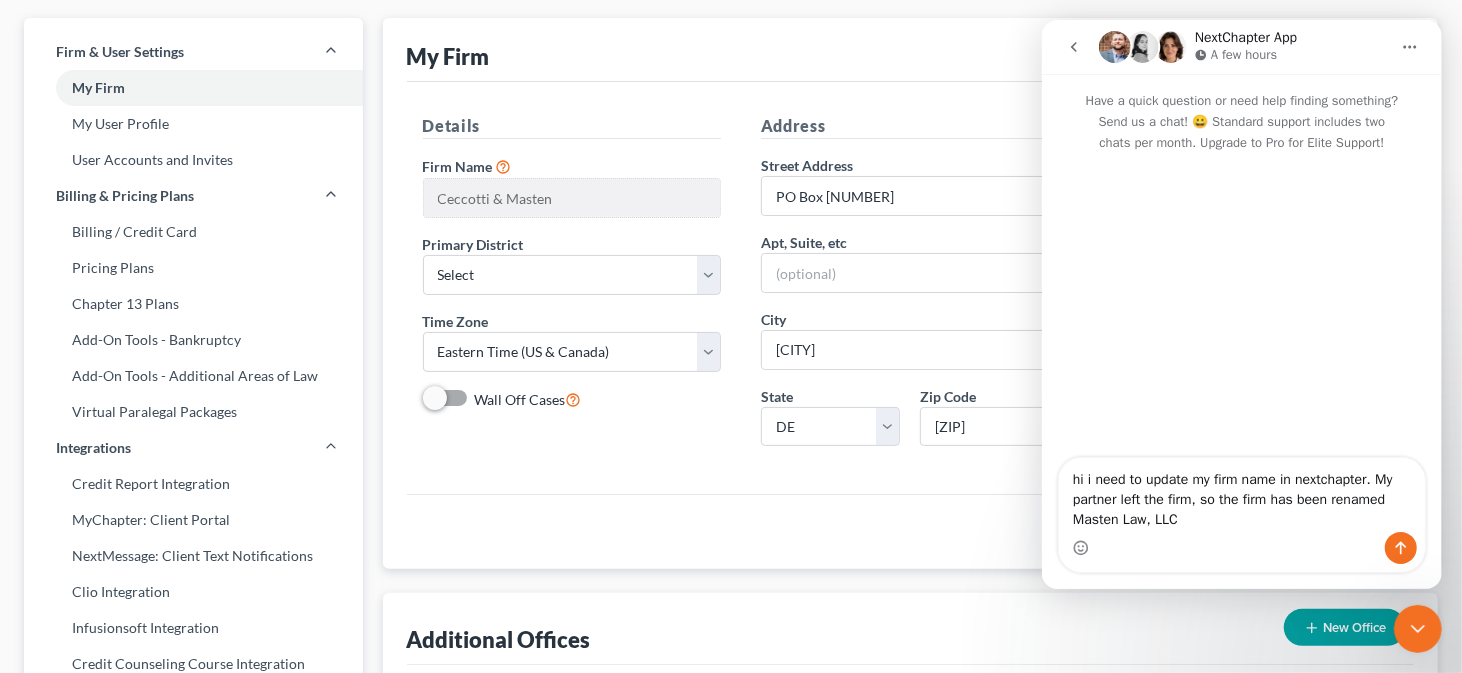 scroll, scrollTop: 100, scrollLeft: 0, axis: vertical 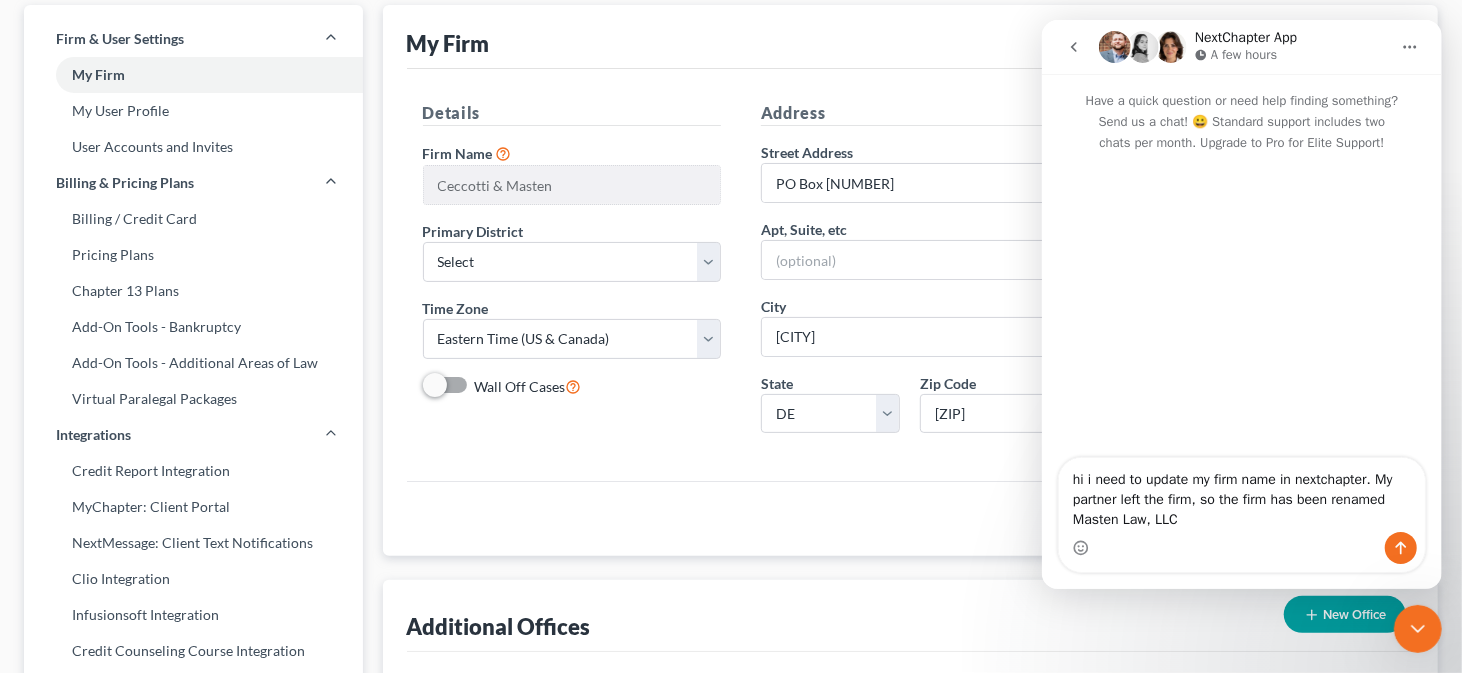 type on "hi i need to update my firm name in nextchapter. My partner left the firm, so the firm has been renamed Masten Law, LLC" 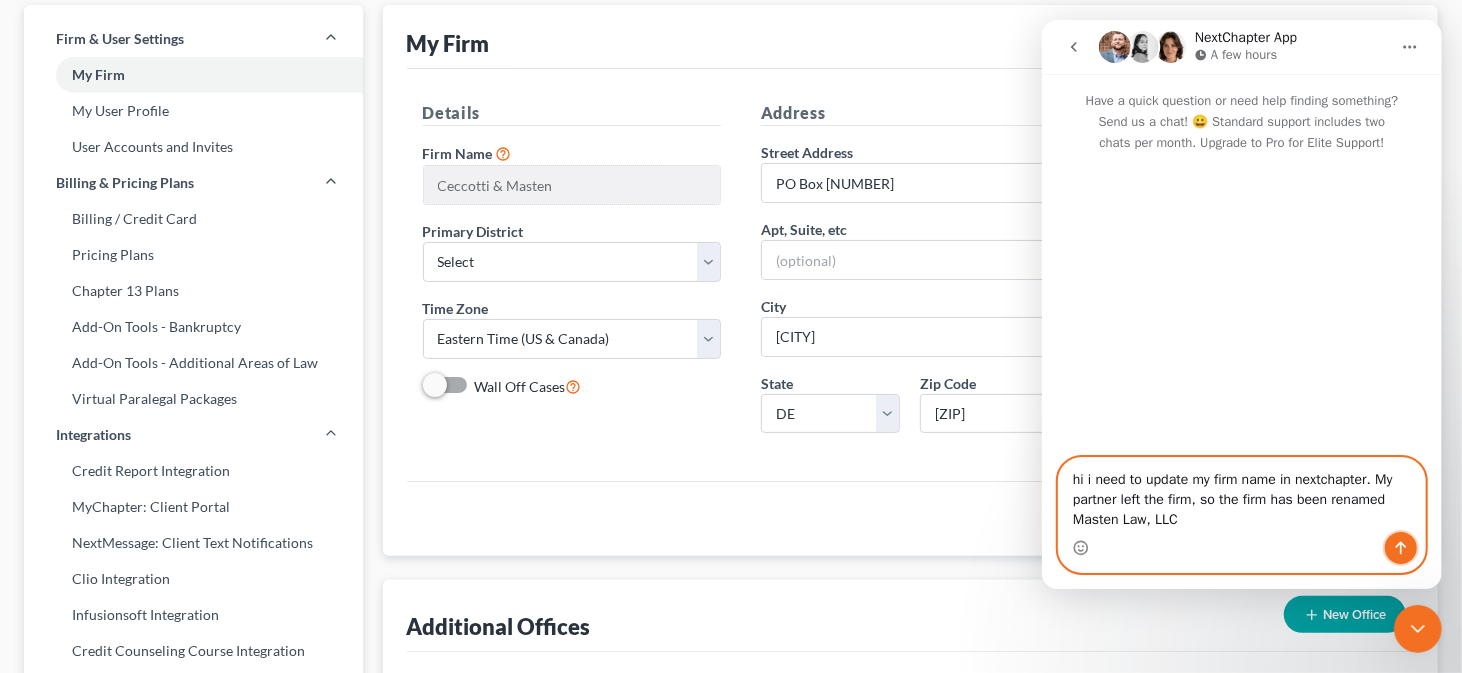 click 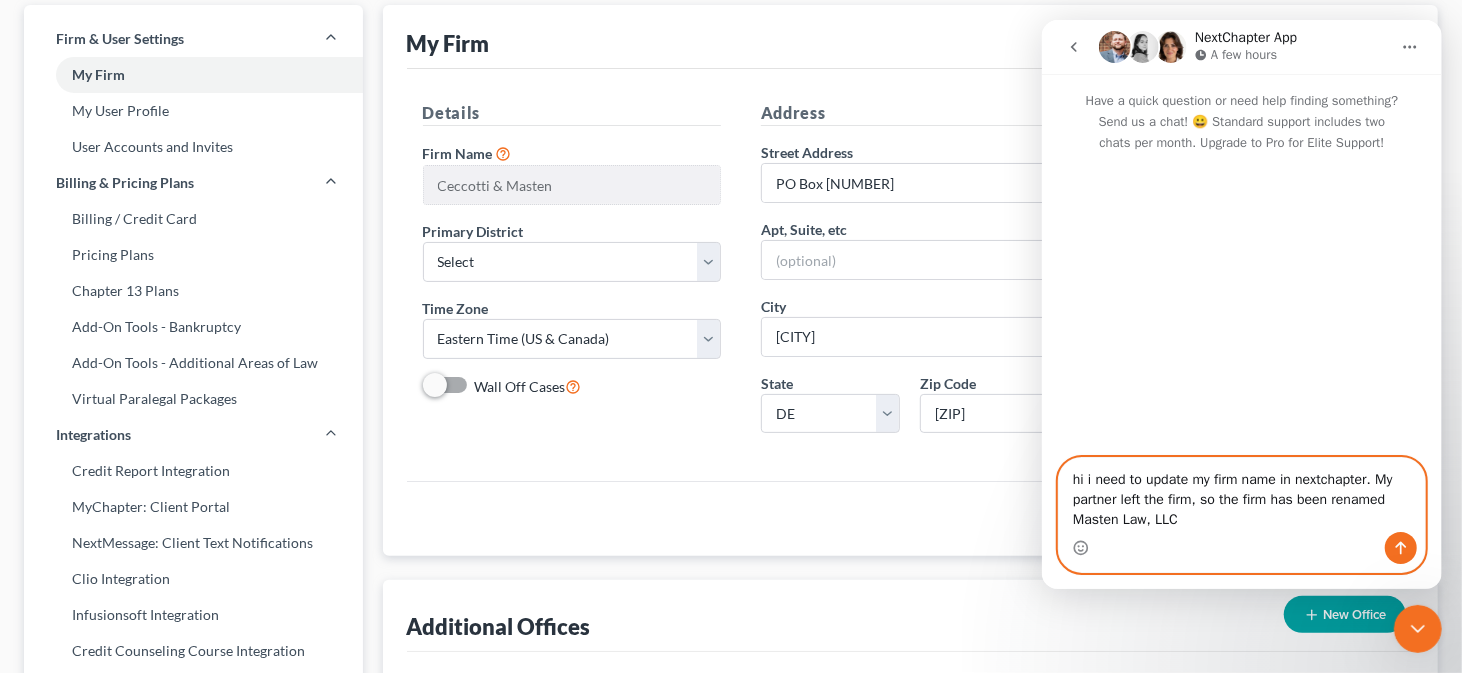 type 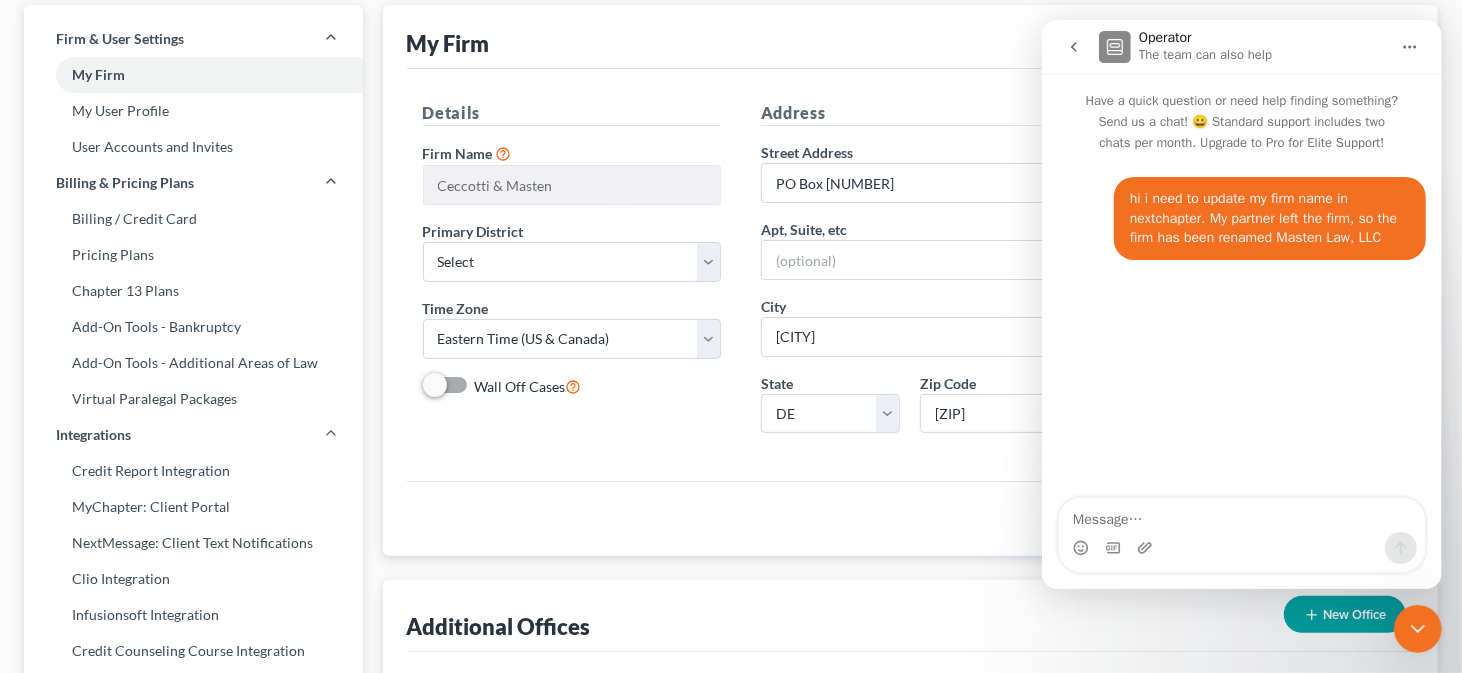 click 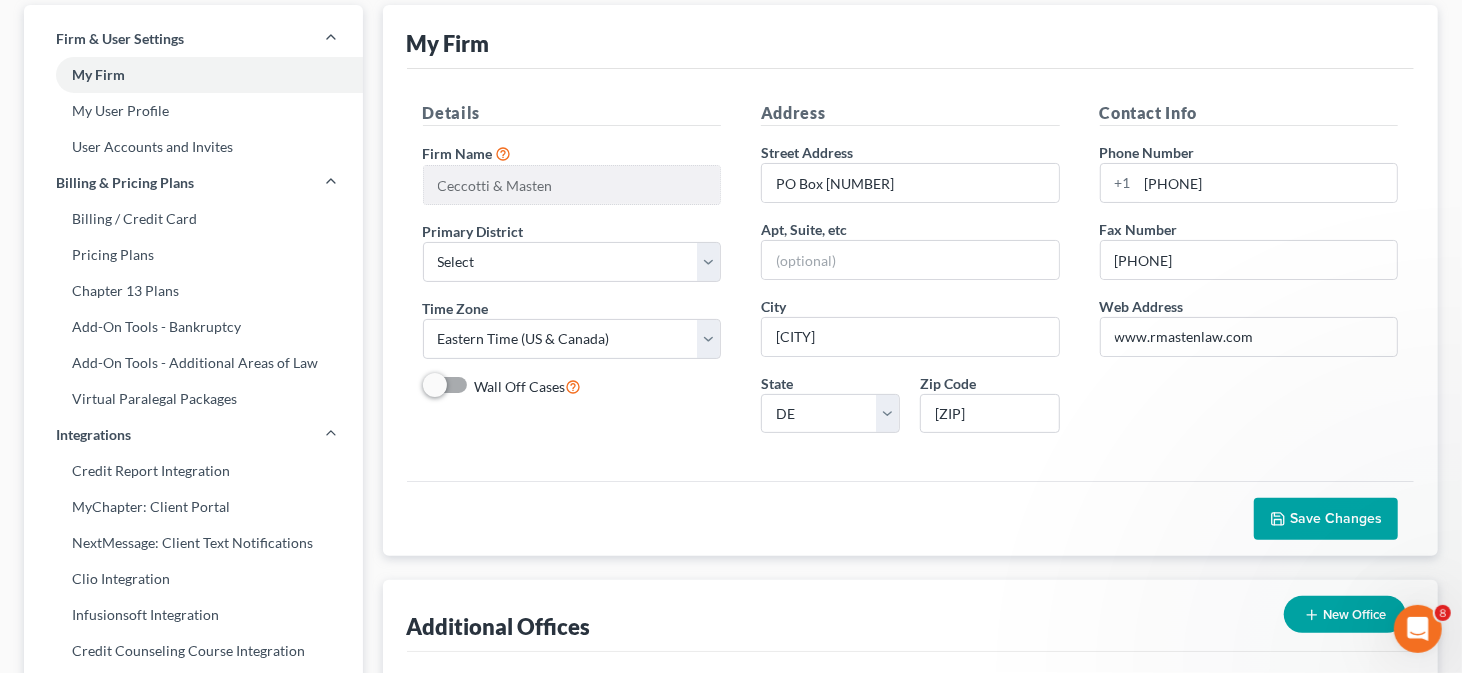 scroll, scrollTop: 0, scrollLeft: 0, axis: both 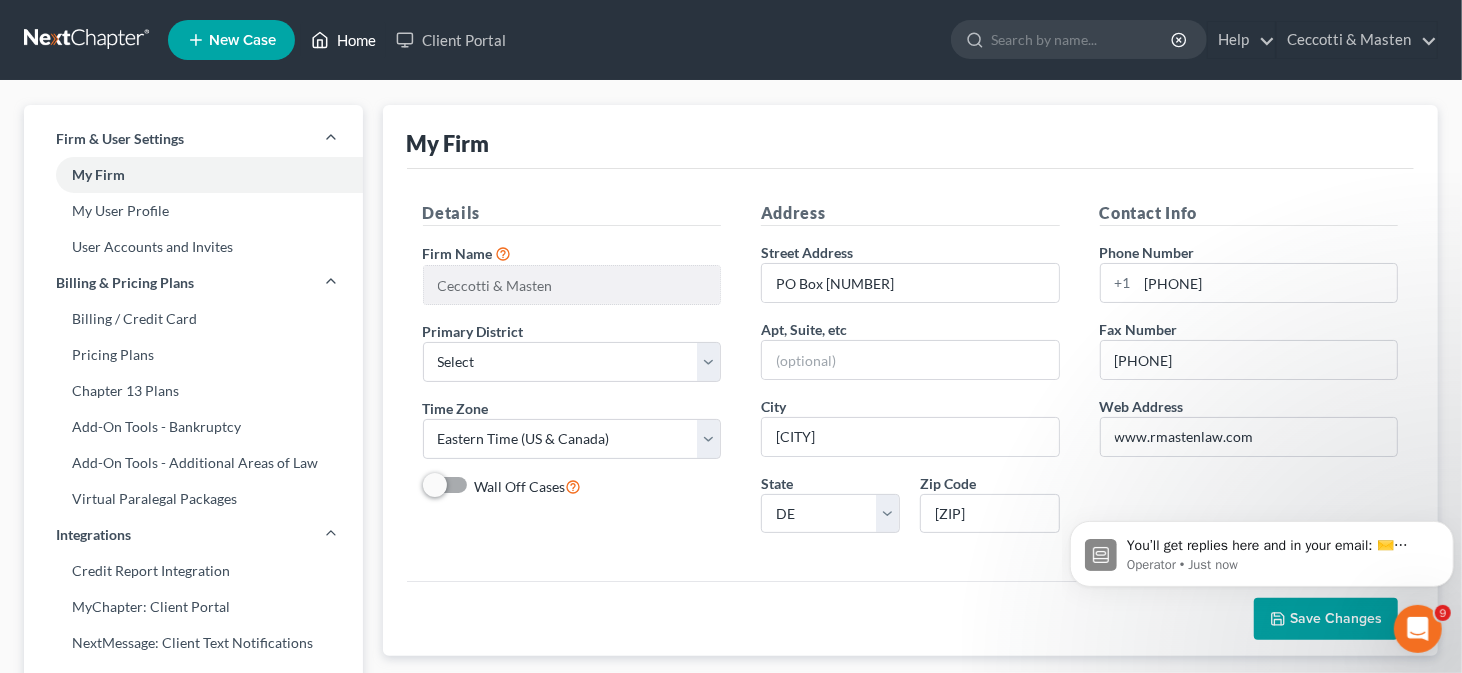 click on "Home" at bounding box center (343, 40) 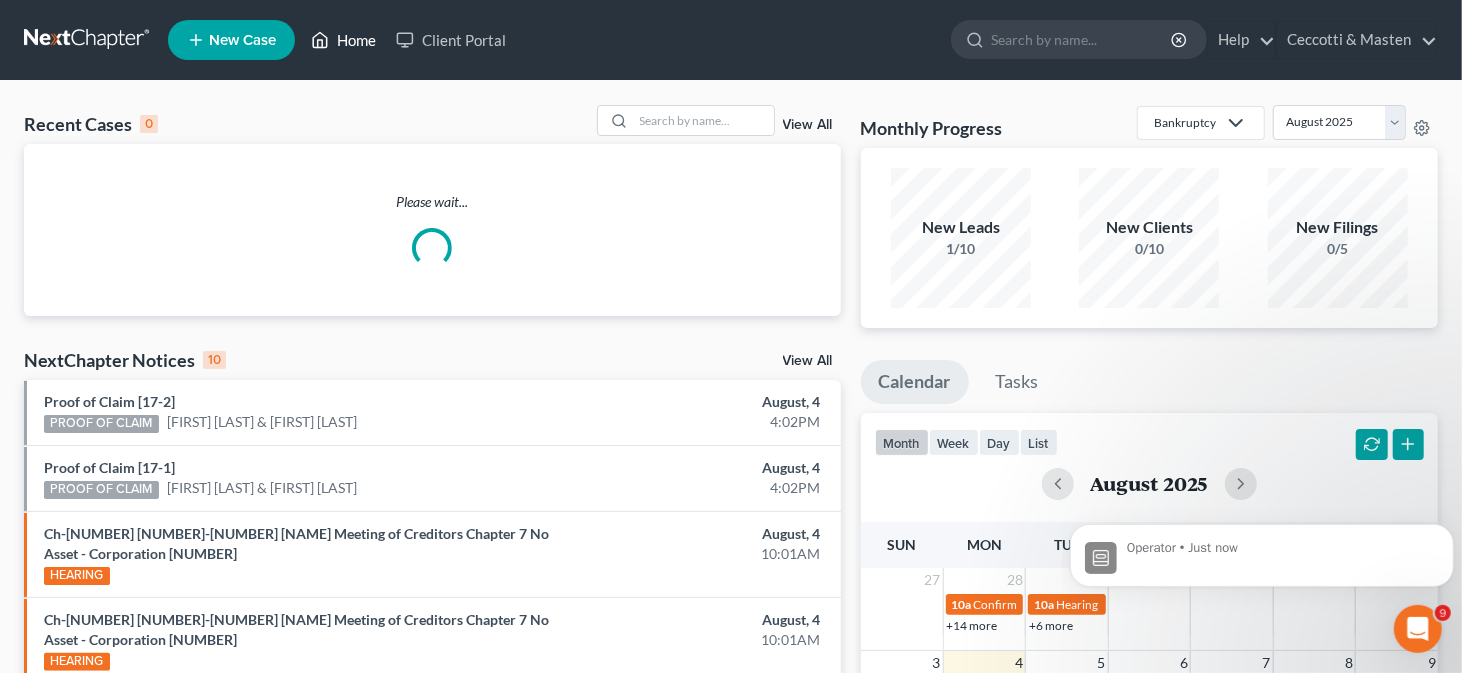 scroll, scrollTop: 210, scrollLeft: 0, axis: vertical 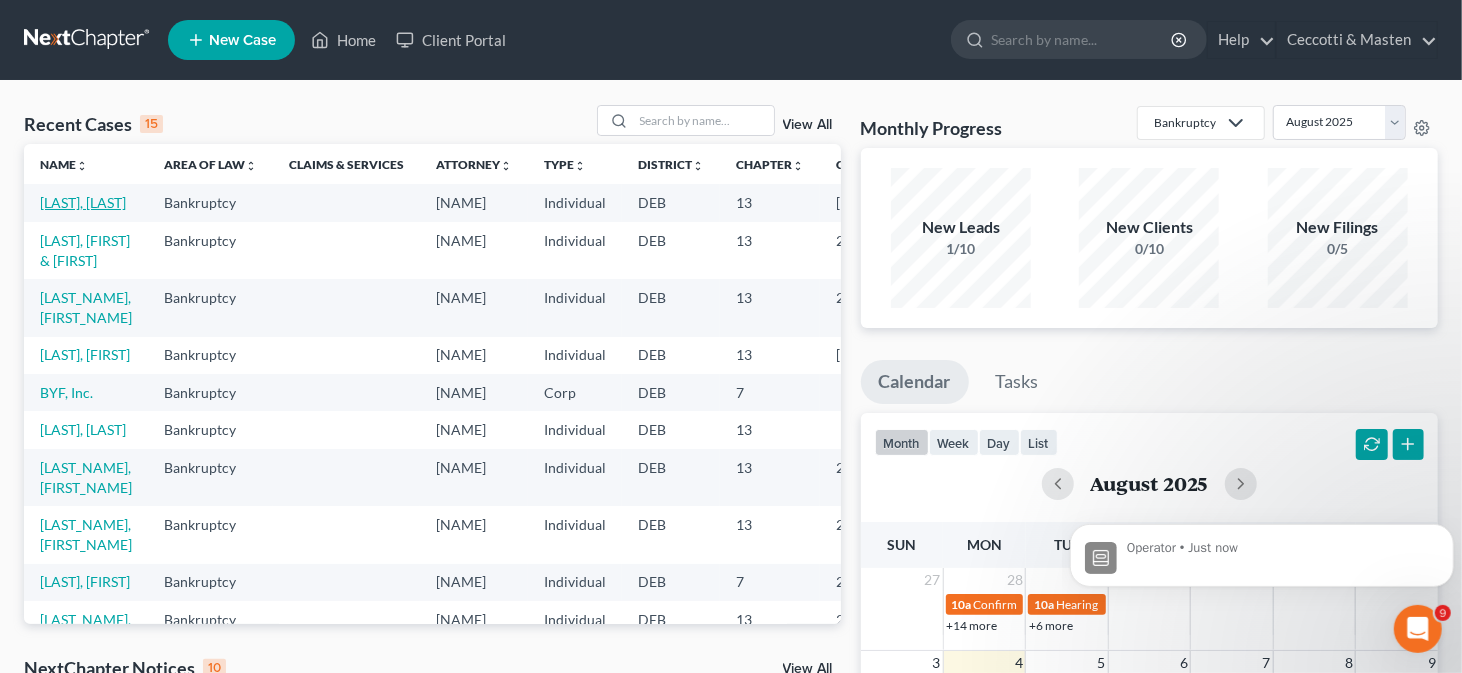 click on "[LAST], [LAST]" at bounding box center (83, 202) 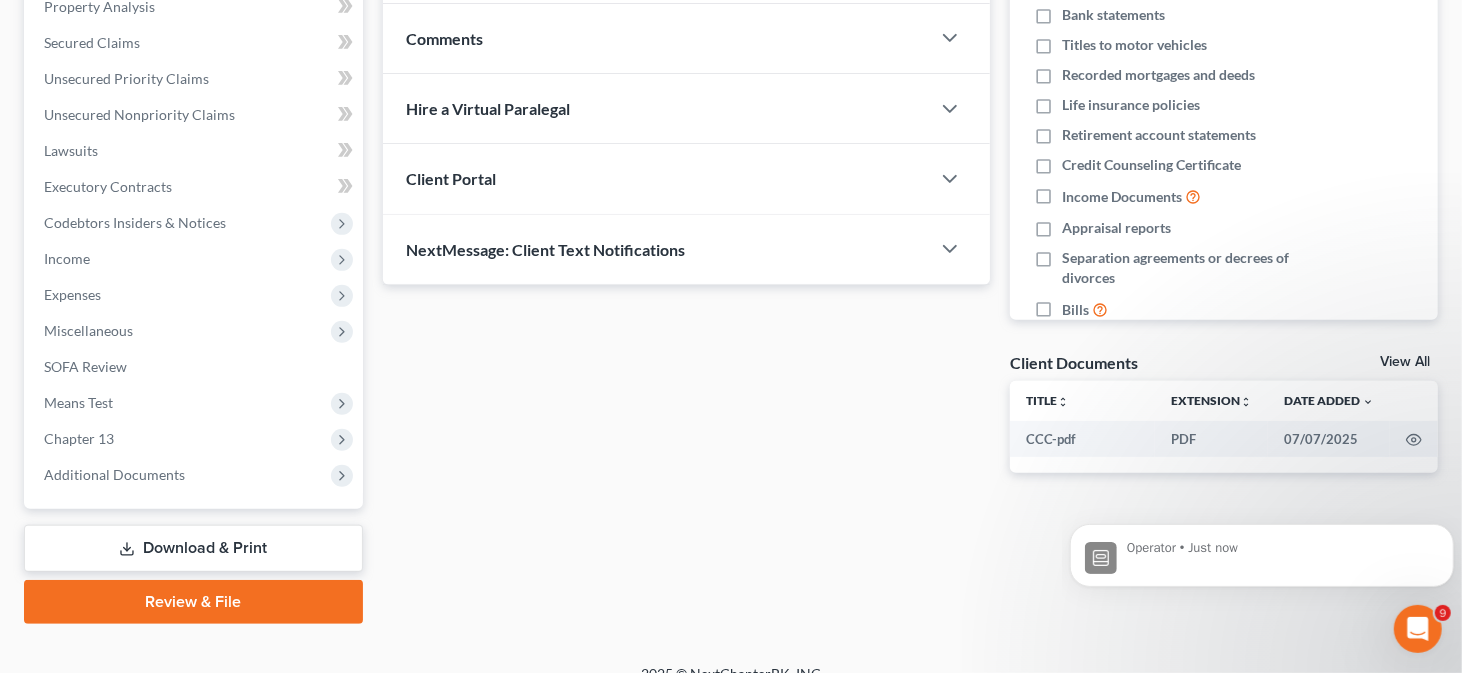 scroll, scrollTop: 400, scrollLeft: 0, axis: vertical 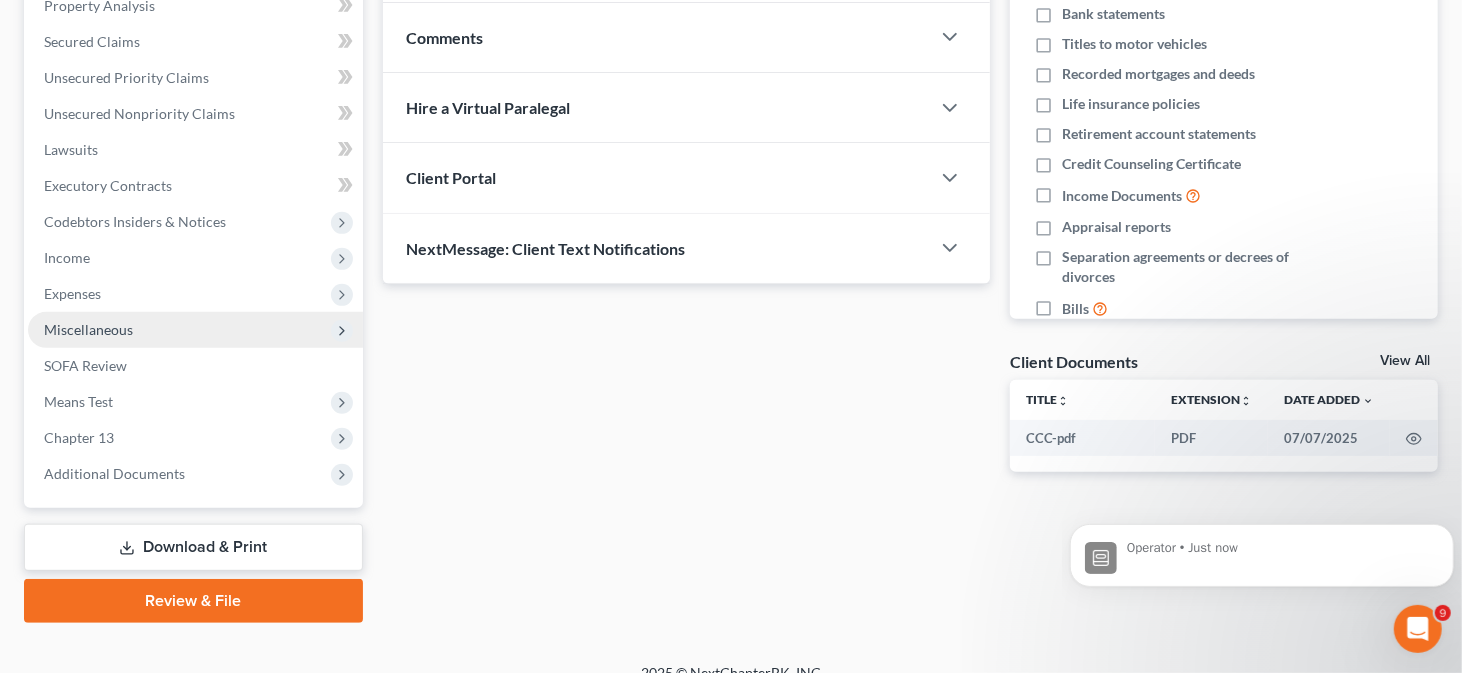 click on "Miscellaneous" at bounding box center (195, 330) 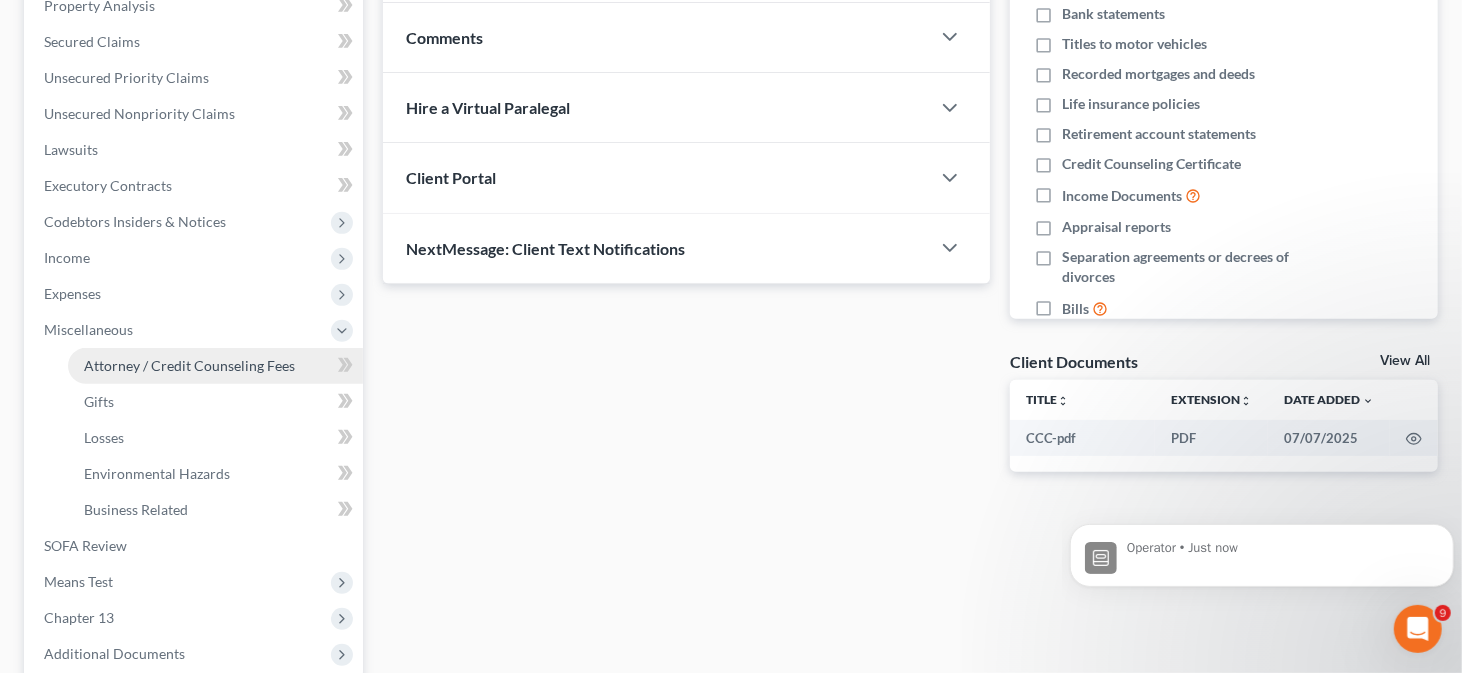 click on "Attorney / Credit Counseling Fees" at bounding box center (189, 365) 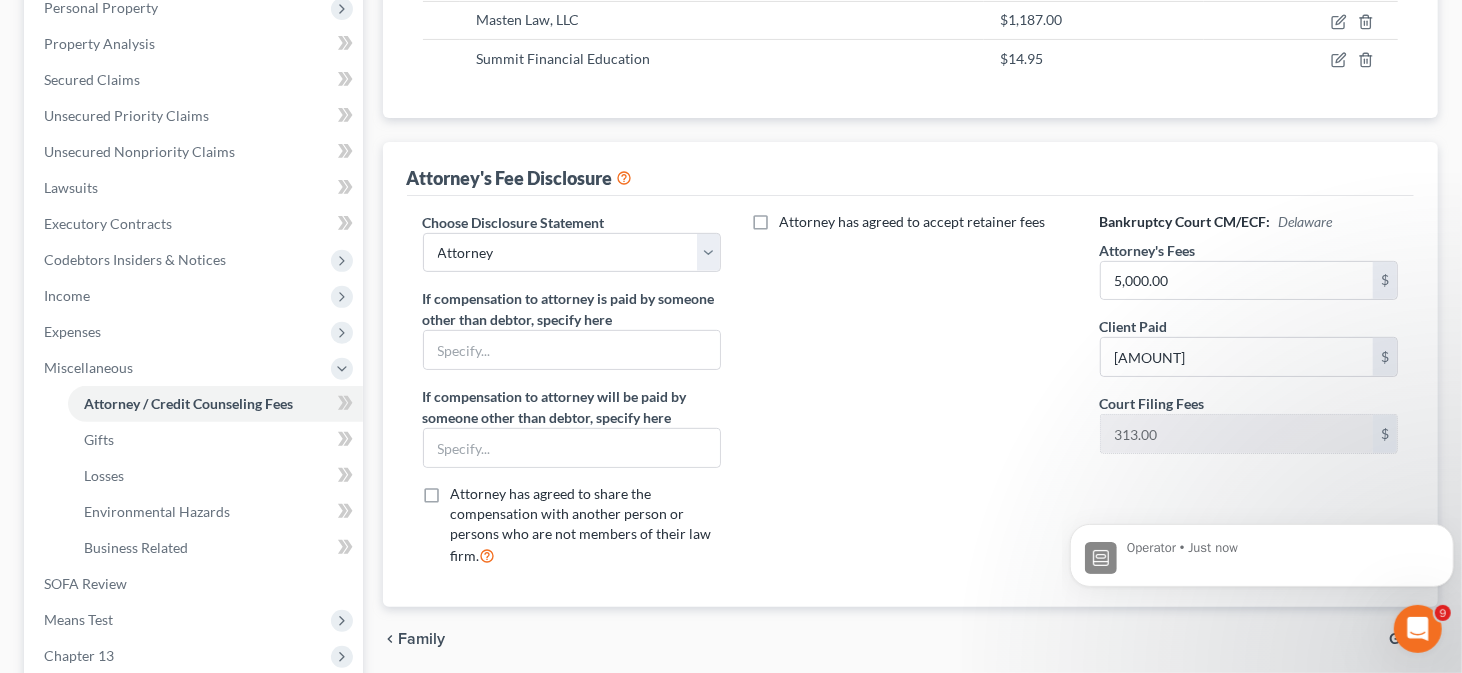 scroll, scrollTop: 400, scrollLeft: 0, axis: vertical 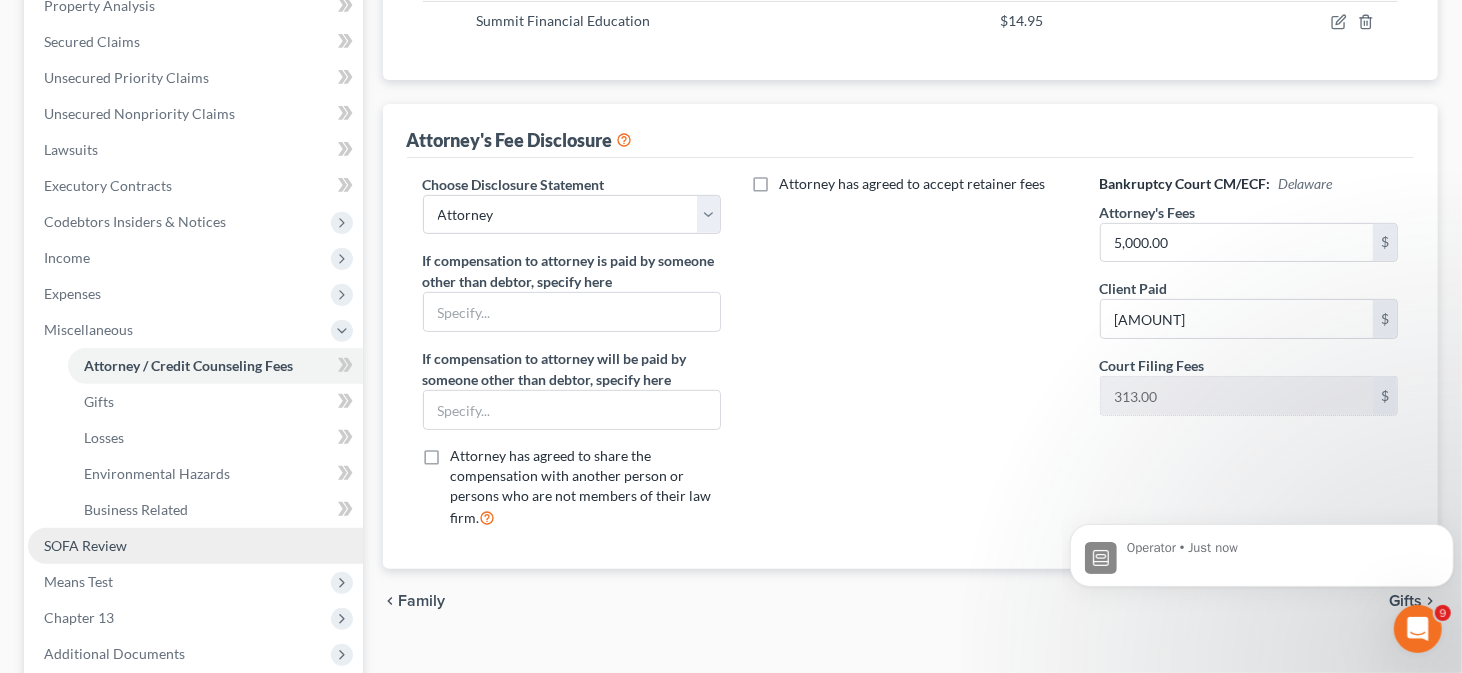 click on "SOFA Review" at bounding box center (85, 545) 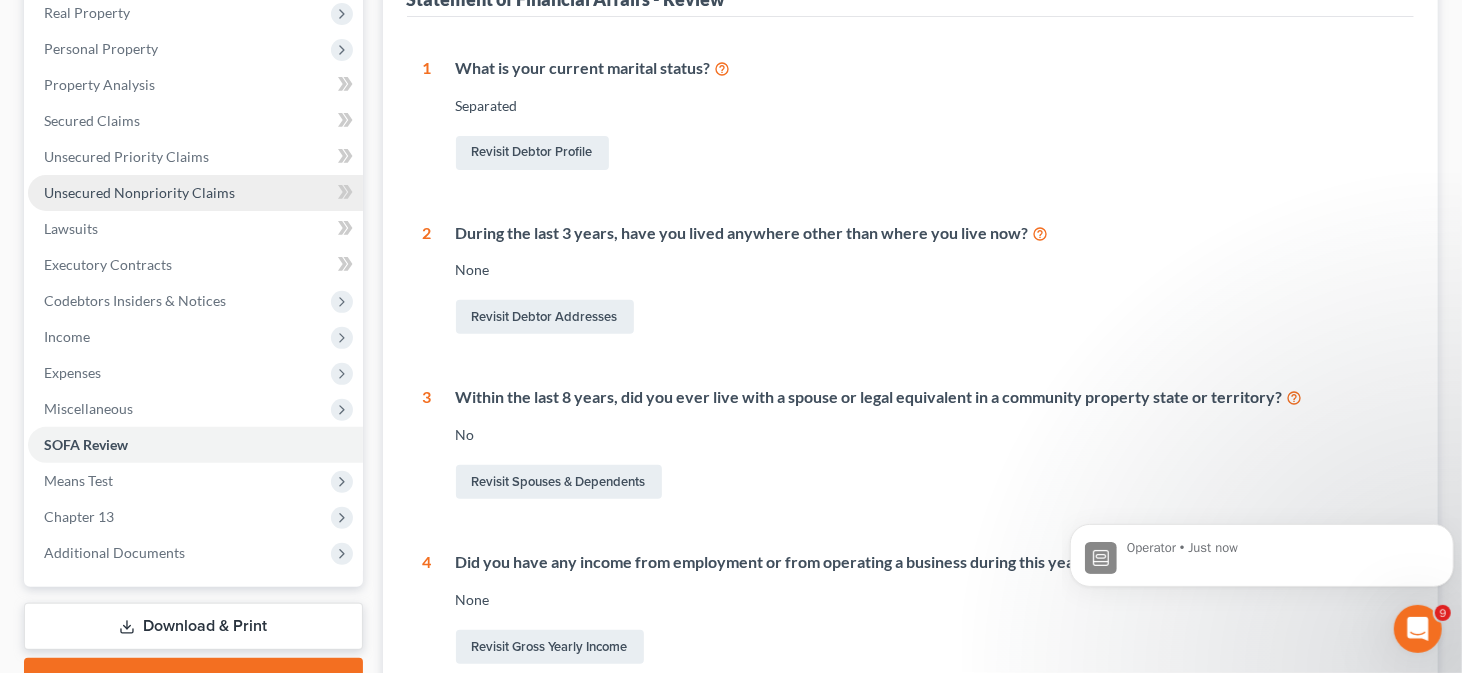 scroll, scrollTop: 0, scrollLeft: 0, axis: both 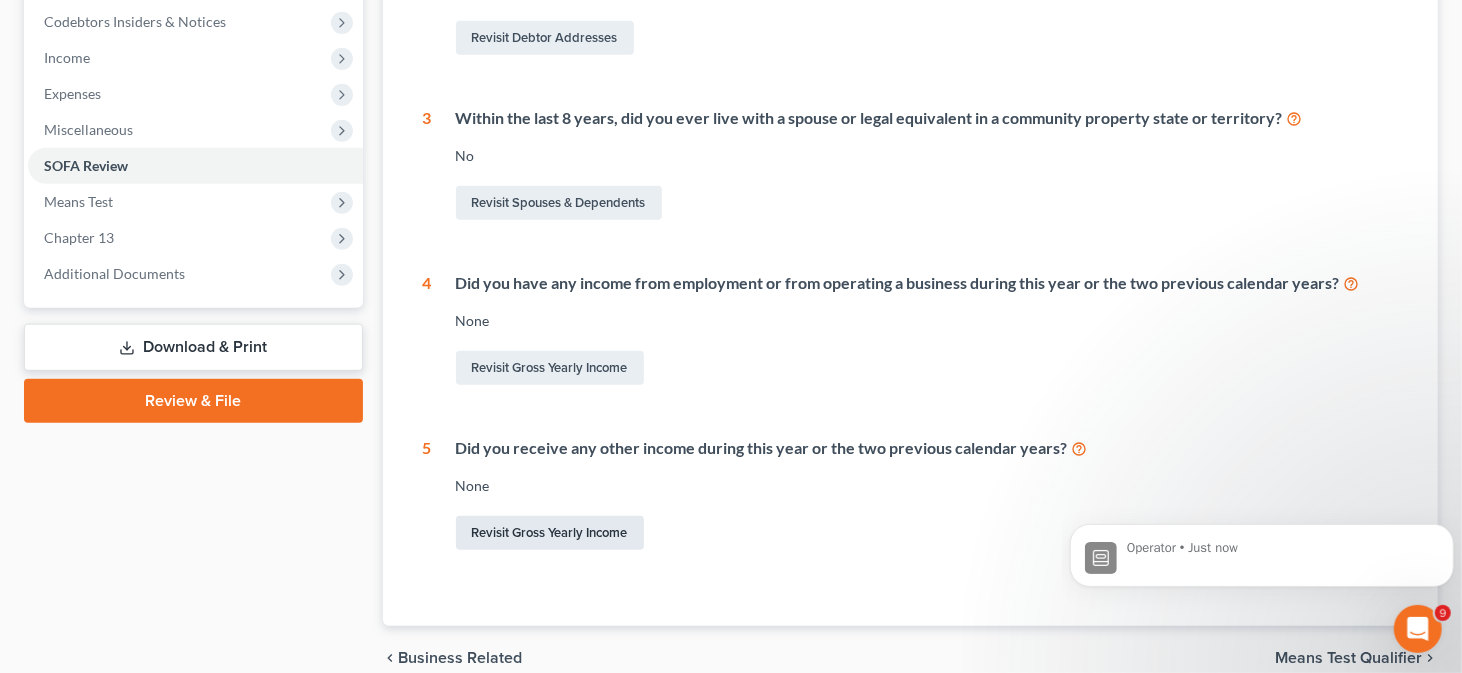 click on "Revisit Gross Yearly Income" at bounding box center [550, 533] 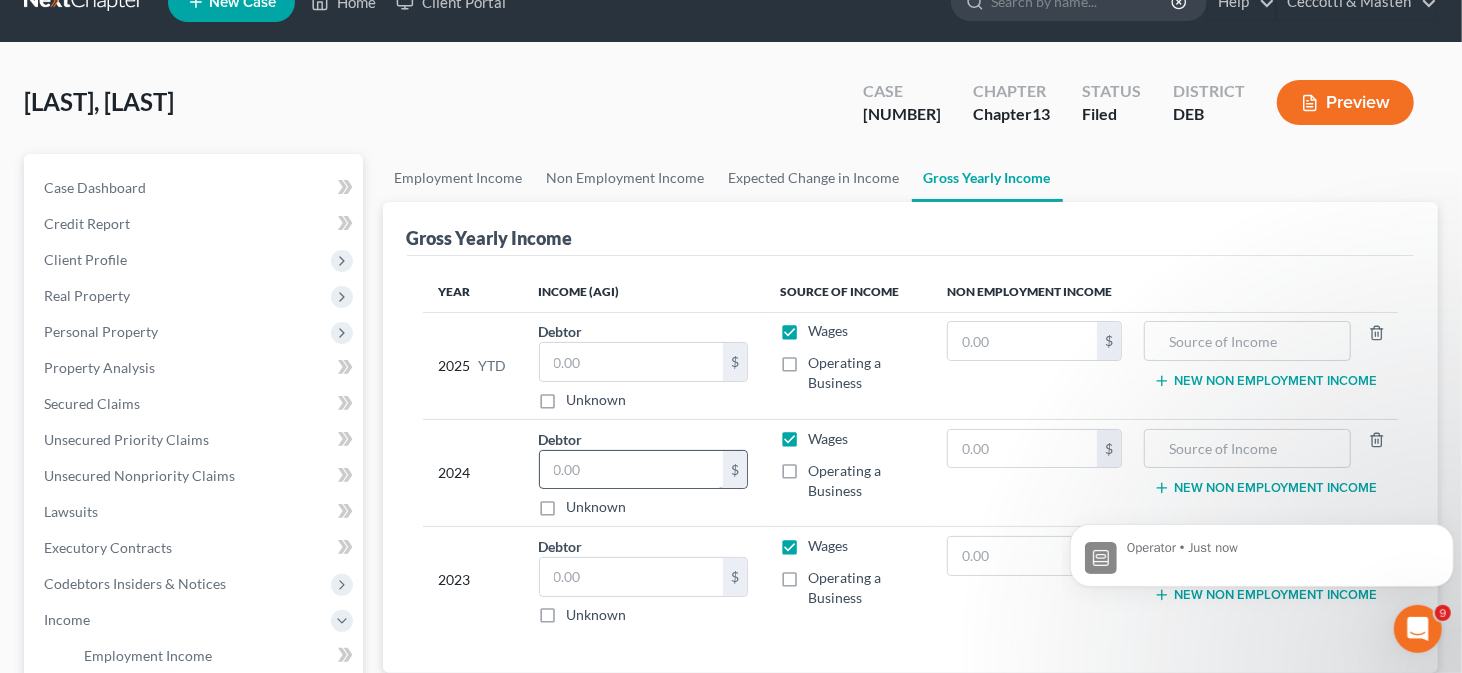 scroll, scrollTop: 0, scrollLeft: 0, axis: both 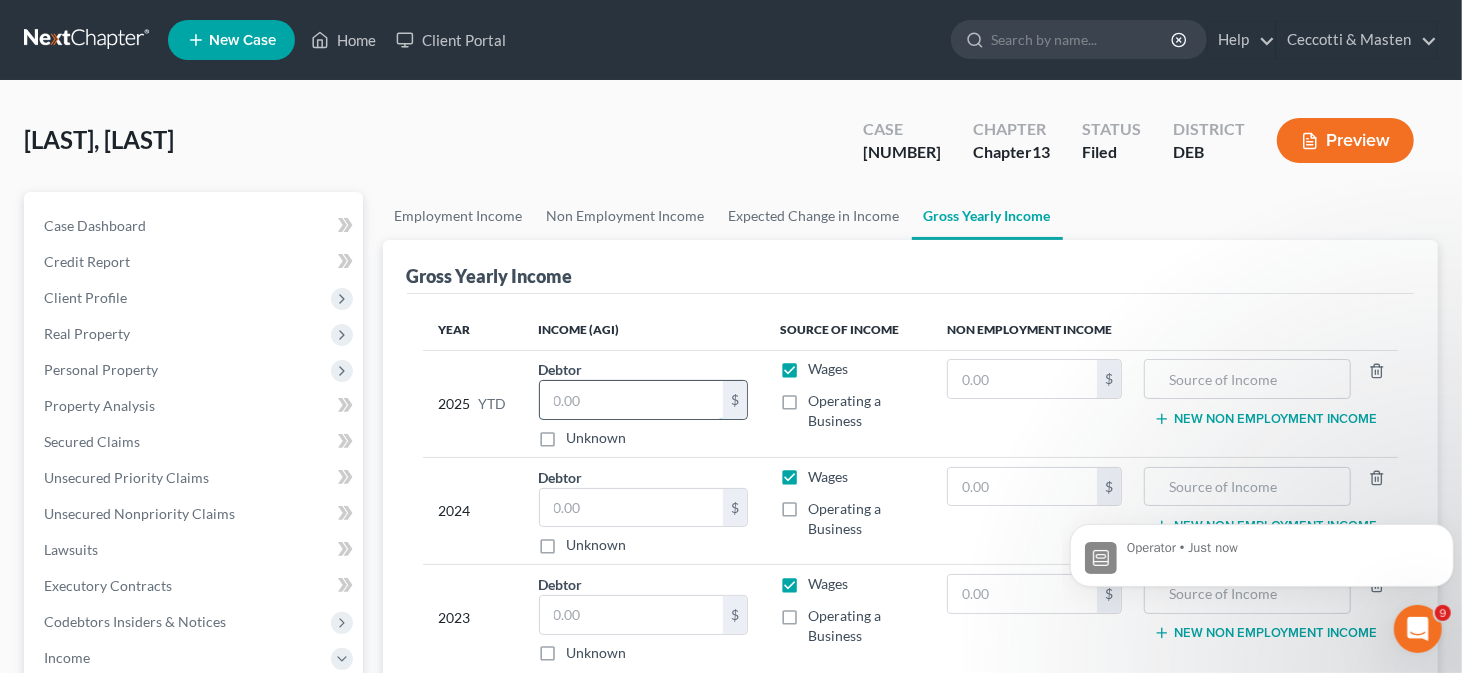 click at bounding box center [631, 400] 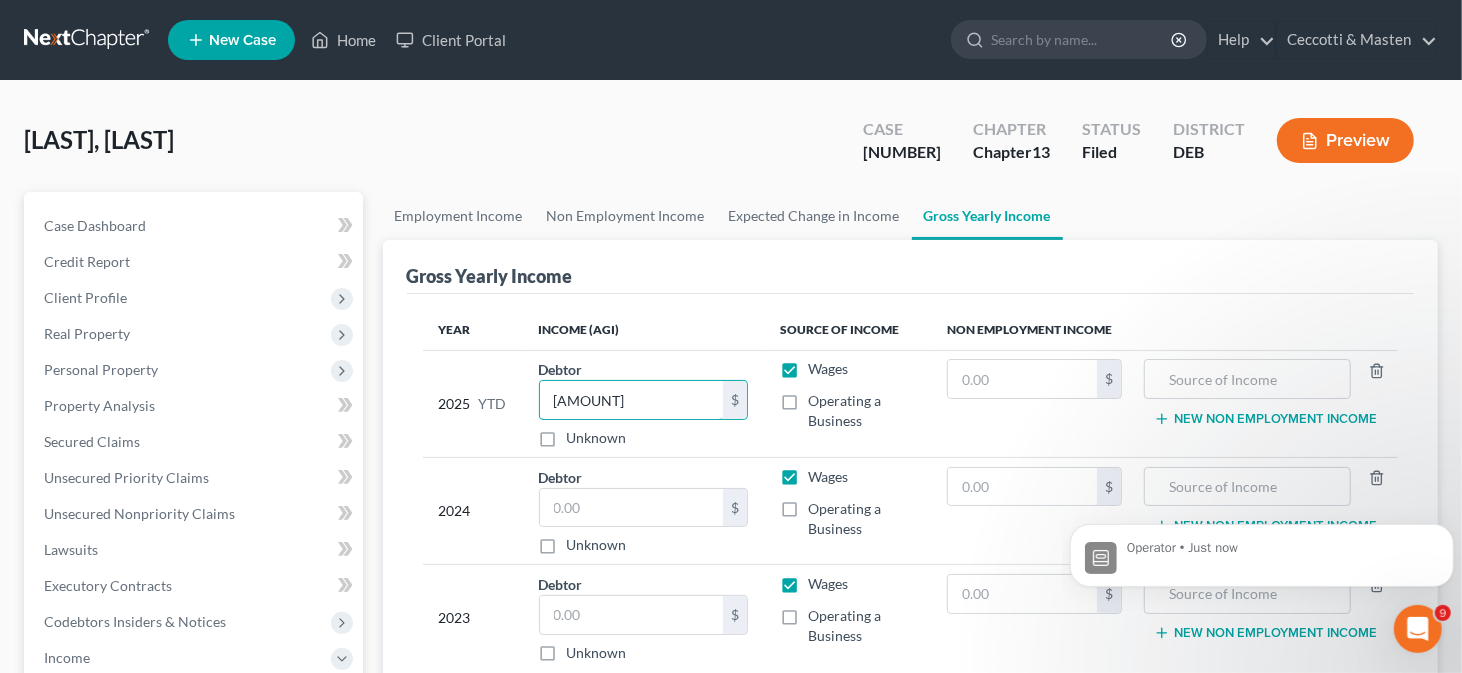 type on "[AMOUNT]" 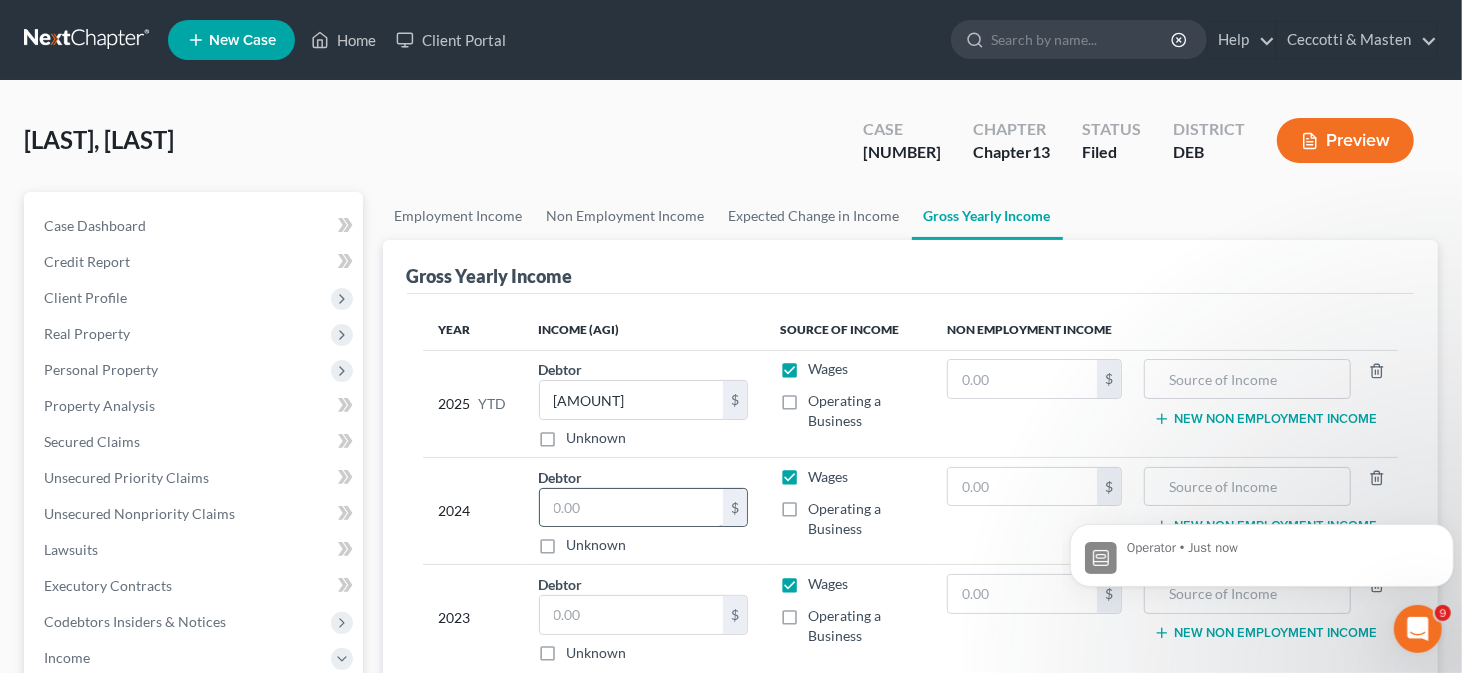 click at bounding box center [631, 508] 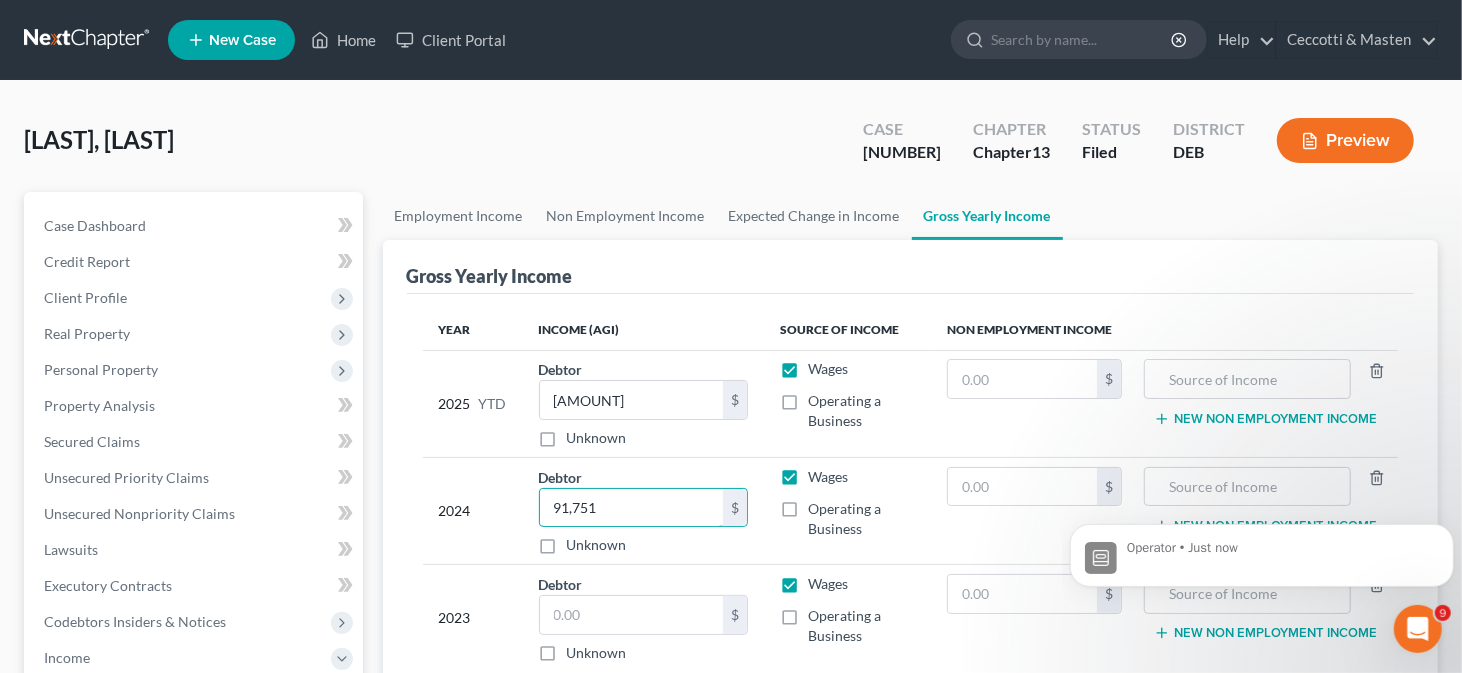 type on "91,751" 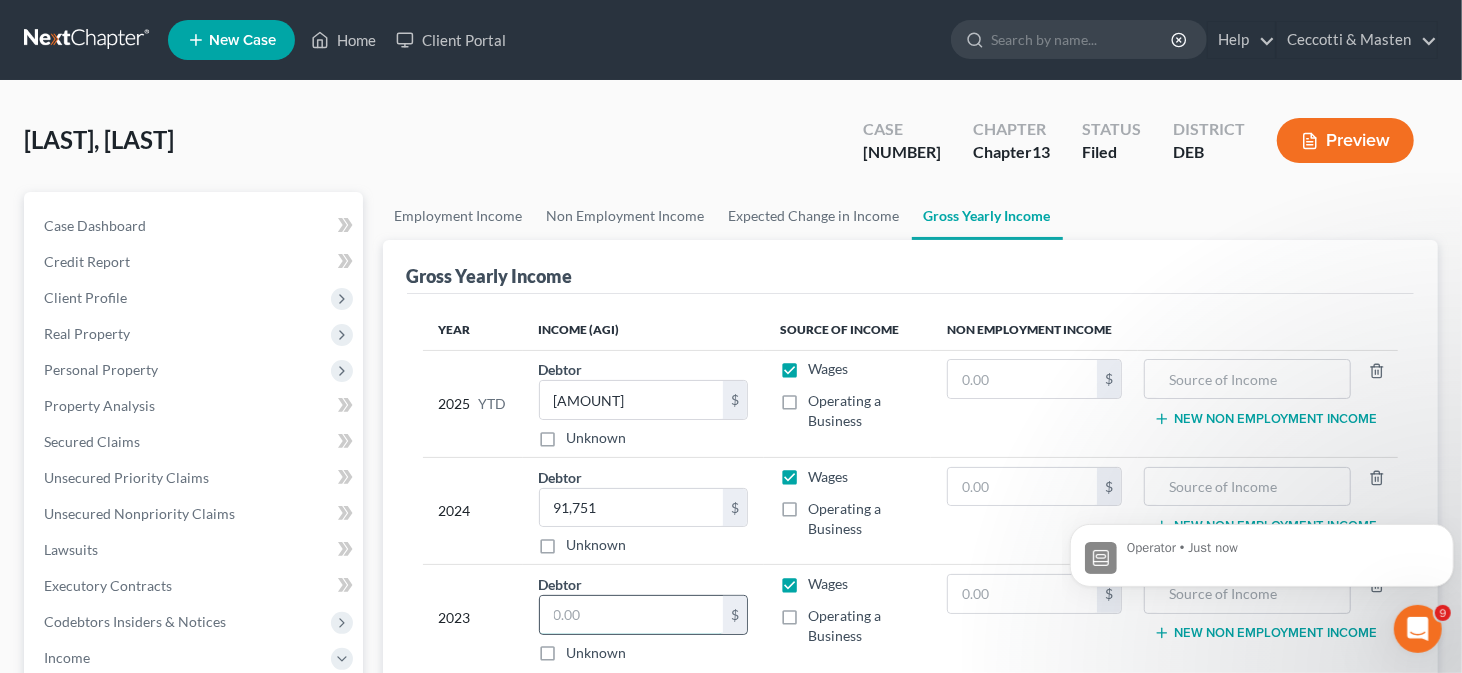click at bounding box center [631, 615] 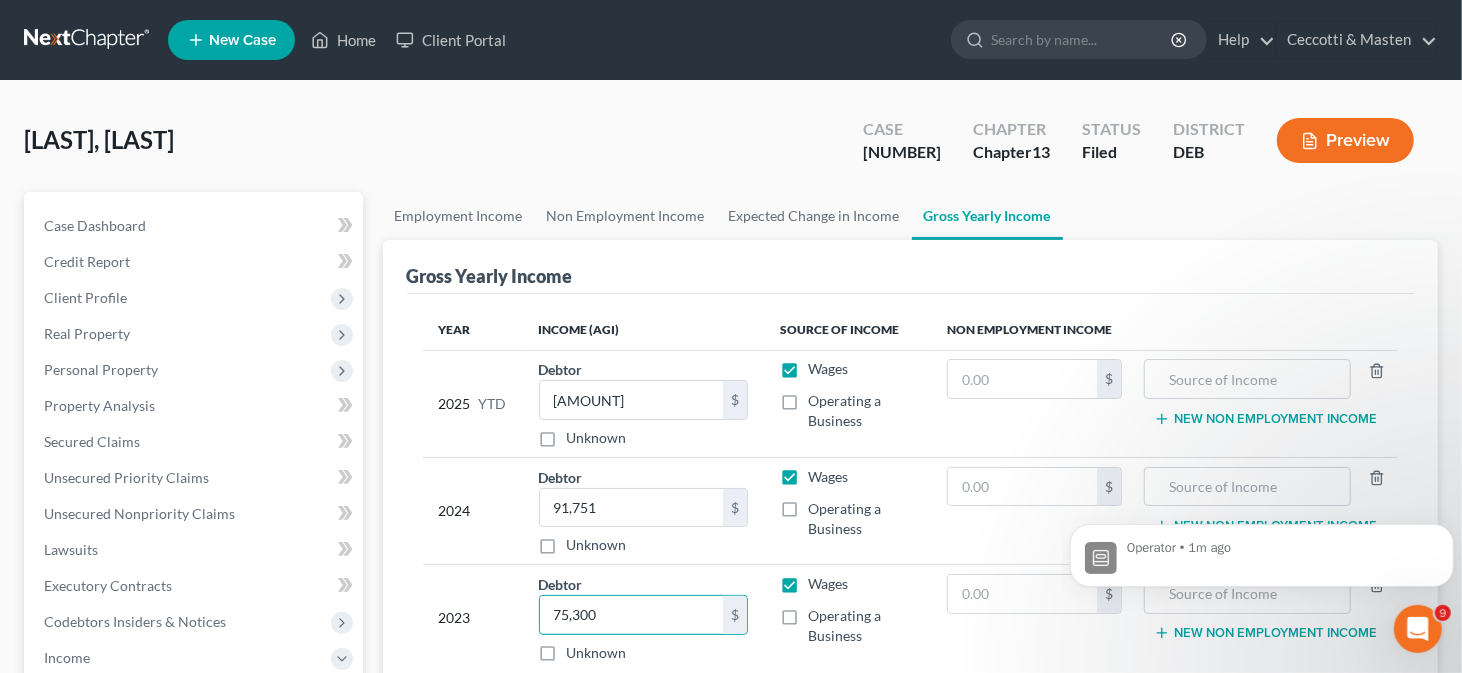 type on "75,300" 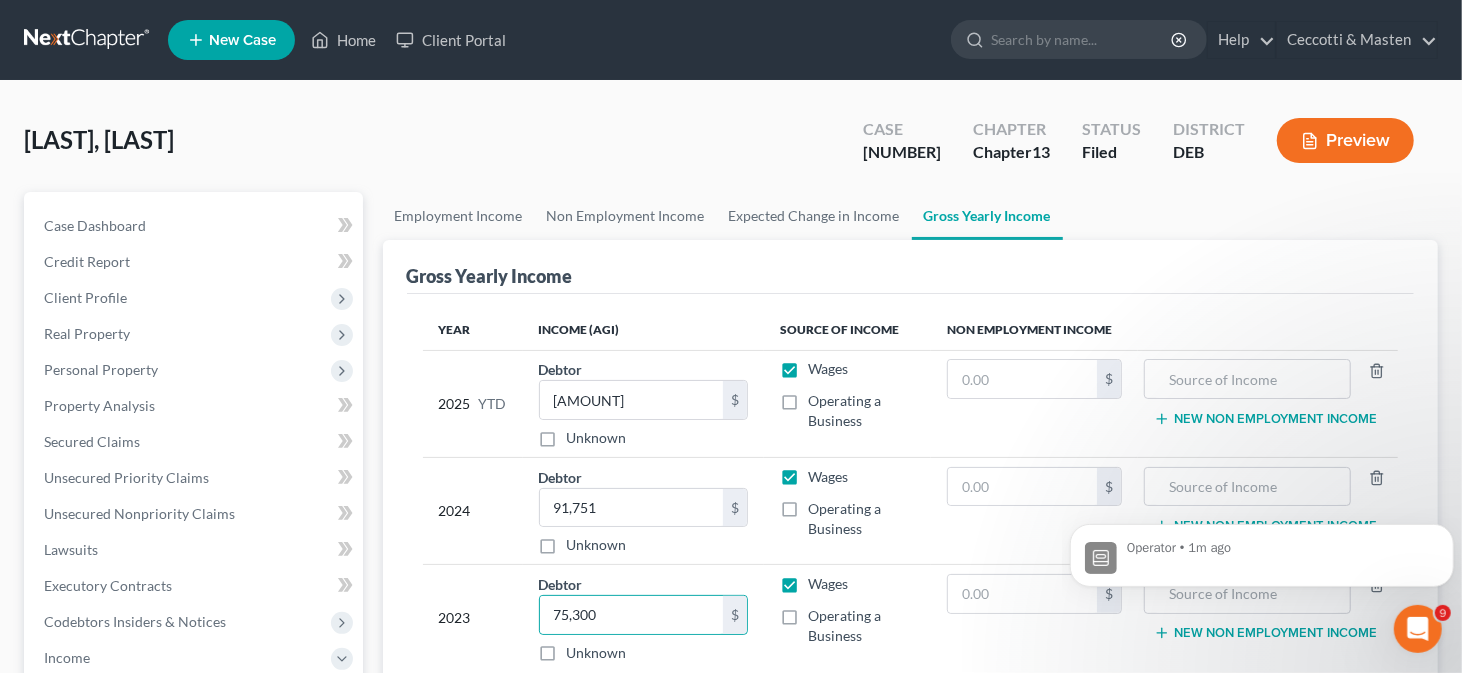click at bounding box center (1417, 628) 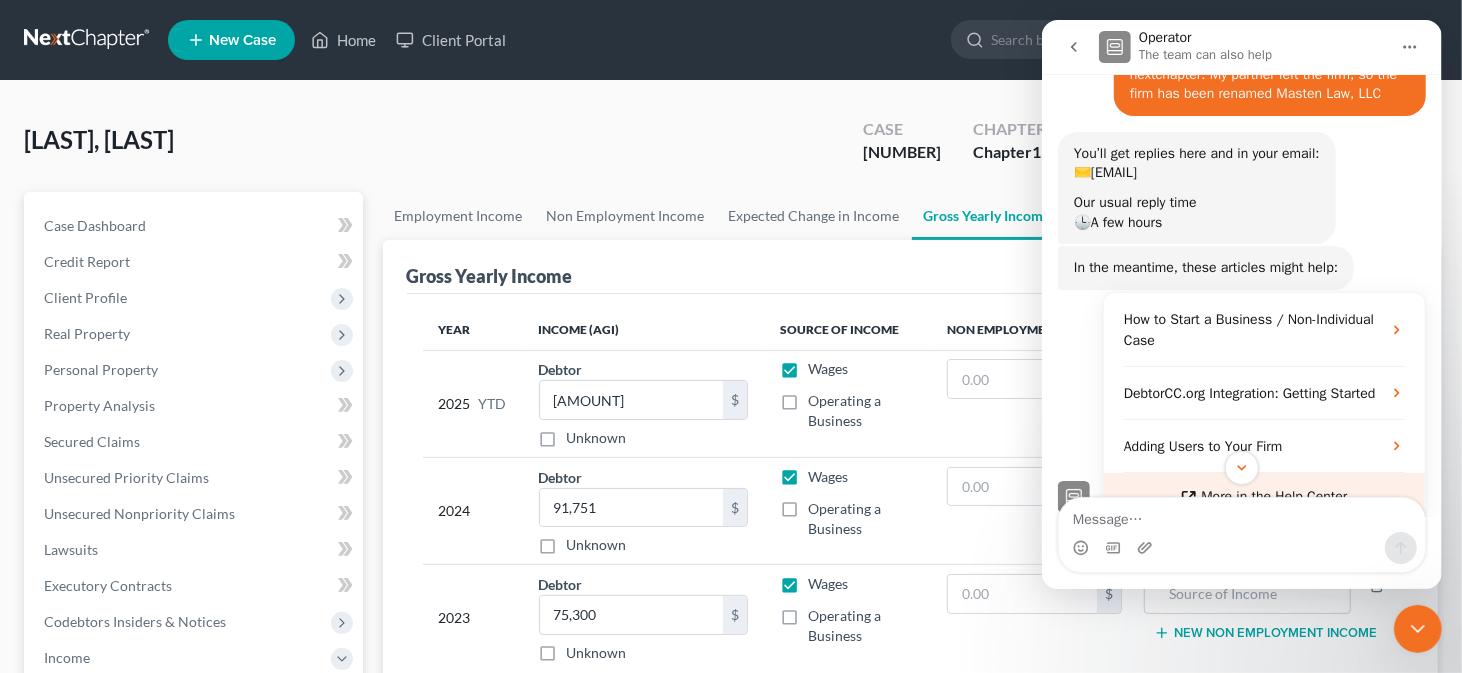 scroll, scrollTop: 210, scrollLeft: 0, axis: vertical 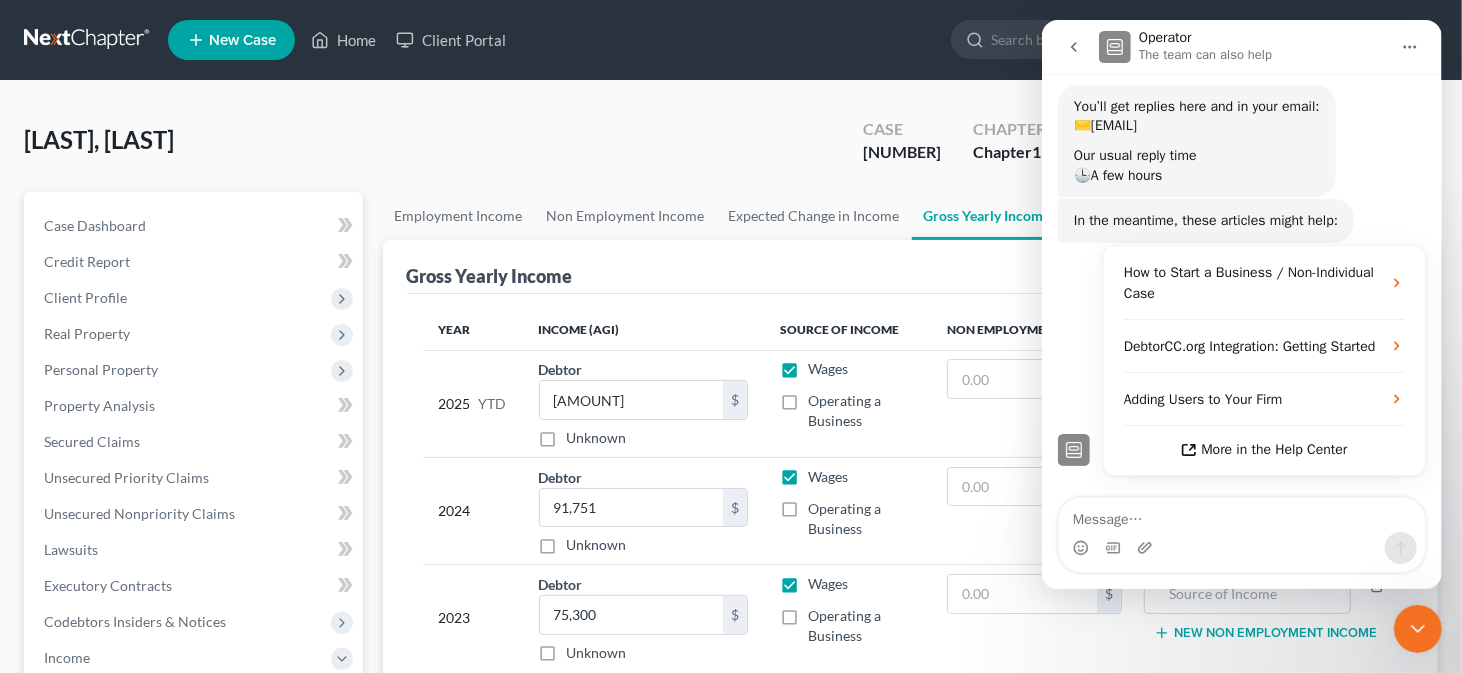 click at bounding box center [1073, 47] 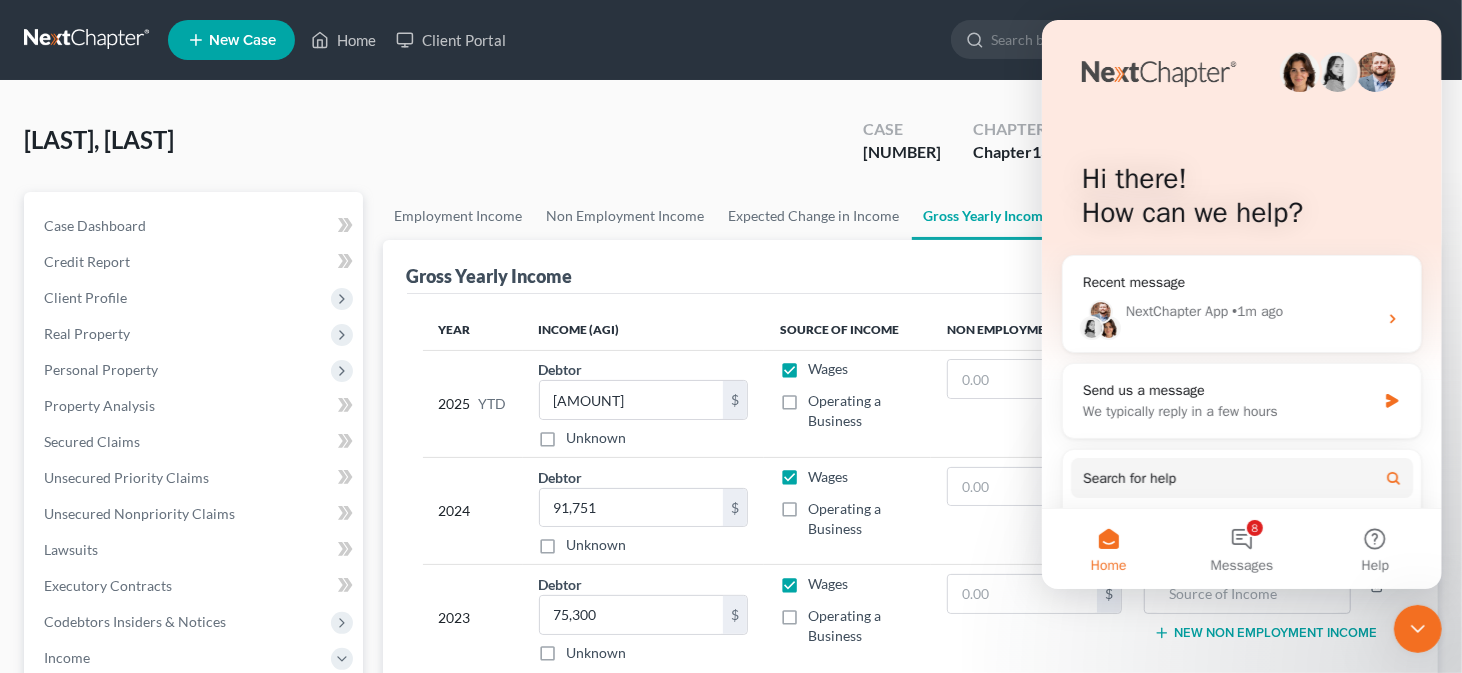 scroll, scrollTop: 0, scrollLeft: 0, axis: both 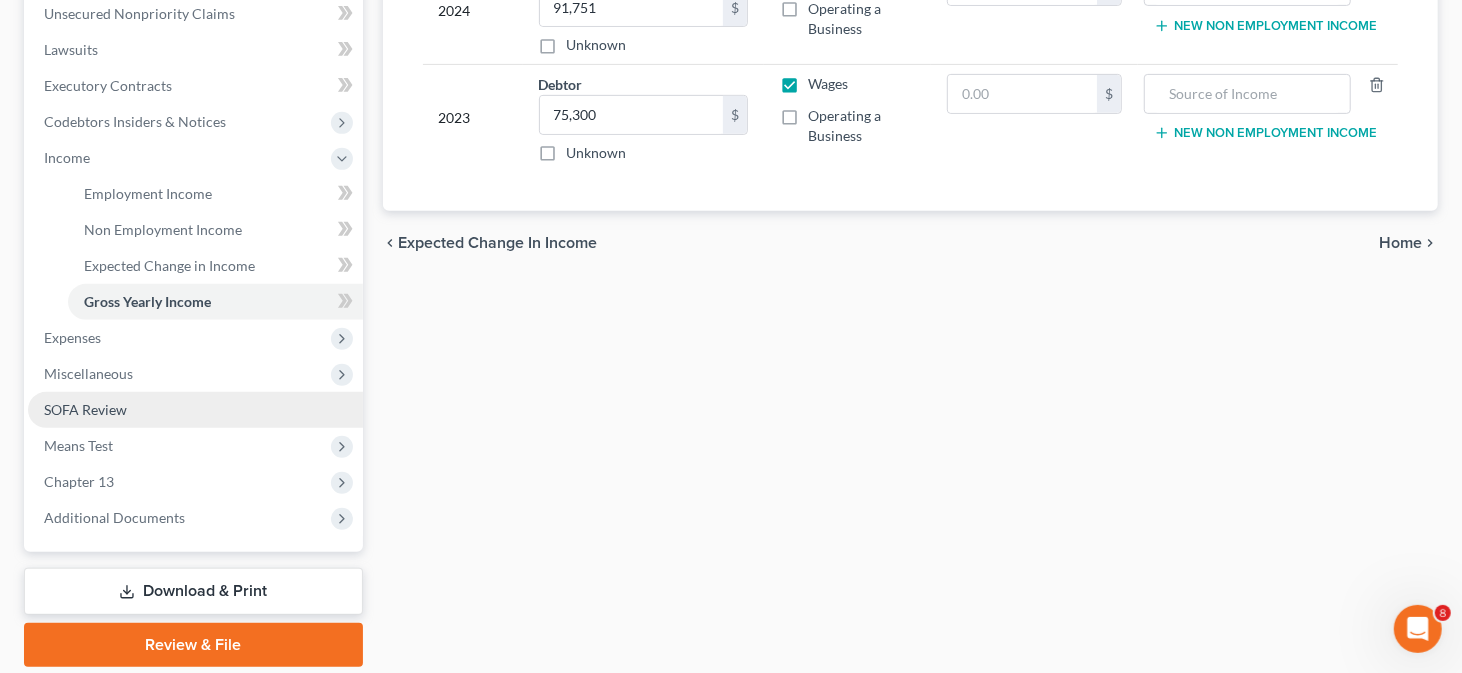 click on "SOFA Review" at bounding box center [195, 410] 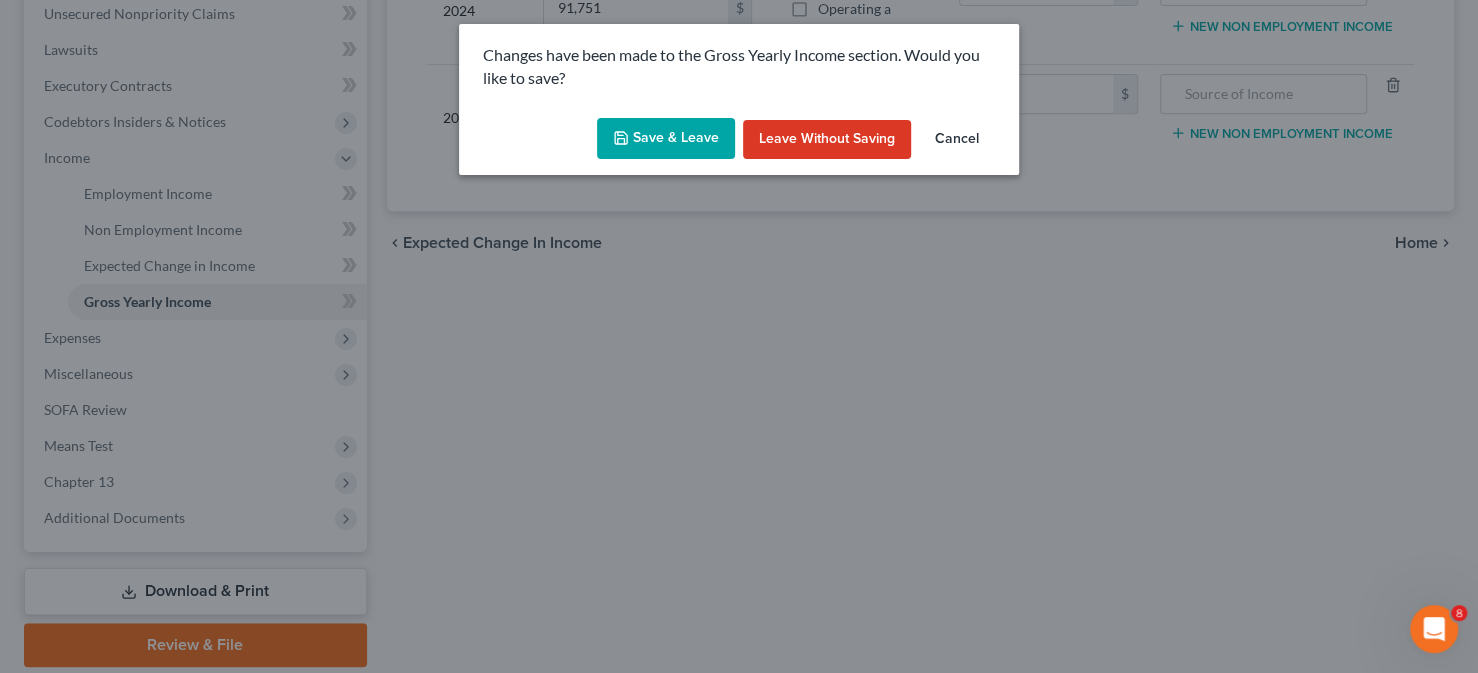 click on "Save & Leave" at bounding box center (666, 139) 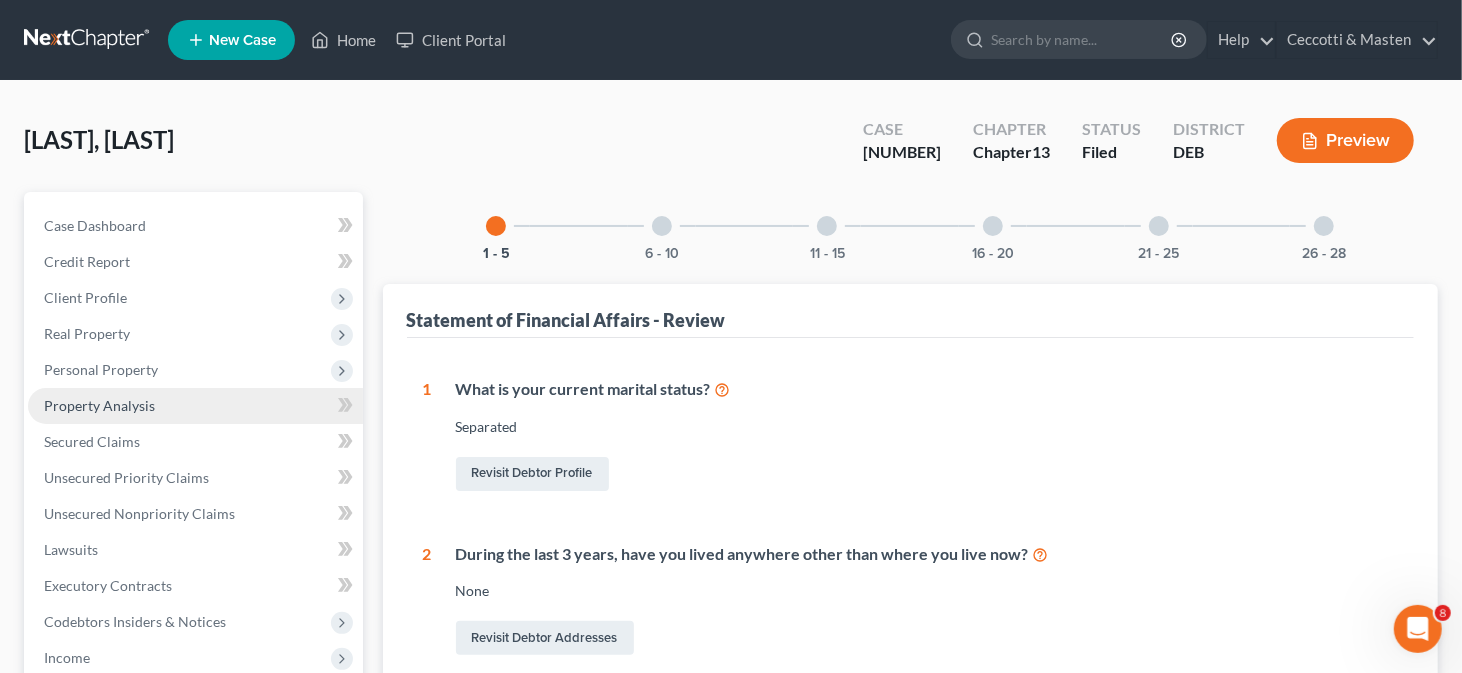 scroll, scrollTop: 100, scrollLeft: 0, axis: vertical 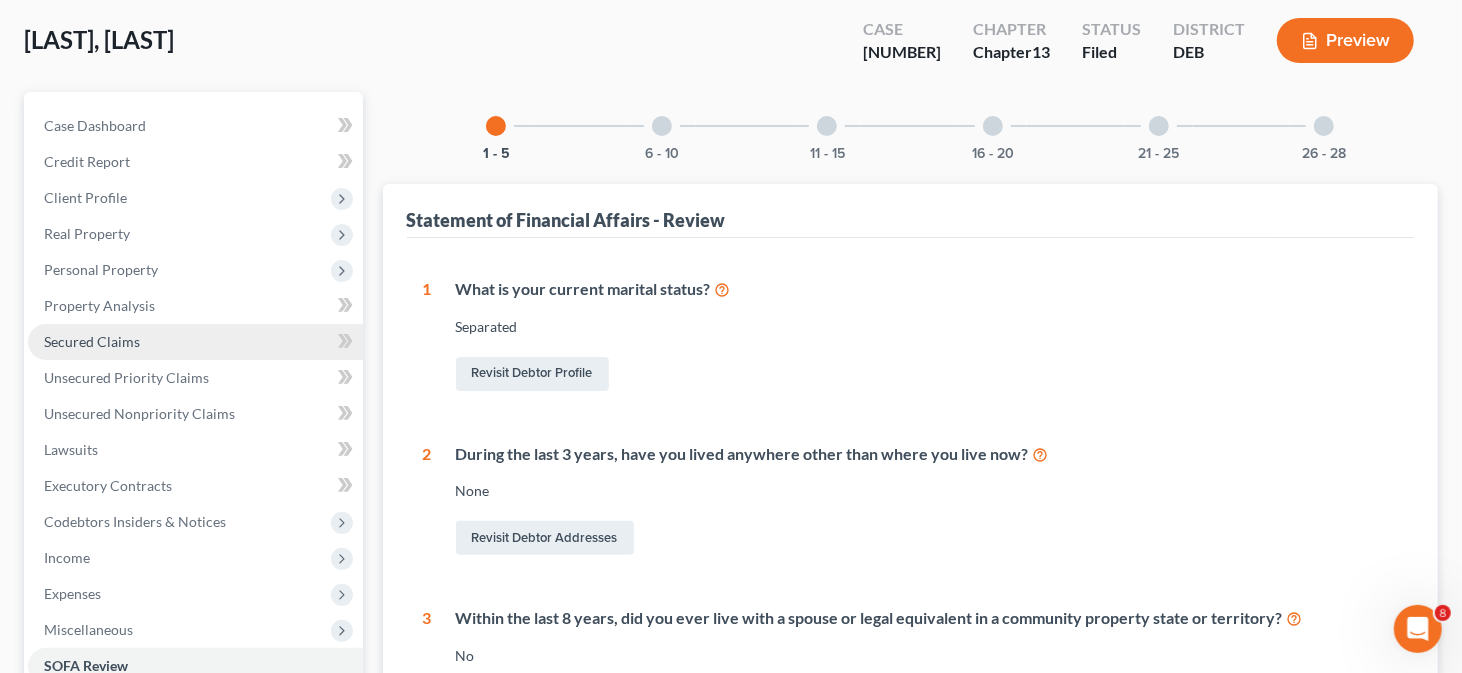 click on "Secured Claims" at bounding box center (195, 342) 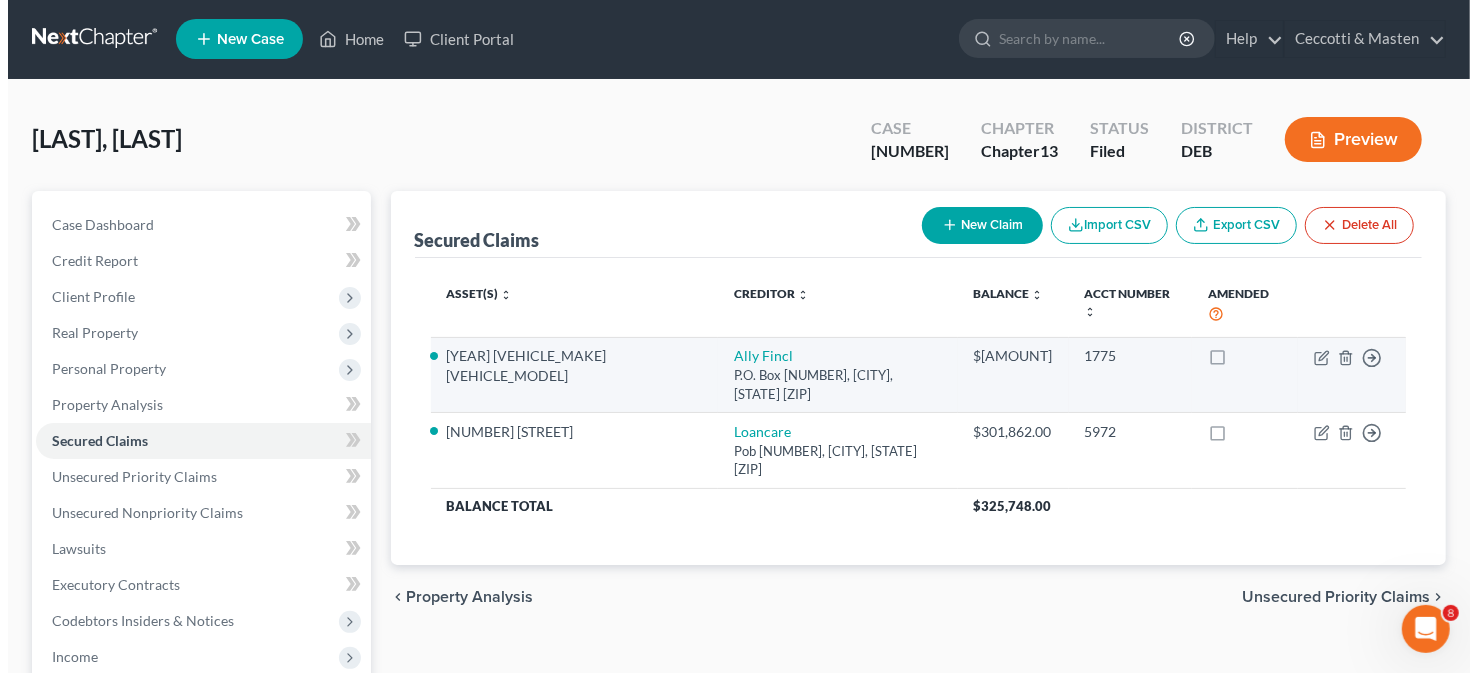 scroll, scrollTop: 0, scrollLeft: 0, axis: both 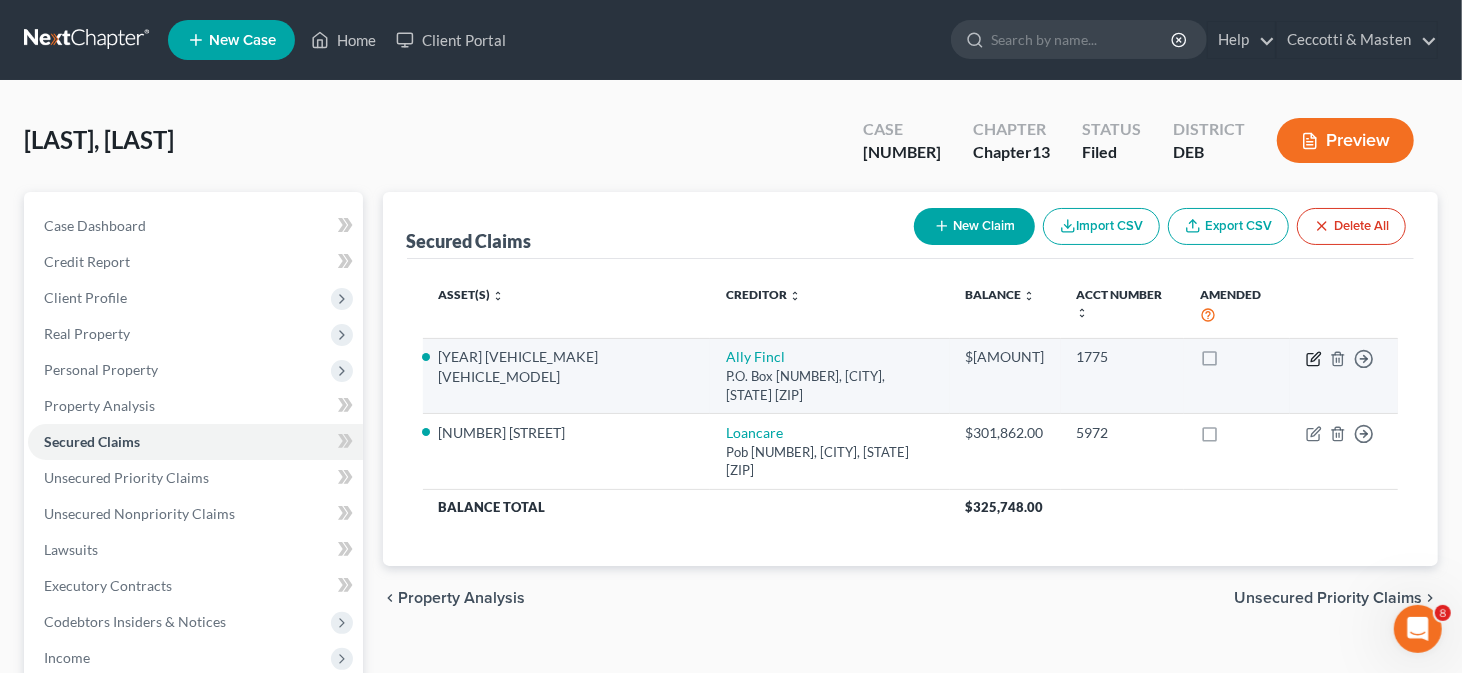 click 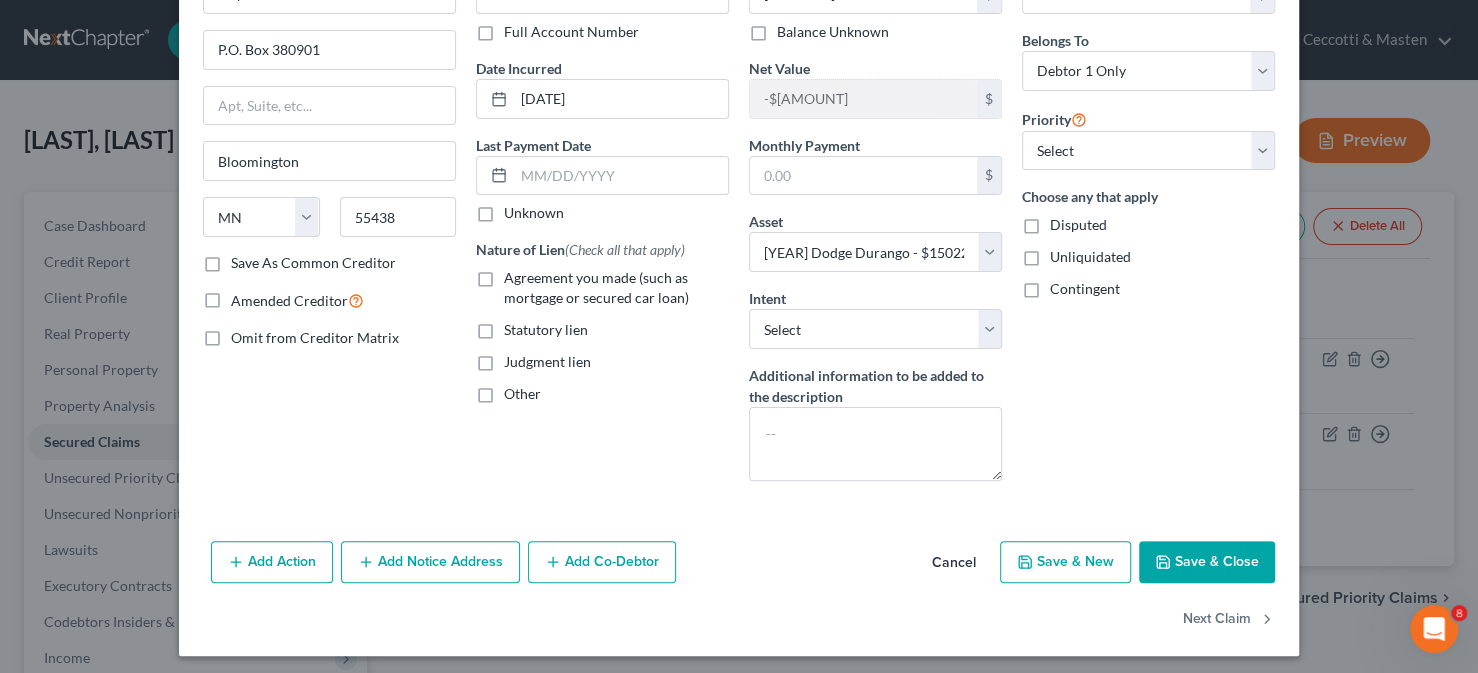 scroll, scrollTop: 143, scrollLeft: 0, axis: vertical 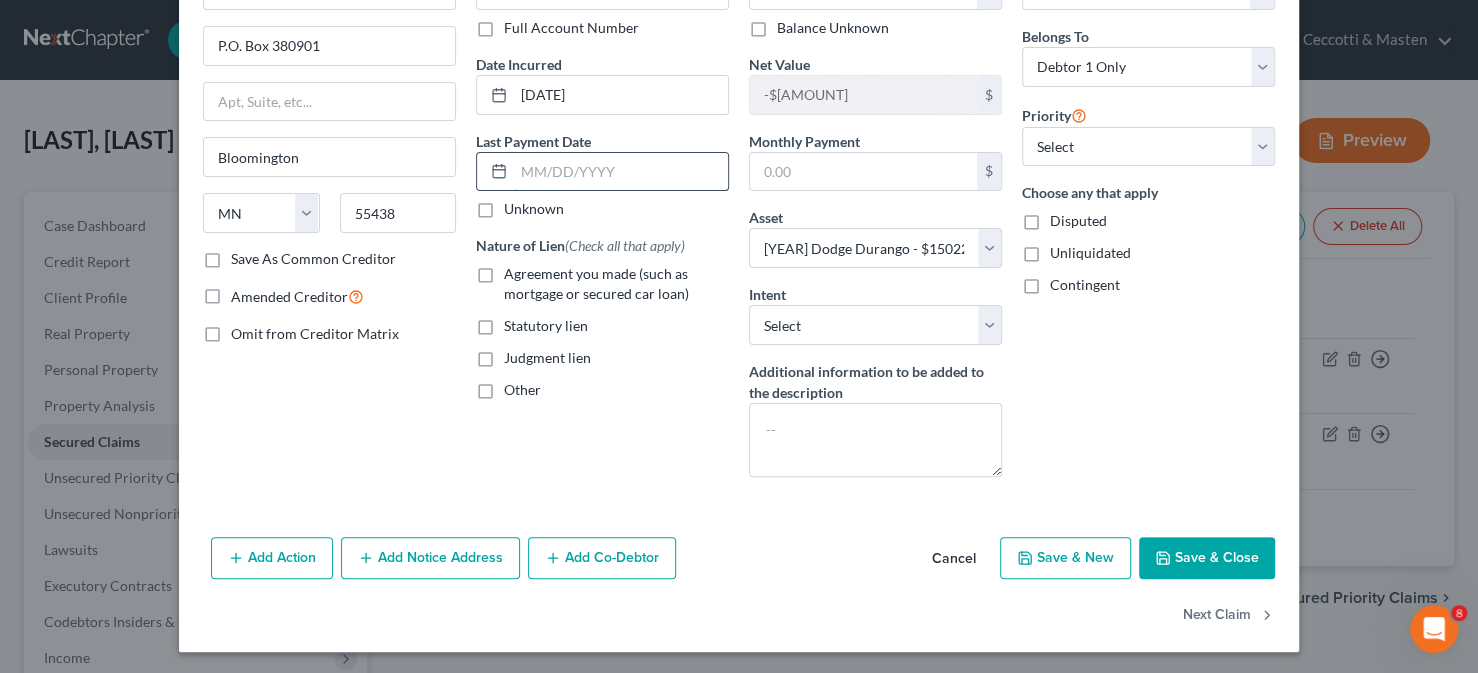 click at bounding box center (621, 172) 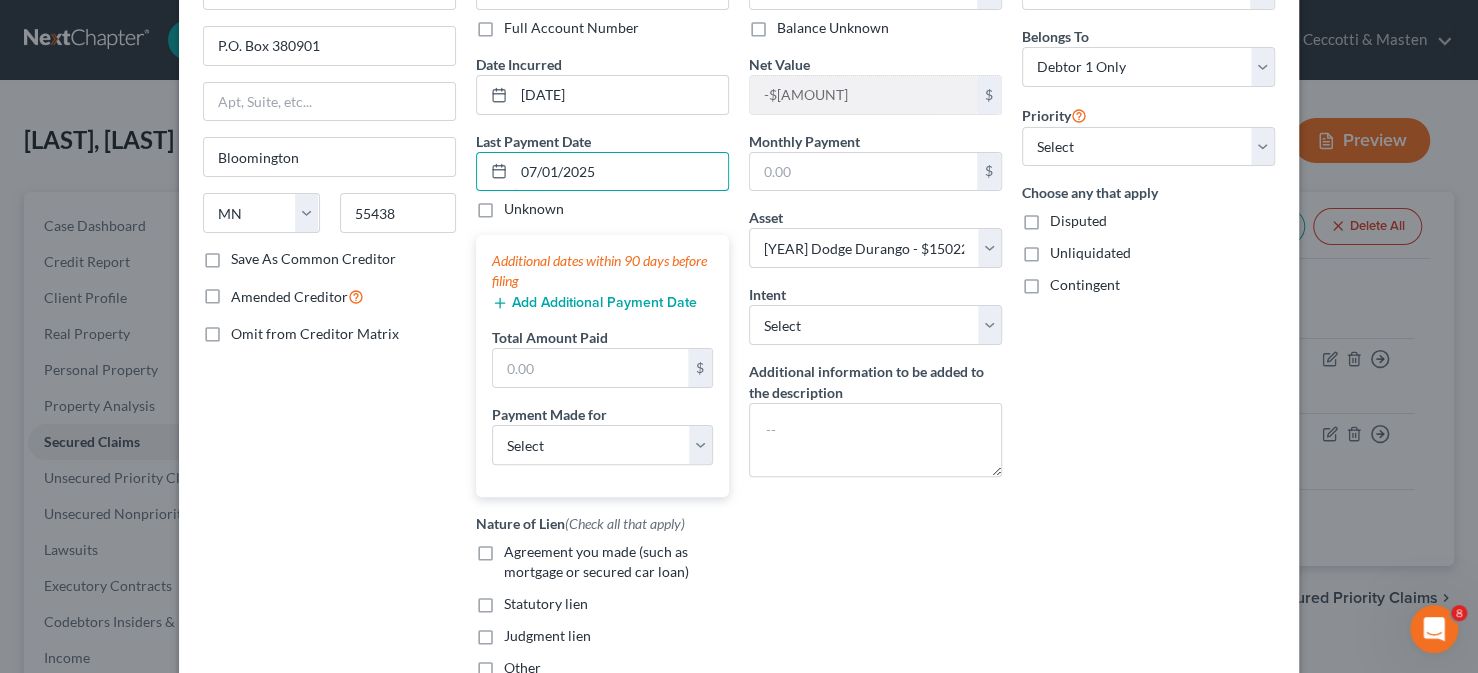 type on "07/01/2025" 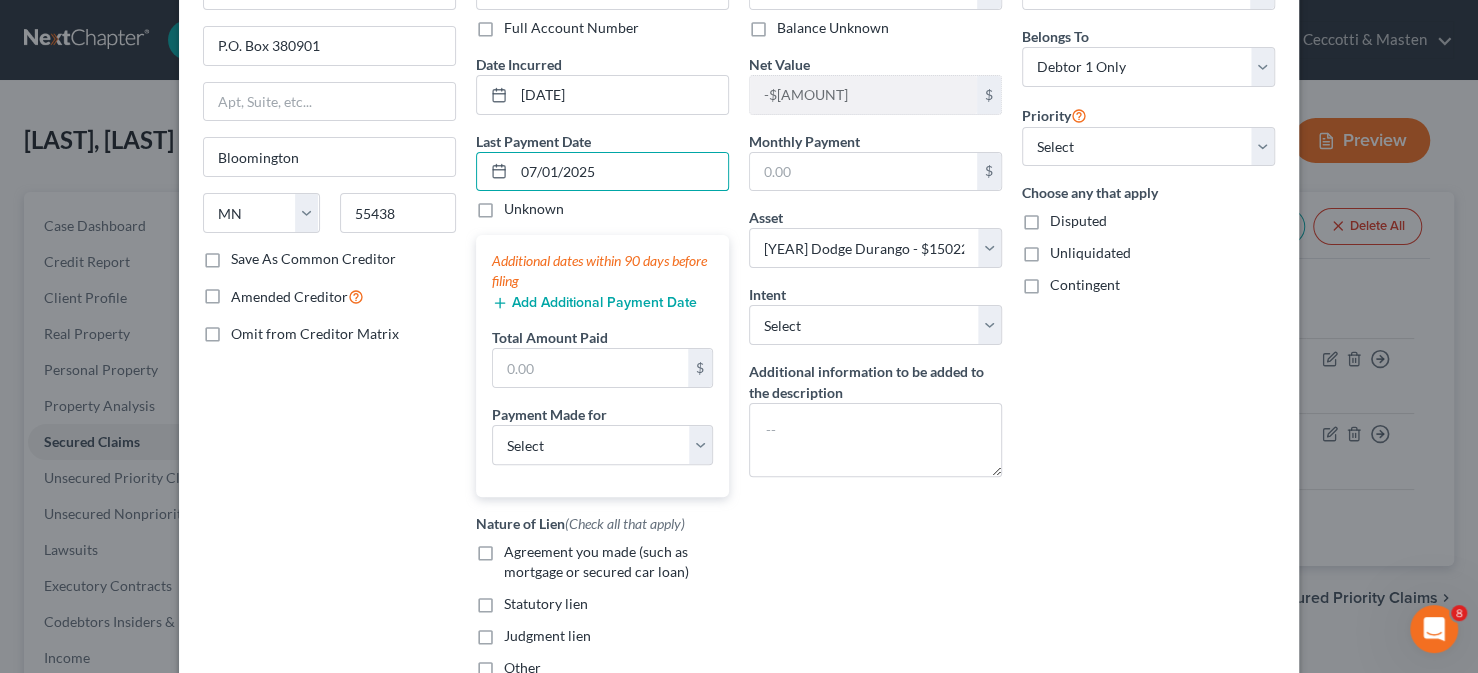 click on "Add Additional Payment Date" at bounding box center [594, 303] 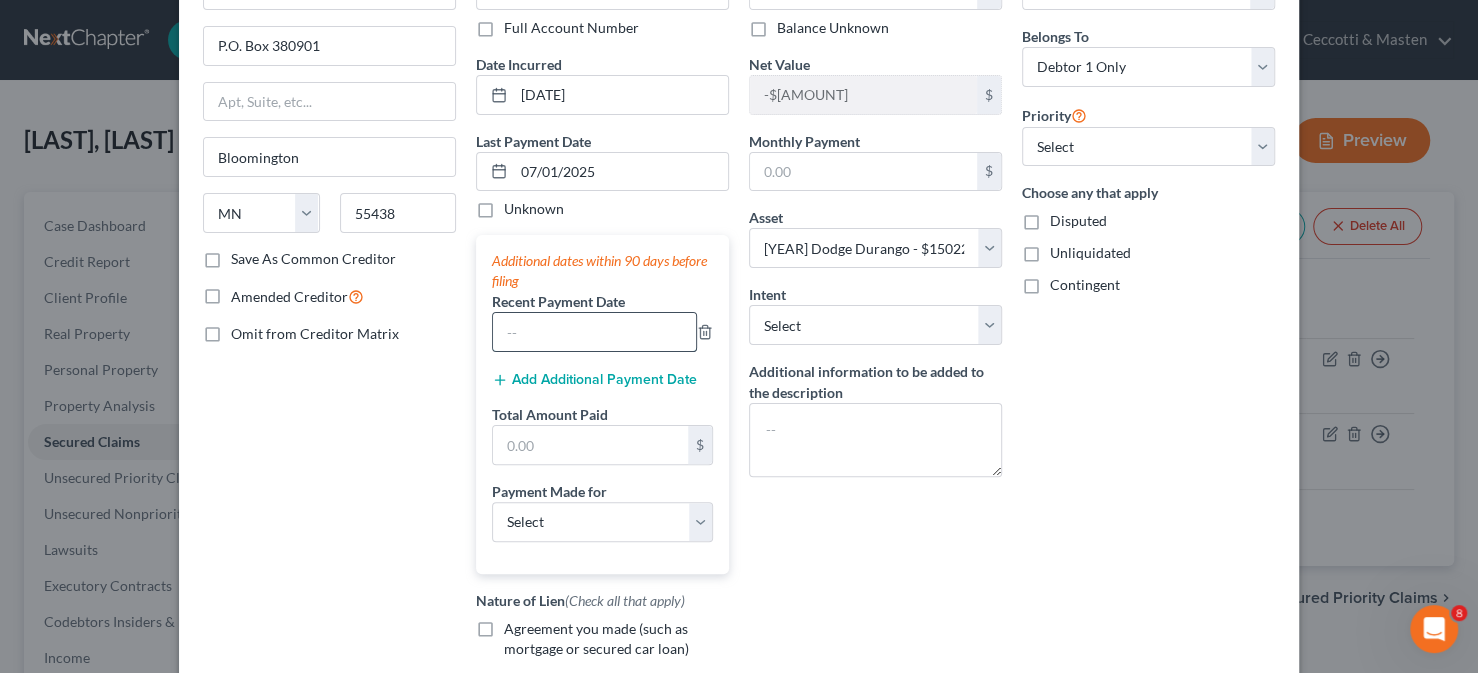 click at bounding box center (594, 332) 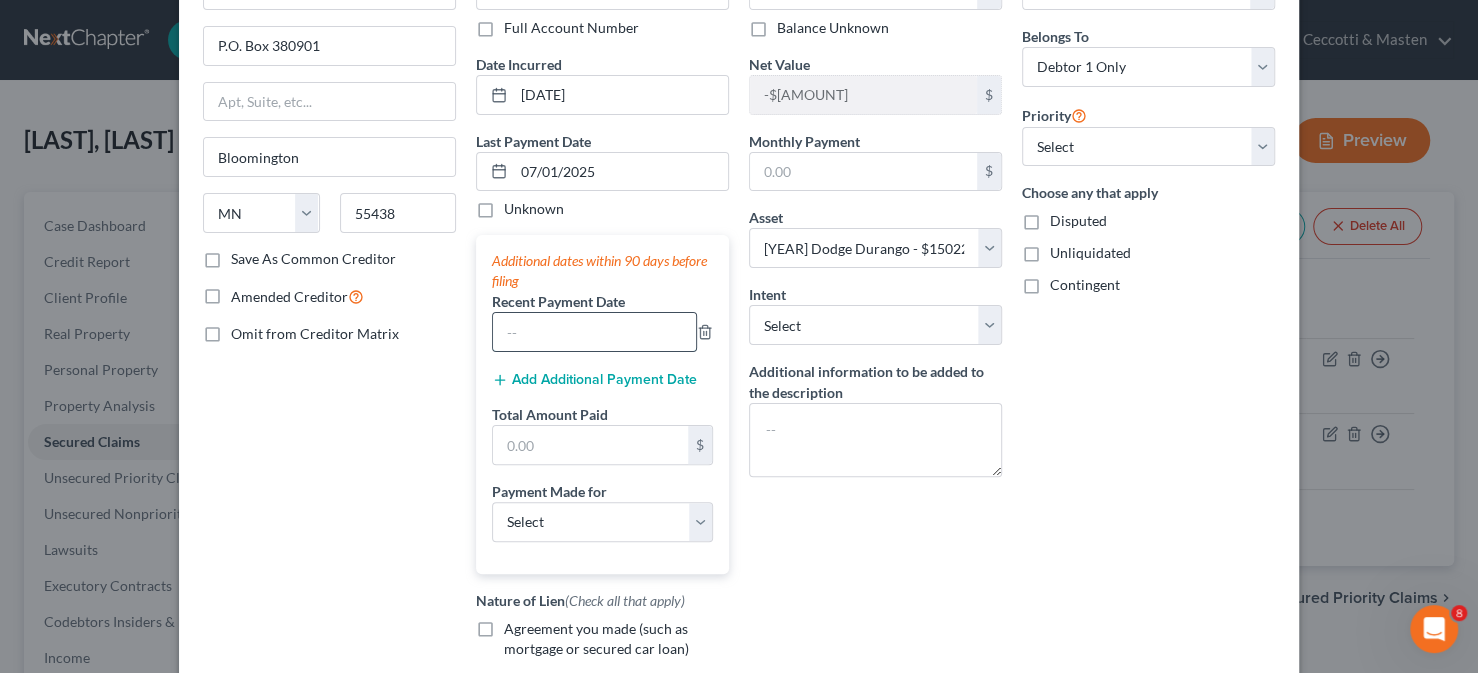 type on "[DATE]" 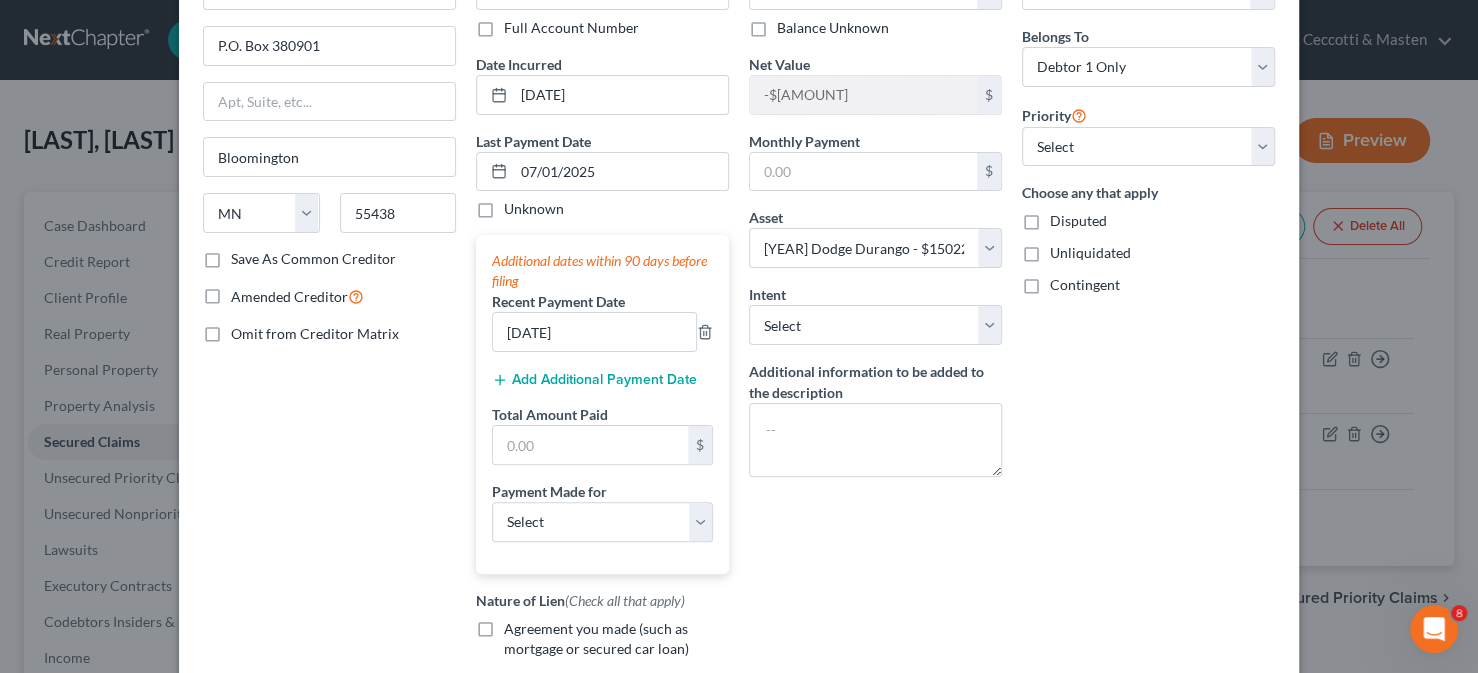 click on "Add Additional Payment Date" at bounding box center (594, 380) 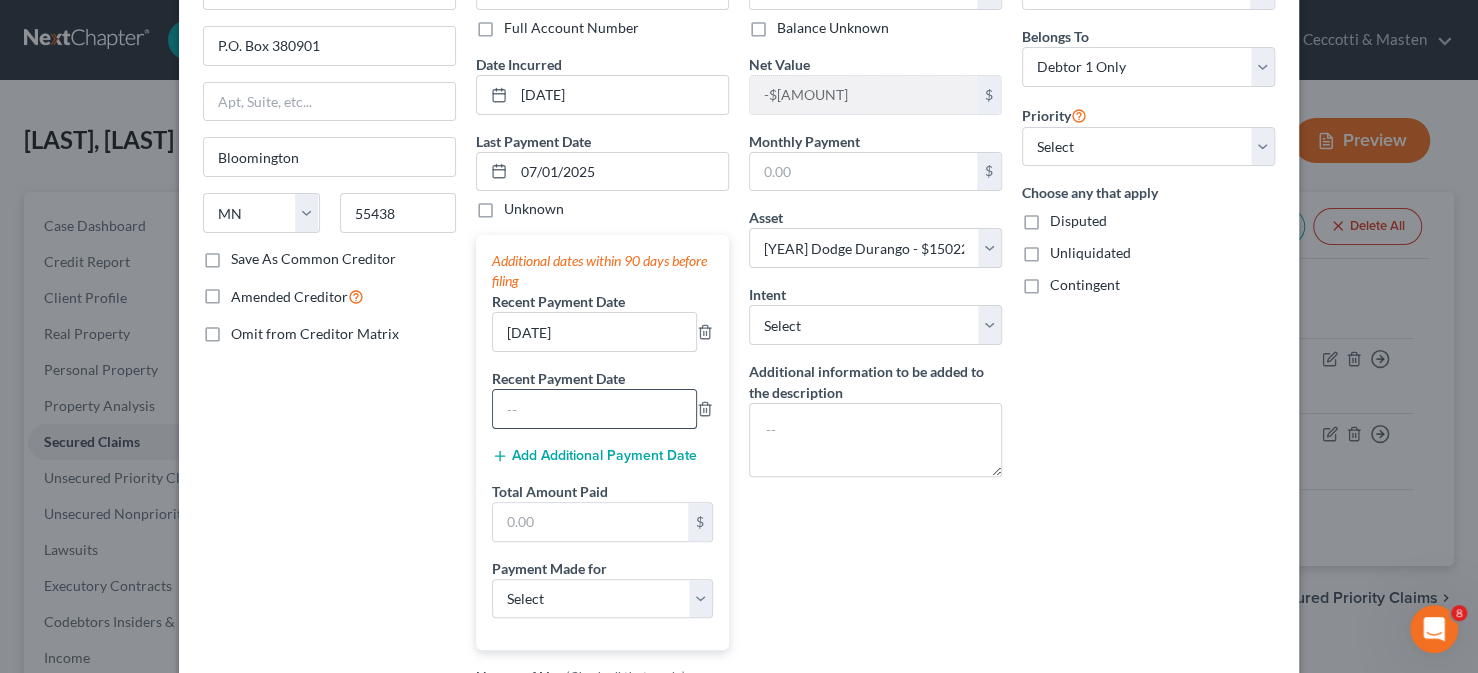 click at bounding box center [594, 409] 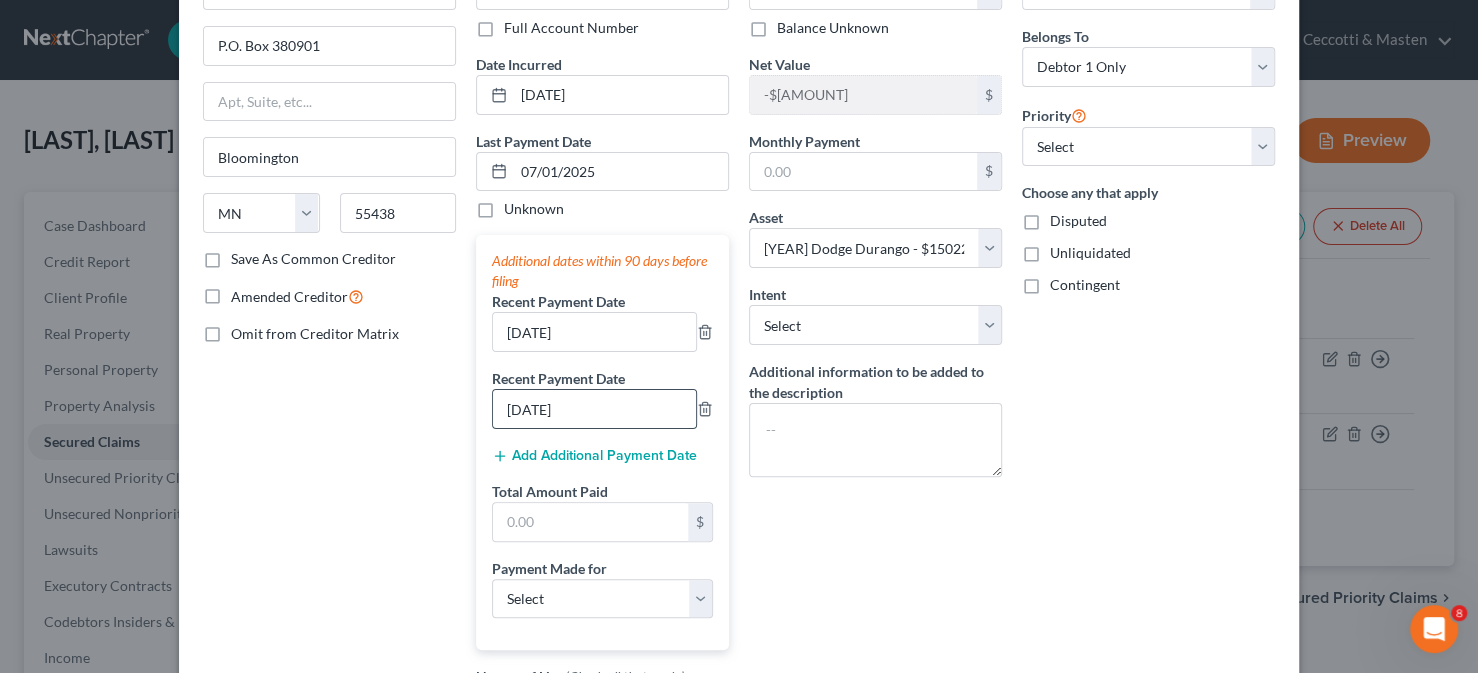 click on "[DATE]" at bounding box center [594, 409] 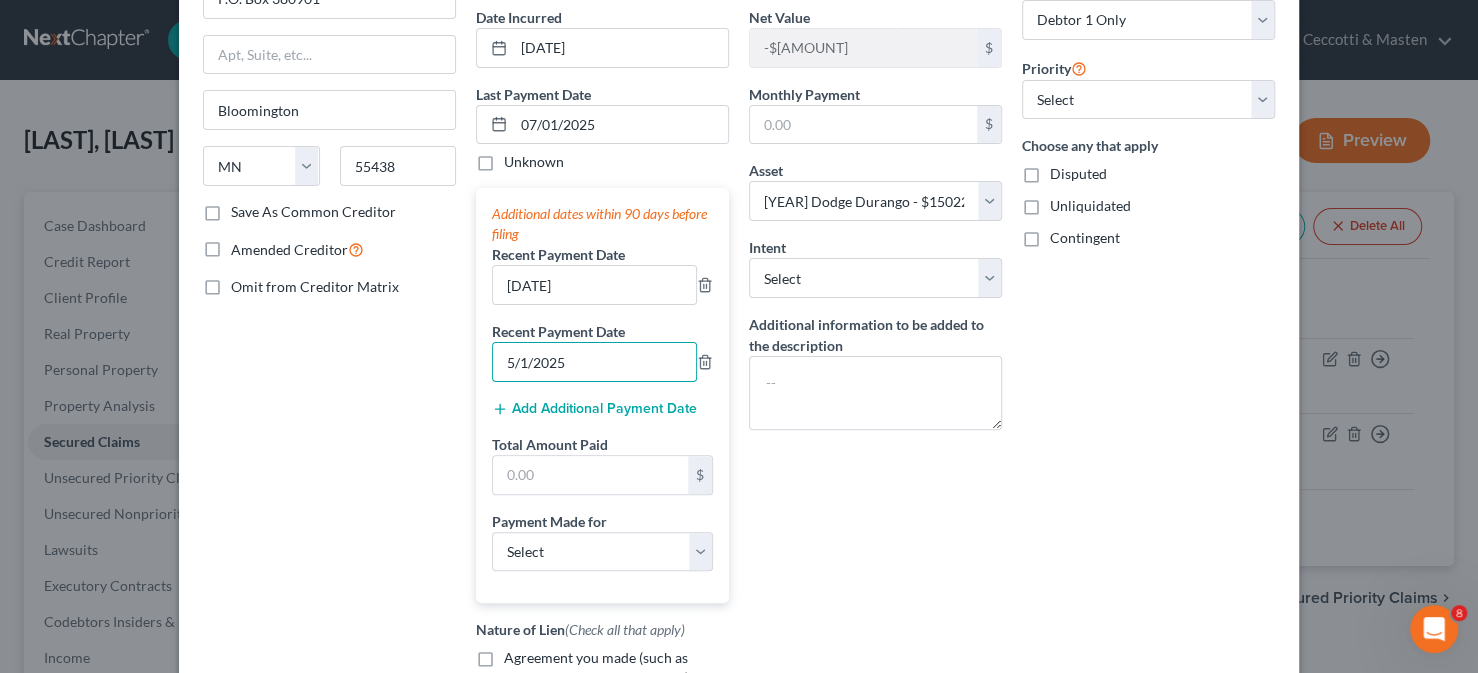 scroll, scrollTop: 200, scrollLeft: 0, axis: vertical 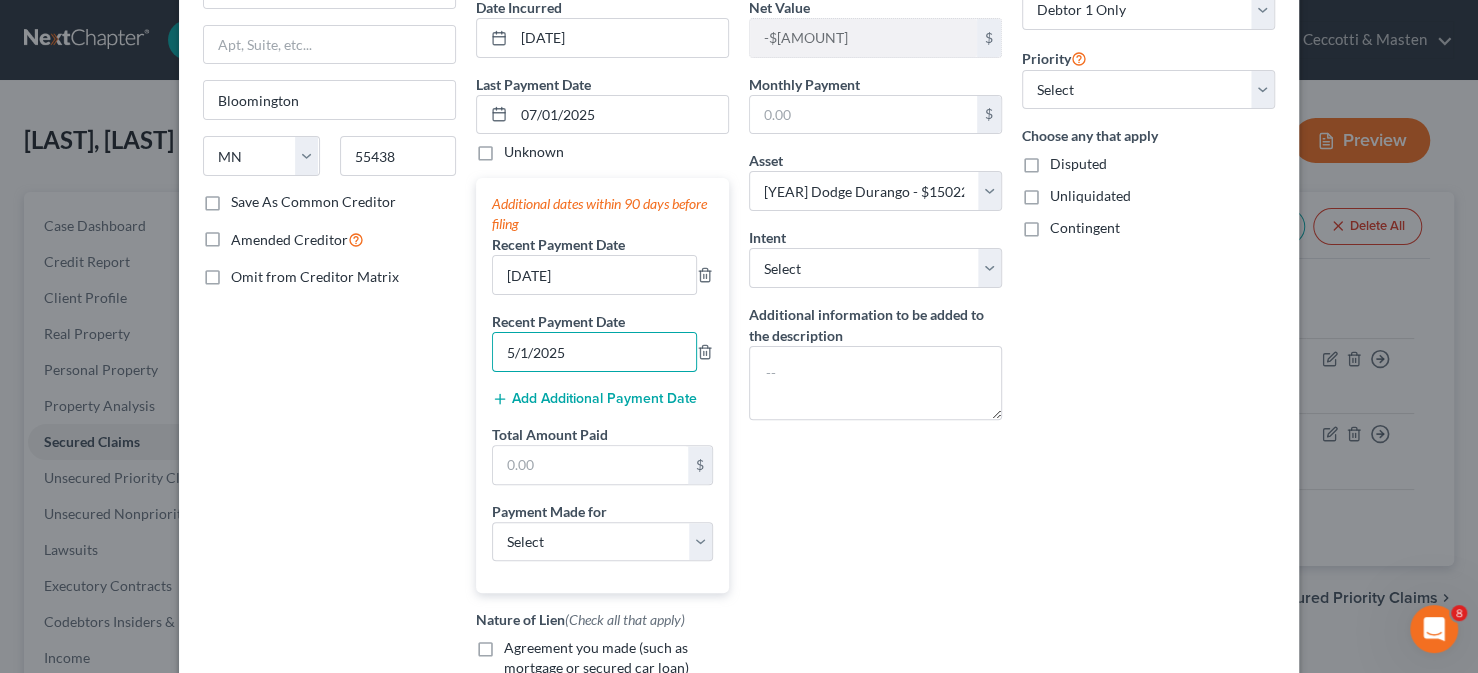 type on "5/1/2025" 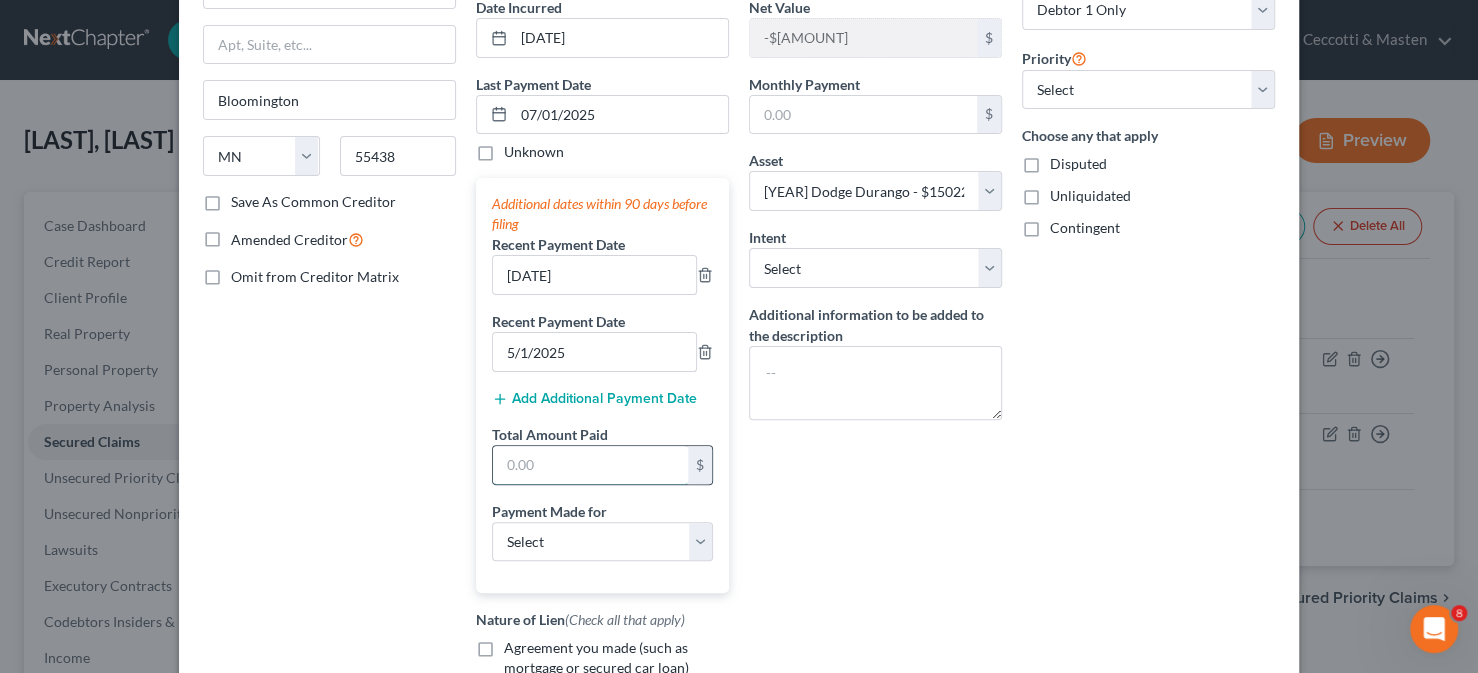 drag, startPoint x: 513, startPoint y: 462, endPoint x: 663, endPoint y: 476, distance: 150.65192 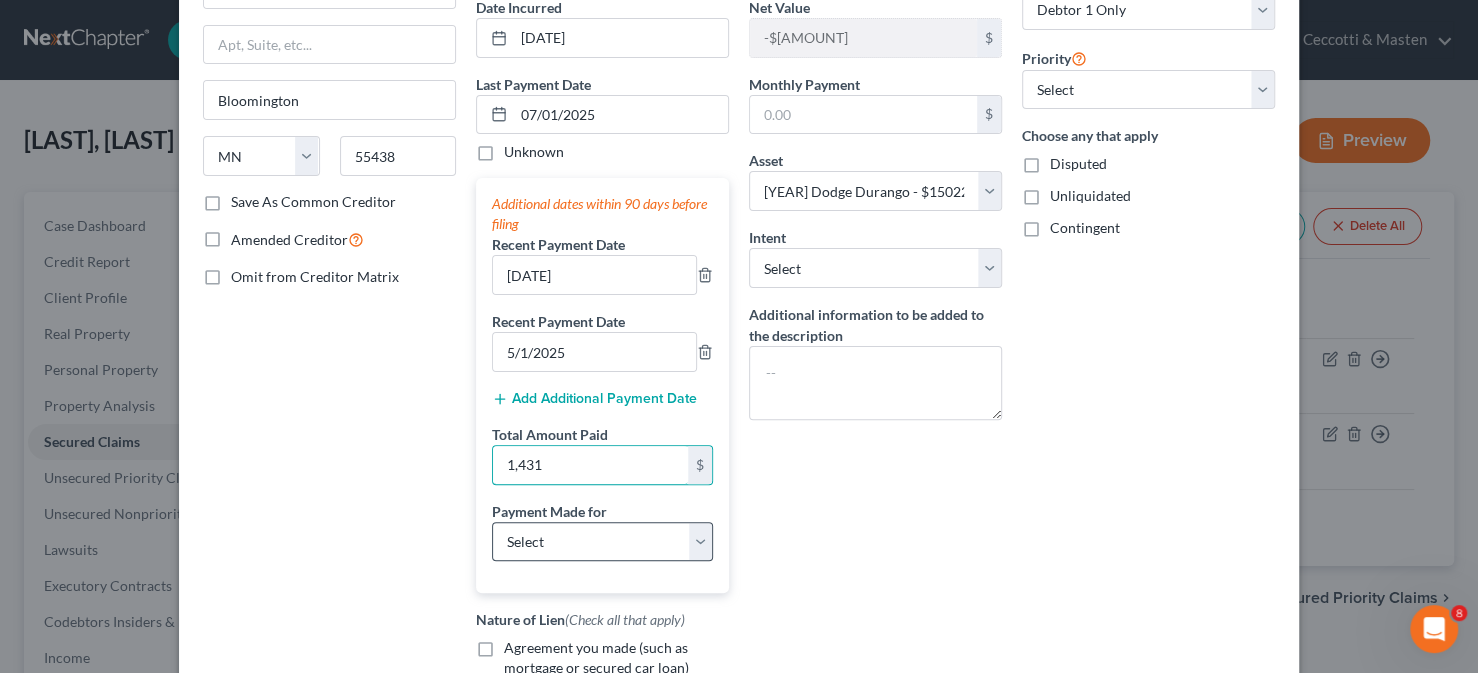 type on "1,431" 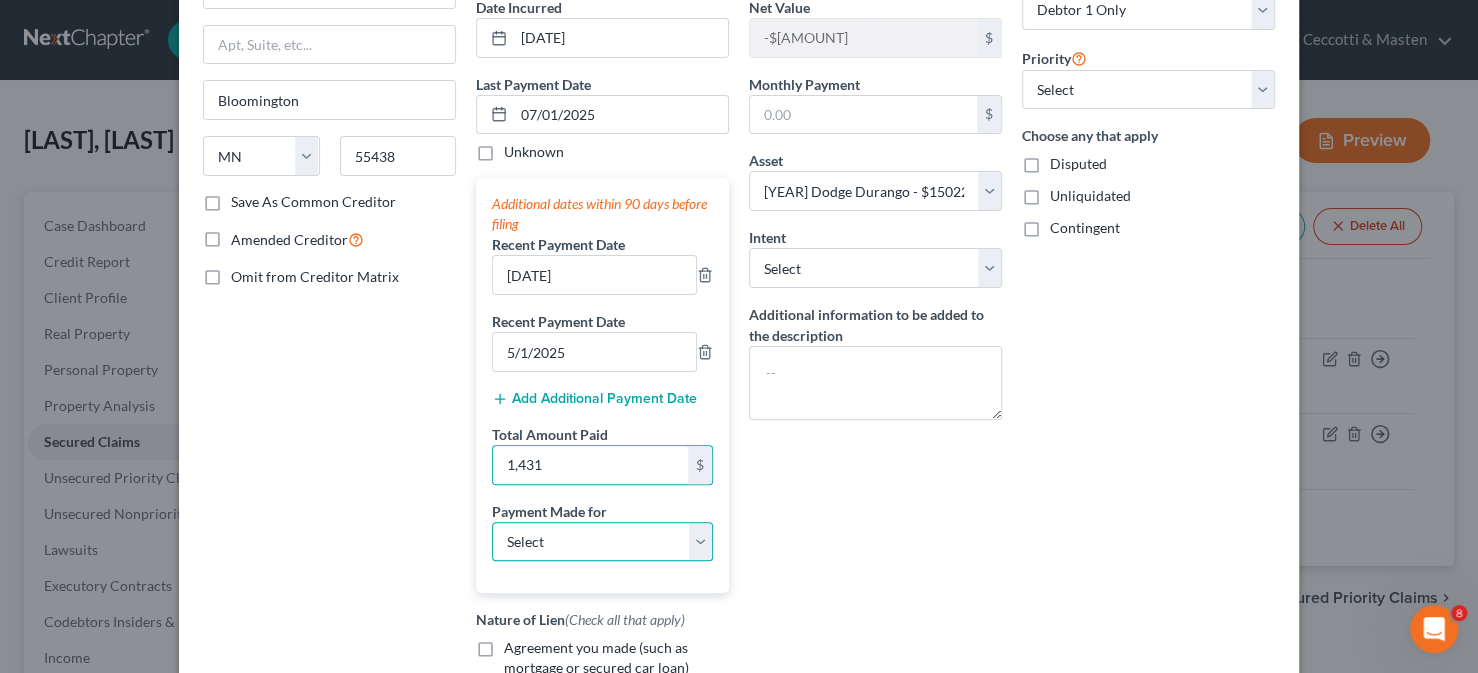 click on "Select Car Credit Card Loan Repayment Mortgage Other Suppliers Or Vendors" at bounding box center [602, 542] 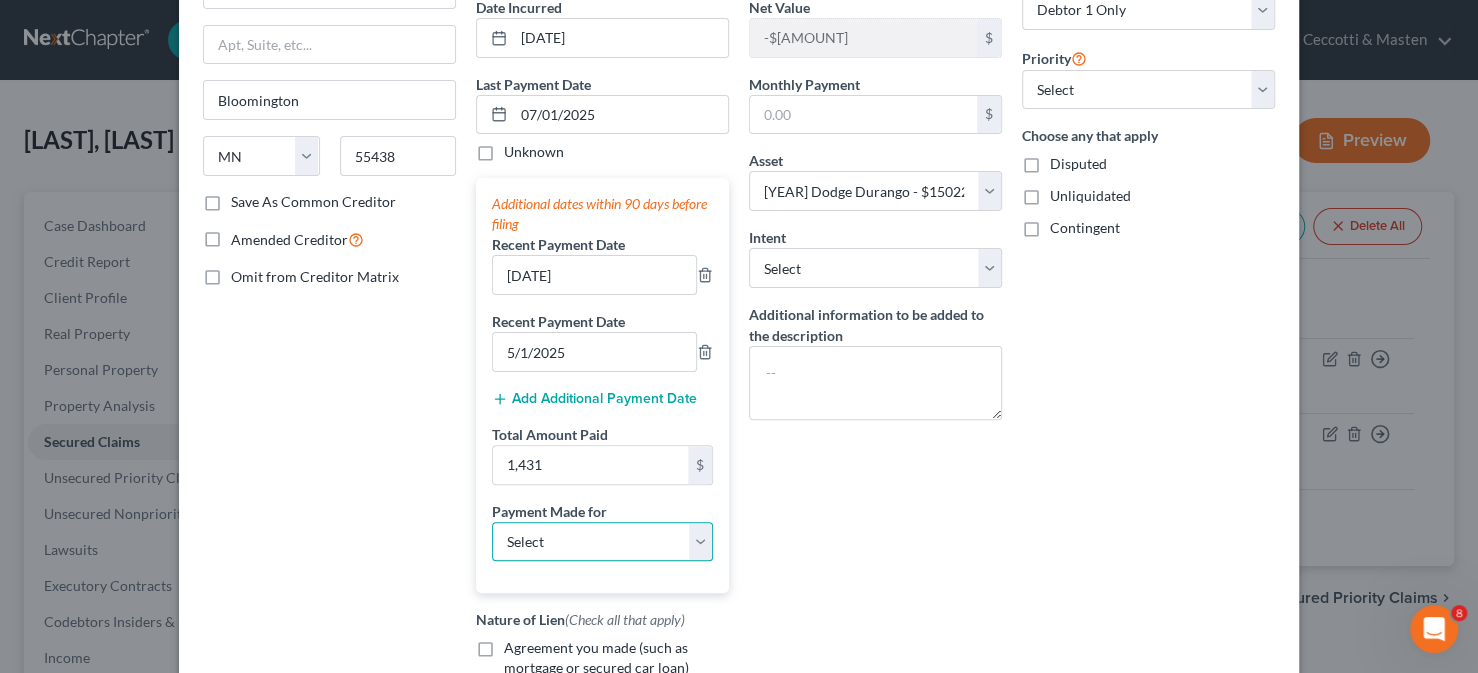 select on "0" 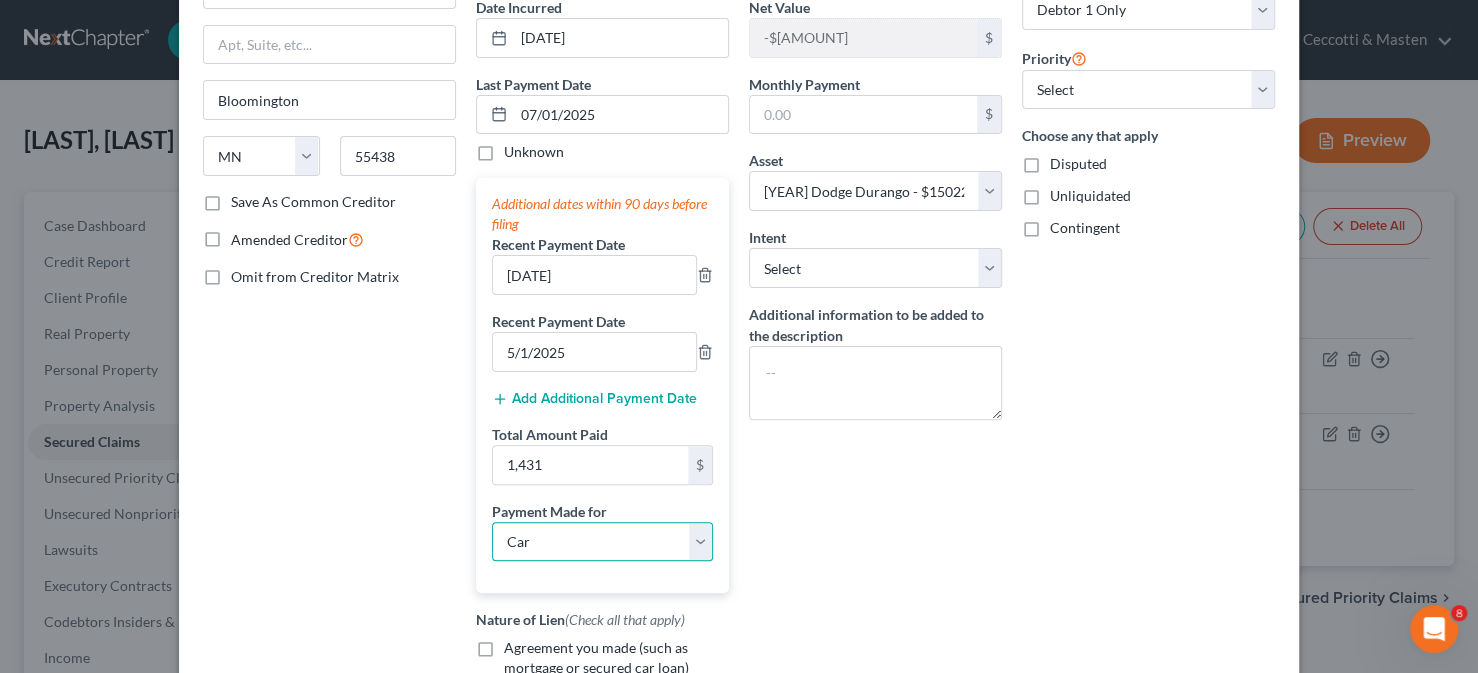 click on "Select Car Credit Card Loan Repayment Mortgage Other Suppliers Or Vendors" at bounding box center [602, 542] 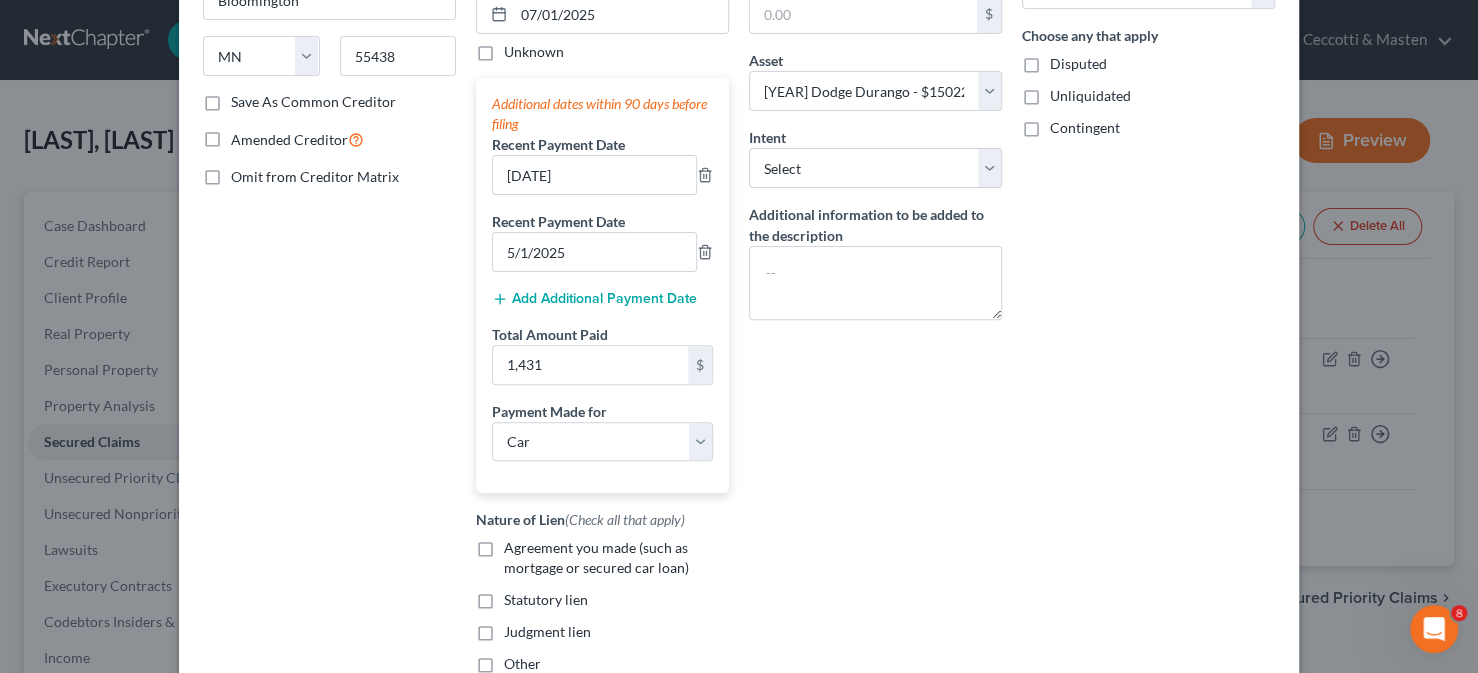click on "Agreement you made (such as mortgage or secured car loan)" at bounding box center [596, 557] 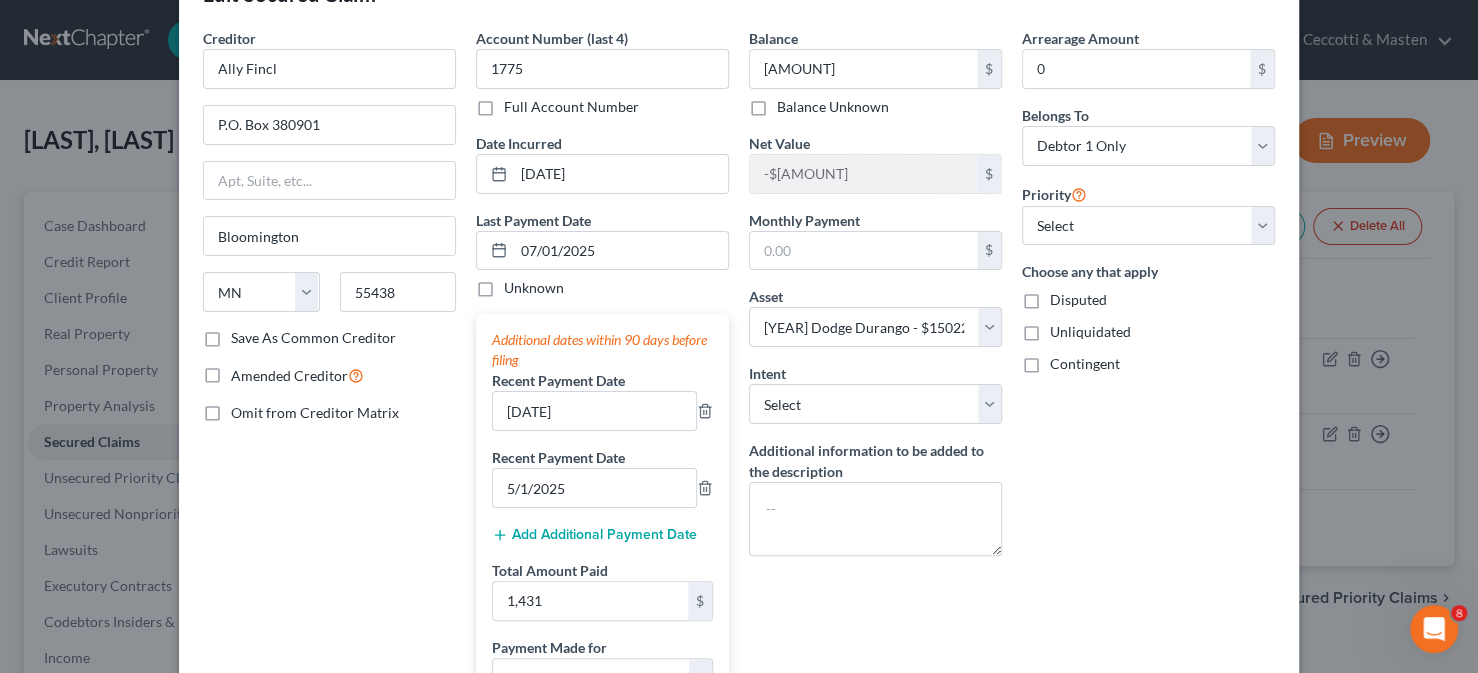 scroll, scrollTop: 100, scrollLeft: 0, axis: vertical 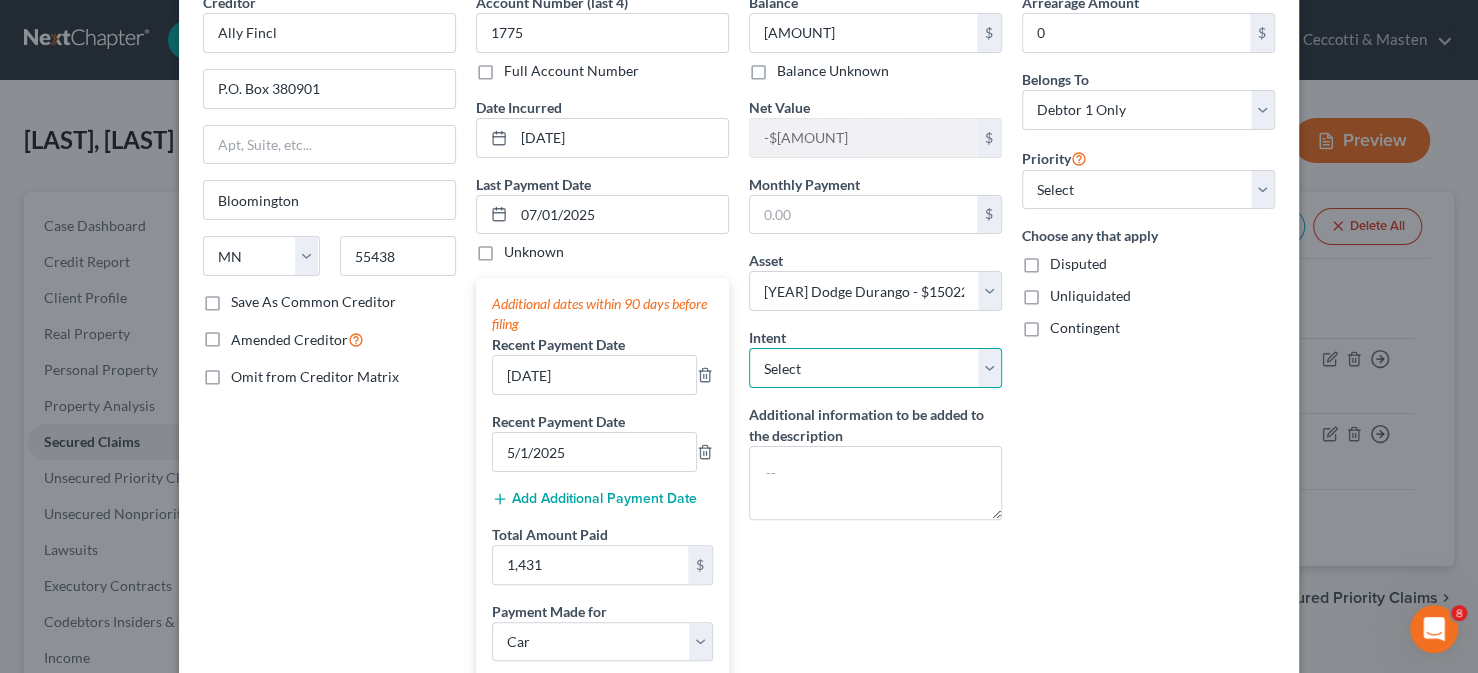 click on "Select Surrender Redeem Reaffirm Avoid Other" at bounding box center [875, 368] 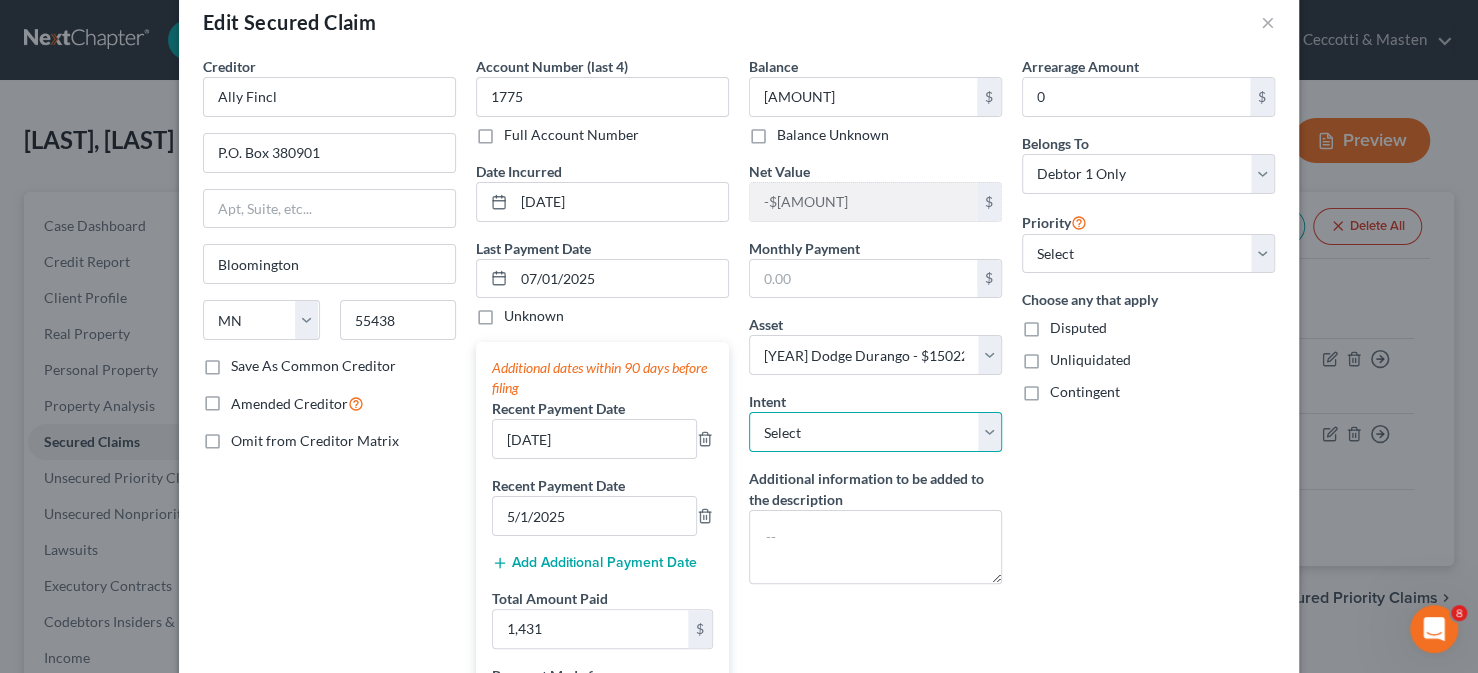 scroll, scrollTop: 0, scrollLeft: 0, axis: both 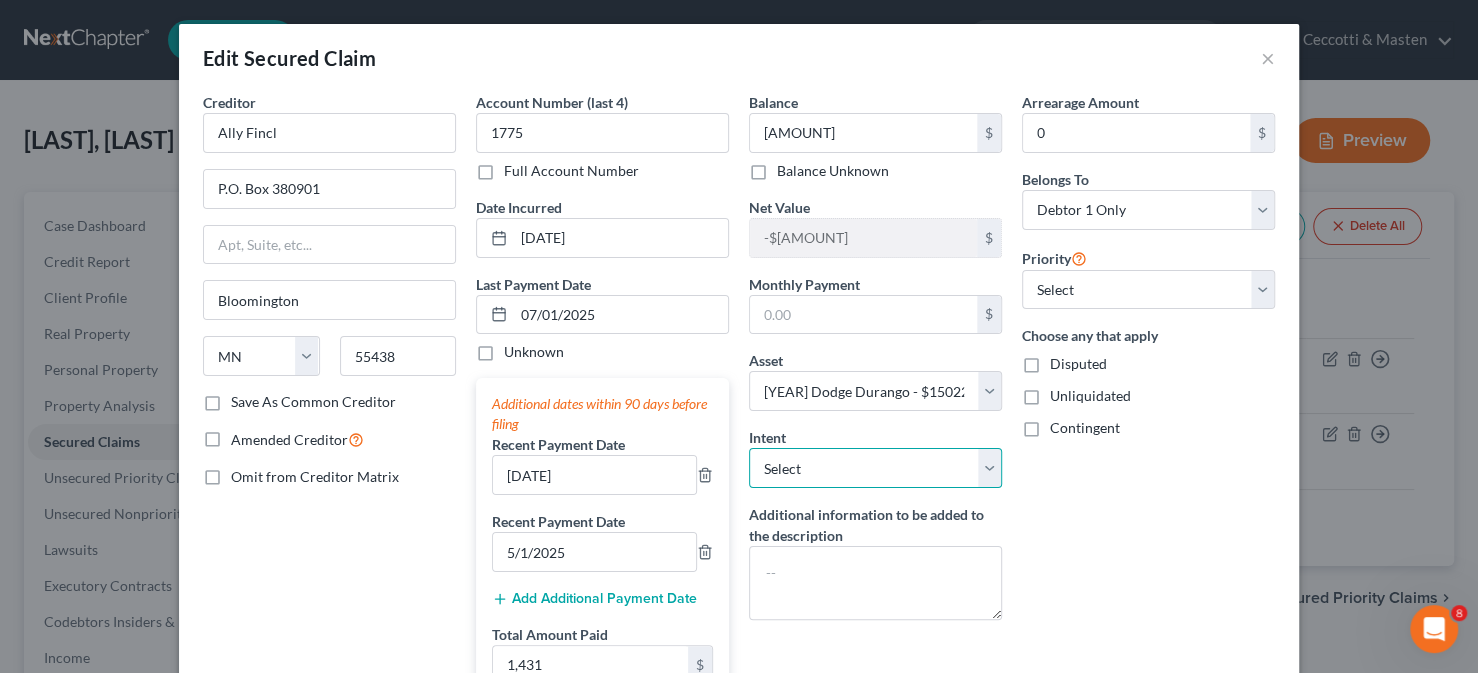 click on "Select Surrender Redeem Reaffirm Avoid Other" at bounding box center [875, 468] 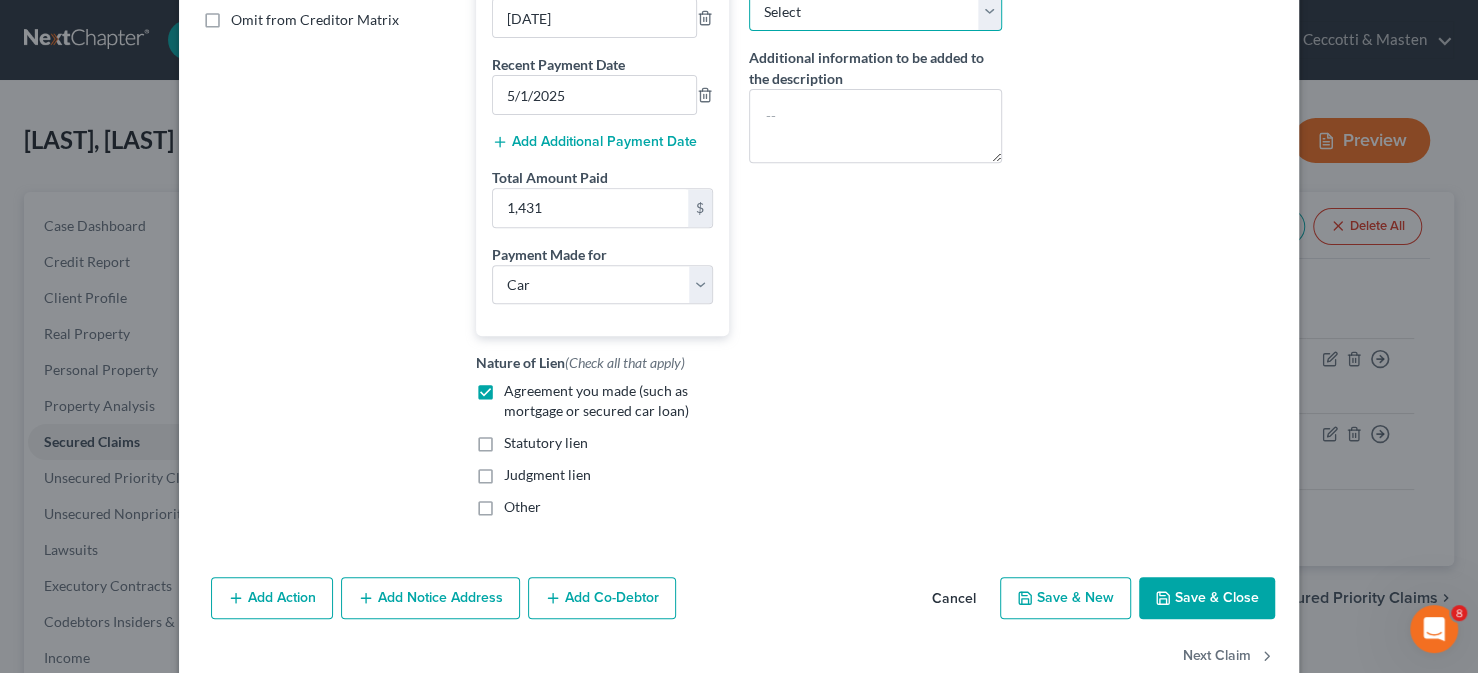scroll, scrollTop: 496, scrollLeft: 0, axis: vertical 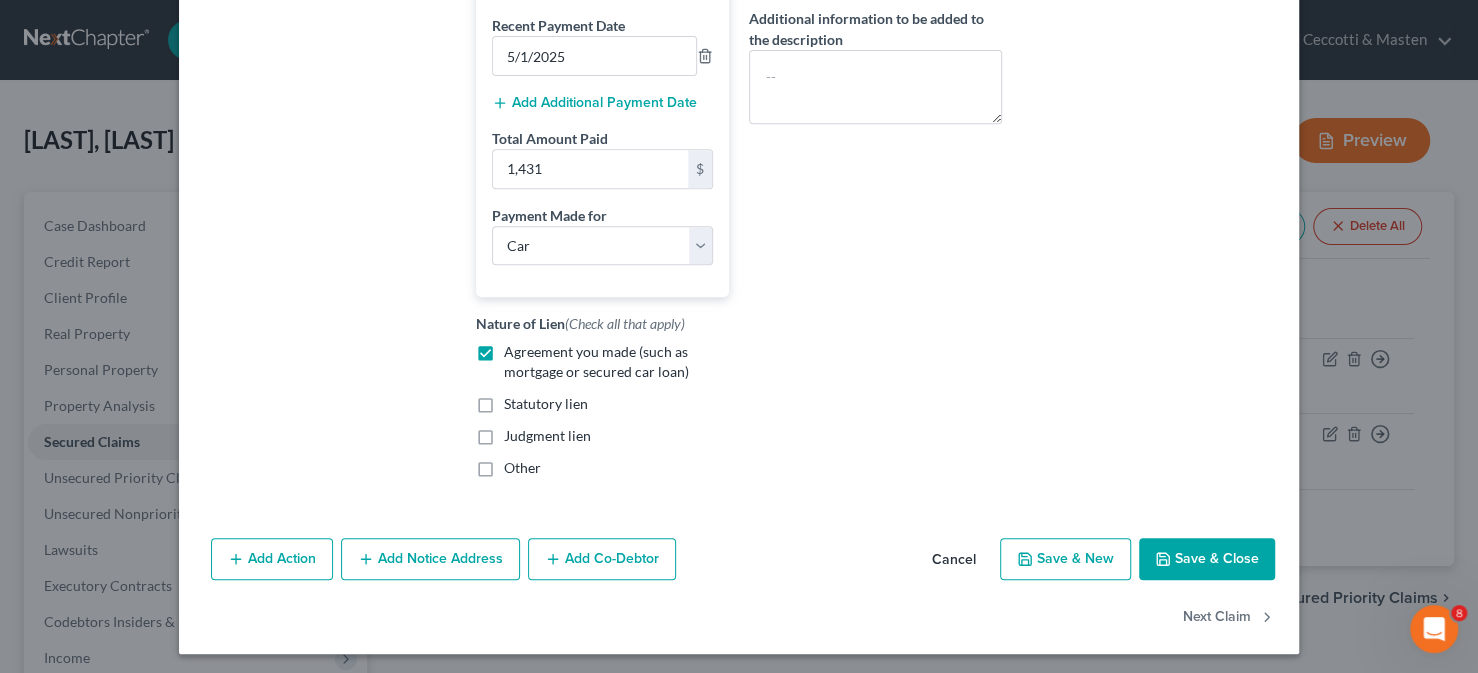 click on "Save & Close" at bounding box center (1207, 559) 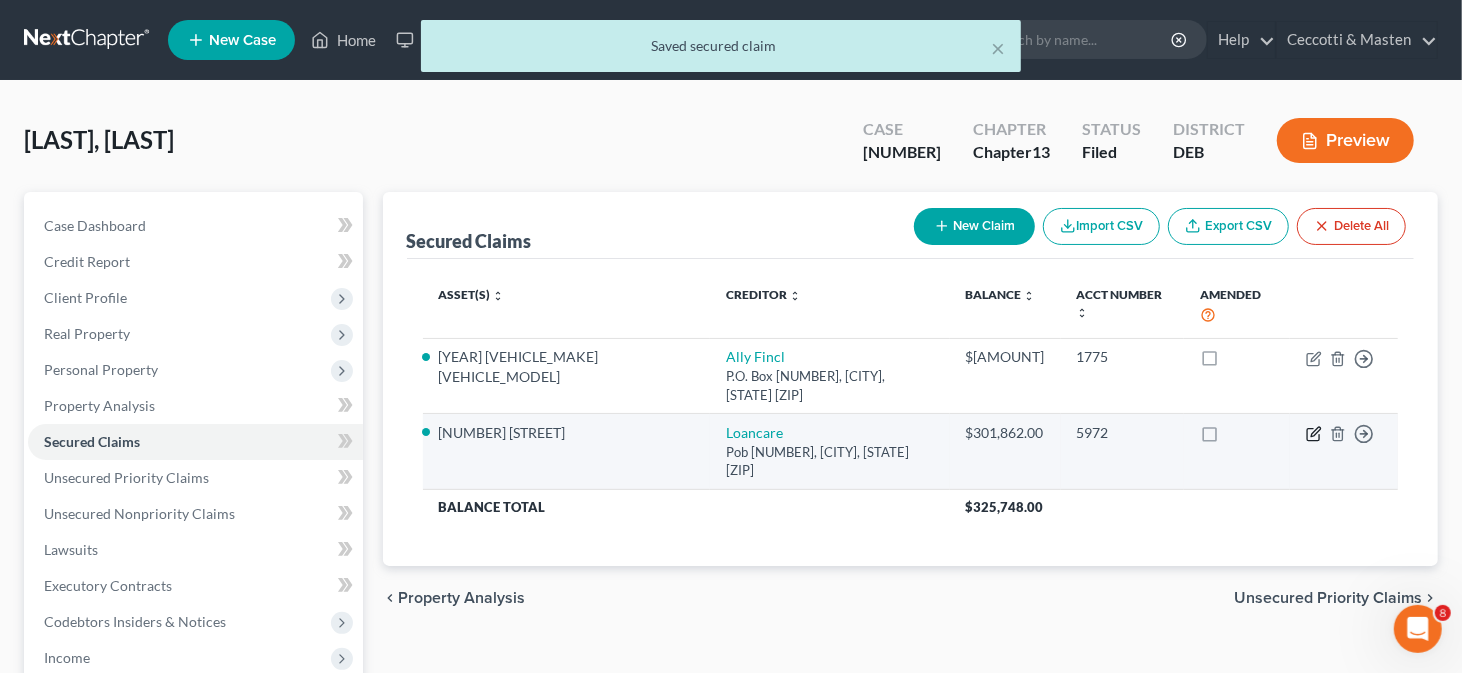 click 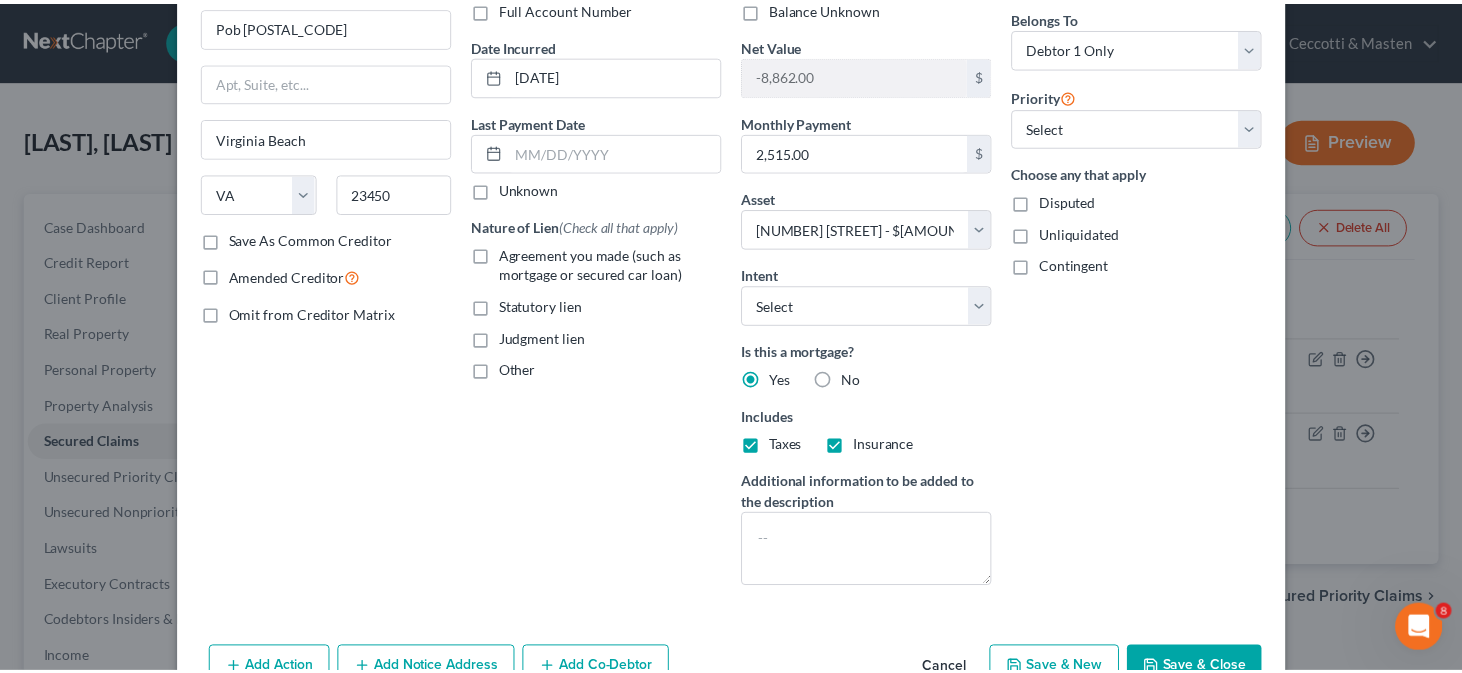 scroll, scrollTop: 200, scrollLeft: 0, axis: vertical 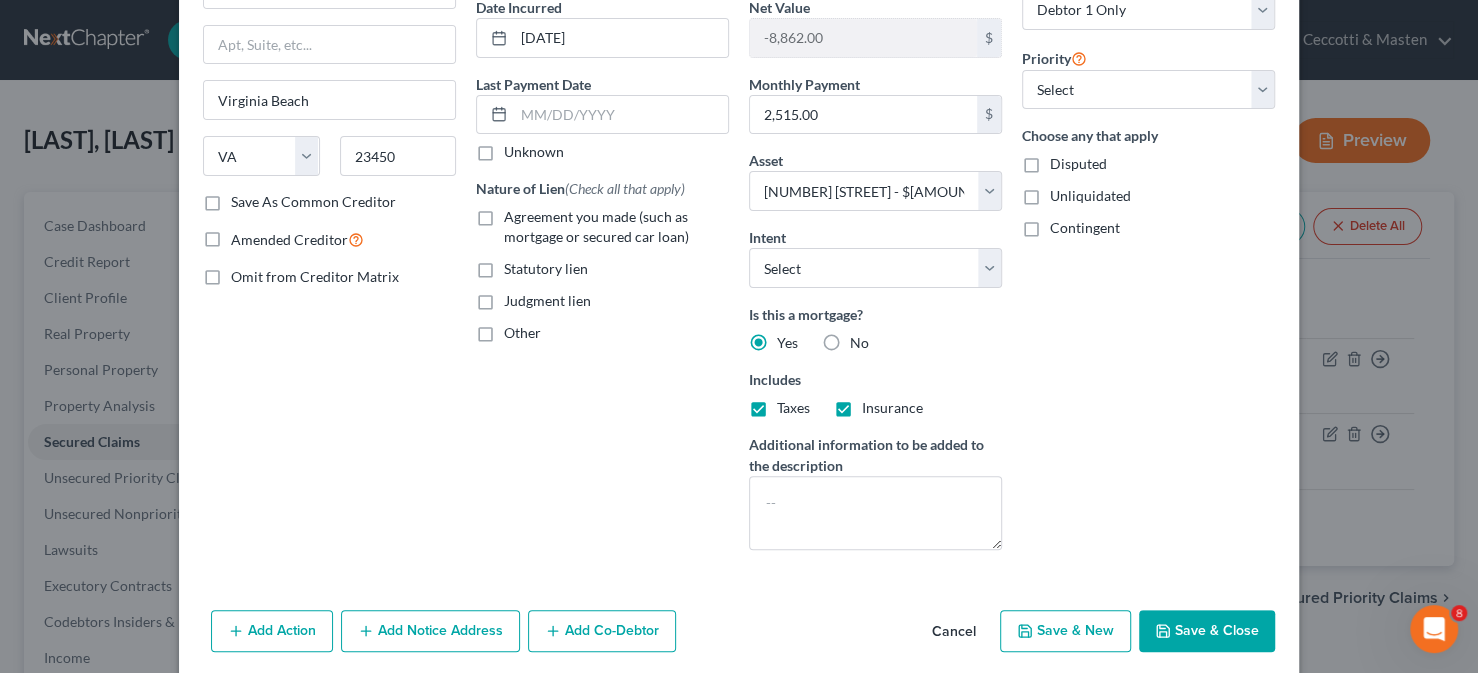 click on "Save & Close" at bounding box center [1207, 631] 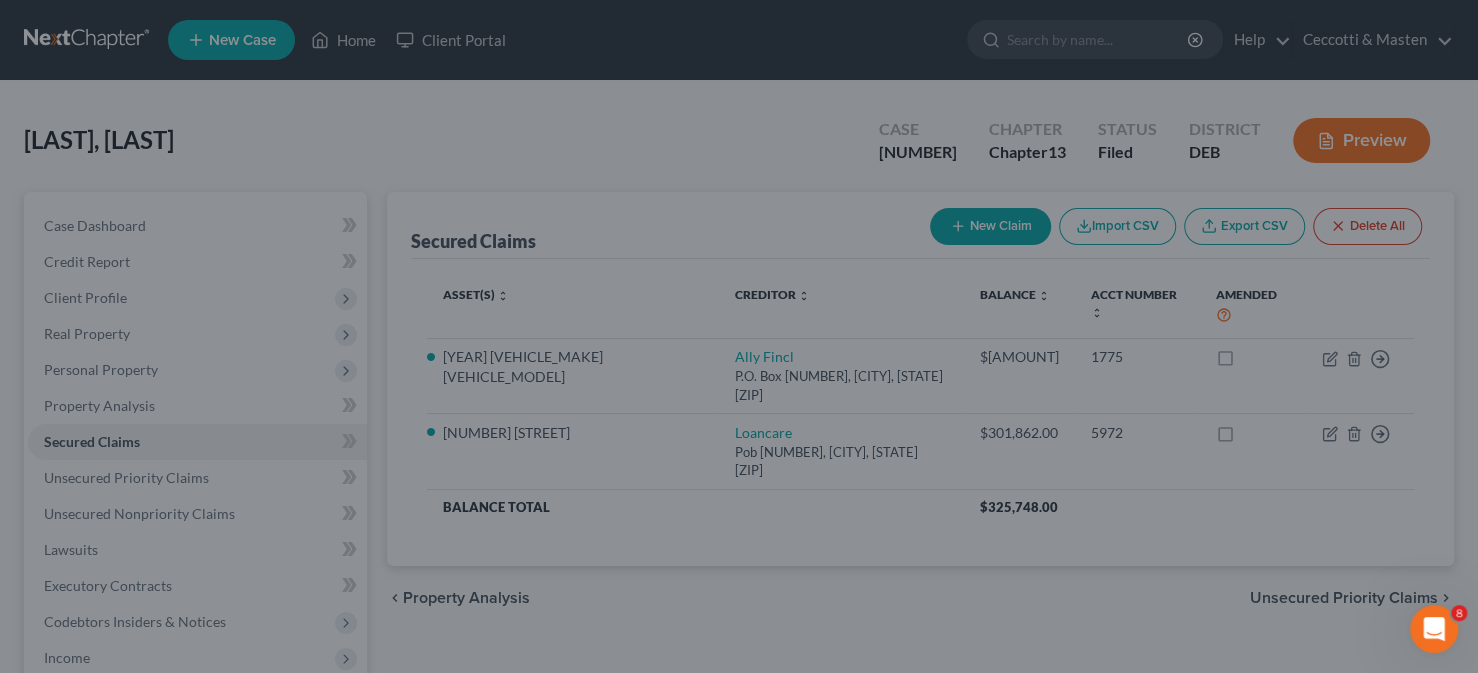 select on "2" 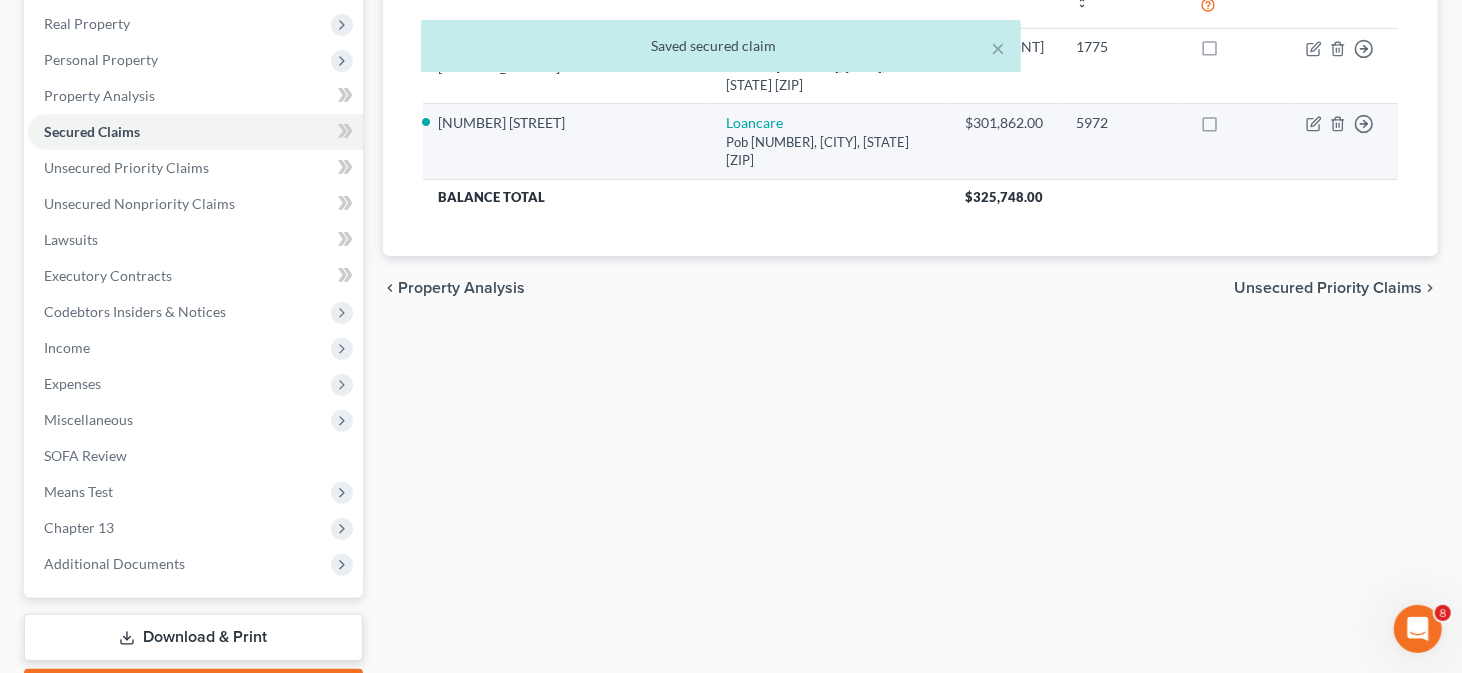 scroll, scrollTop: 400, scrollLeft: 0, axis: vertical 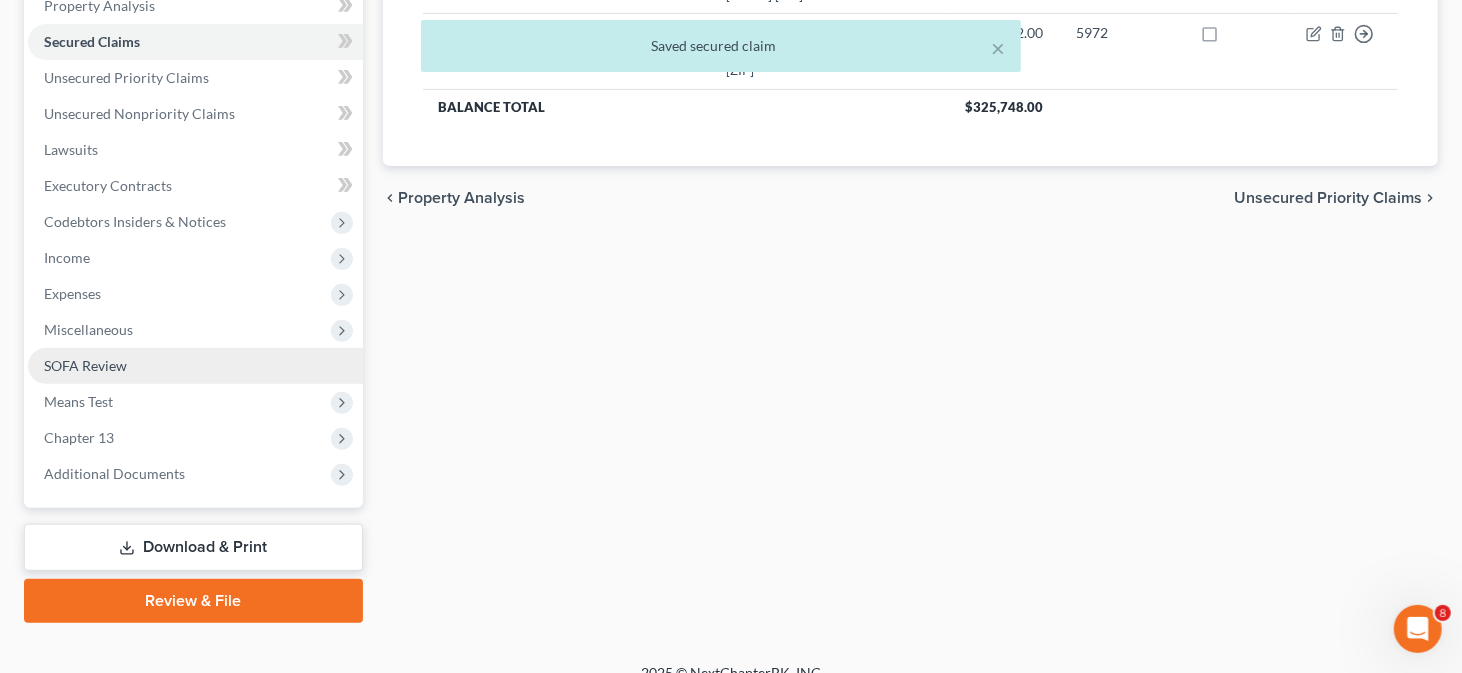 click on "SOFA Review" at bounding box center (195, 366) 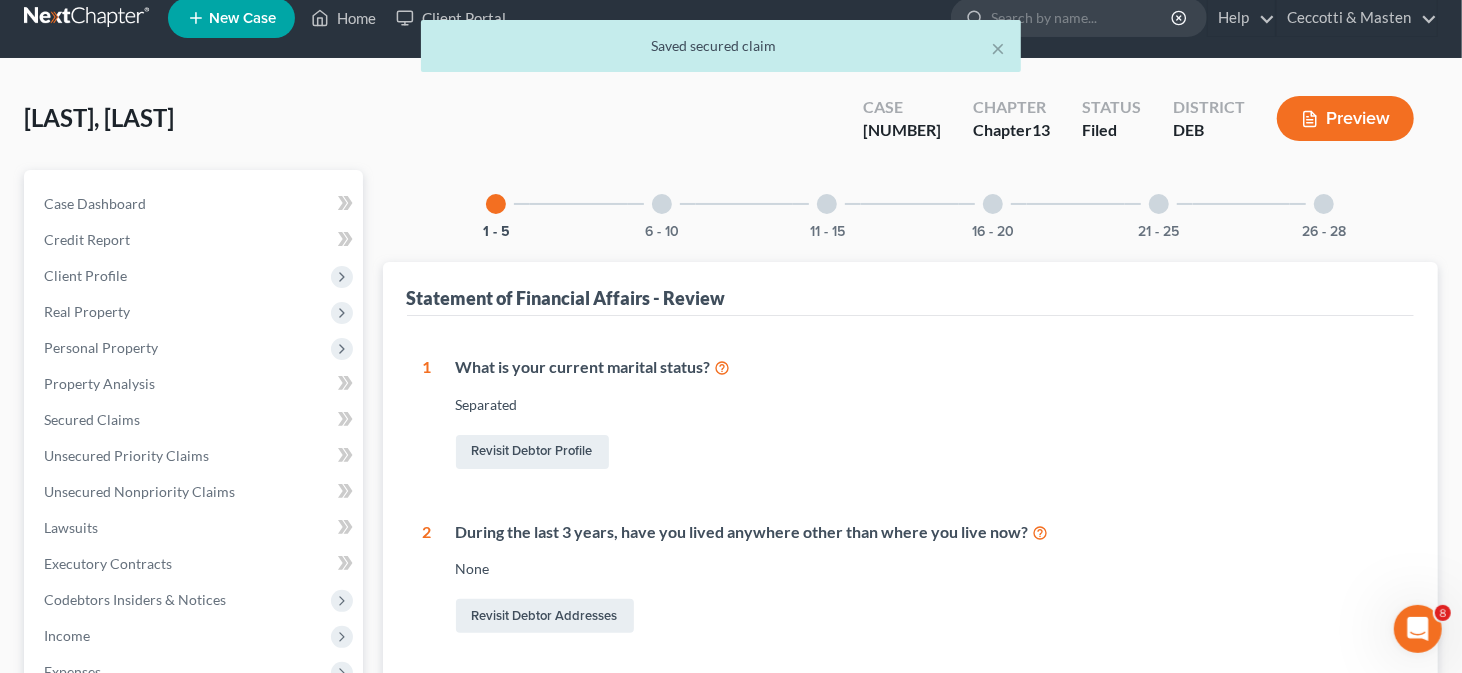 scroll, scrollTop: 0, scrollLeft: 0, axis: both 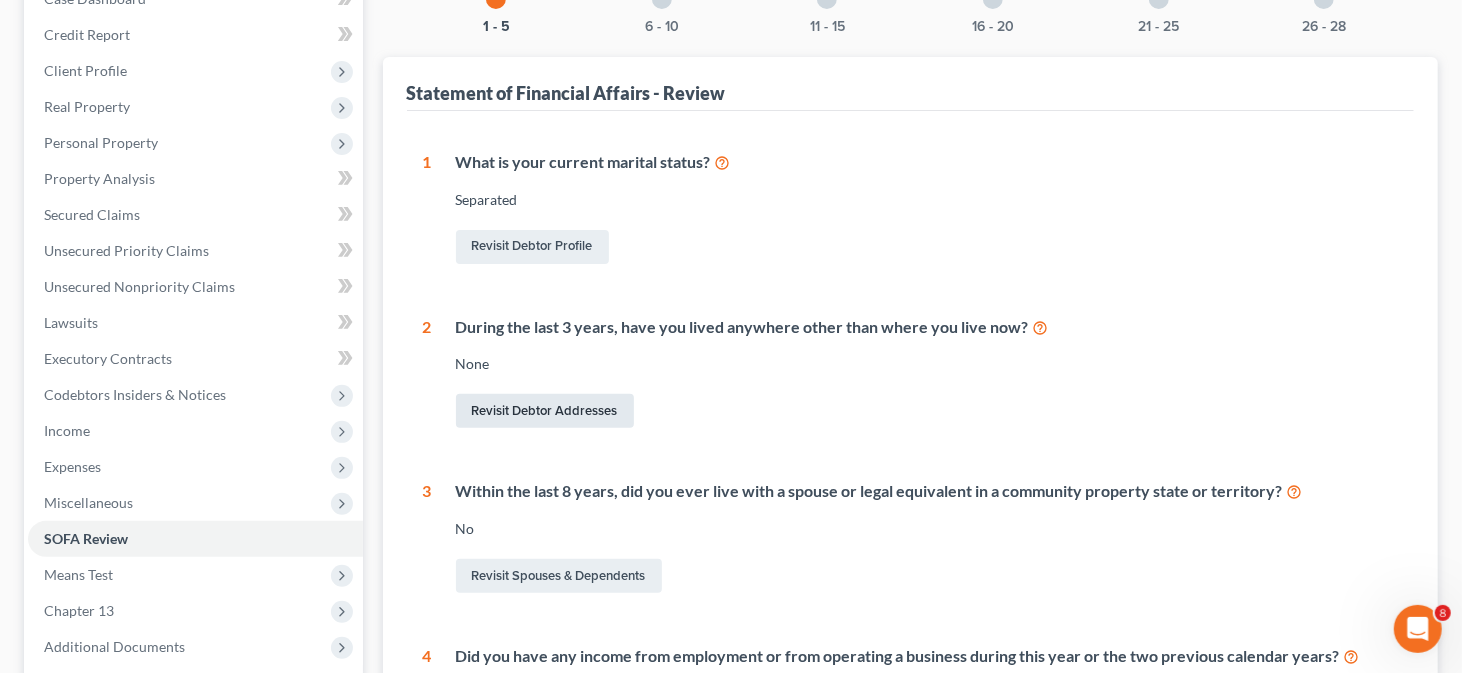 click on "During the last 3 years, have you lived anywhere other than where you live now?  None Revisit Debtor Addresses" at bounding box center (915, 374) 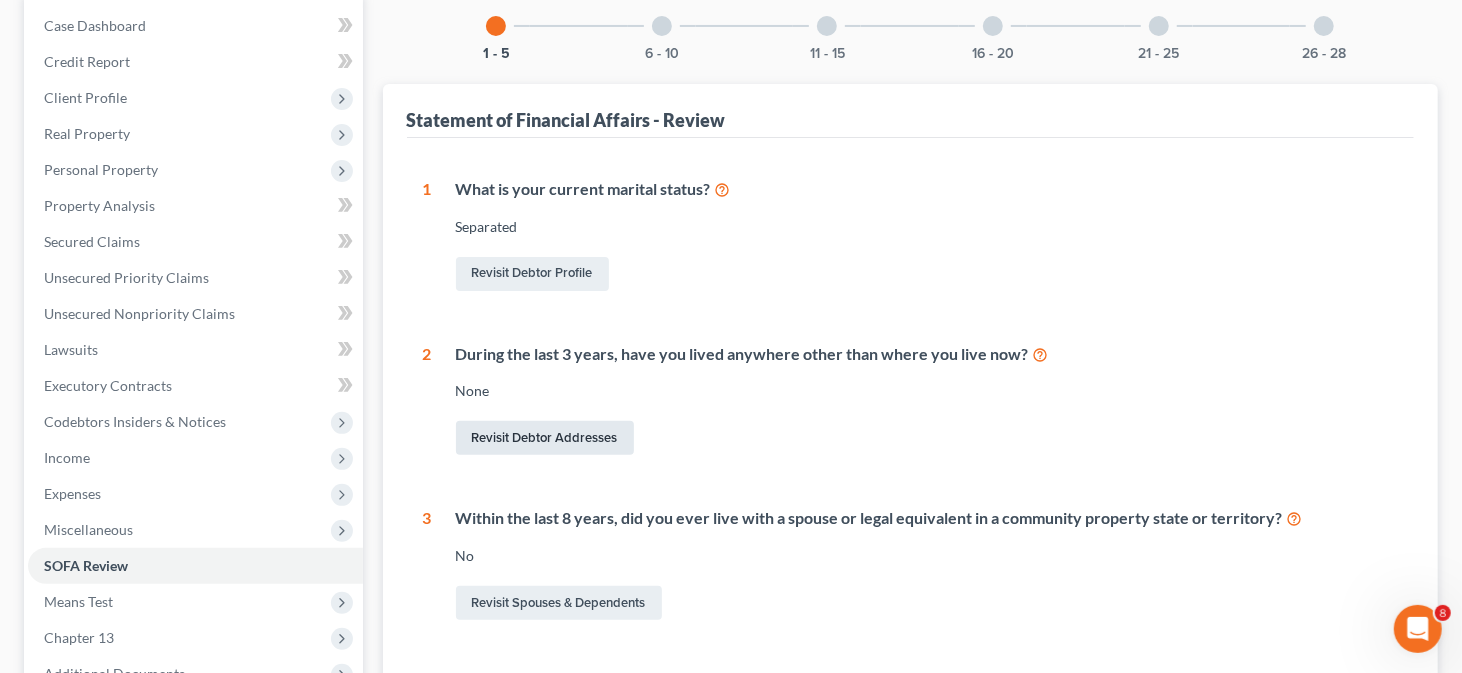 click on "Revisit Debtor Addresses" at bounding box center (545, 438) 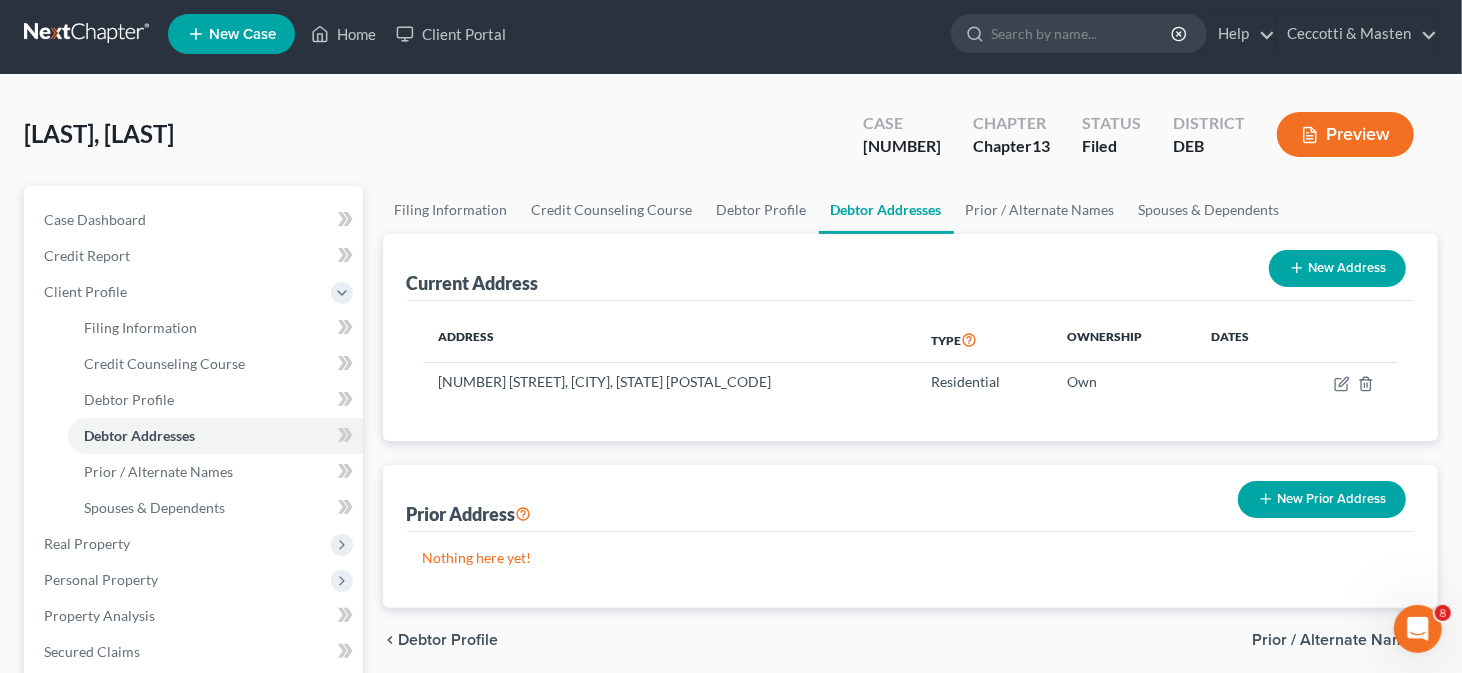 scroll, scrollTop: 0, scrollLeft: 0, axis: both 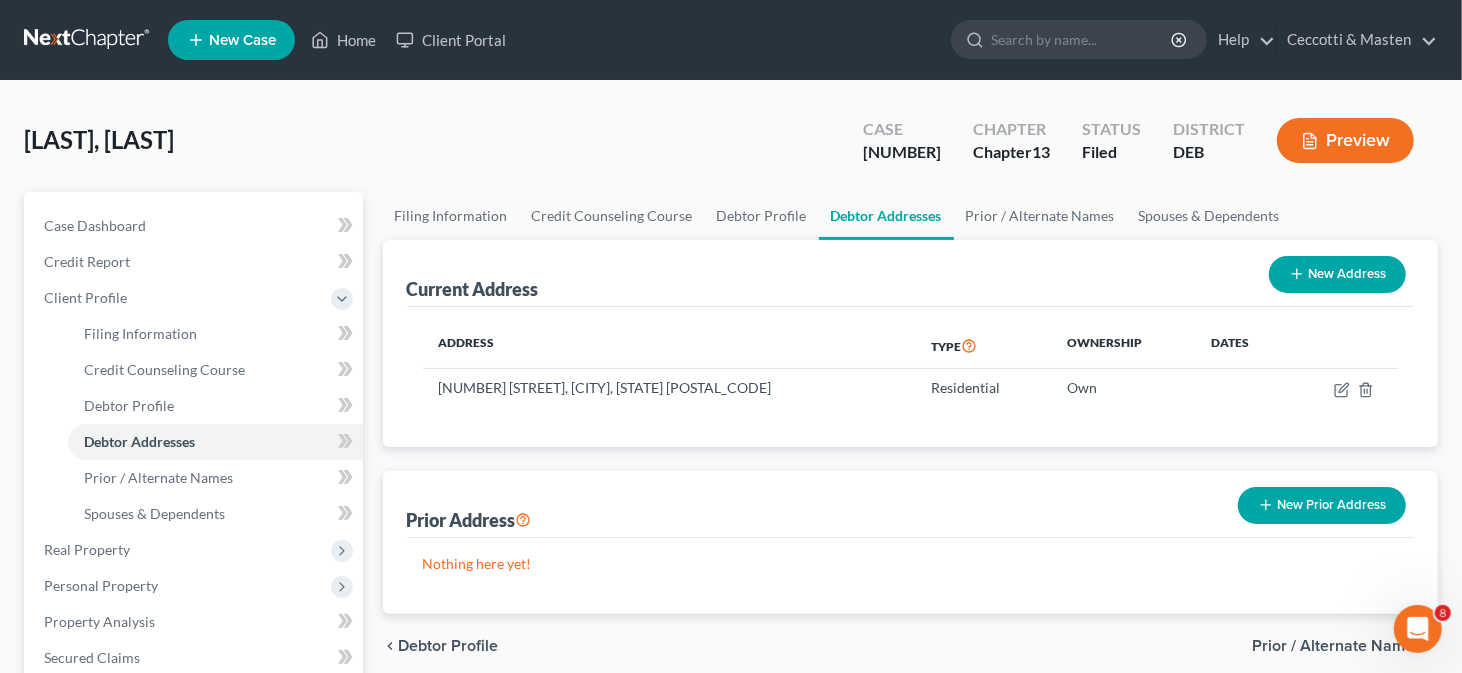 click 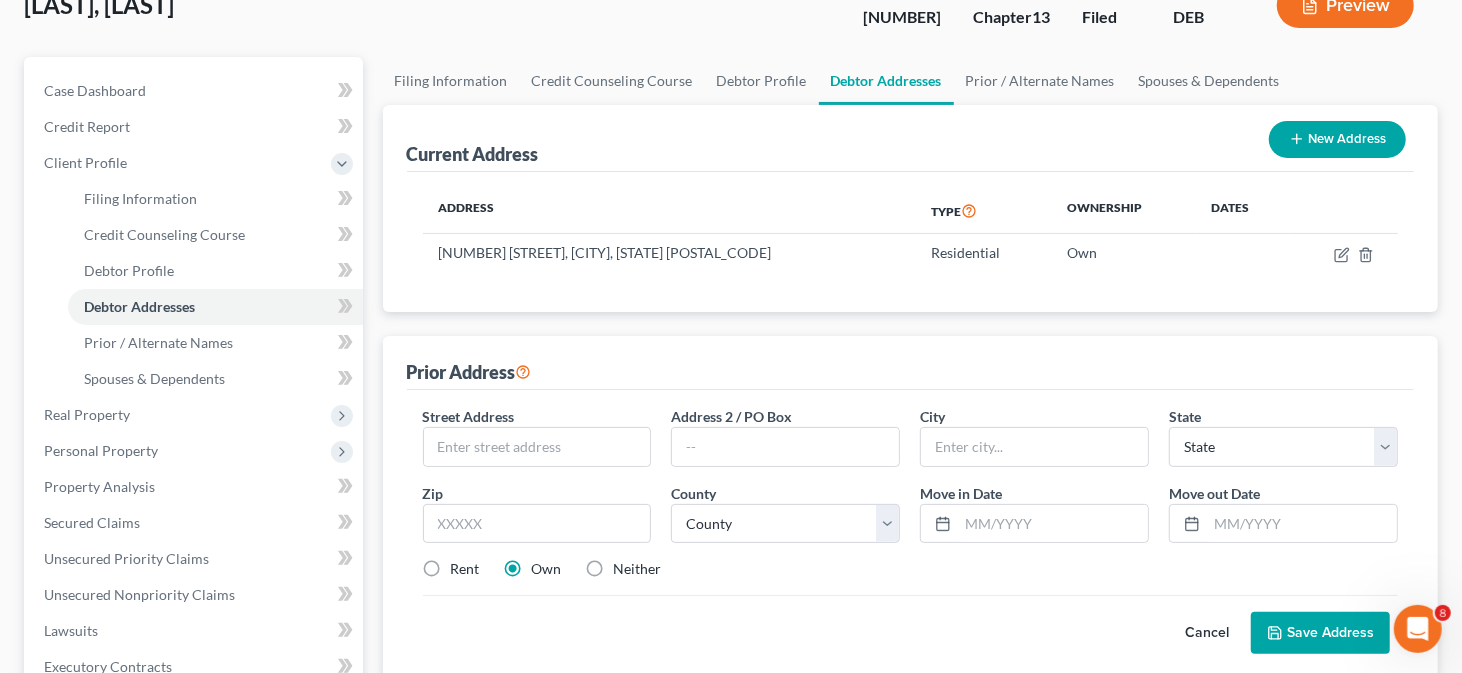 scroll, scrollTop: 300, scrollLeft: 0, axis: vertical 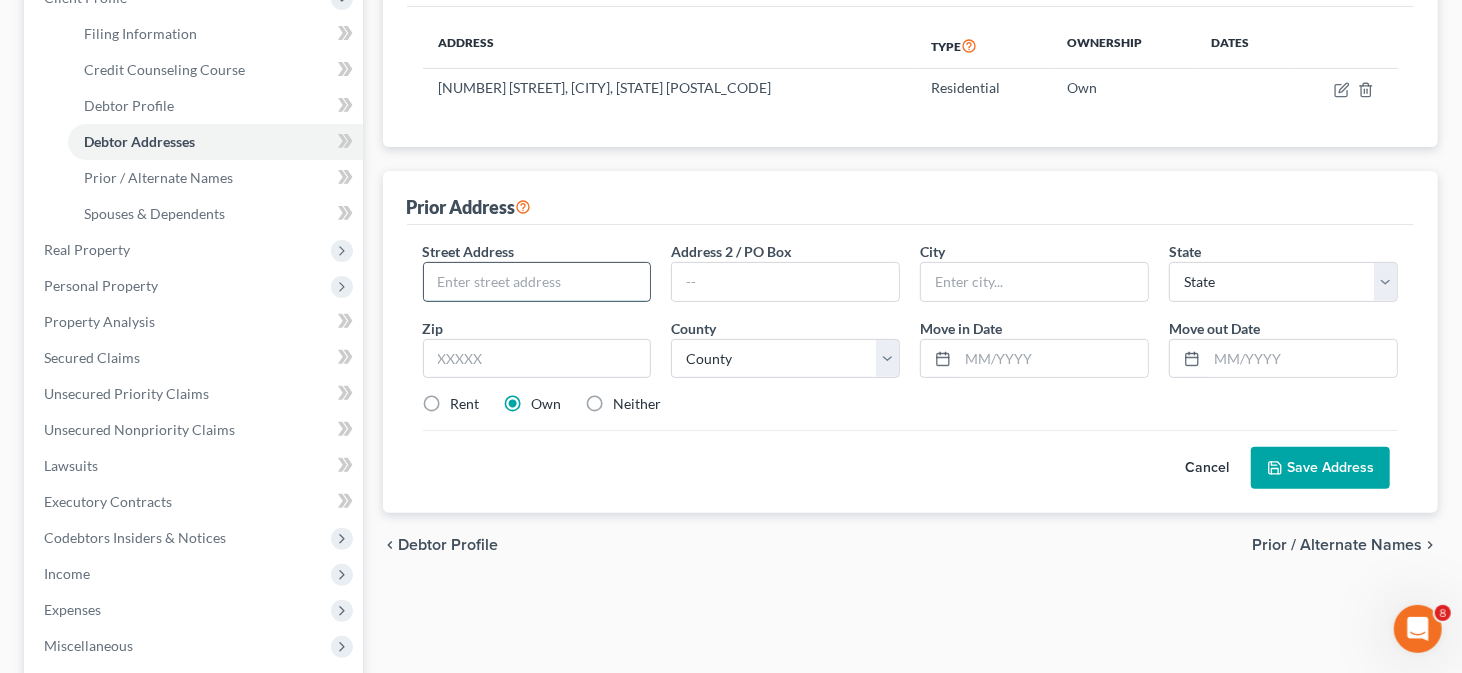 click at bounding box center [537, 282] 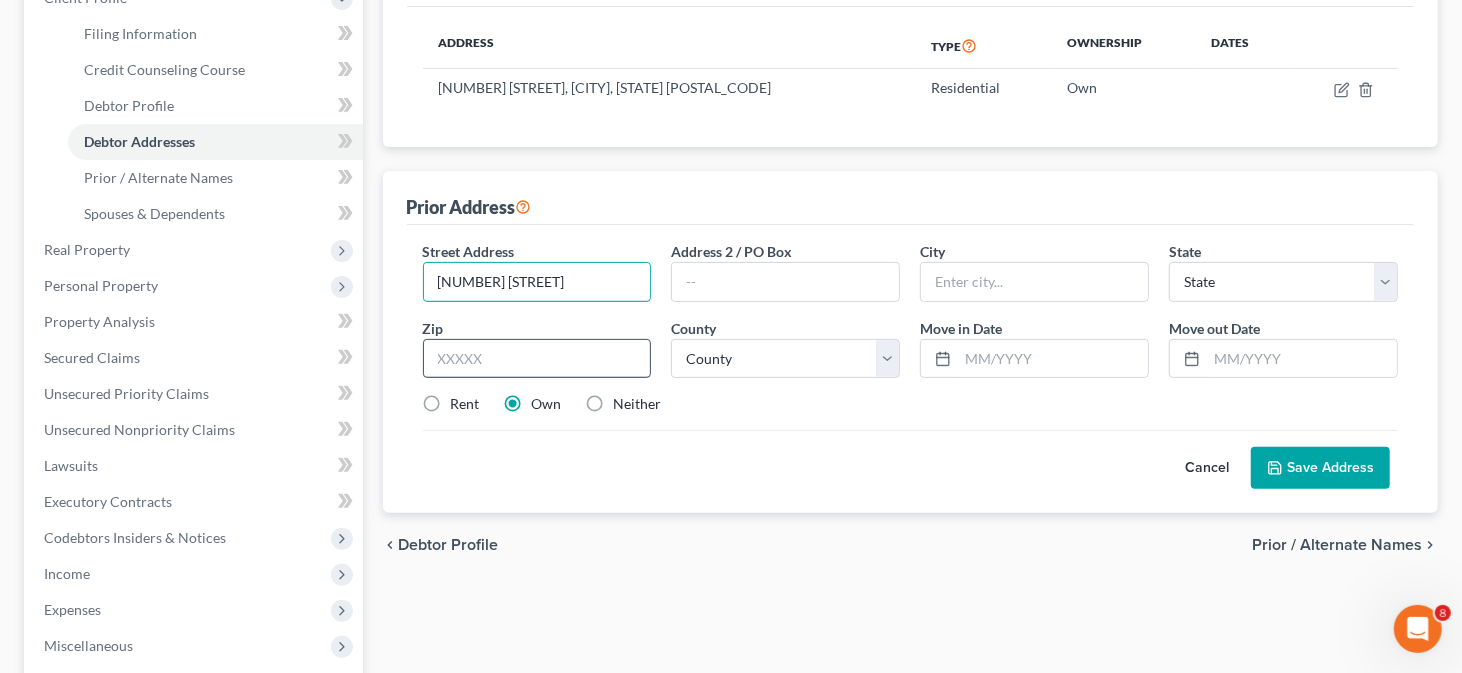 type on "[NUMBER] [STREET]" 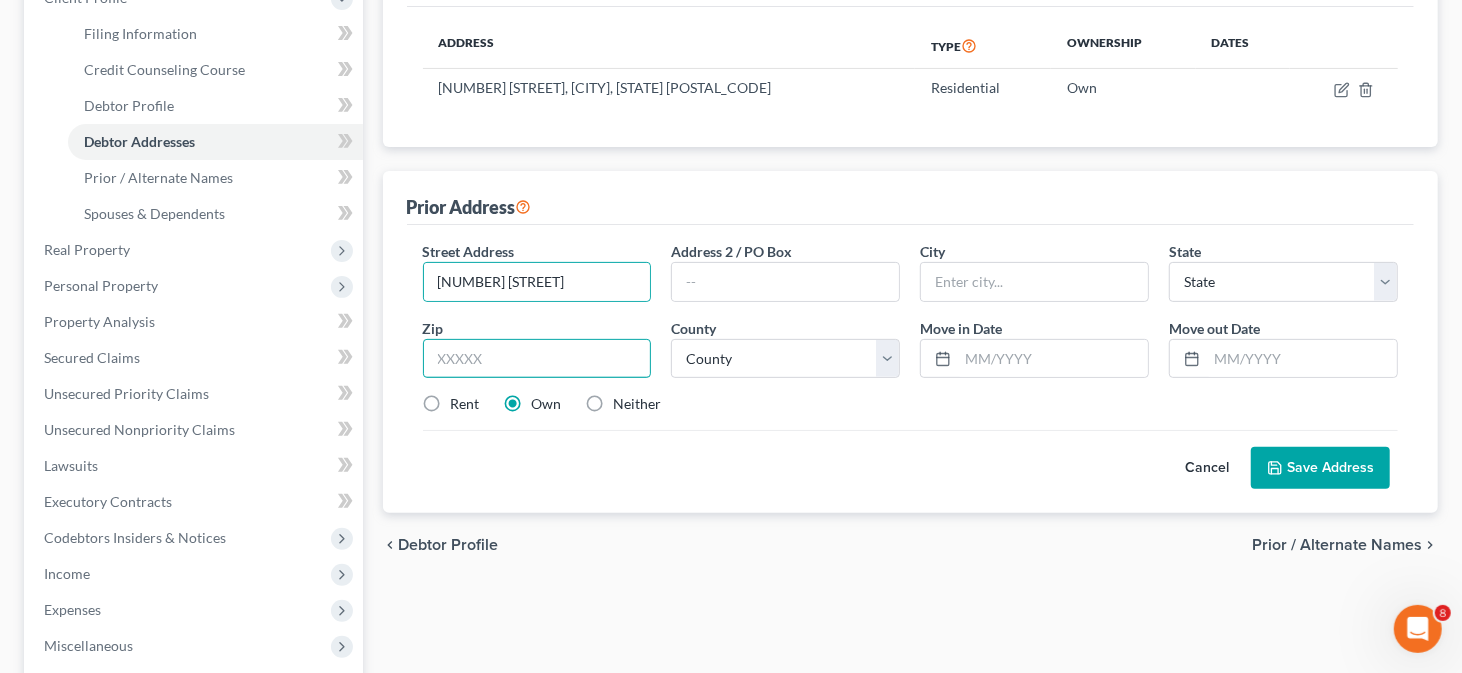click at bounding box center [537, 359] 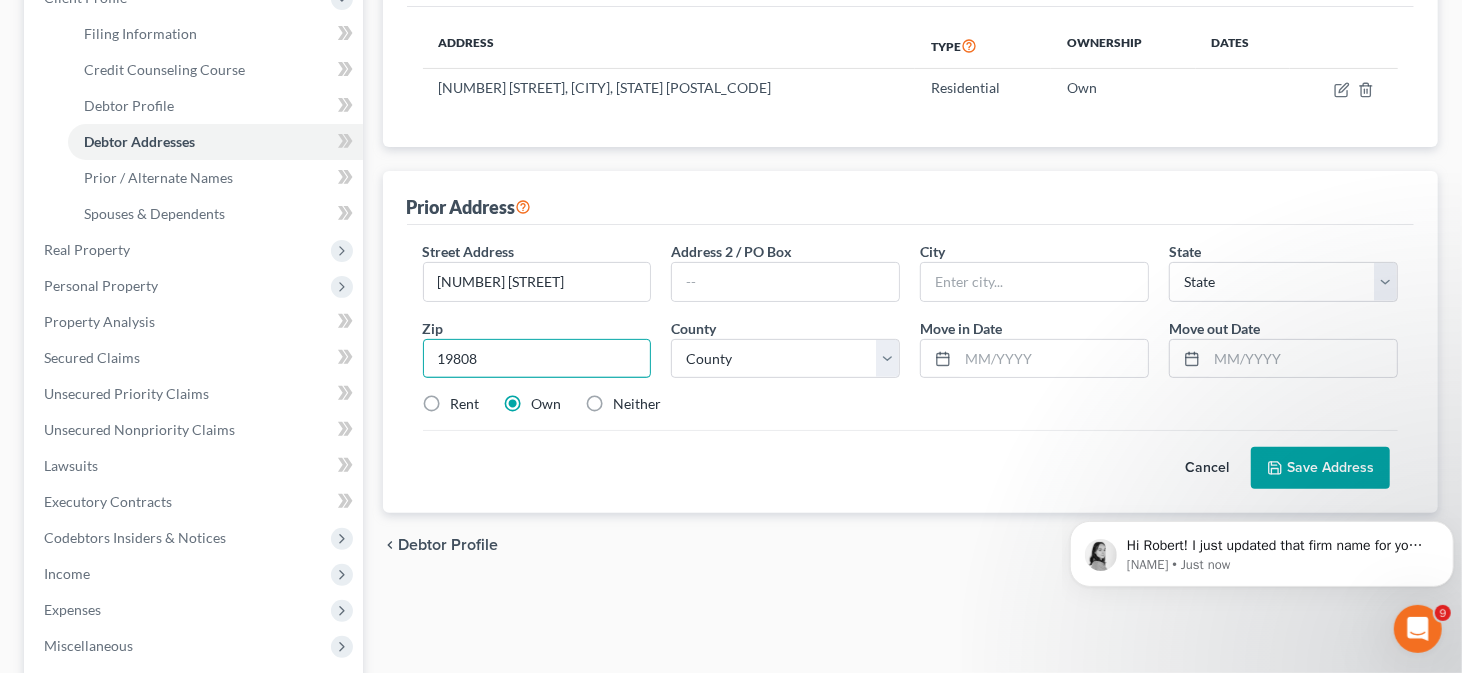 scroll, scrollTop: 0, scrollLeft: 0, axis: both 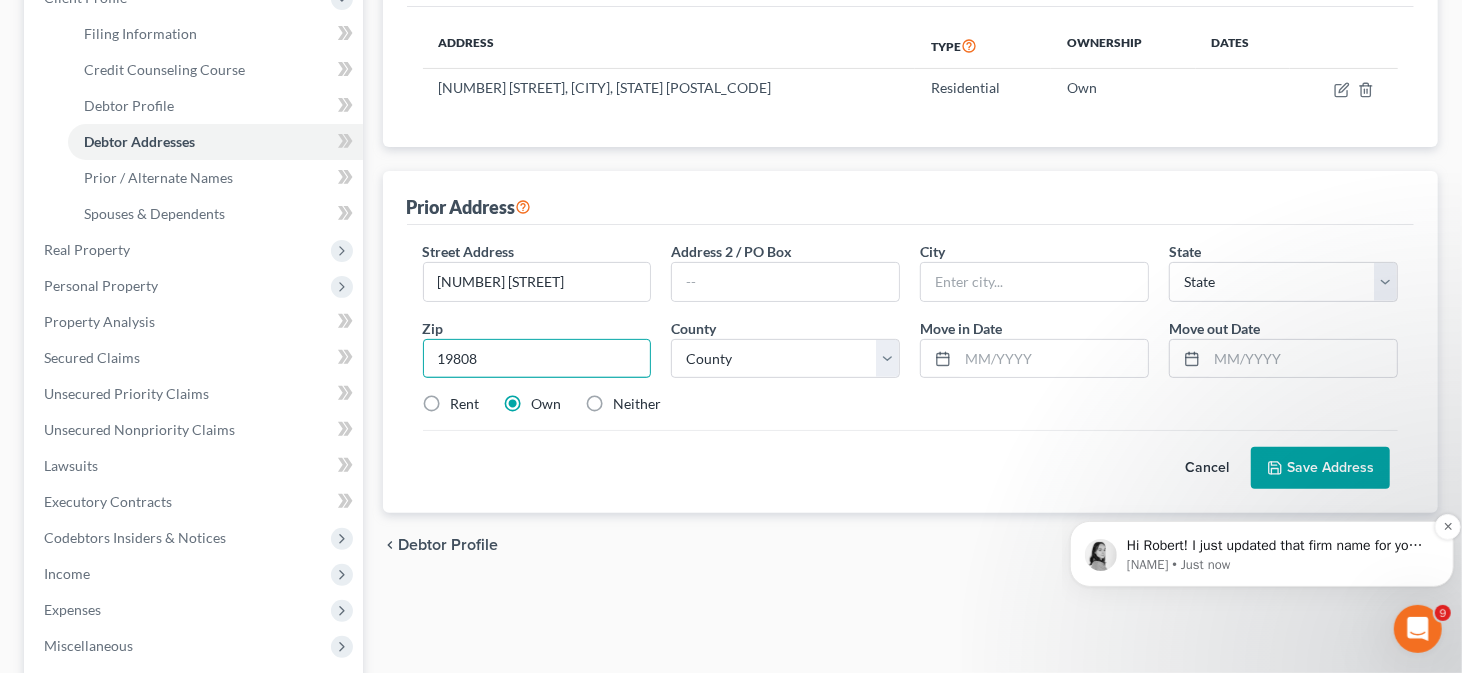 type on "19808" 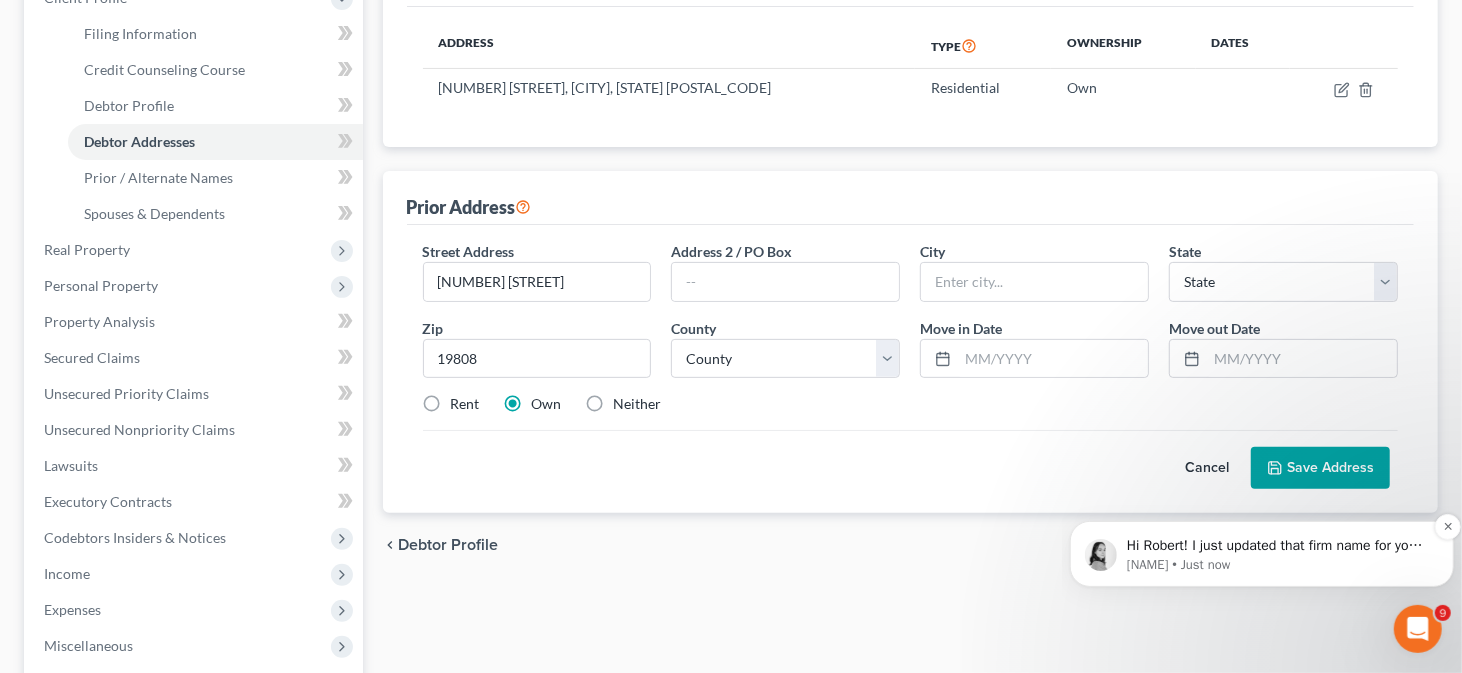 click on "Hi Robert! I just updated that firm name for you. Please refresh your browser and let me know if it looks correct. Additionally, Xactus will require you to complete a name change in their system in order to pull credit reports with them. Would you like me to email Xactus and request a name change for your firm?" at bounding box center [1277, 545] 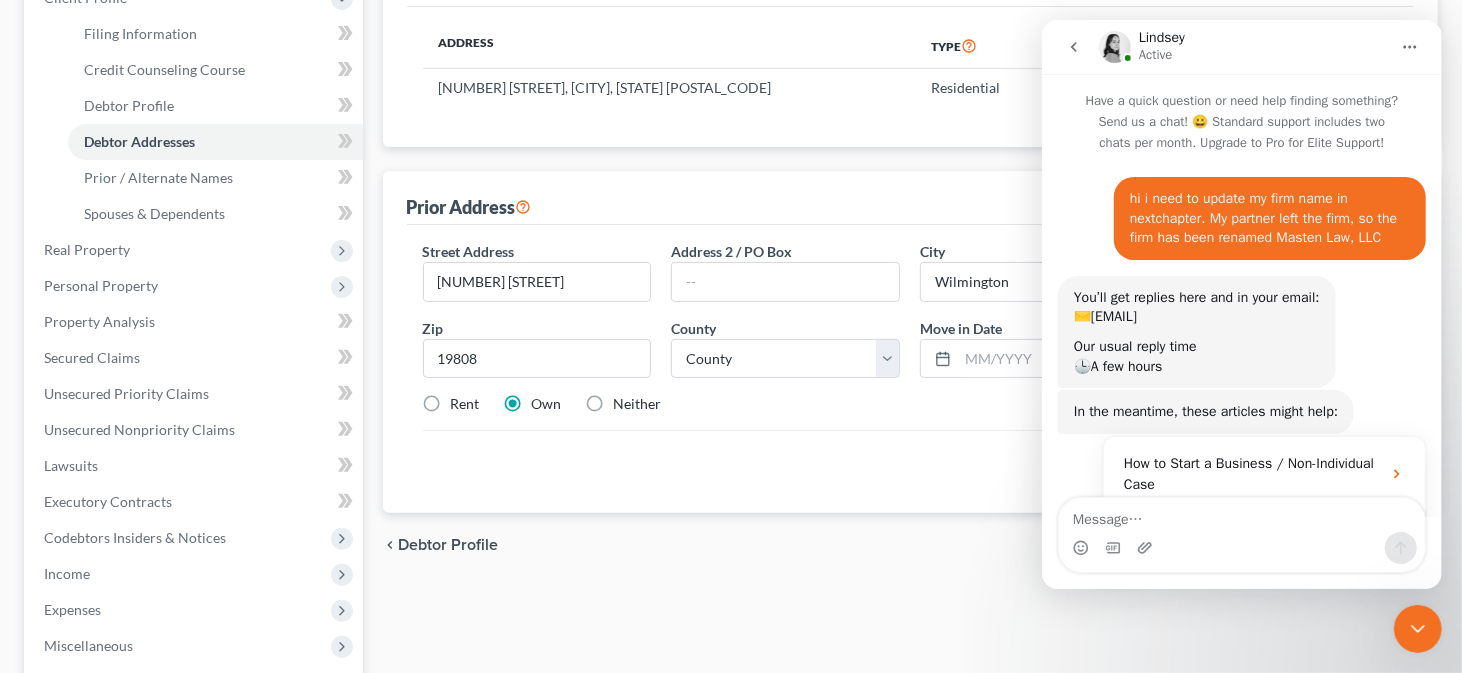 scroll, scrollTop: 3, scrollLeft: 0, axis: vertical 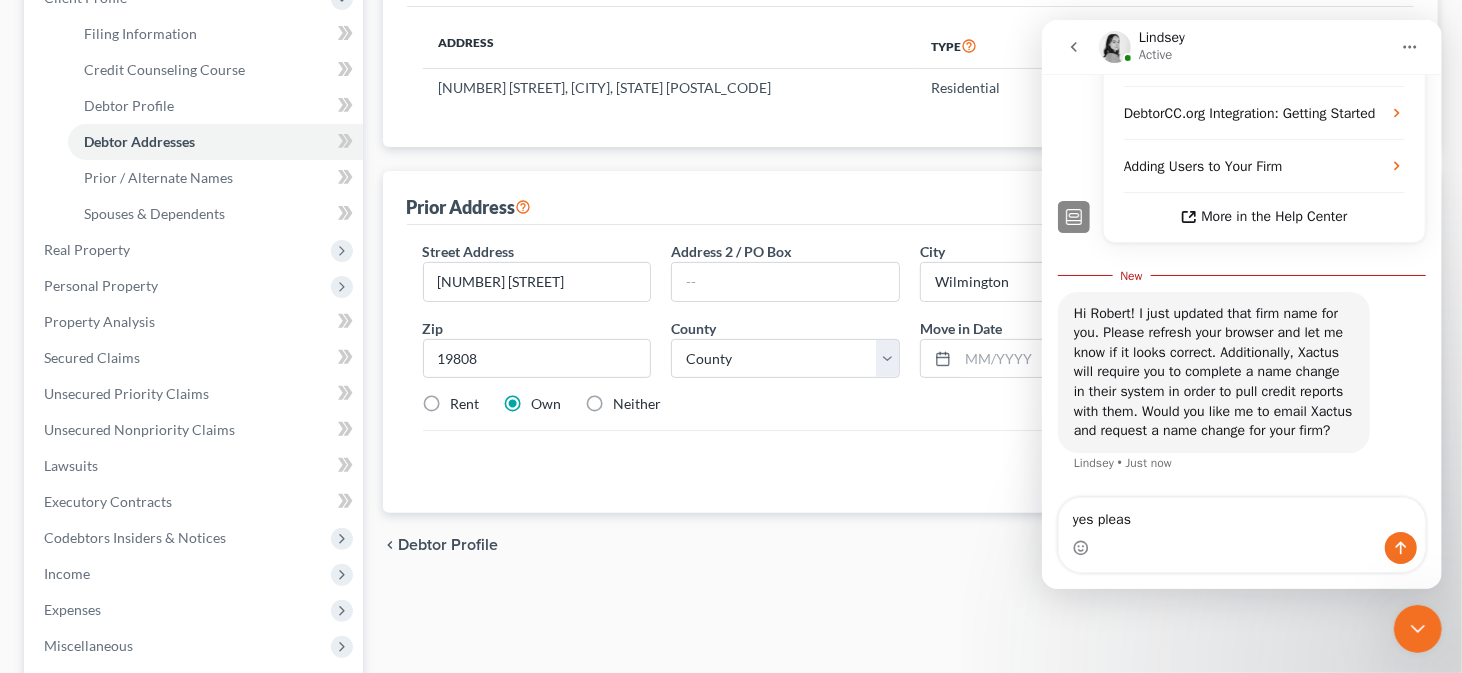 type on "yes please" 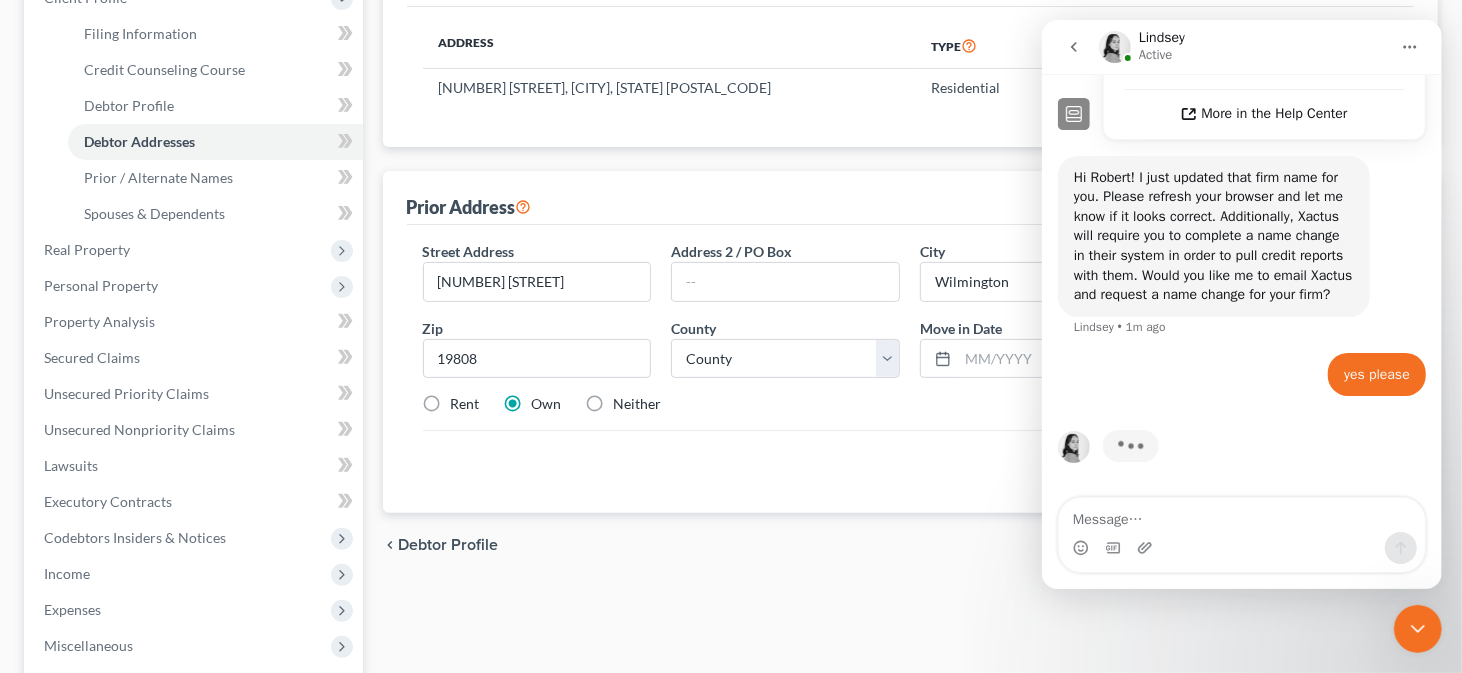 scroll, scrollTop: 563, scrollLeft: 0, axis: vertical 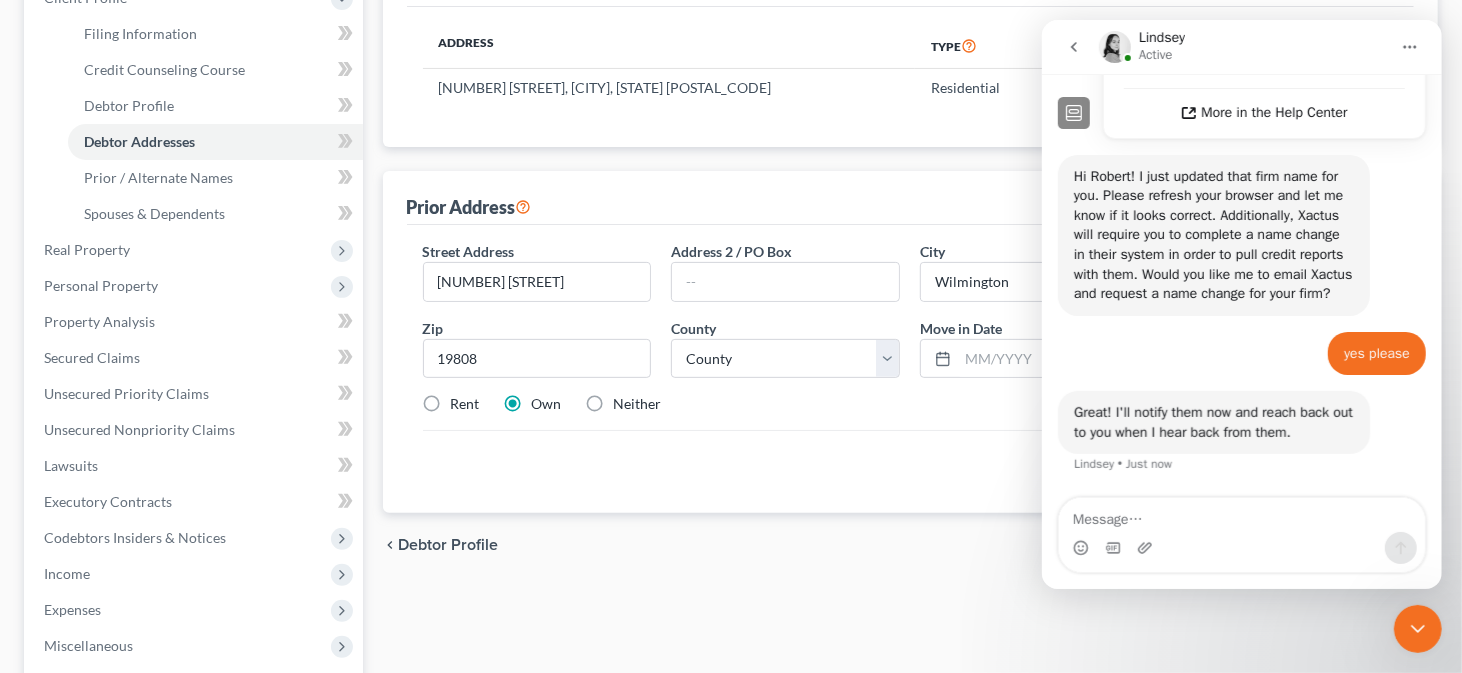 click at bounding box center (1241, 515) 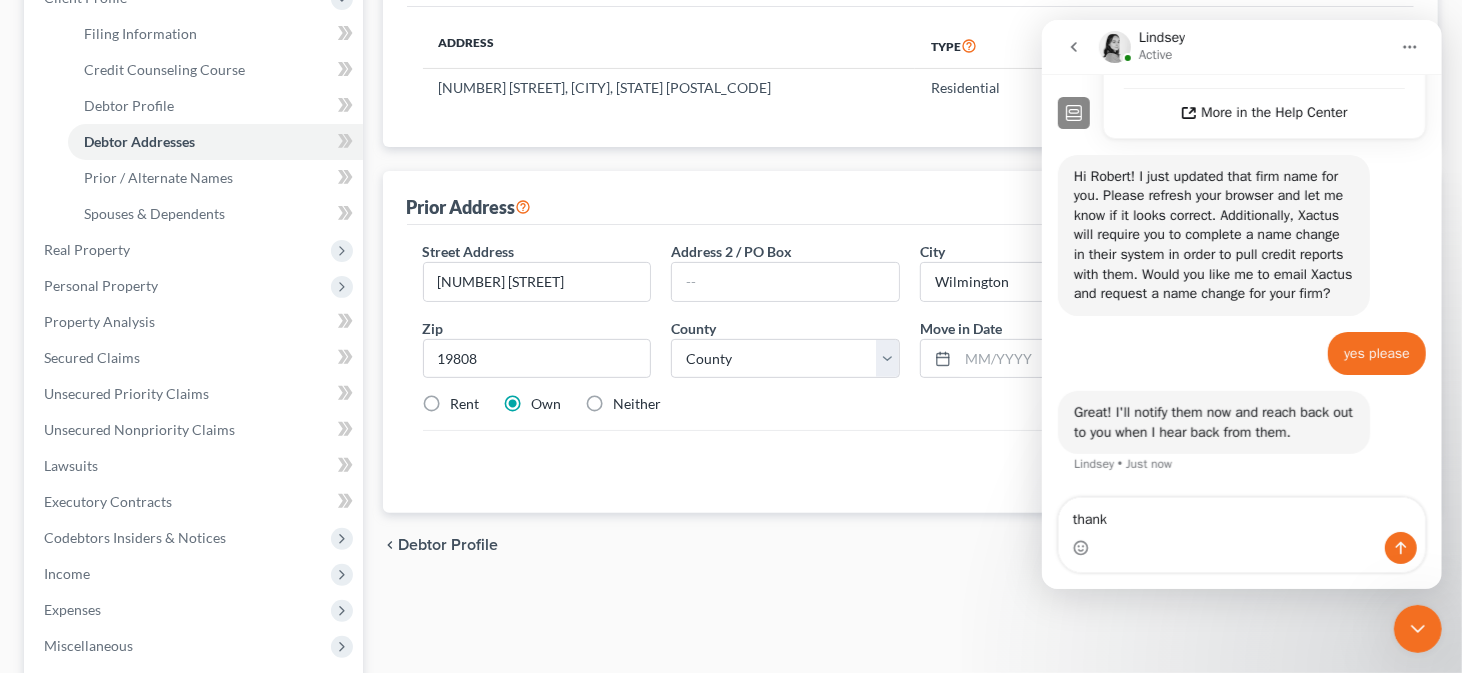 type on "thanks" 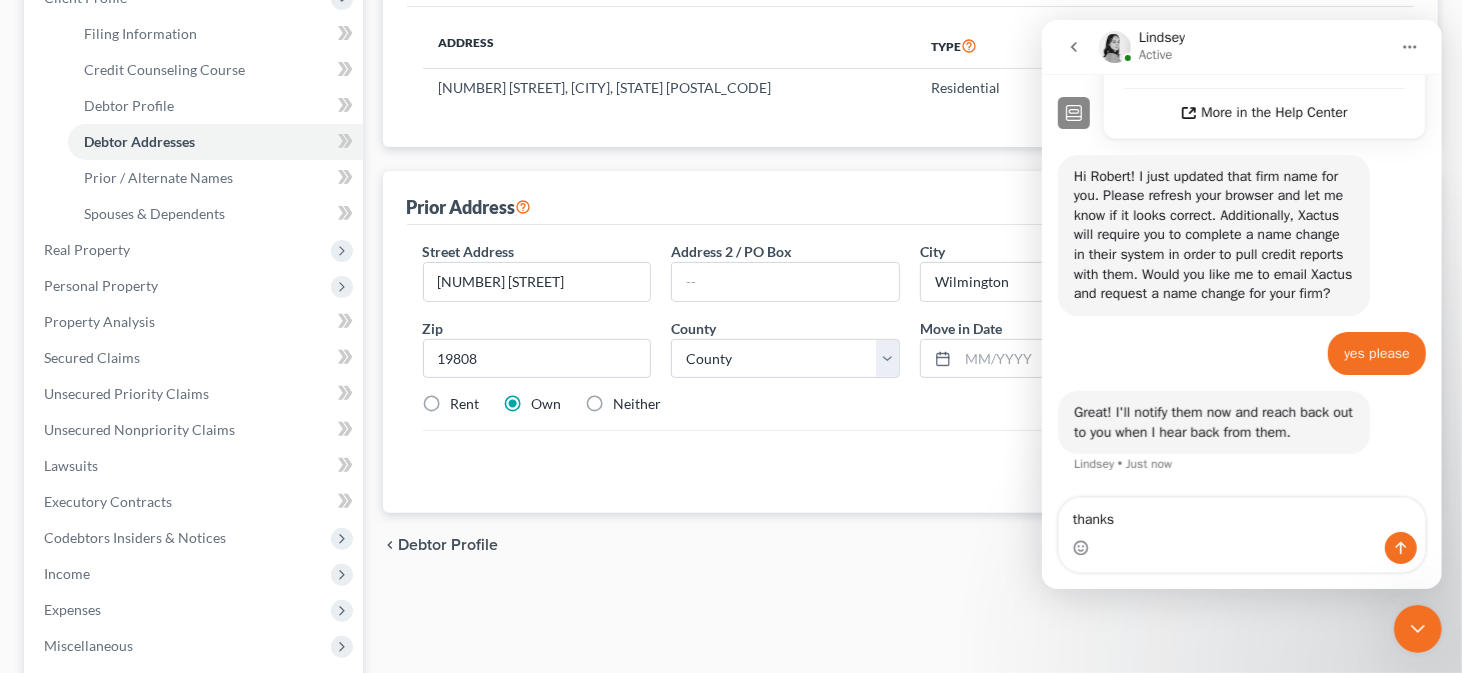 type 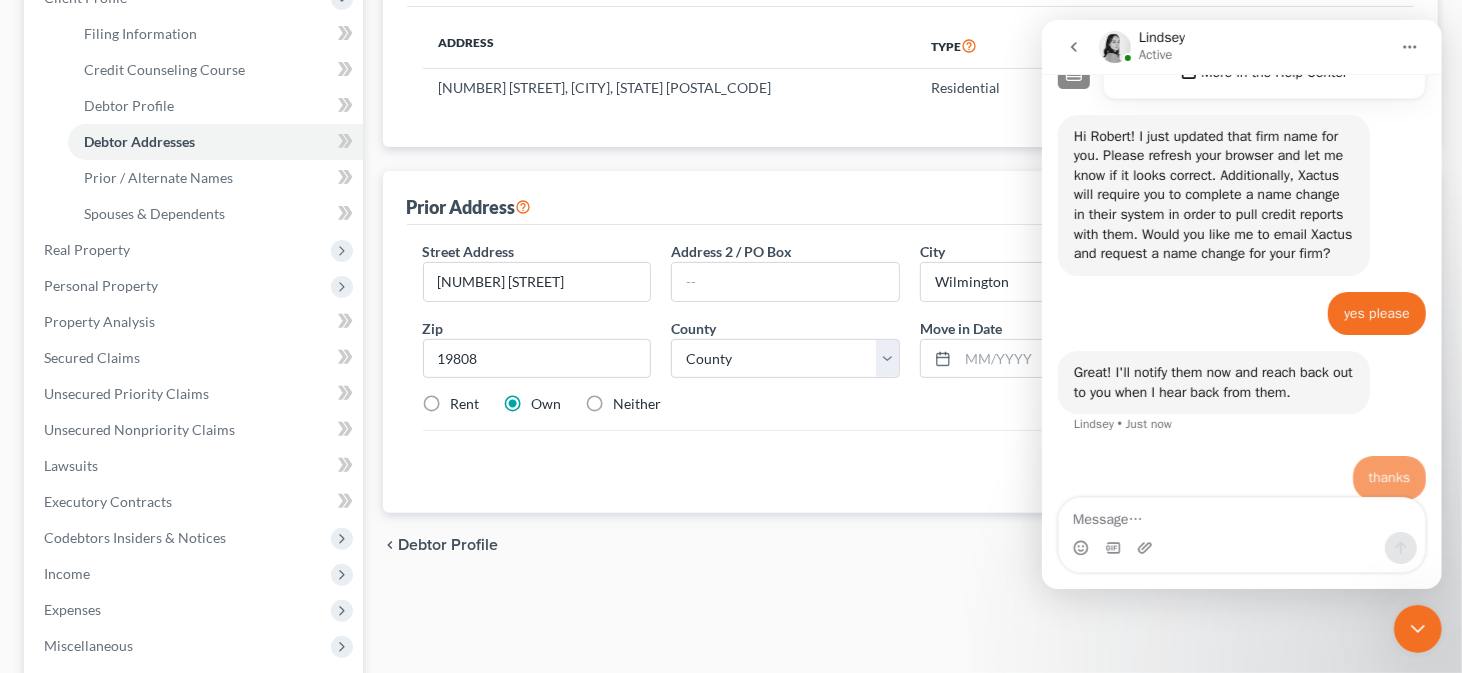 scroll, scrollTop: 625, scrollLeft: 0, axis: vertical 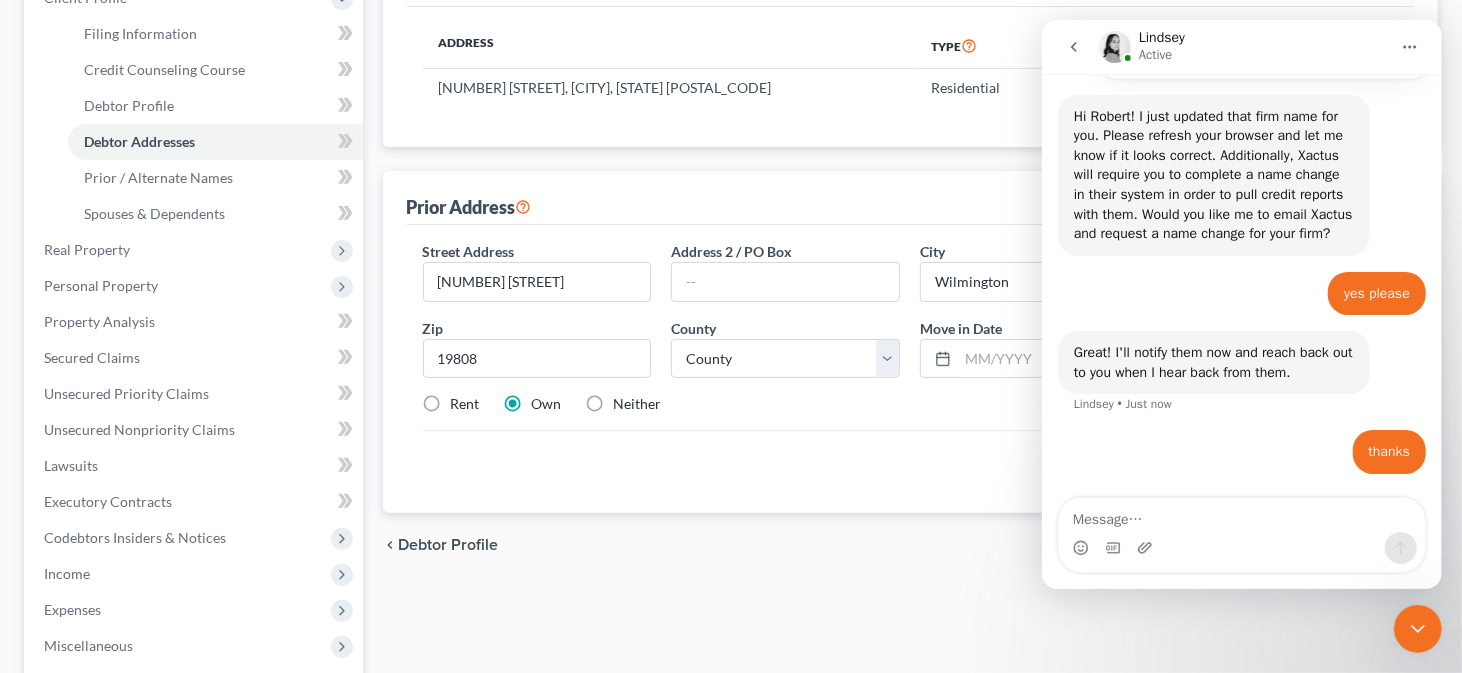 click on "Cancel Save Address" at bounding box center [911, 459] 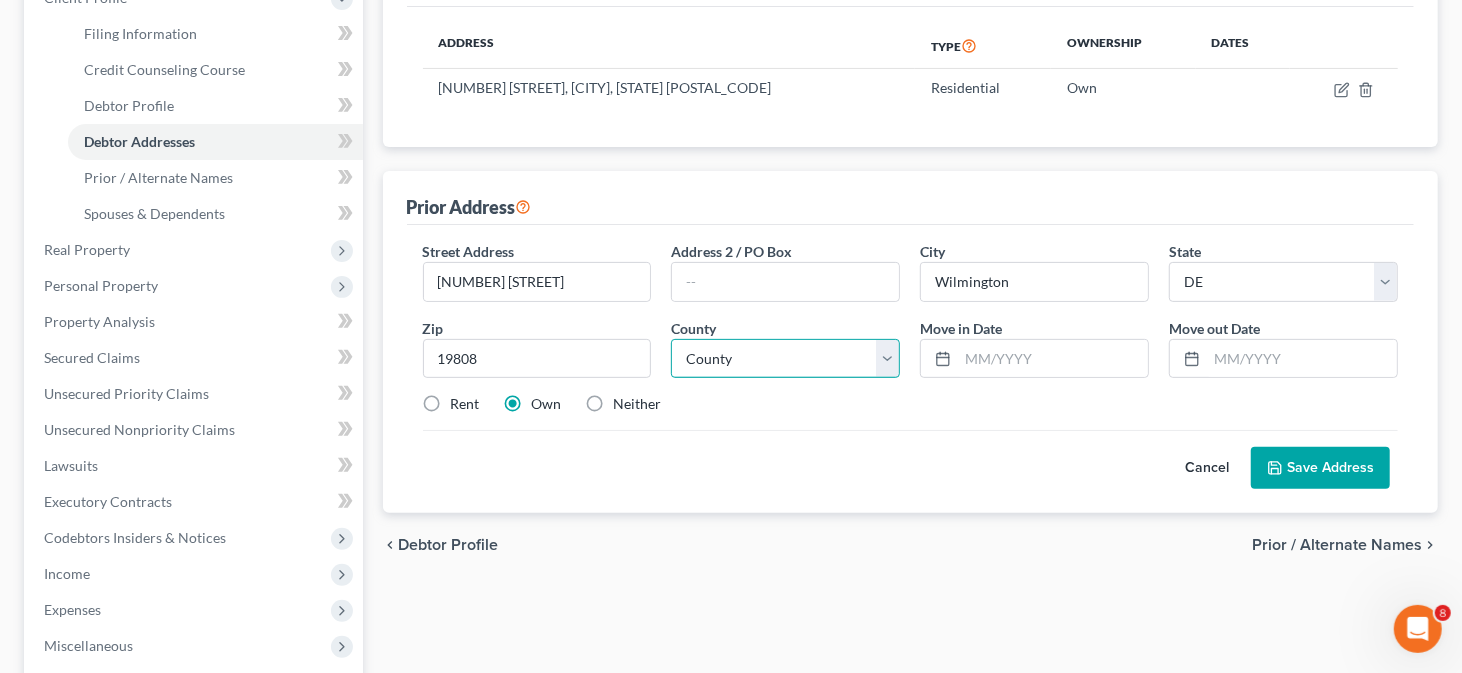 click on "County Kent County New Castle County Sussex County" at bounding box center (785, 359) 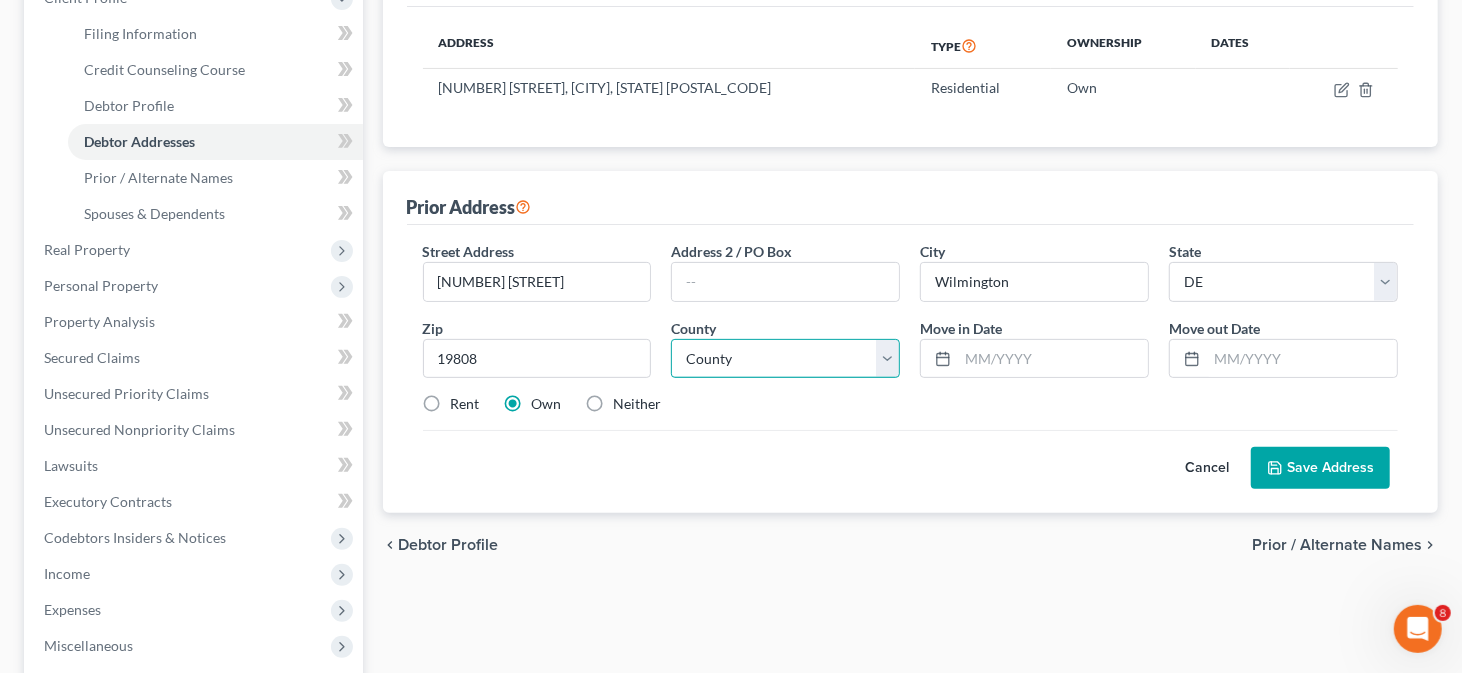select on "1" 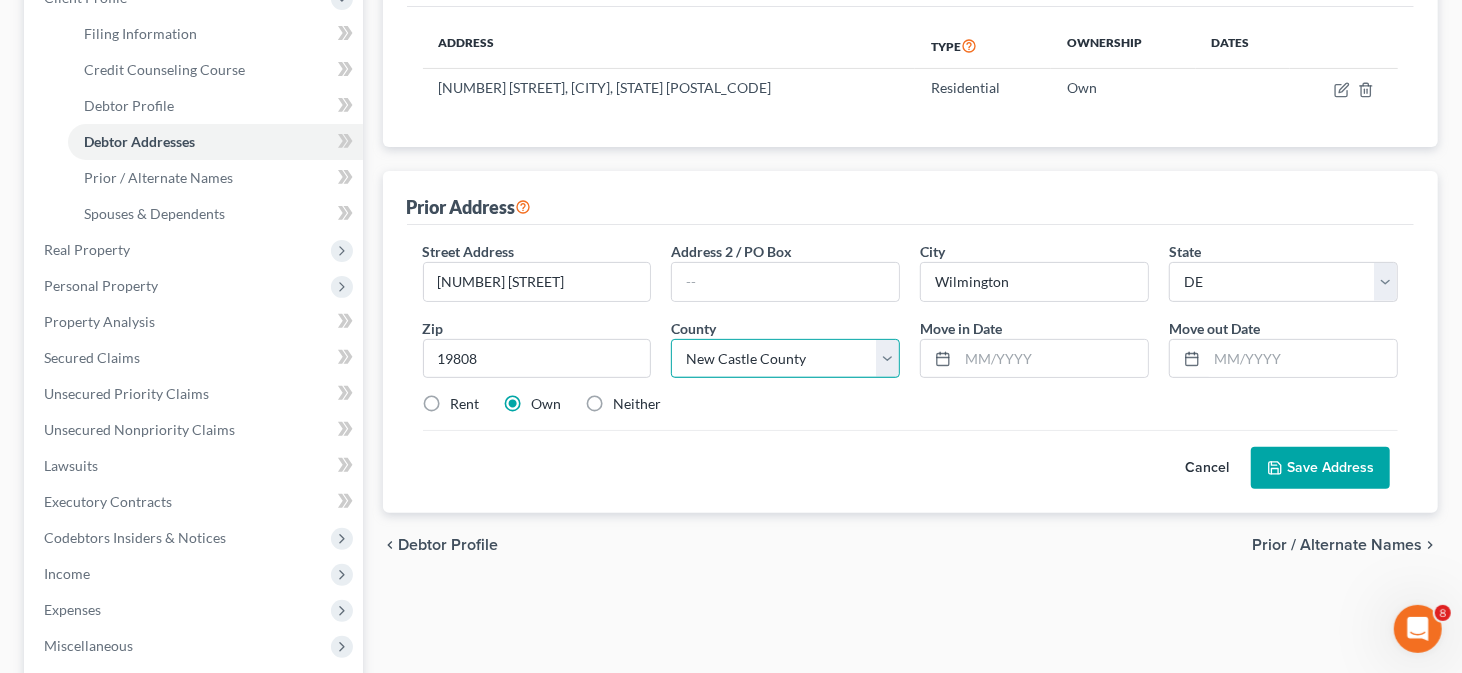 click on "County Kent County New Castle County Sussex County" at bounding box center [785, 359] 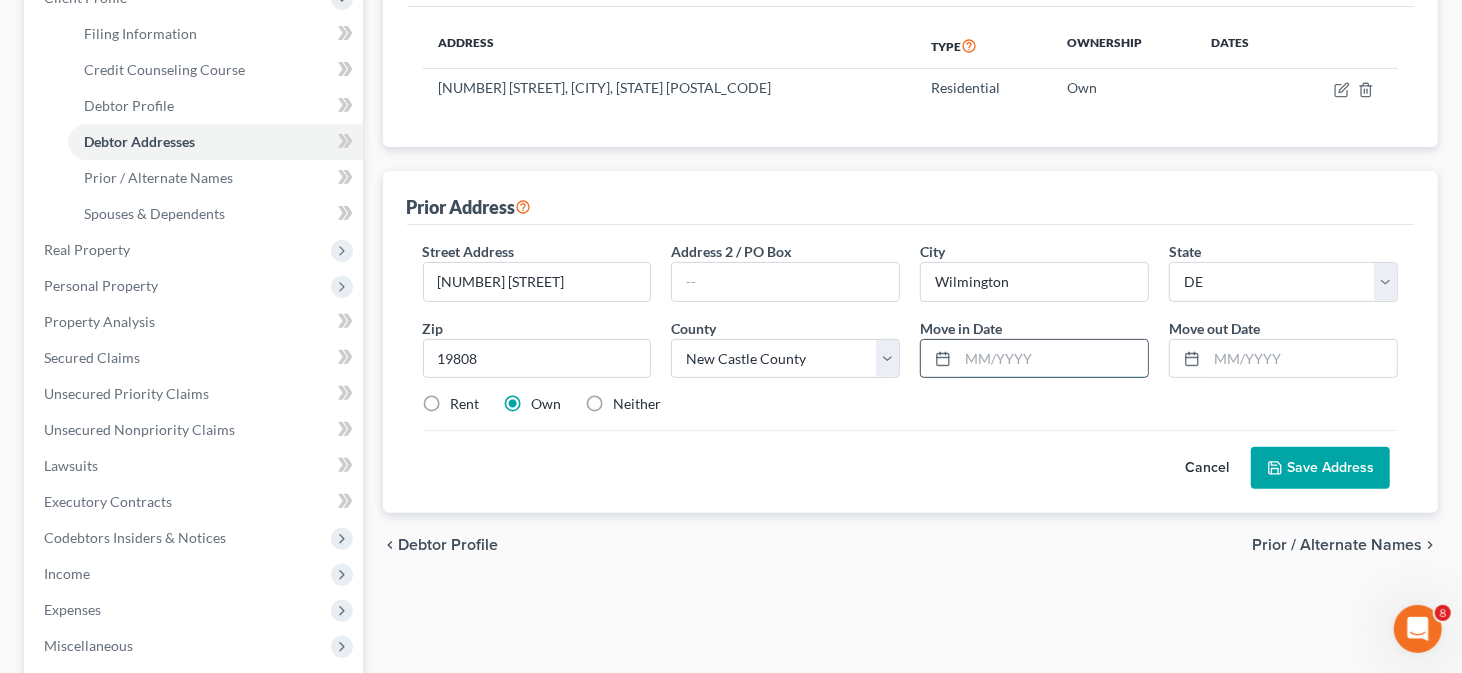 click at bounding box center [1053, 359] 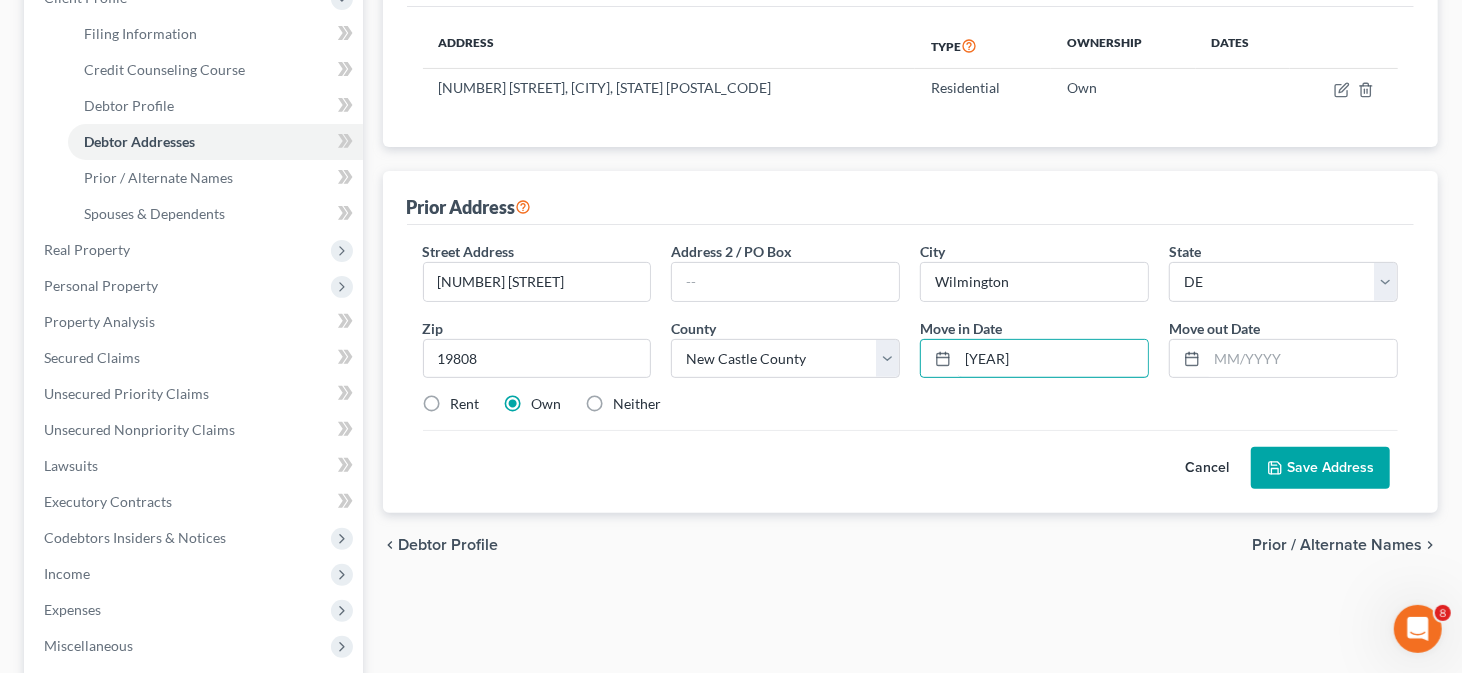type on "[YEAR]" 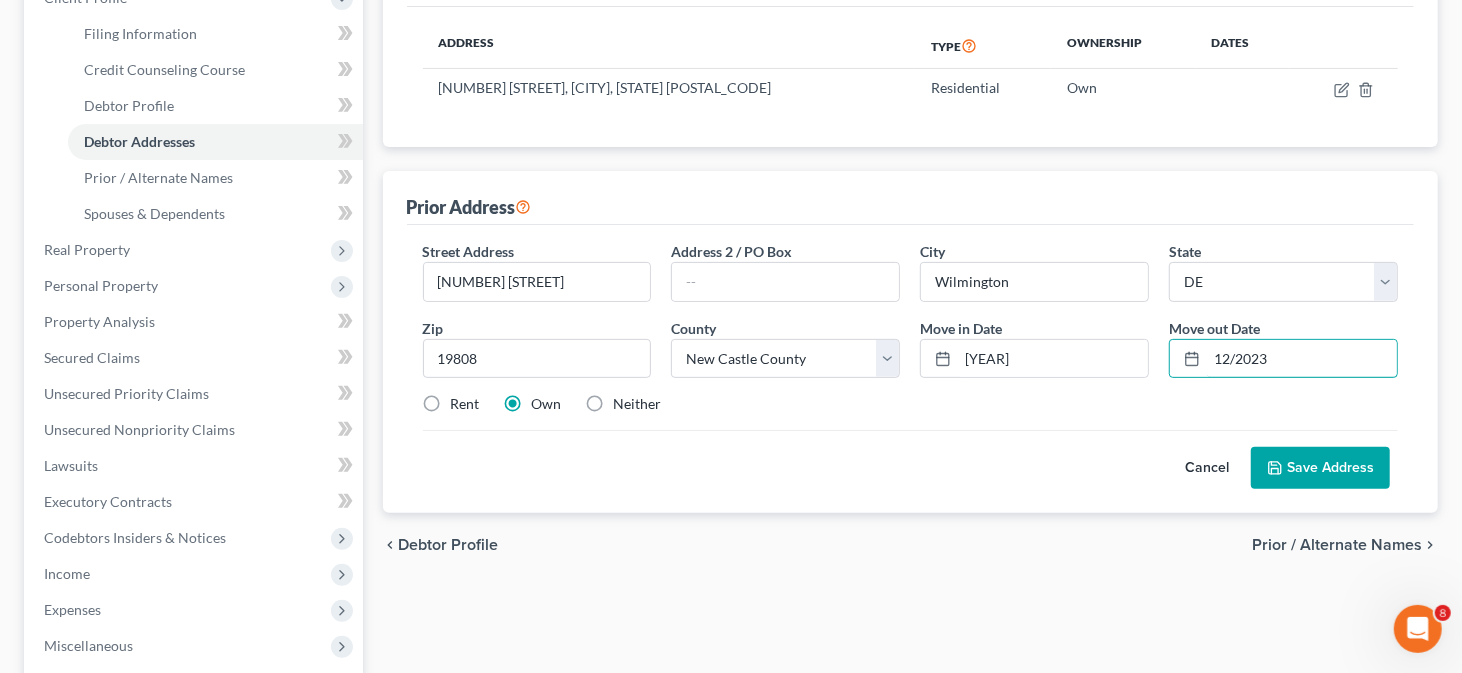 type on "12/2023" 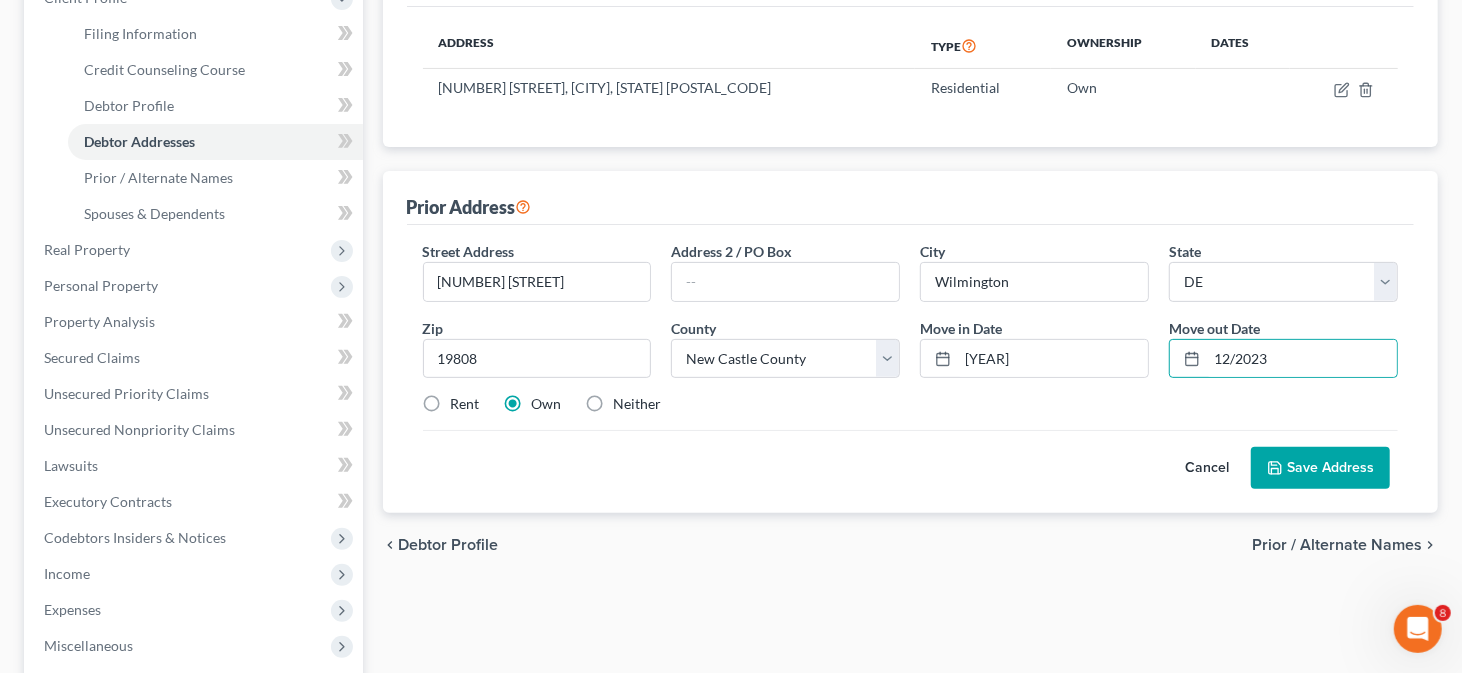 click on "Save Address" at bounding box center [1320, 468] 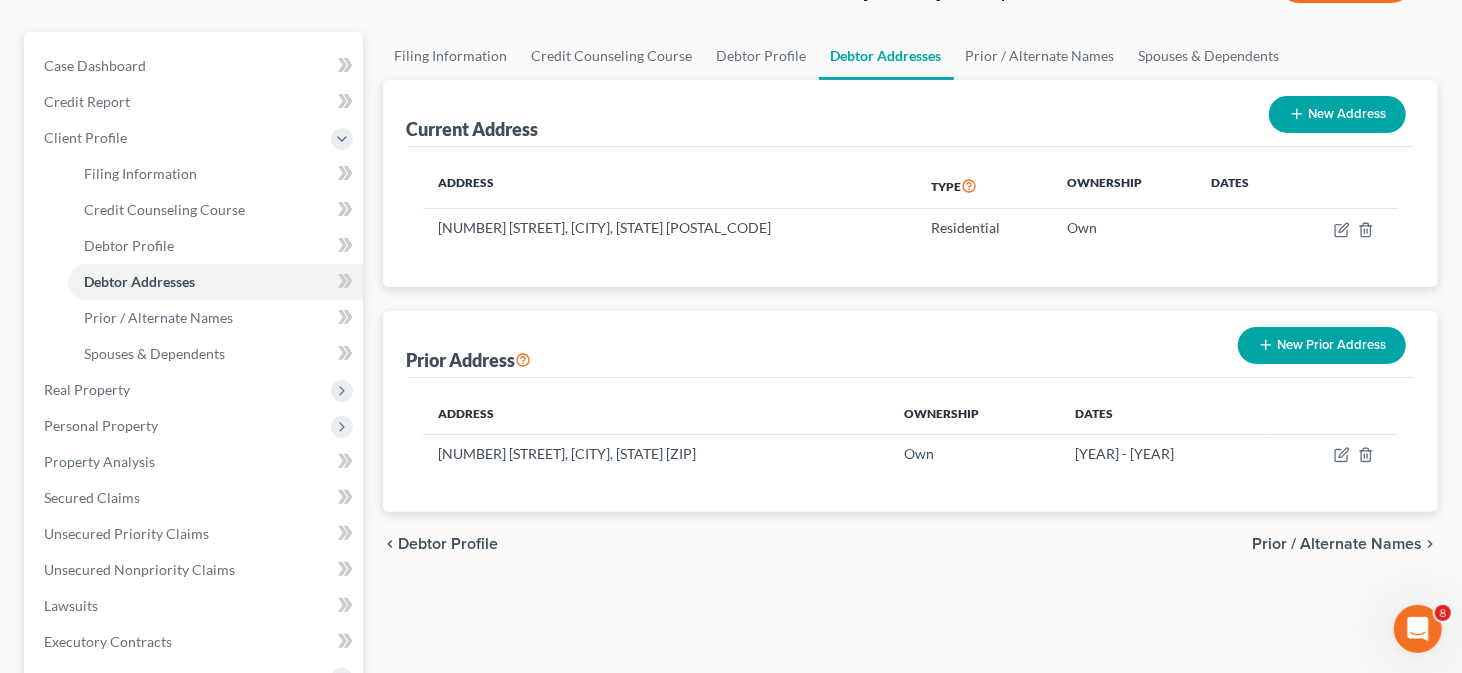 scroll, scrollTop: 0, scrollLeft: 0, axis: both 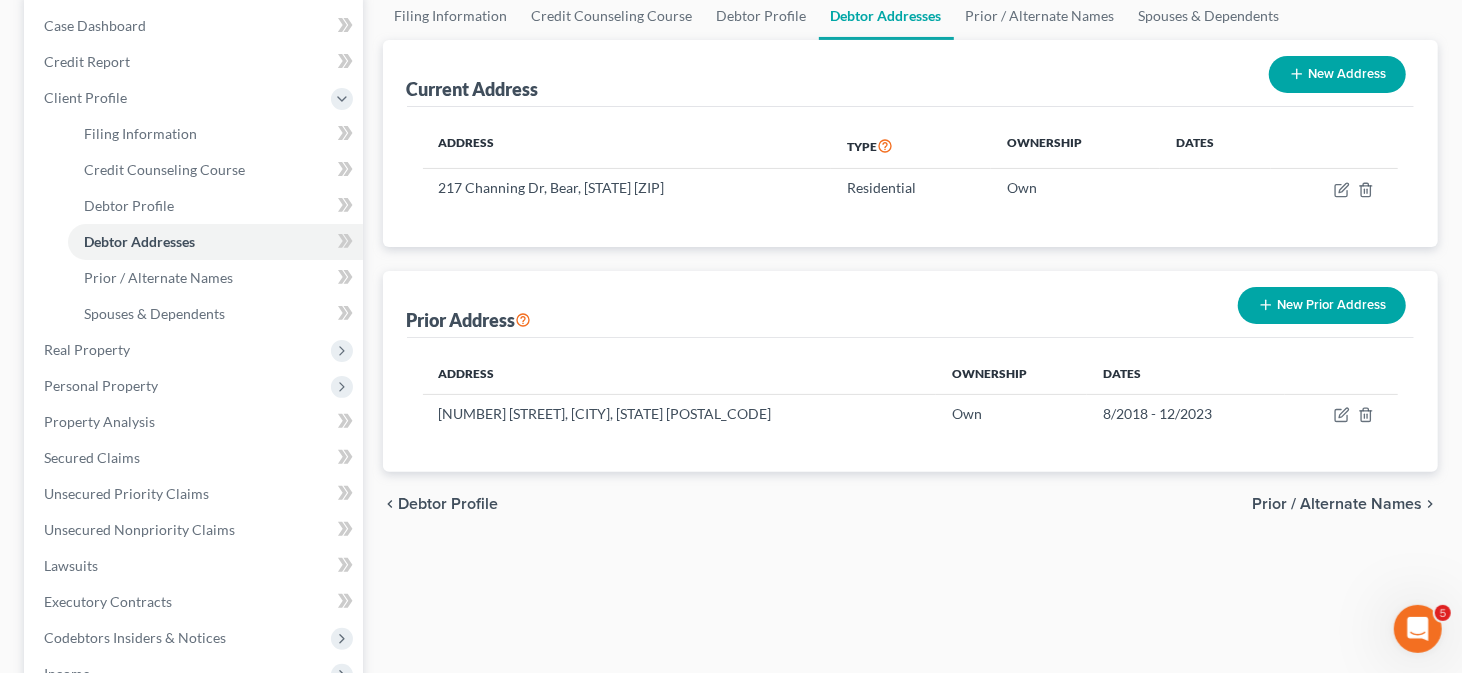 click 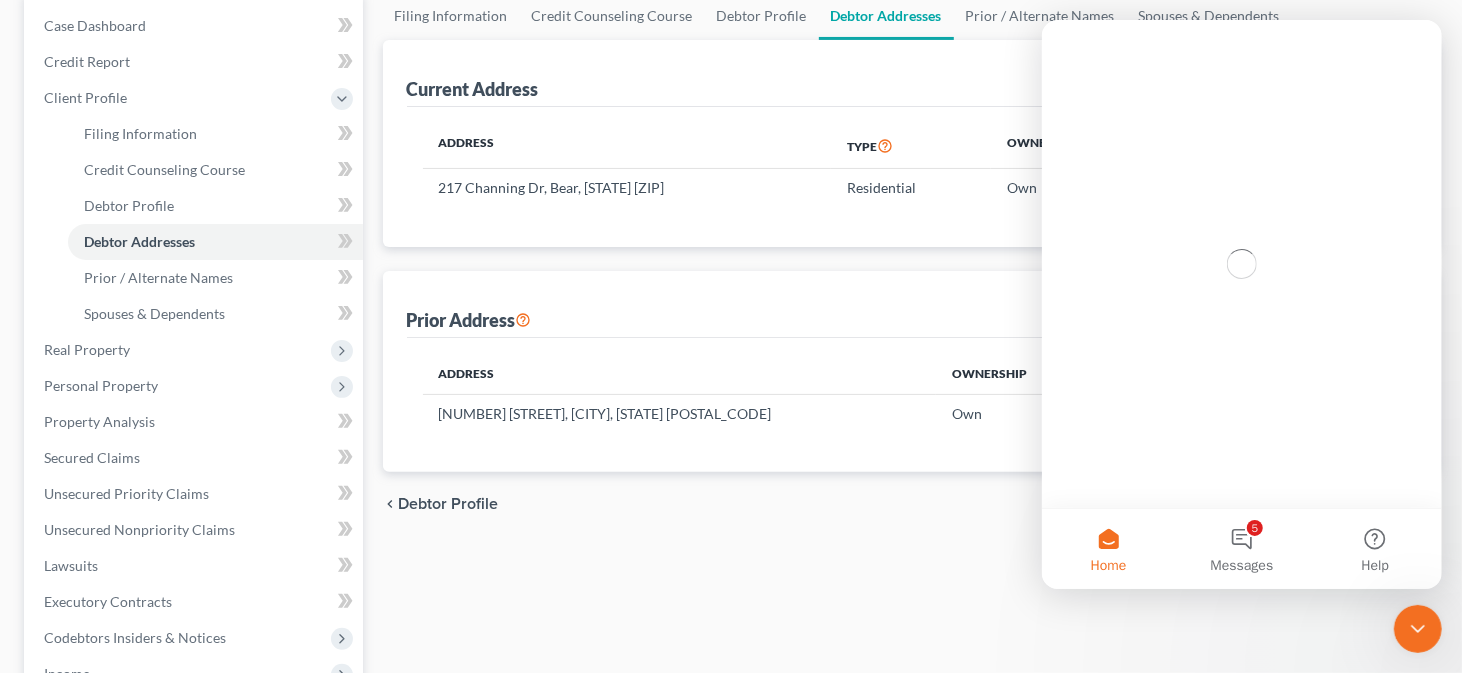 scroll, scrollTop: 0, scrollLeft: 0, axis: both 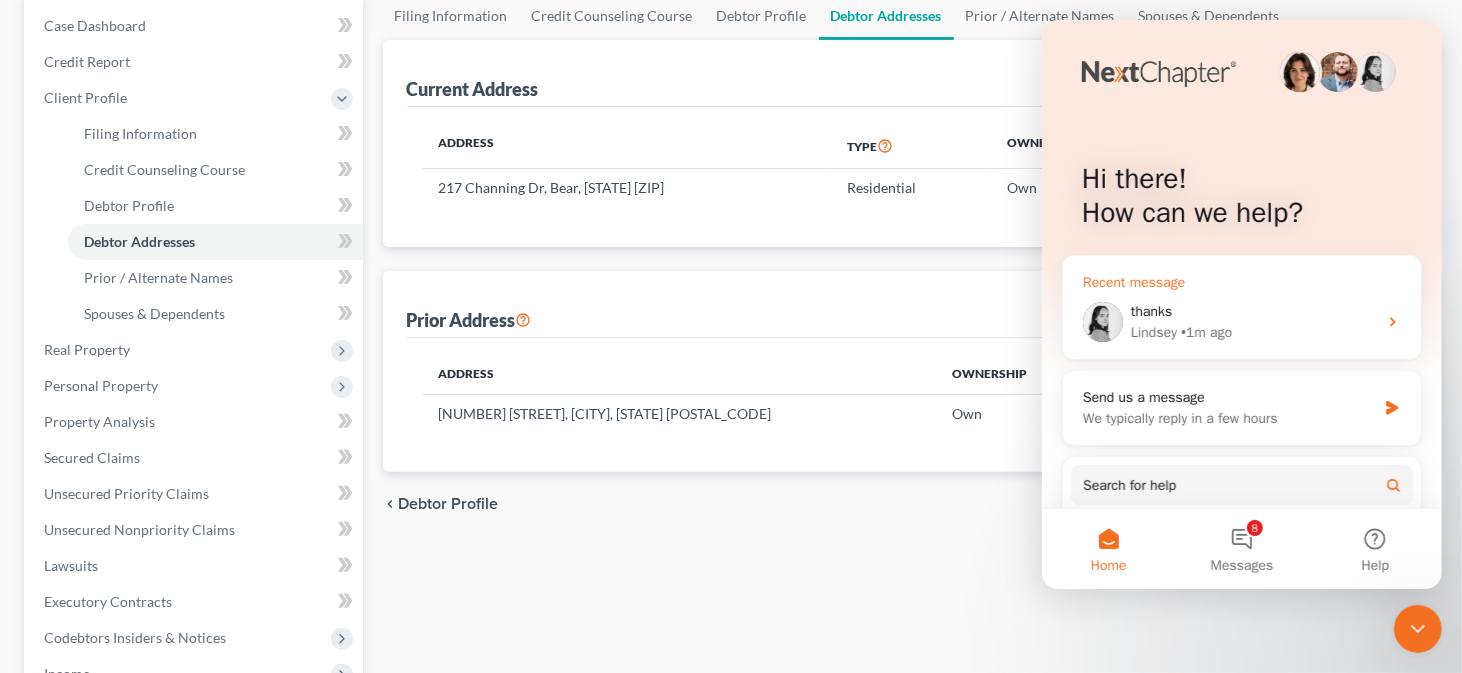 click on "•  1m ago" at bounding box center [1205, 332] 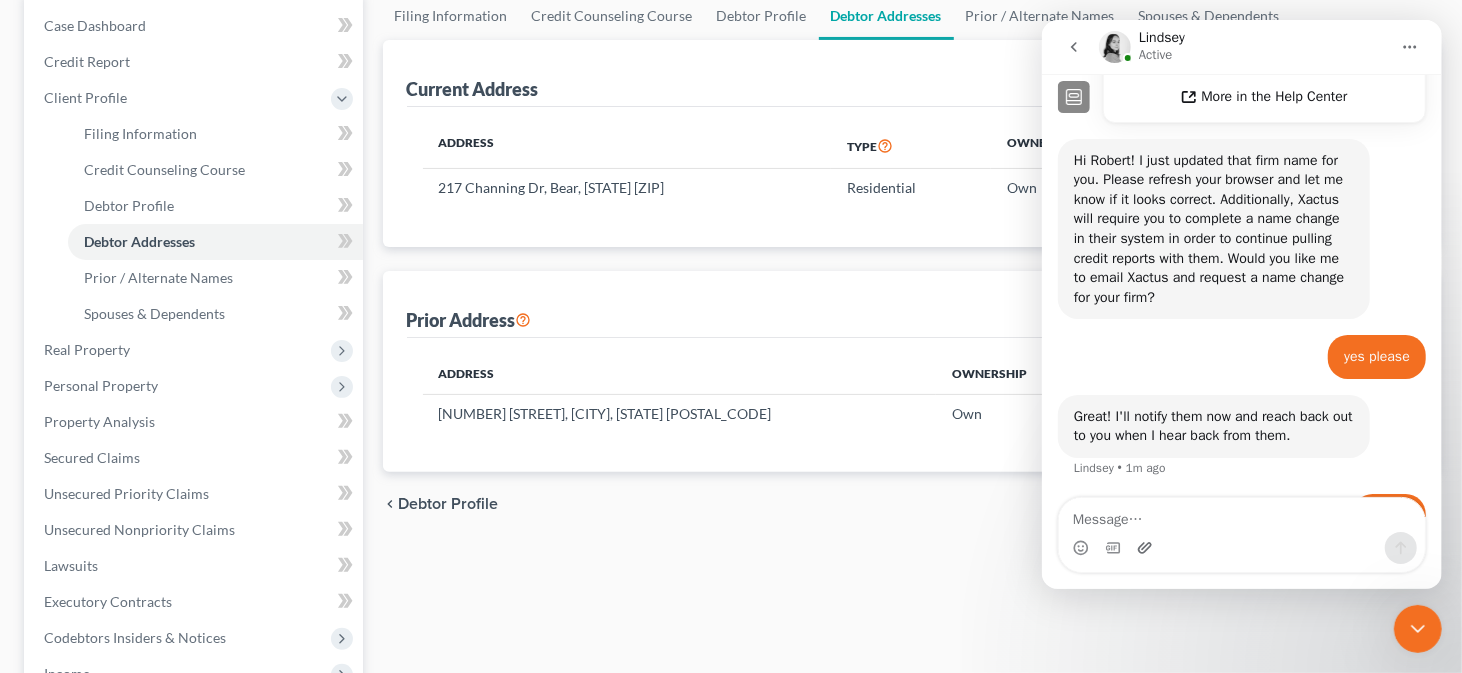 scroll, scrollTop: 625, scrollLeft: 0, axis: vertical 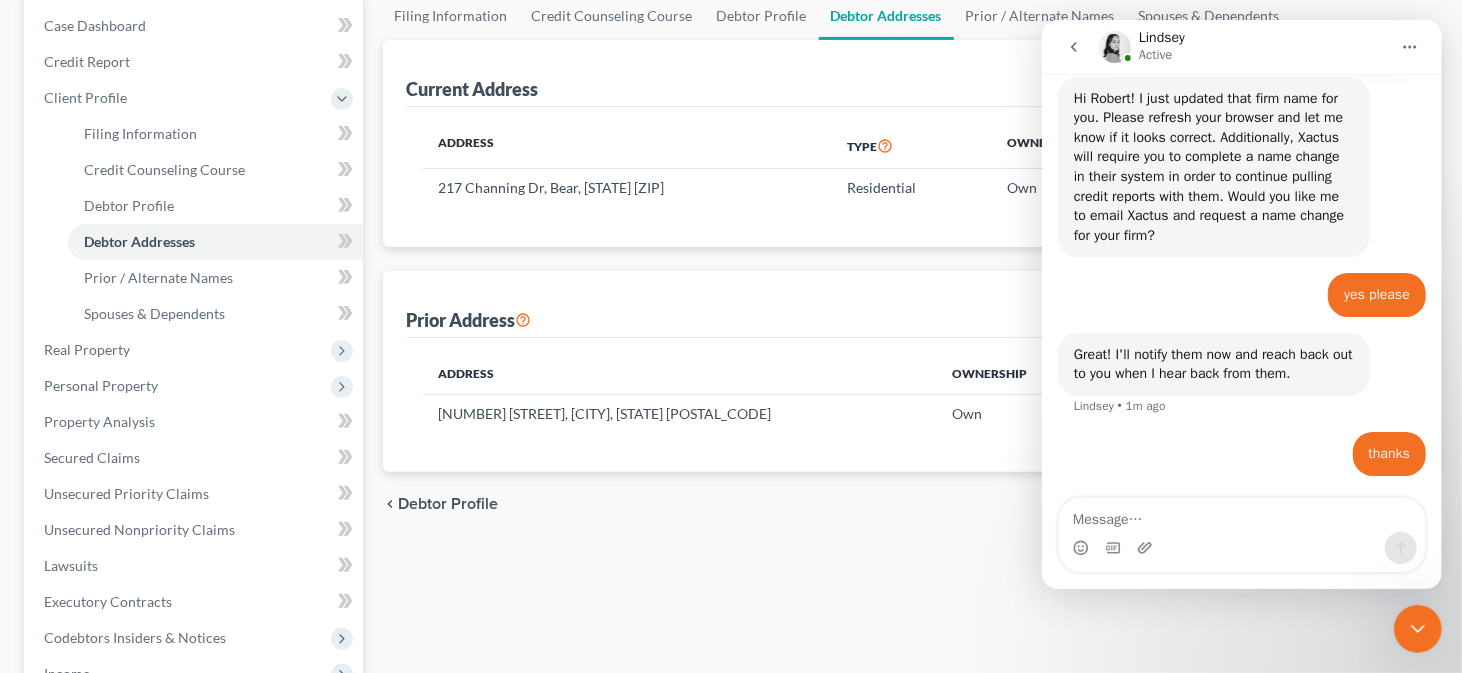 click at bounding box center (1241, 515) 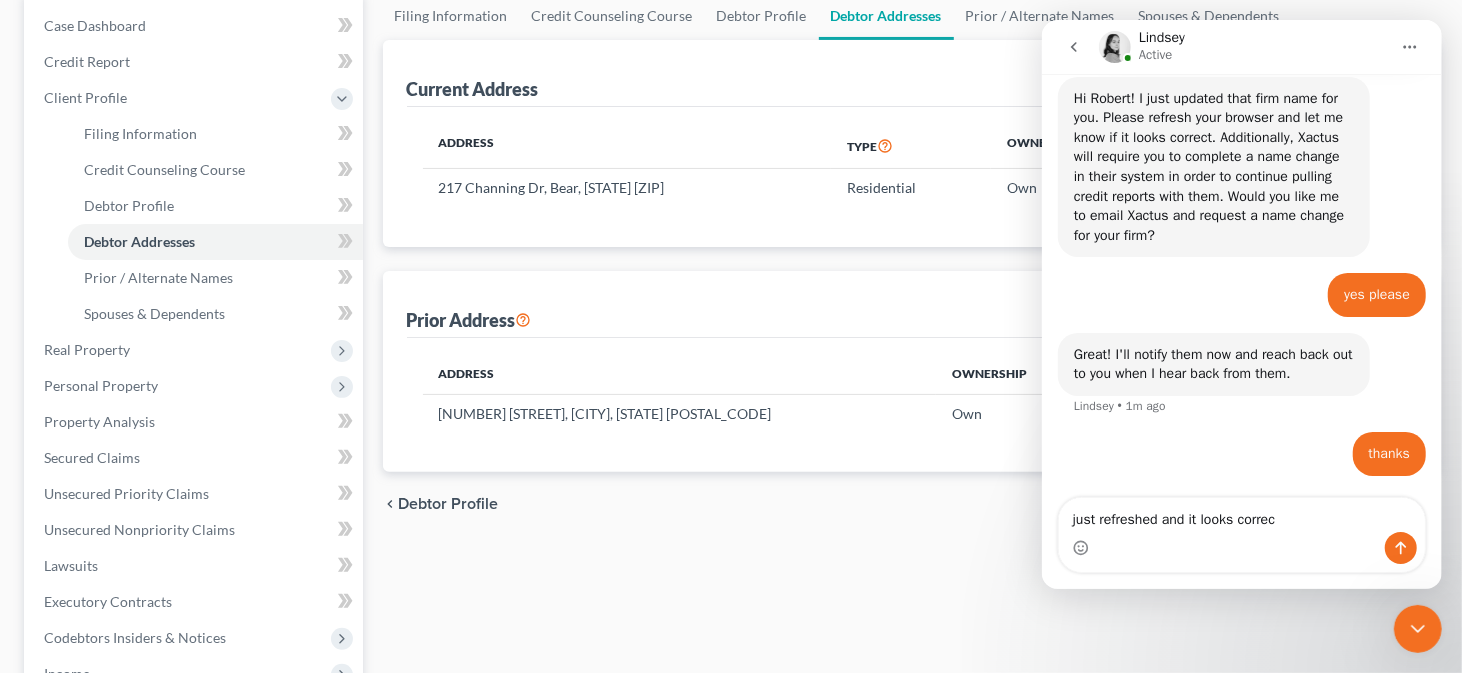 type on "just refreshed and it looks correct" 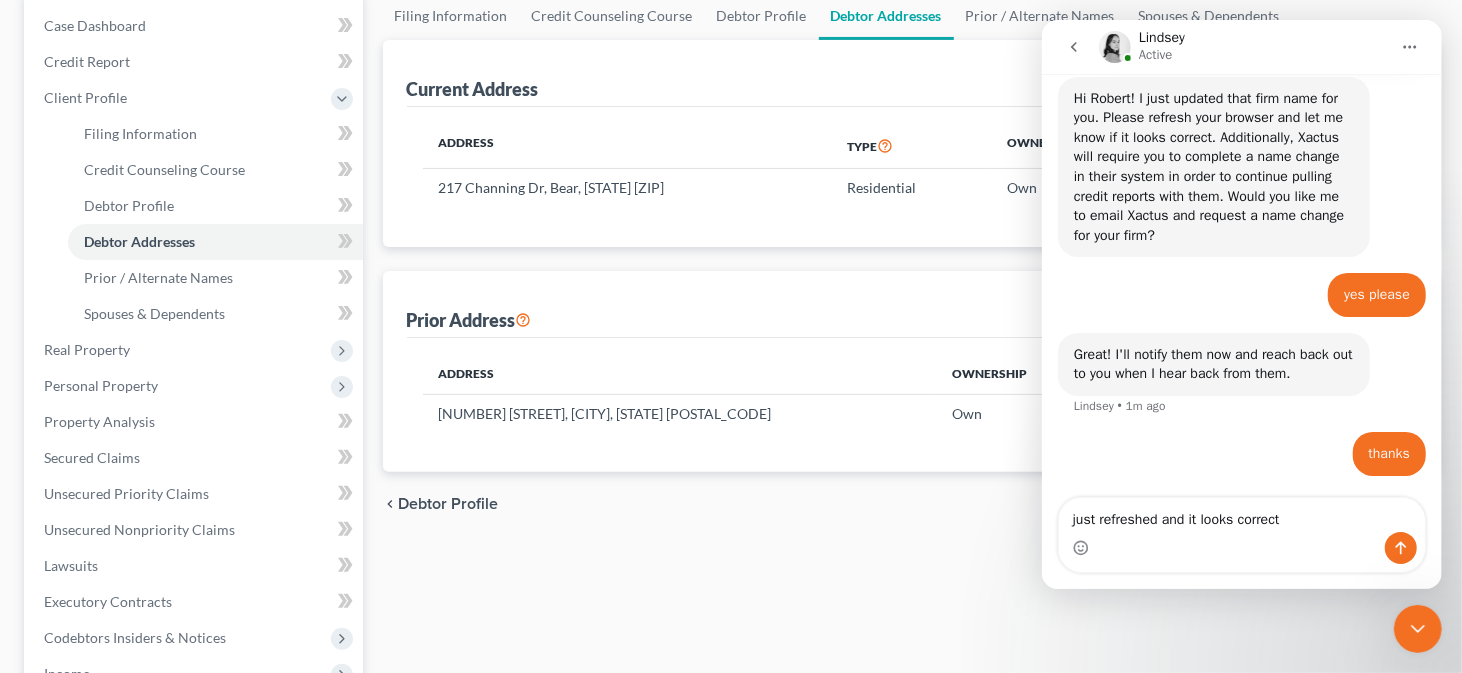type 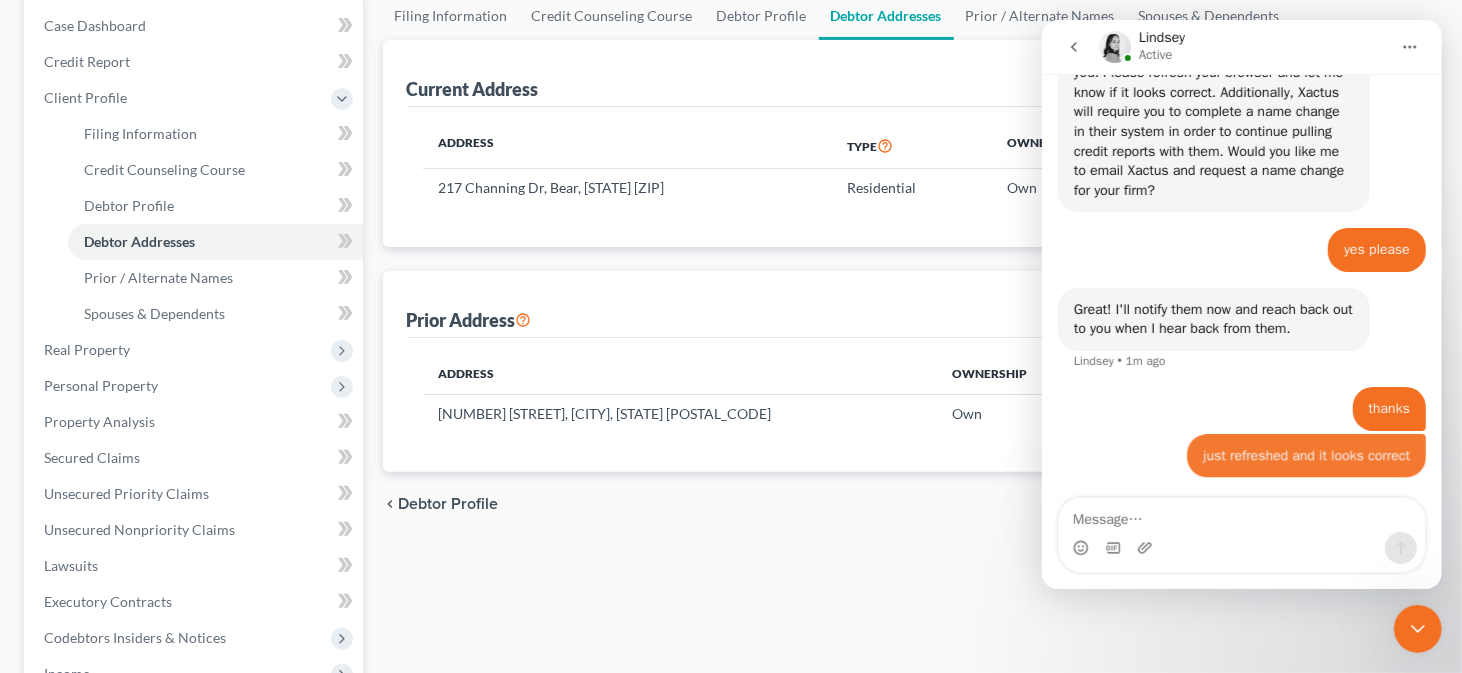 scroll, scrollTop: 670, scrollLeft: 0, axis: vertical 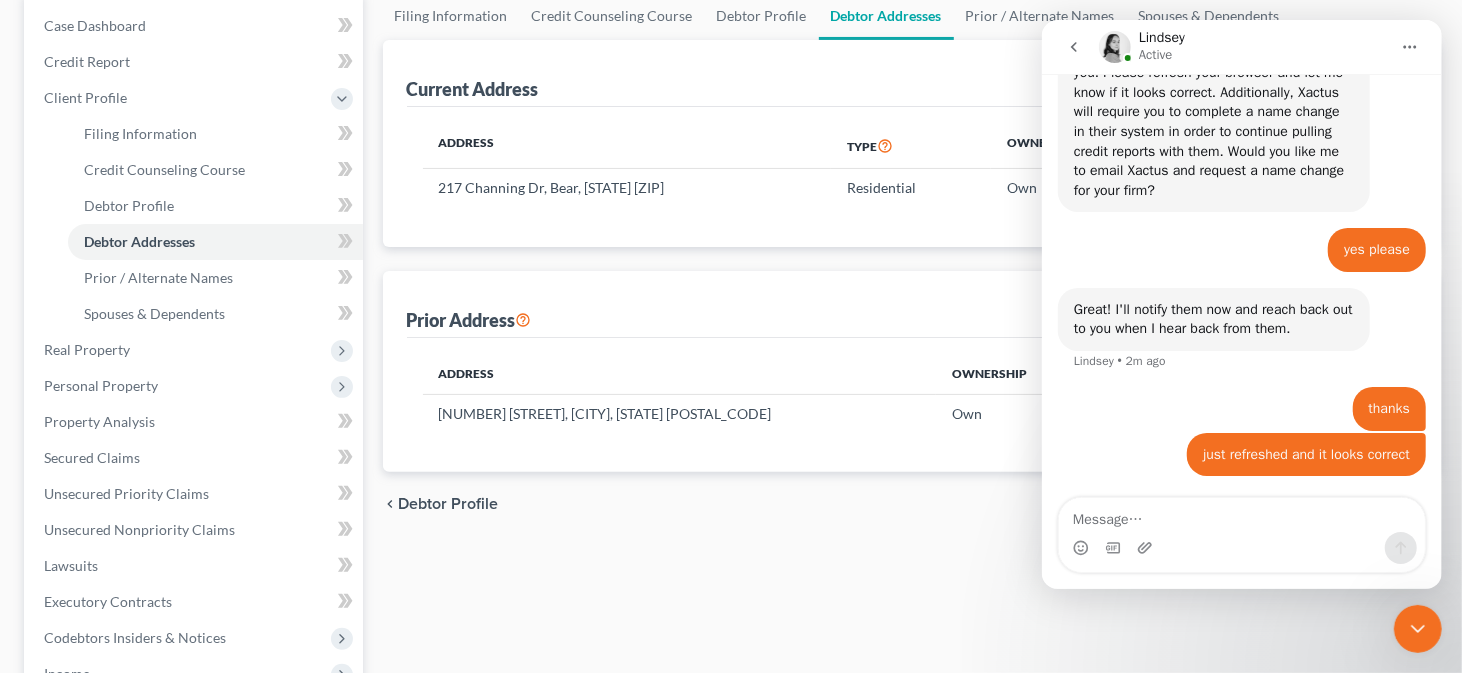 click 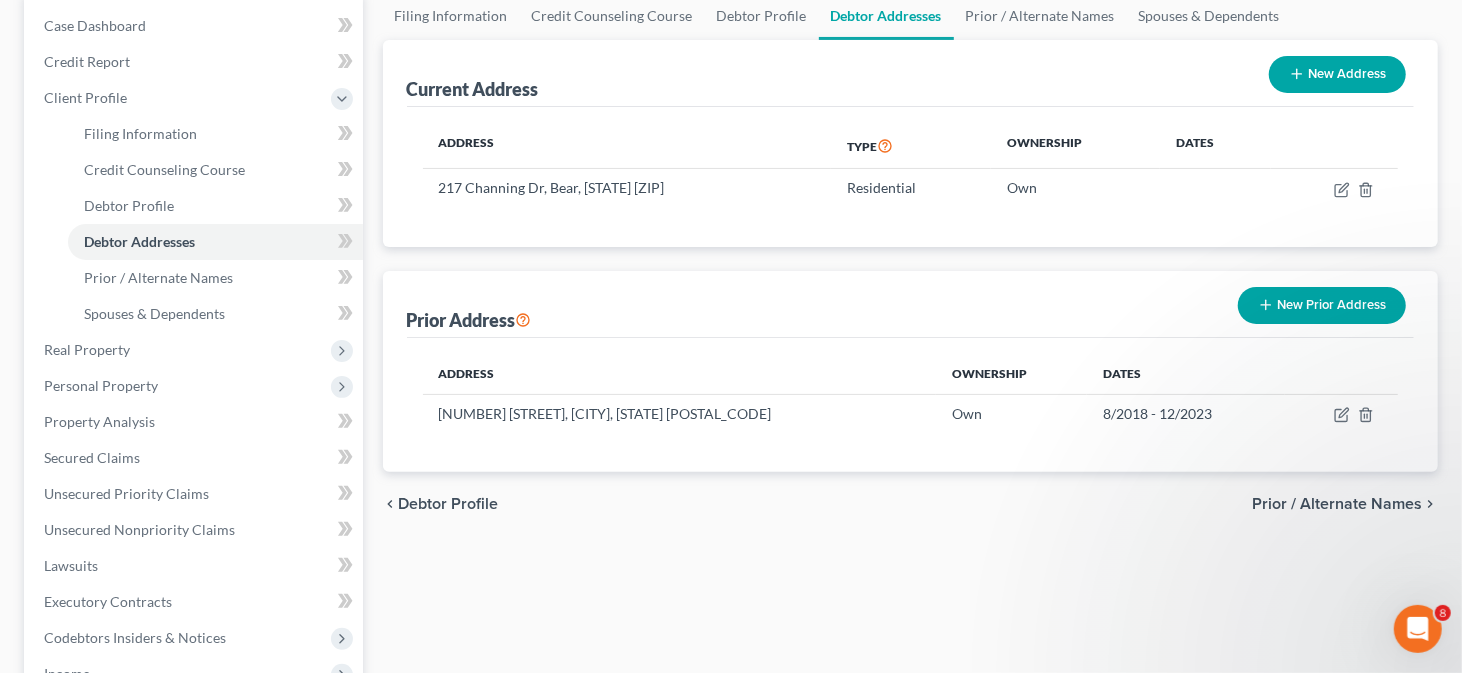 scroll, scrollTop: 0, scrollLeft: 0, axis: both 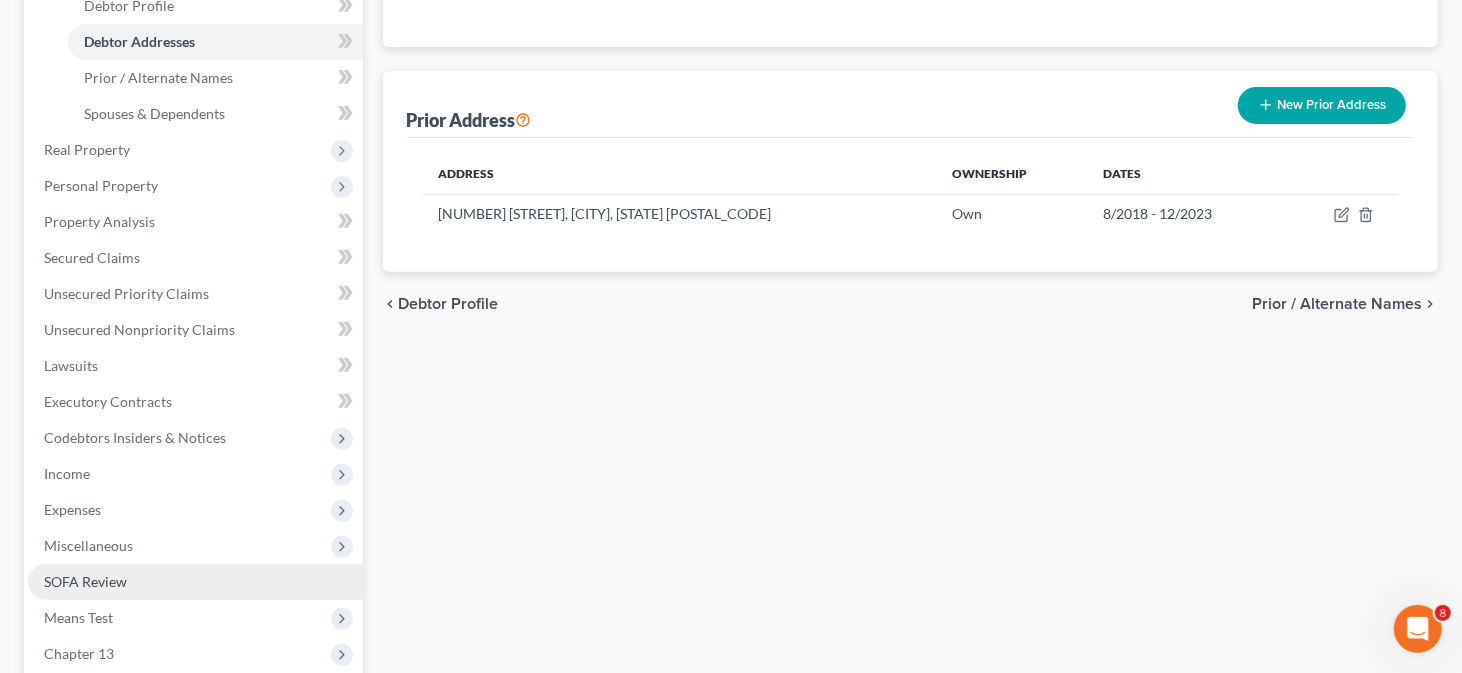 click on "SOFA Review" at bounding box center [195, 582] 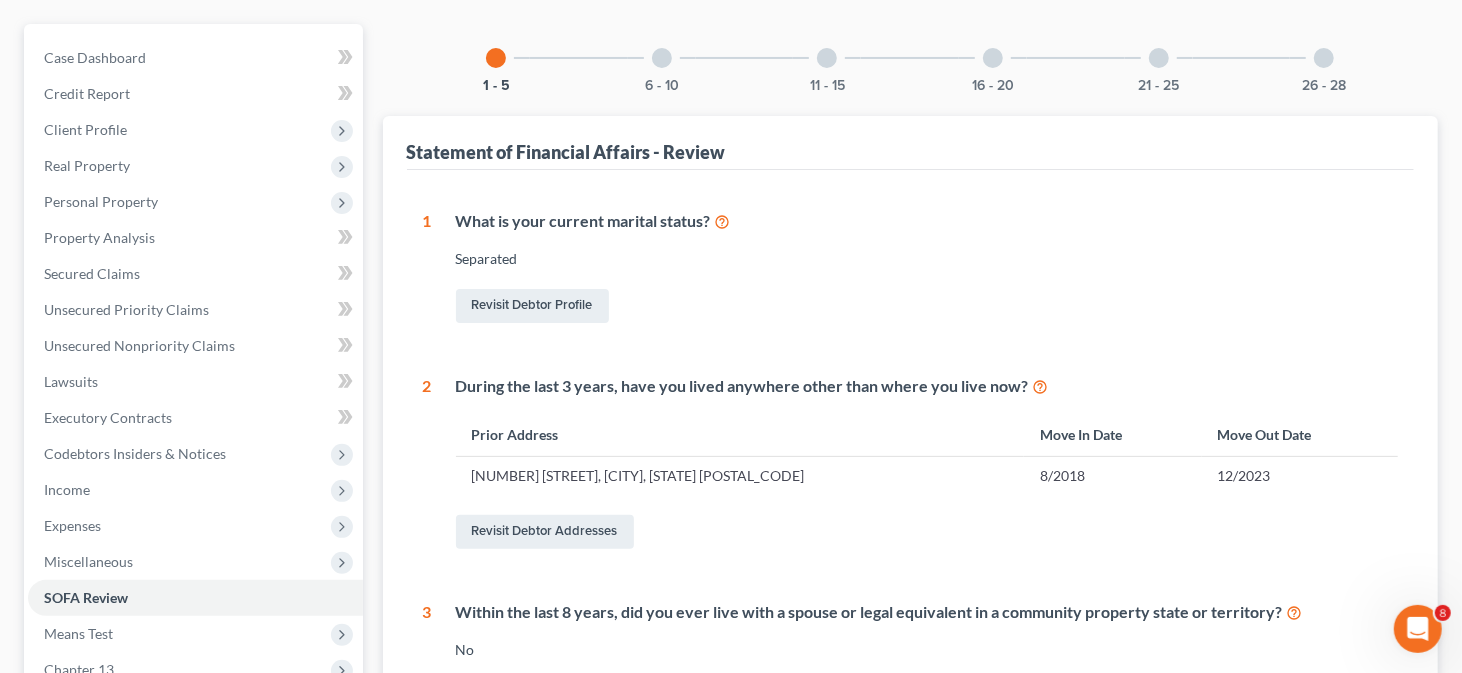 scroll, scrollTop: 89, scrollLeft: 0, axis: vertical 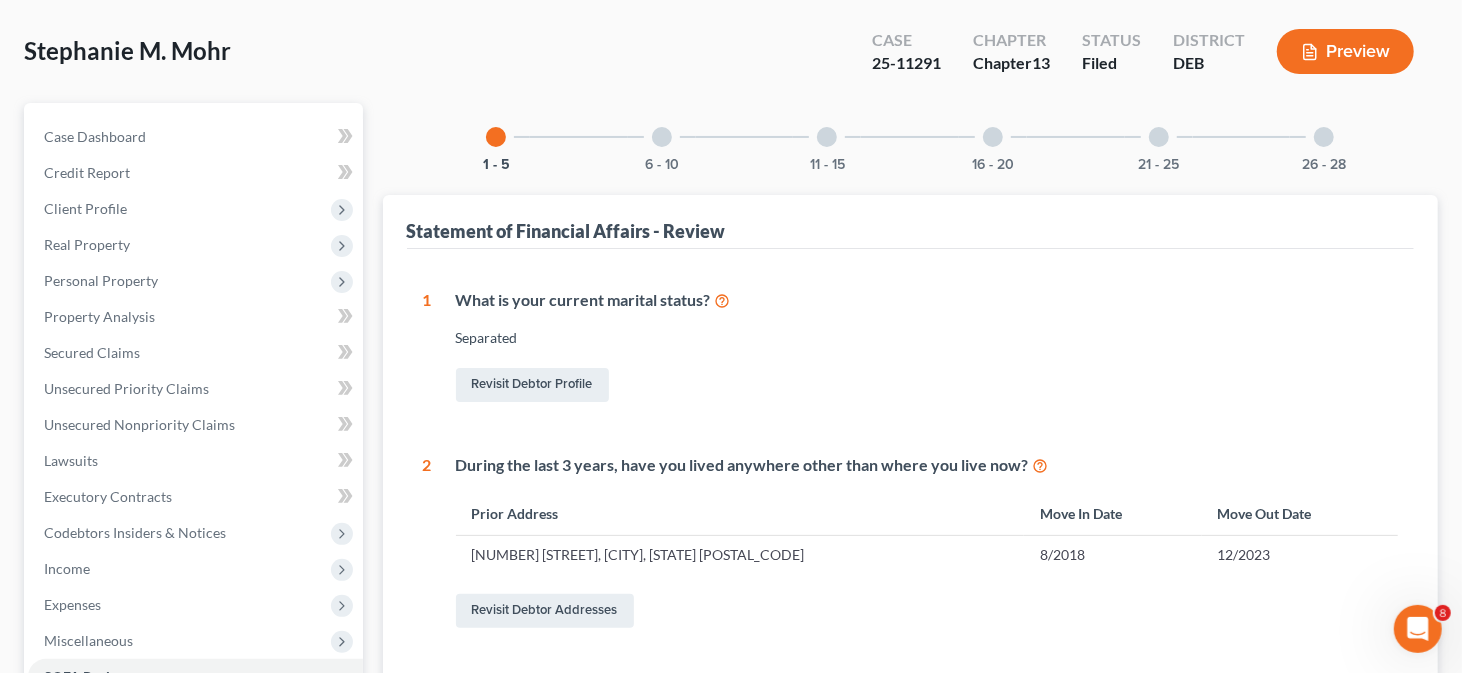 click at bounding box center (662, 137) 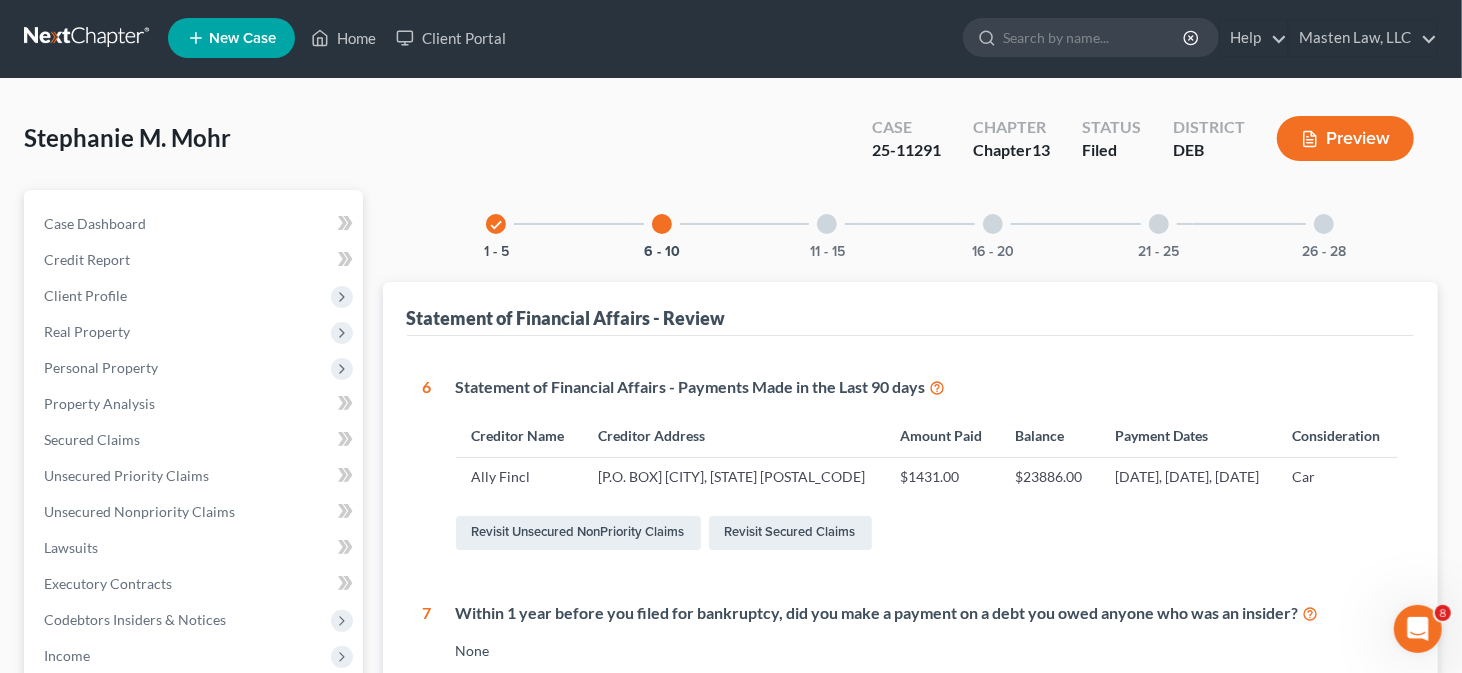 scroll, scrollTop: 0, scrollLeft: 0, axis: both 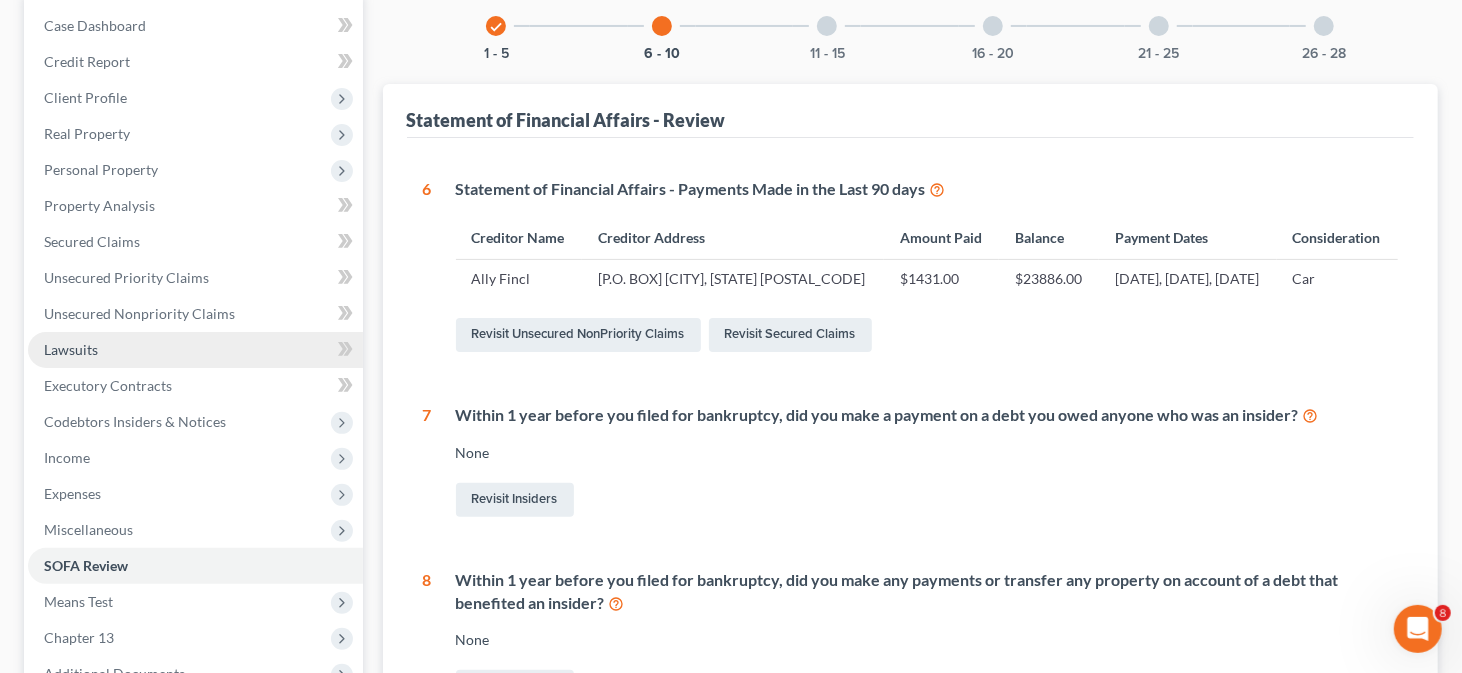 click on "Lawsuits" at bounding box center [195, 350] 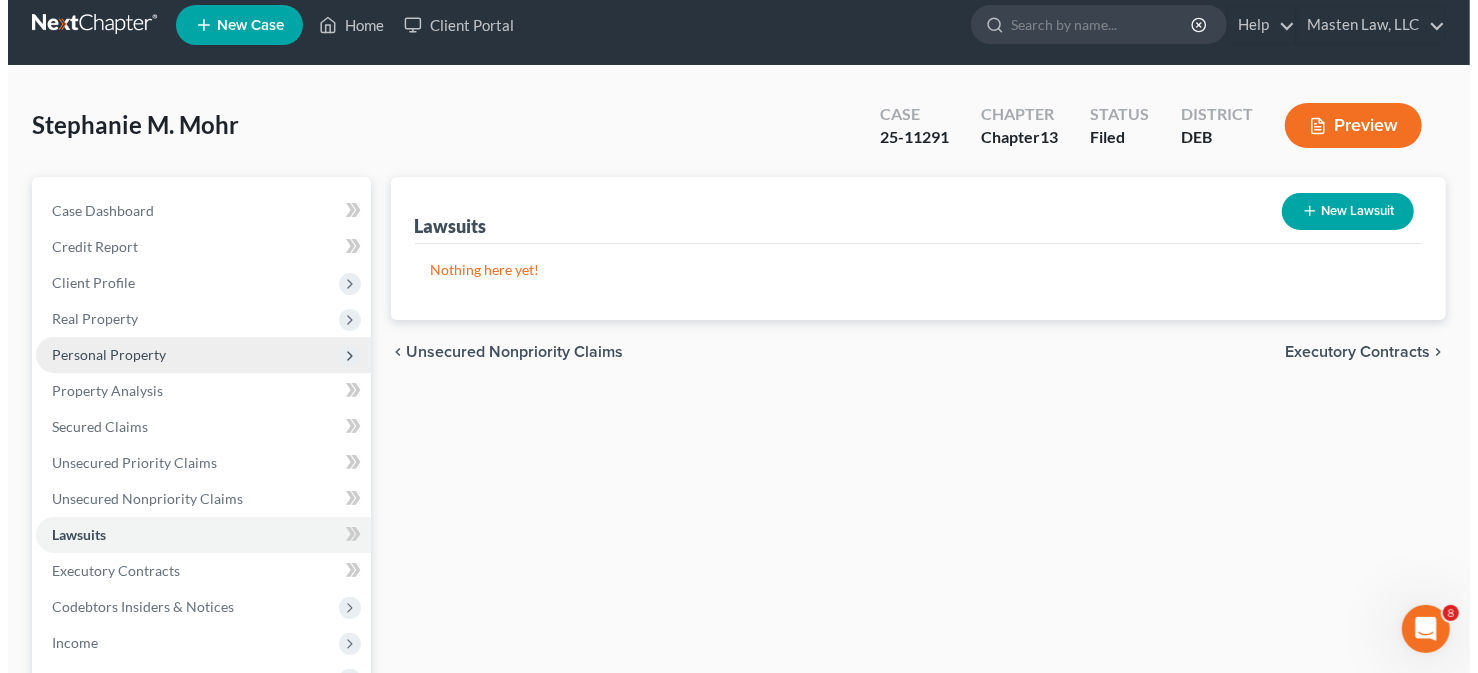 scroll, scrollTop: 0, scrollLeft: 0, axis: both 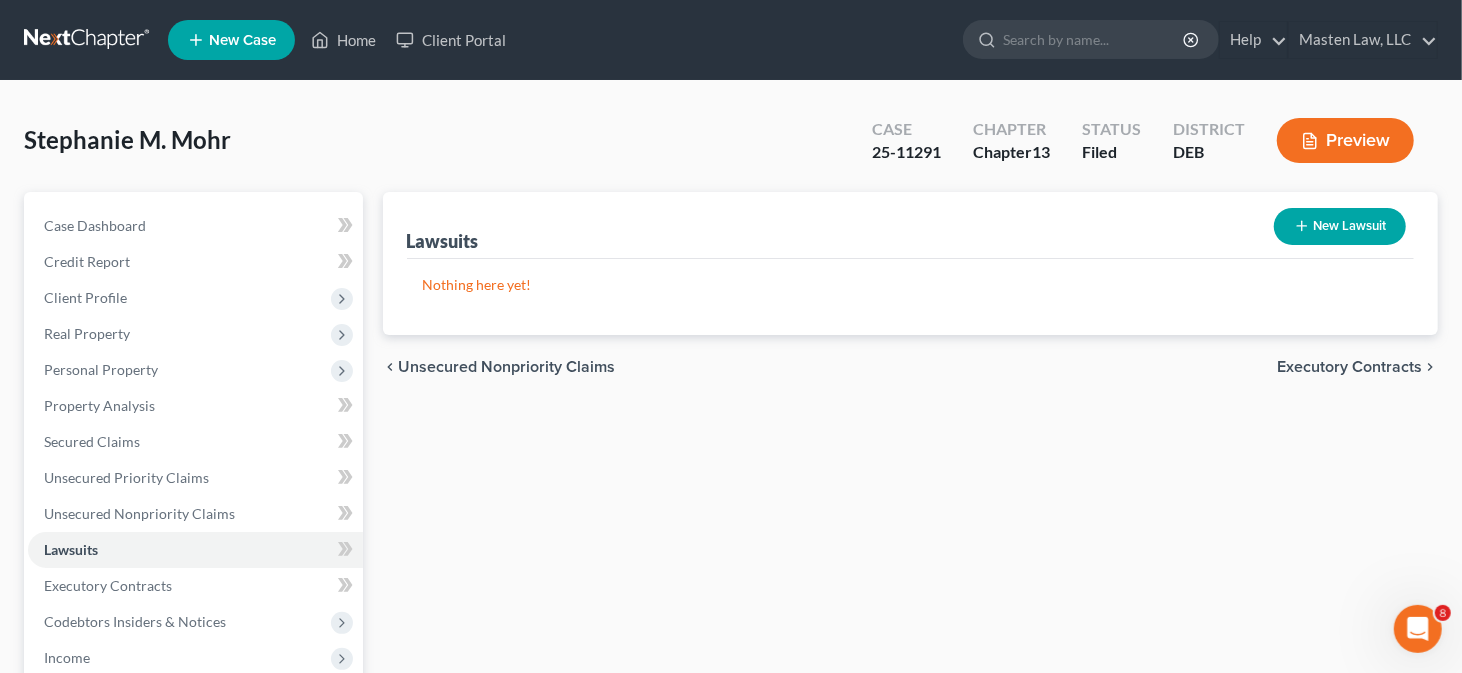 click on "New Lawsuit" at bounding box center [1340, 226] 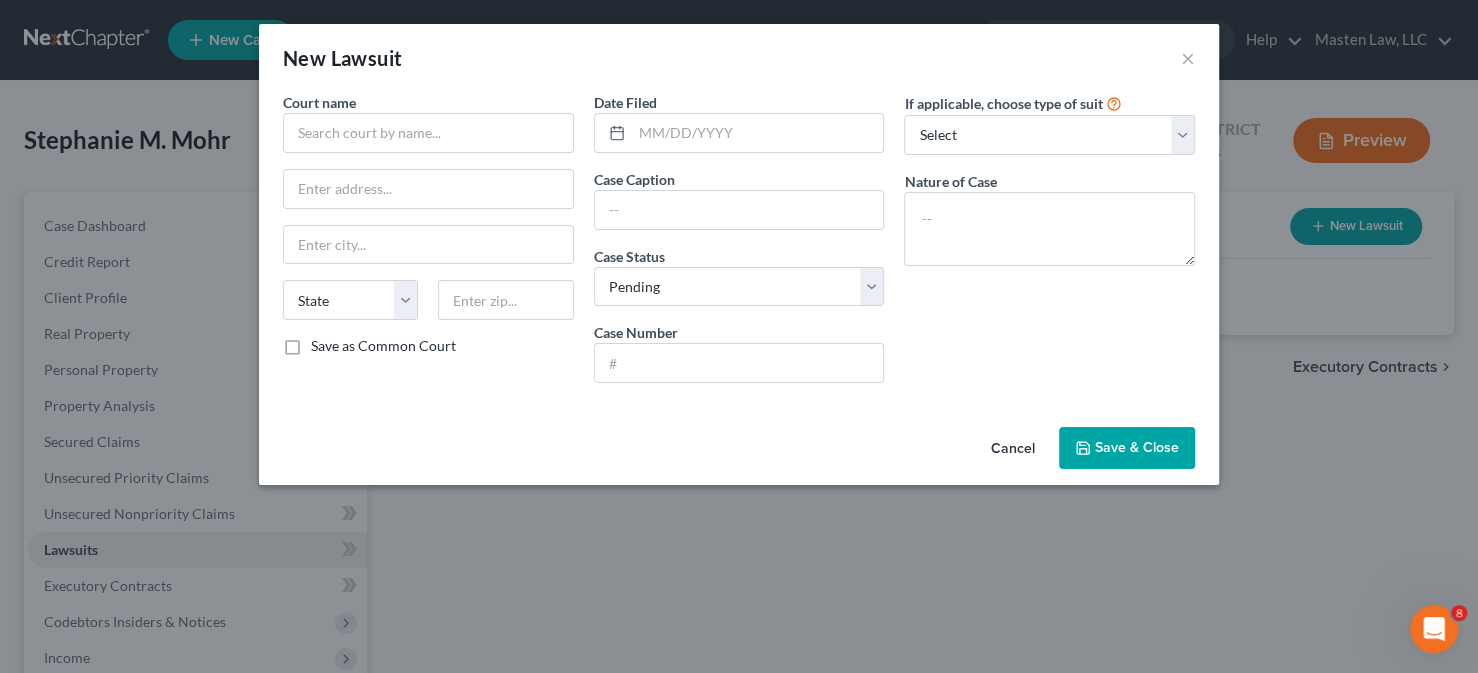 click on "Court name
*" at bounding box center [319, 102] 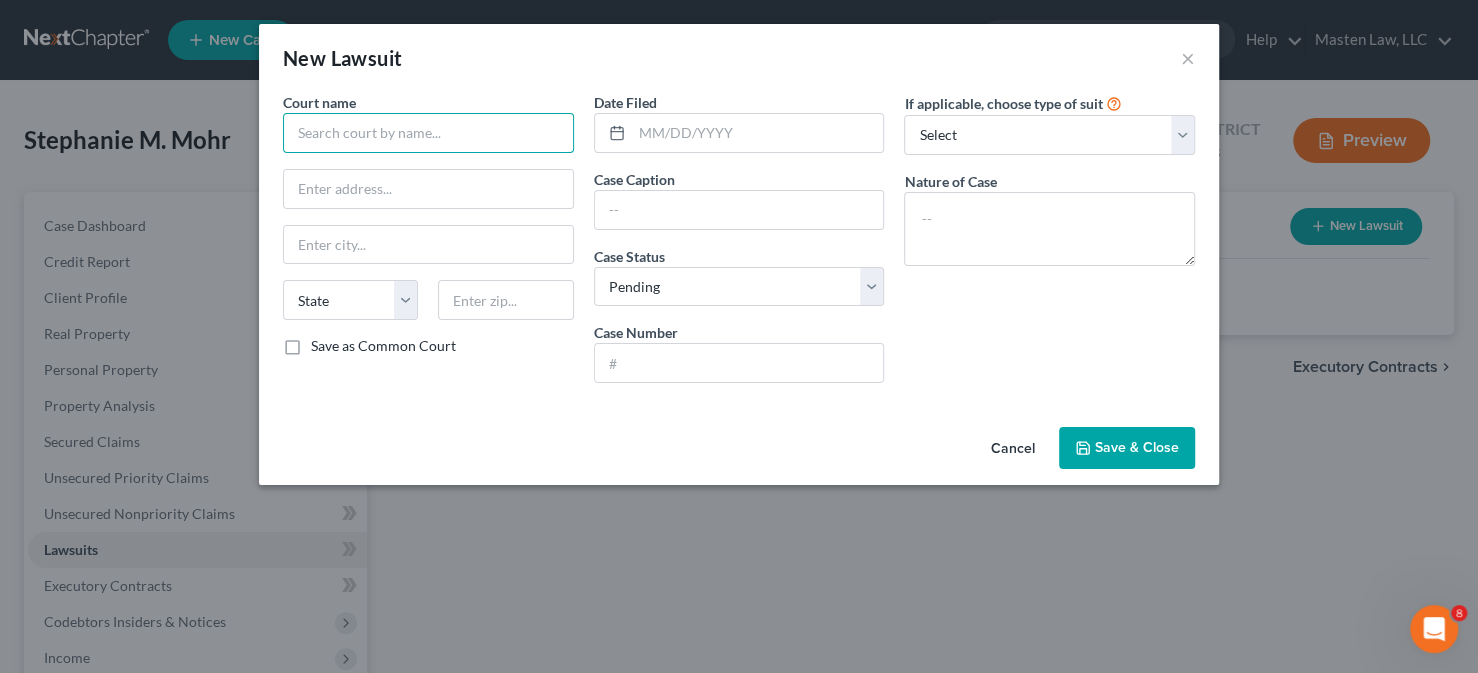 click at bounding box center [428, 133] 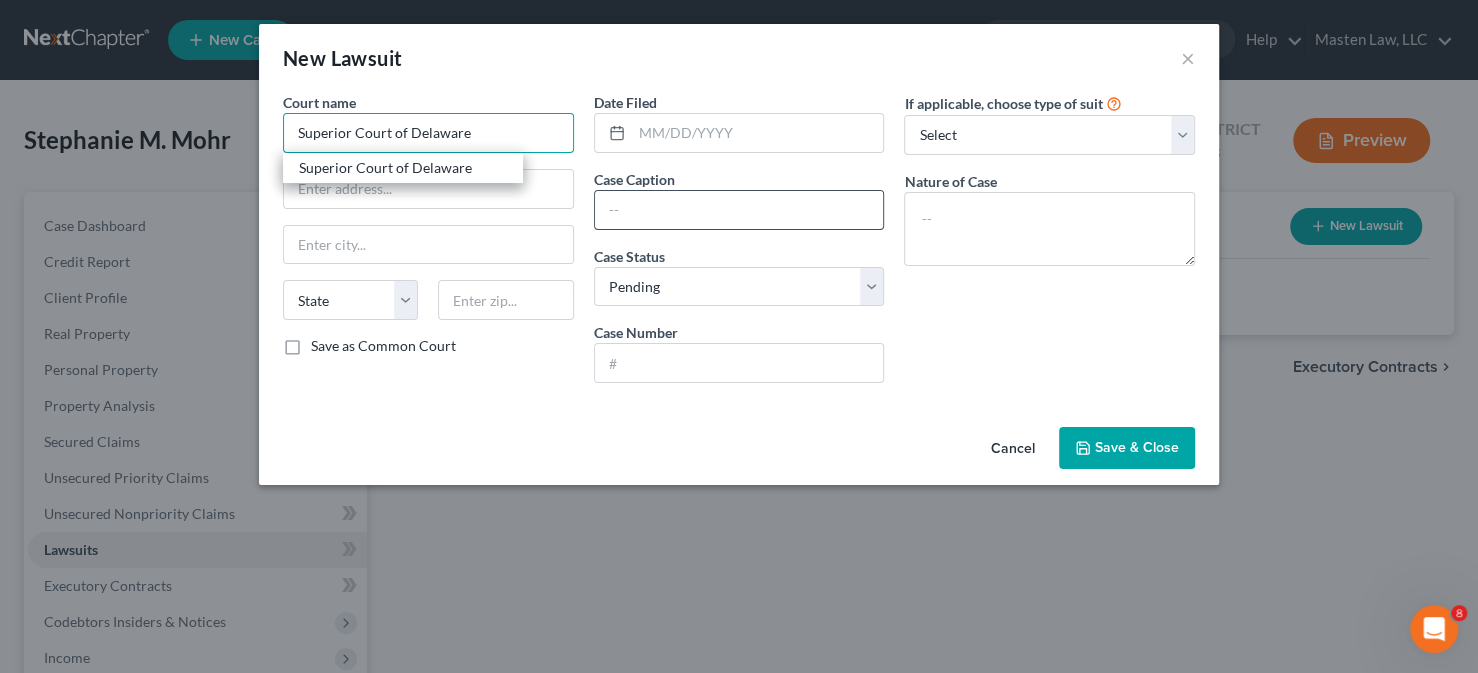 type on "Superior Court of Delaware" 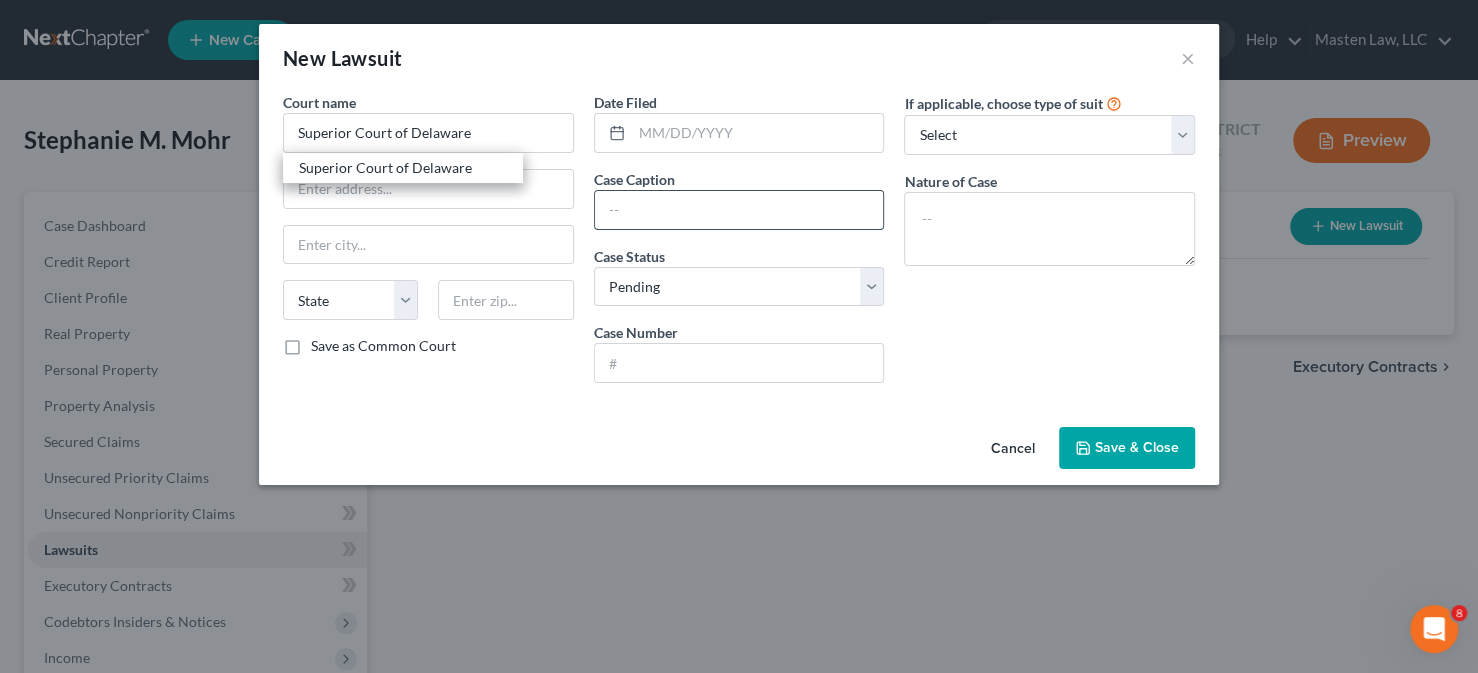 click at bounding box center (739, 210) 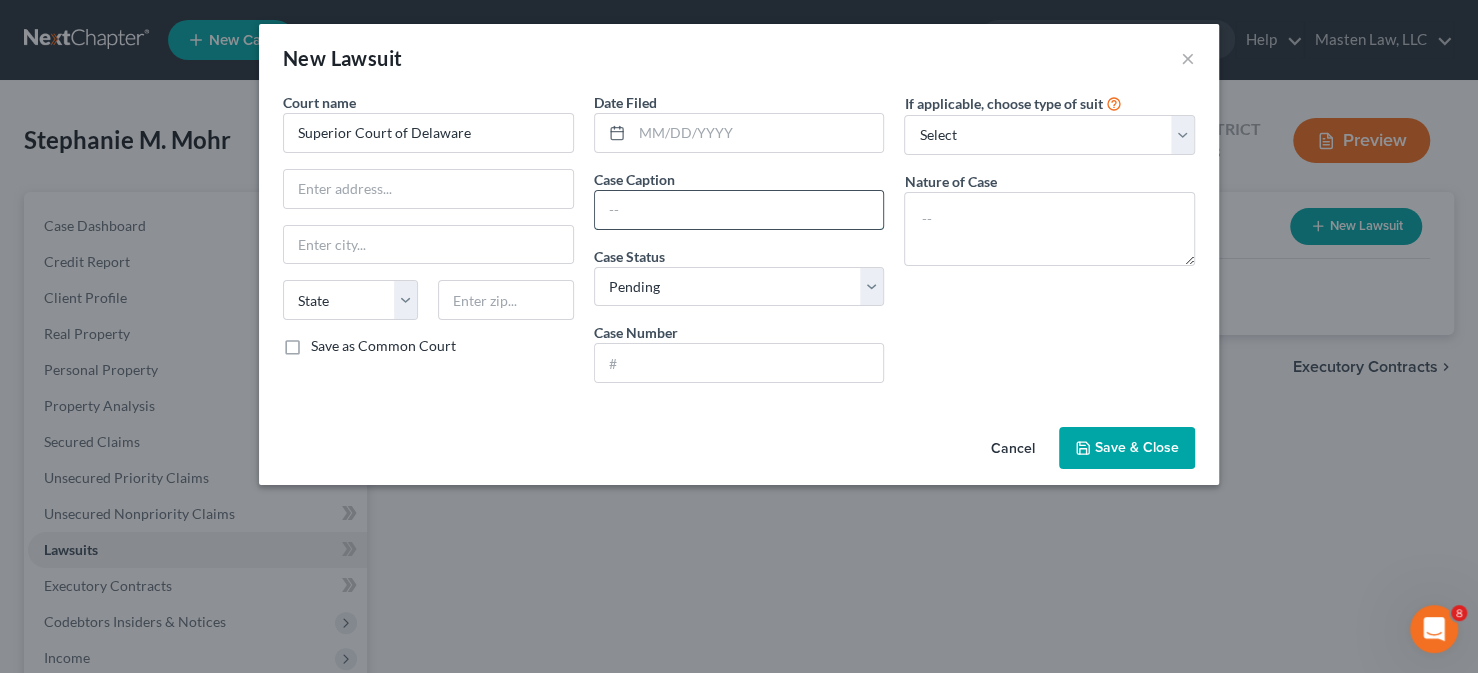 paste on "LAKEVIEW LOAN V. STEPHANIE MICHELLE MOHR" 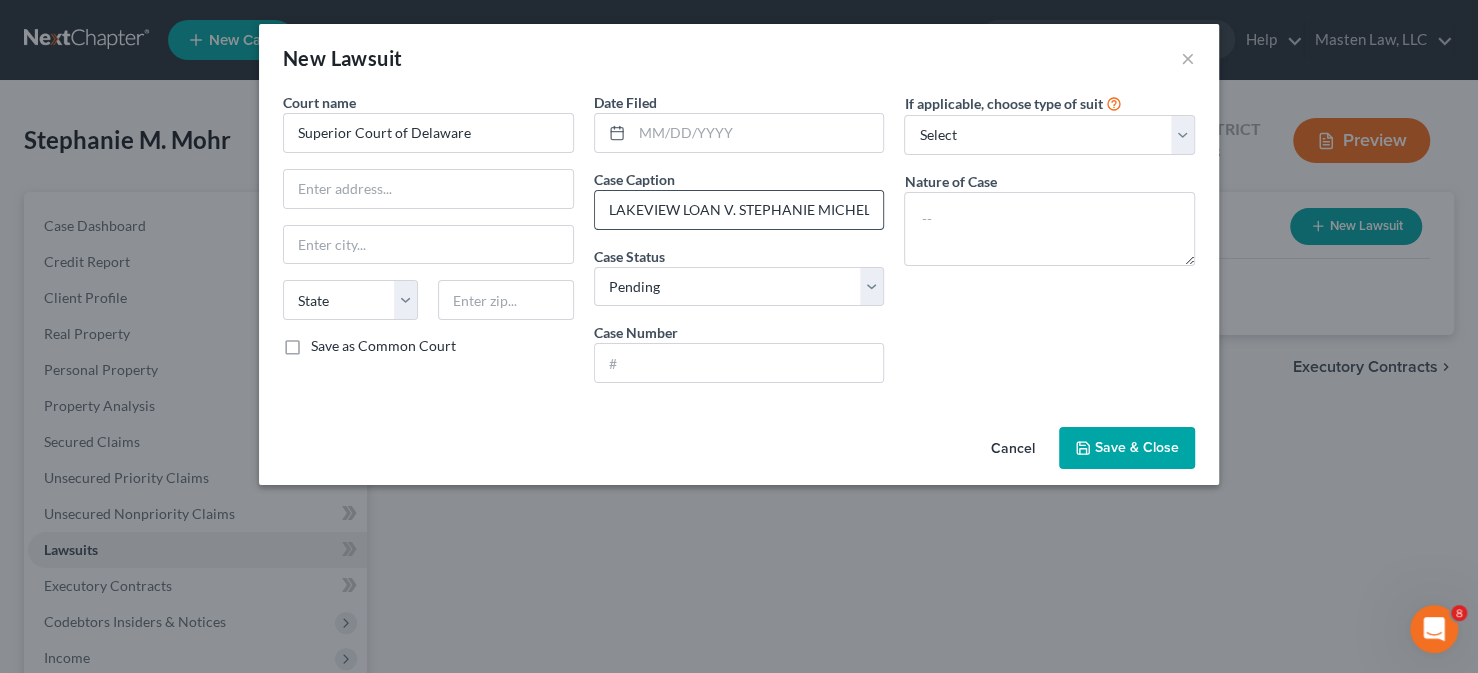 scroll, scrollTop: 0, scrollLeft: 58, axis: horizontal 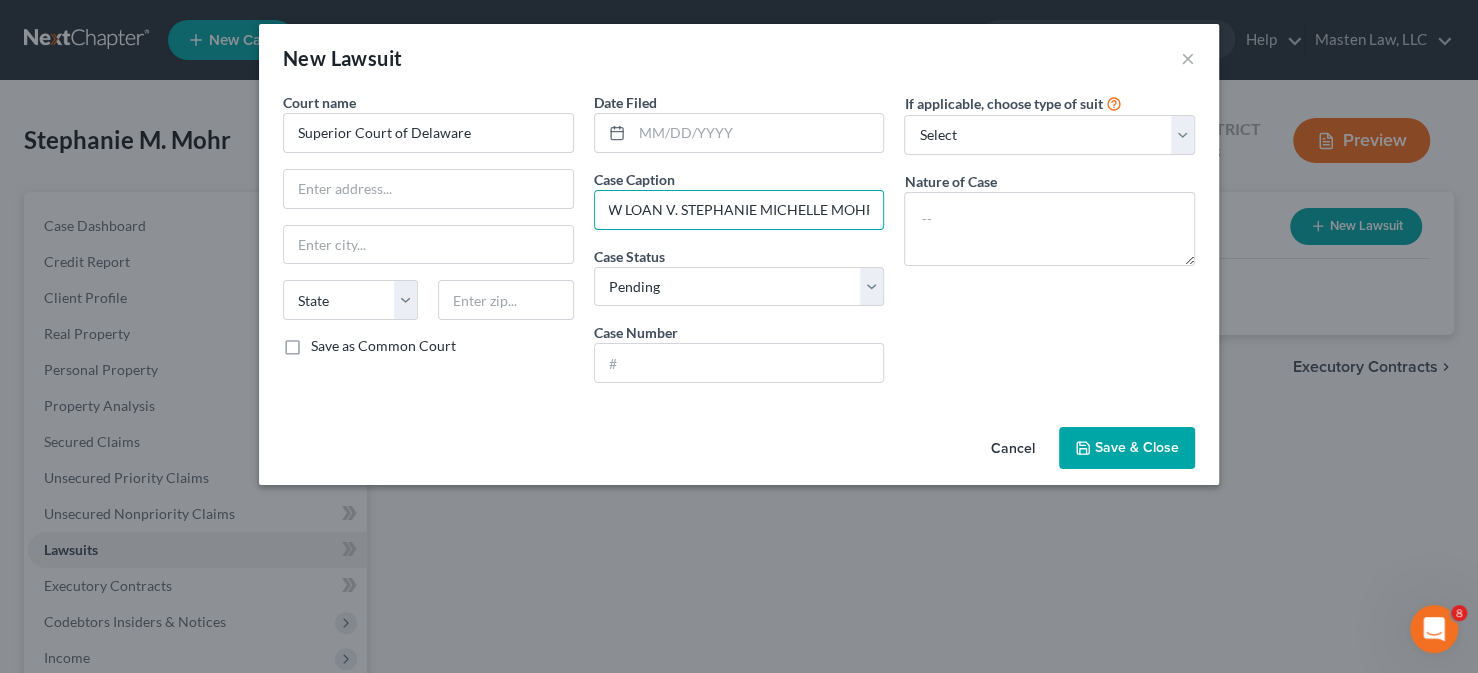 type on "LAKEVIEW LOAN V. STEPHANIE MICHELLE MOHR" 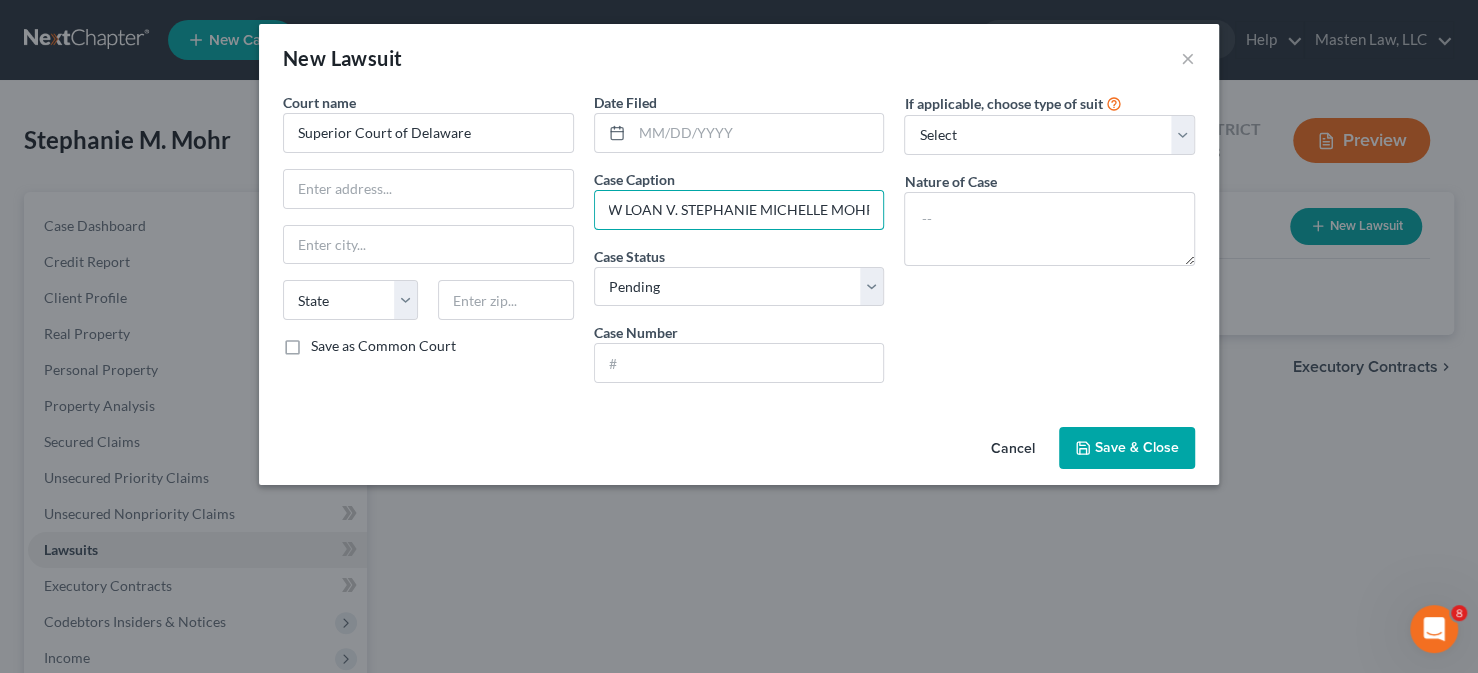 scroll, scrollTop: 0, scrollLeft: 0, axis: both 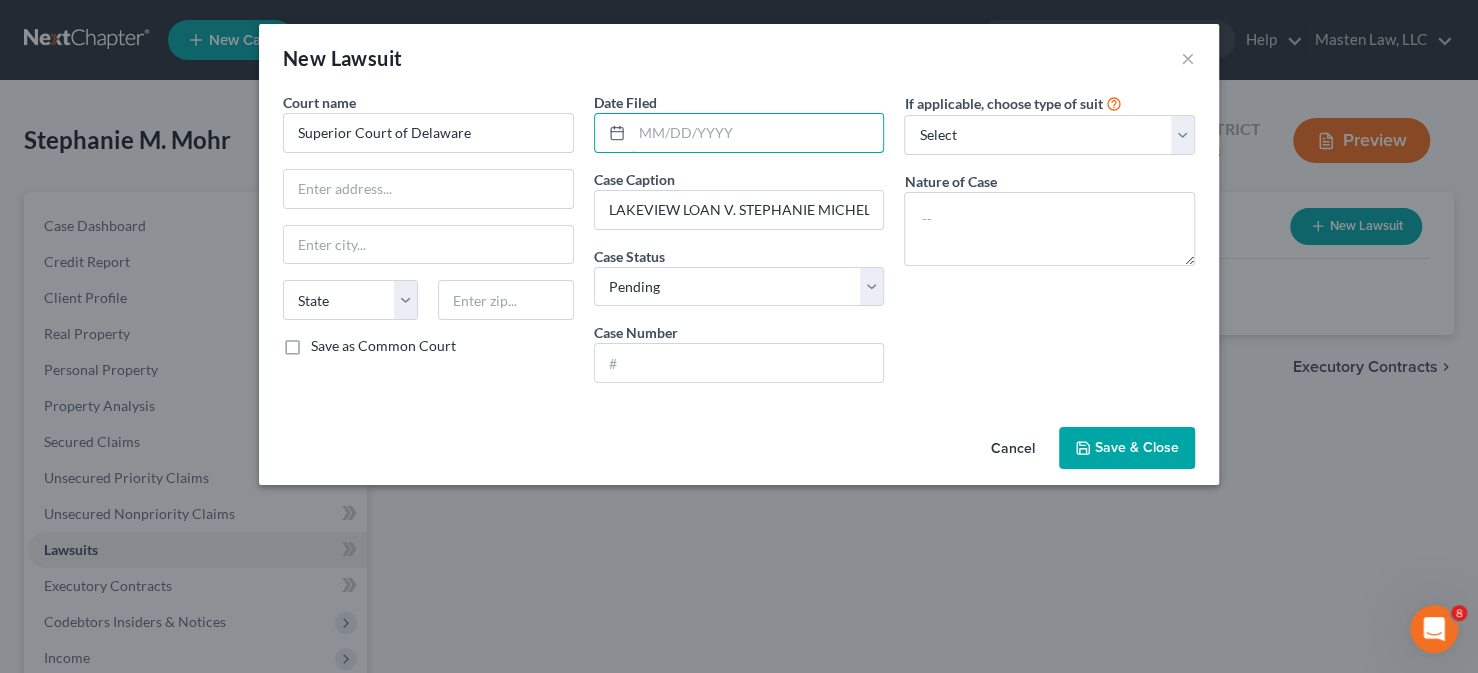 drag, startPoint x: 643, startPoint y: 135, endPoint x: 800, endPoint y: 99, distance: 161.07452 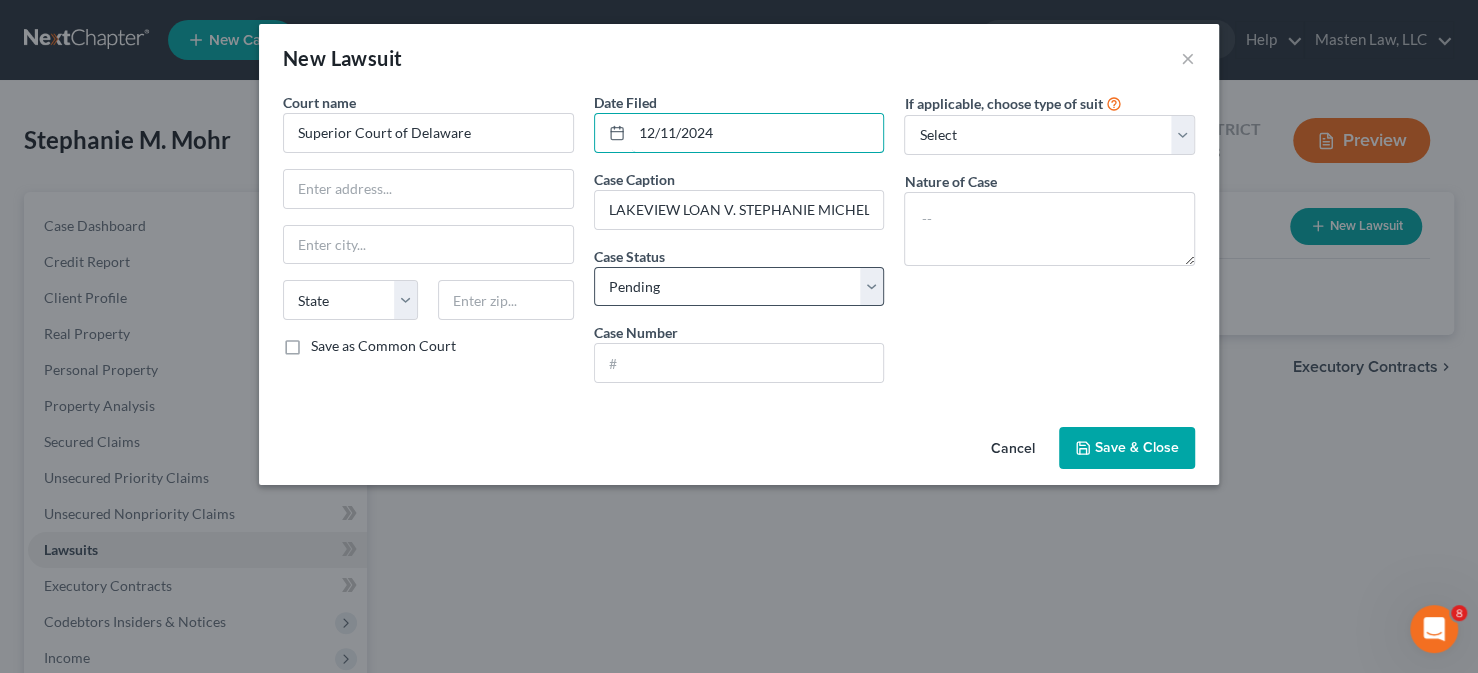 type on "12/11/2024" 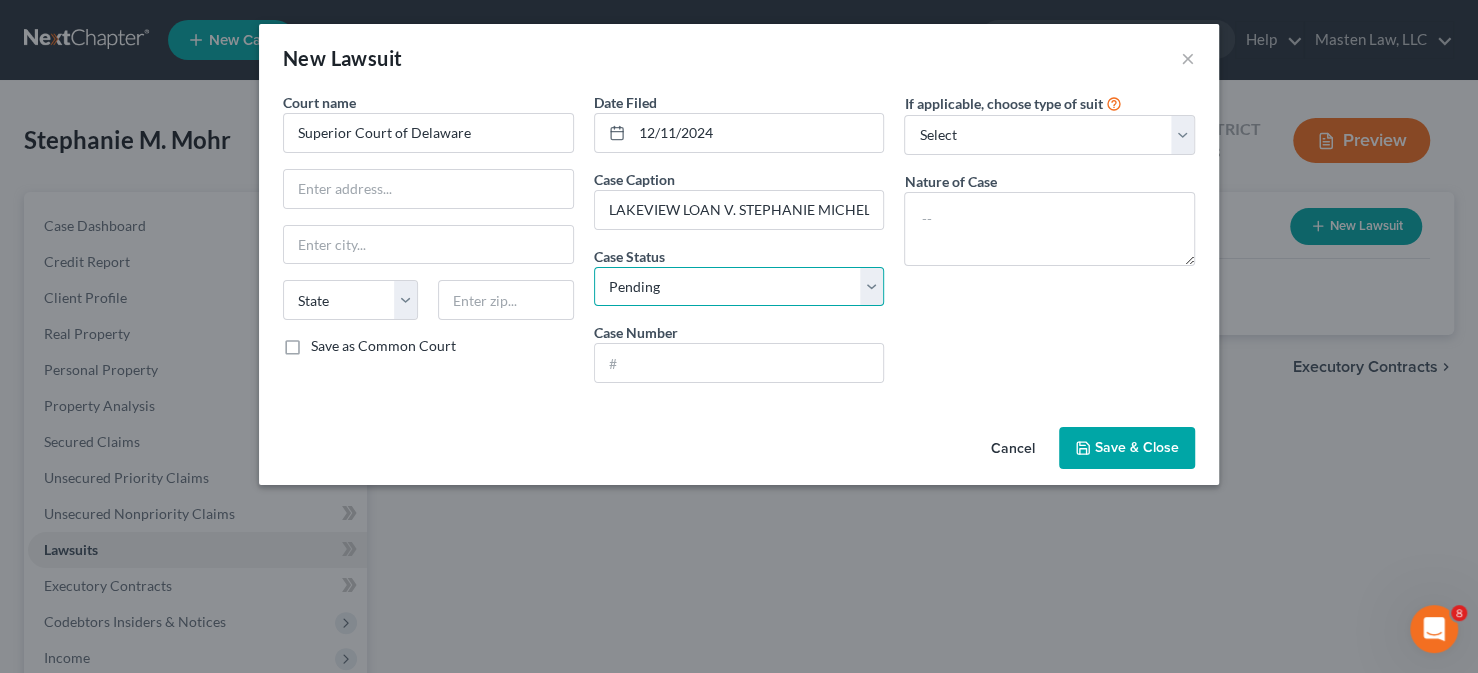 click on "Select Pending On Appeal Concluded" at bounding box center [739, 287] 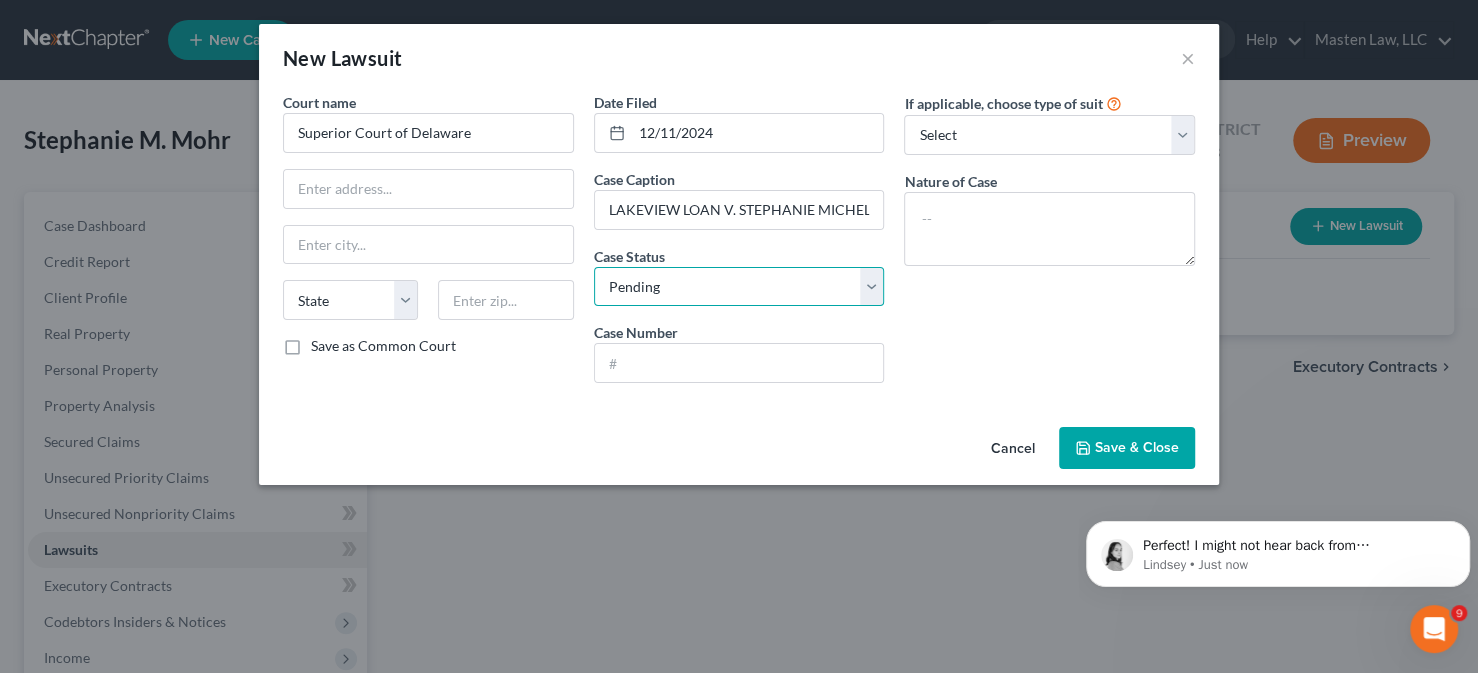 scroll, scrollTop: 0, scrollLeft: 0, axis: both 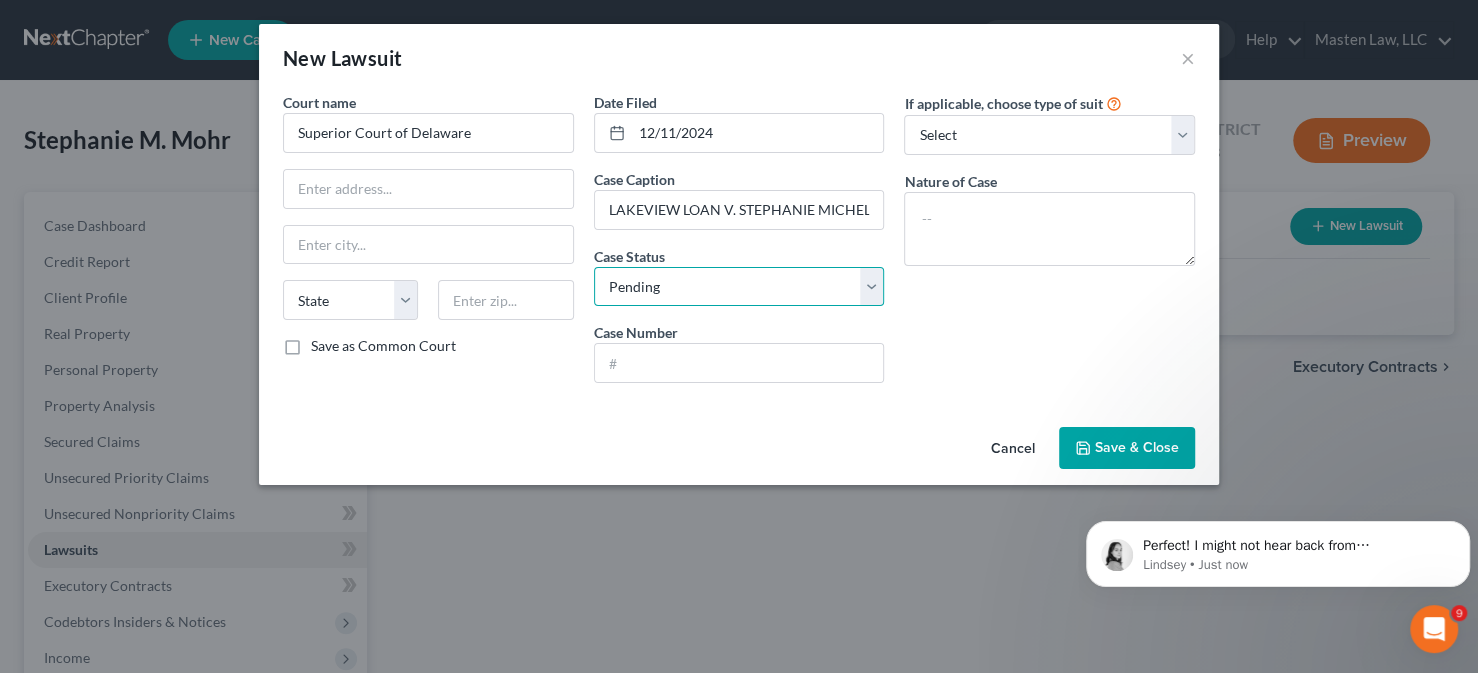 click on "Select Pending On Appeal Concluded" at bounding box center [739, 287] 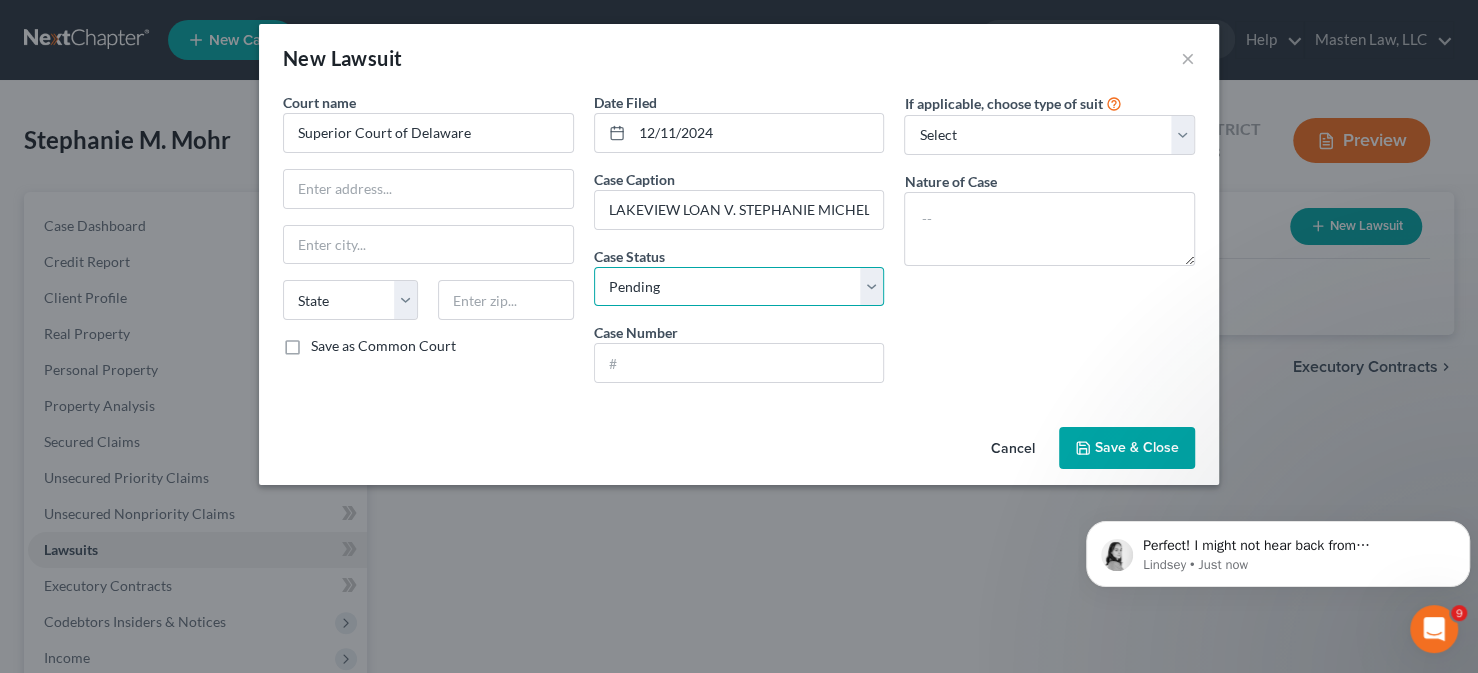 select on "2" 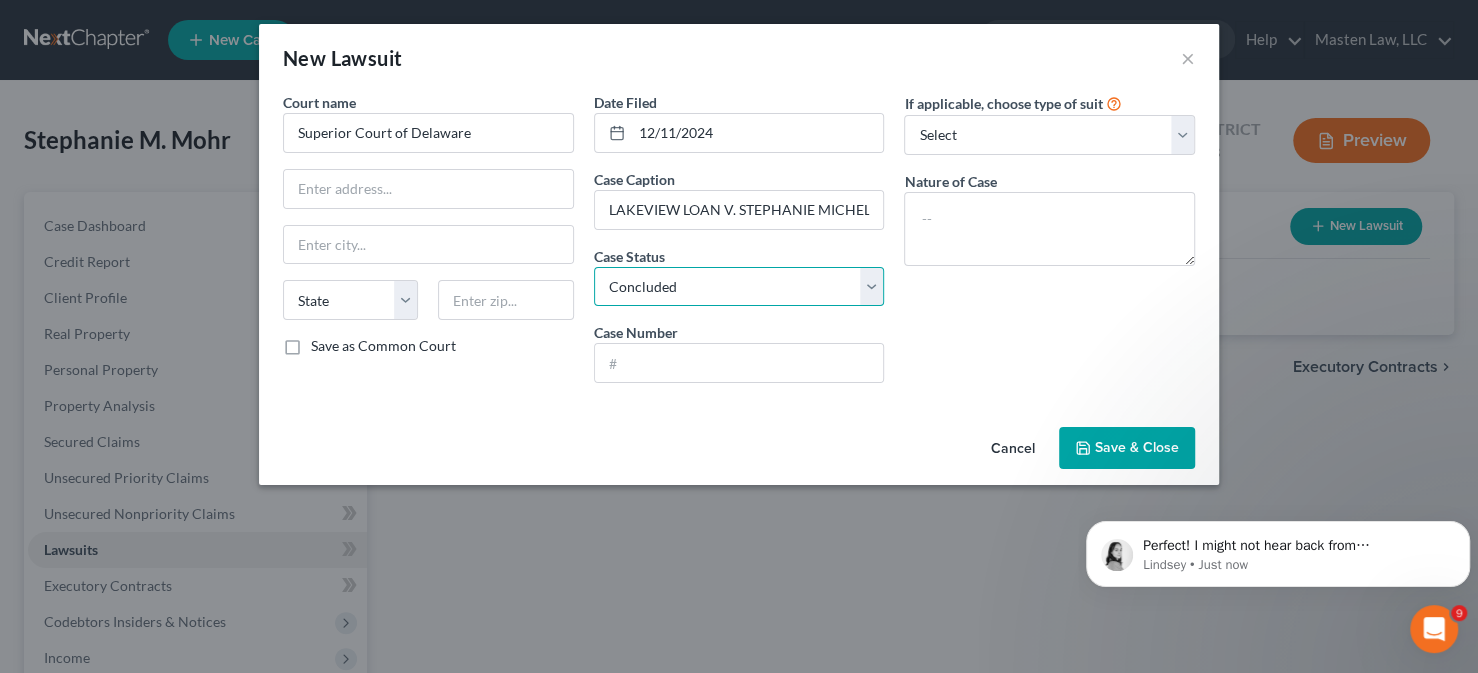 click on "Select Pending On Appeal Concluded" at bounding box center [739, 287] 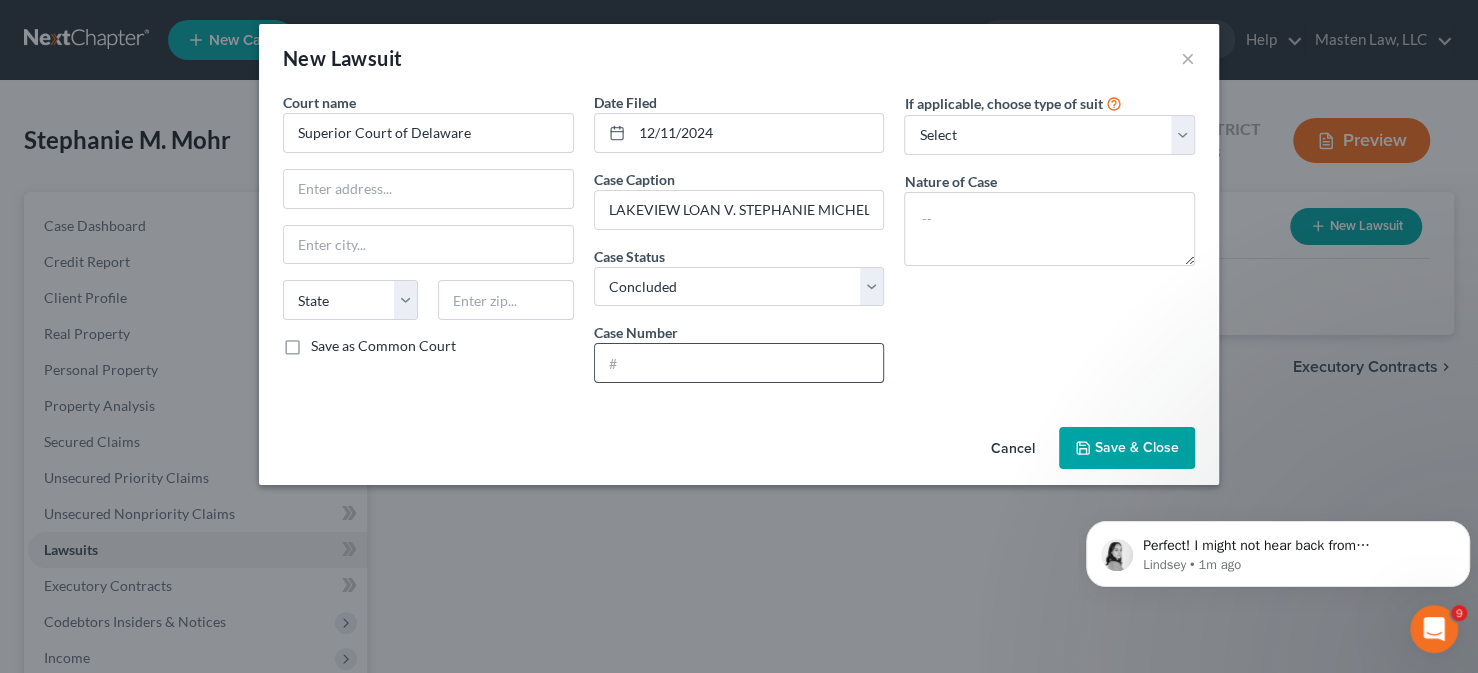 click at bounding box center (739, 363) 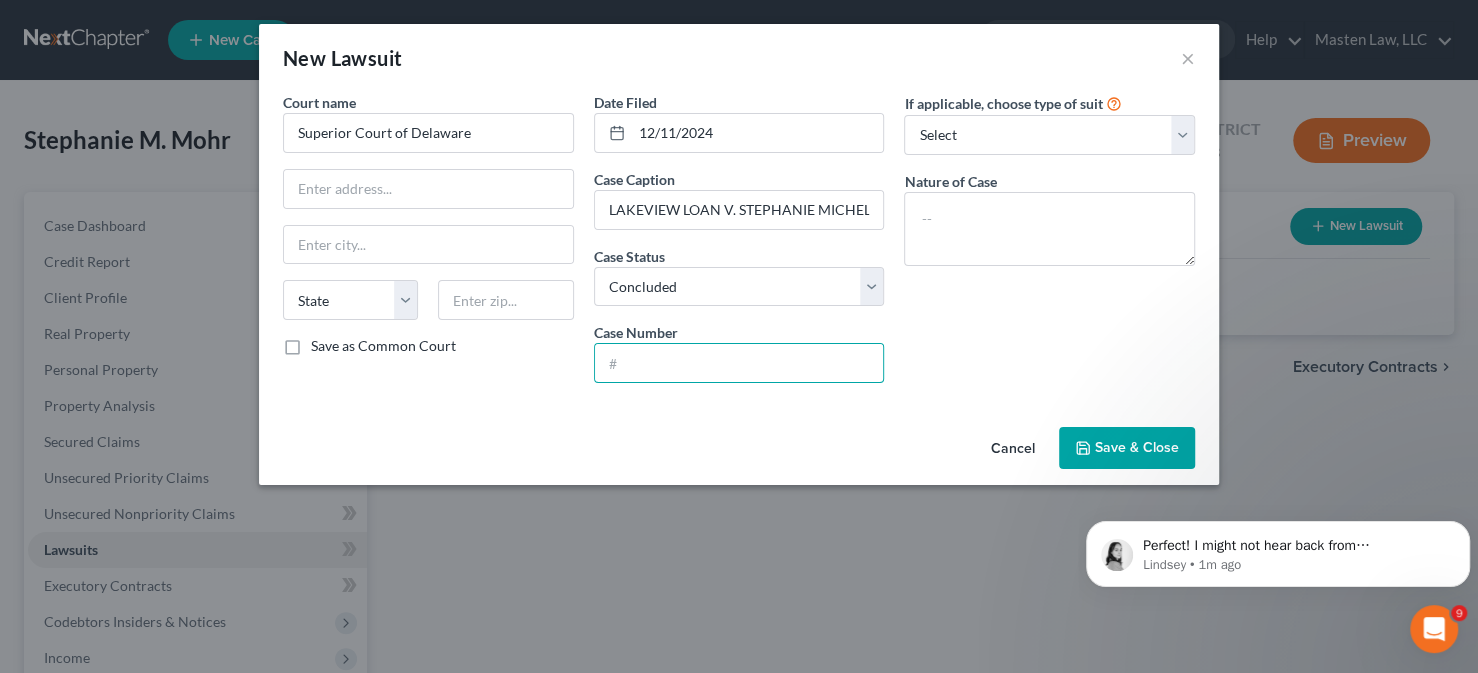 paste on "N24L-12-024" 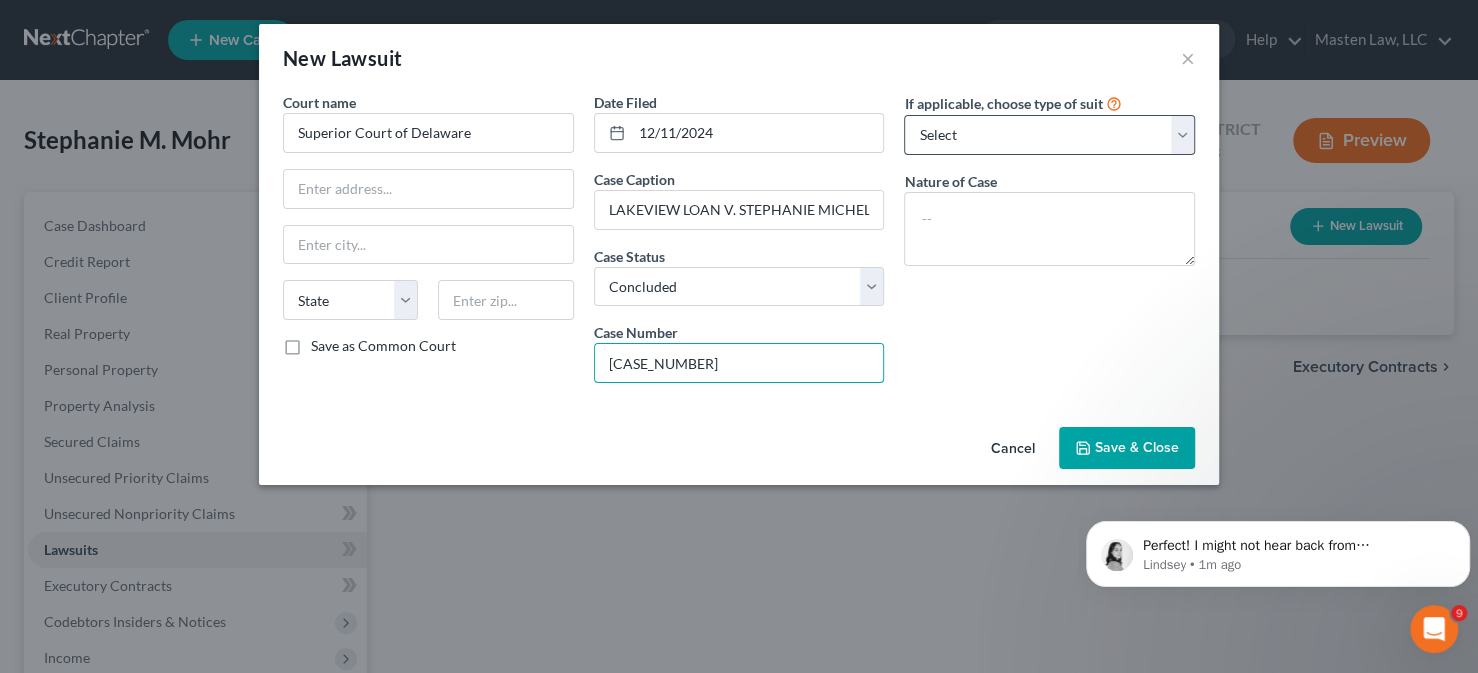type on "N24L-12-024" 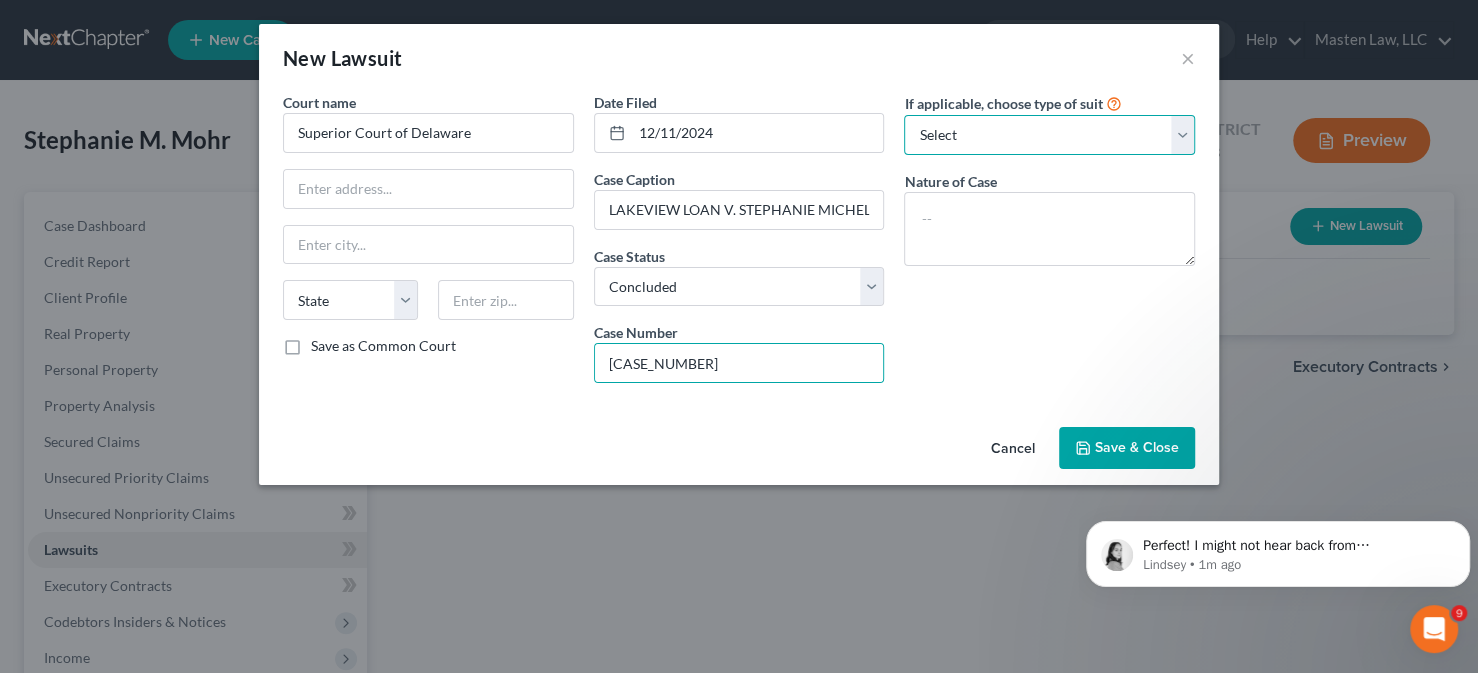 click on "Select Repossession Garnishment Foreclosure Attached, Seized, Or Levied Other" at bounding box center [1049, 135] 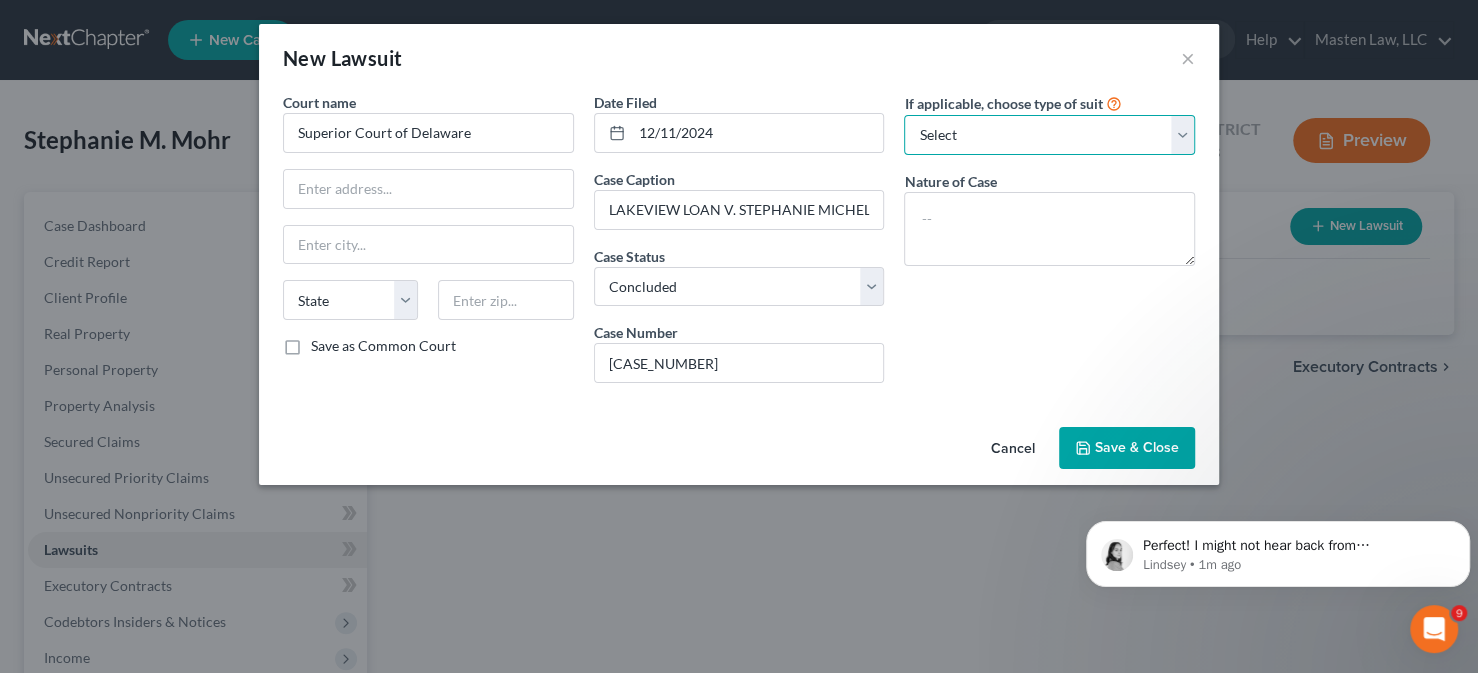 select on "2" 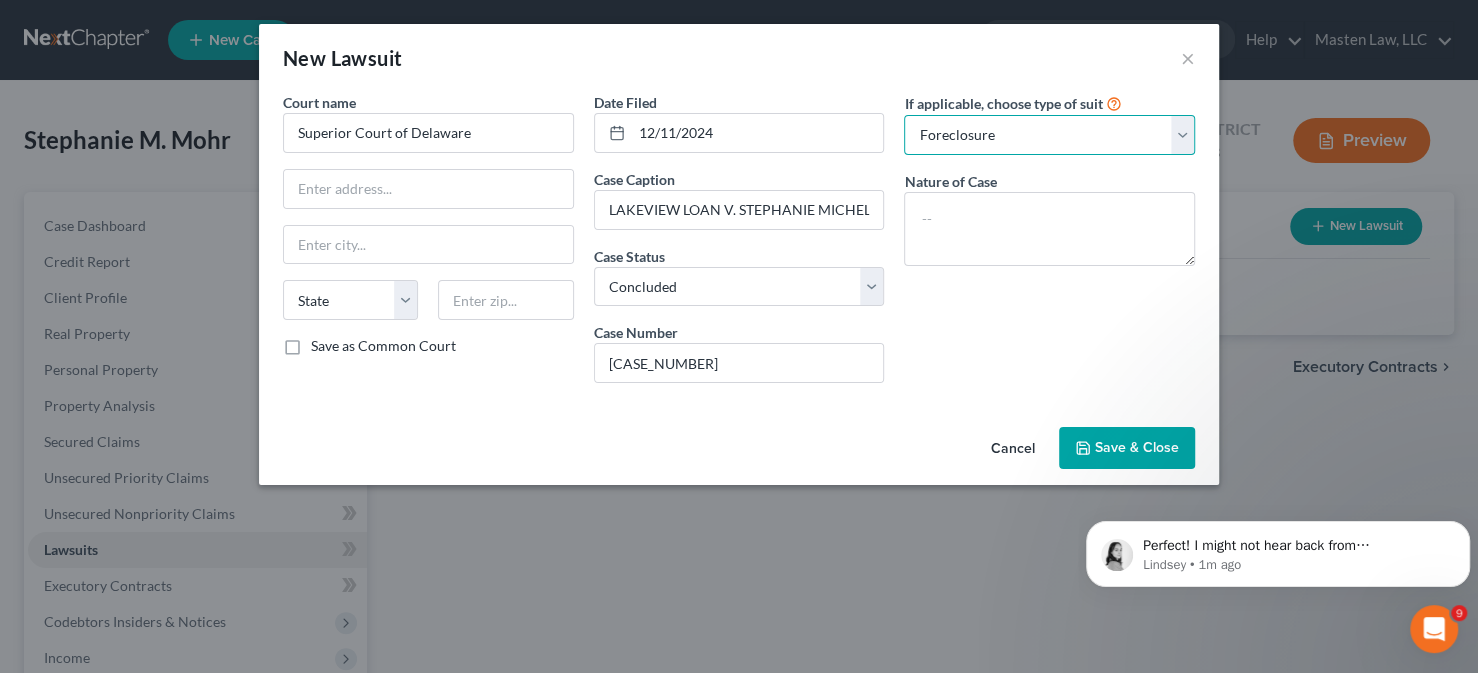 click on "Select Repossession Garnishment Foreclosure Attached, Seized, Or Levied Other" at bounding box center [1049, 135] 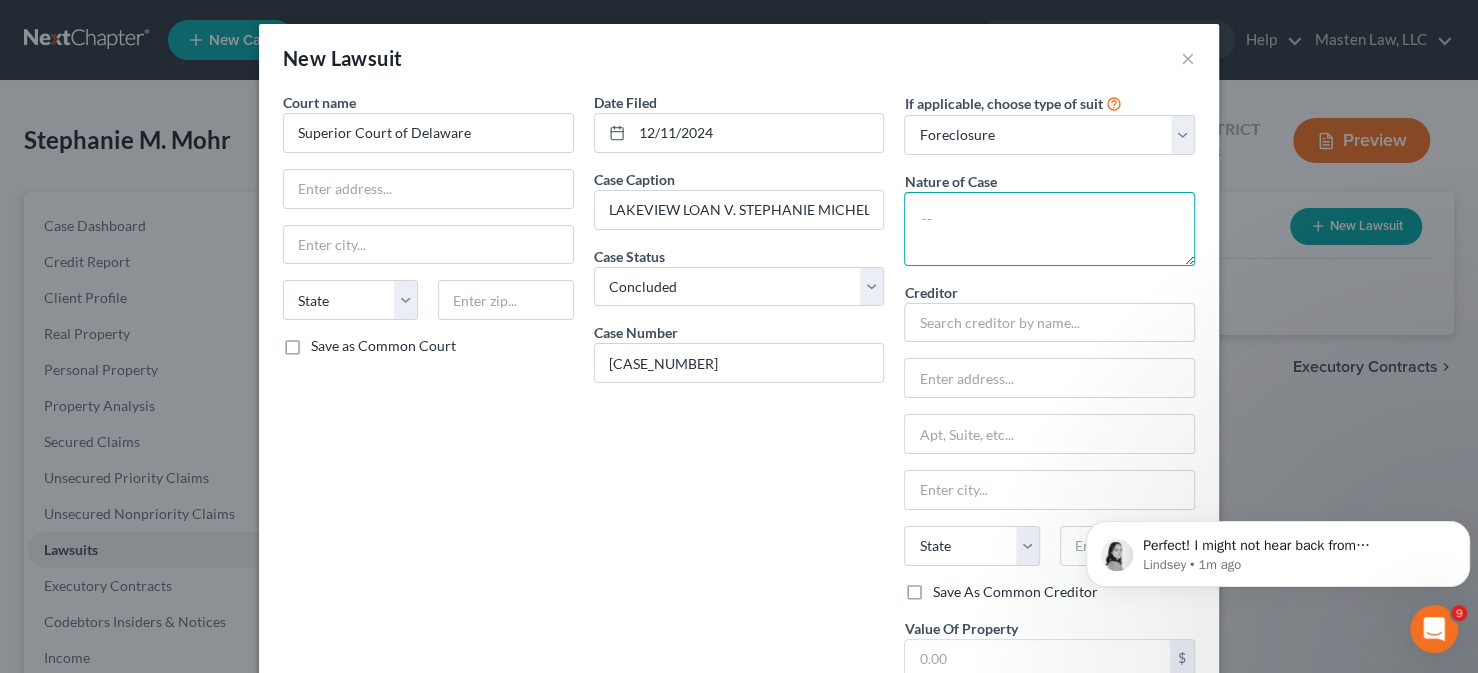 click at bounding box center [1049, 229] 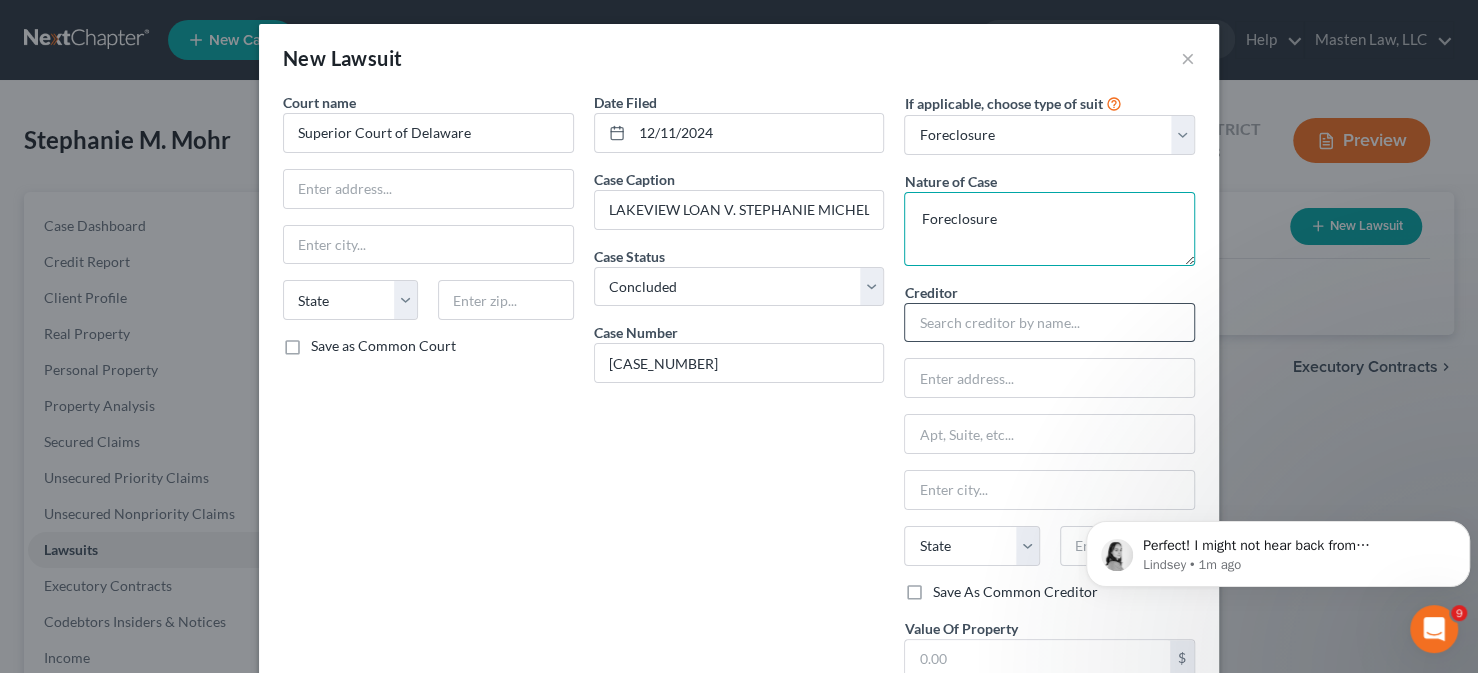 type on "Foreclosure" 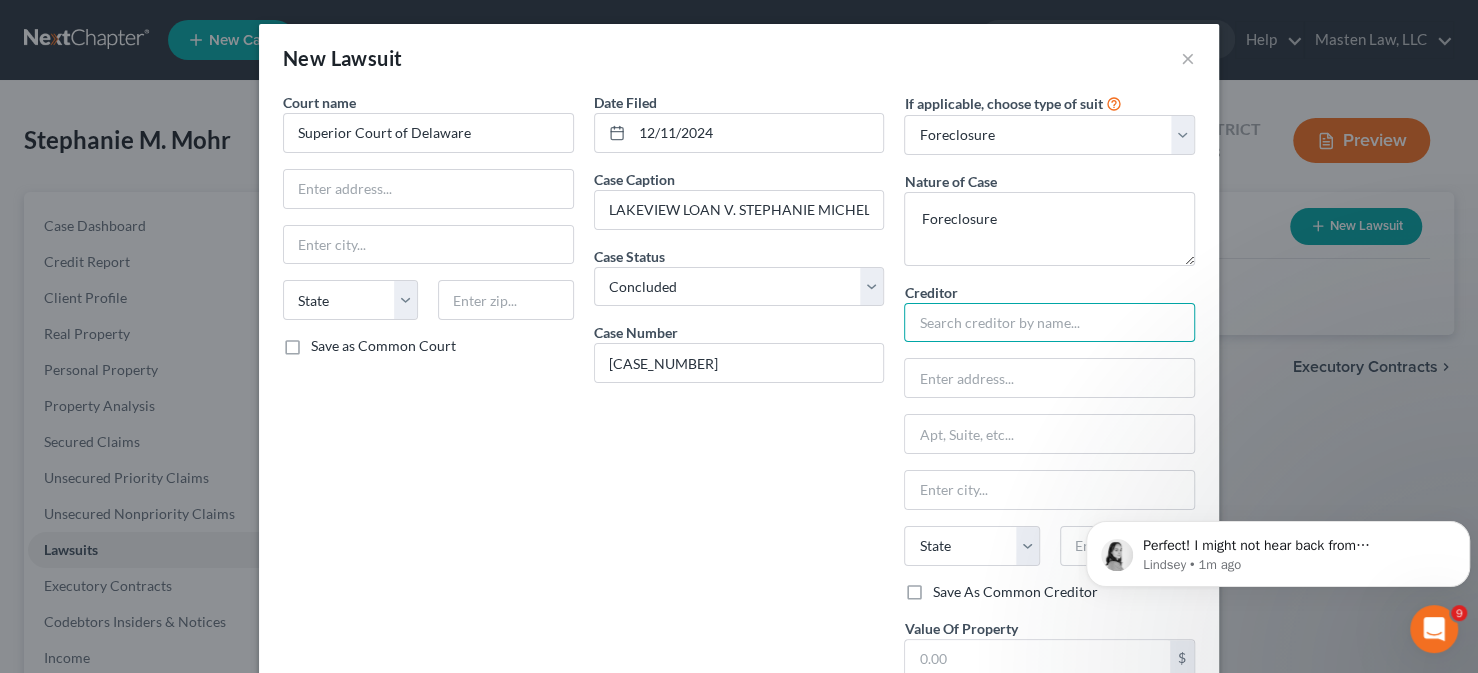click at bounding box center (1049, 323) 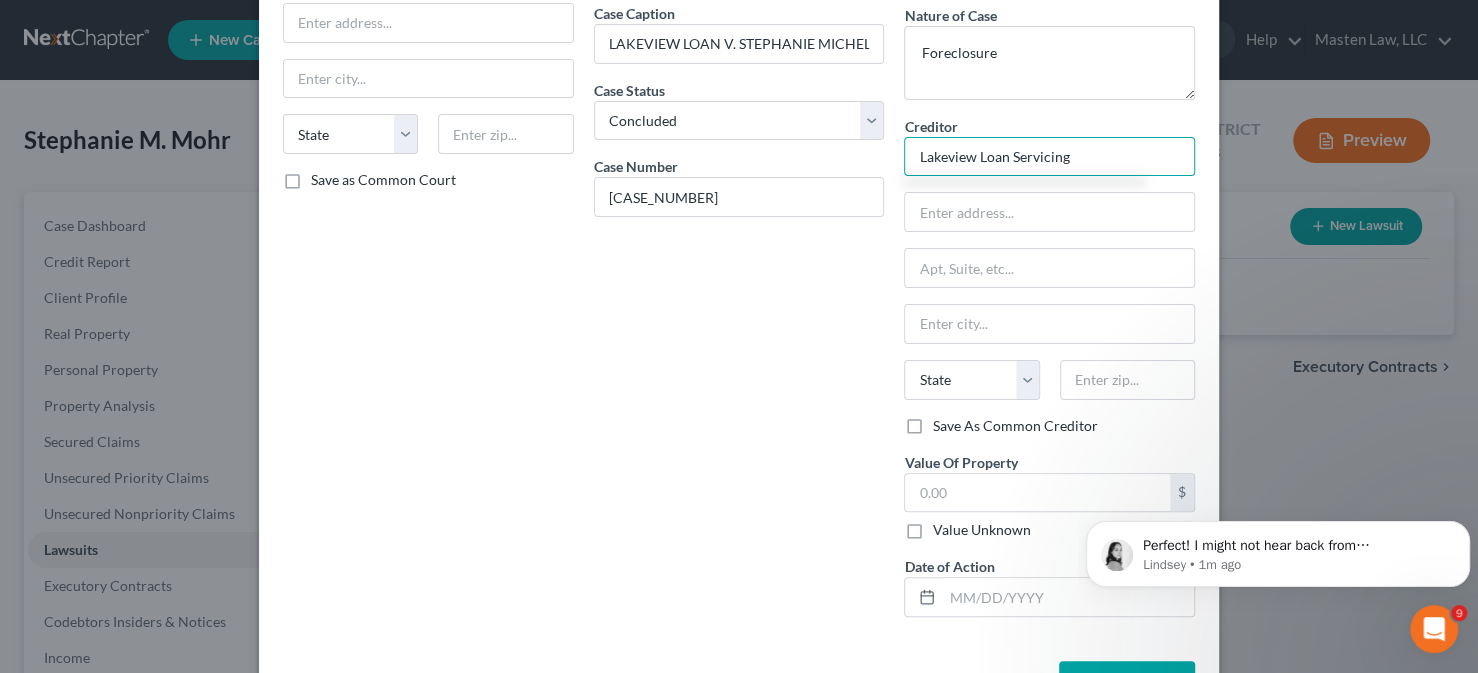 scroll, scrollTop: 231, scrollLeft: 0, axis: vertical 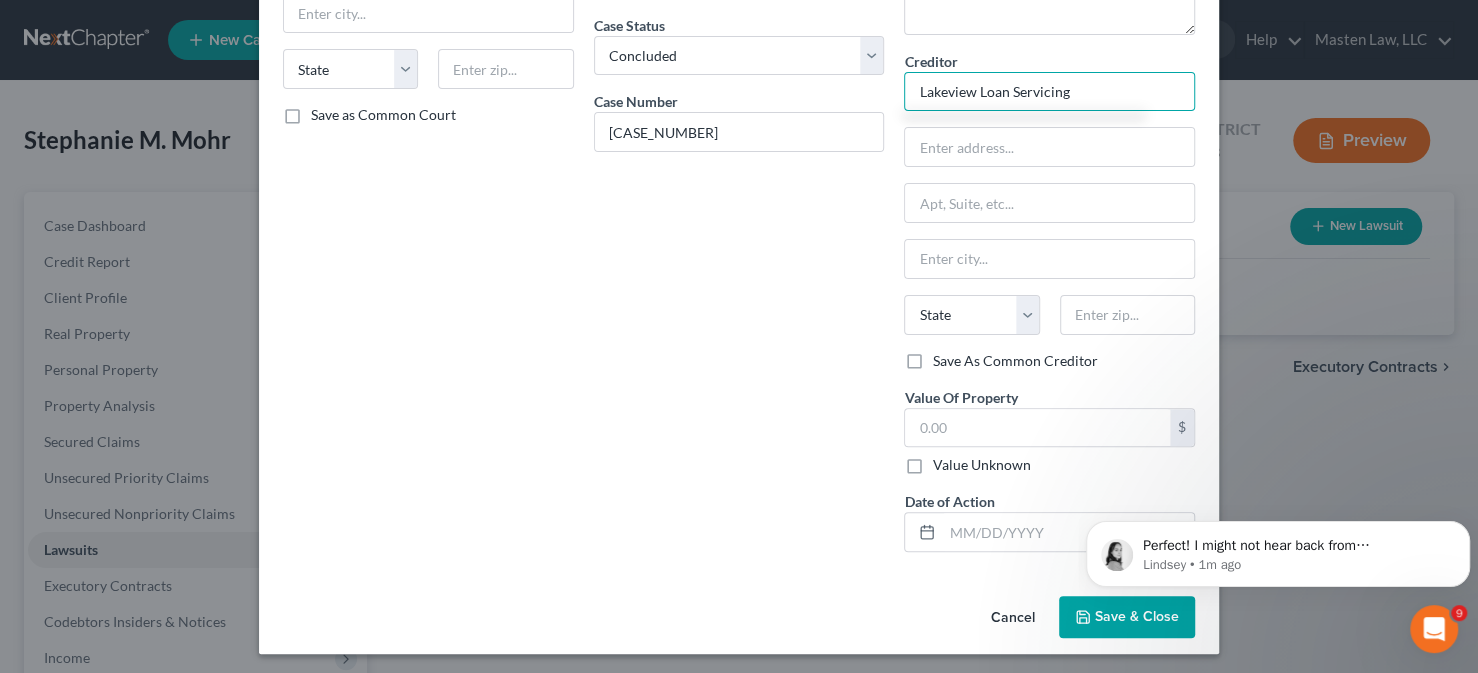 type on "Lakeview Loan Servicing" 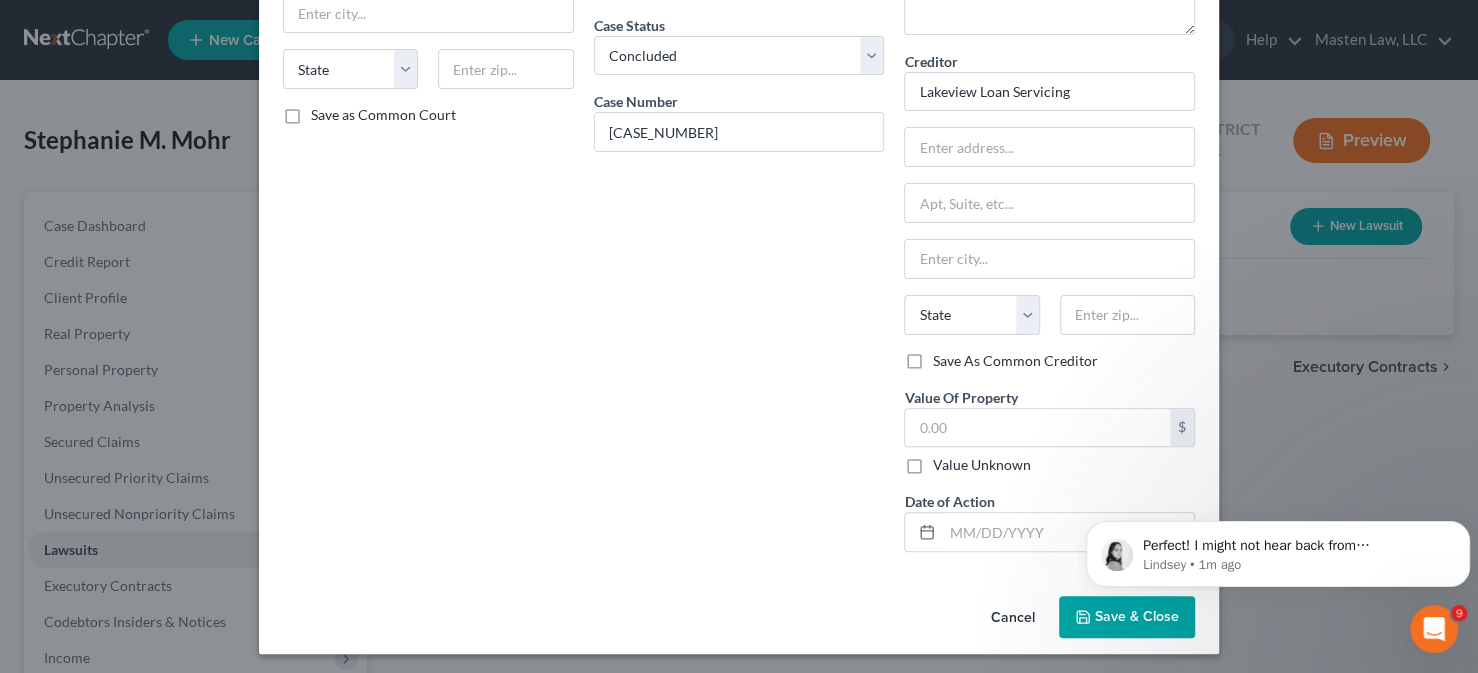 click 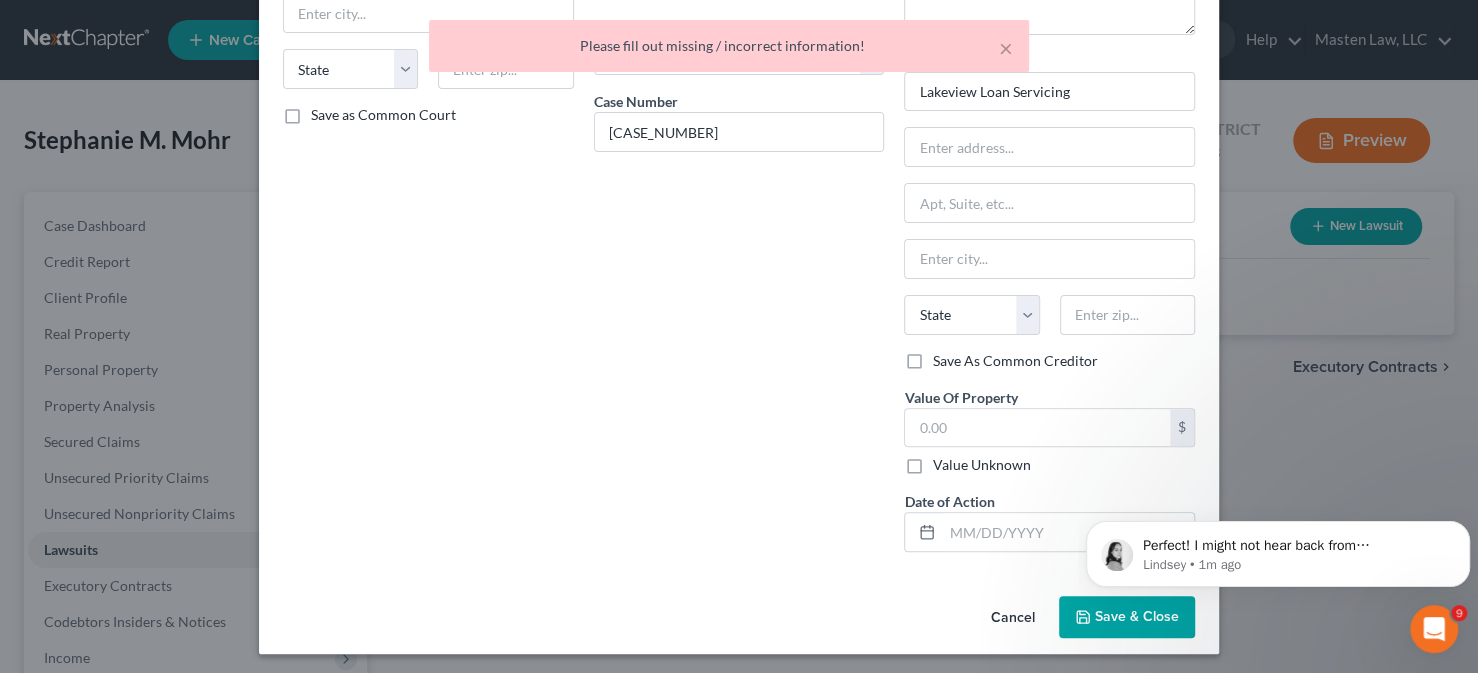 scroll, scrollTop: 0, scrollLeft: 0, axis: both 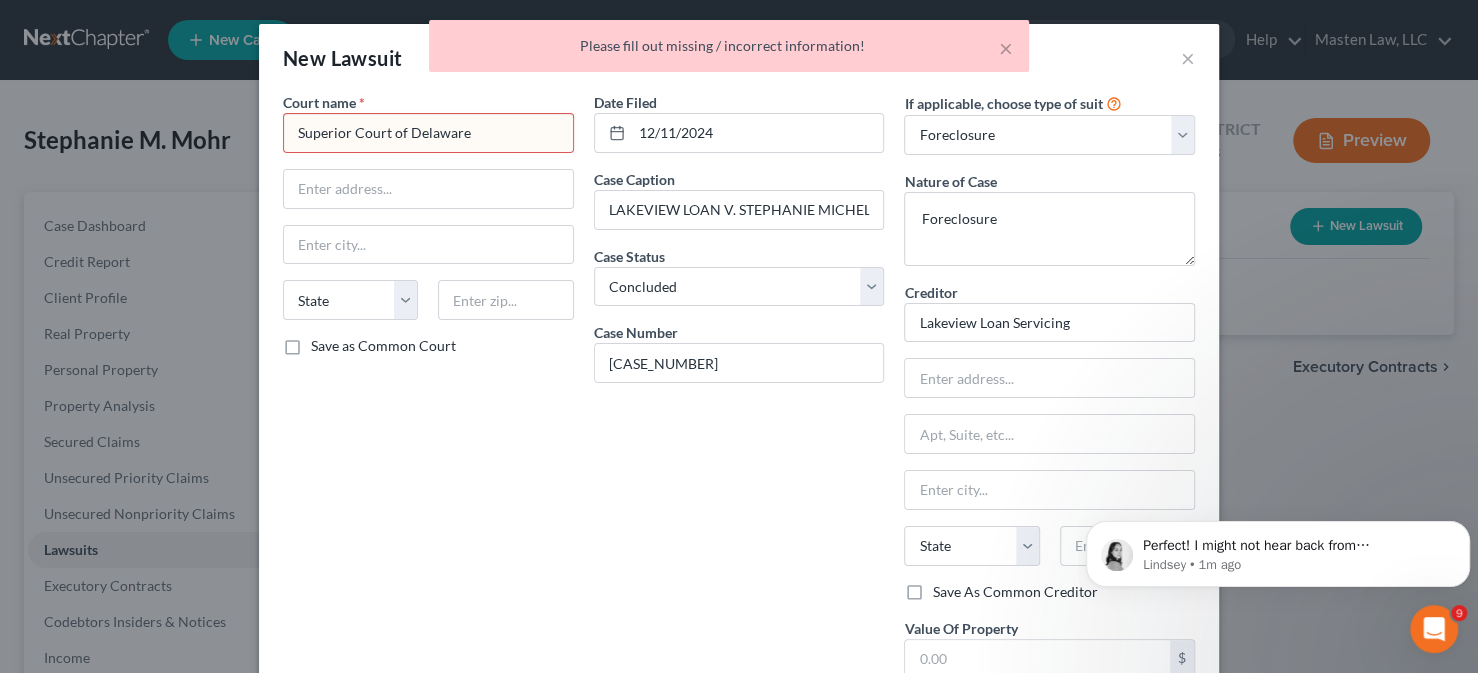 click on "Superior Court of Delaware" at bounding box center [428, 133] 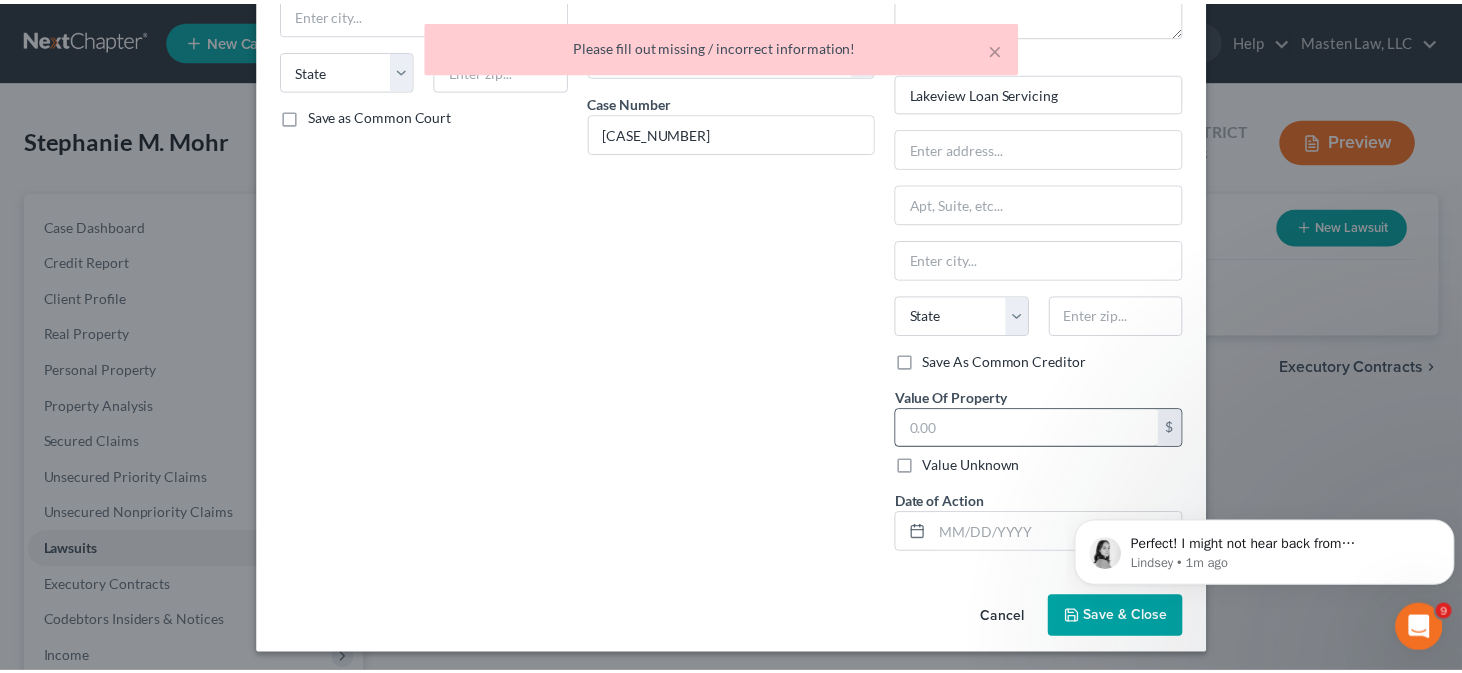 scroll, scrollTop: 231, scrollLeft: 0, axis: vertical 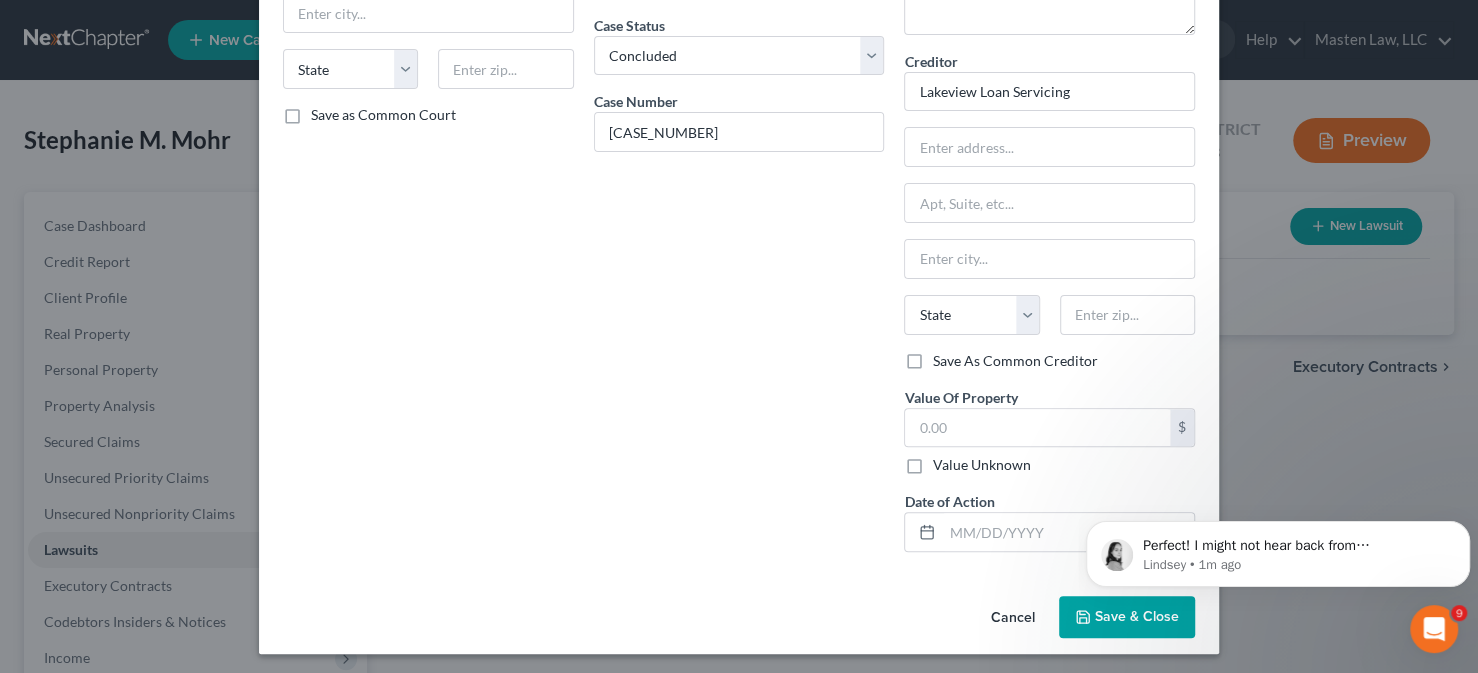 click on "Save & Close" at bounding box center [1127, 617] 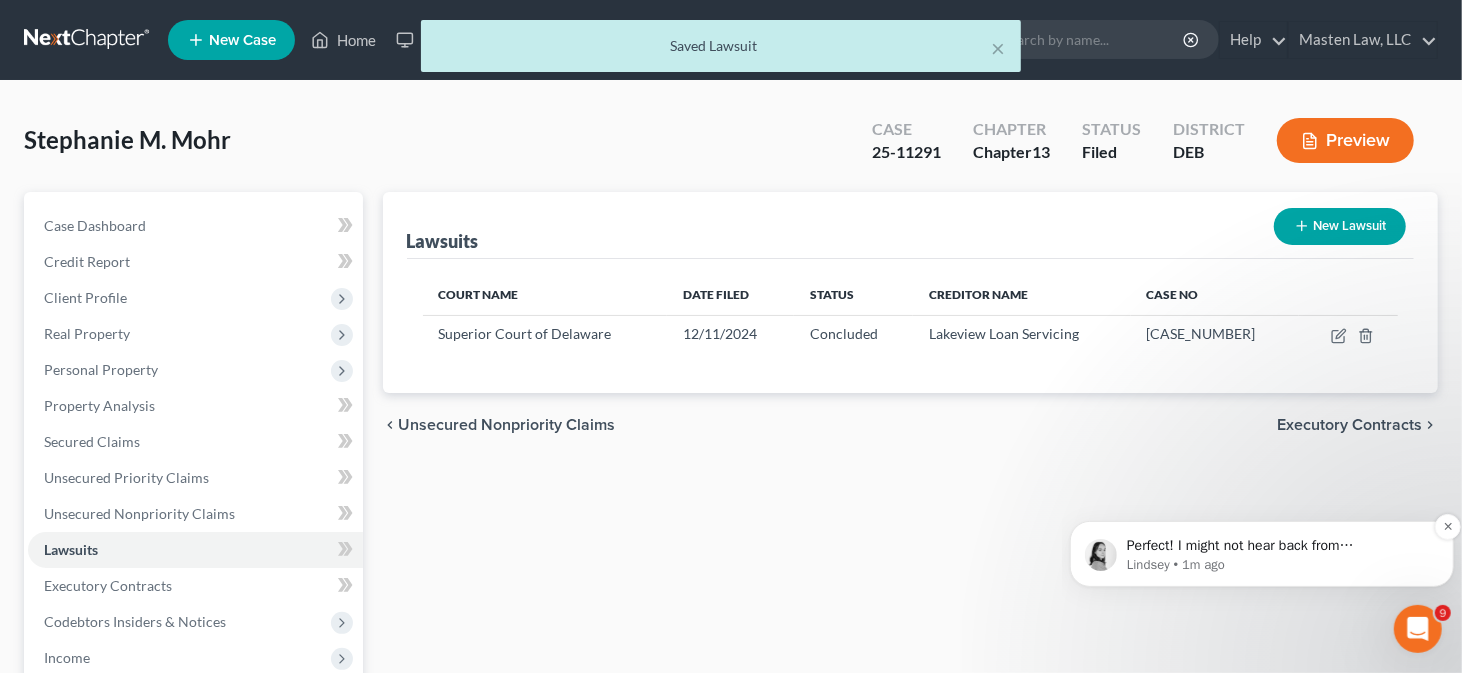 click on "Perfect! I might not hear back from Xactus today as we are nearing 5pm. If I don't hear back from them tonight, I'll message you tomorrow!" at bounding box center [1277, 545] 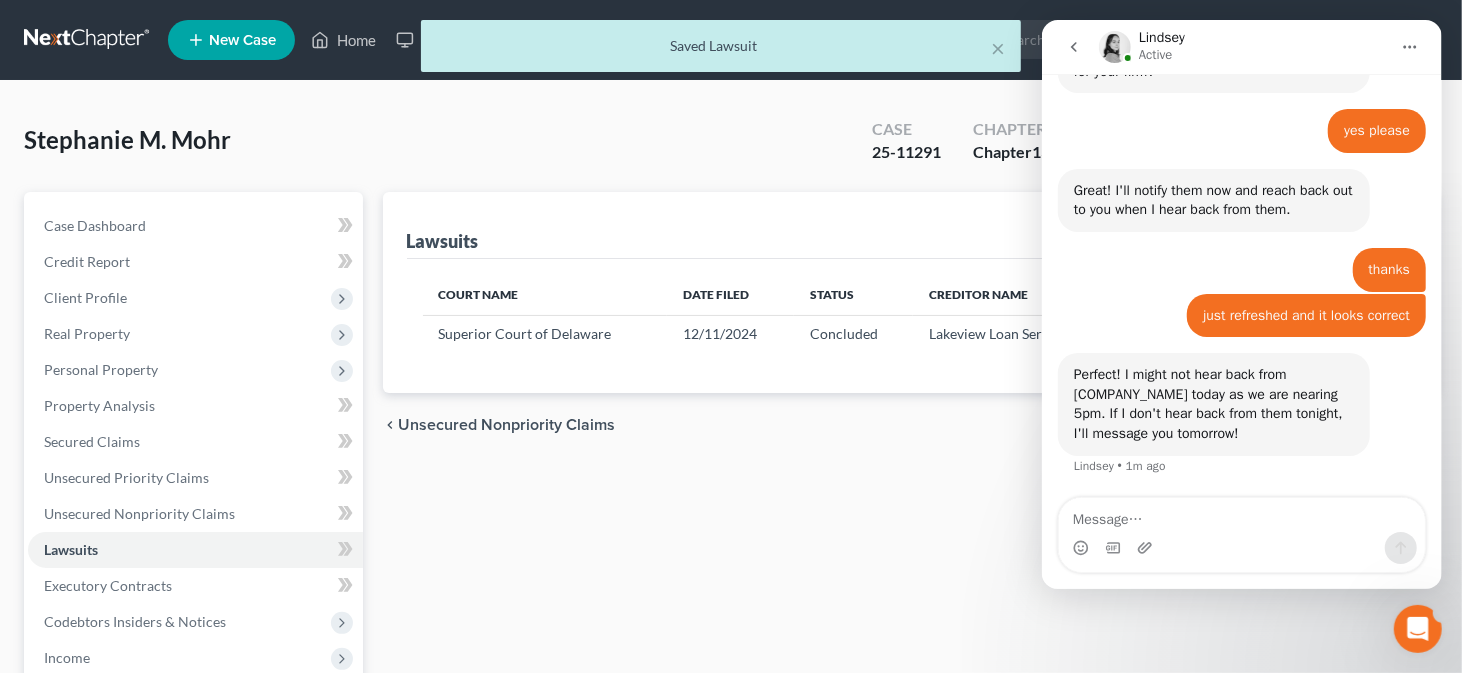 scroll, scrollTop: 0, scrollLeft: 0, axis: both 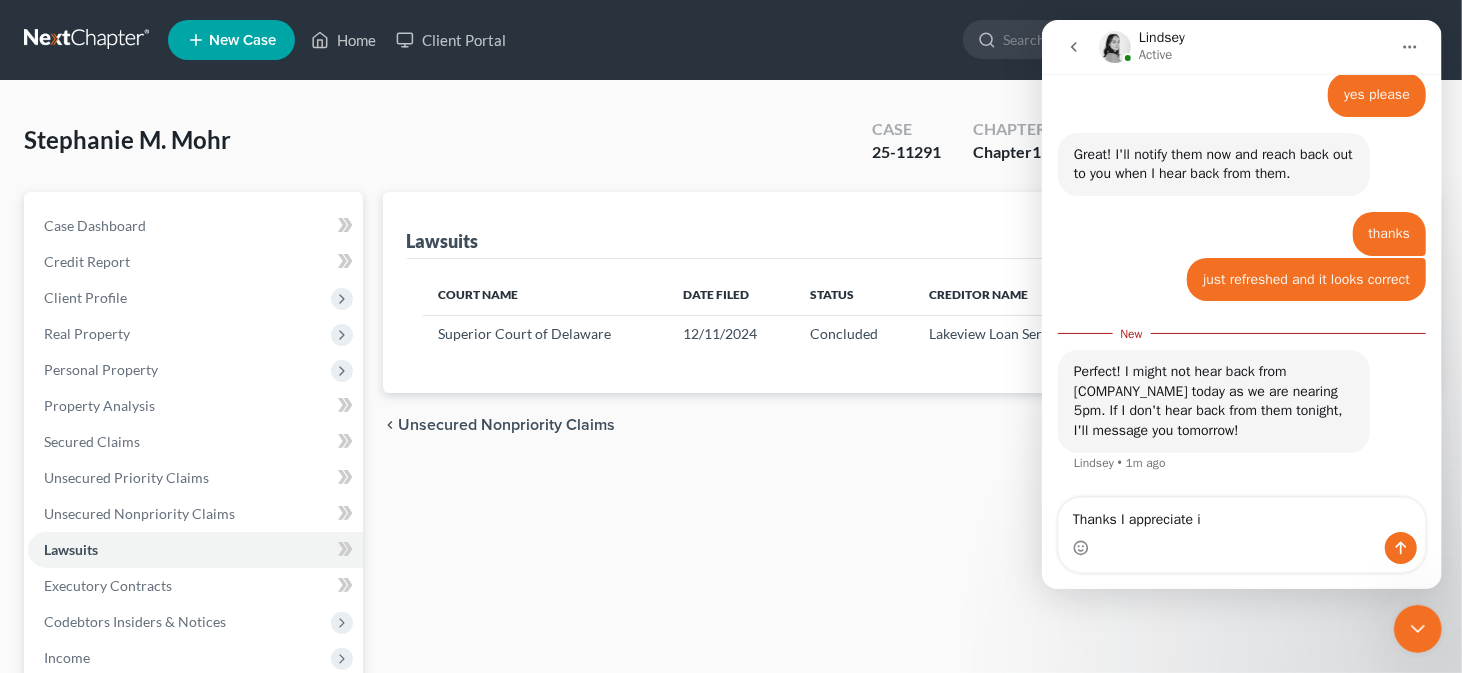 type on "Thanks I appreciate it" 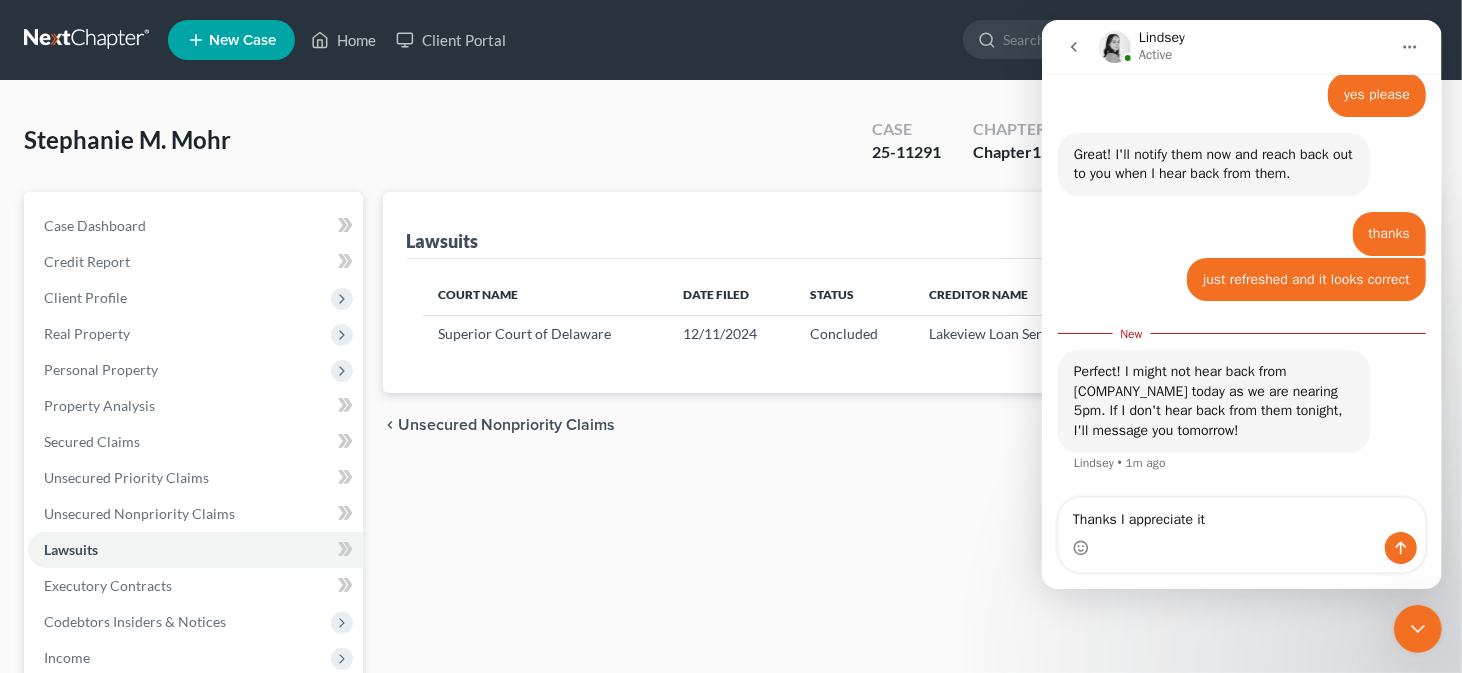 type 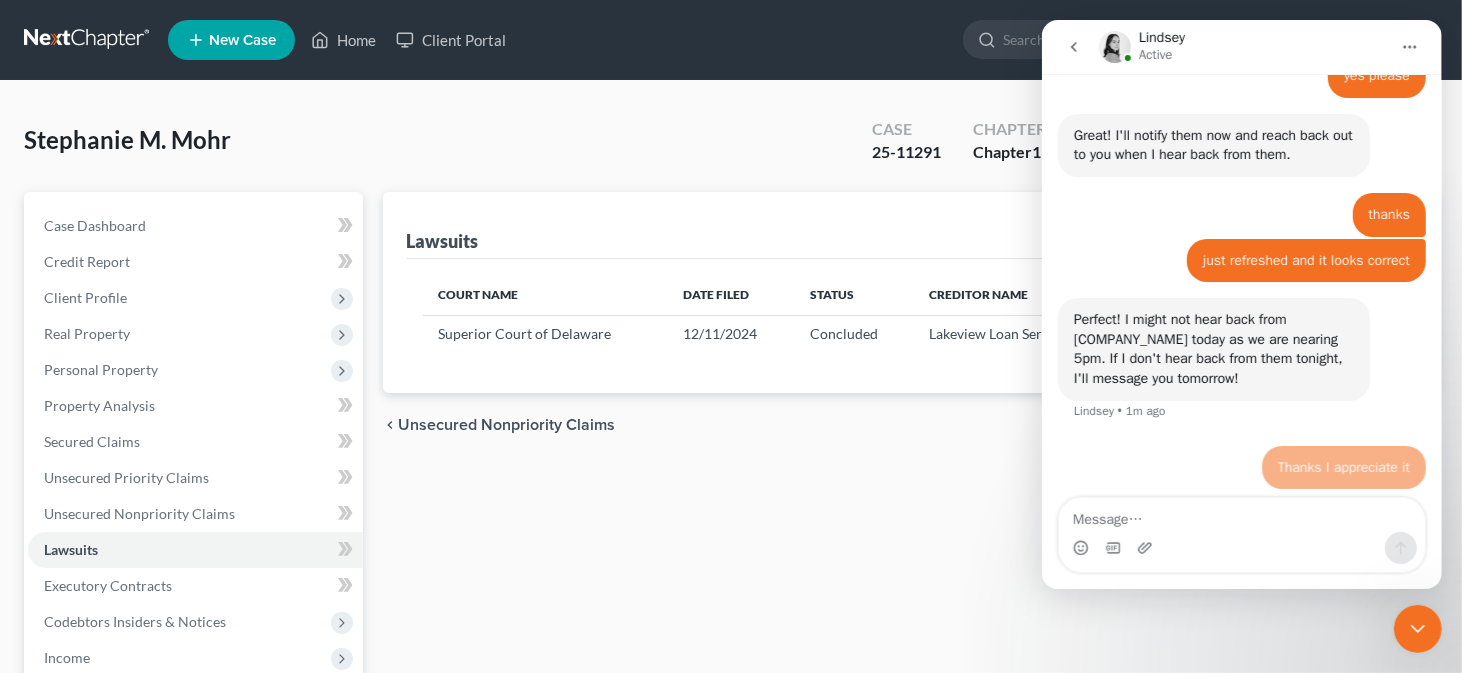 scroll, scrollTop: 849, scrollLeft: 0, axis: vertical 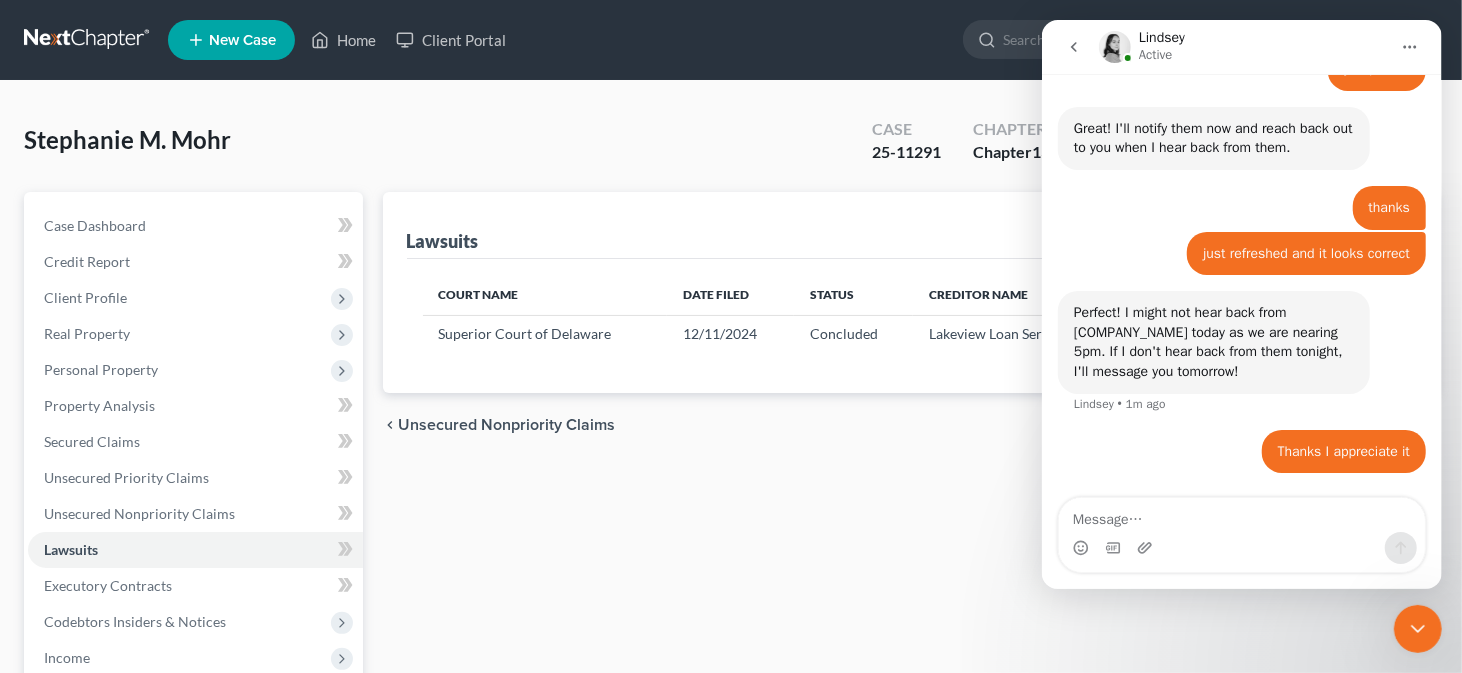 click at bounding box center (1114, 47) 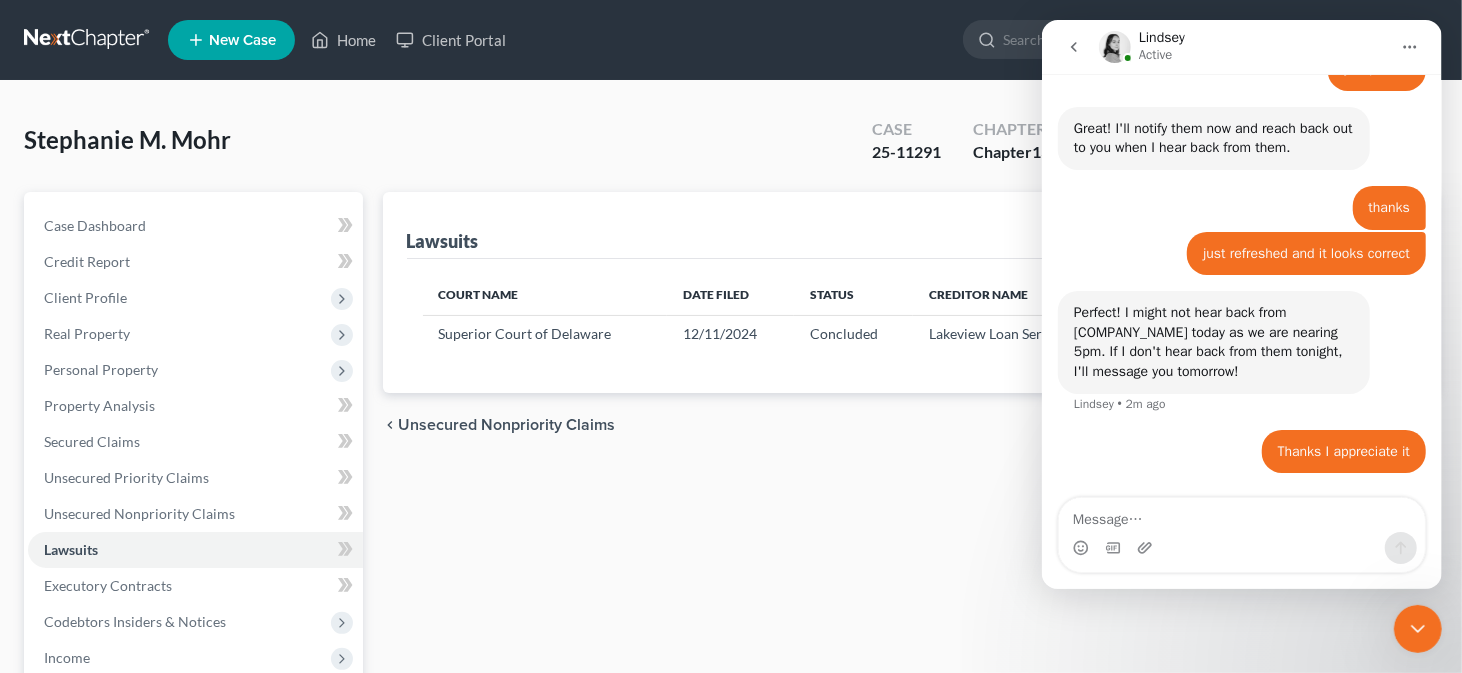 click at bounding box center [1417, 628] 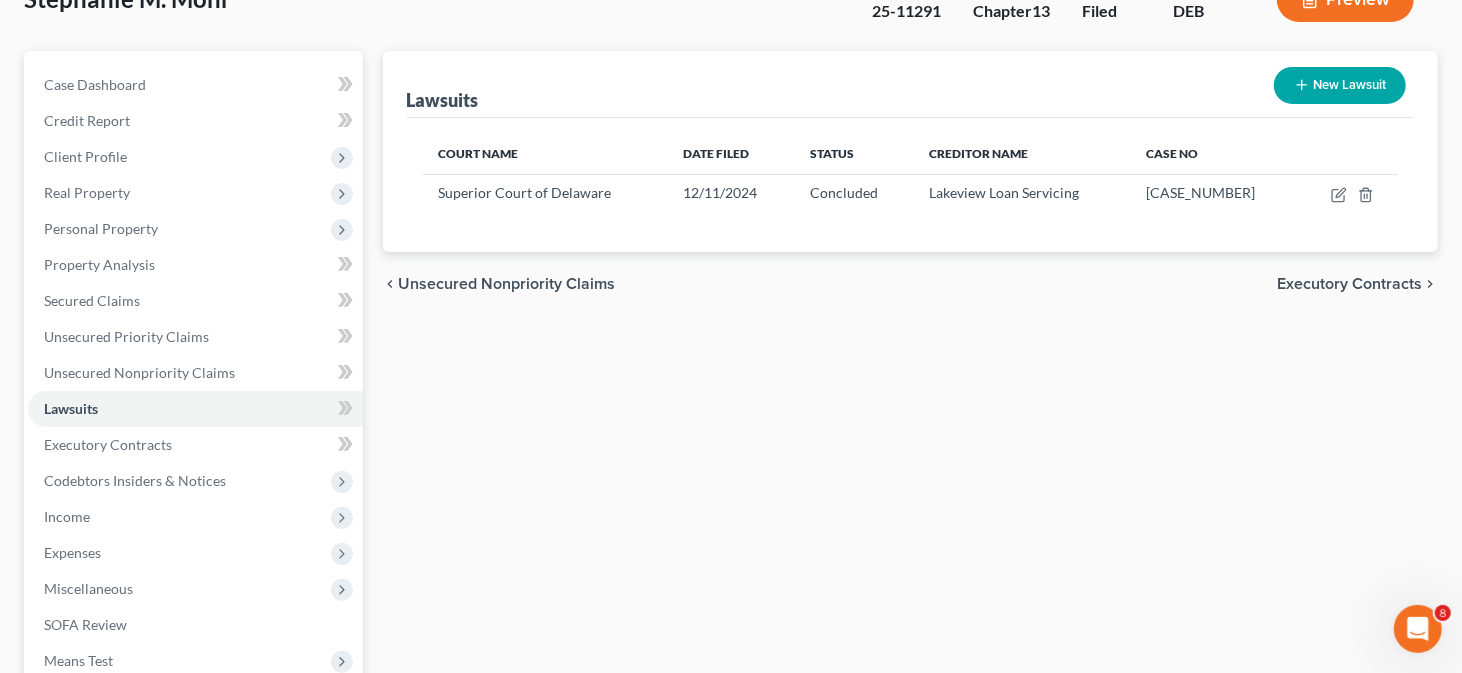 scroll, scrollTop: 400, scrollLeft: 0, axis: vertical 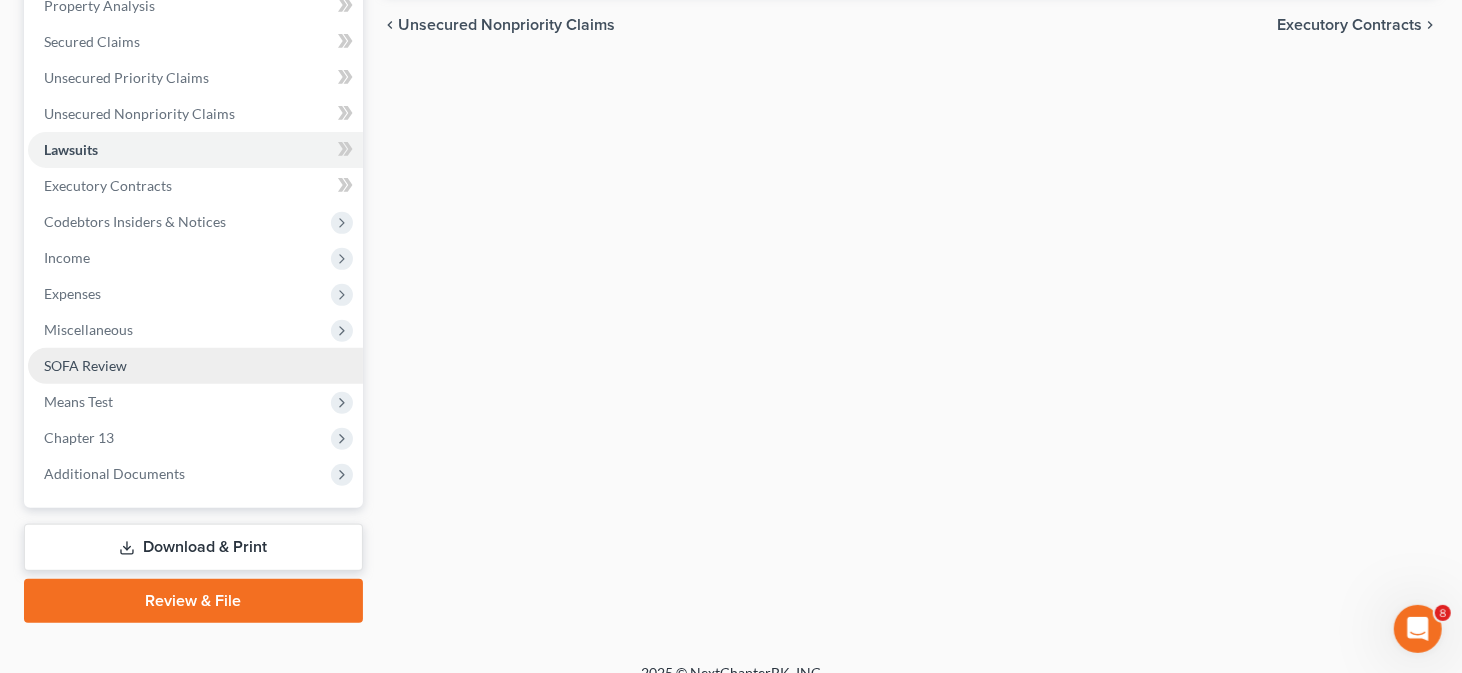 click on "SOFA Review" at bounding box center [195, 366] 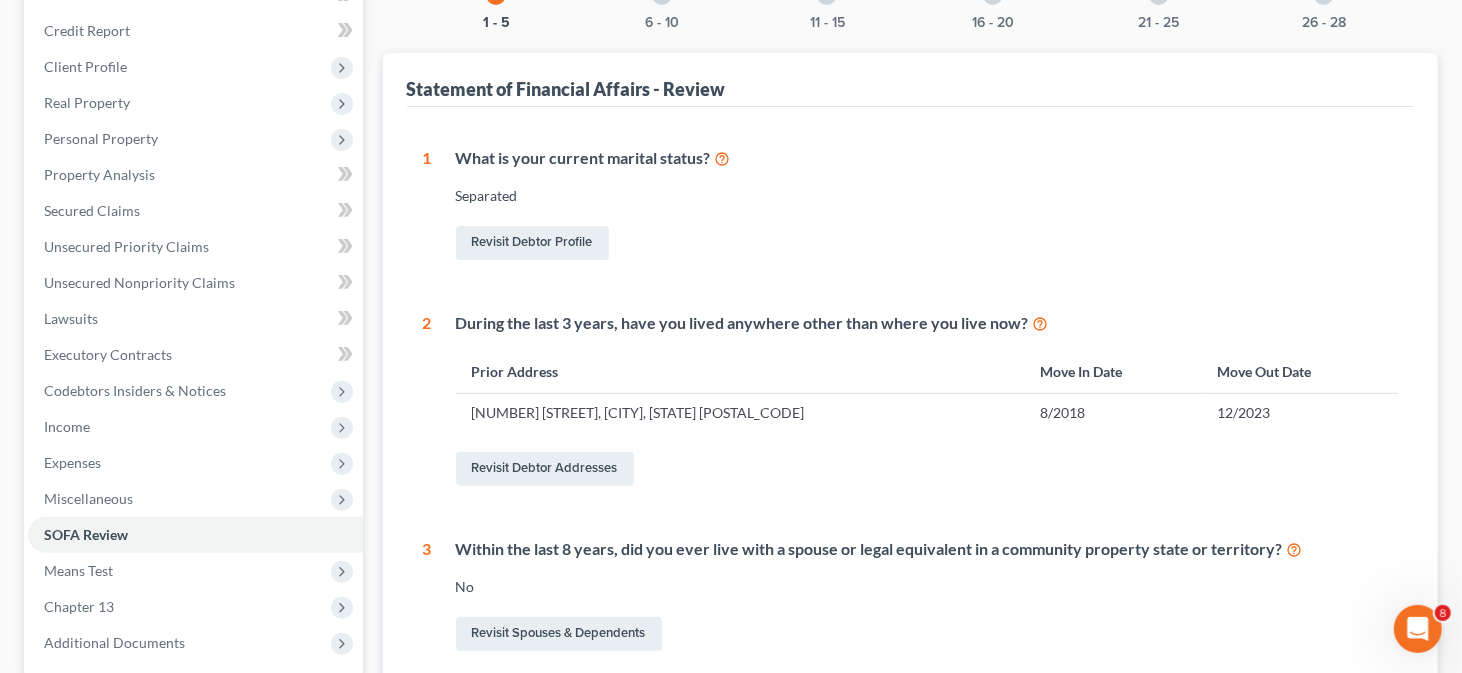 scroll, scrollTop: 0, scrollLeft: 0, axis: both 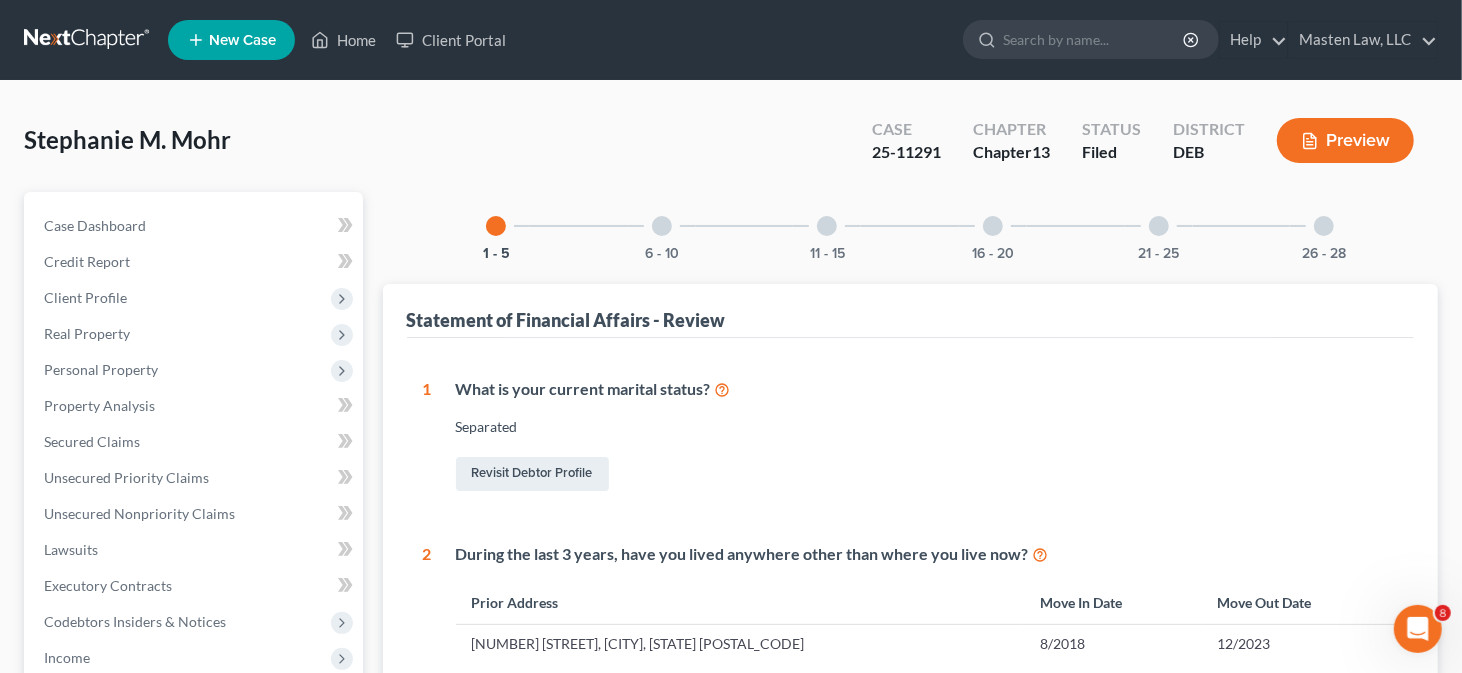 click at bounding box center [662, 226] 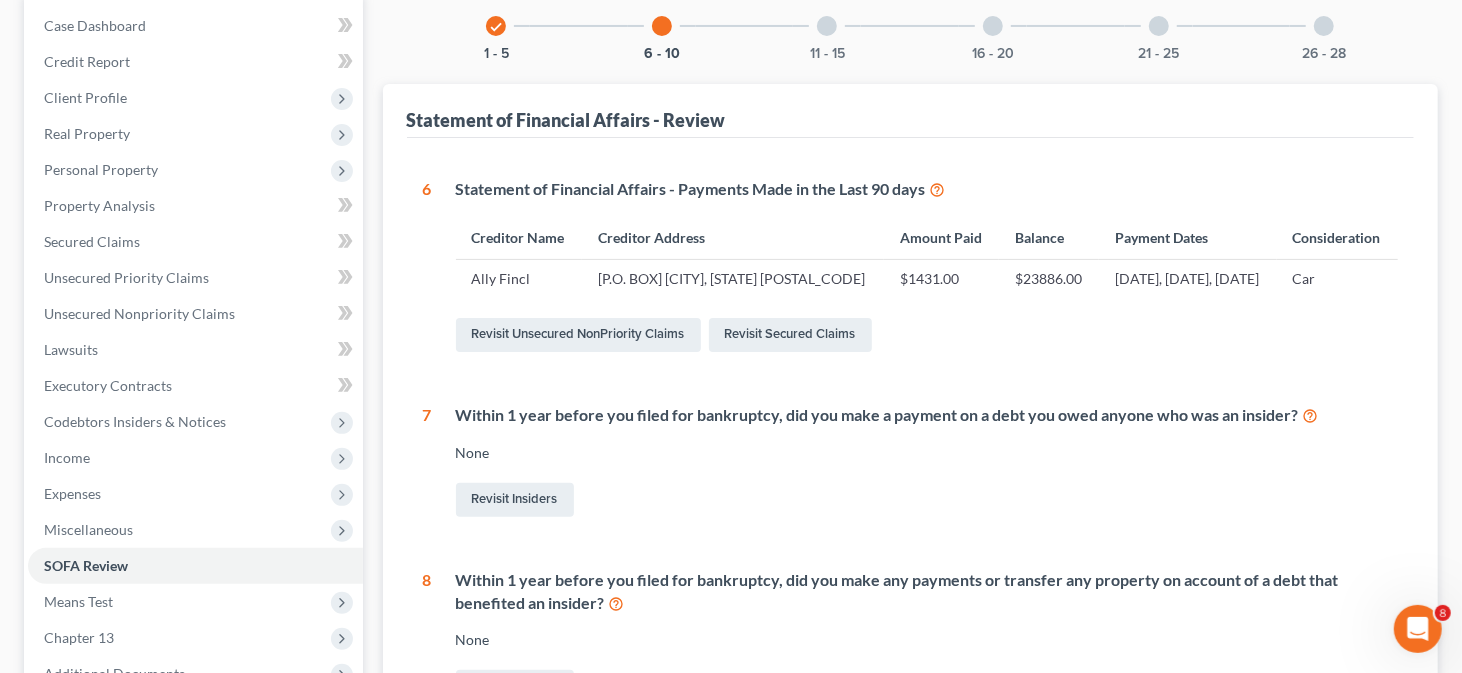 scroll, scrollTop: 400, scrollLeft: 0, axis: vertical 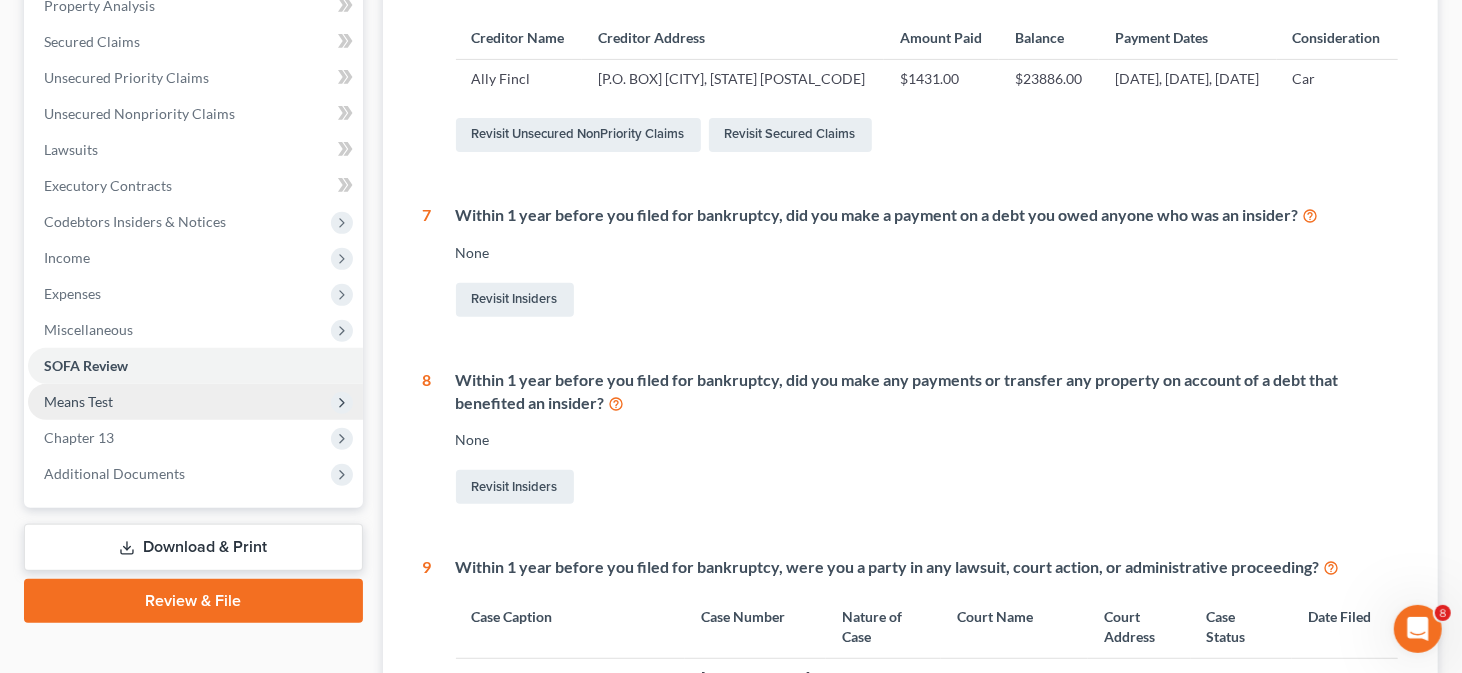 click on "Means Test" at bounding box center (195, 402) 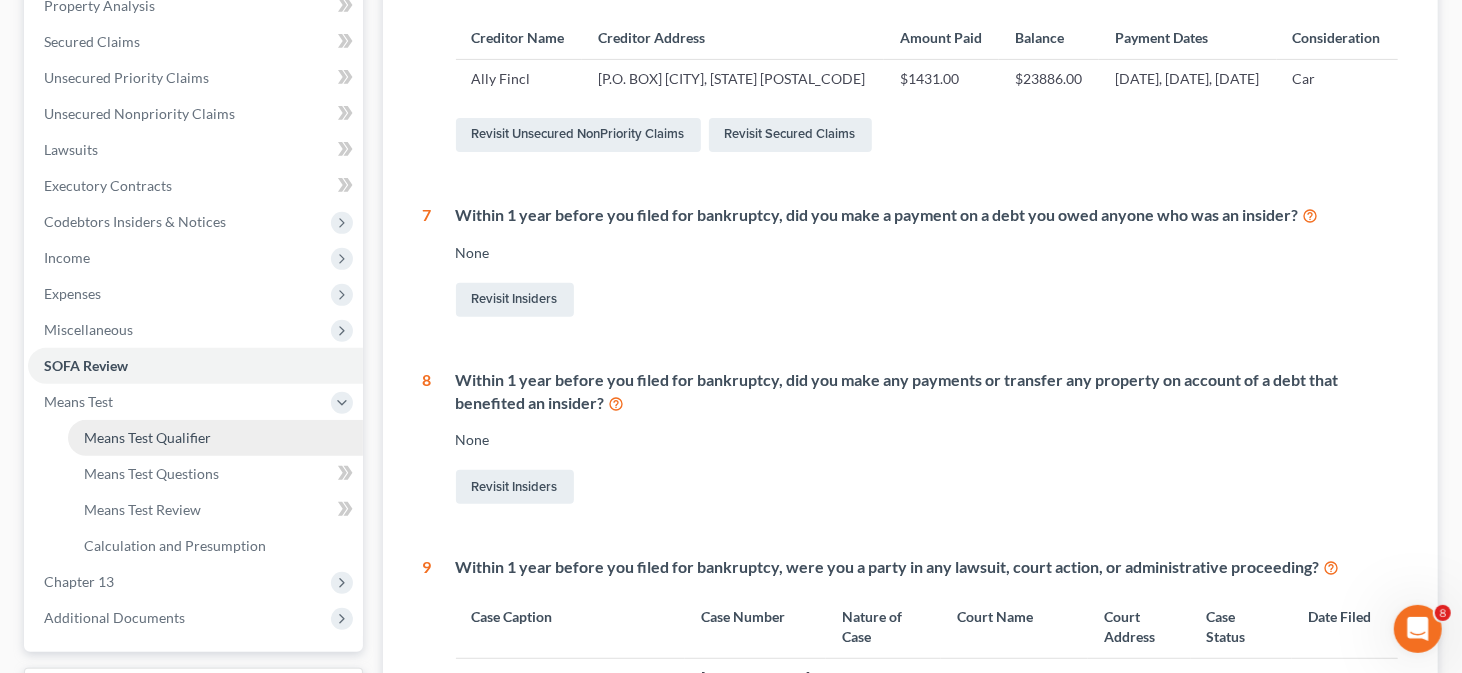 click on "Means Test Qualifier" at bounding box center (147, 437) 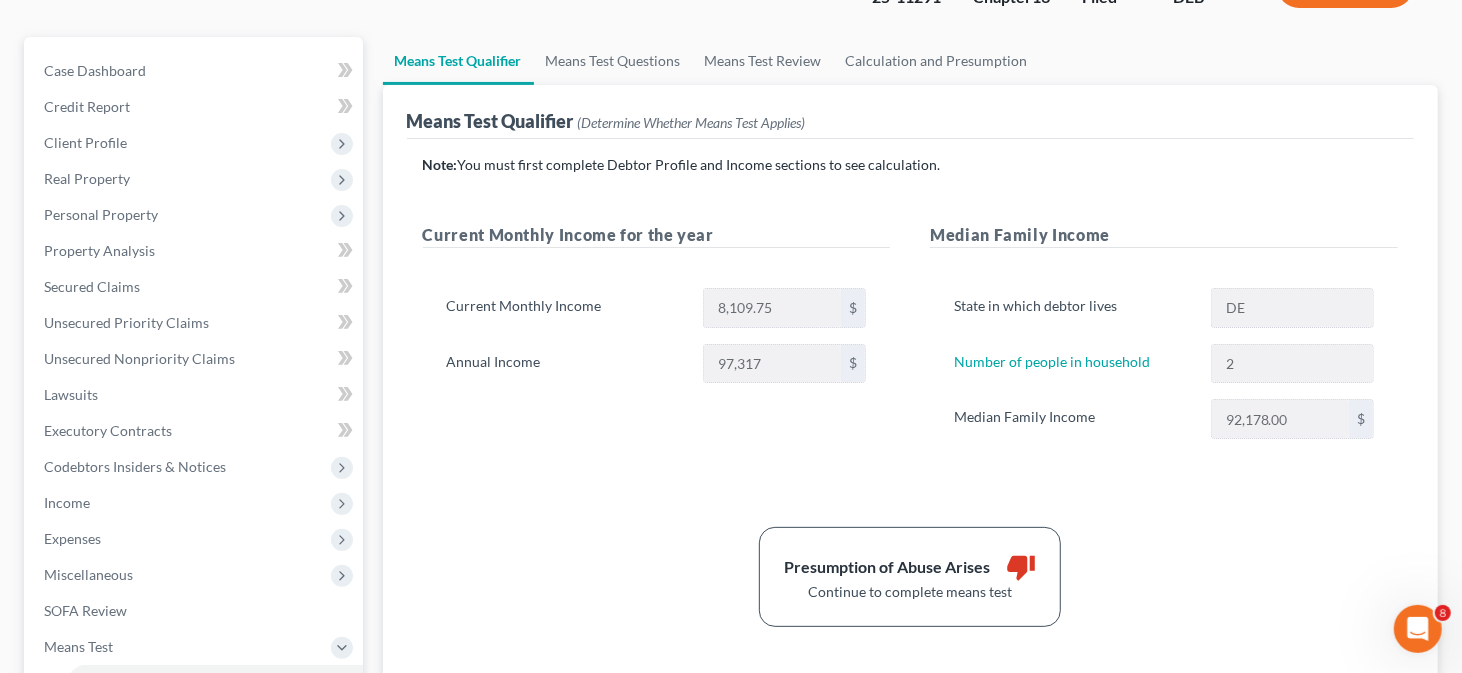 scroll, scrollTop: 200, scrollLeft: 0, axis: vertical 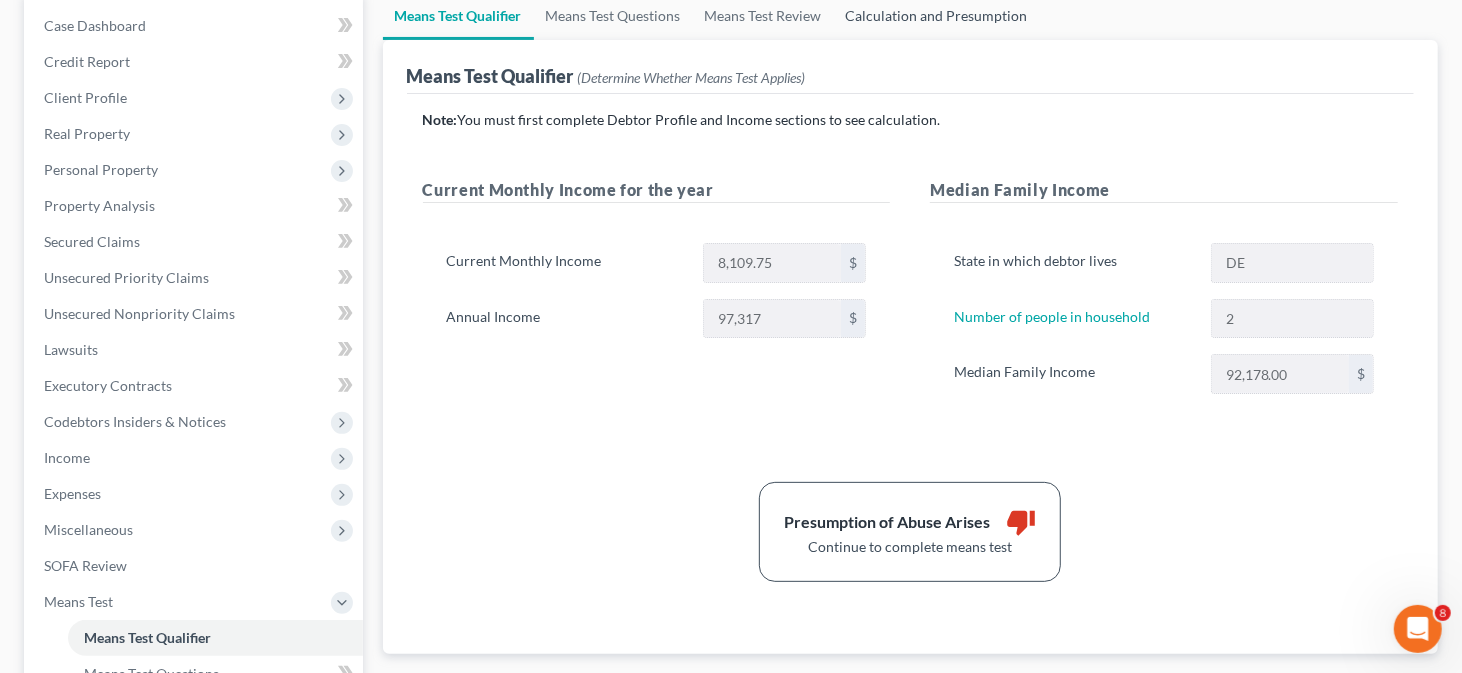 click on "Calculation and Presumption" at bounding box center (937, 16) 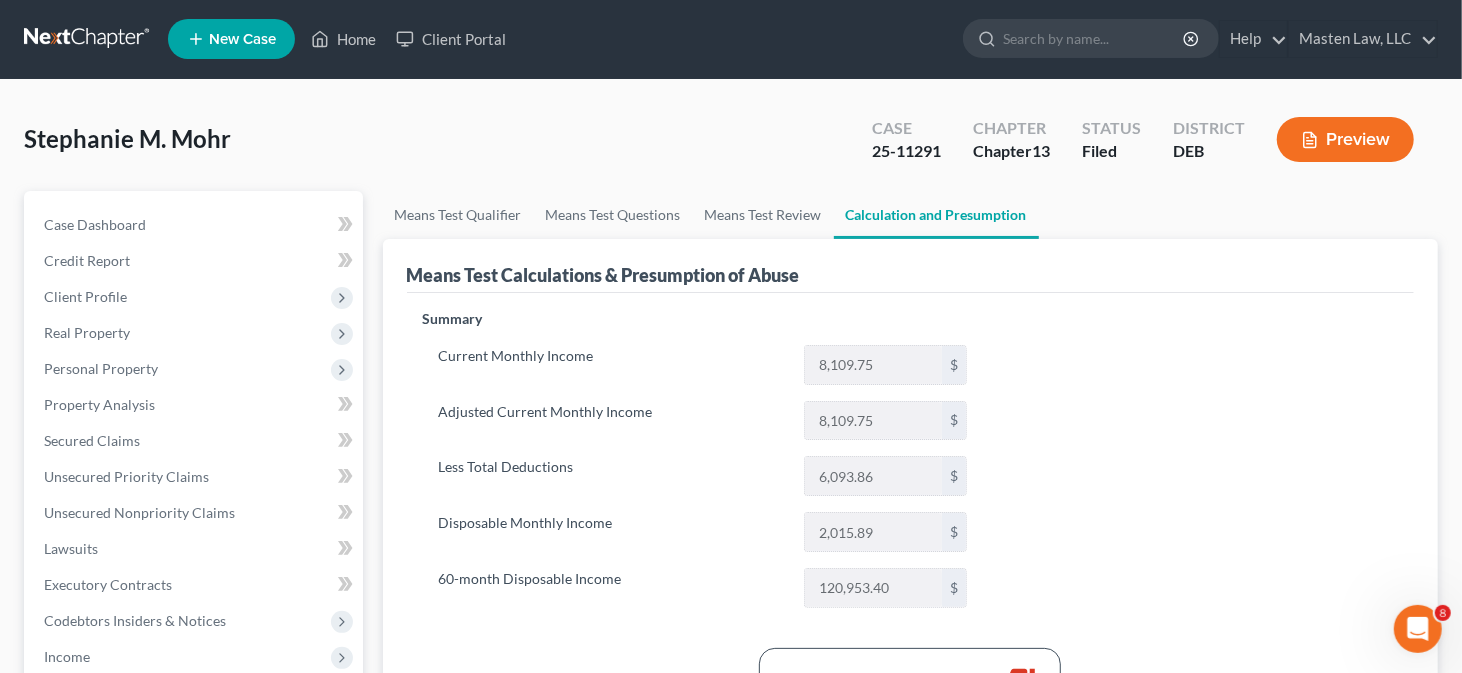 scroll, scrollTop: 0, scrollLeft: 0, axis: both 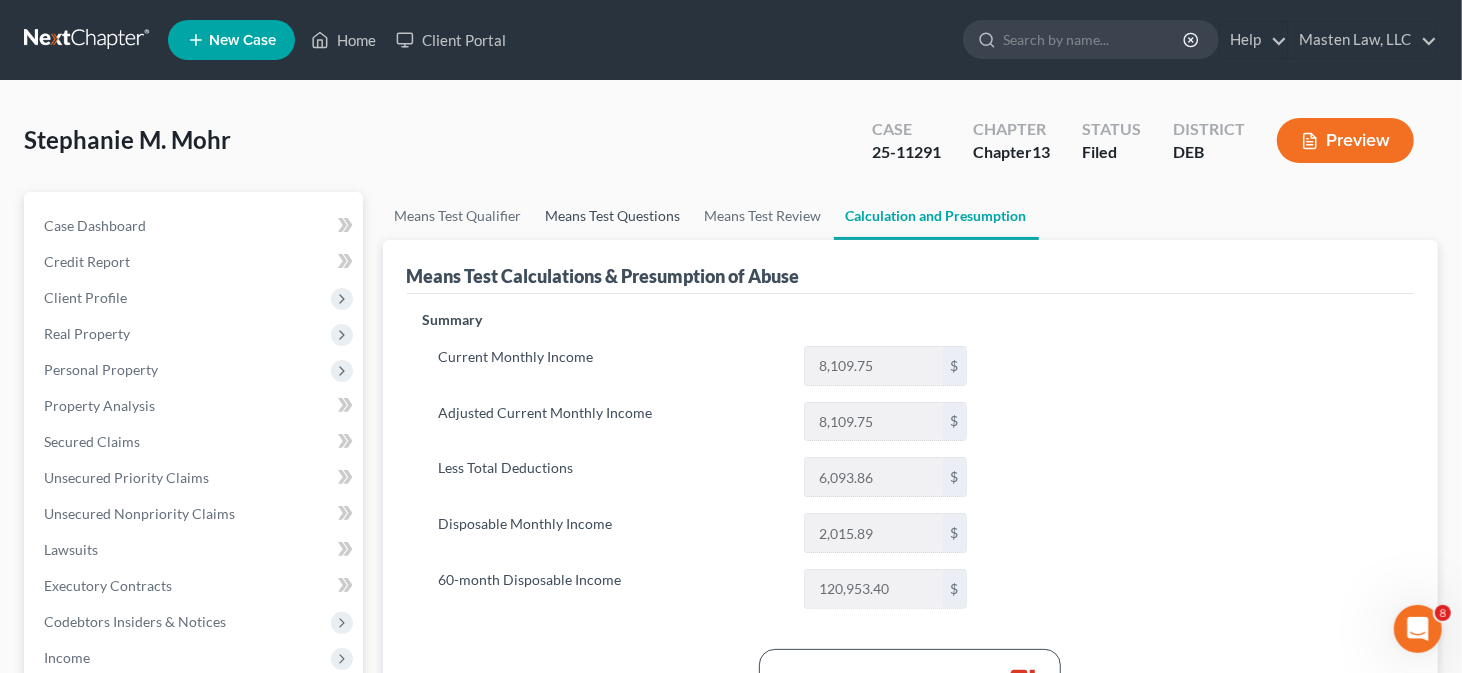 click on "Means Test Questions" at bounding box center (613, 216) 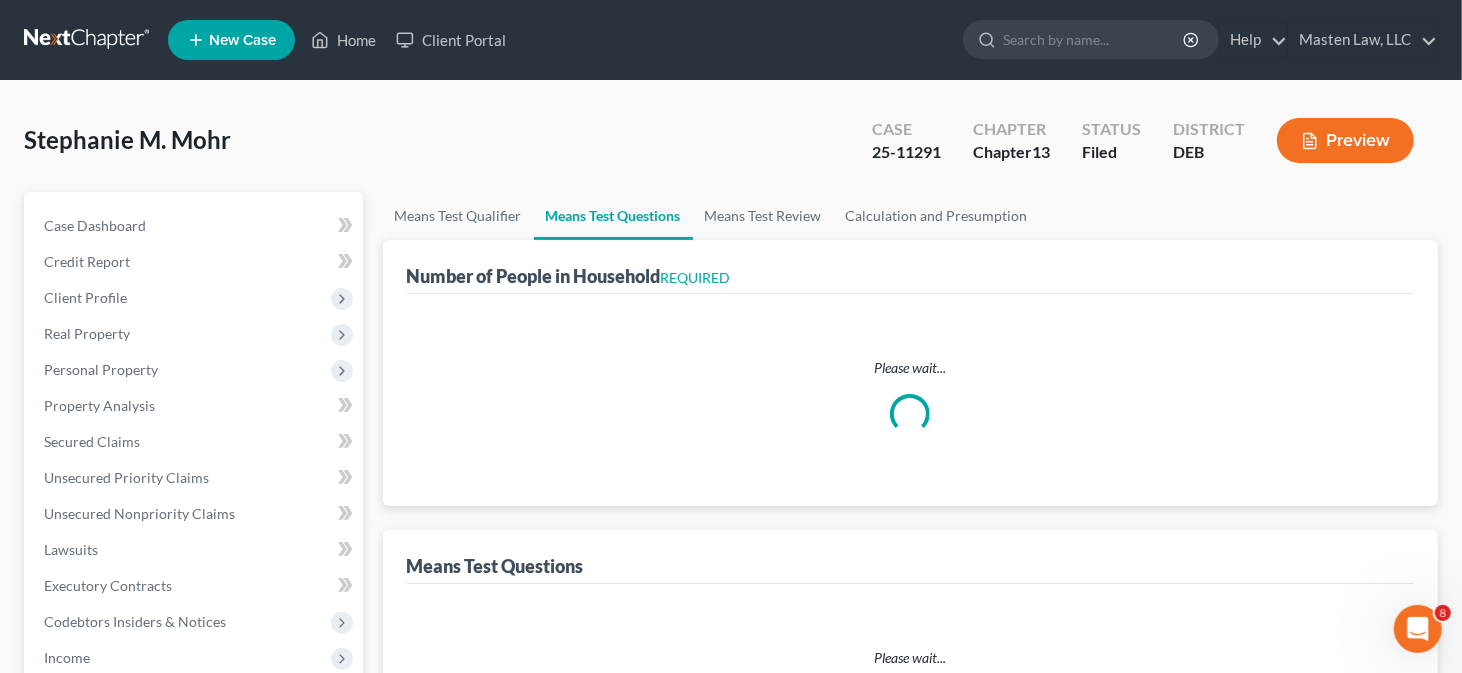 select on "0" 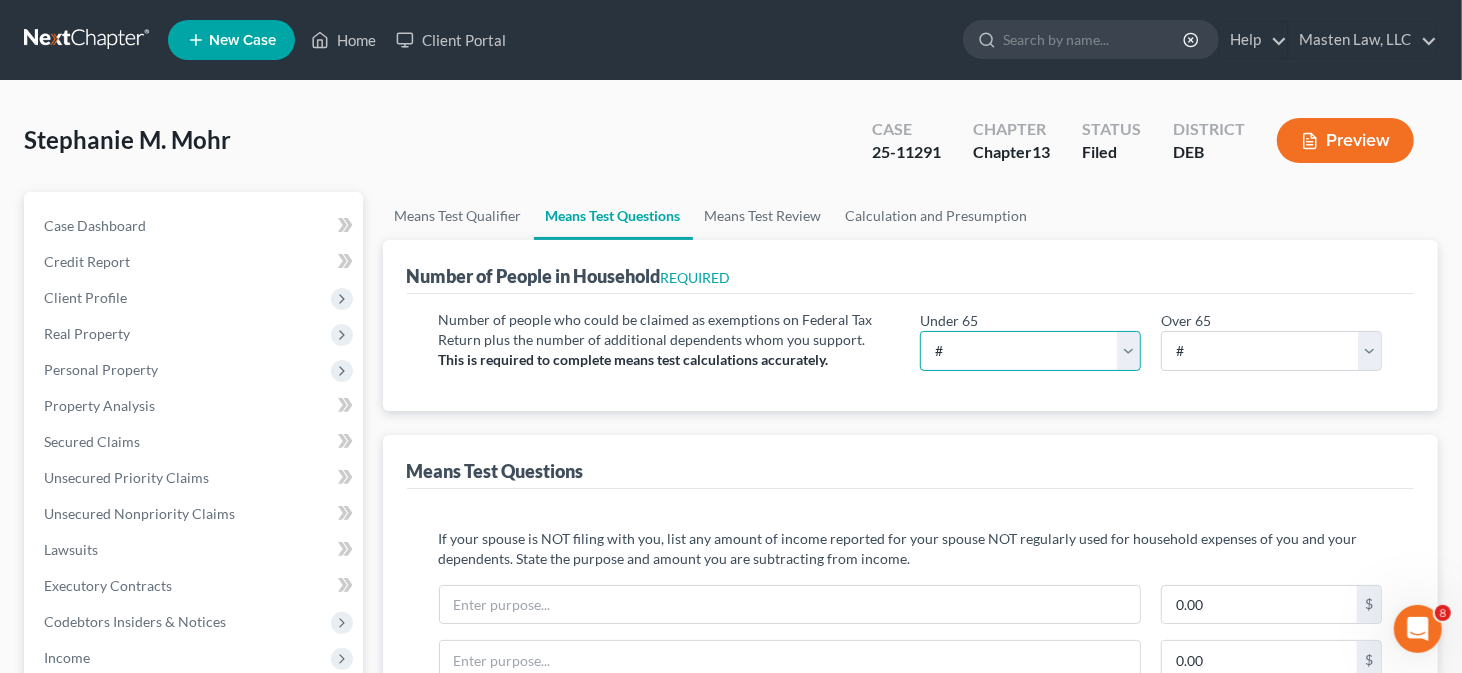 click on "# 0 1 2 3 4 5 6 7 8 9 10" at bounding box center [1030, 351] 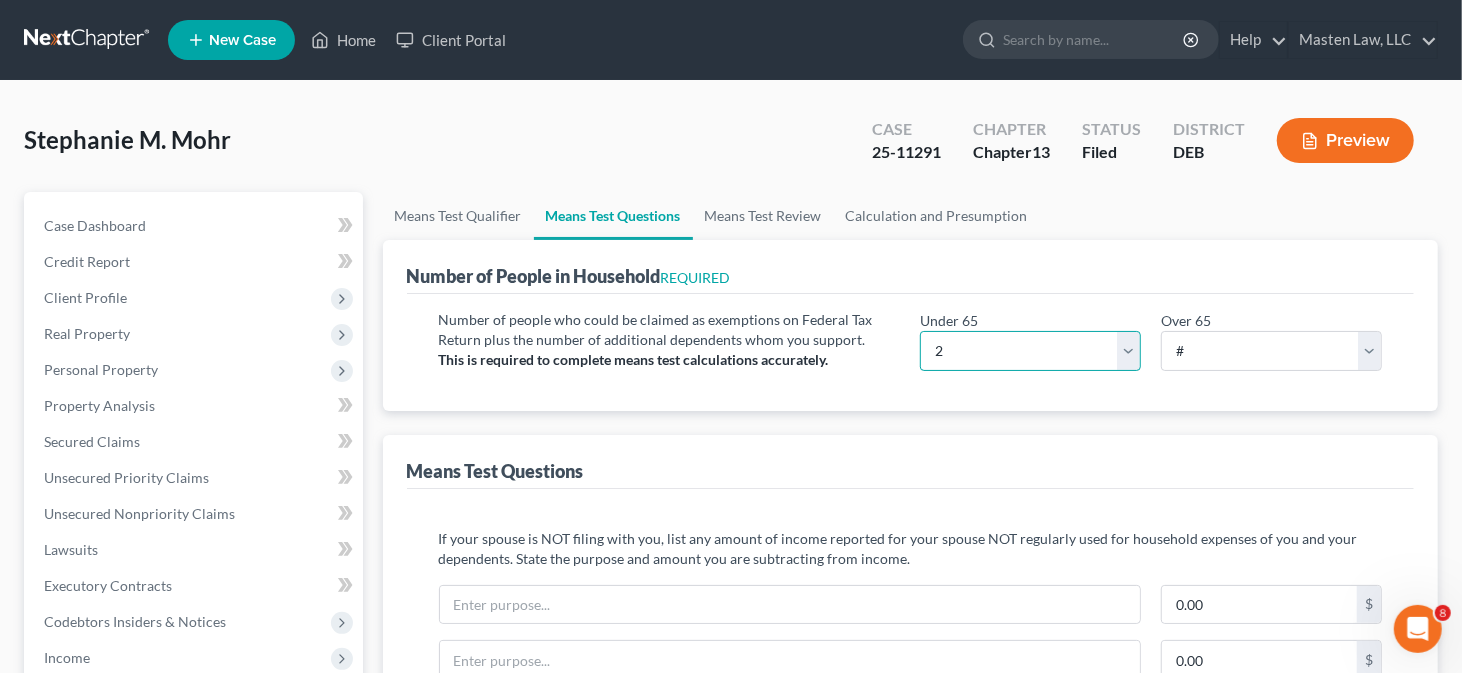 click on "# 0 1 2 3 4 5 6 7 8 9 10" at bounding box center [1030, 351] 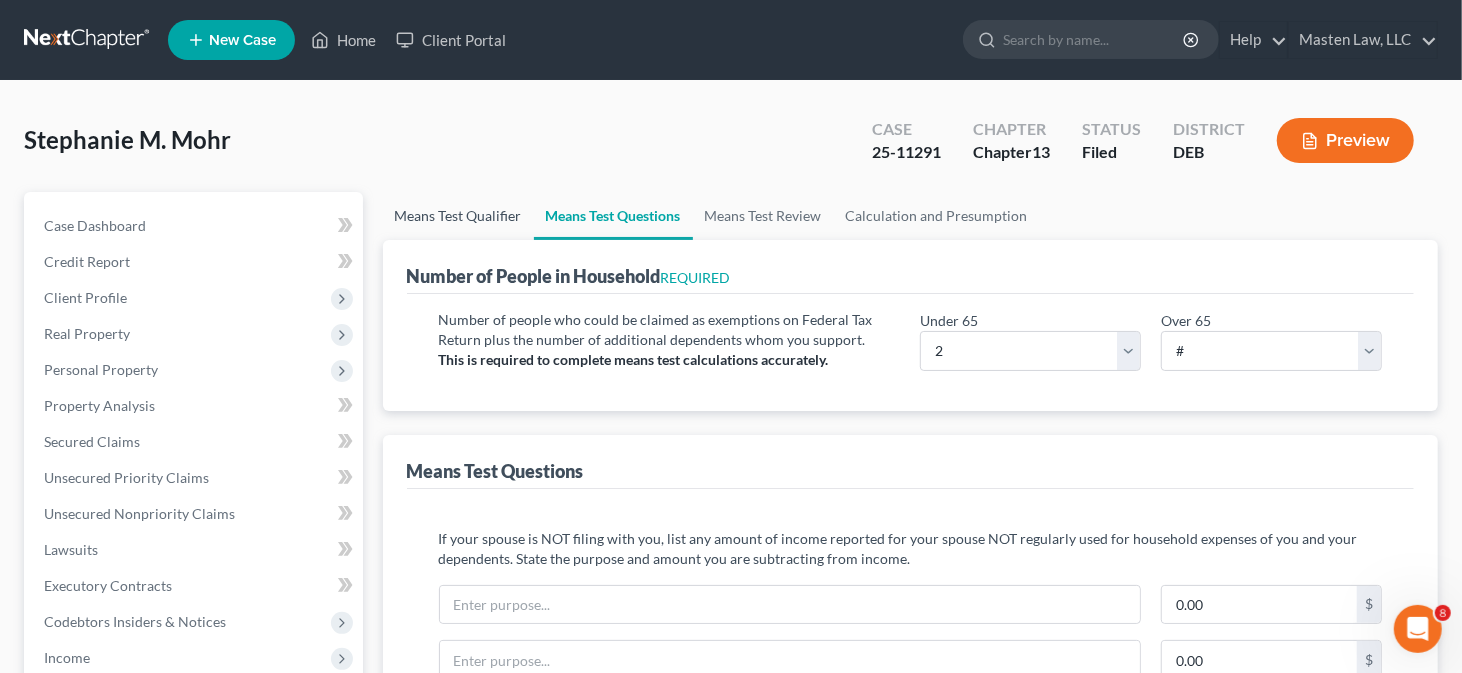 click on "Means Test Qualifier" at bounding box center (458, 216) 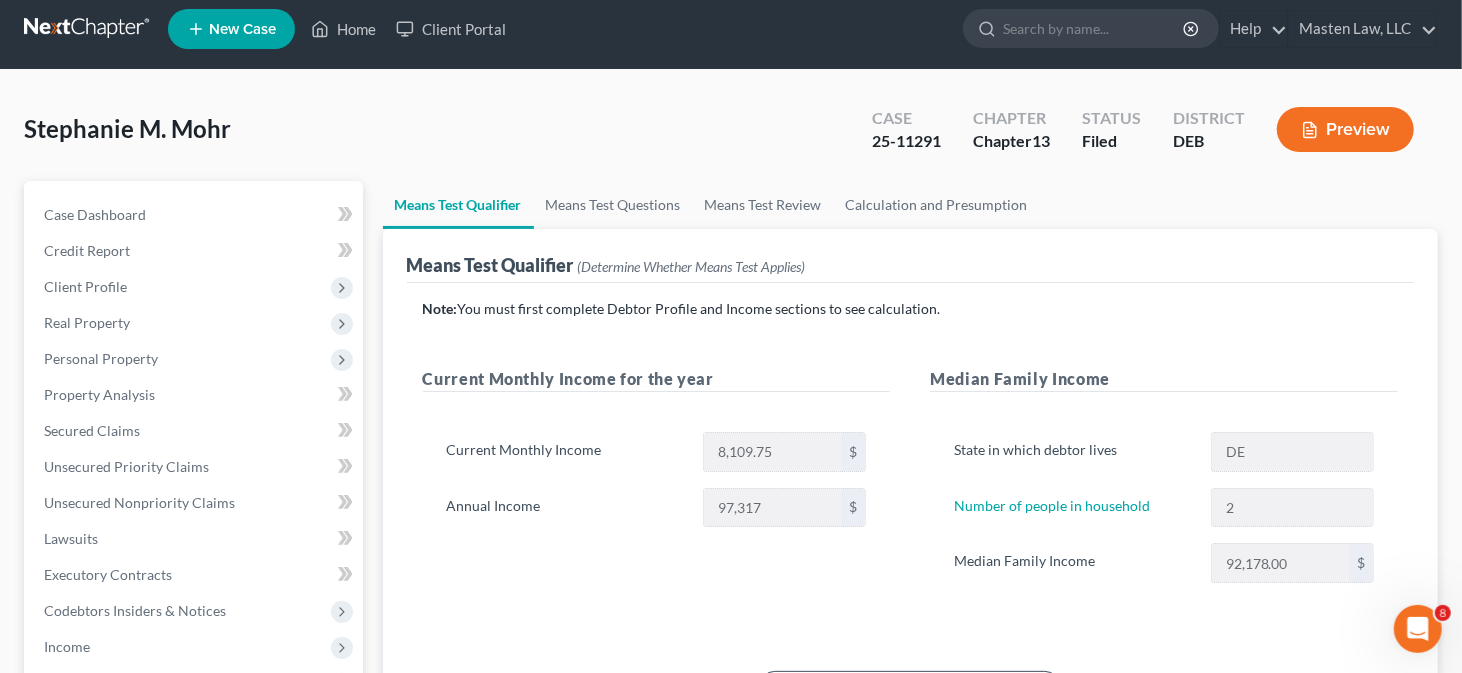 scroll, scrollTop: 0, scrollLeft: 0, axis: both 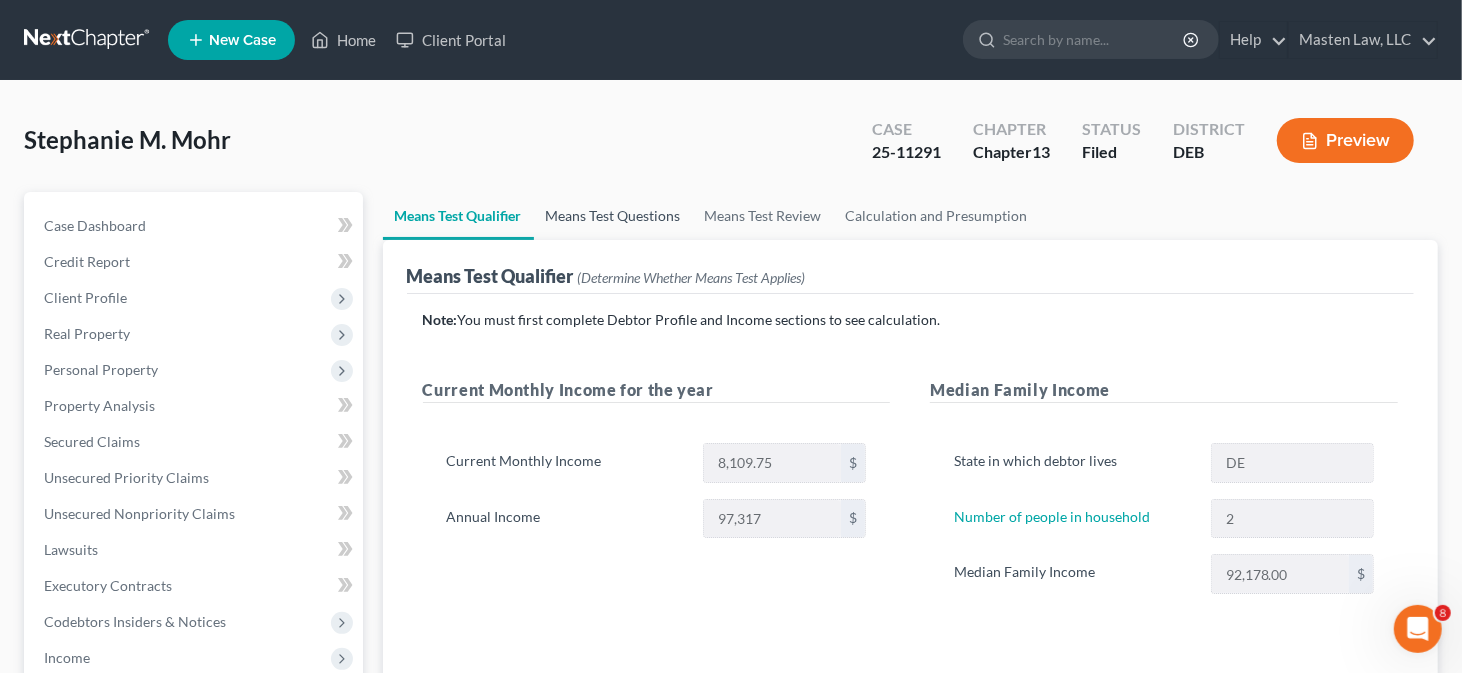 click on "Means Test Questions" at bounding box center (613, 216) 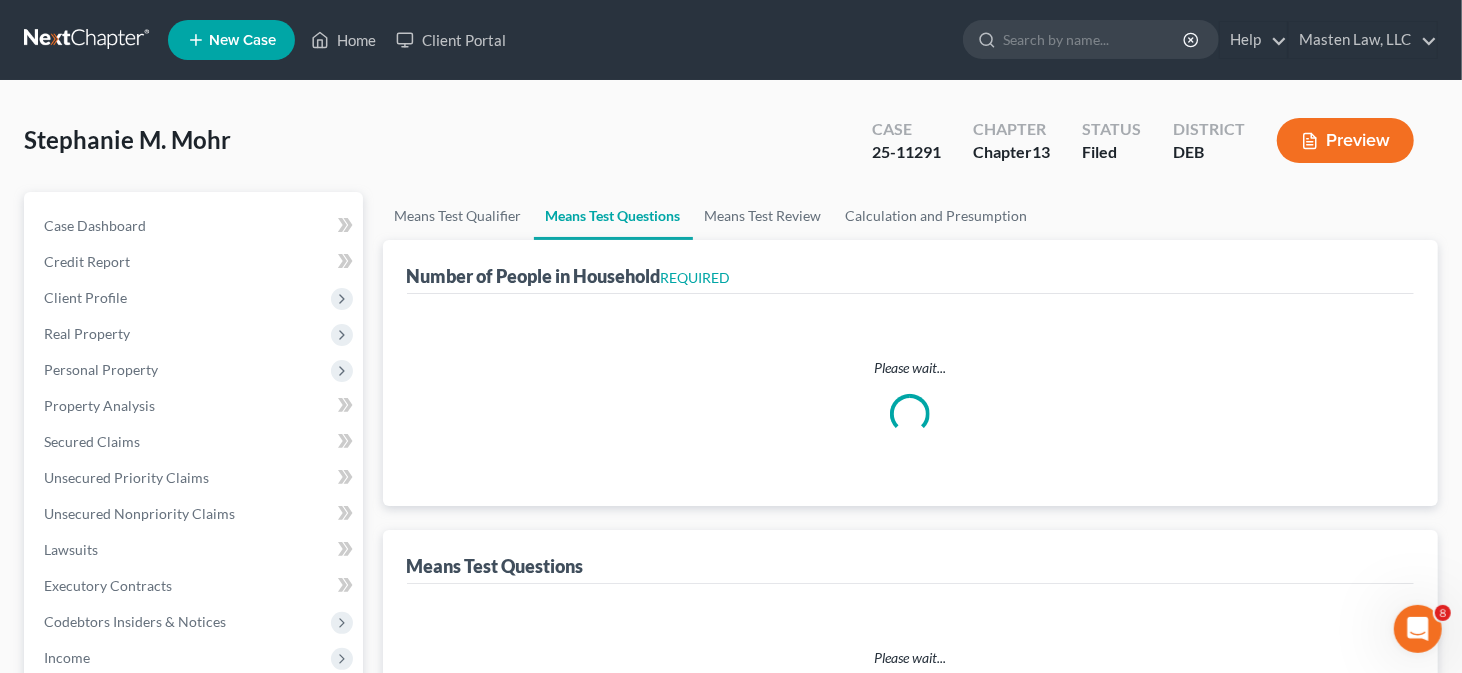 select on "0" 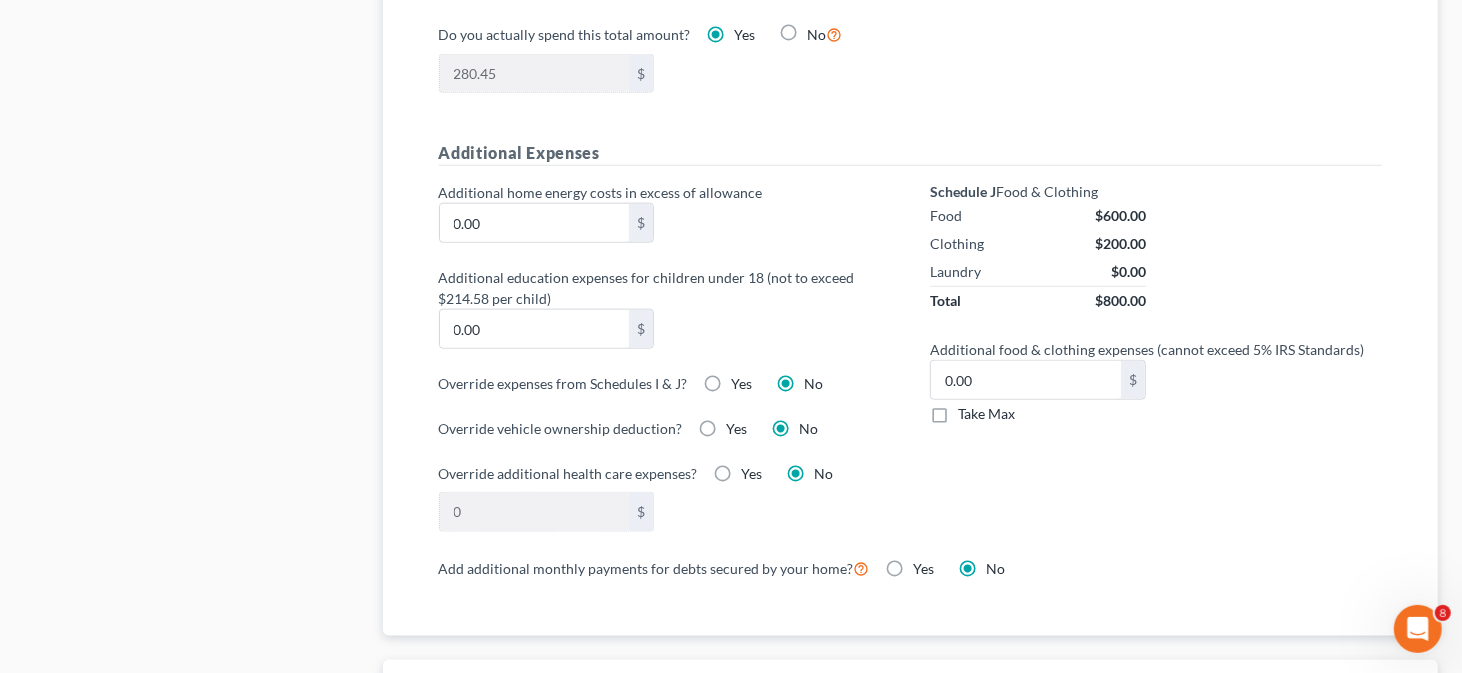 scroll, scrollTop: 1400, scrollLeft: 0, axis: vertical 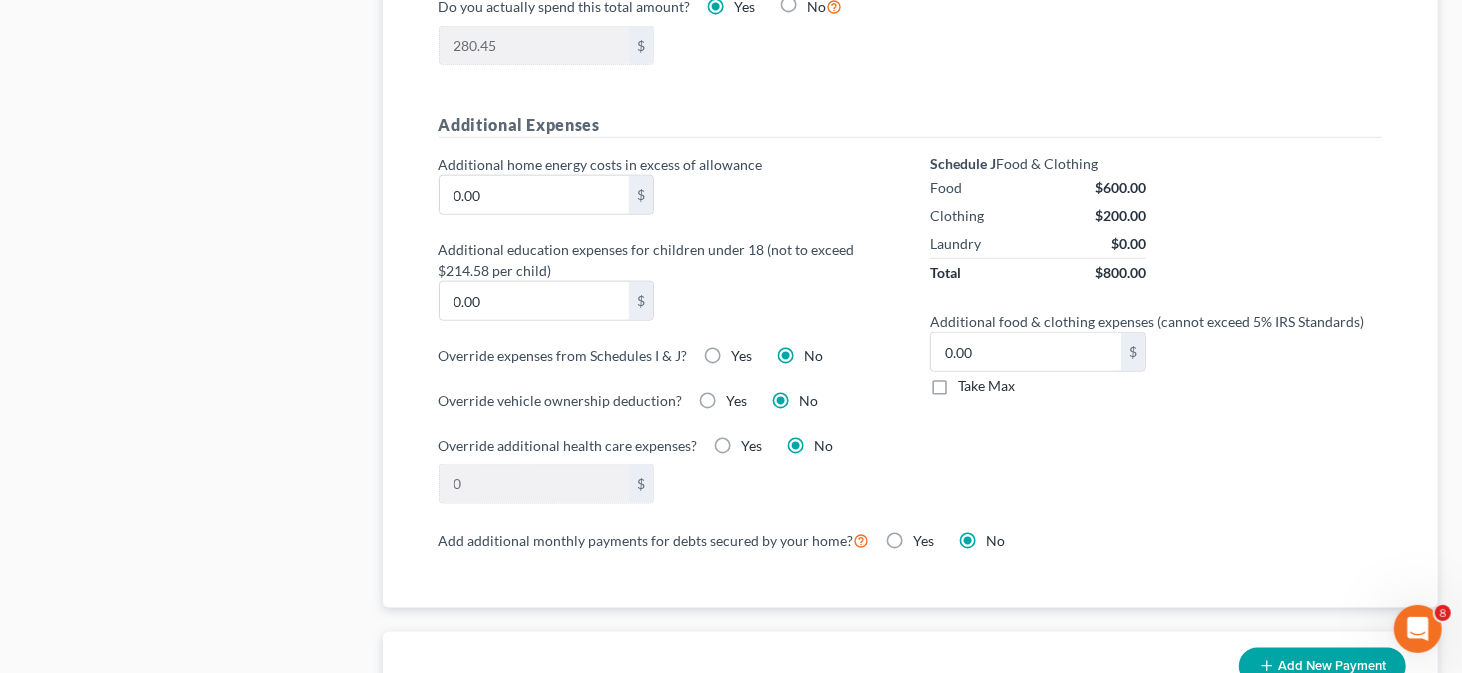 click on "Take Max" at bounding box center (986, 386) 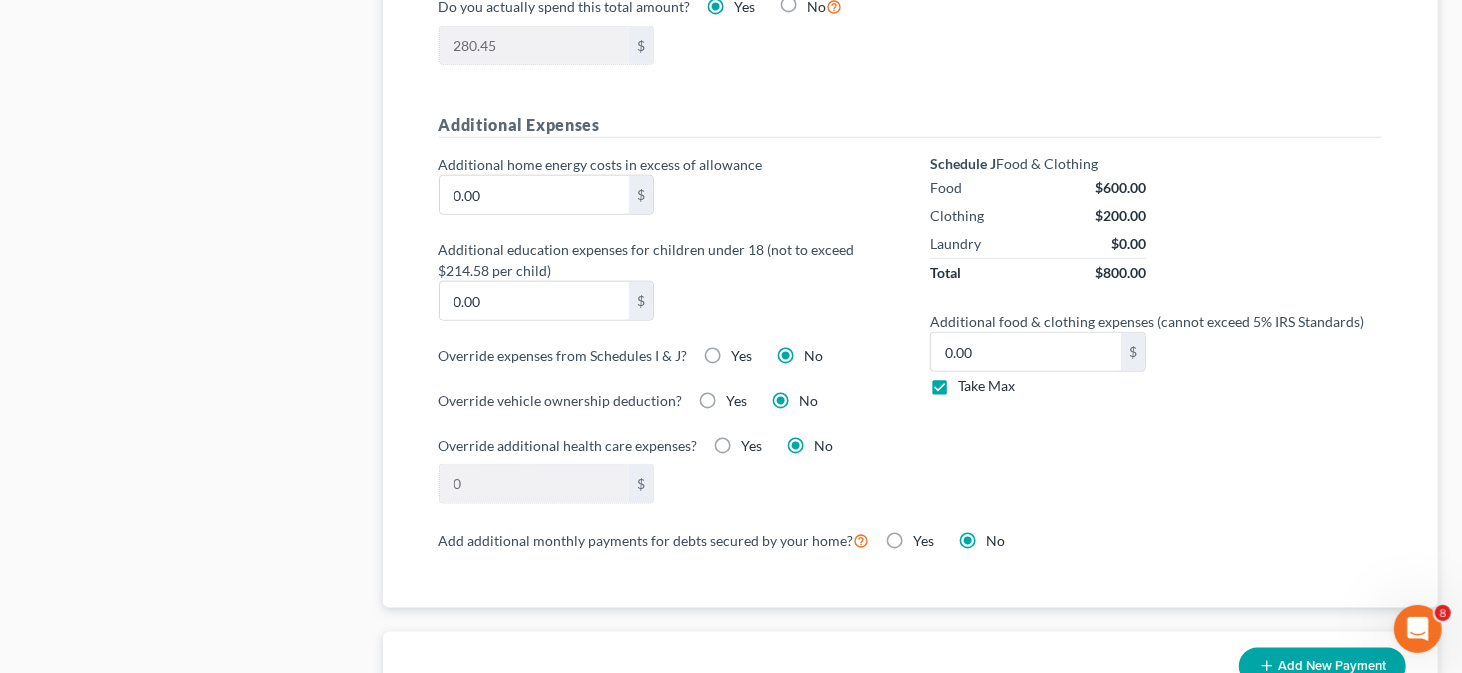 type on "52.00" 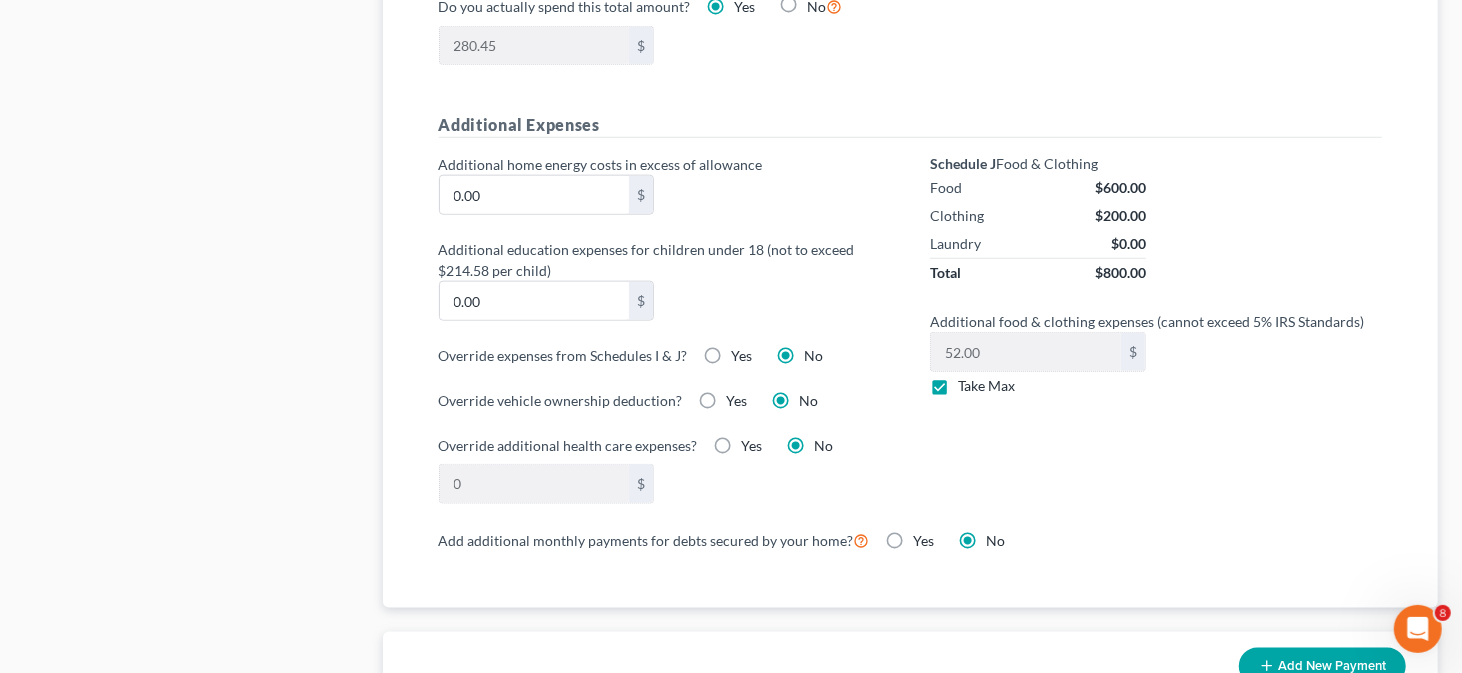 scroll, scrollTop: 926, scrollLeft: 0, axis: vertical 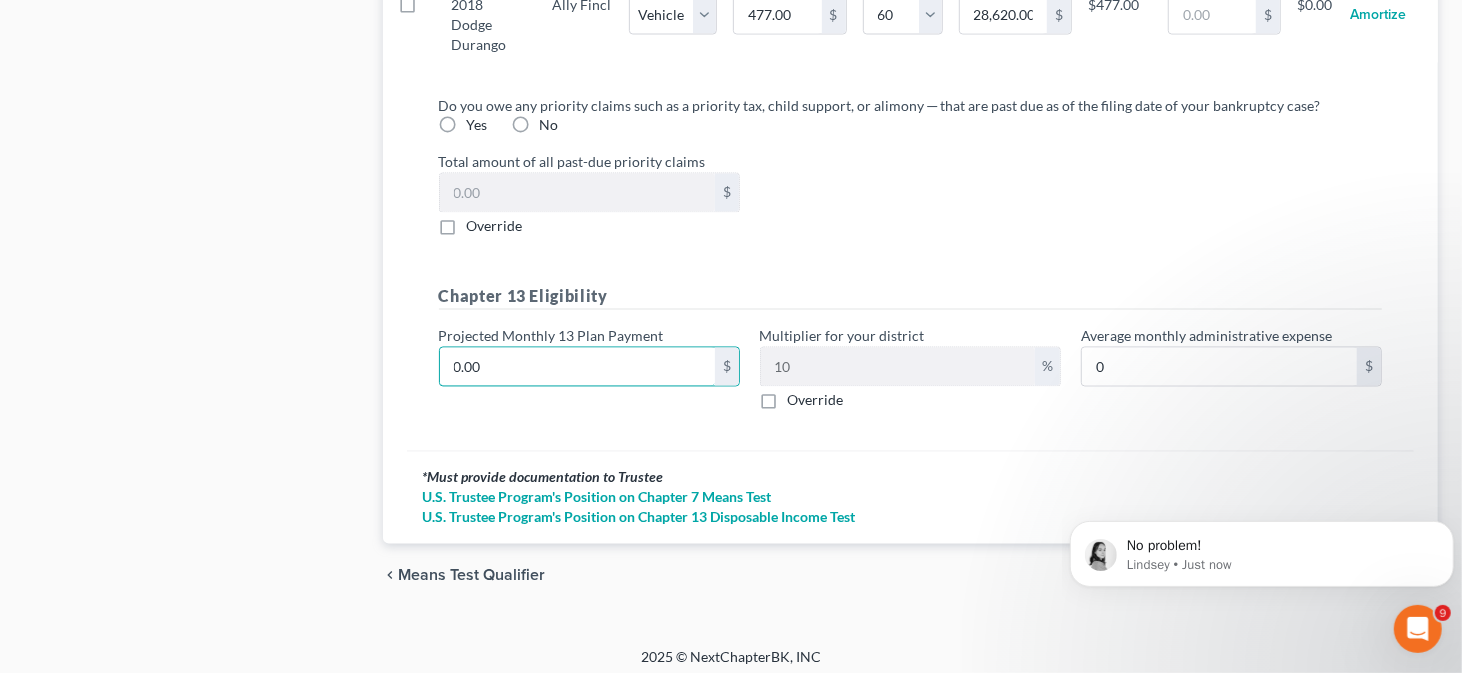 type on "9" 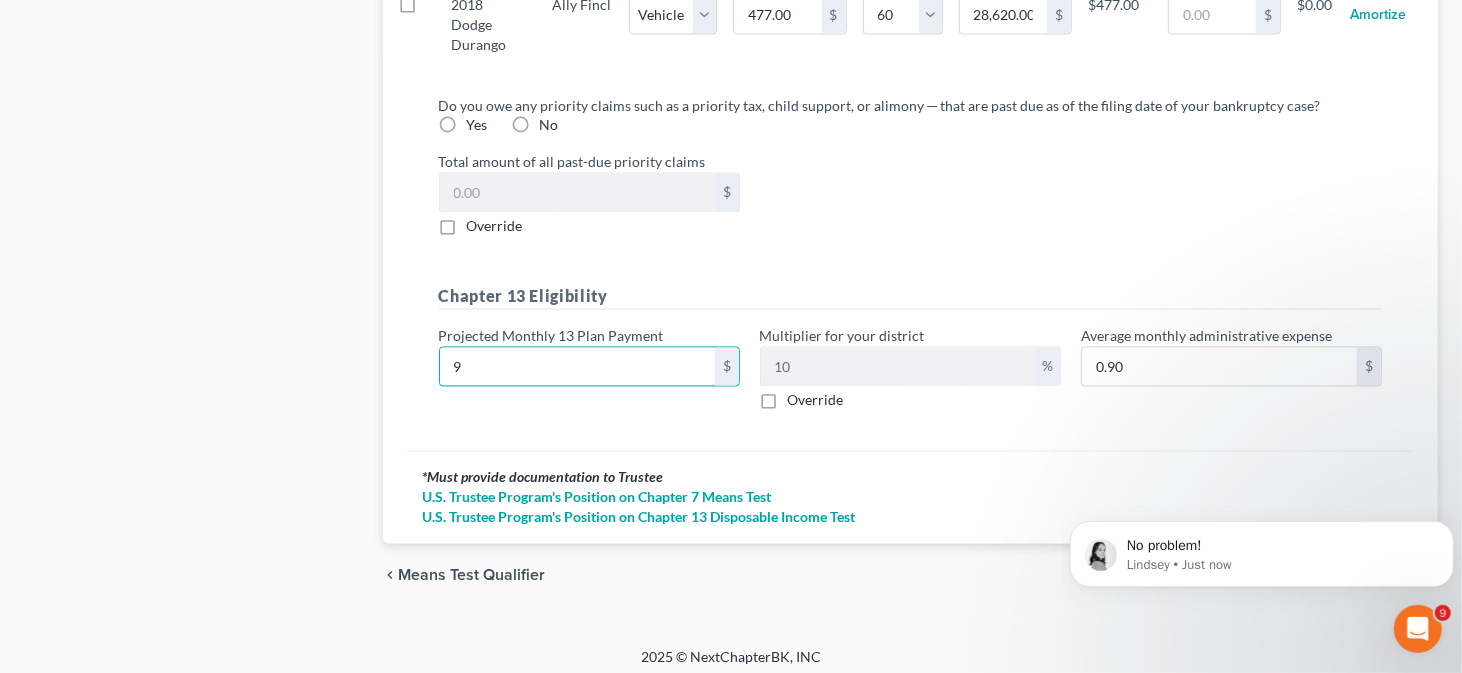 type on "90" 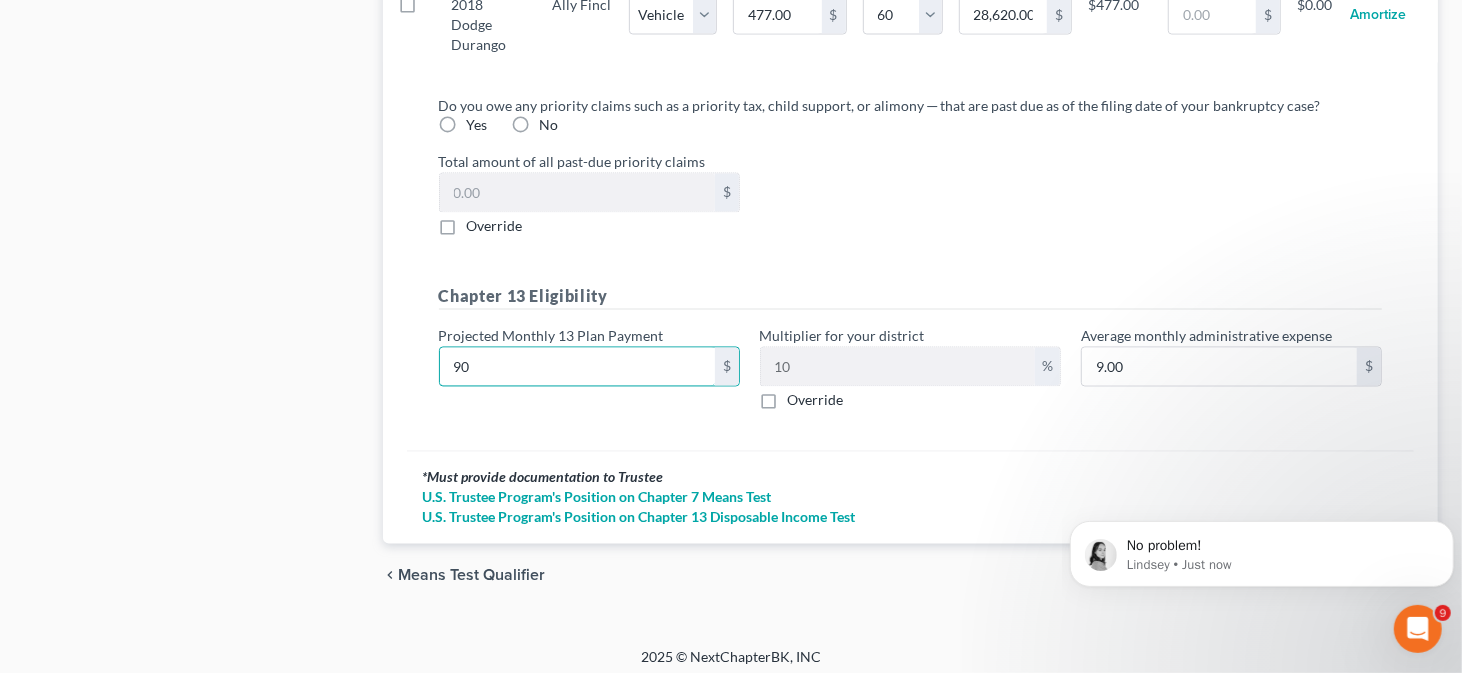 type on "900" 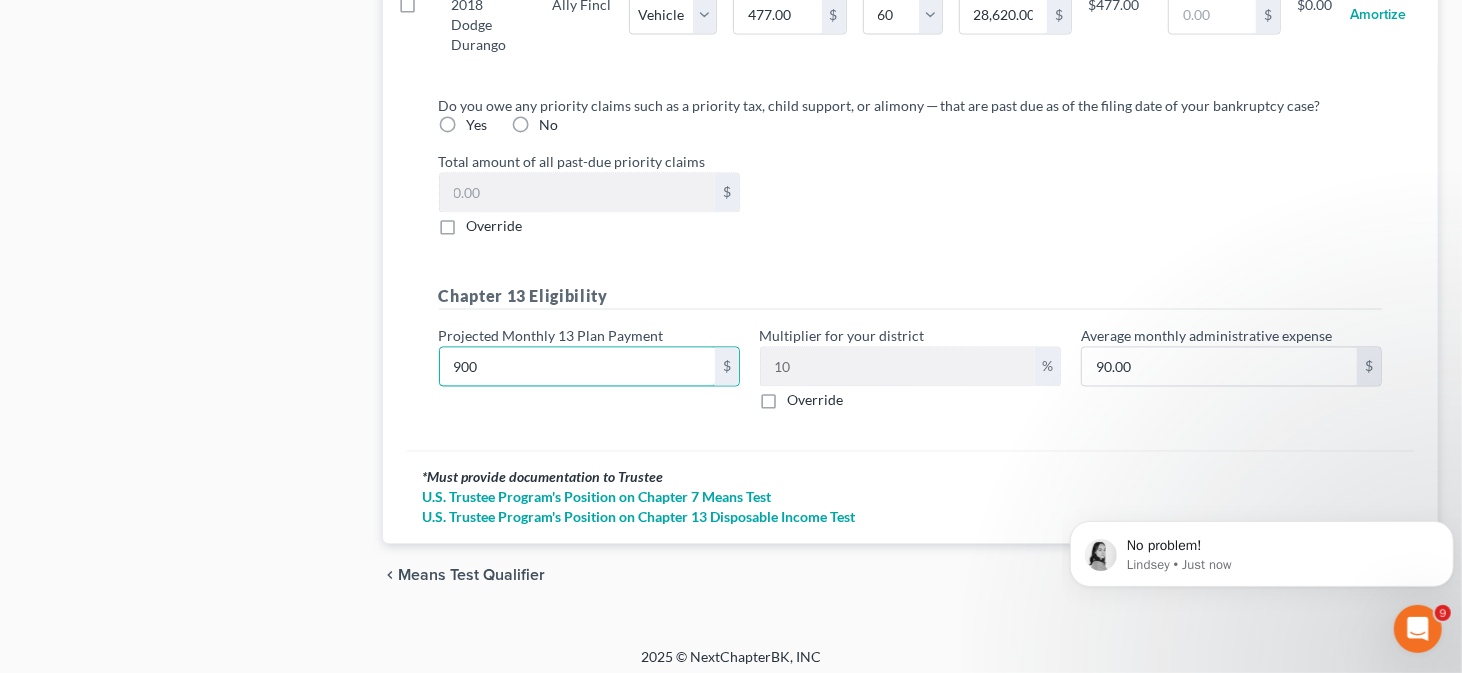 type on "900" 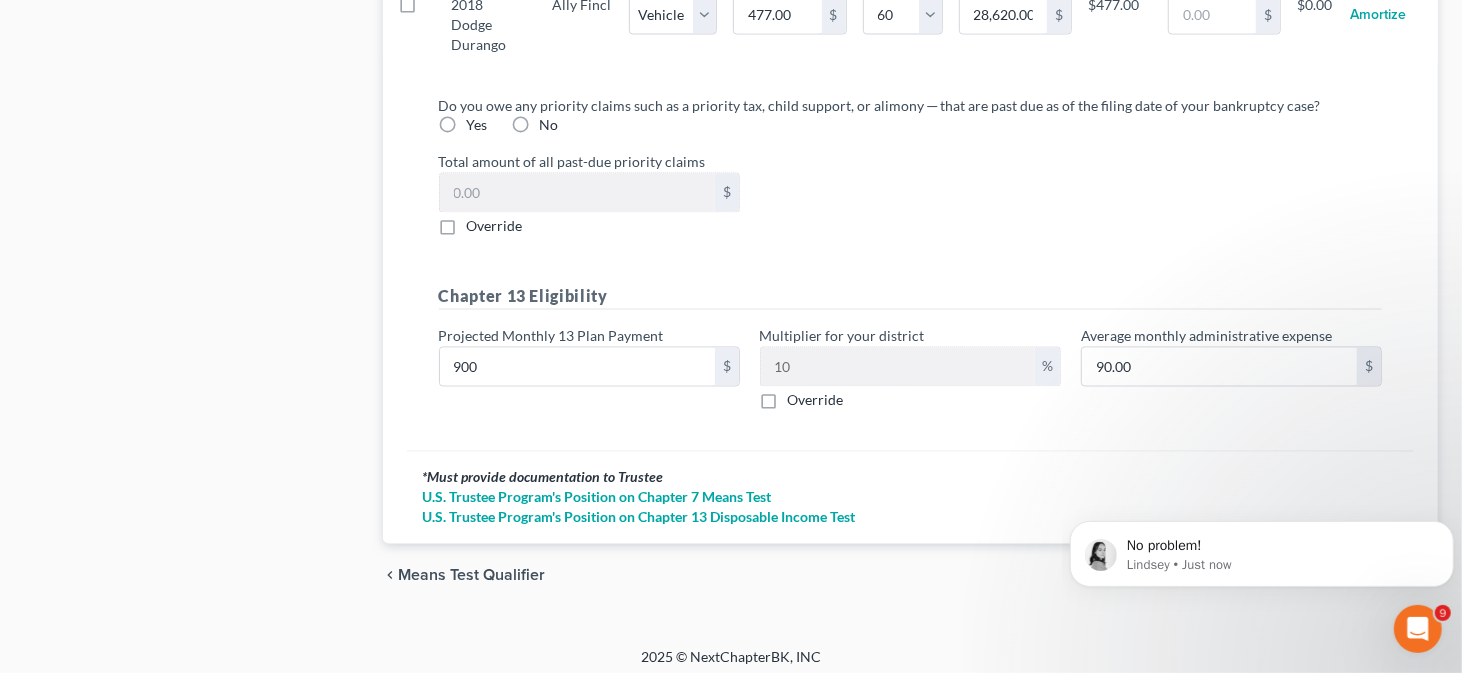 click on "Do you owe any priority claims such as a priority tax, child support, or alimony ─ that are past due as of the filing date of your bankruptcy case? Yes No Total amount of all past-due priority claims $ Override Chapter 13 Eligibility Projected Monthly 13 Plan Payment 900 $ Multiplier for your district 10 % Override Average monthly administrative expense 90.00 $" at bounding box center [911, 265] 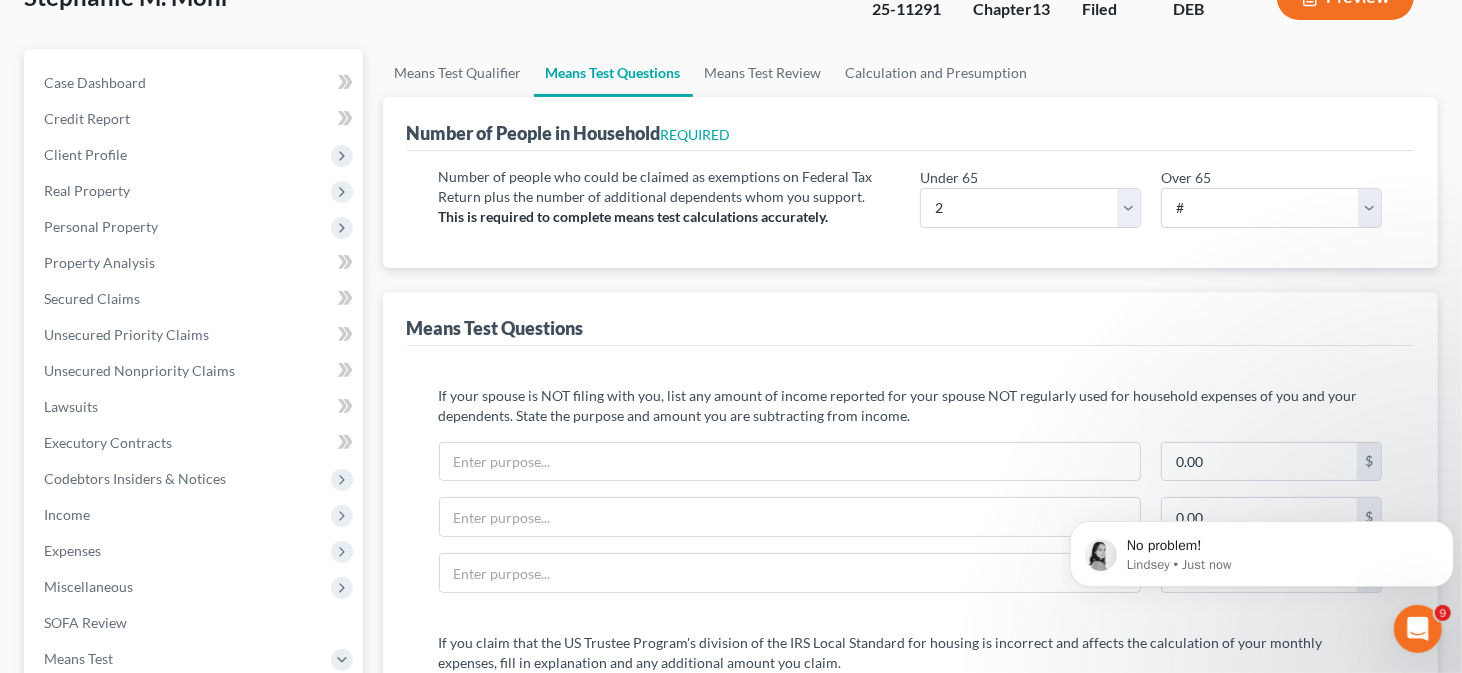 scroll, scrollTop: 0, scrollLeft: 0, axis: both 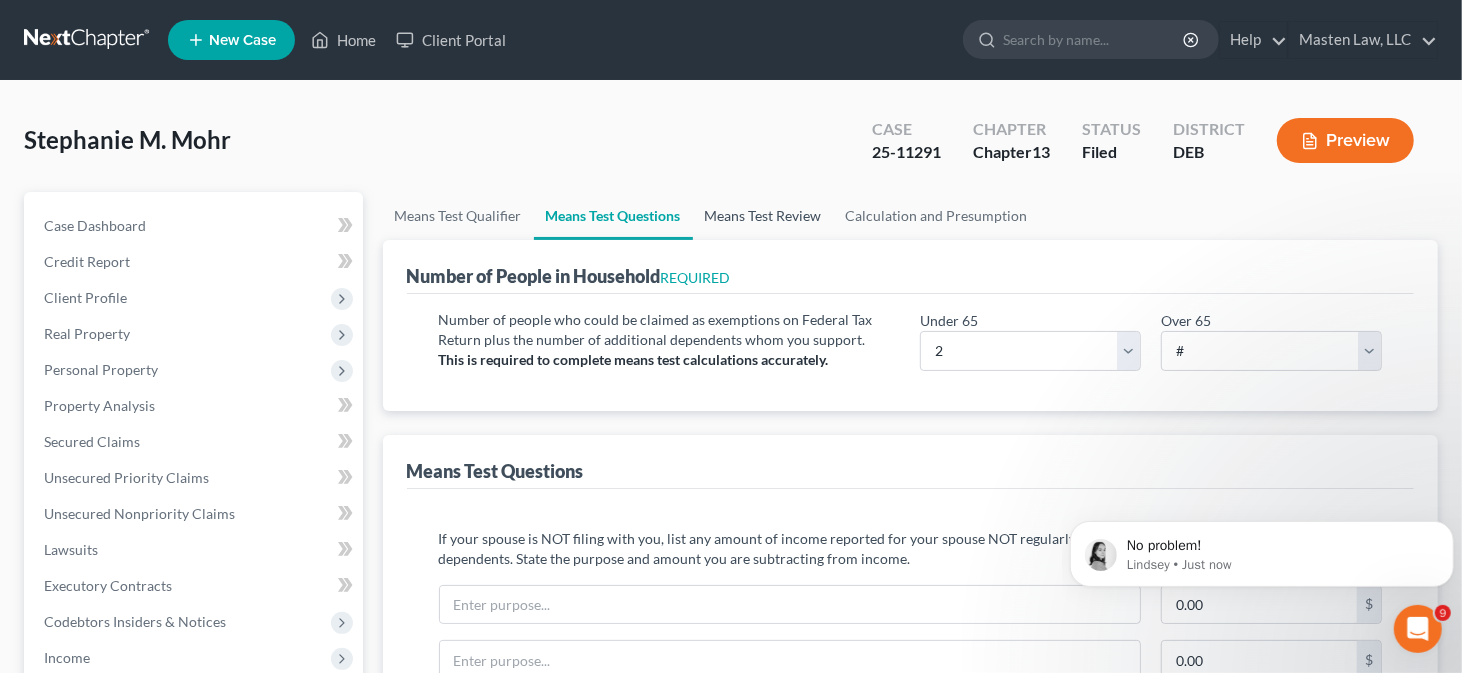 click on "Means Test Review" at bounding box center (763, 216) 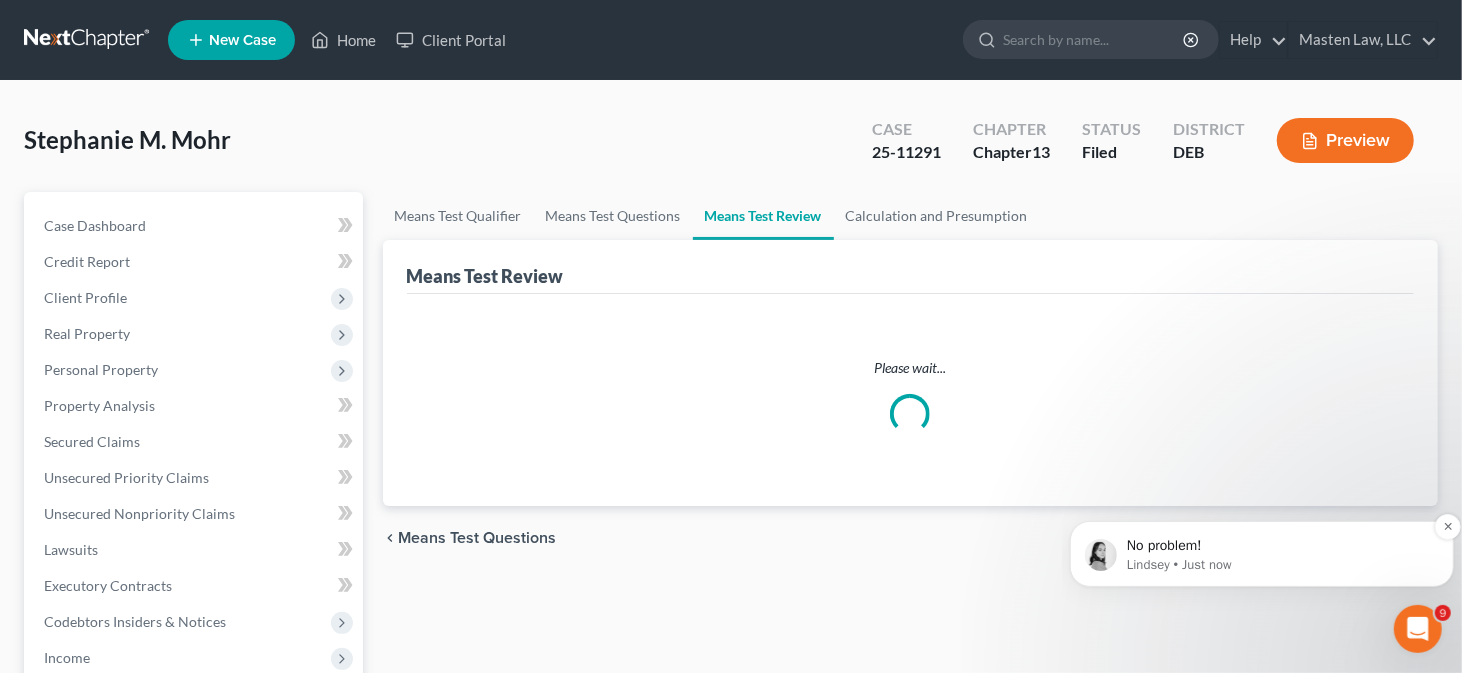 click on "No problem!" at bounding box center [1277, 545] 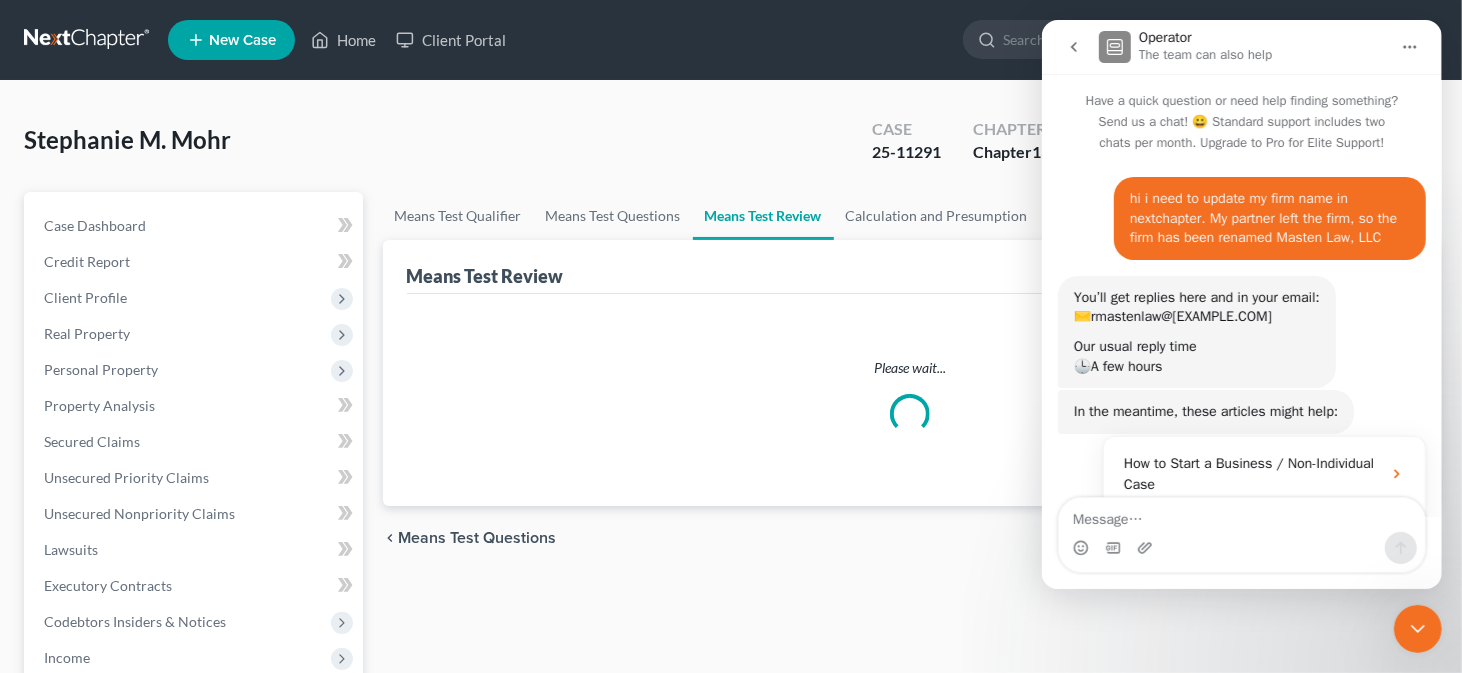scroll, scrollTop: 3, scrollLeft: 0, axis: vertical 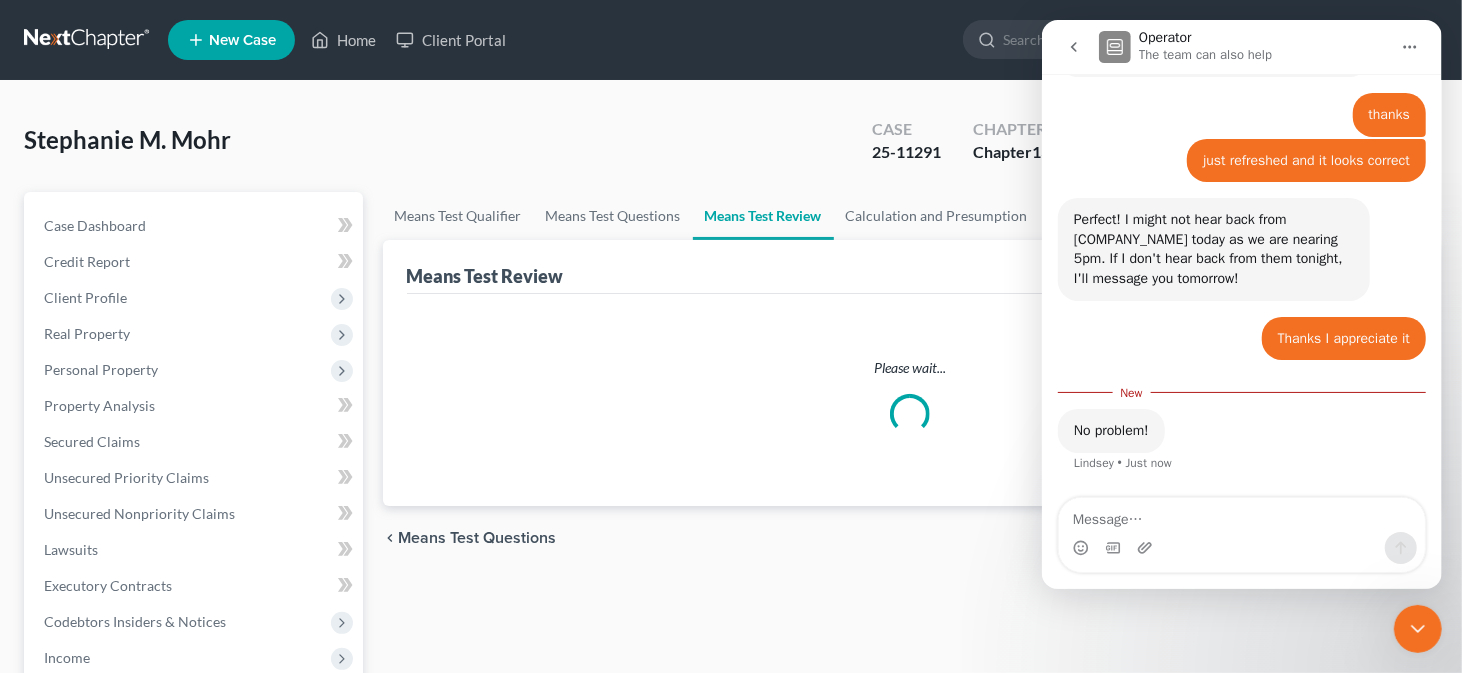 click 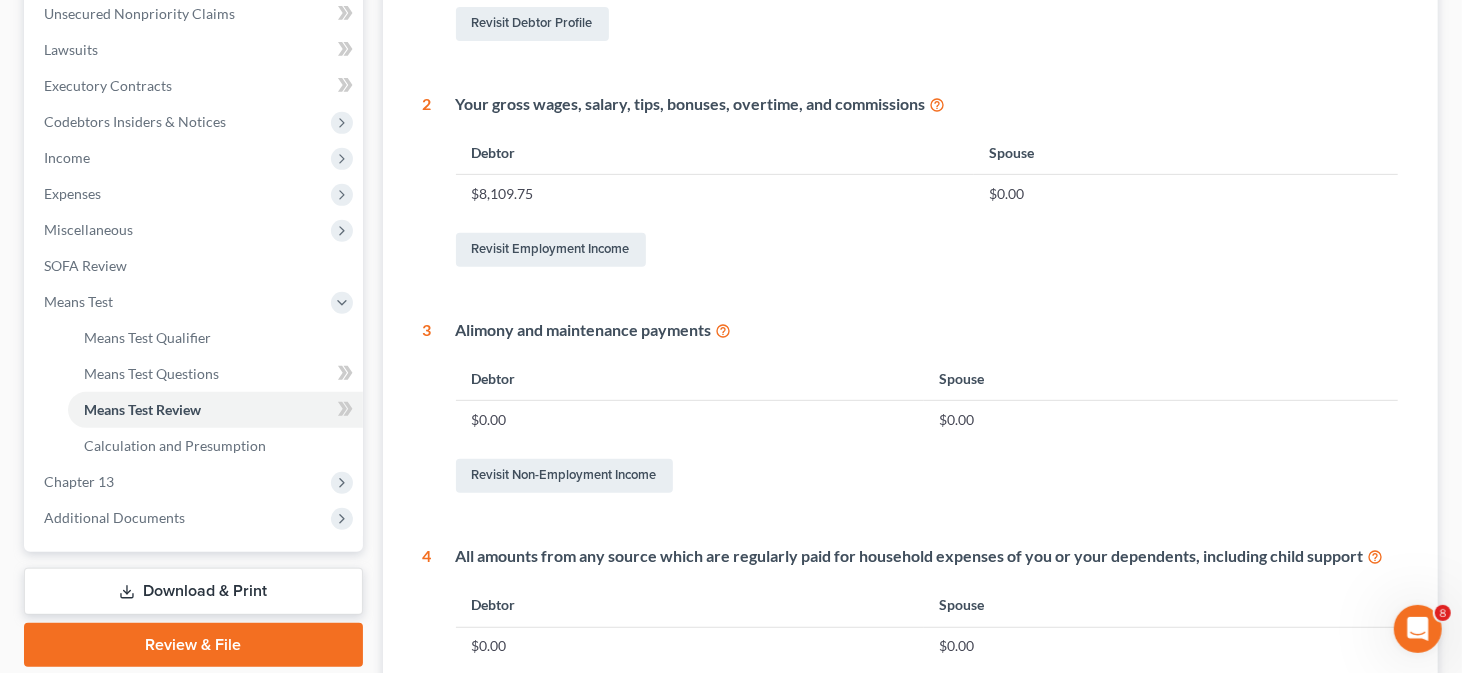 scroll, scrollTop: 0, scrollLeft: 0, axis: both 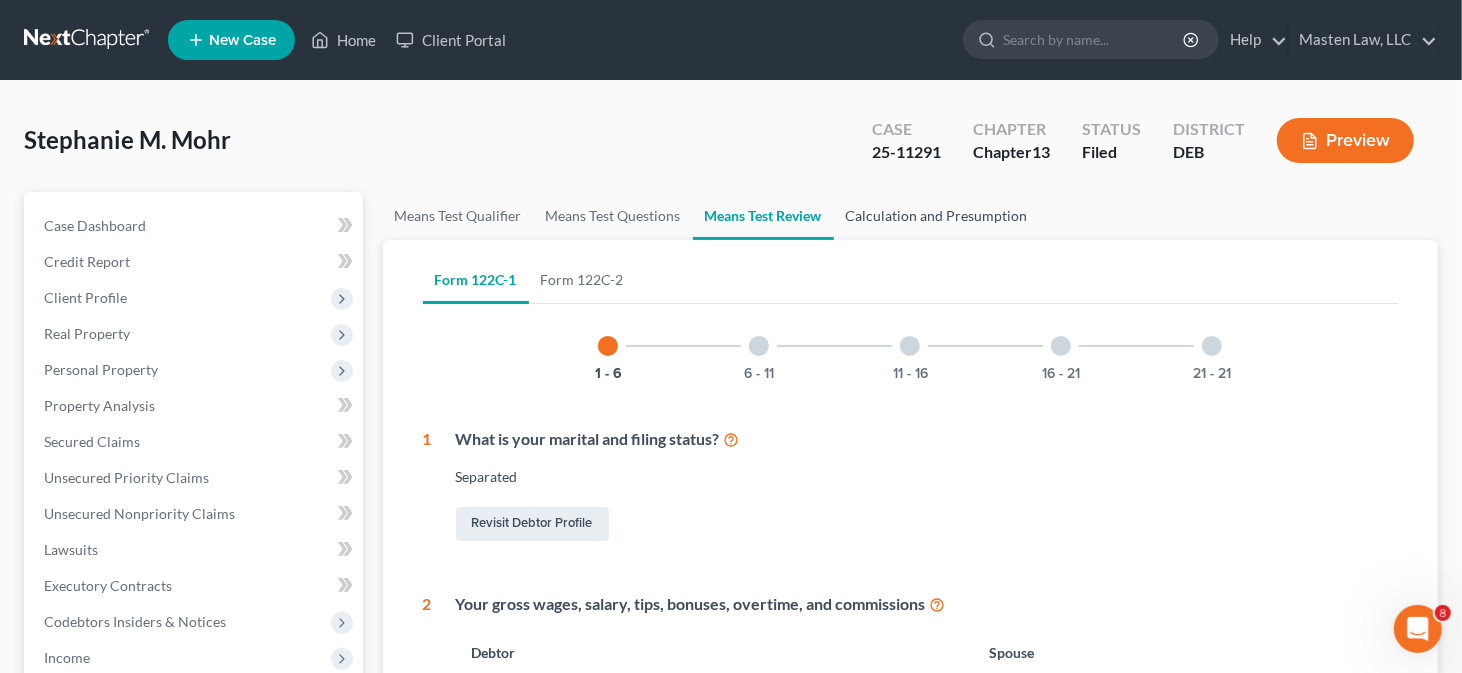 click on "Calculation and Presumption" at bounding box center (937, 216) 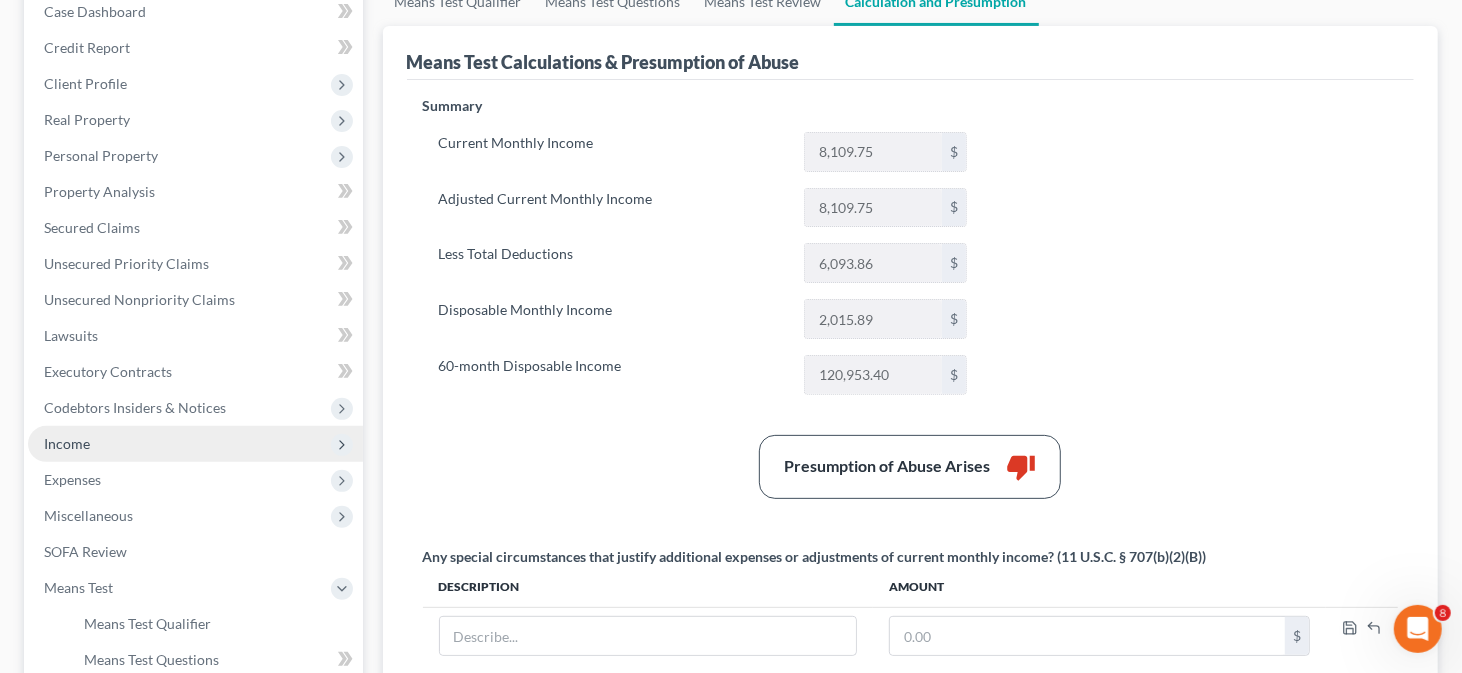 scroll, scrollTop: 414, scrollLeft: 0, axis: vertical 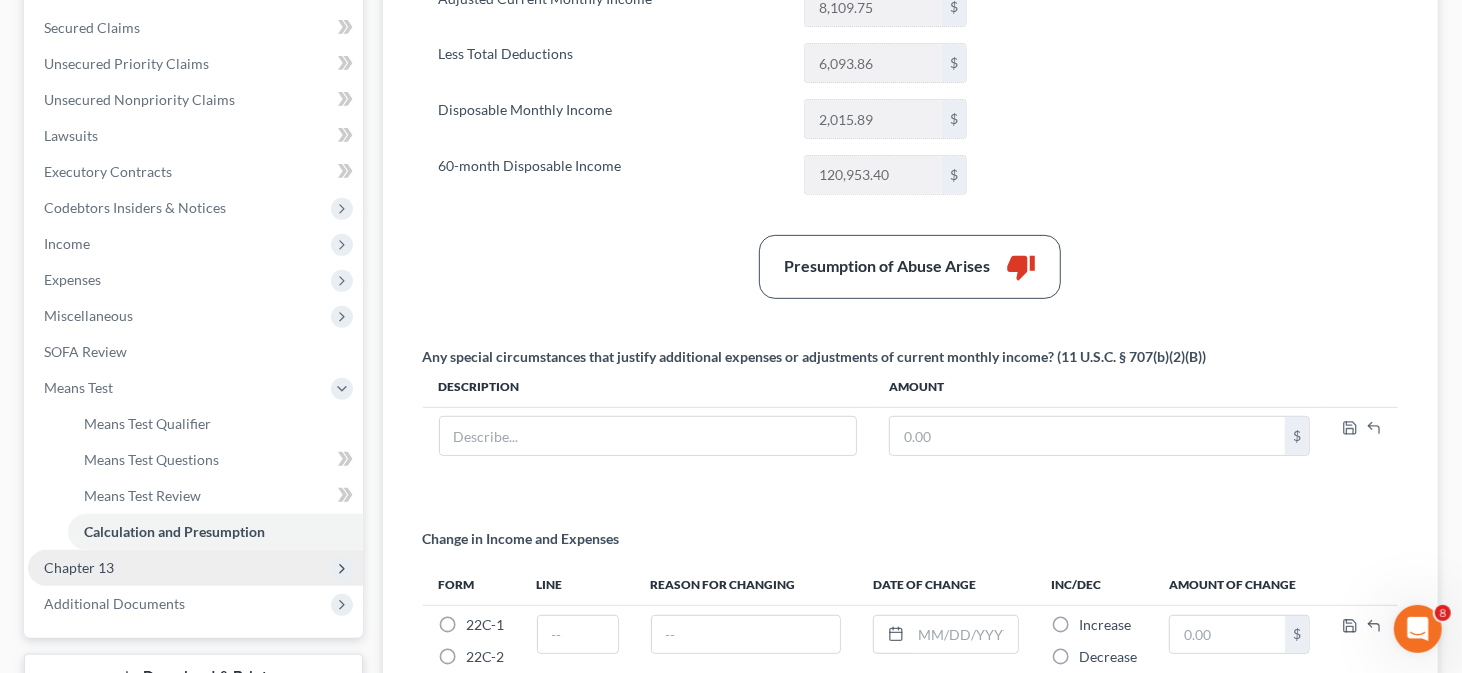 click on "Chapter 13" at bounding box center [195, 568] 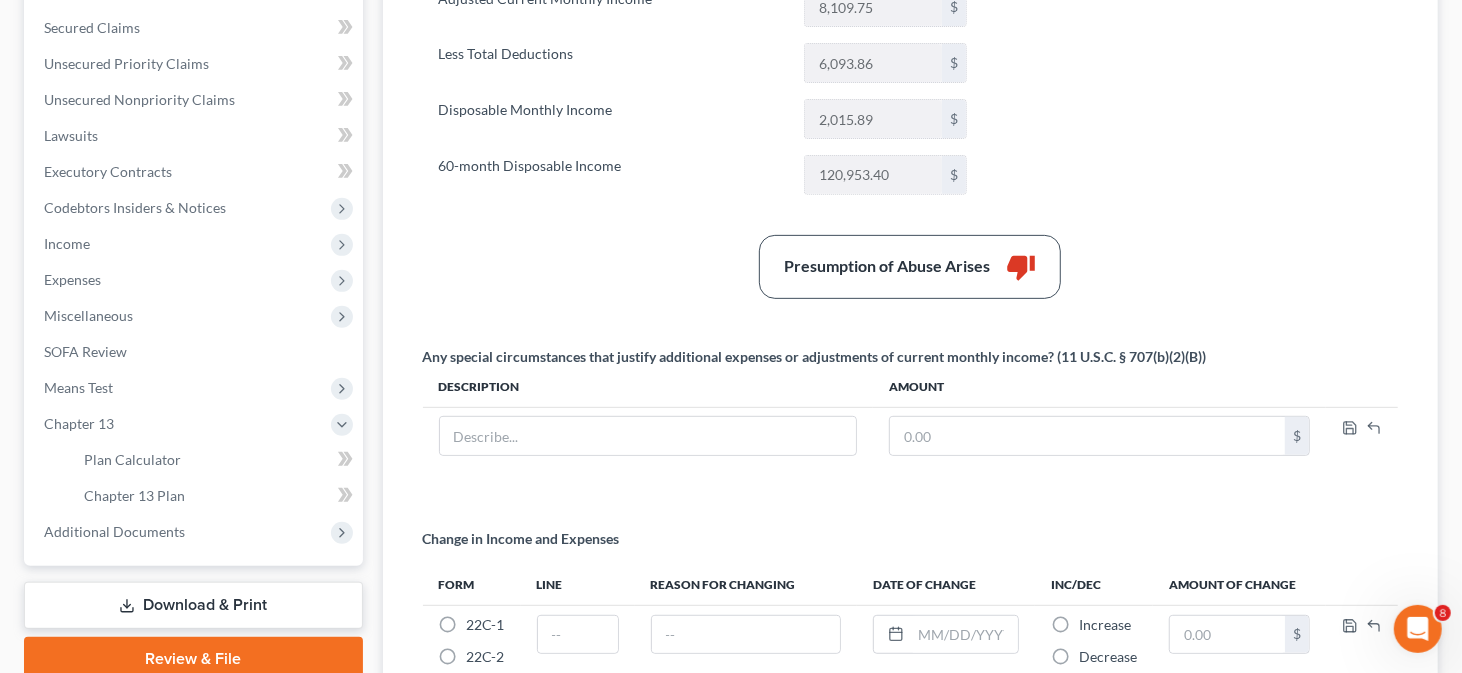 scroll, scrollTop: 514, scrollLeft: 0, axis: vertical 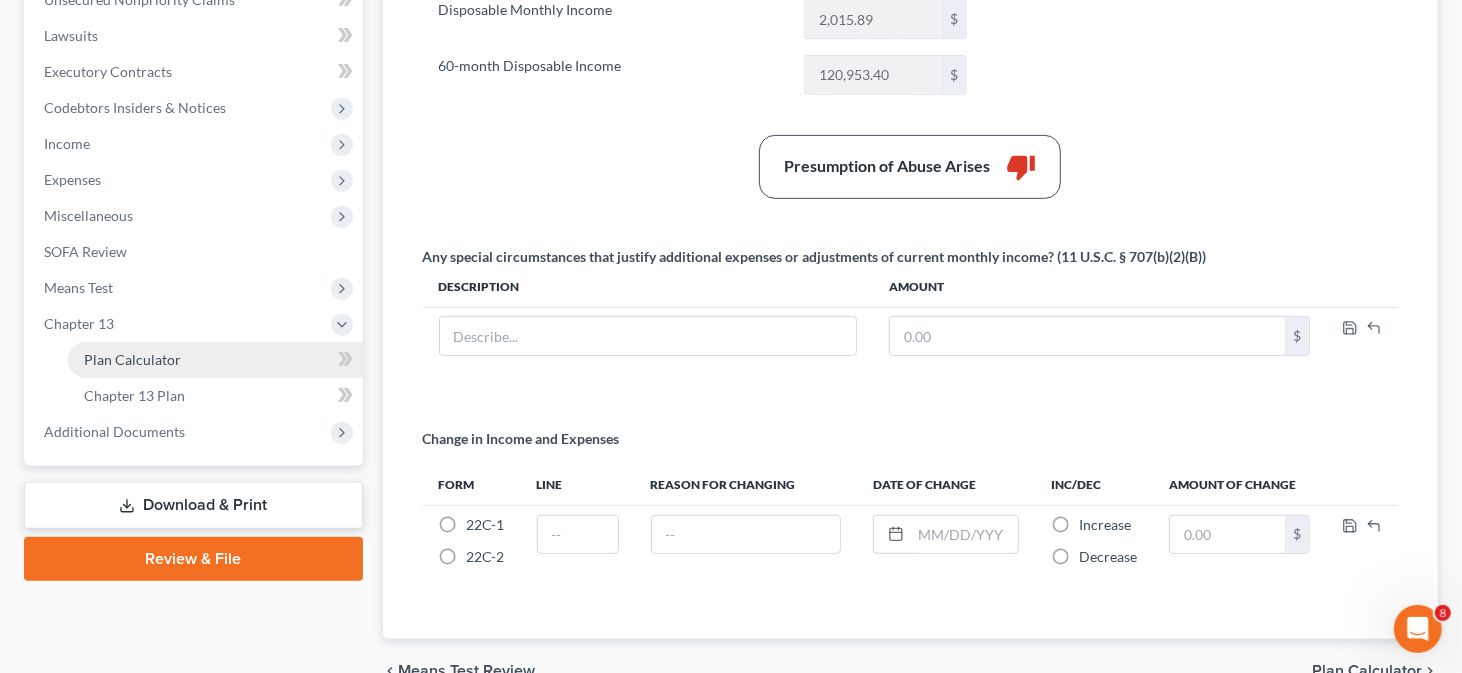 click on "Plan Calculator" at bounding box center [215, 360] 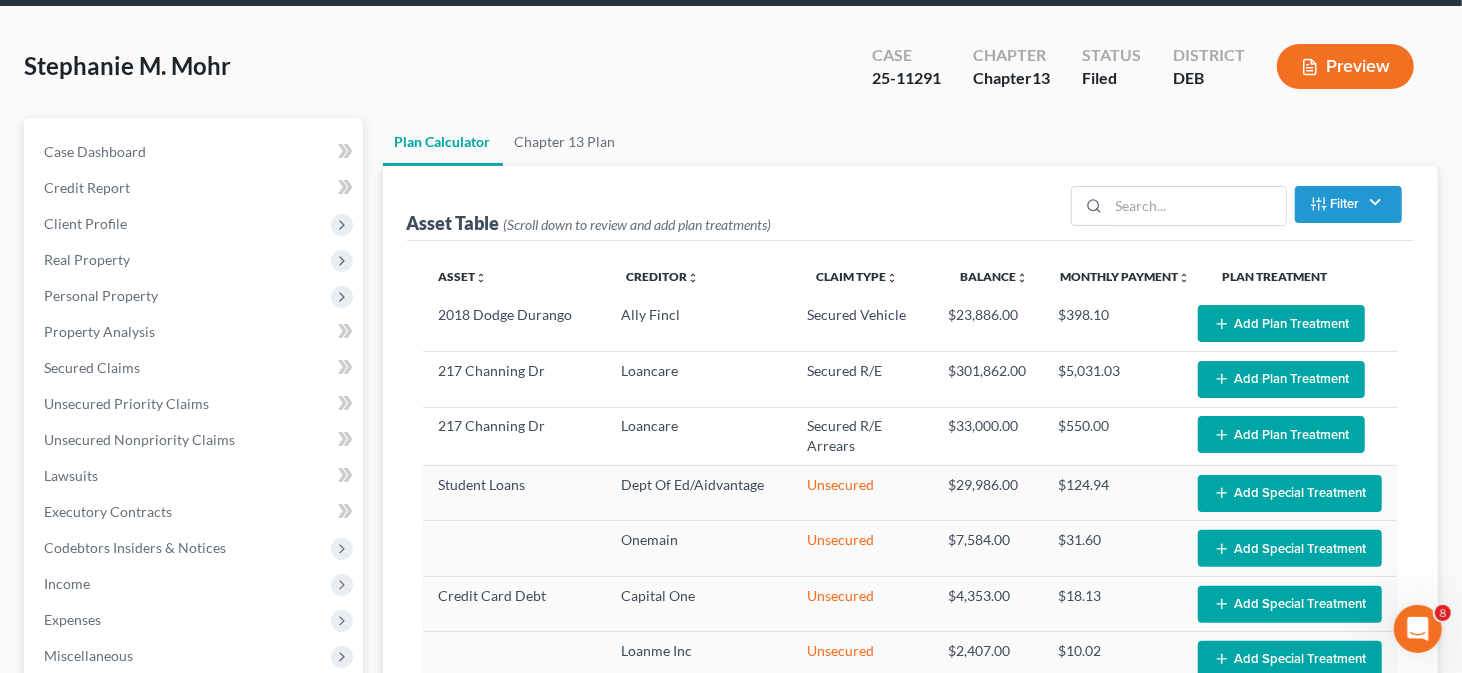 scroll, scrollTop: 0, scrollLeft: 0, axis: both 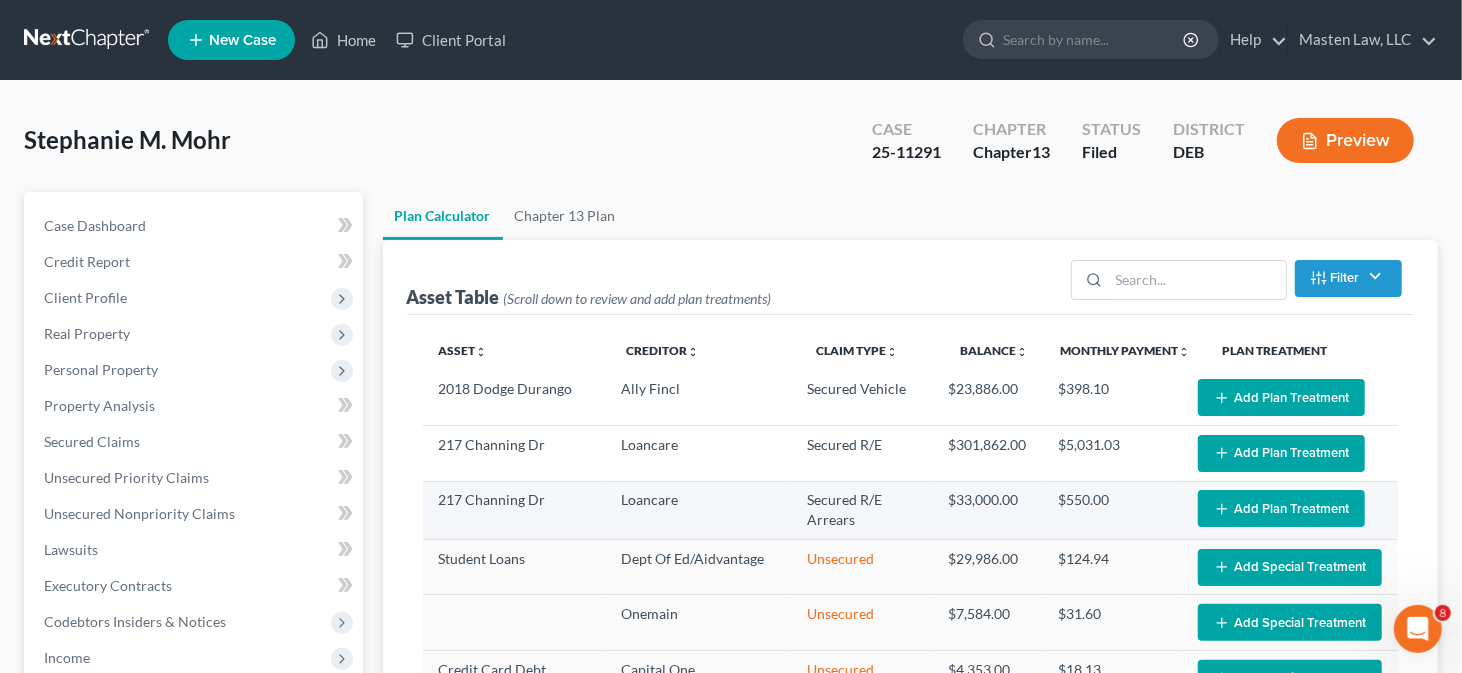 select on "59" 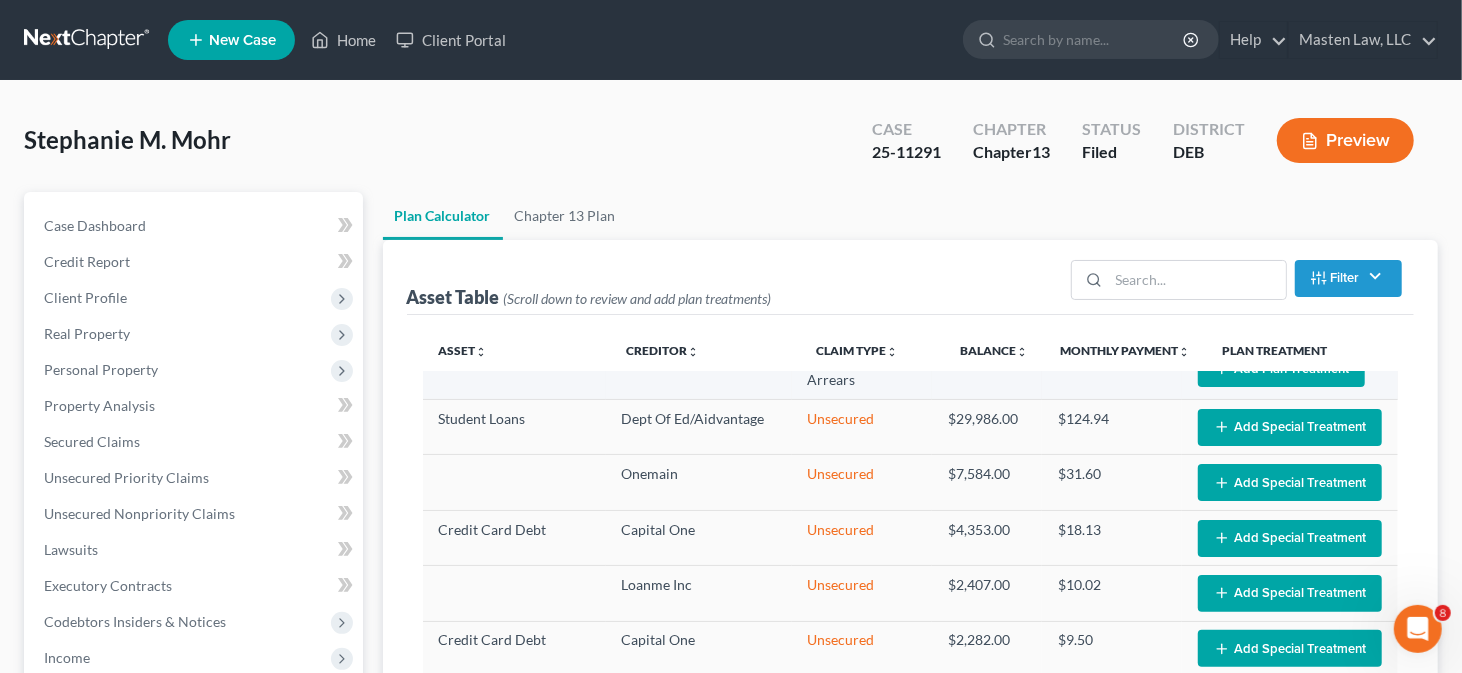scroll, scrollTop: 0, scrollLeft: 0, axis: both 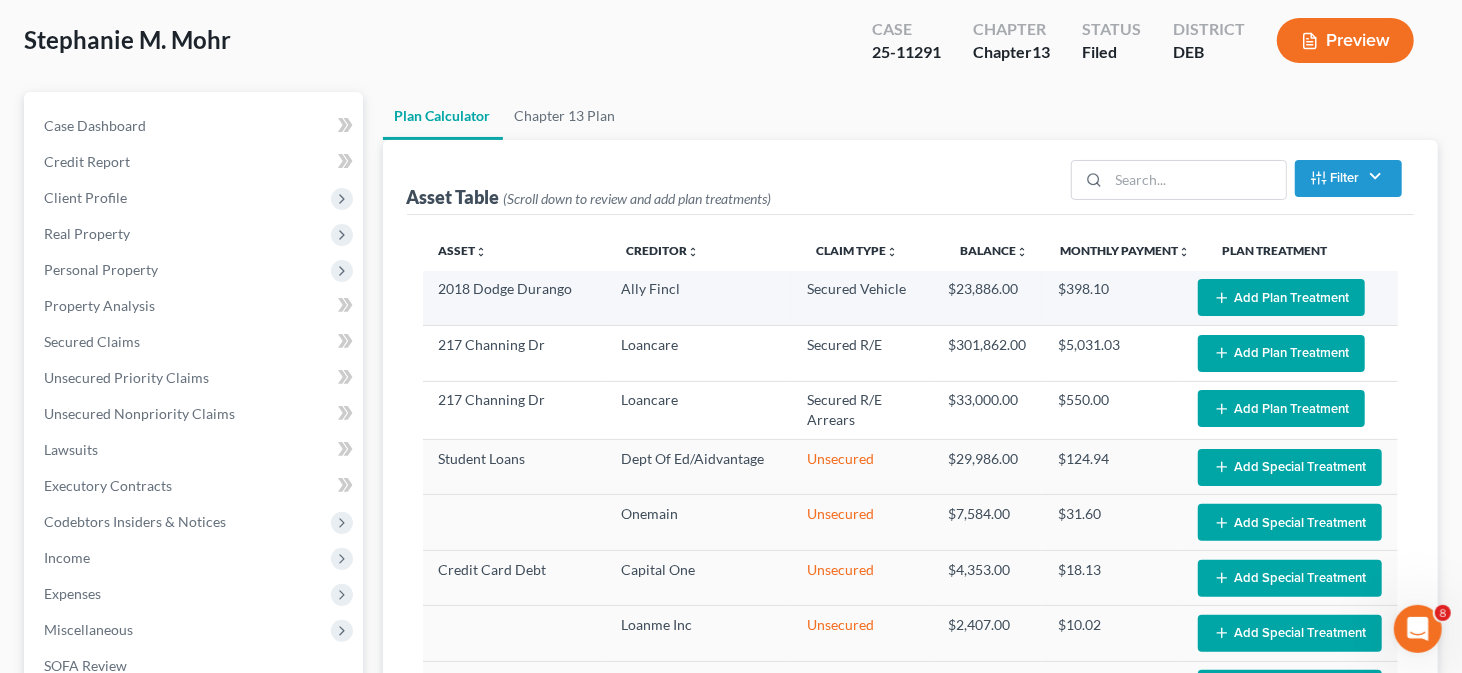 click on "Add Plan Treatment" at bounding box center [1281, 297] 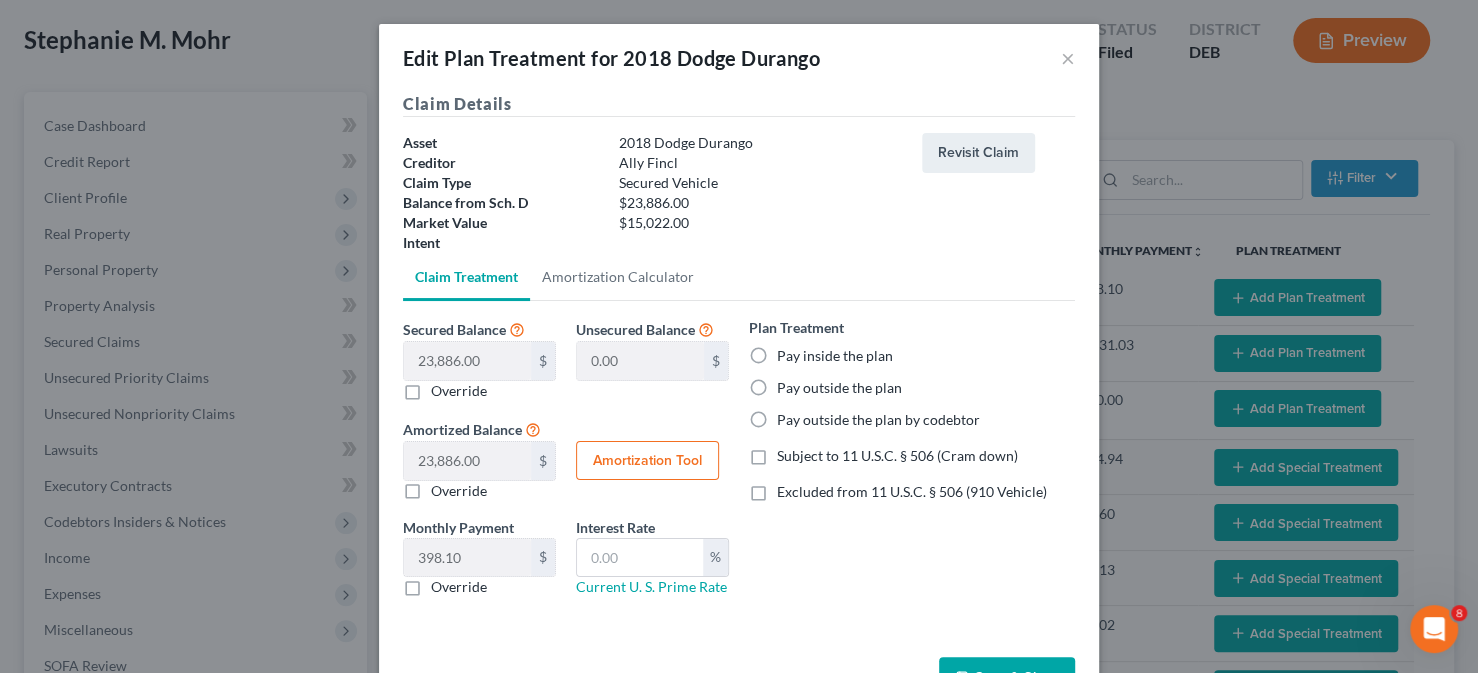 click on "Subject to 11 U.S.C. § 506 (Cram down)" at bounding box center [897, 456] 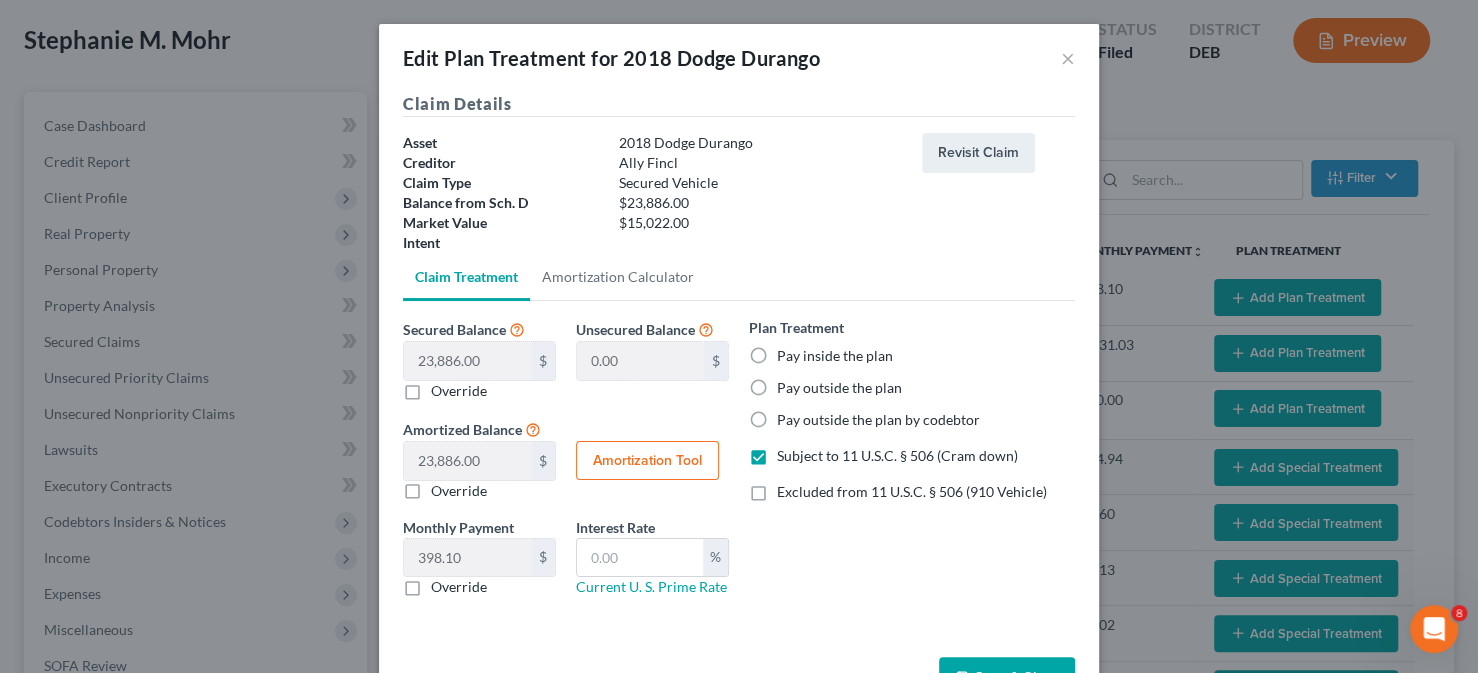 click on "Pay inside the plan" at bounding box center (835, 356) 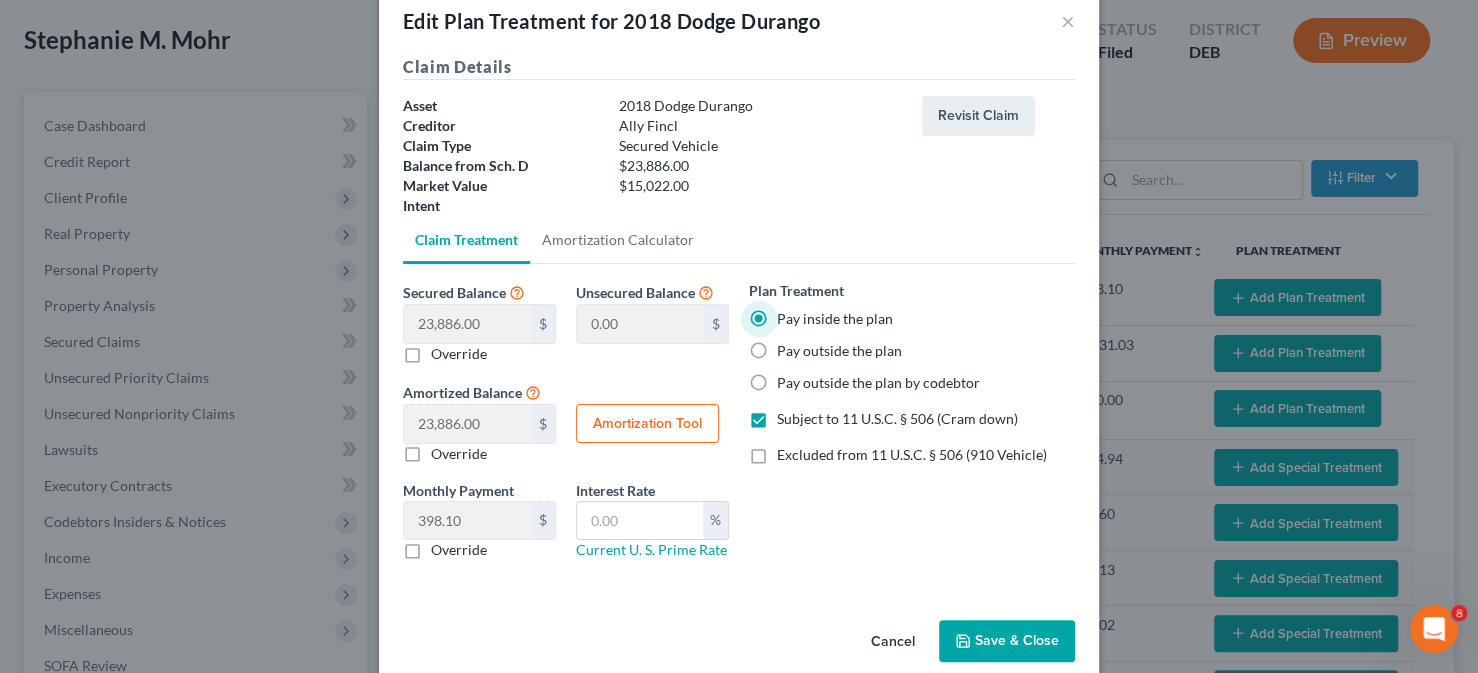 scroll, scrollTop: 64, scrollLeft: 0, axis: vertical 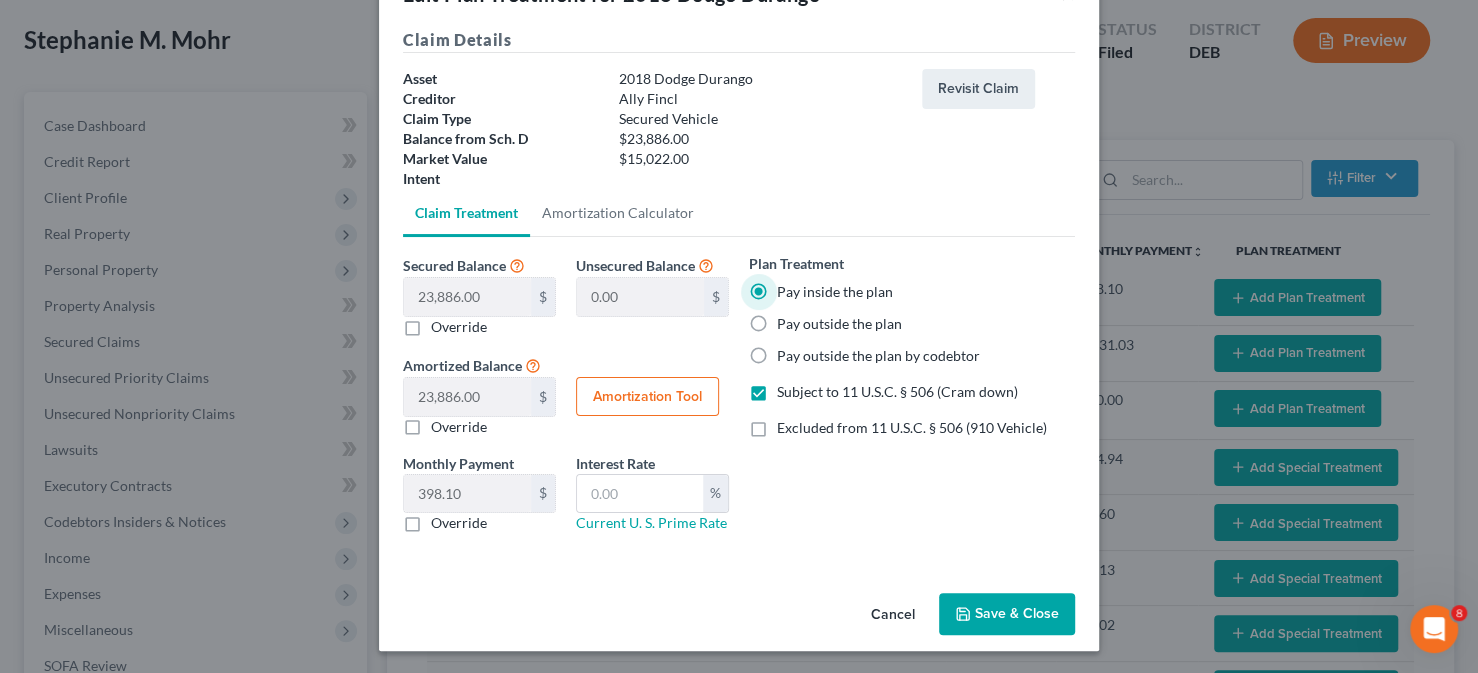 click on "Amortization Tool" at bounding box center [647, 397] 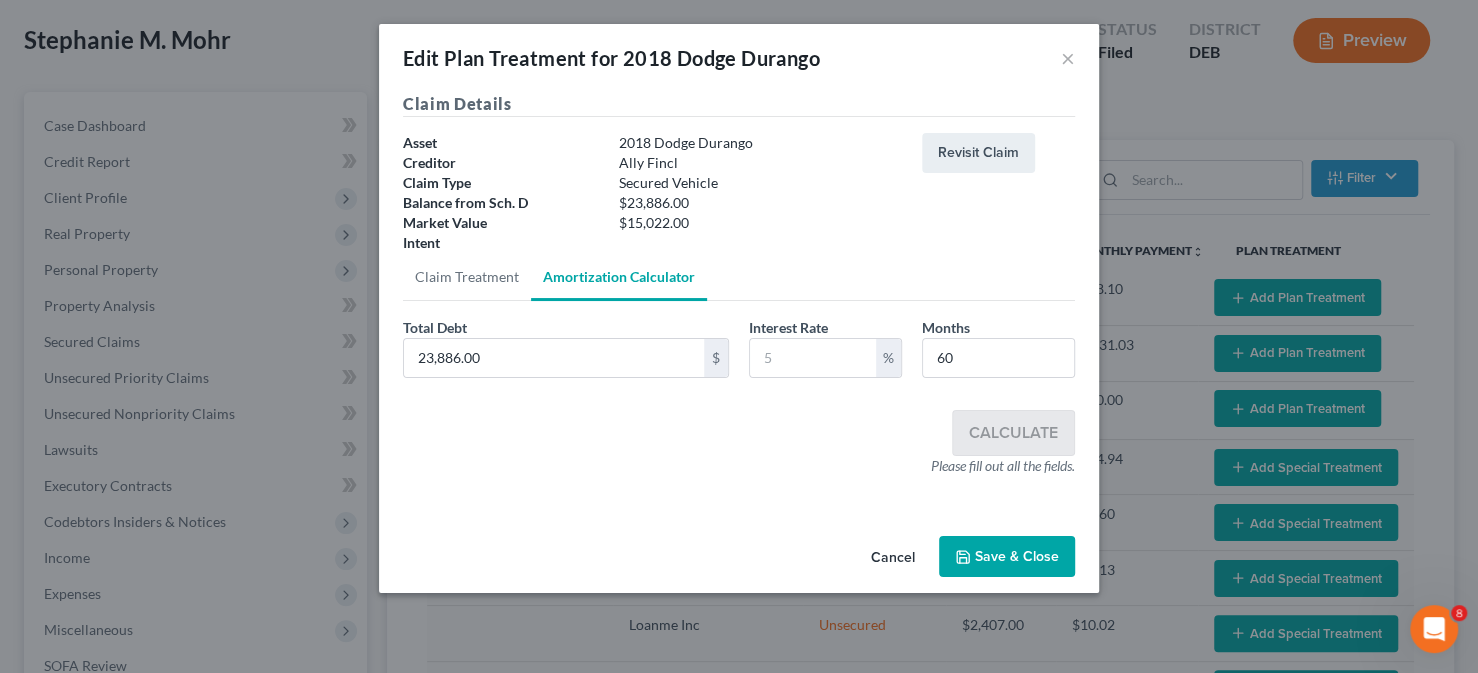 scroll, scrollTop: 0, scrollLeft: 0, axis: both 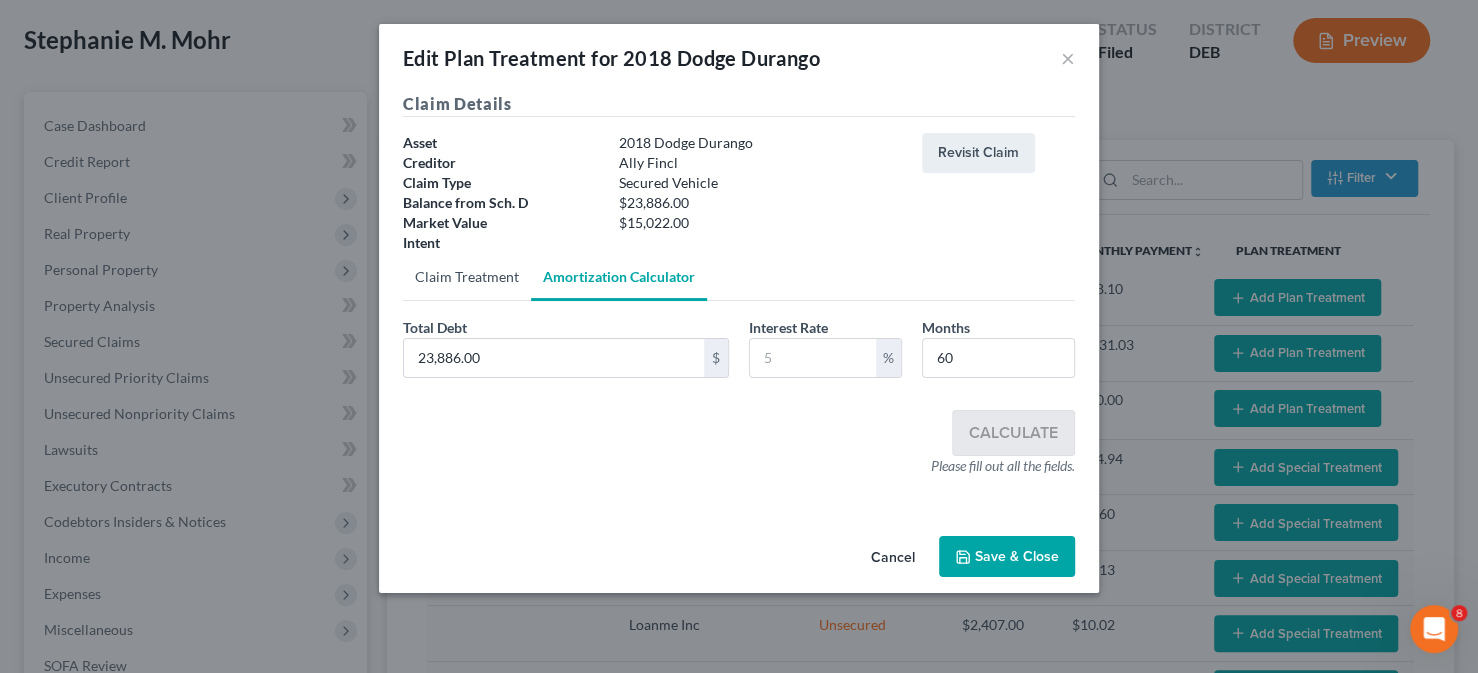 click on "Claim Treatment" at bounding box center [467, 277] 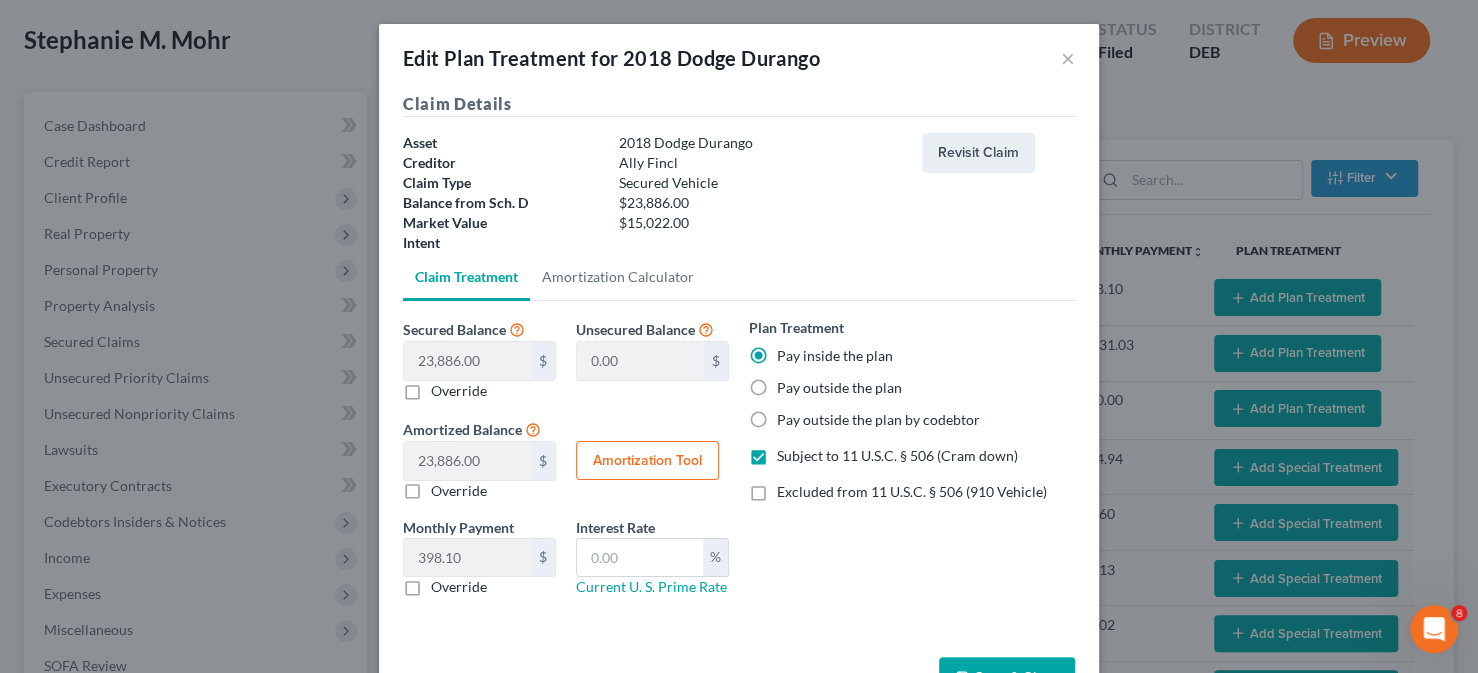 click on "Override" at bounding box center (459, 491) 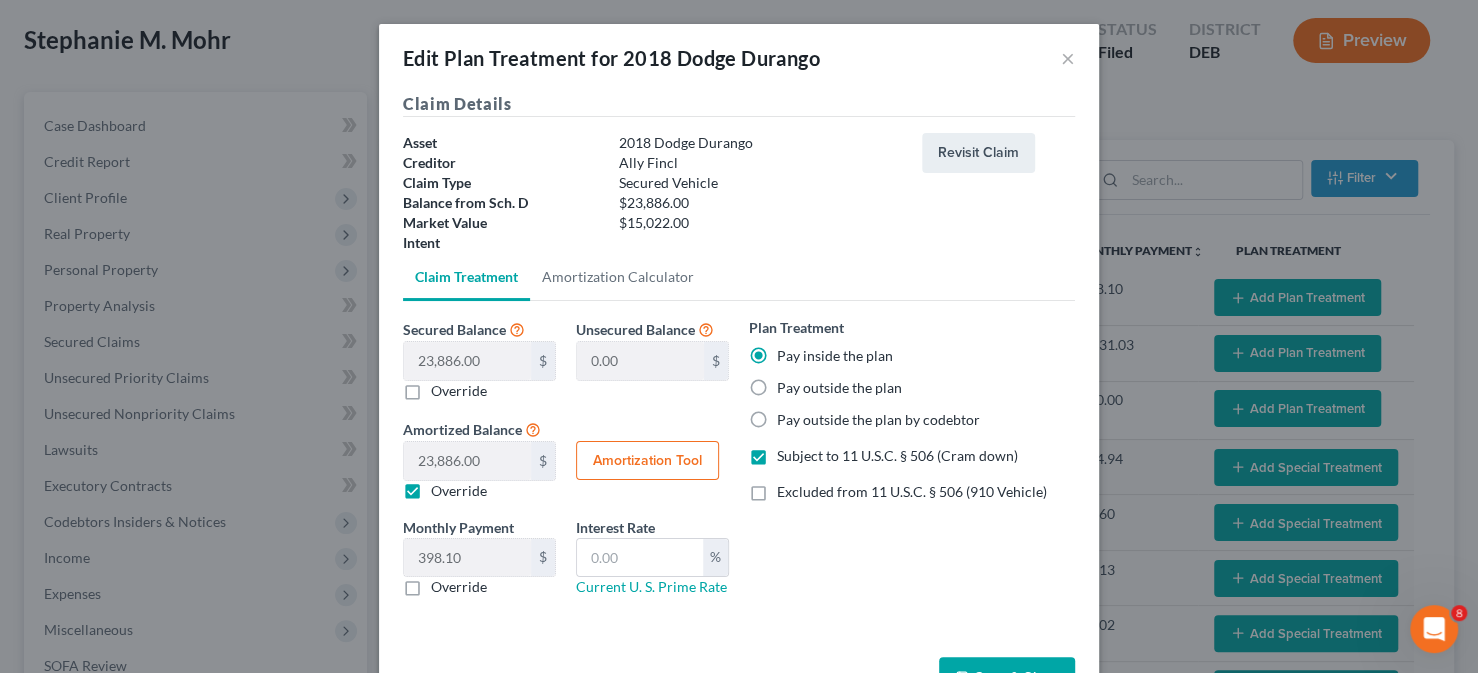 type 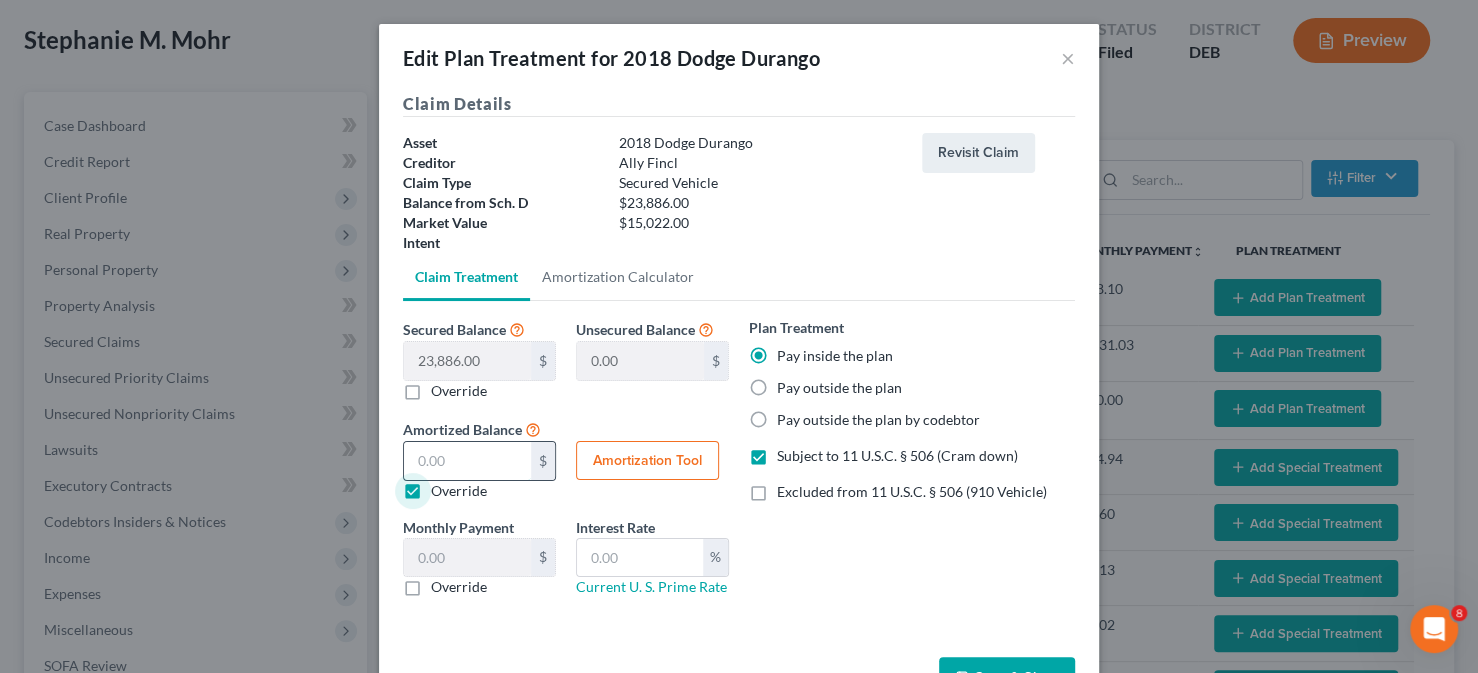 click at bounding box center (467, 461) 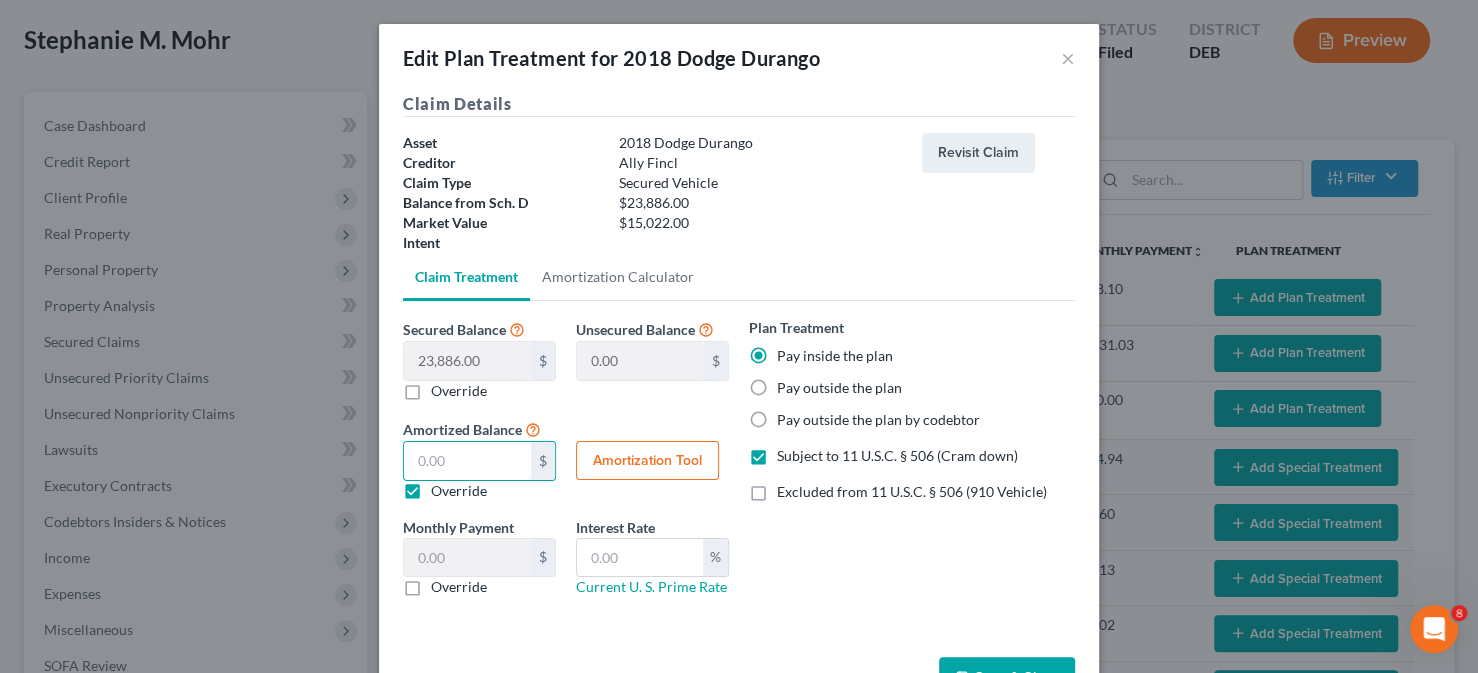 type on "1" 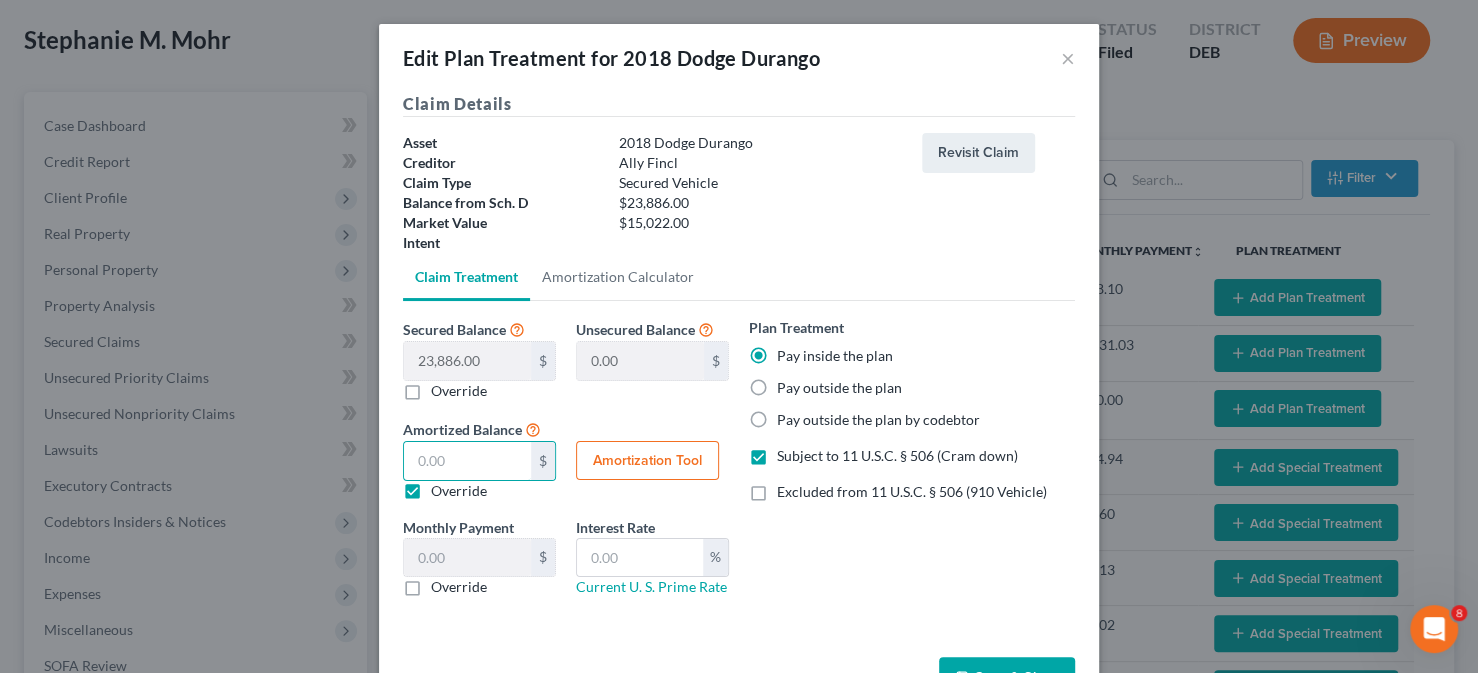 type on "0.01" 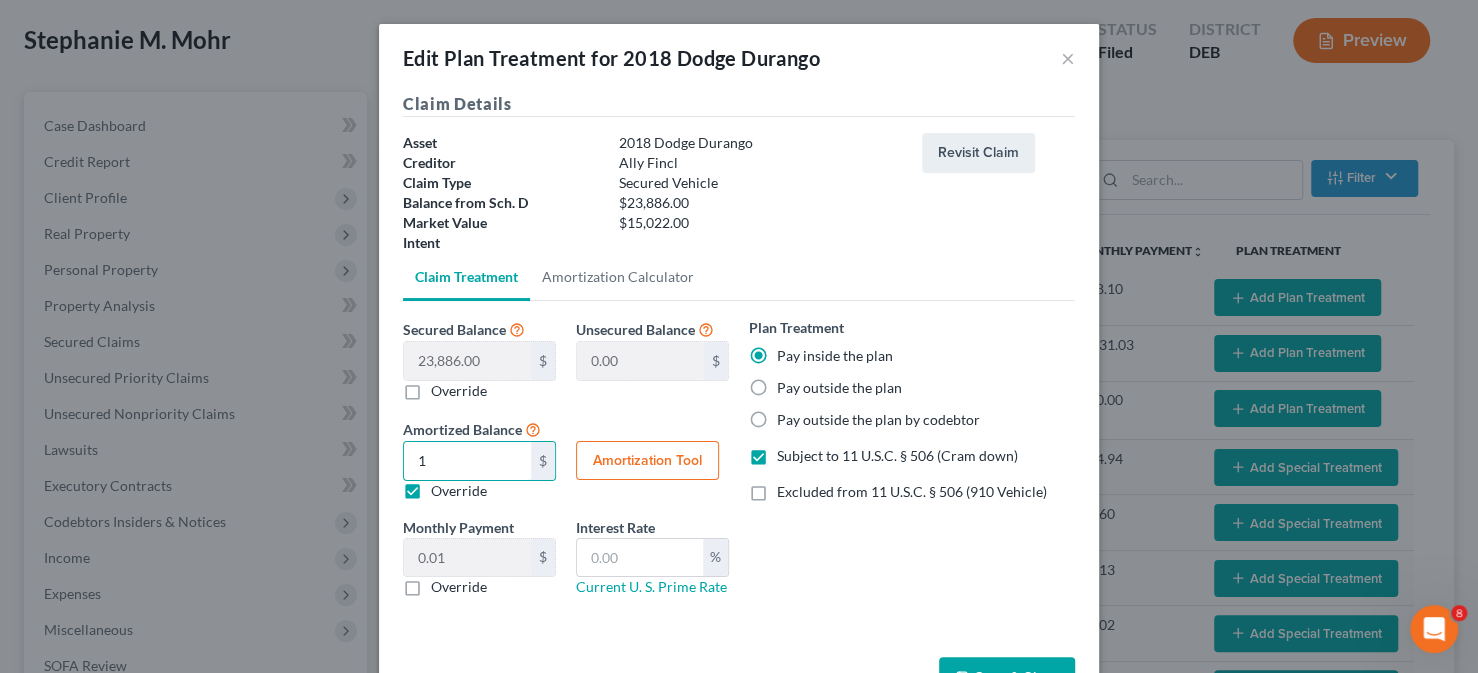 type on "15" 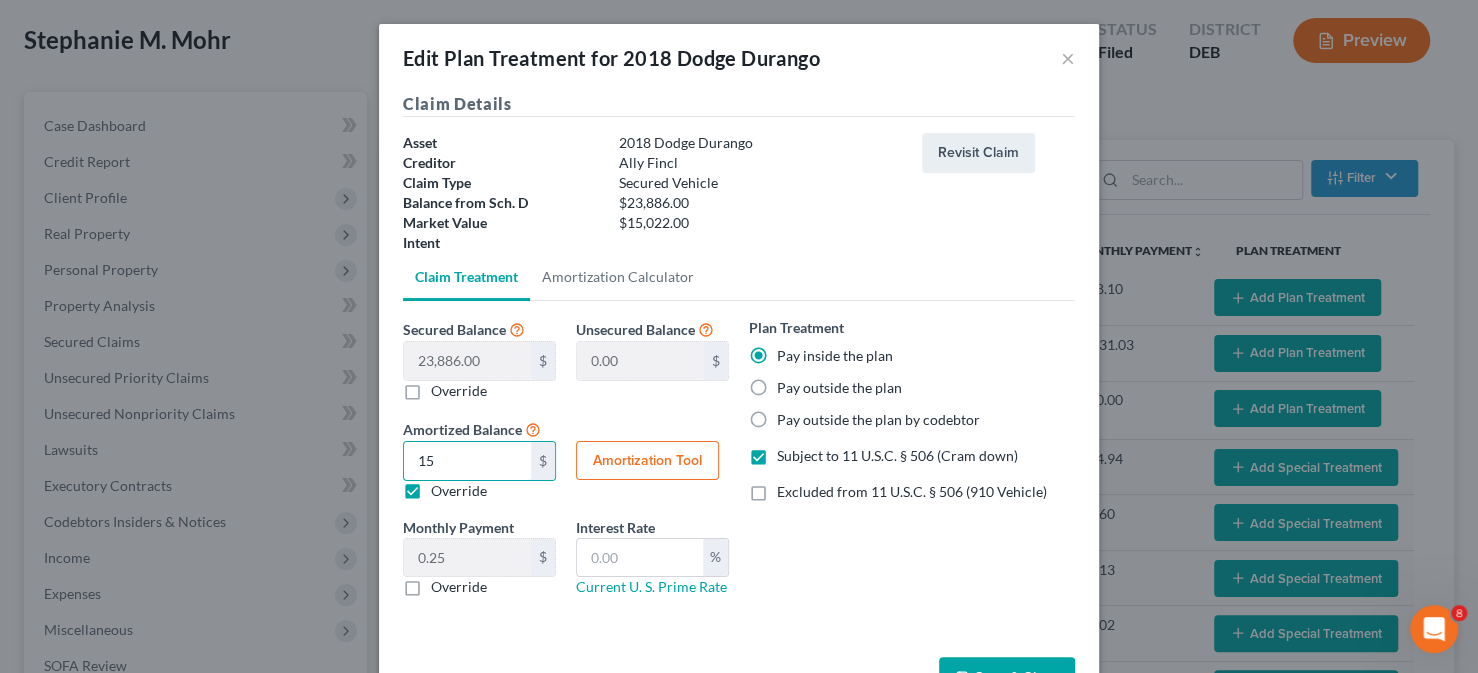 type on "150" 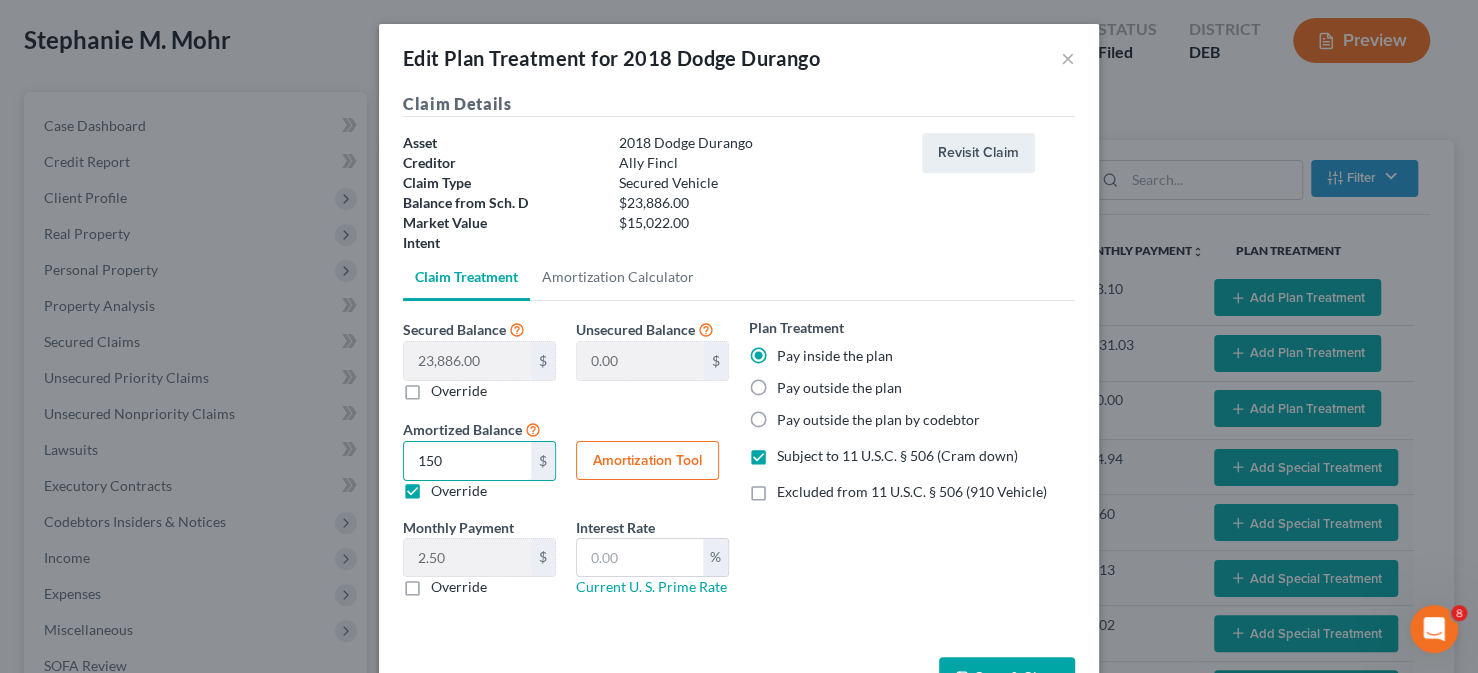type on "1502" 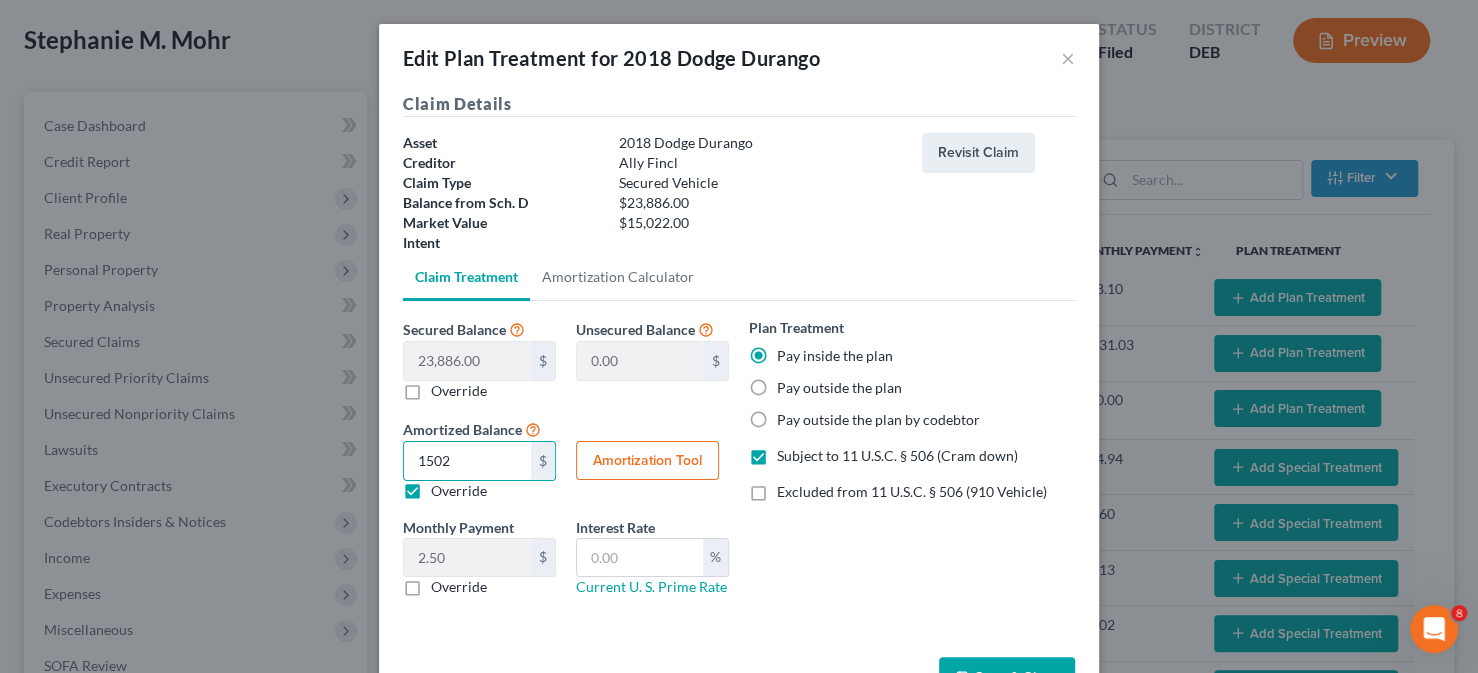 type on "25.03" 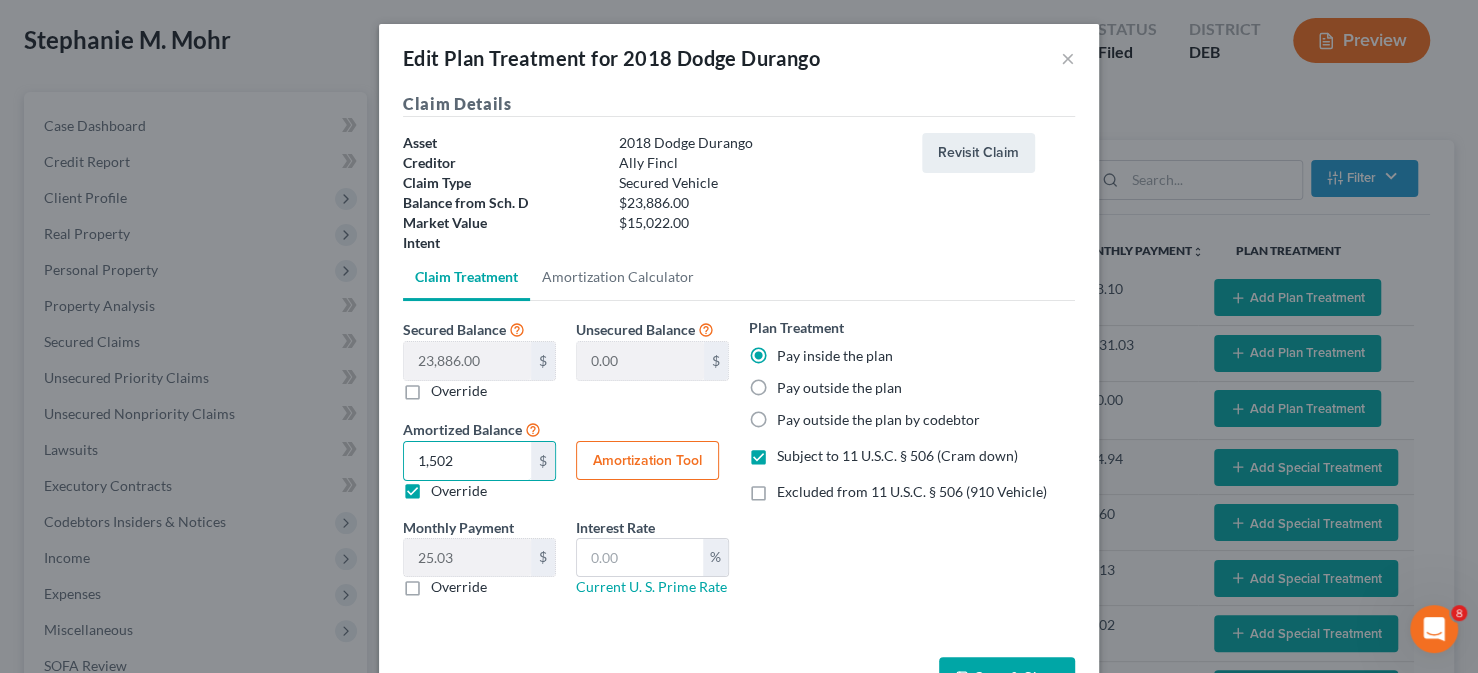 type on "1,5022" 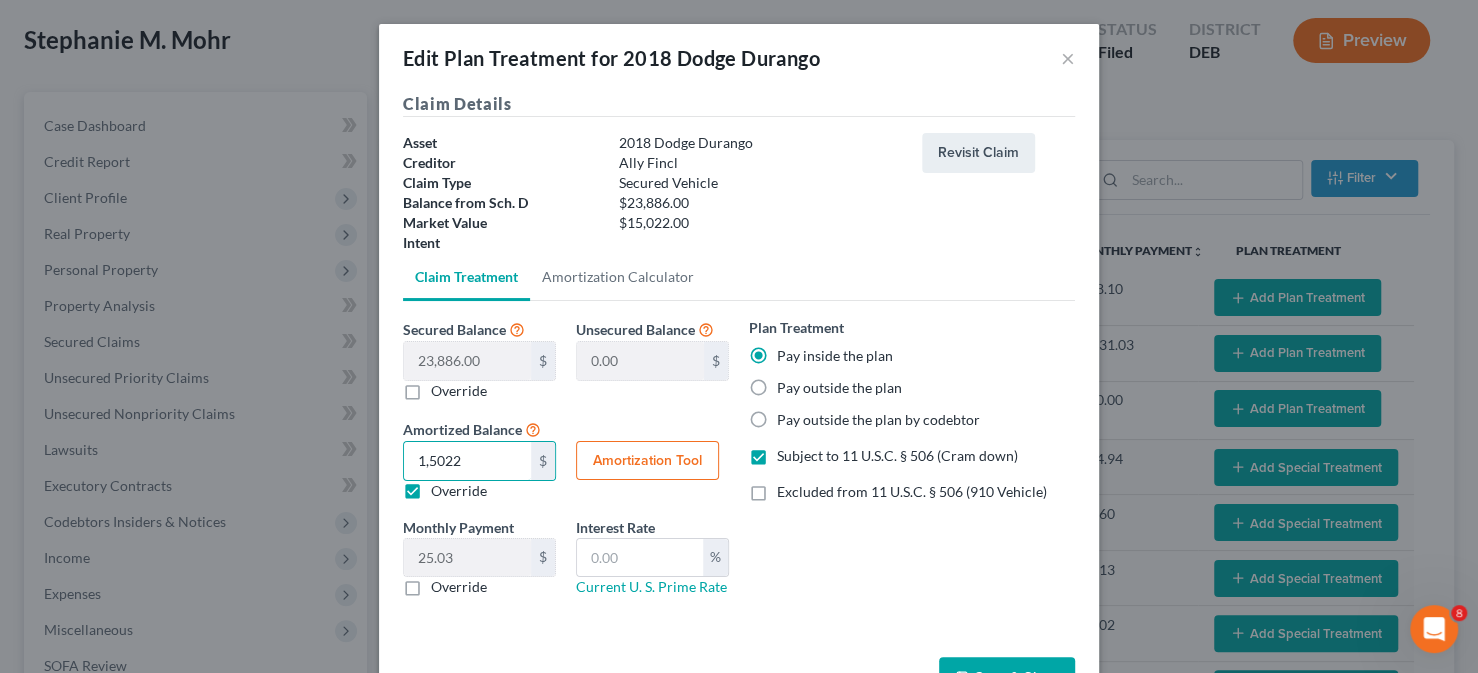 type on "250.36" 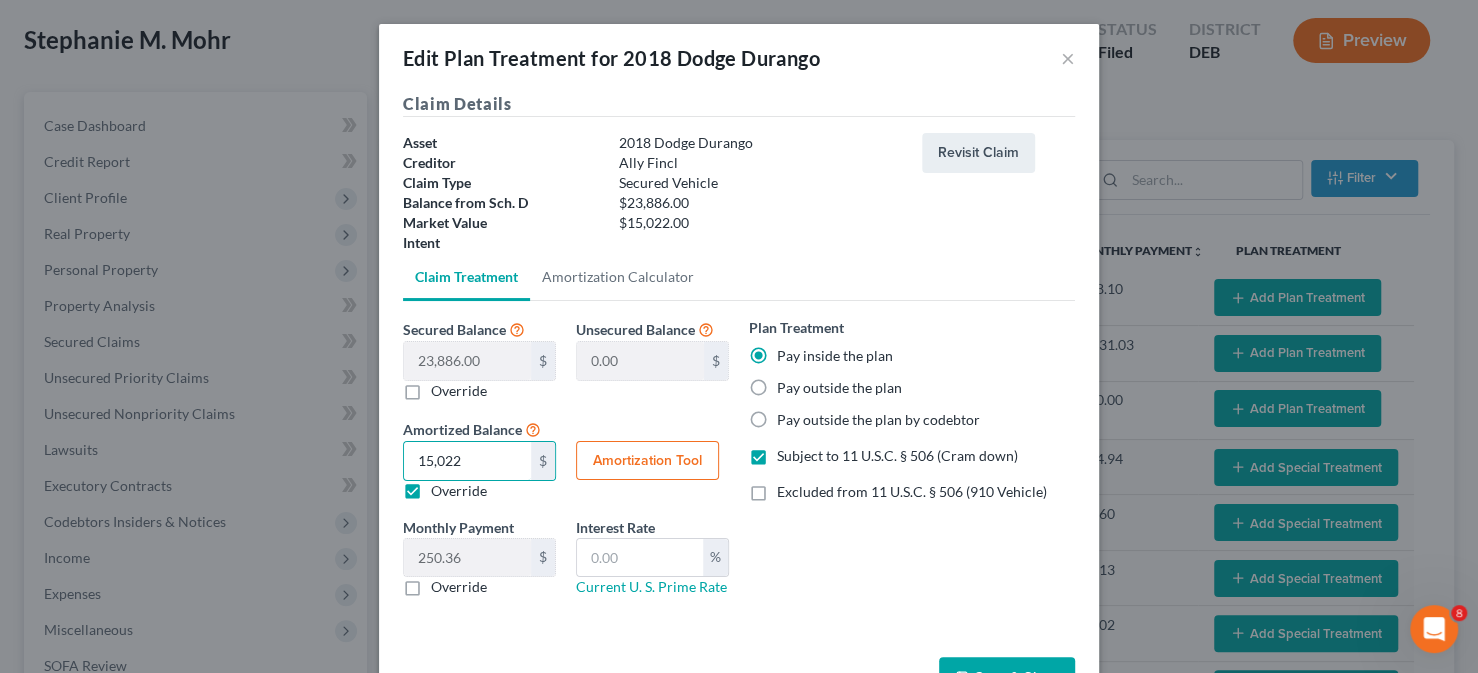 type on "[AMOUNT]" 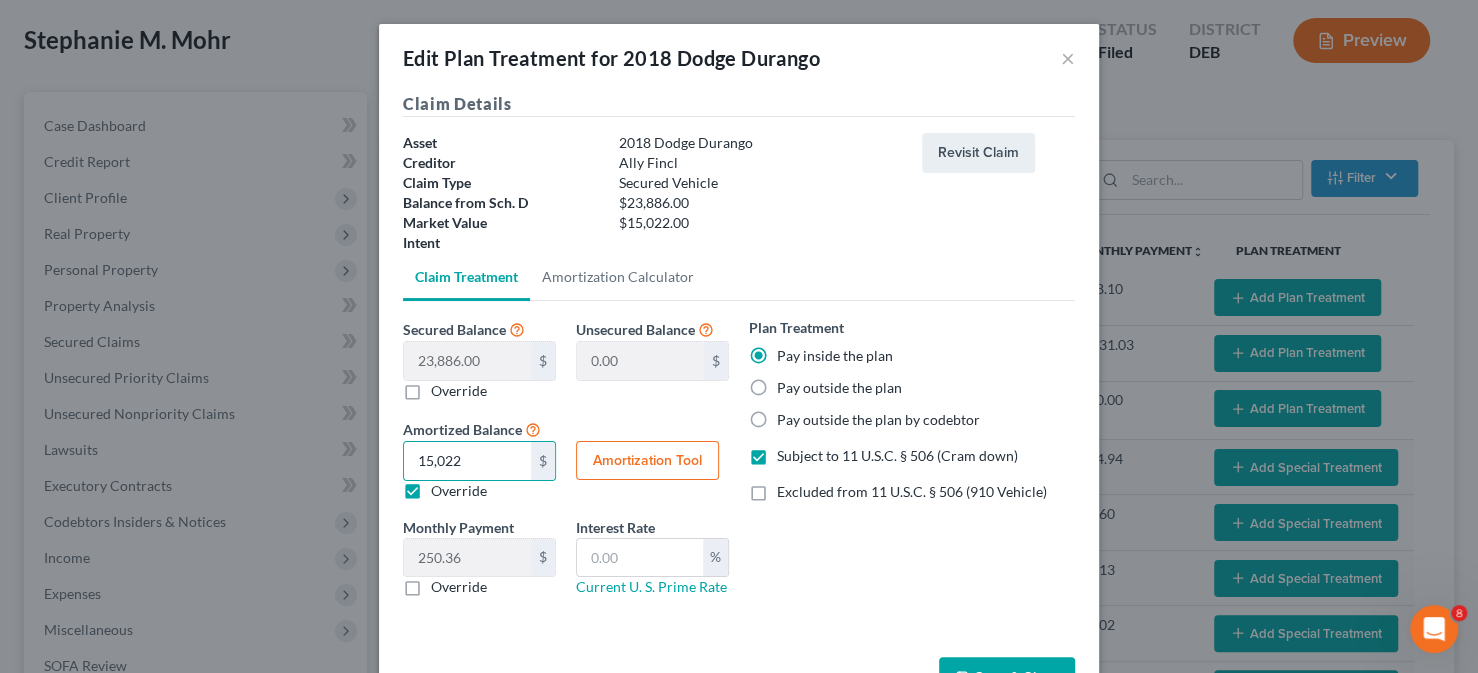 click on "Amortization Tool" at bounding box center [647, 461] 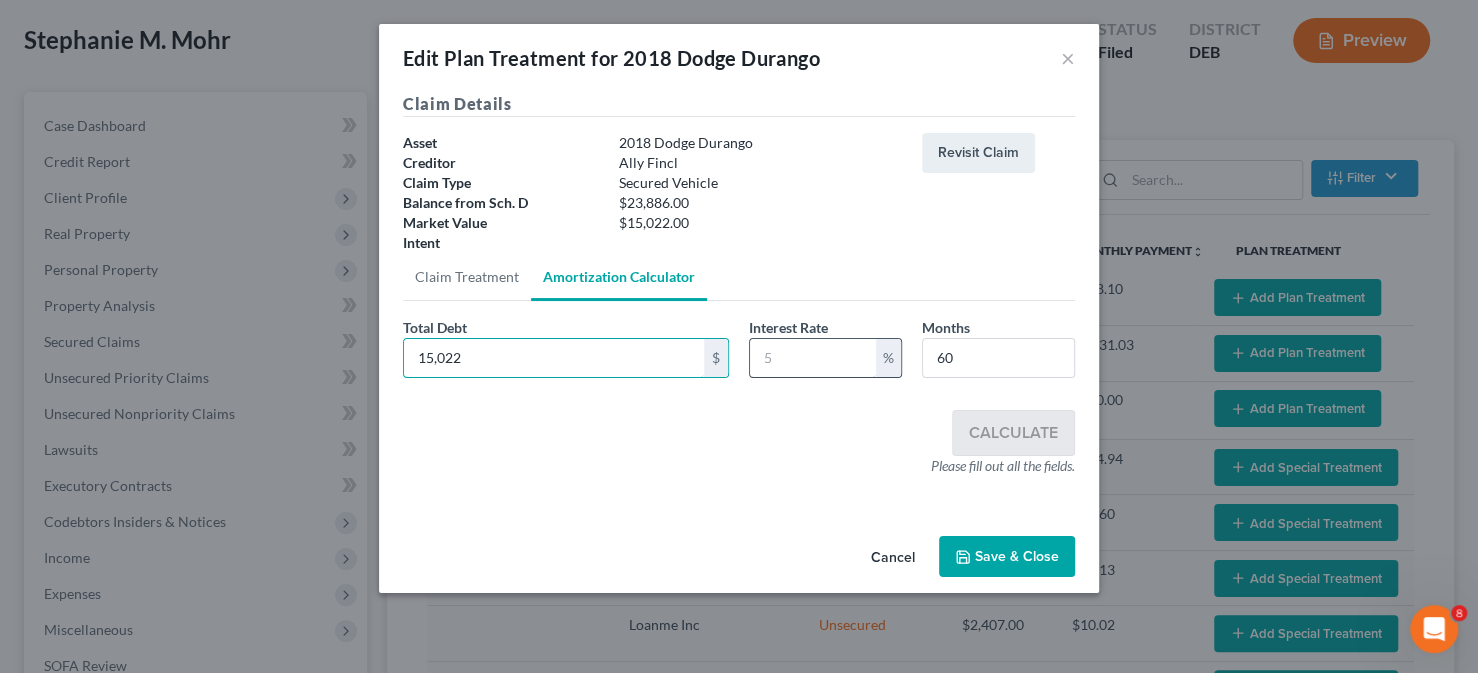 type on "[AMOUNT]" 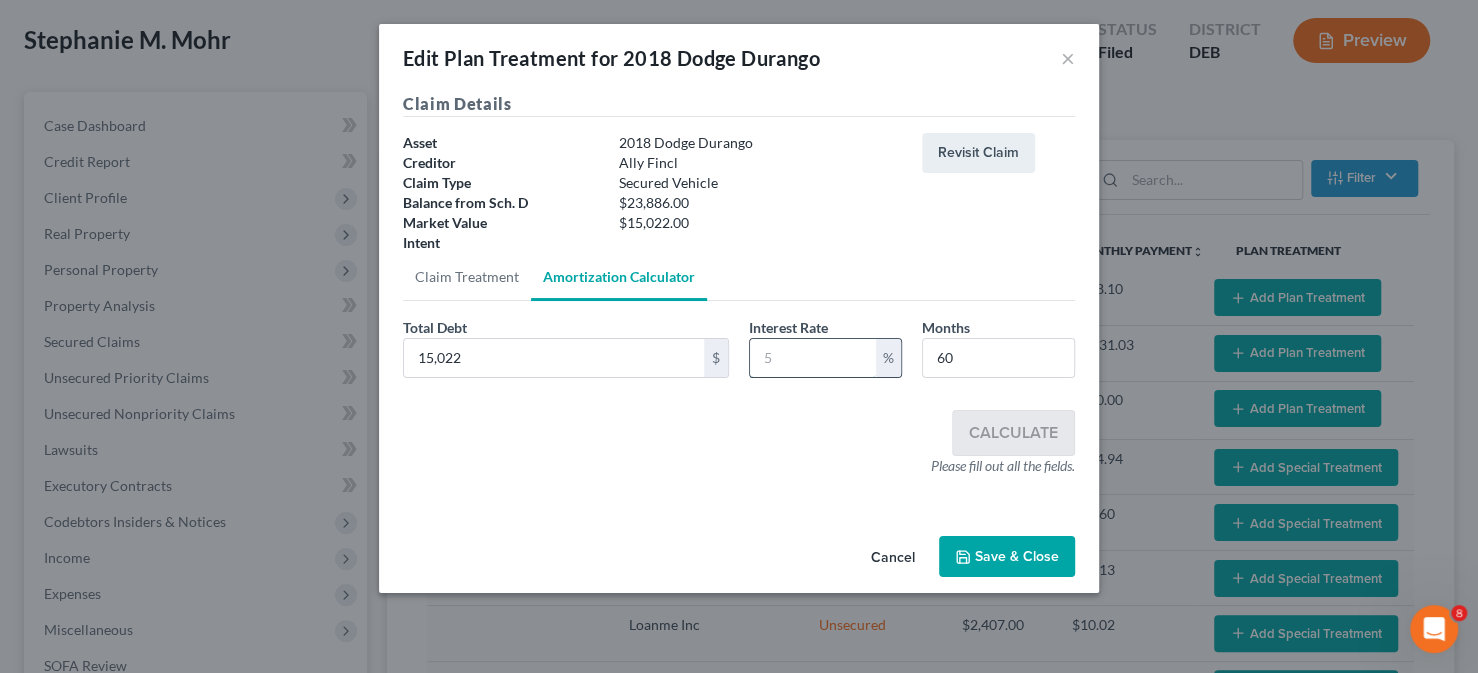 click at bounding box center (813, 358) 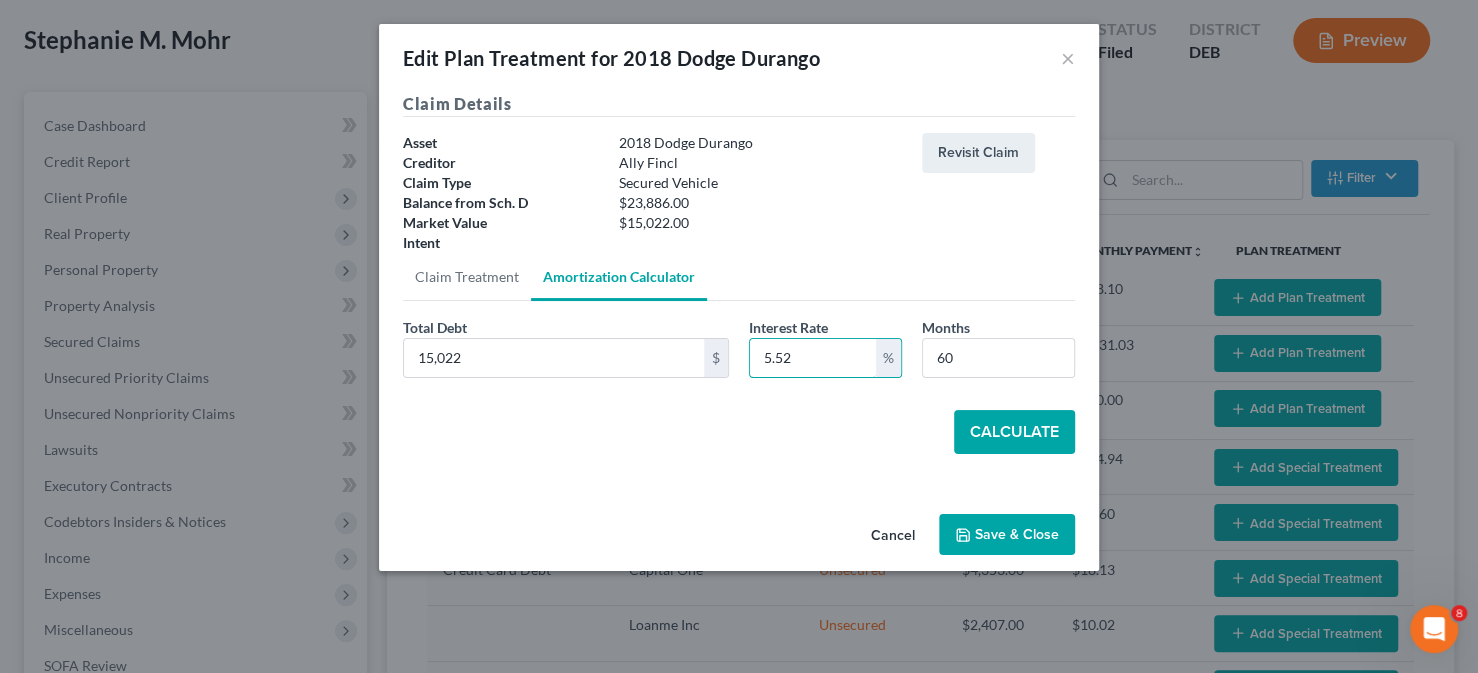 type on "5.52" 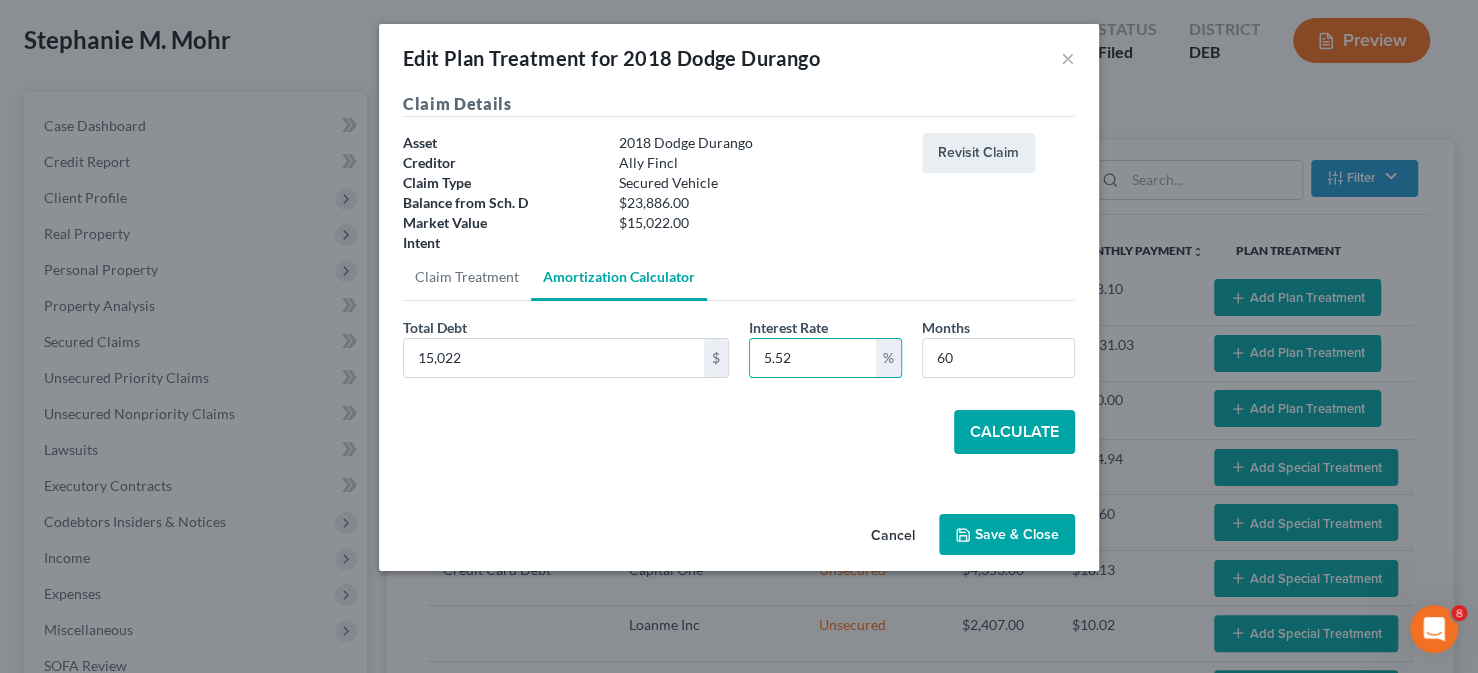 click on "Calculate" at bounding box center (1014, 432) 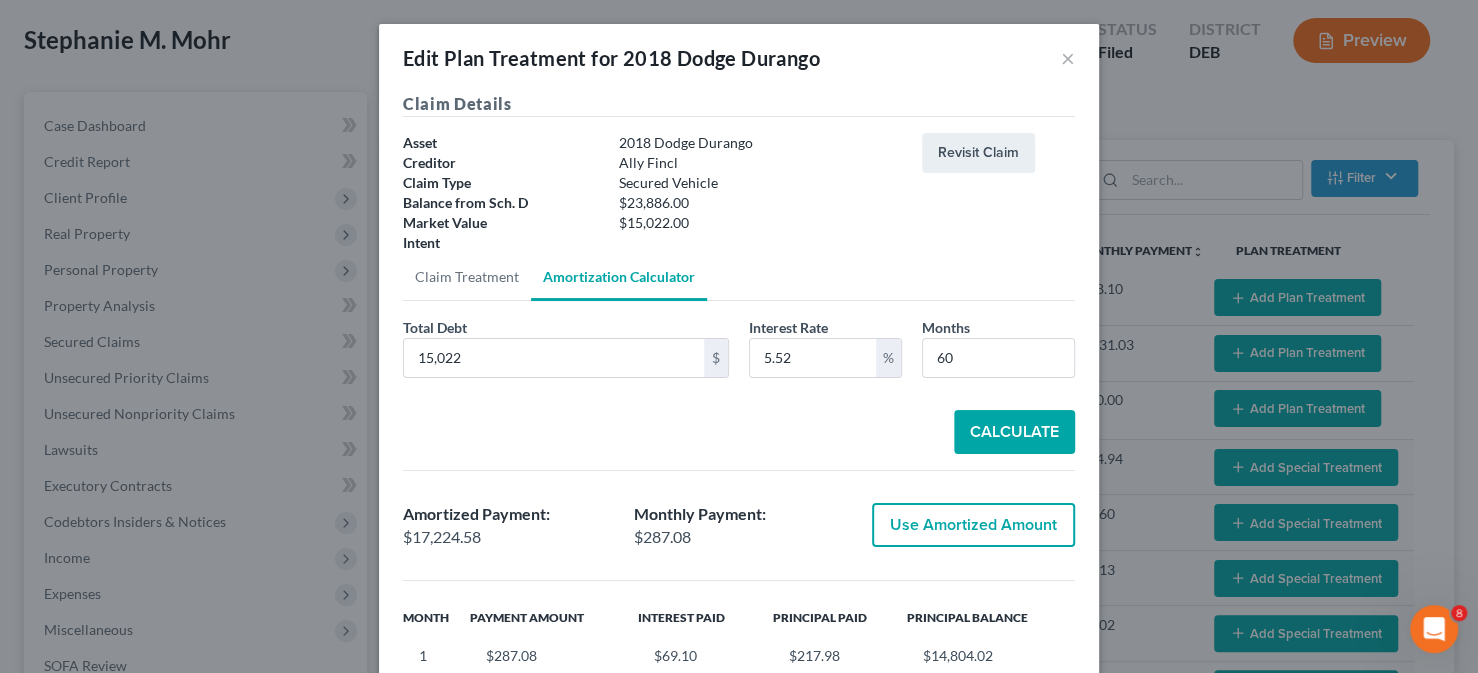 click on "Use Amortized Amount" at bounding box center [973, 525] 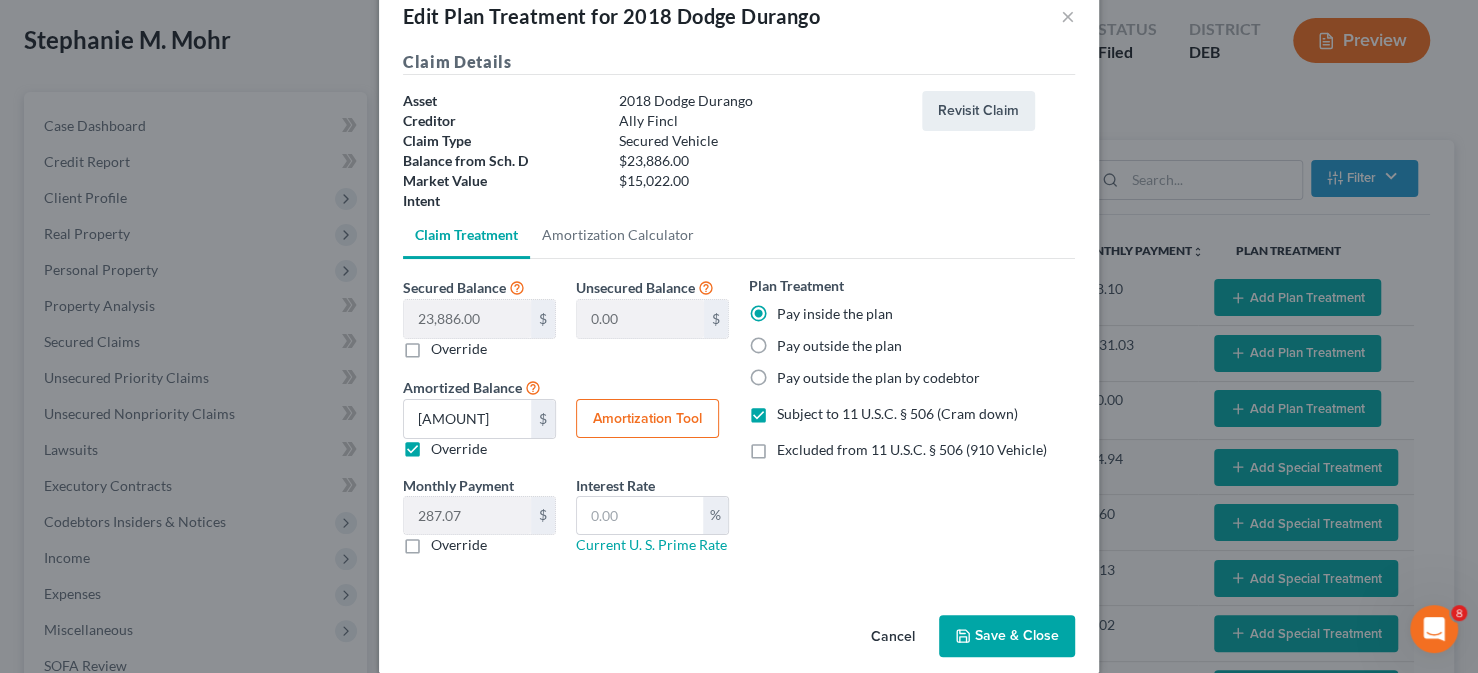 scroll, scrollTop: 64, scrollLeft: 0, axis: vertical 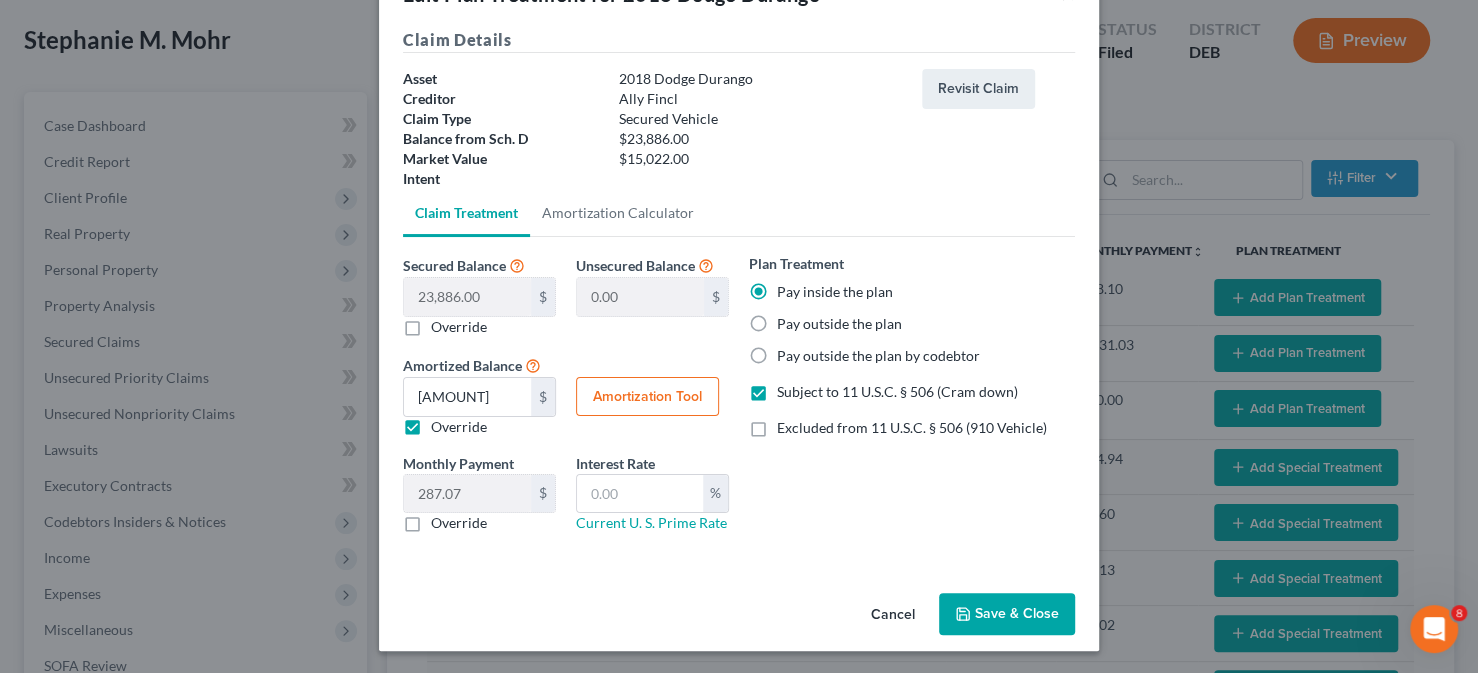 click on "Save & Close" at bounding box center (1007, 614) 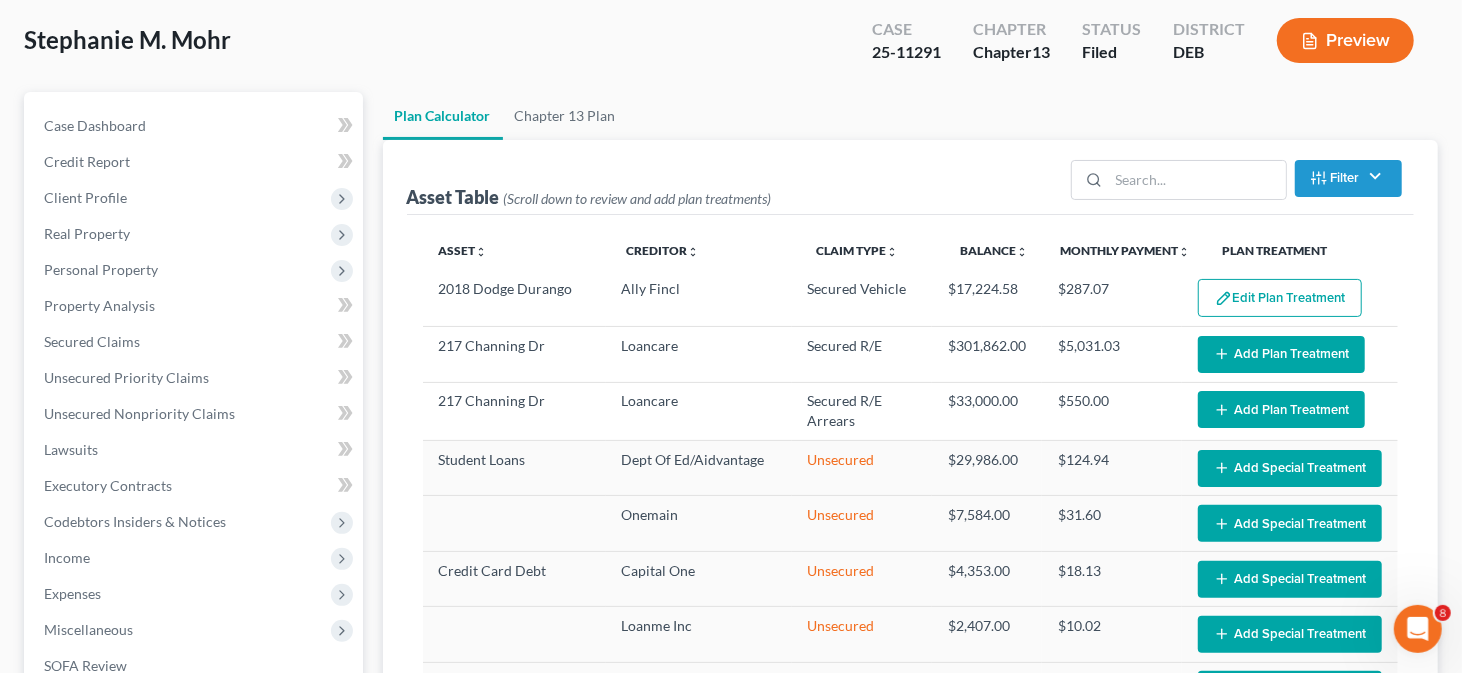 select on "59" 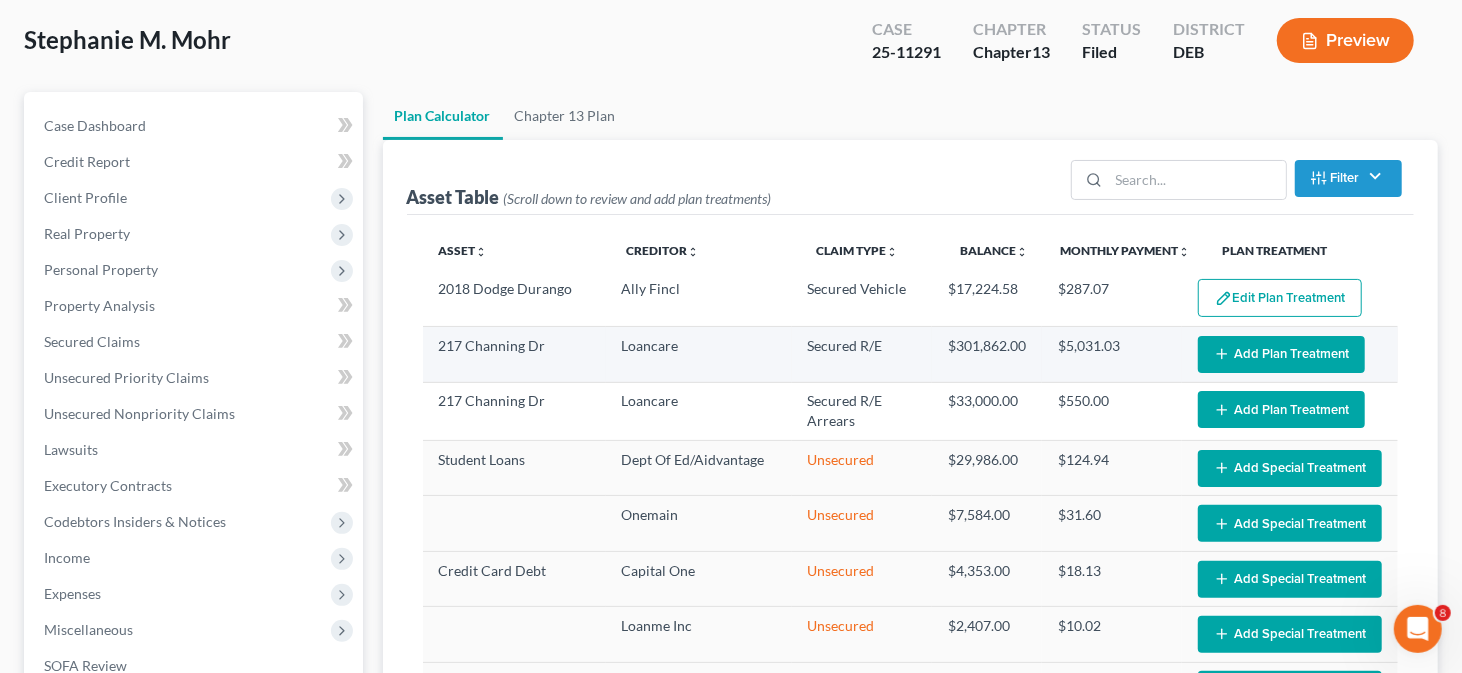 click on "Add Plan Treatment" at bounding box center (1281, 354) 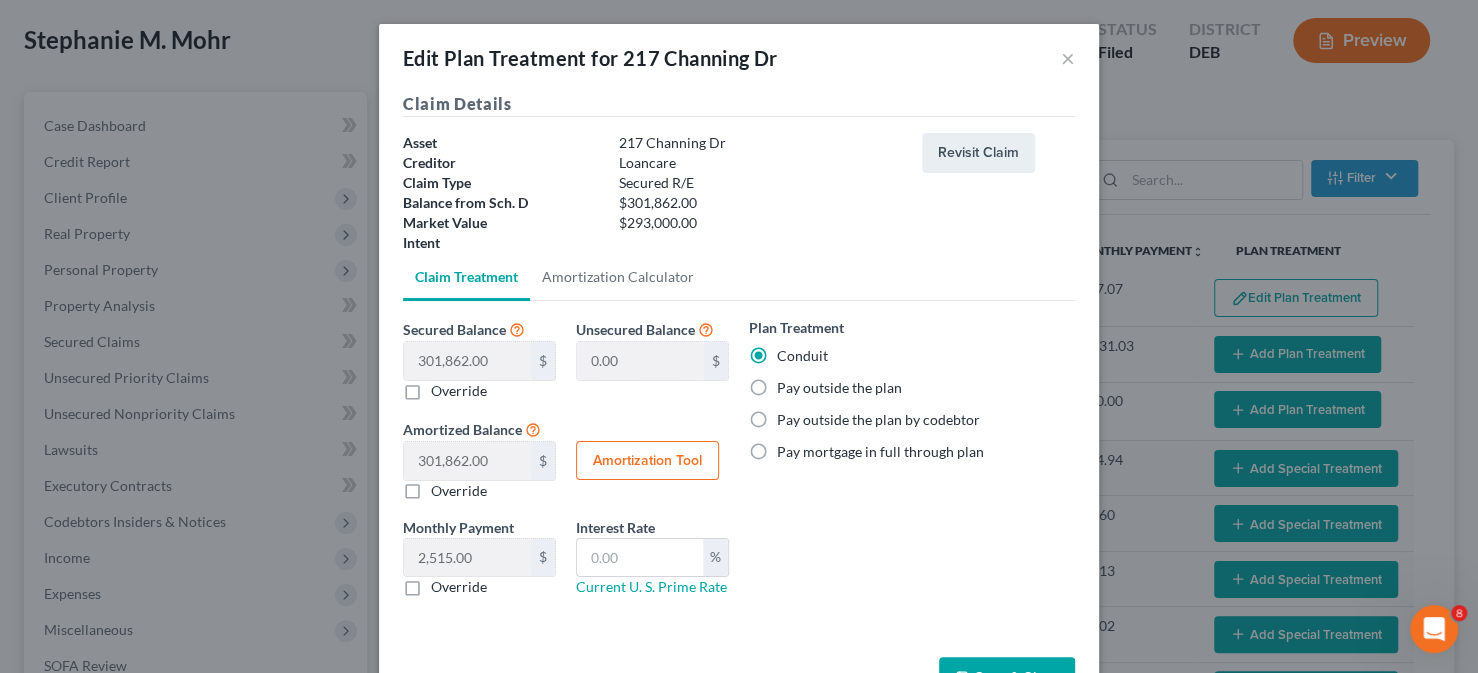 click on "Pay outside the plan" at bounding box center [839, 388] 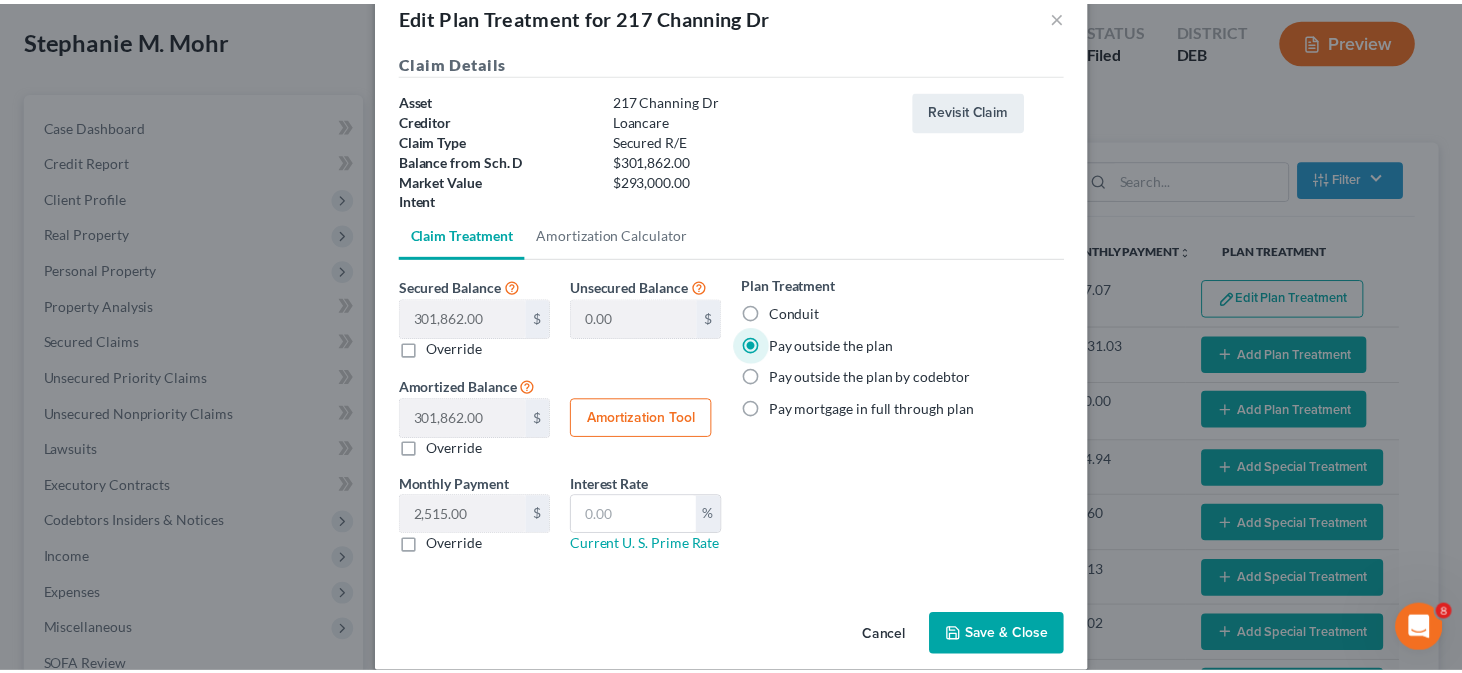 scroll, scrollTop: 64, scrollLeft: 0, axis: vertical 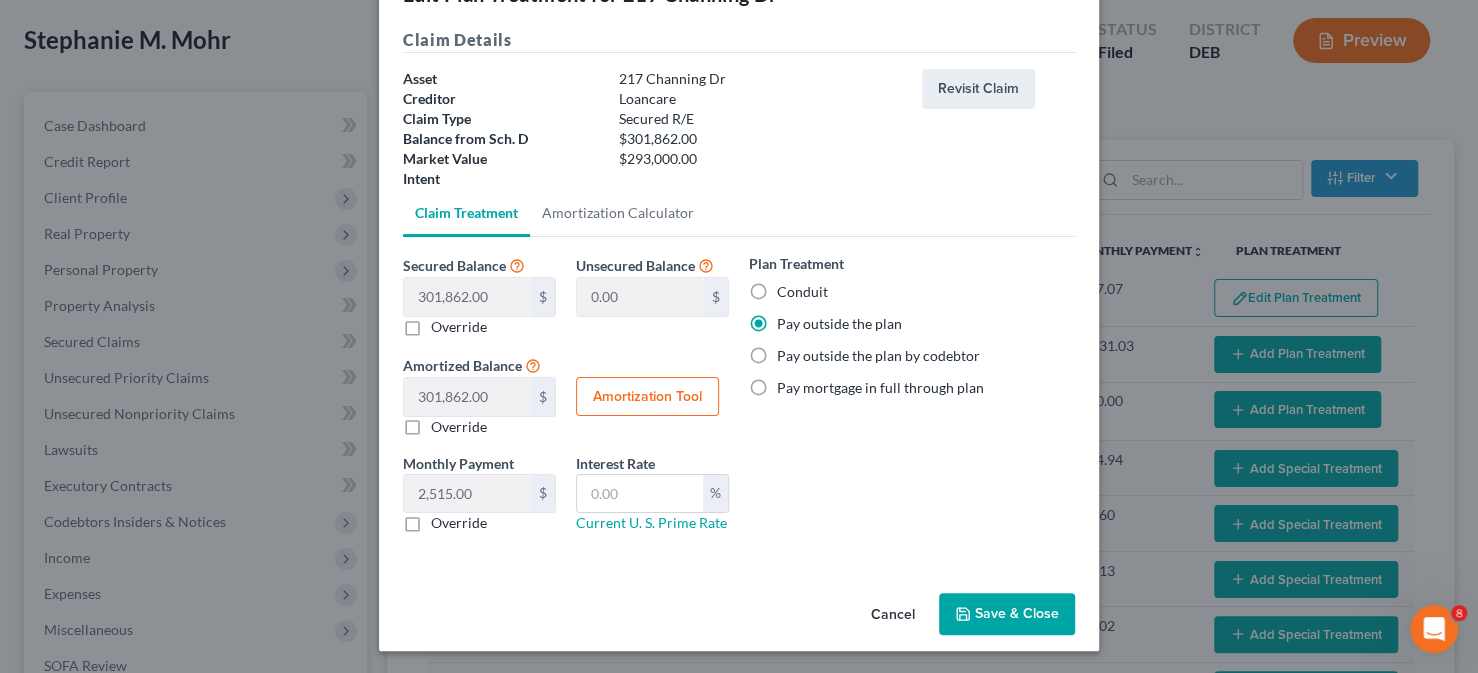 click on "Save & Close" at bounding box center (1007, 614) 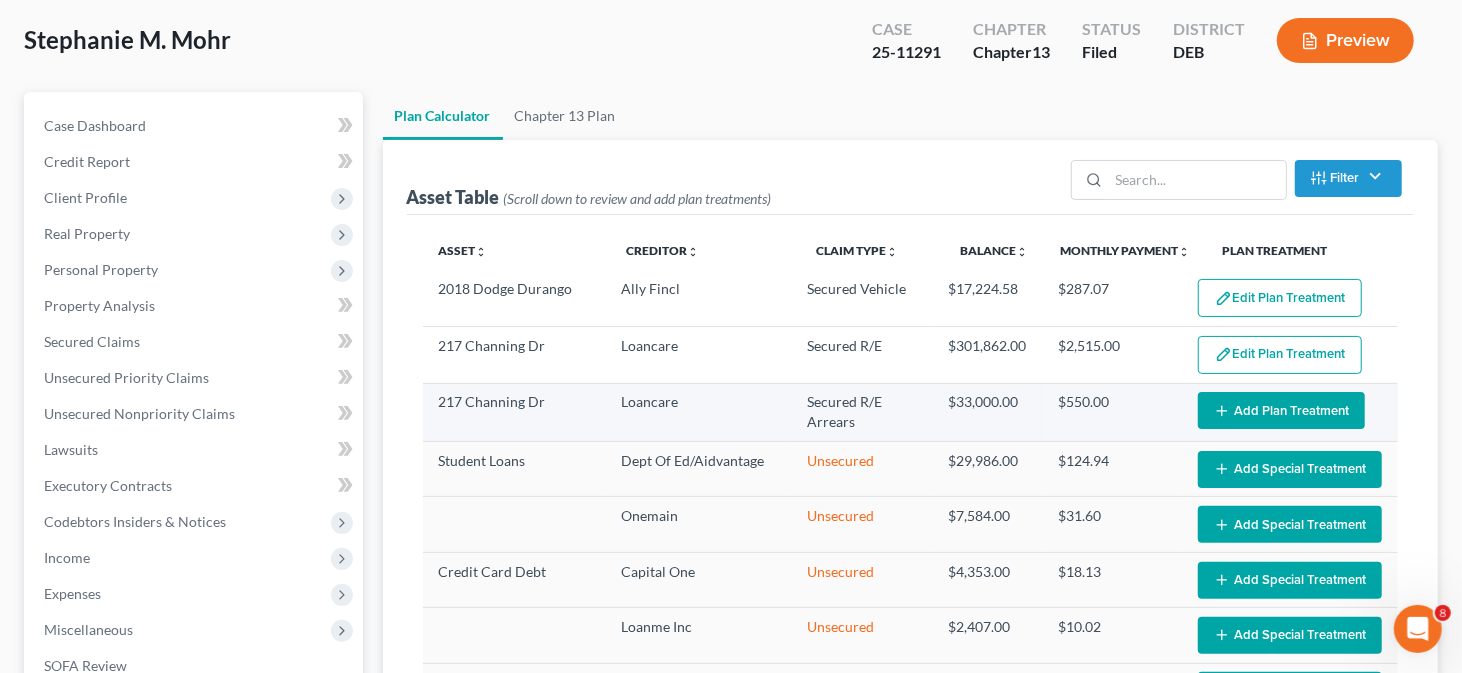 select on "59" 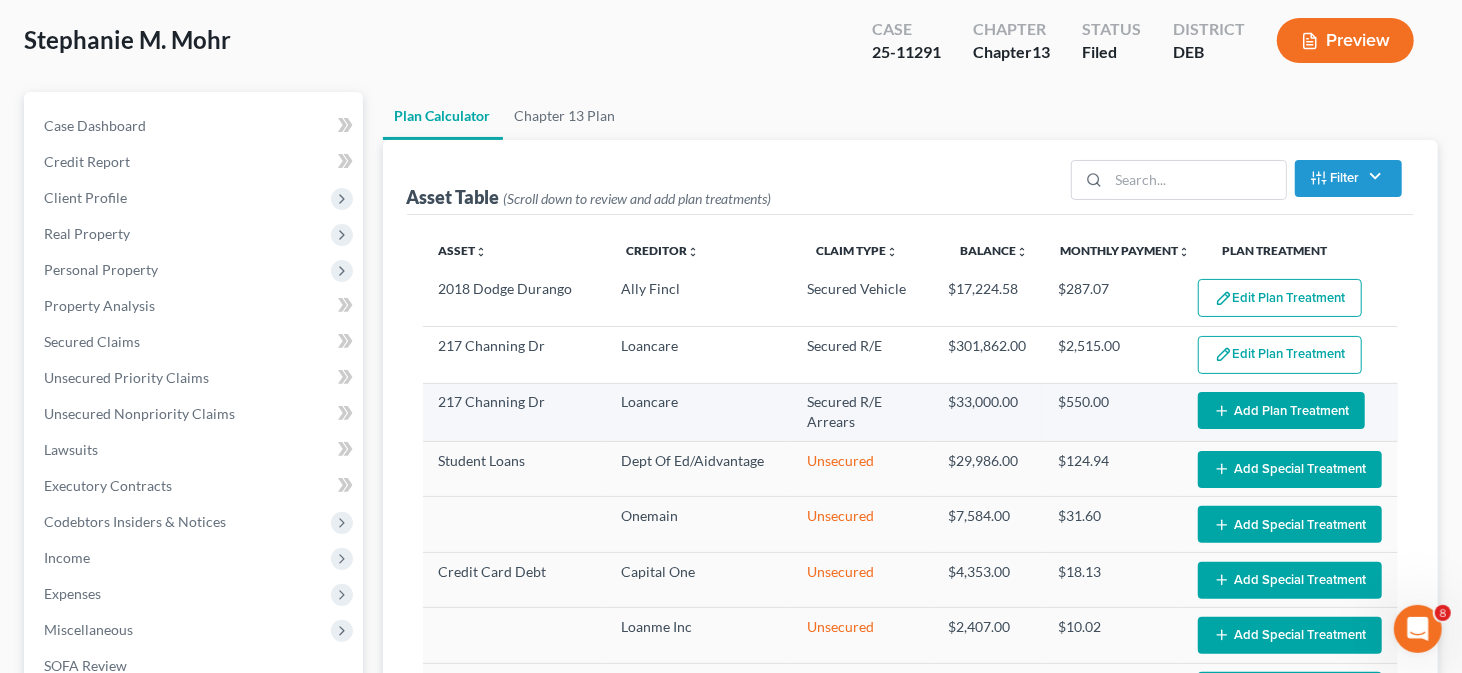 click 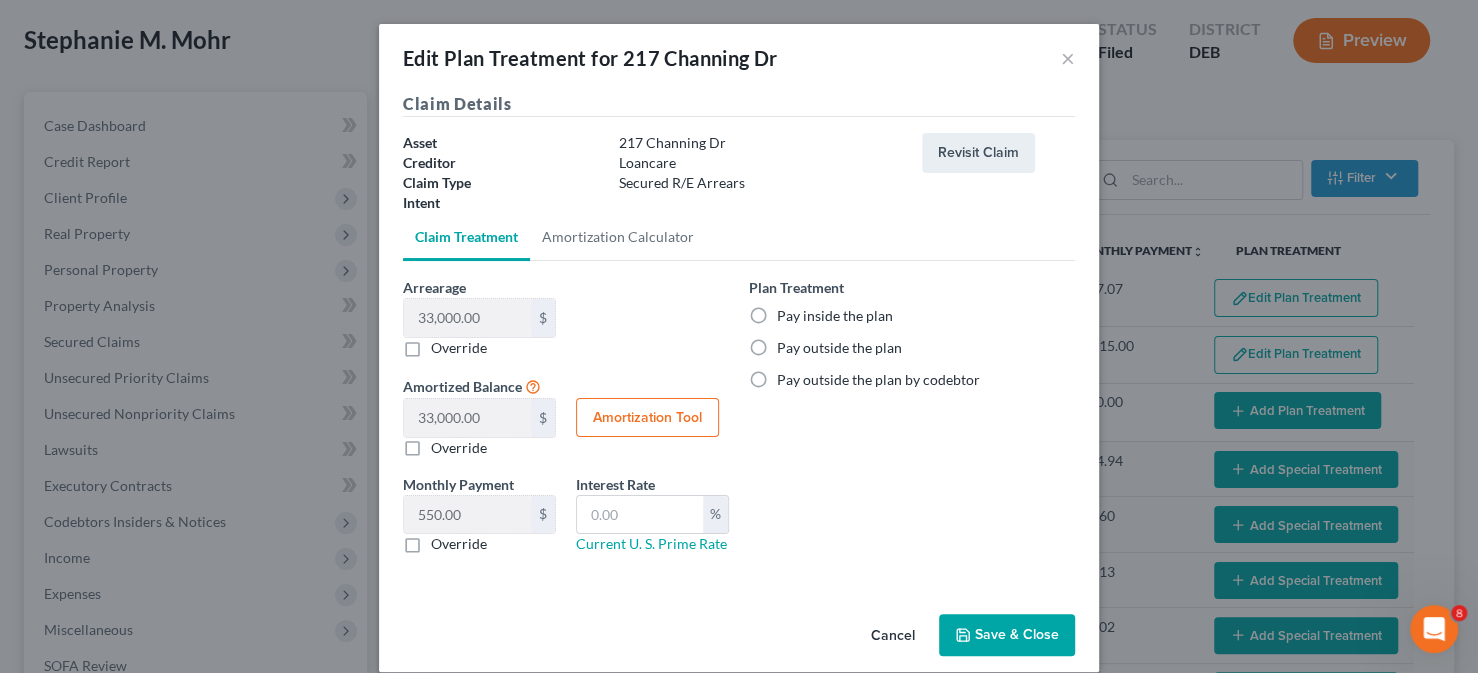click on "Pay inside the plan" at bounding box center [835, 316] 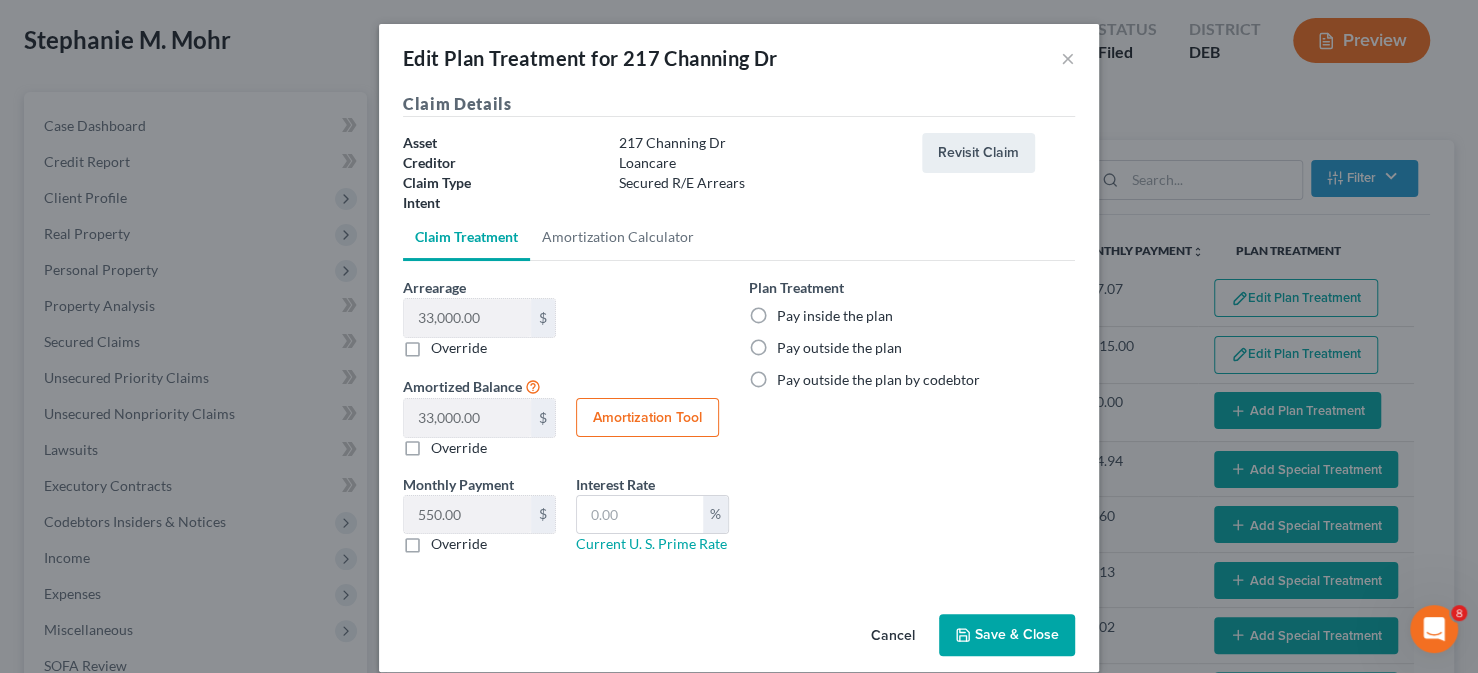 click on "Pay inside the plan" at bounding box center (791, 312) 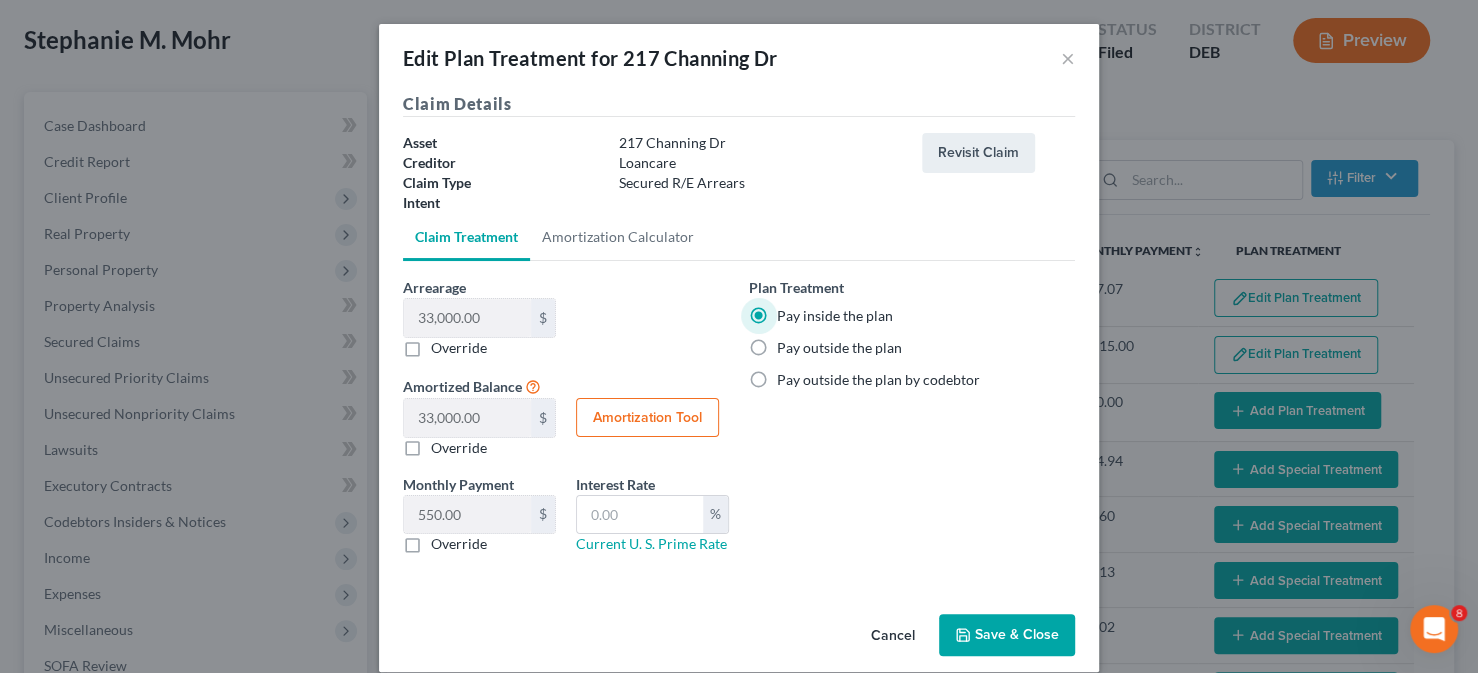 click on "Save & Close" at bounding box center [1007, 635] 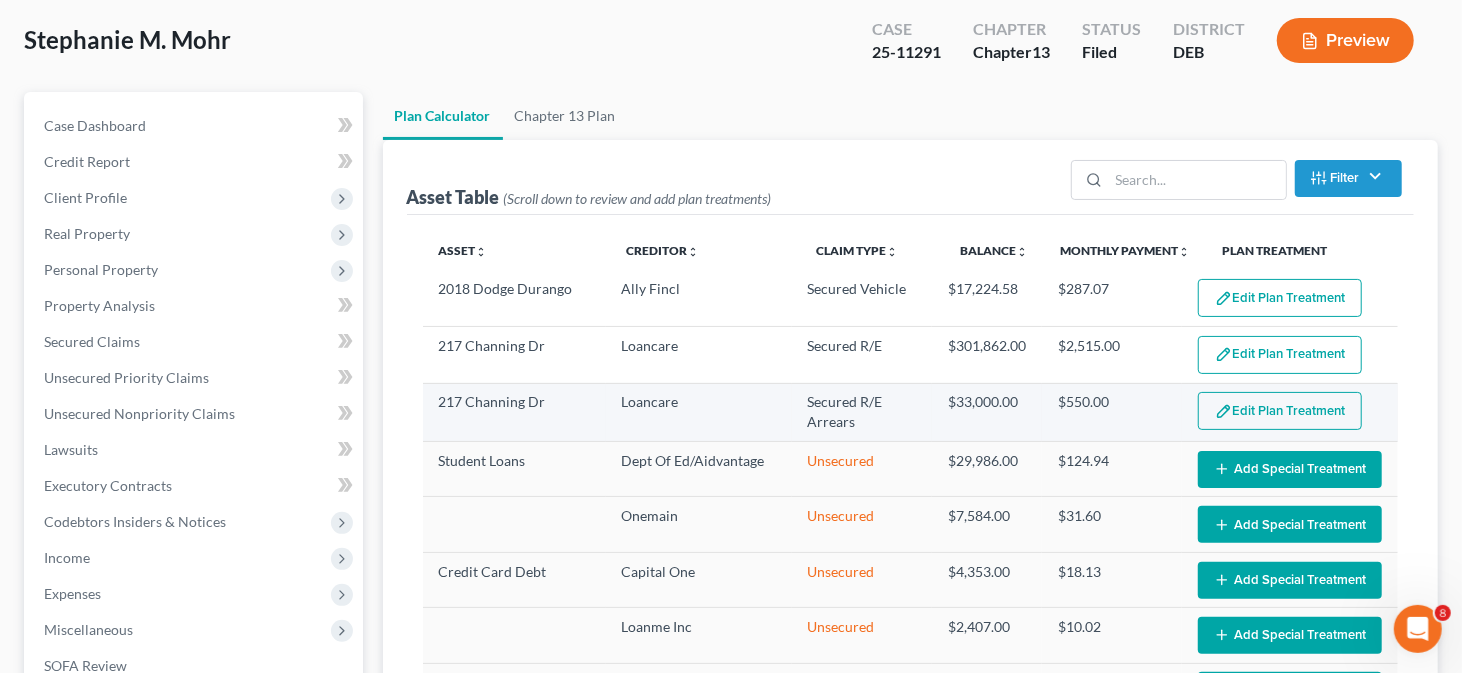 select on "59" 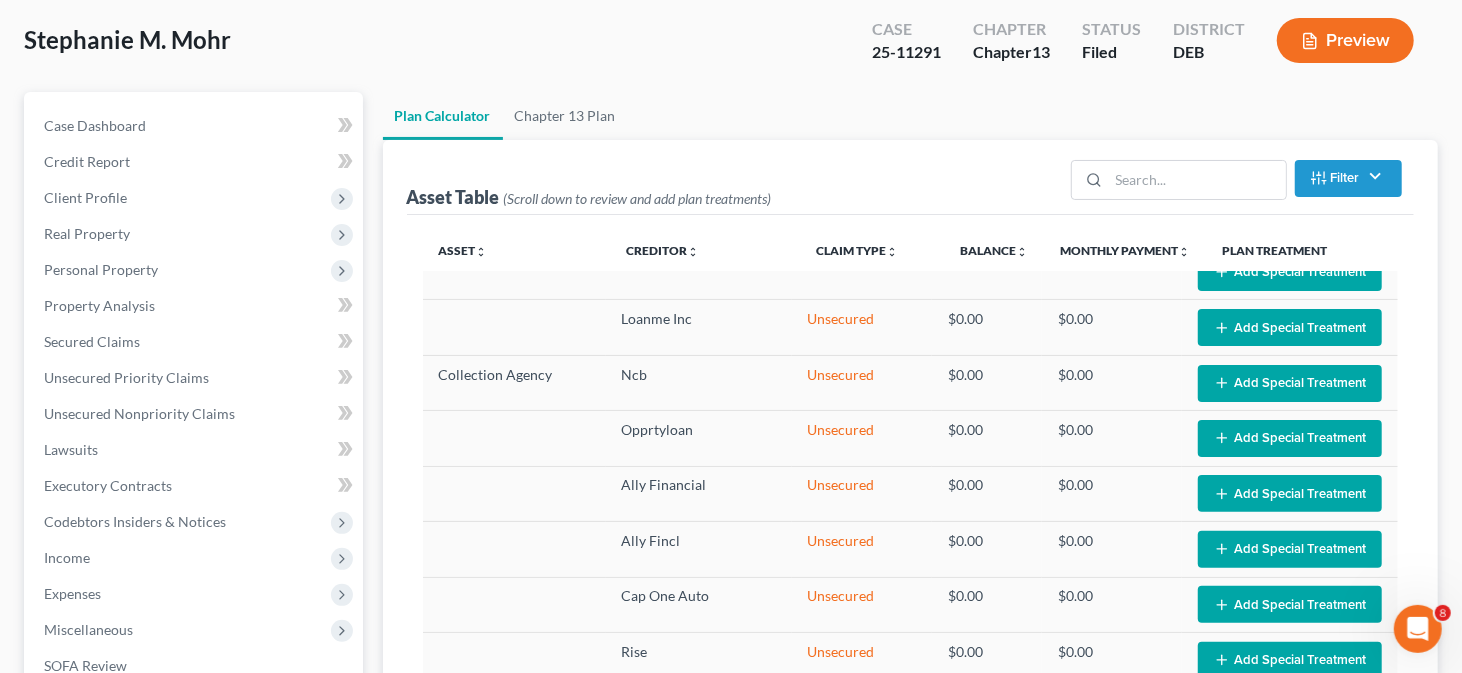 scroll, scrollTop: 800, scrollLeft: 0, axis: vertical 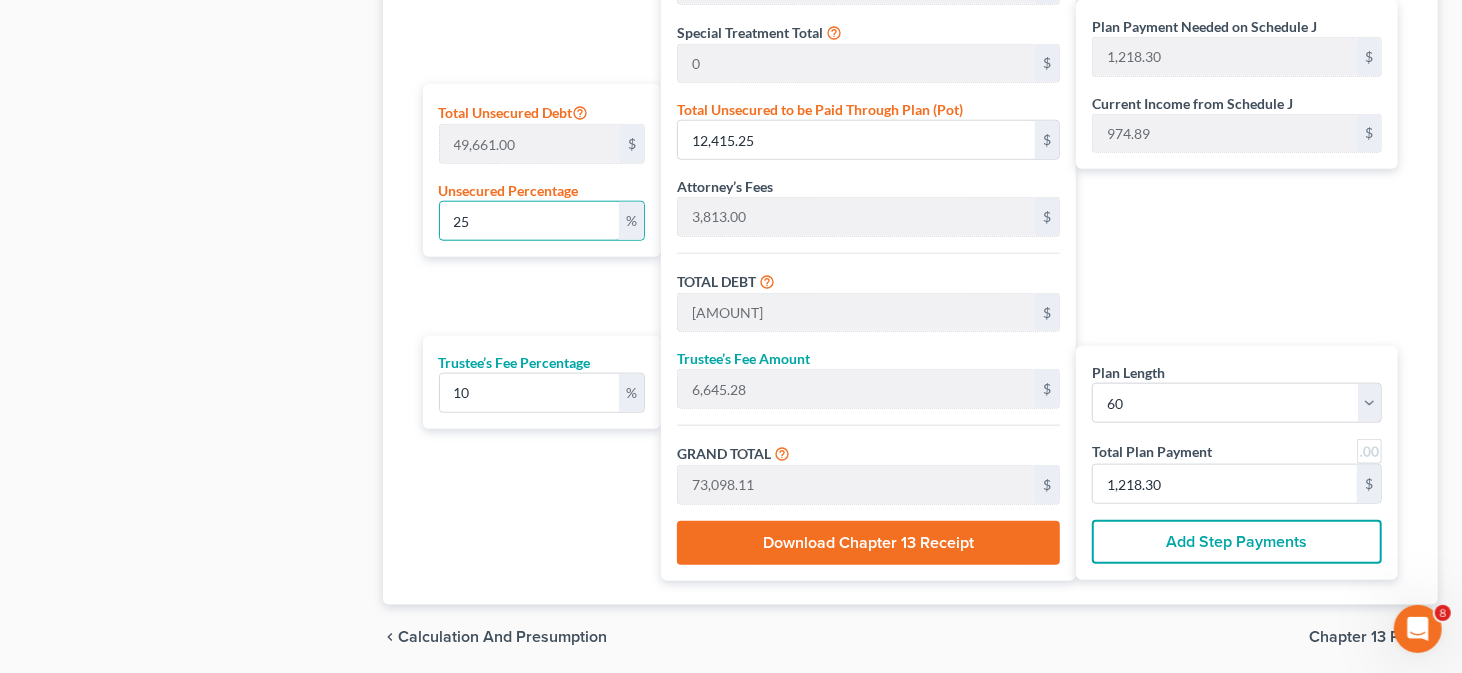 drag, startPoint x: 517, startPoint y: 218, endPoint x: 396, endPoint y: 221, distance: 121.037186 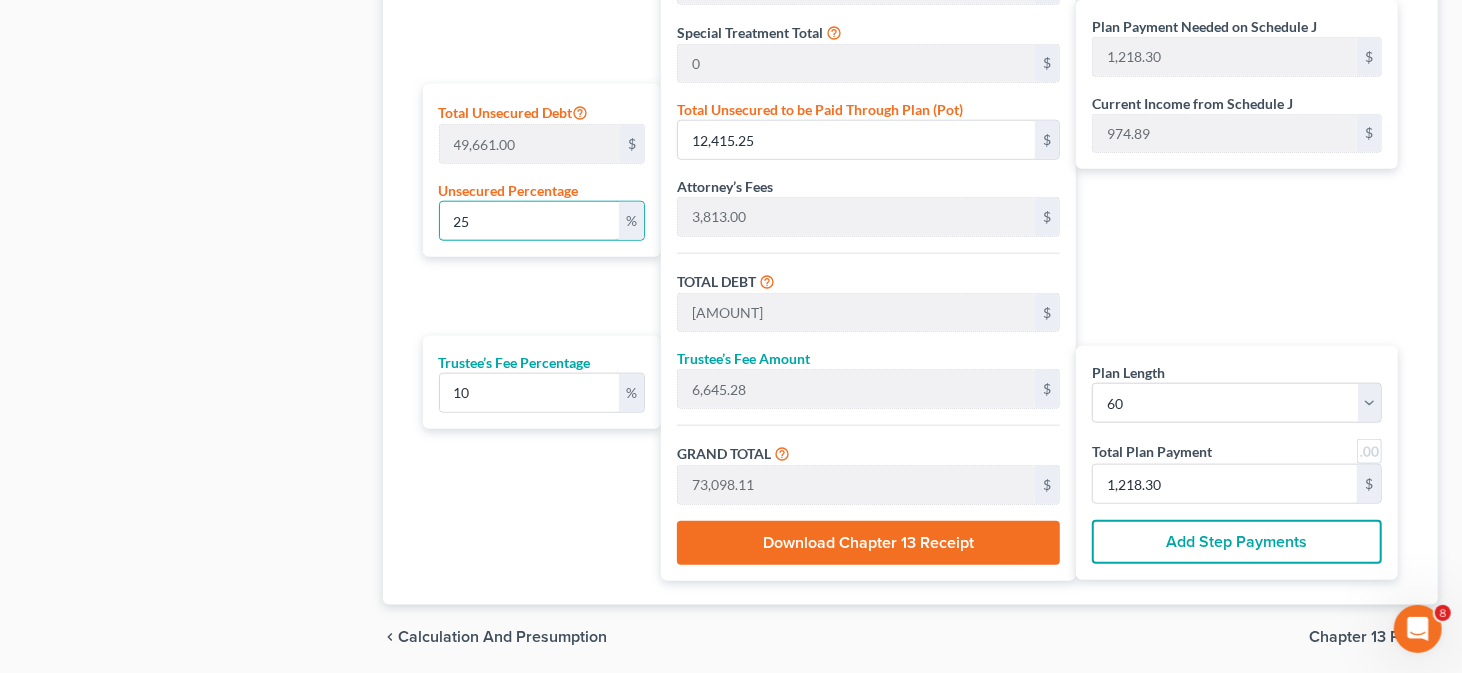 click on "Calculator
Plan Length  1 2 3 4 5 6 7 8 9 10 11 12 13 14 15 16 17 18 19 20 21 22 23 24 25 26 27 28 29 30 31 32 33 34 35 36 37 38 39 40 41 42 43 44 45 46 47 48 49 50 51 52 53 54 55 56 57 58 59 60 61 62 63 64 65 66 67 68 69 70 71 72 73 74 75 76 77 78 79 80 81 82 83 84 Mortgage Payment 0 $ Total Unsecured Debt  49,661.00 $ Unsecured Percentage 25 % Trustee’s Fee Percentage 10 % Total Secured Debt   50,224.58 $ Total Lease Debt   0 $ Total Priority Debt   0 $ Special Treatment Total   0 $ Total Unsecured to be Paid Through Plan (Pot) 12,415.25 $ Attorney’s Fees 3,813.00 $ TOTAL DEBT   66,452.83 $ Trustee’s Fee Amount 6,645.28 $ GRAND TOTAL   73,098.11 $ Download Chapter 13 Receipt Plan Payment Needed on Schedule J 1,218.30 $ Current Income from Schedule J 974.89 $ Plan Length  1 2 3 4 5 6 7 8 9 10 11 12 13 14 15 16 17 18 19 20 21 22 23 24 25 26 27 28 29 30 31 32 33 34 35 36 37 38 39 40 41 42 43 44 45 46 47 48 49 50 51 52 53 54 55 56 57 58 59 60 61 62 63 64 65 66 67 68 69 70 71 72 73 74 75 76 77 78 $" at bounding box center (911, 152) 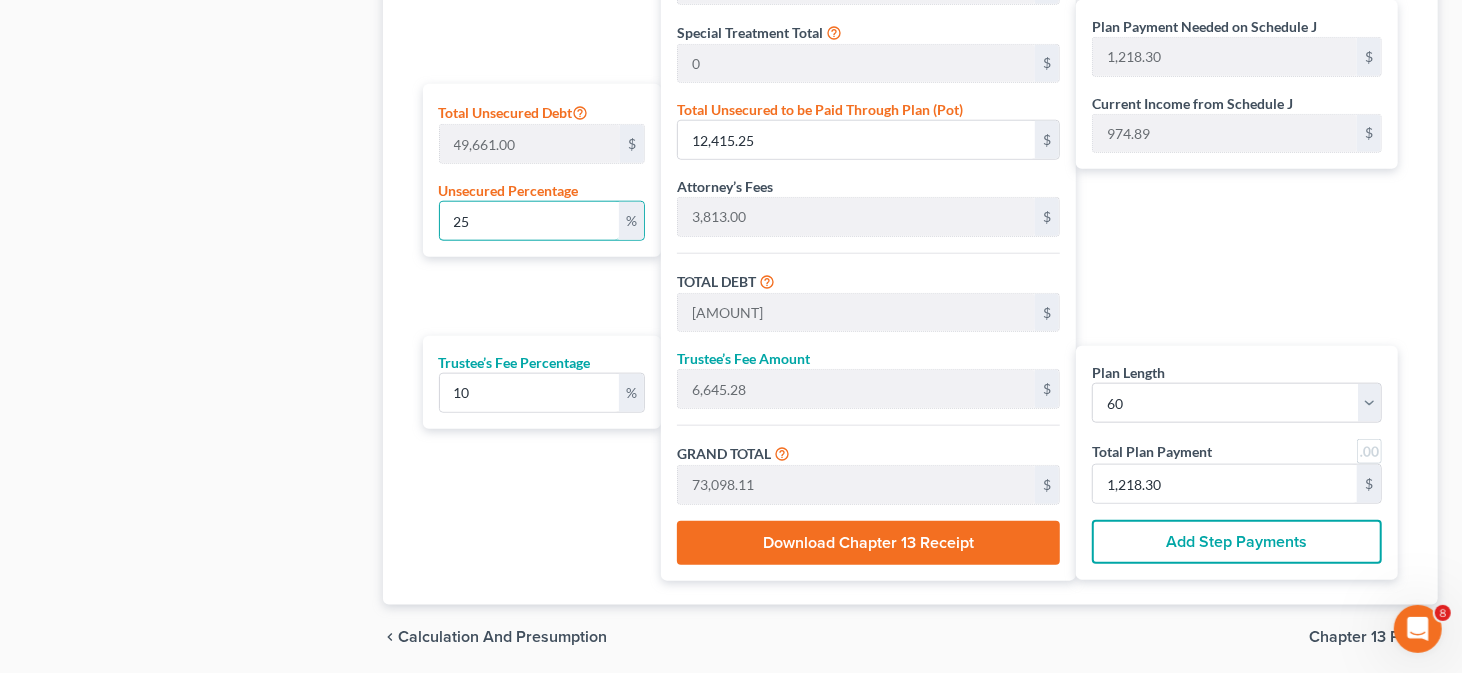 type on "0" 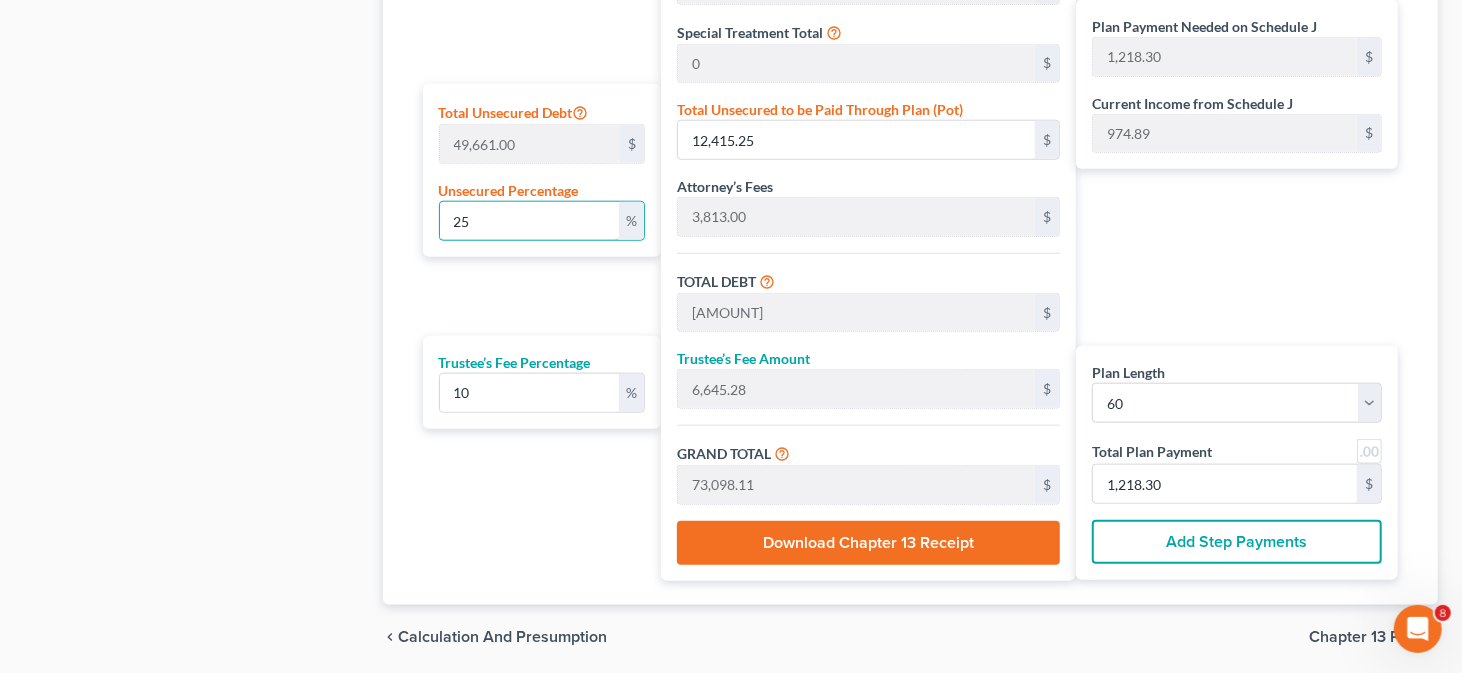 type on "0" 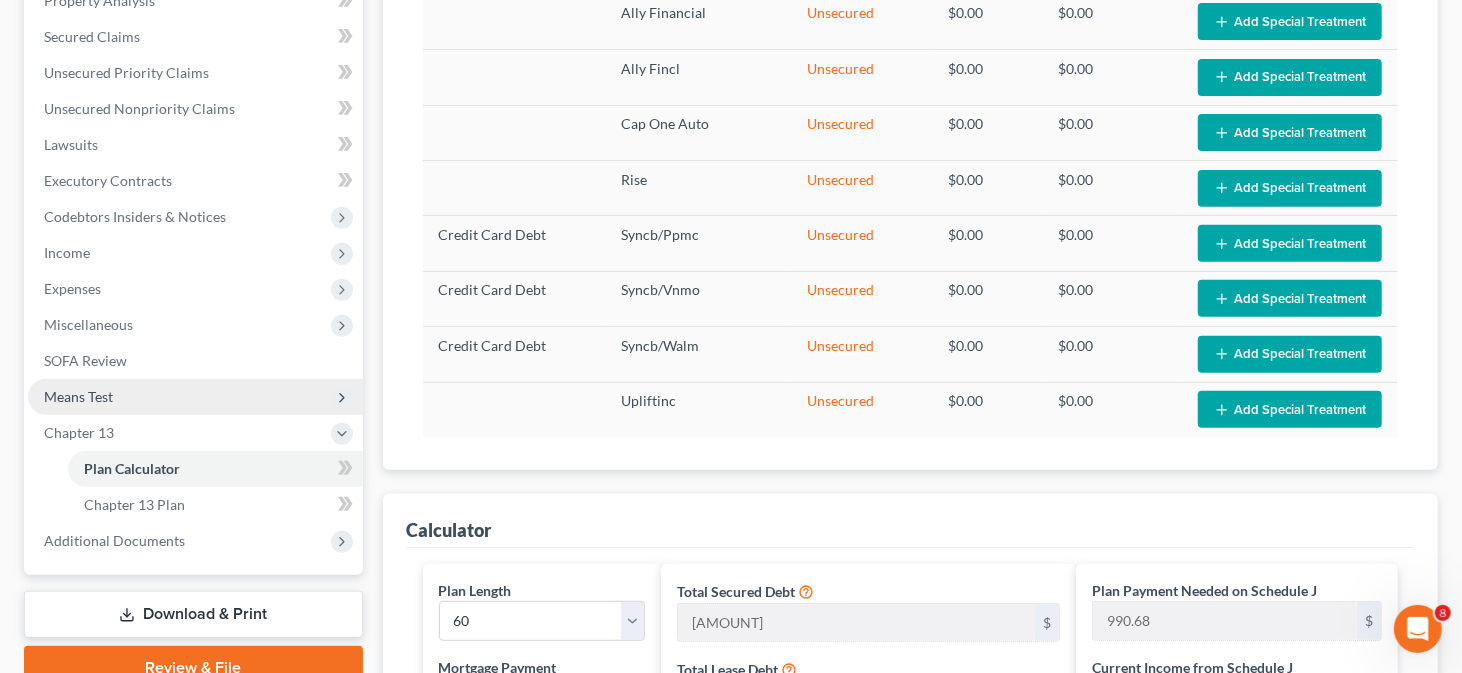 scroll, scrollTop: 500, scrollLeft: 0, axis: vertical 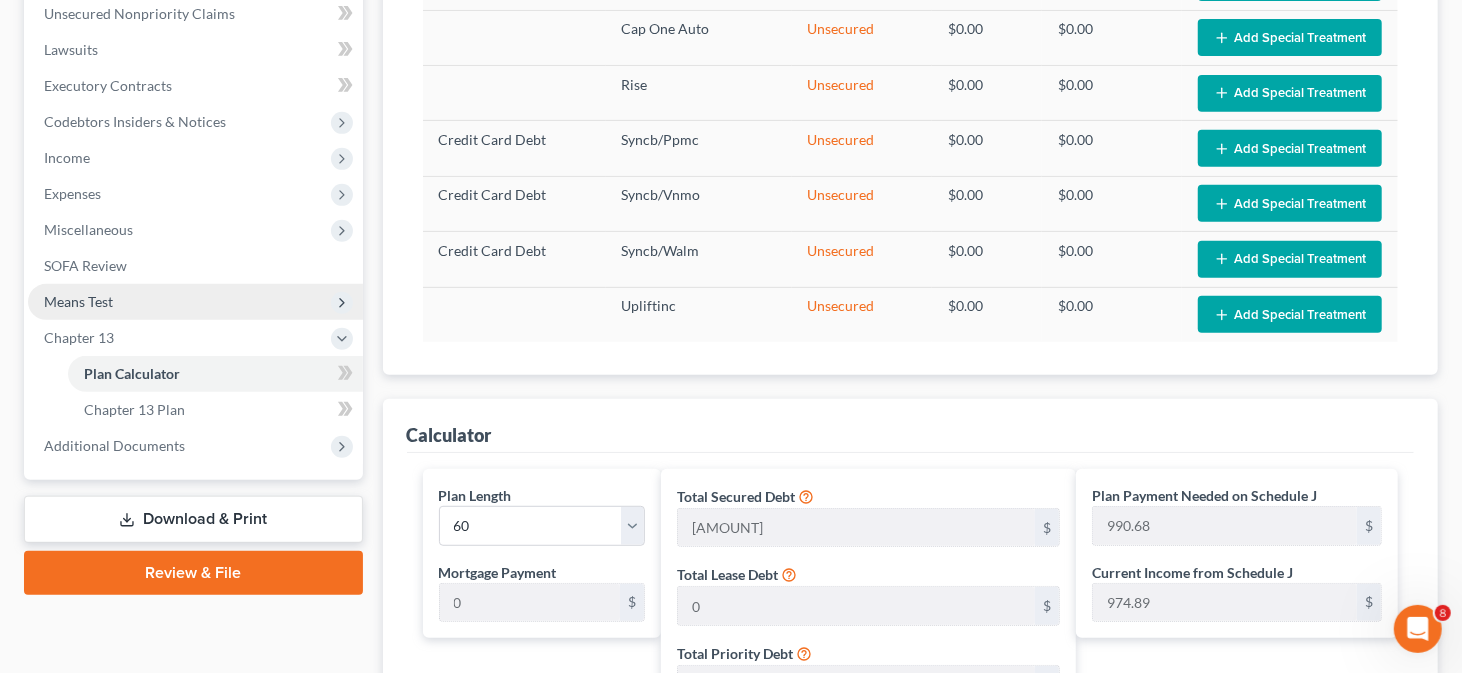 type on "0" 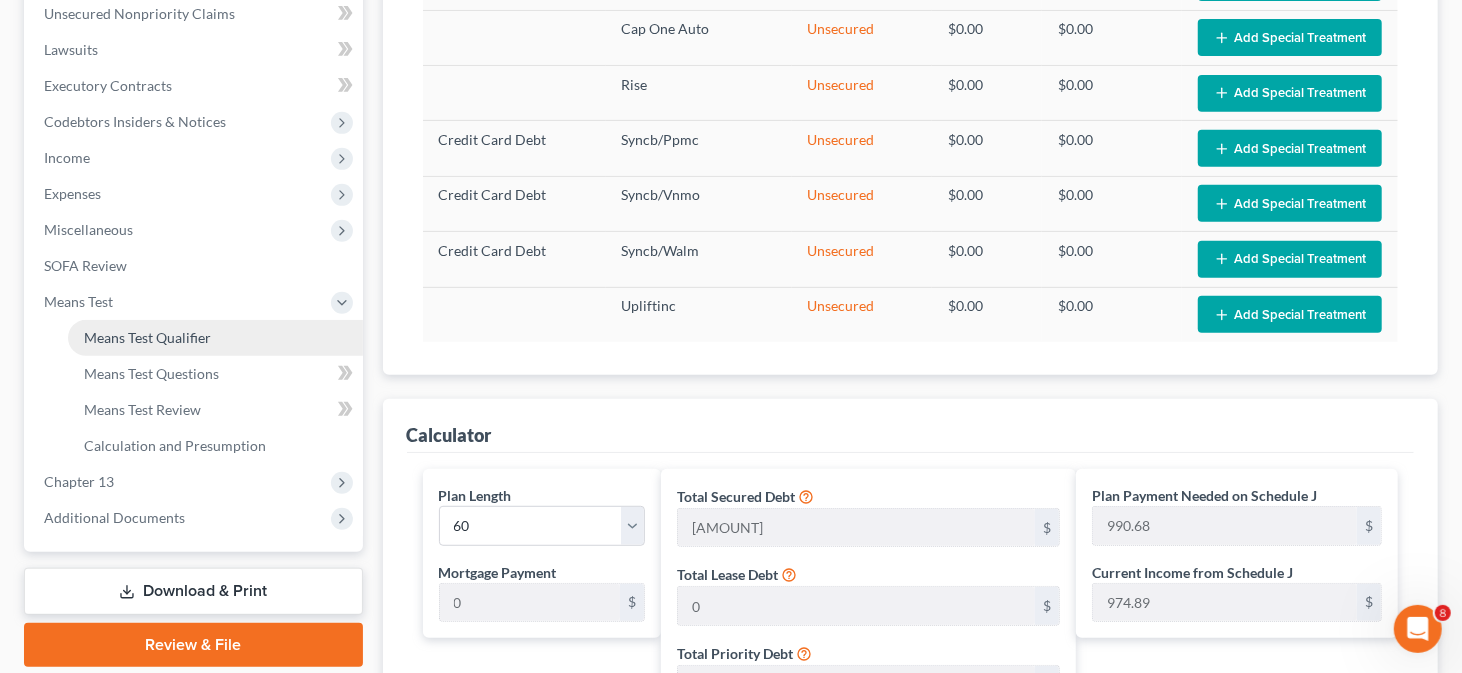 click on "Means Test Qualifier" at bounding box center (147, 337) 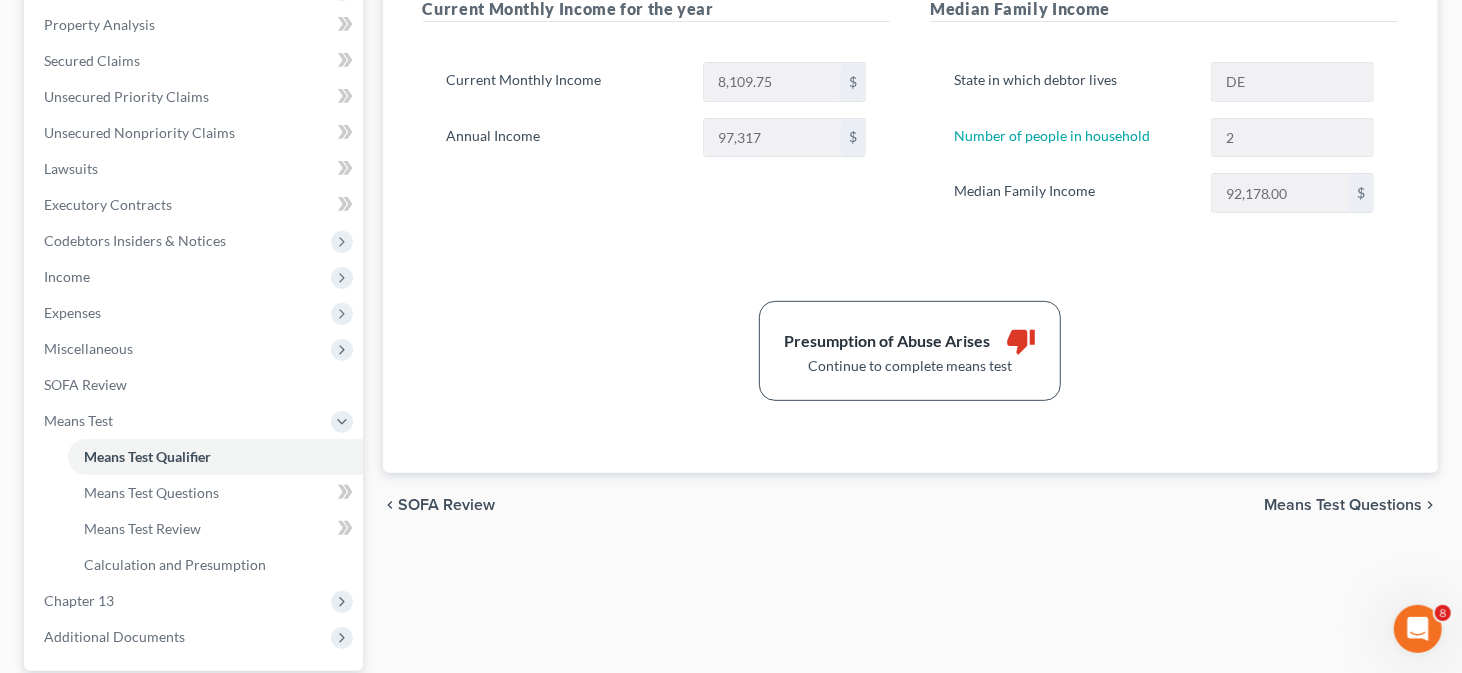 scroll, scrollTop: 200, scrollLeft: 0, axis: vertical 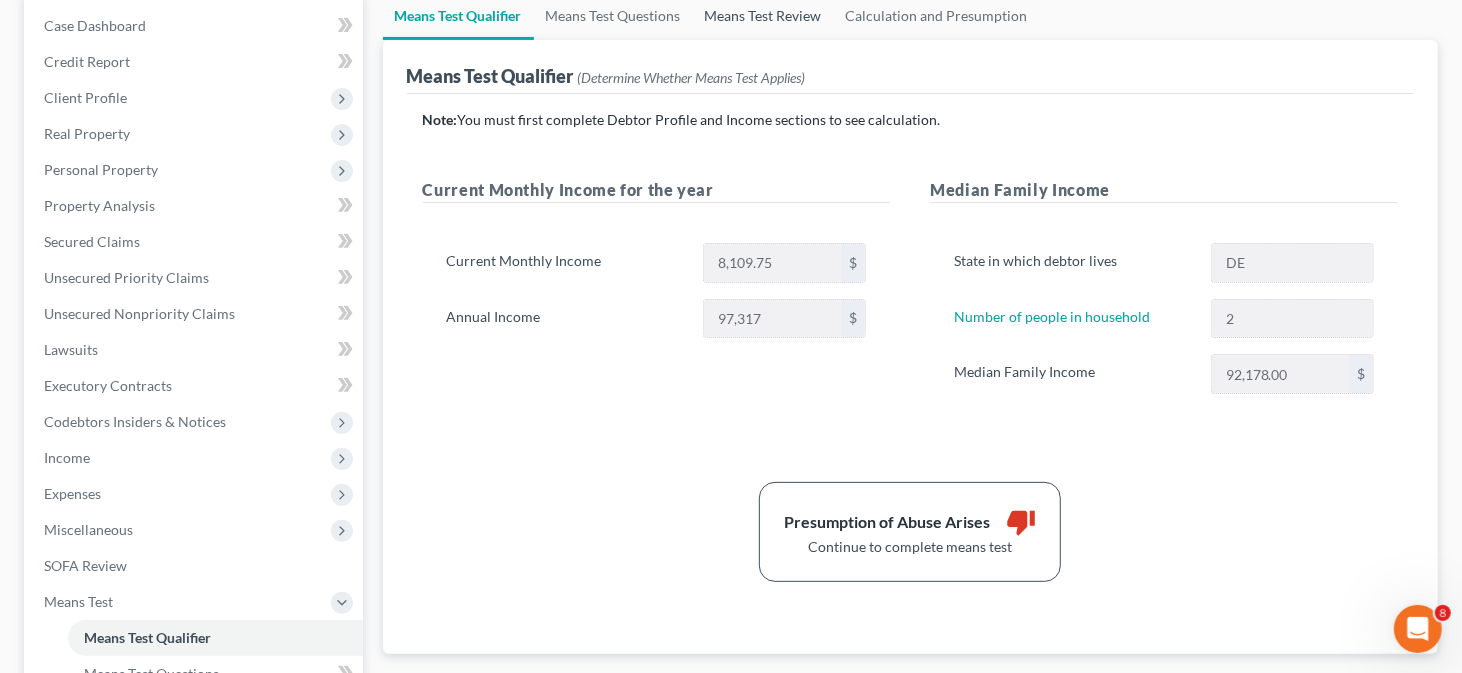click on "Means Test Review" at bounding box center (763, 16) 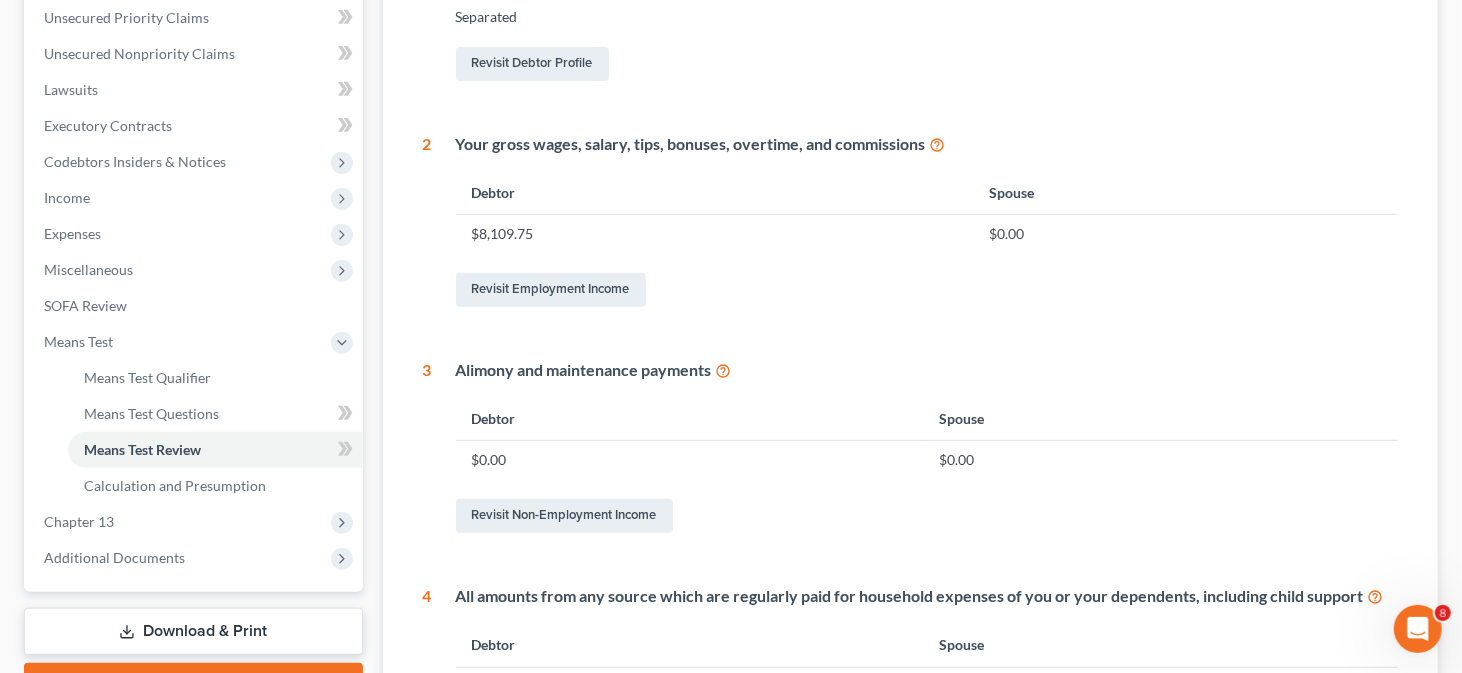 scroll, scrollTop: 0, scrollLeft: 0, axis: both 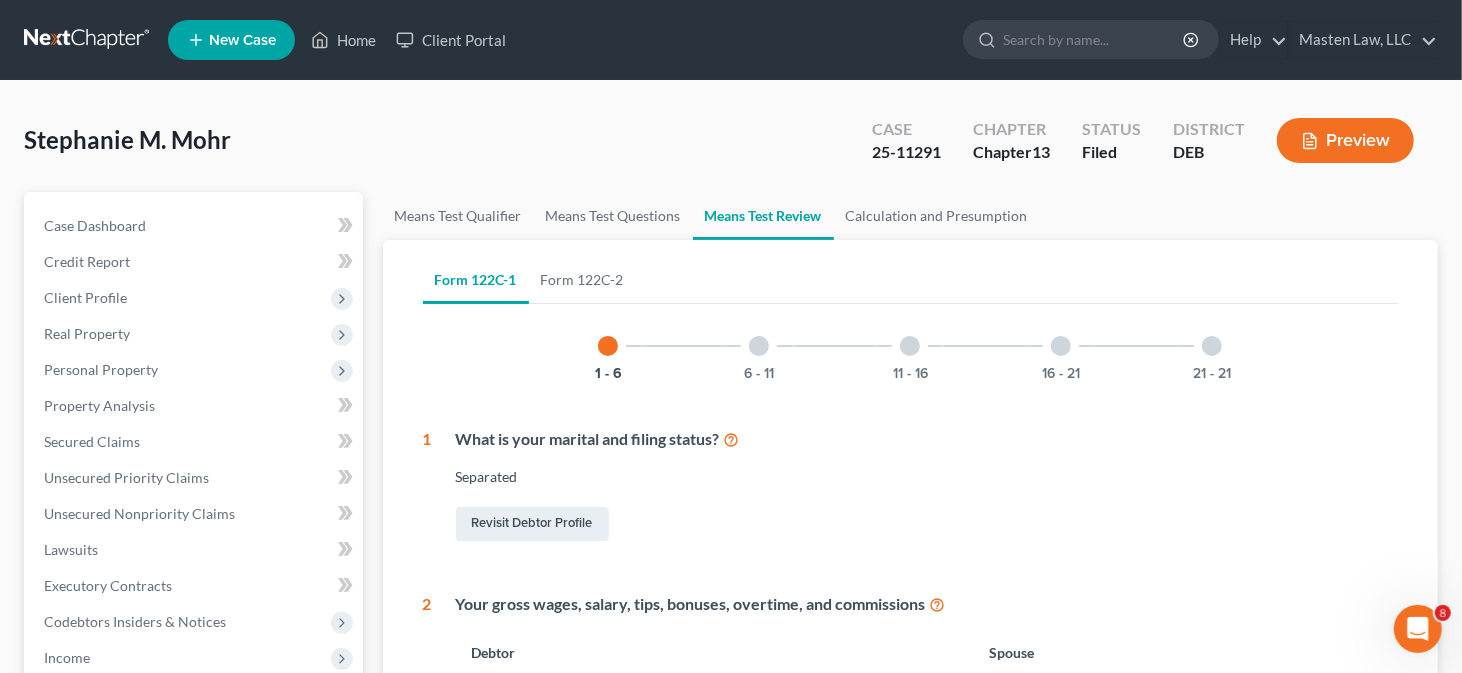 click on "6 - 11" at bounding box center (759, 346) 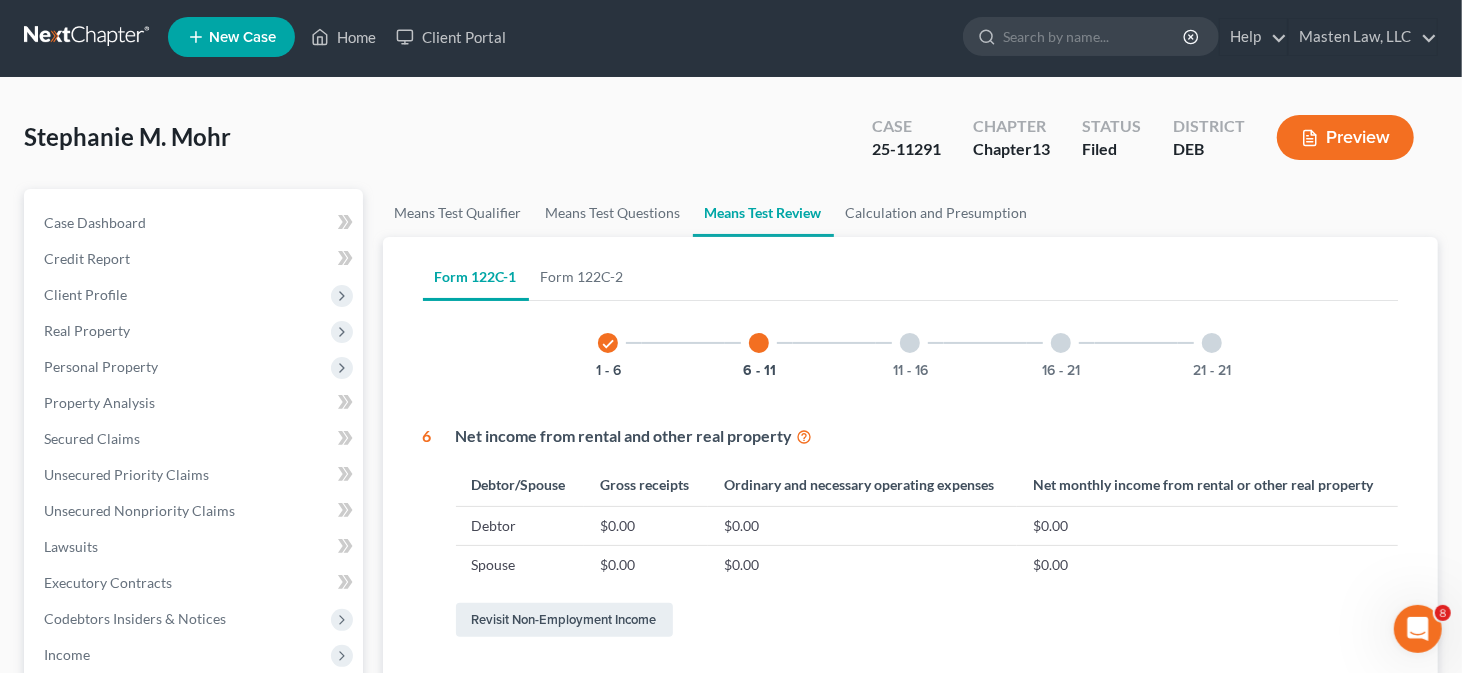 scroll, scrollTop: 0, scrollLeft: 0, axis: both 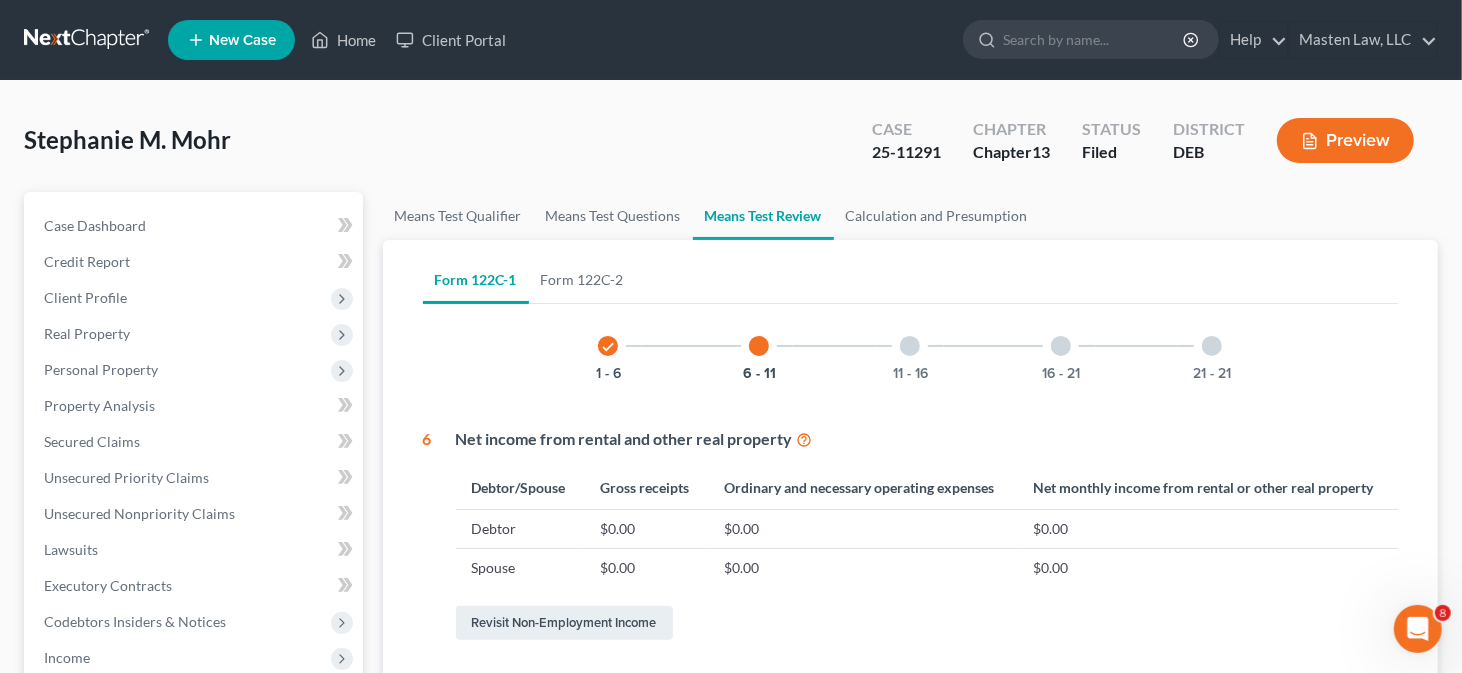 click at bounding box center (910, 346) 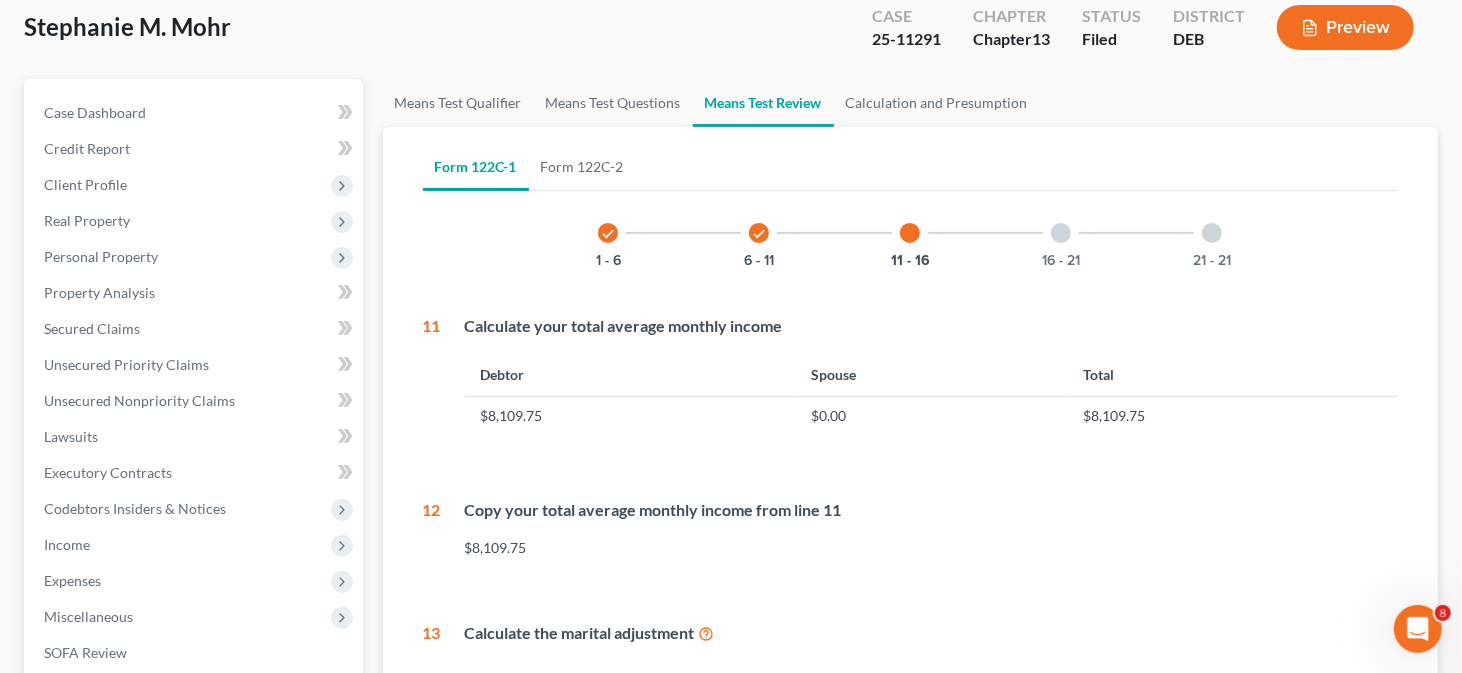 scroll, scrollTop: 110, scrollLeft: 0, axis: vertical 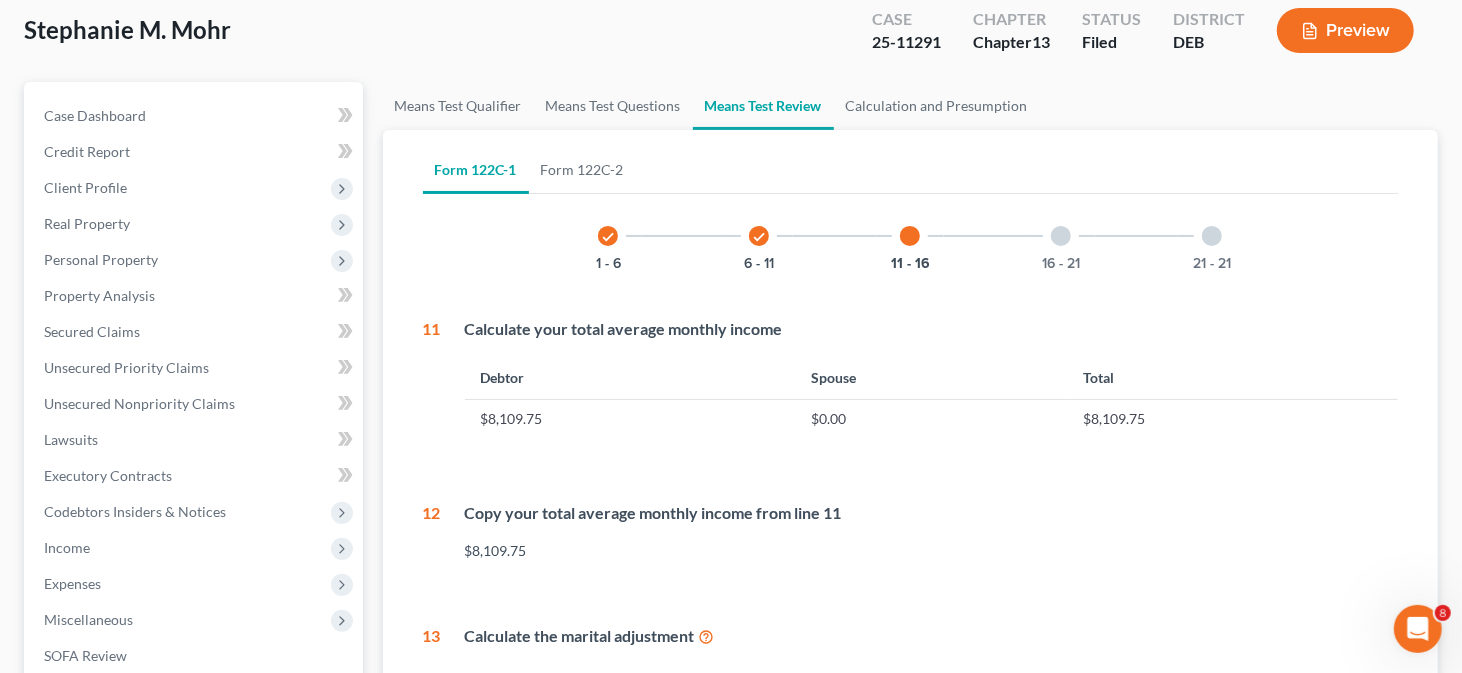 click at bounding box center (1061, 236) 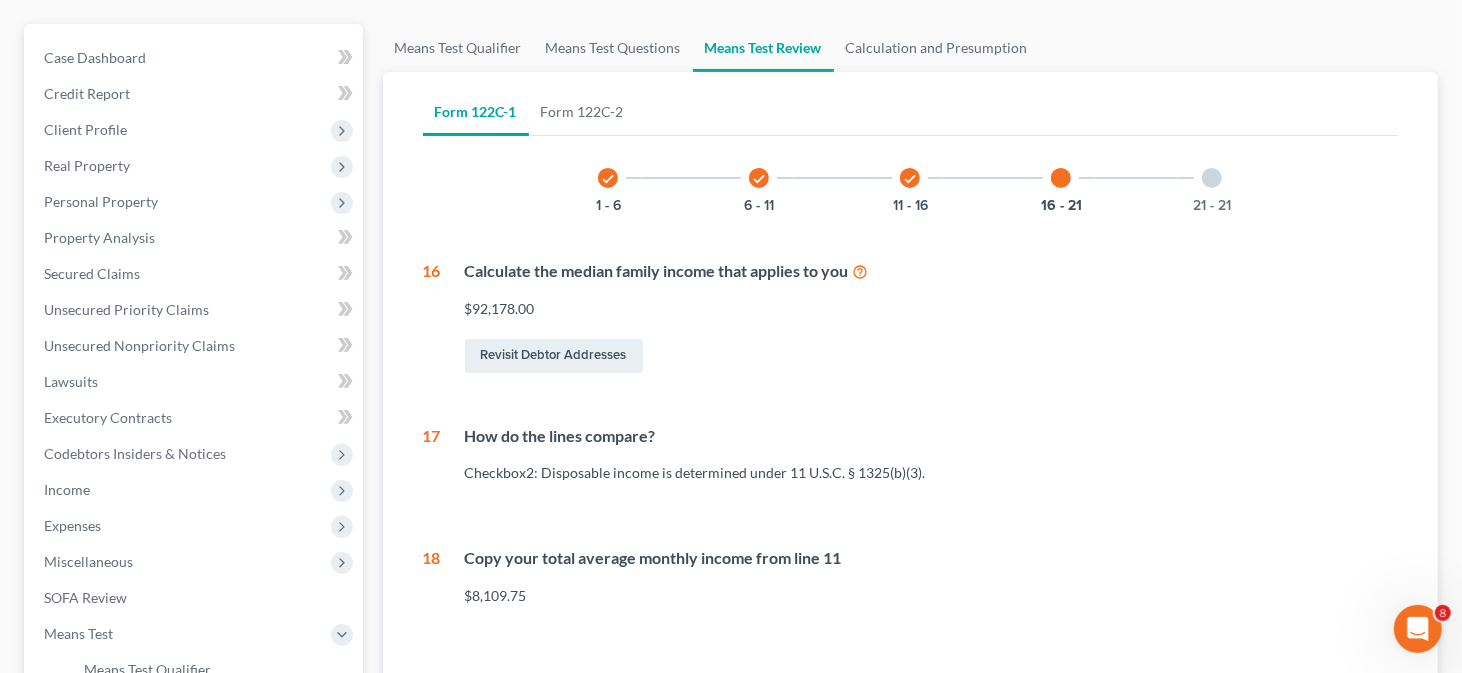 scroll, scrollTop: 73, scrollLeft: 0, axis: vertical 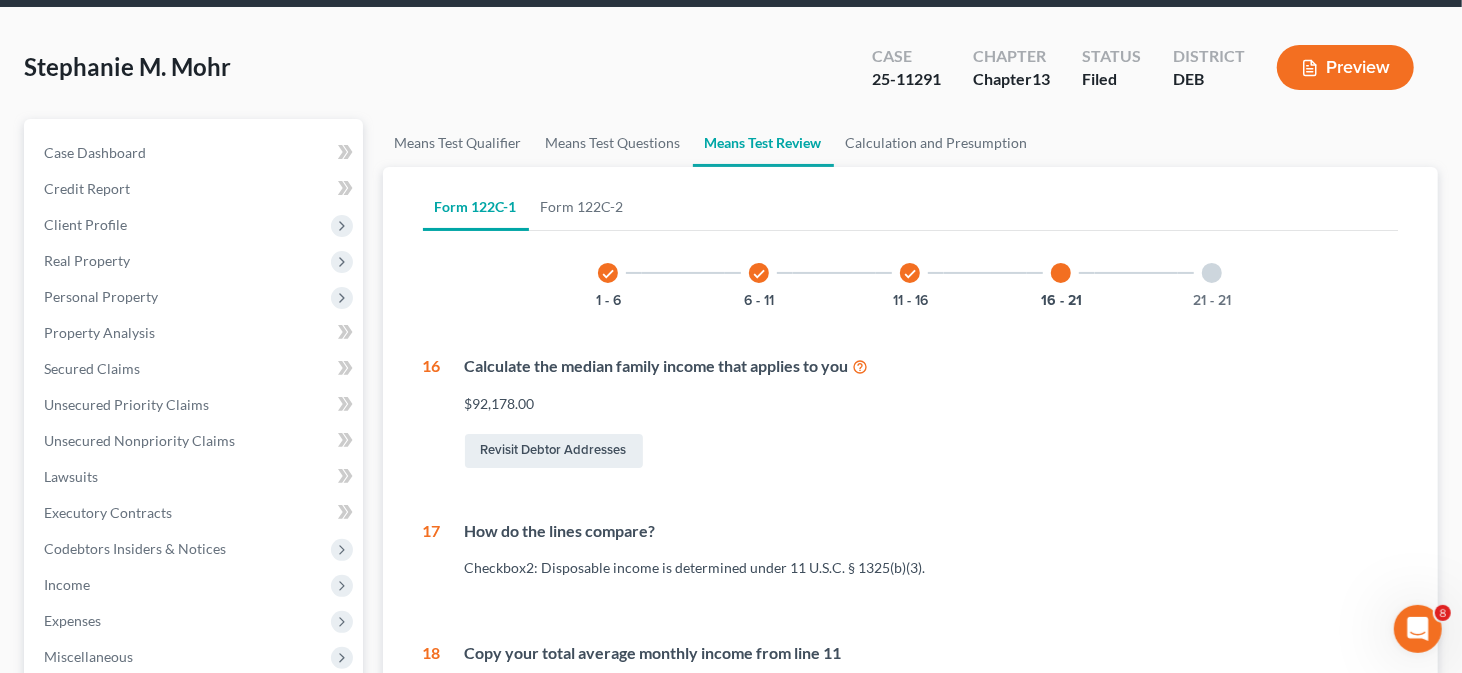 click at bounding box center (1212, 273) 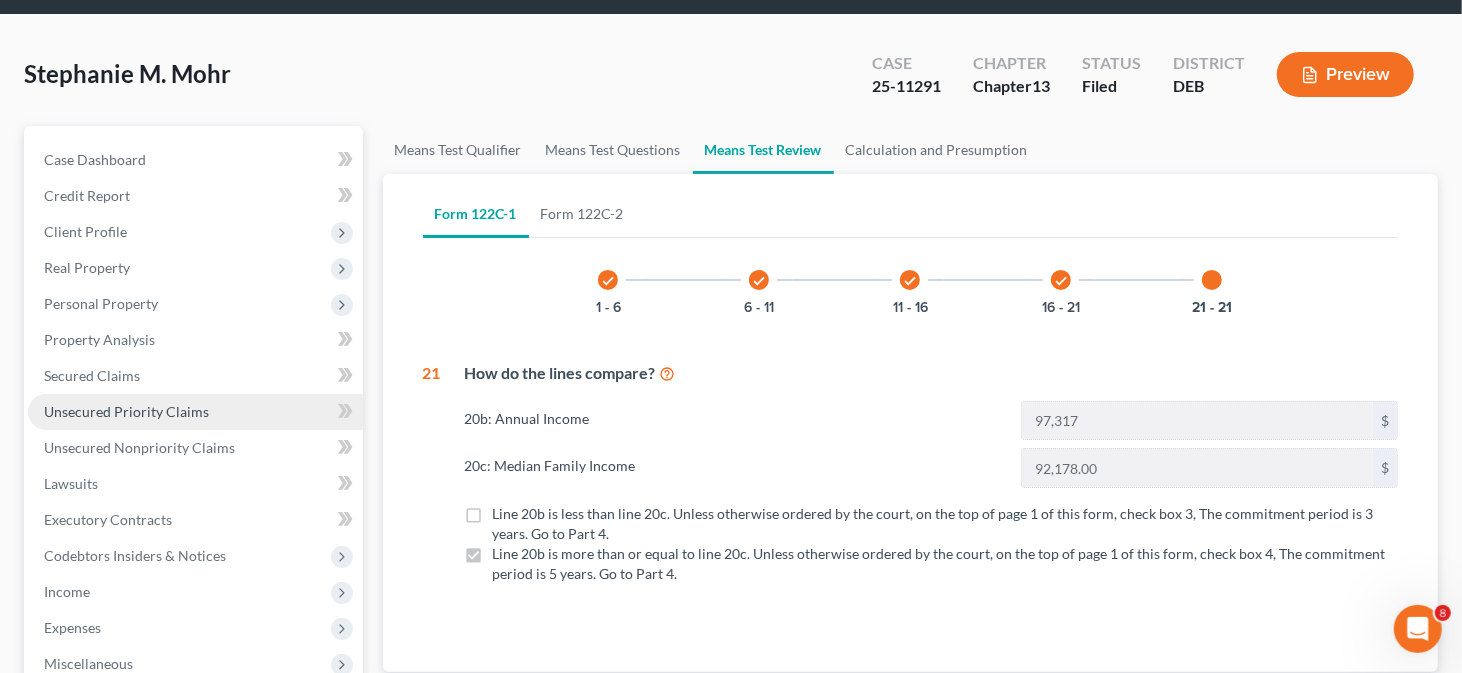 scroll, scrollTop: 100, scrollLeft: 0, axis: vertical 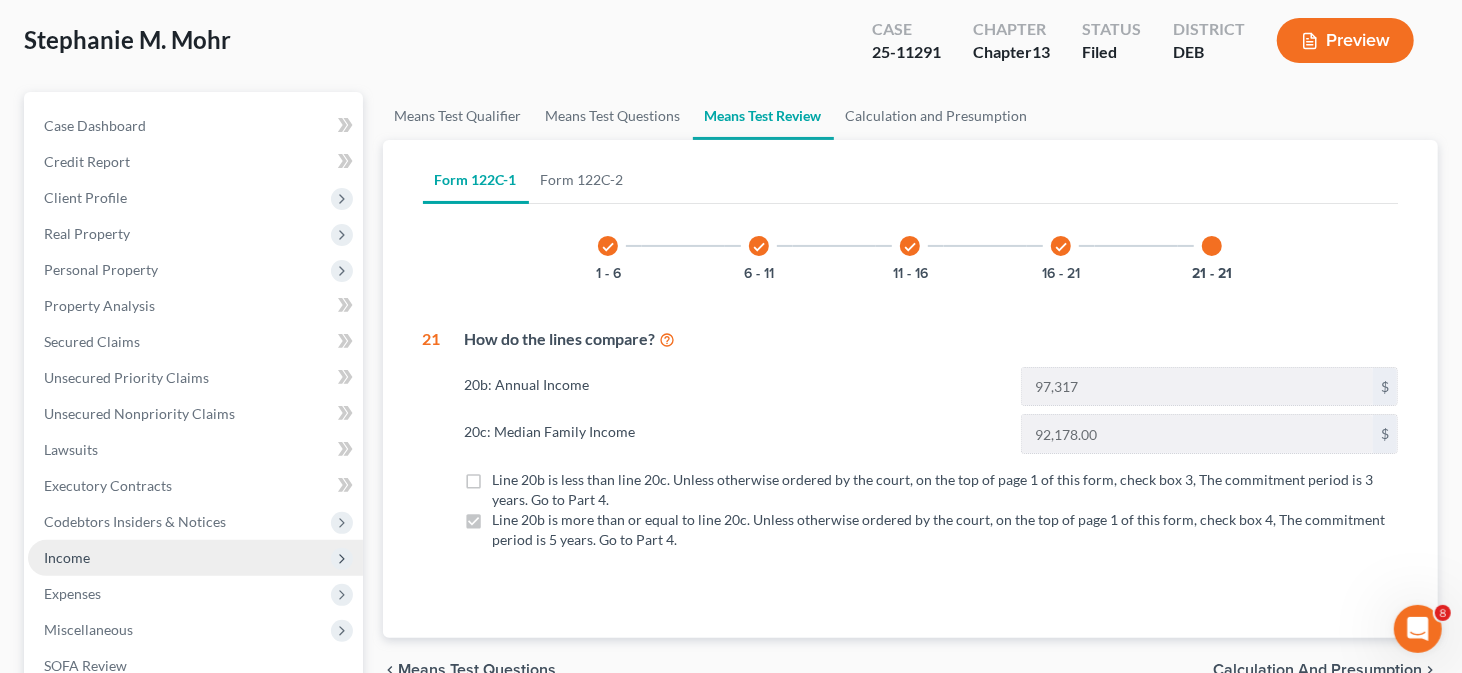 click on "Income" at bounding box center (195, 558) 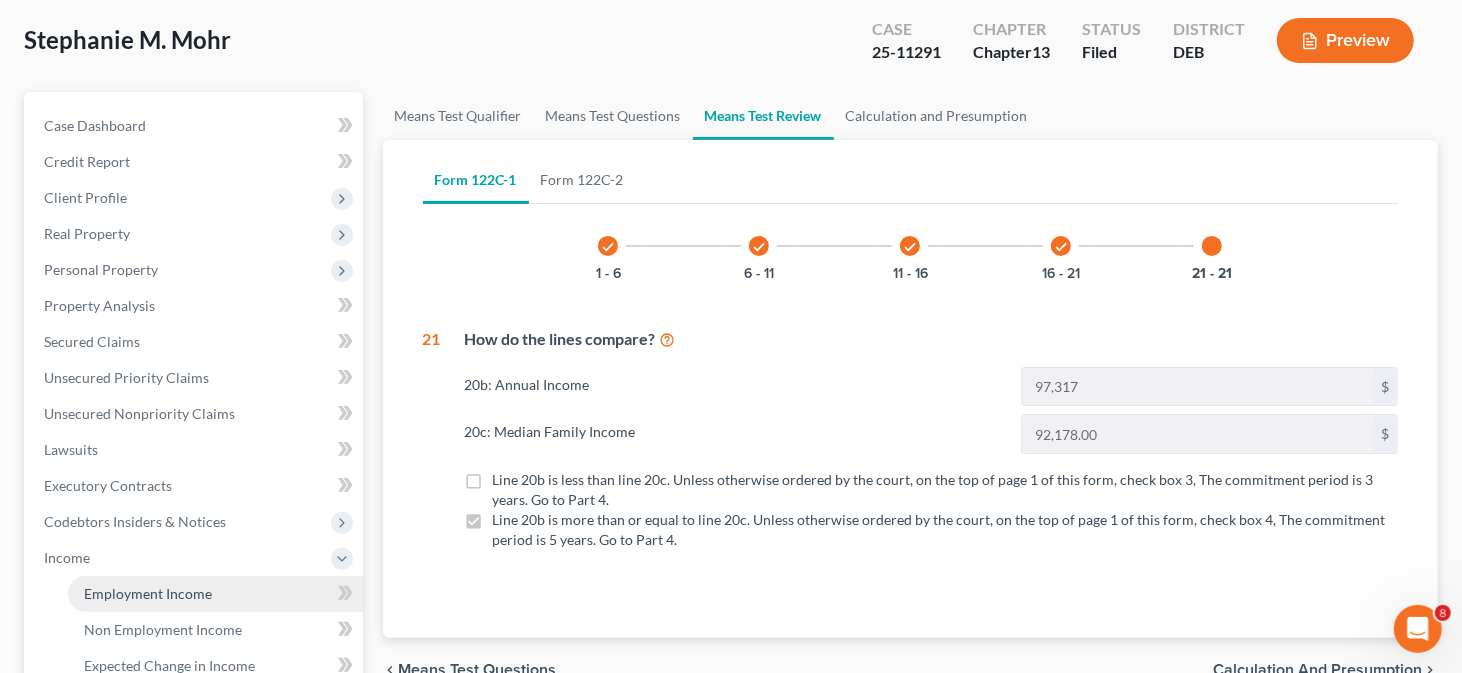 click on "Employment Income" at bounding box center [148, 593] 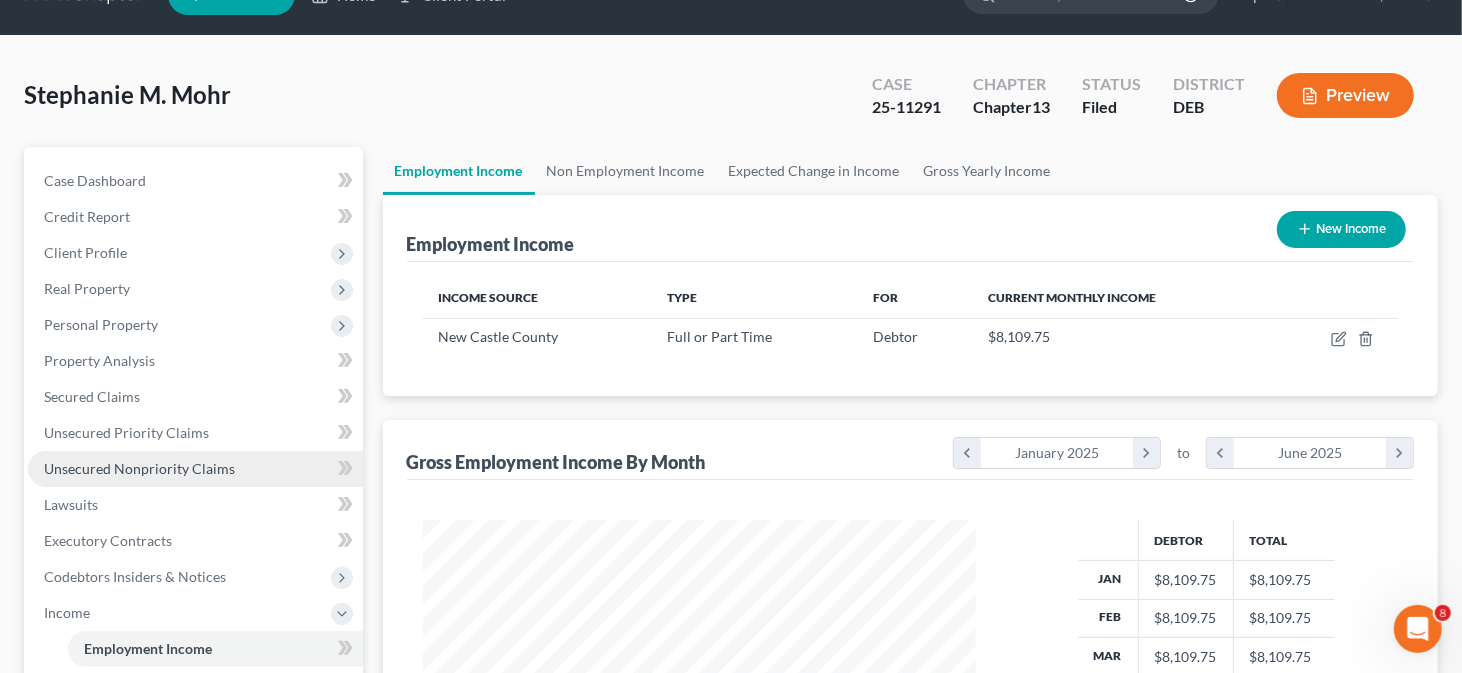scroll, scrollTop: 0, scrollLeft: 0, axis: both 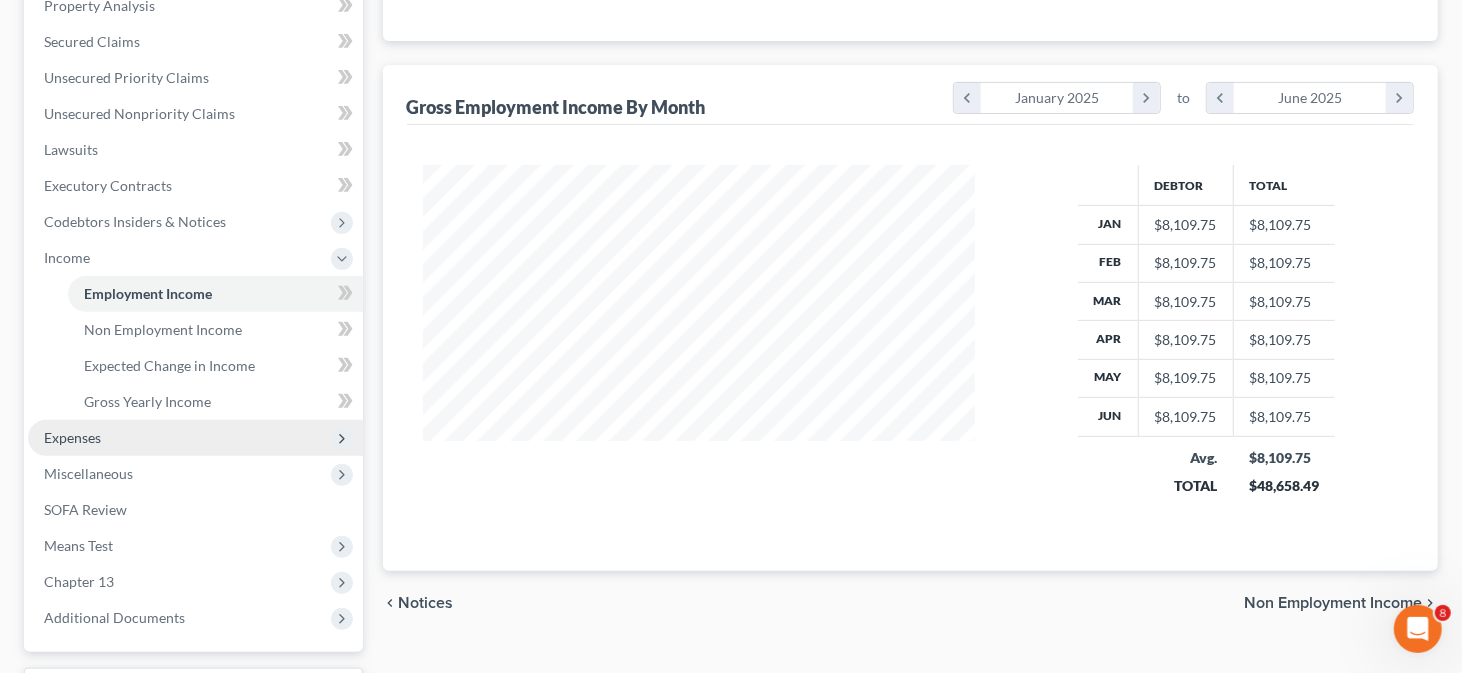 click on "Expenses" at bounding box center [72, 437] 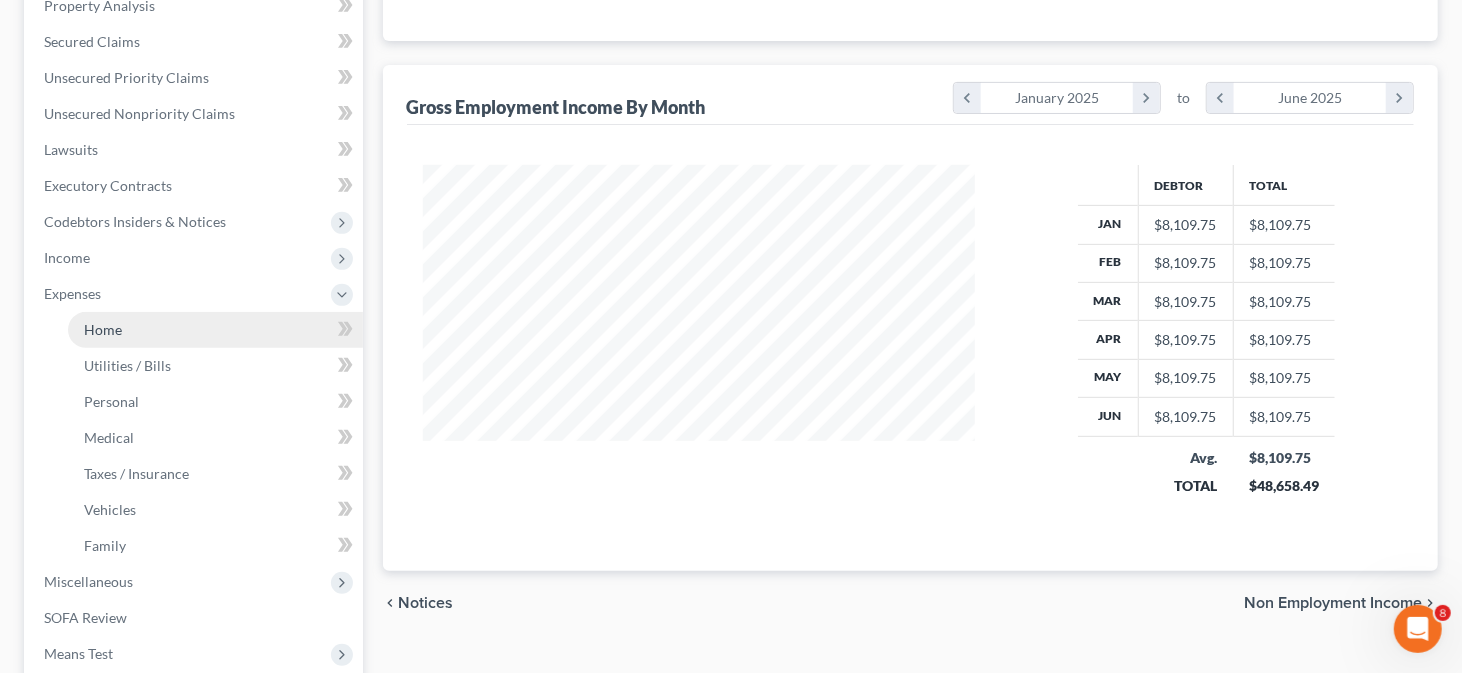 click on "Home" at bounding box center [215, 330] 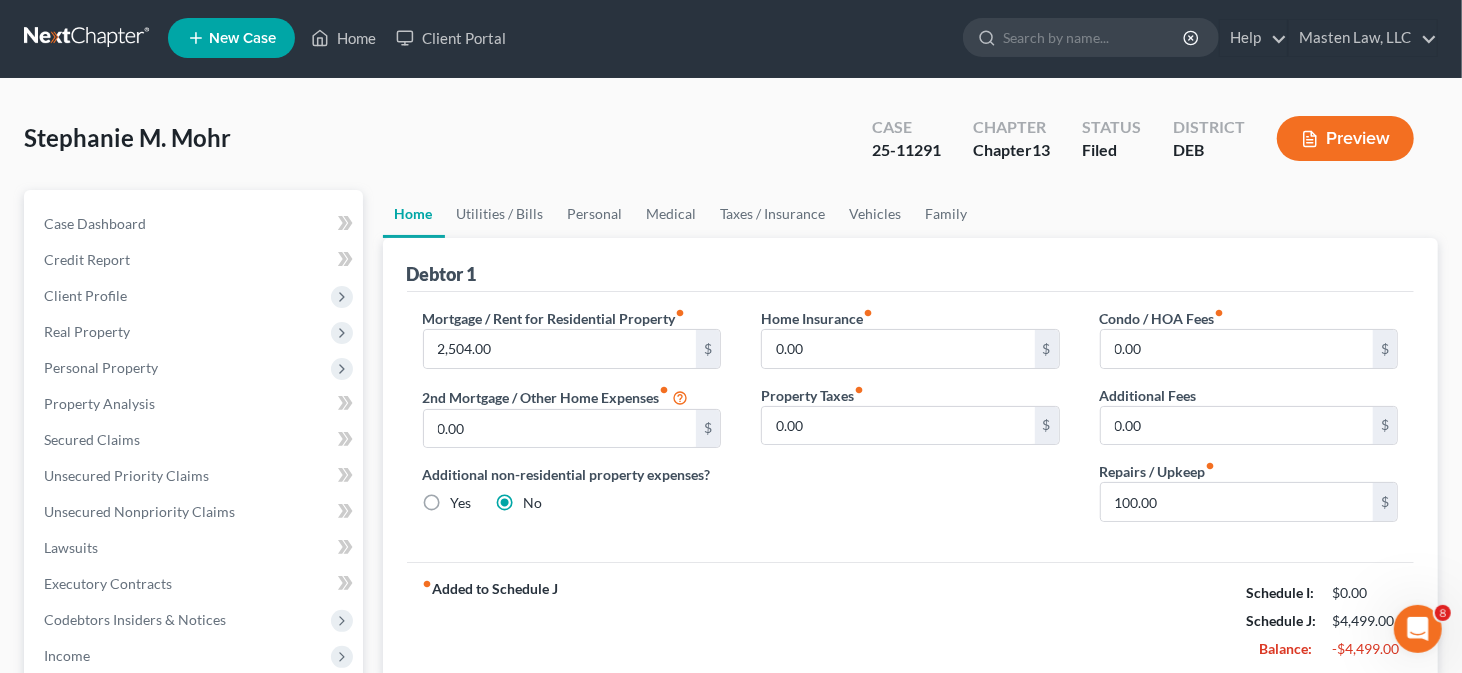 scroll, scrollTop: 0, scrollLeft: 0, axis: both 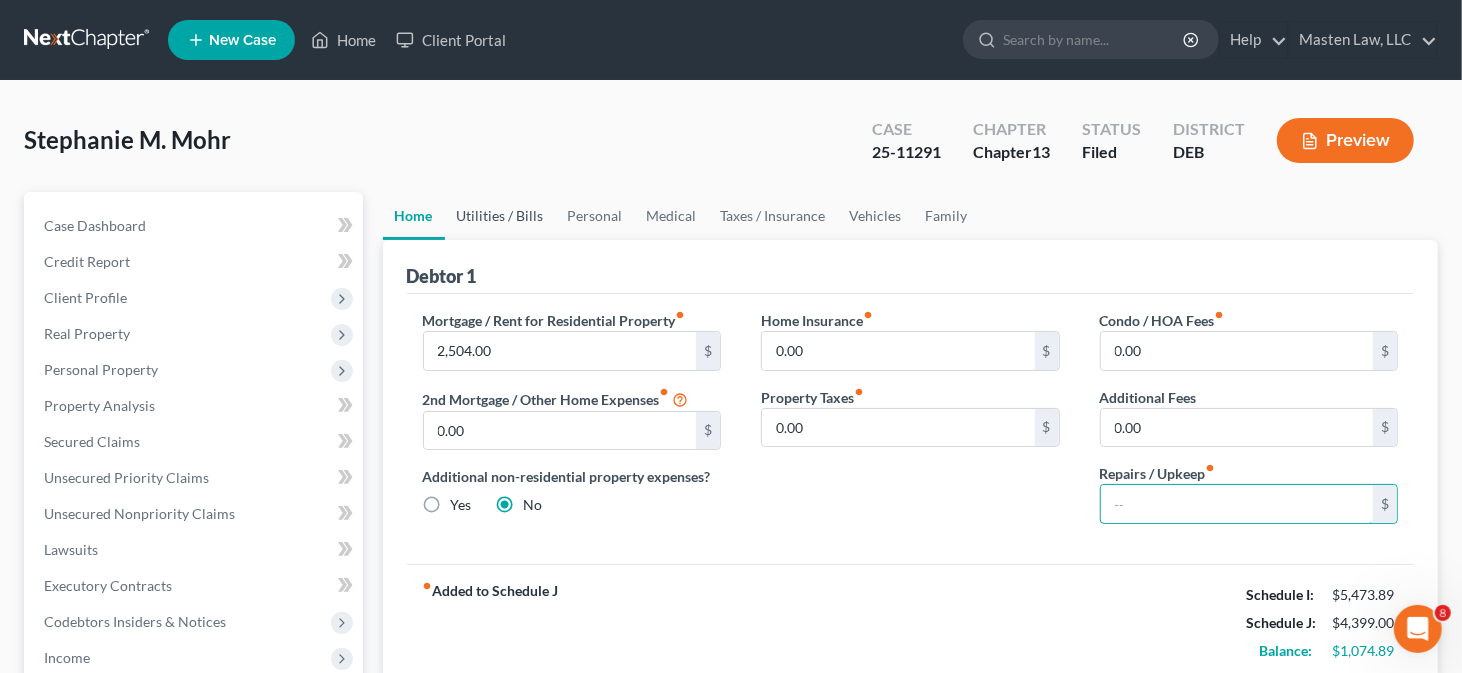type 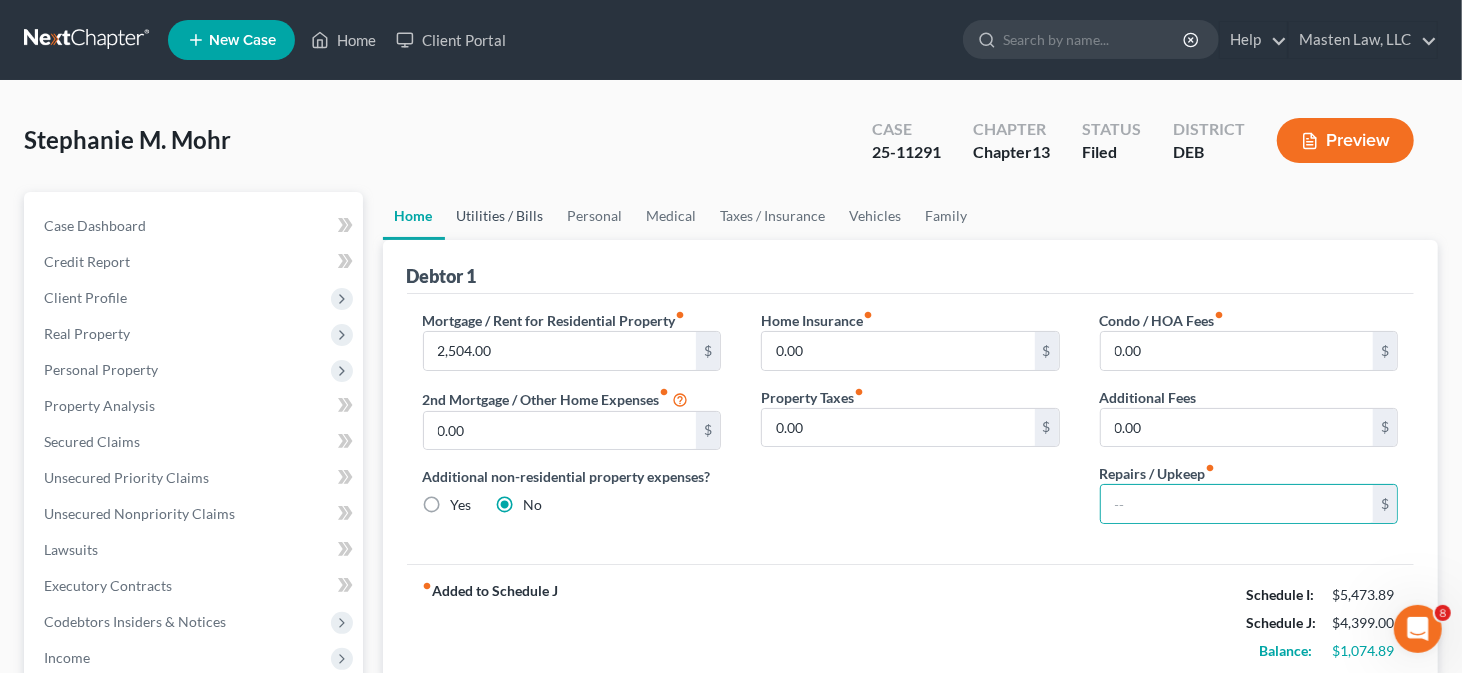 click on "Utilities / Bills" at bounding box center [500, 216] 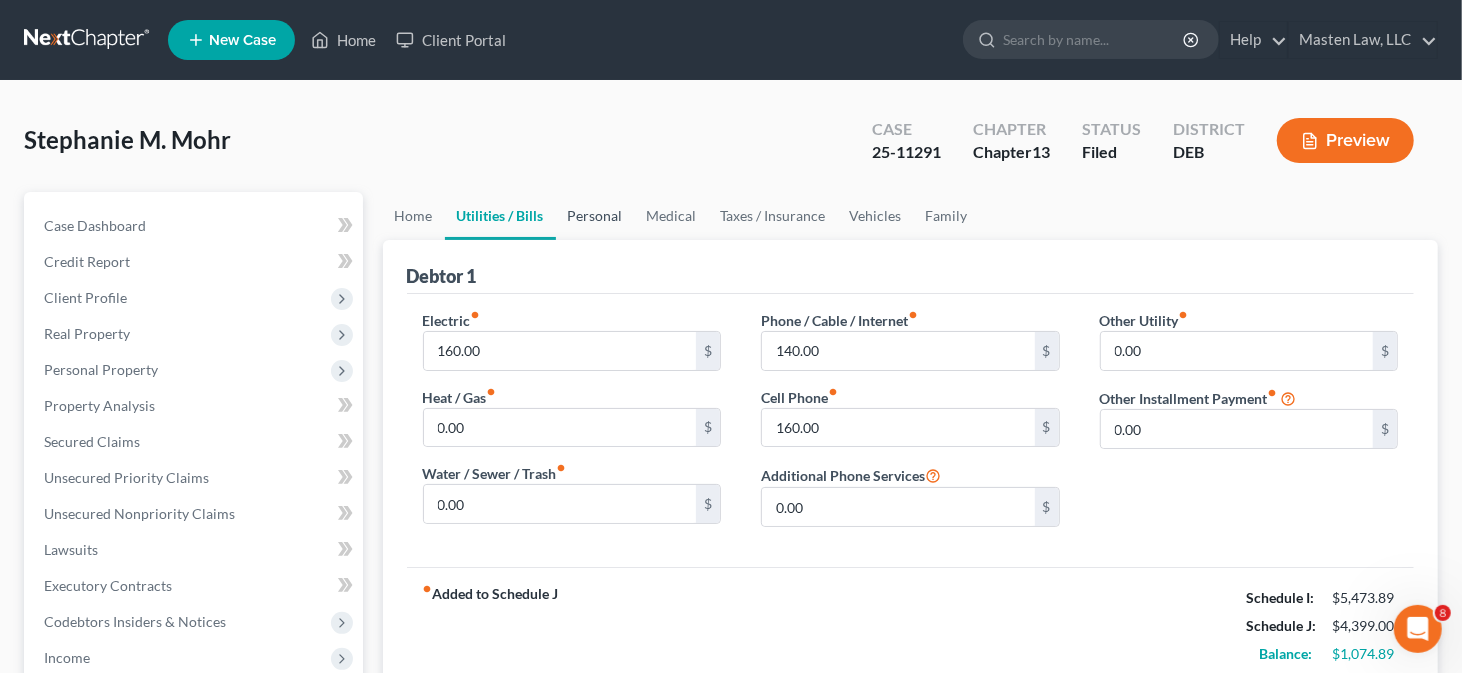 click on "Personal" at bounding box center [595, 216] 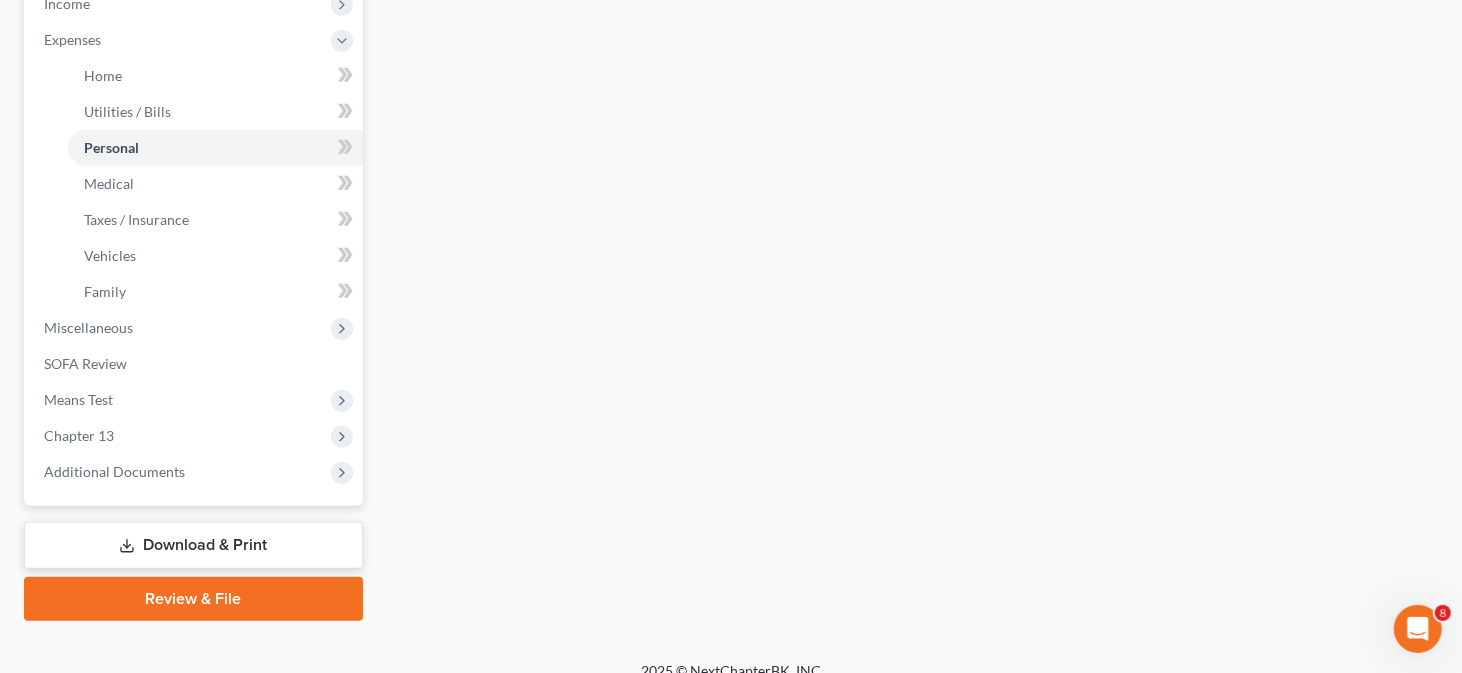 scroll, scrollTop: 674, scrollLeft: 0, axis: vertical 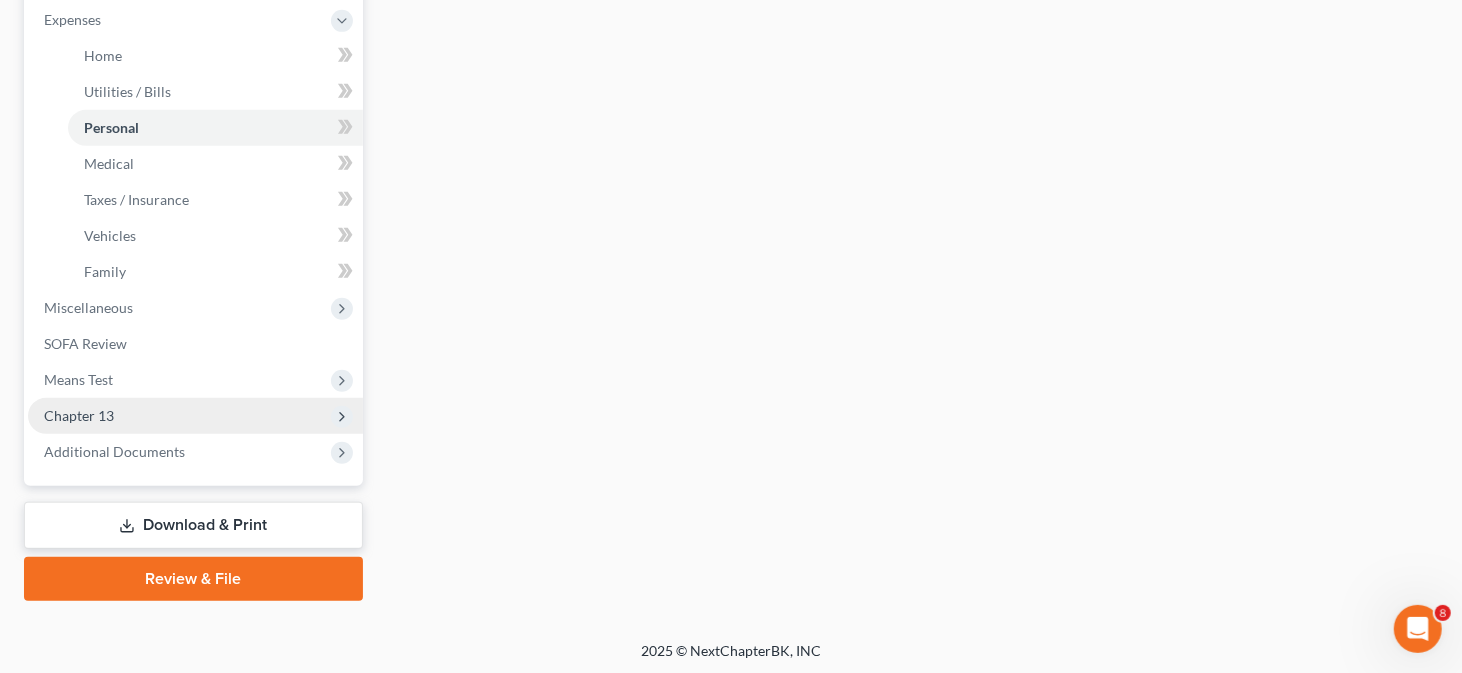 click on "Chapter 13" at bounding box center [195, 416] 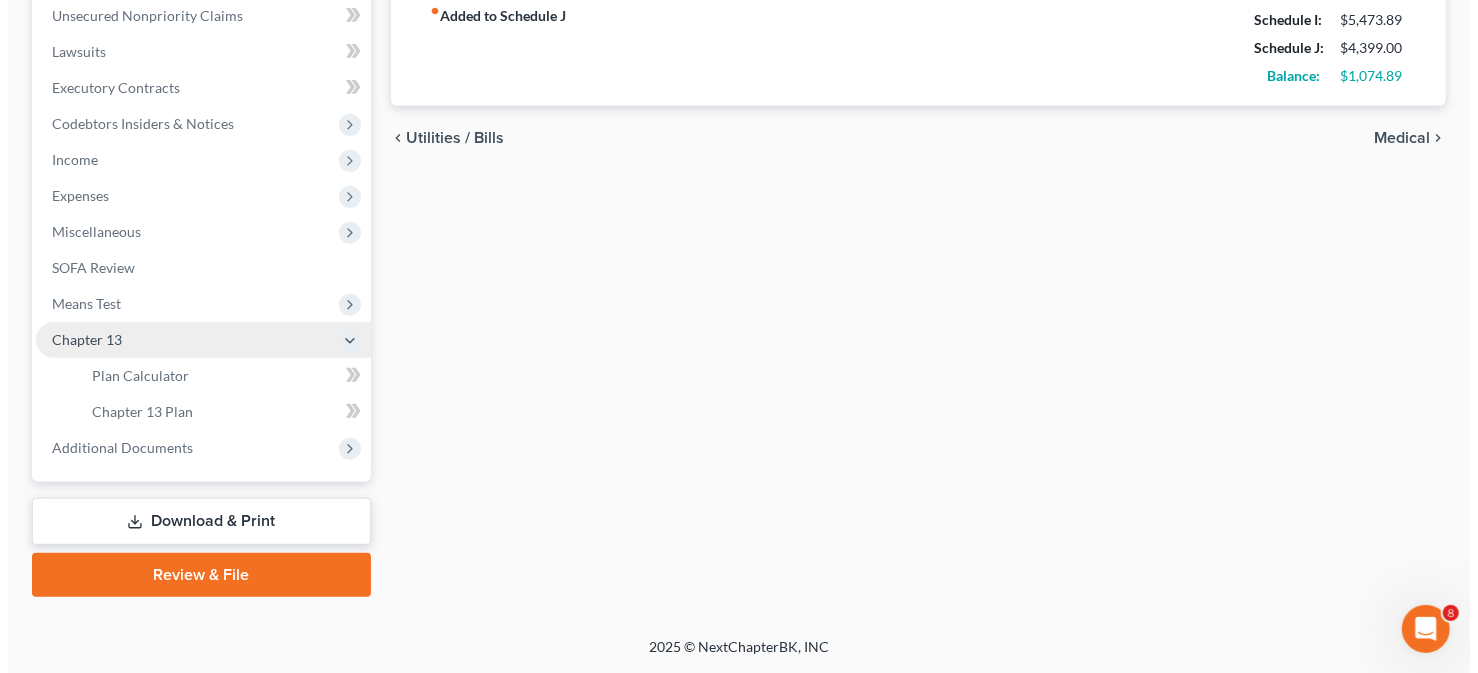 scroll, scrollTop: 494, scrollLeft: 0, axis: vertical 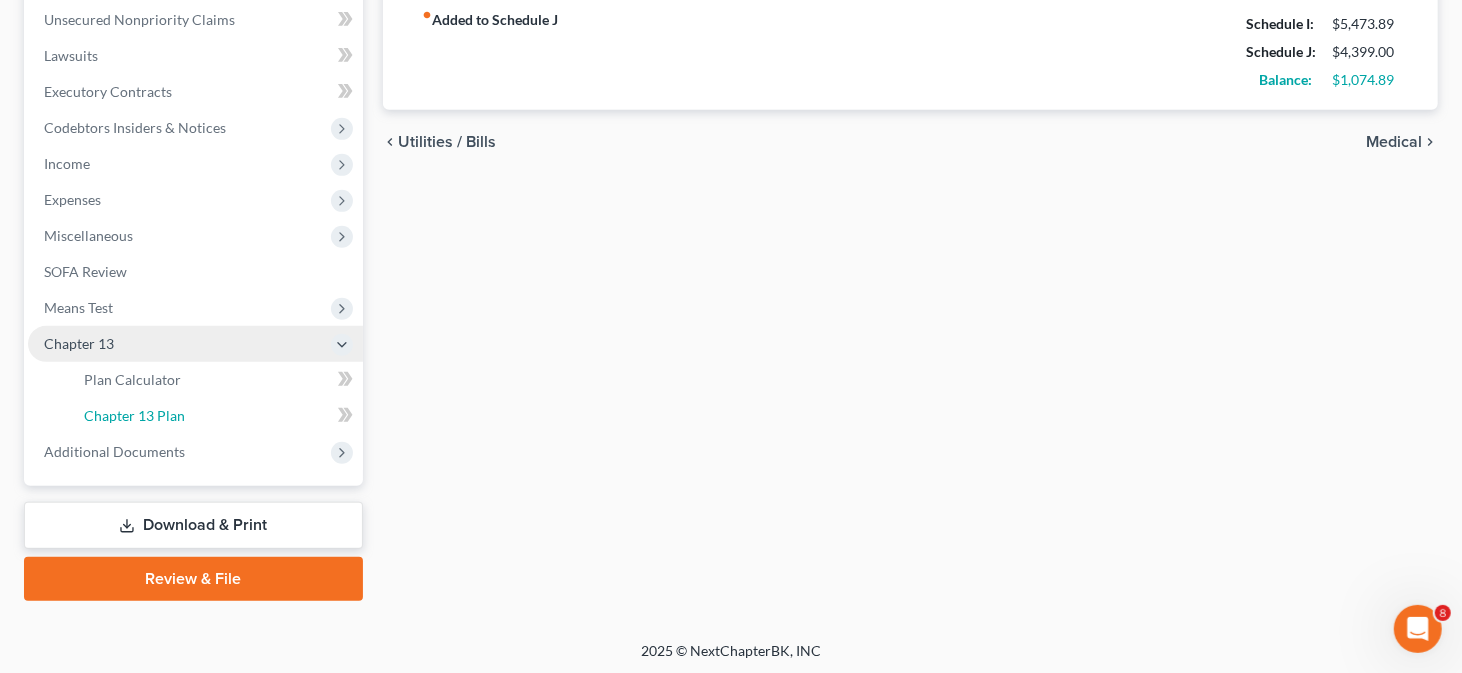 click on "Chapter 13 Plan" at bounding box center (134, 415) 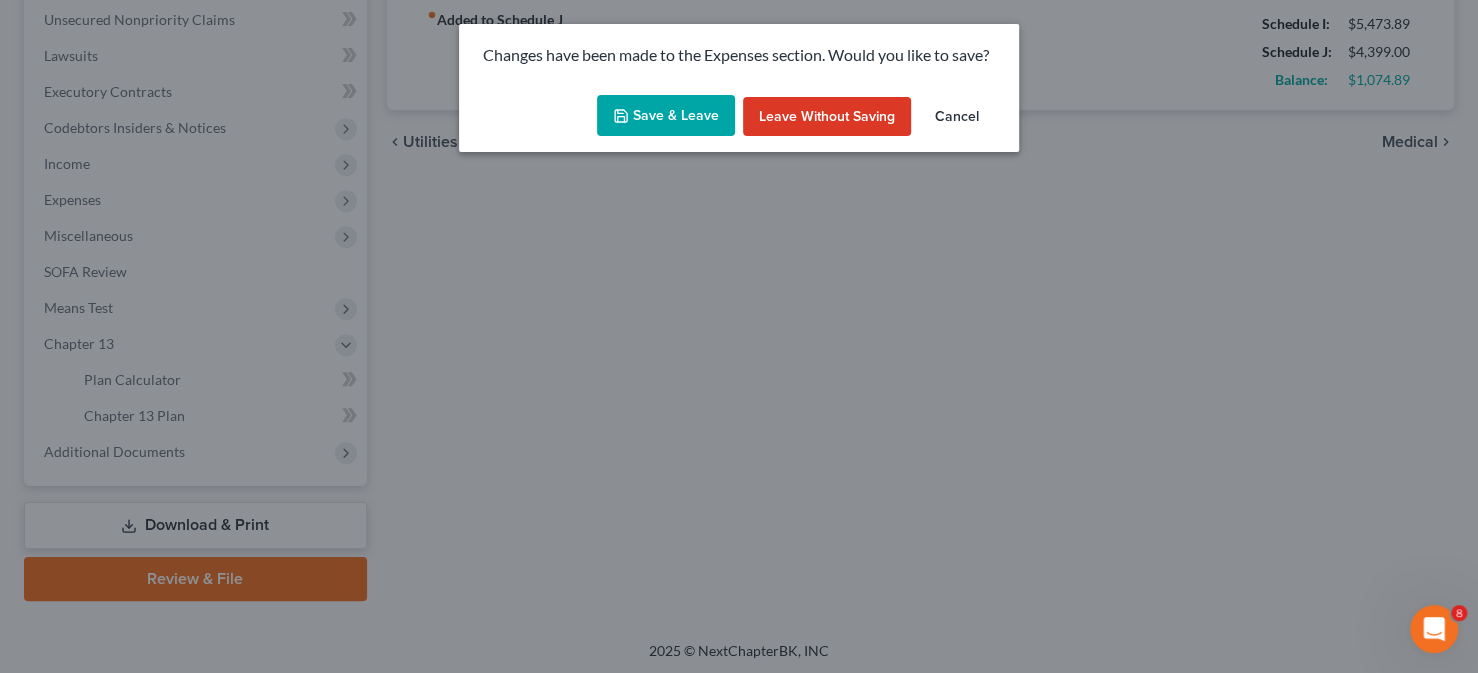 click on "Save & Leave" at bounding box center [666, 116] 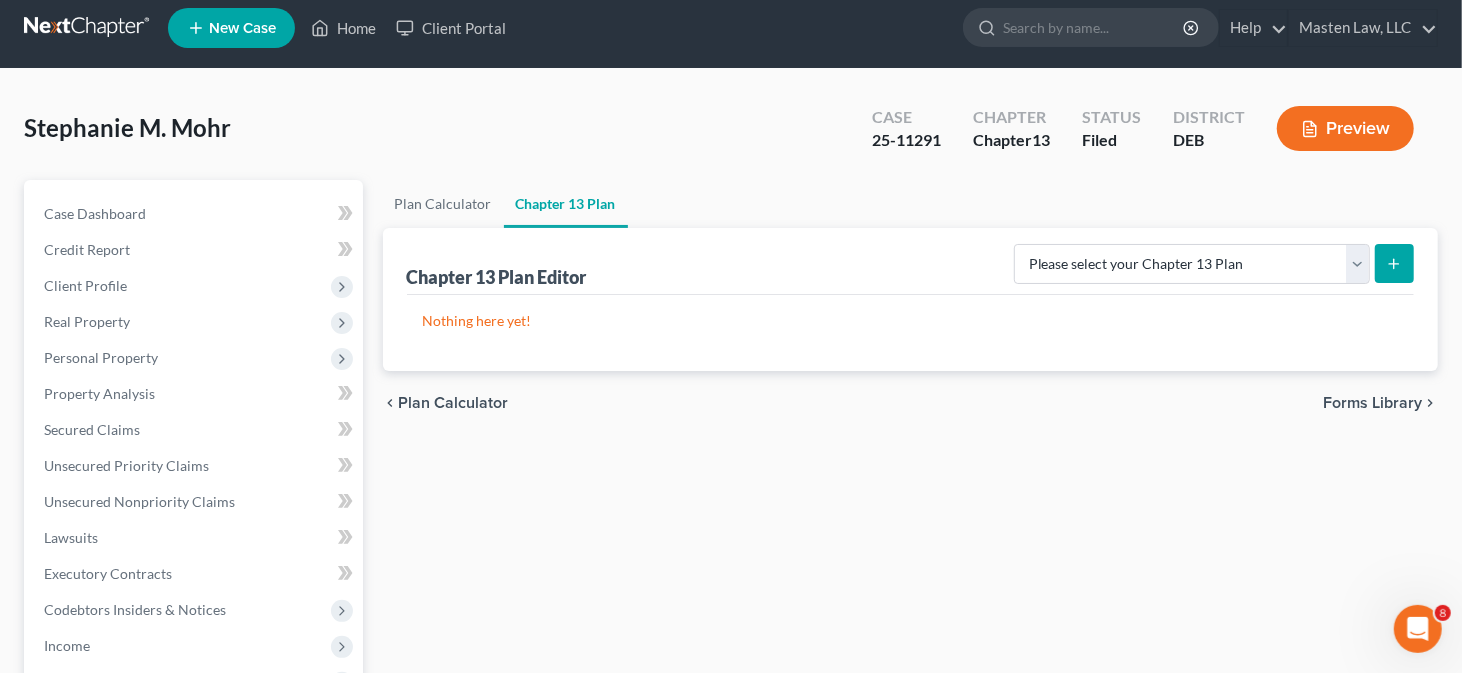 scroll, scrollTop: 0, scrollLeft: 0, axis: both 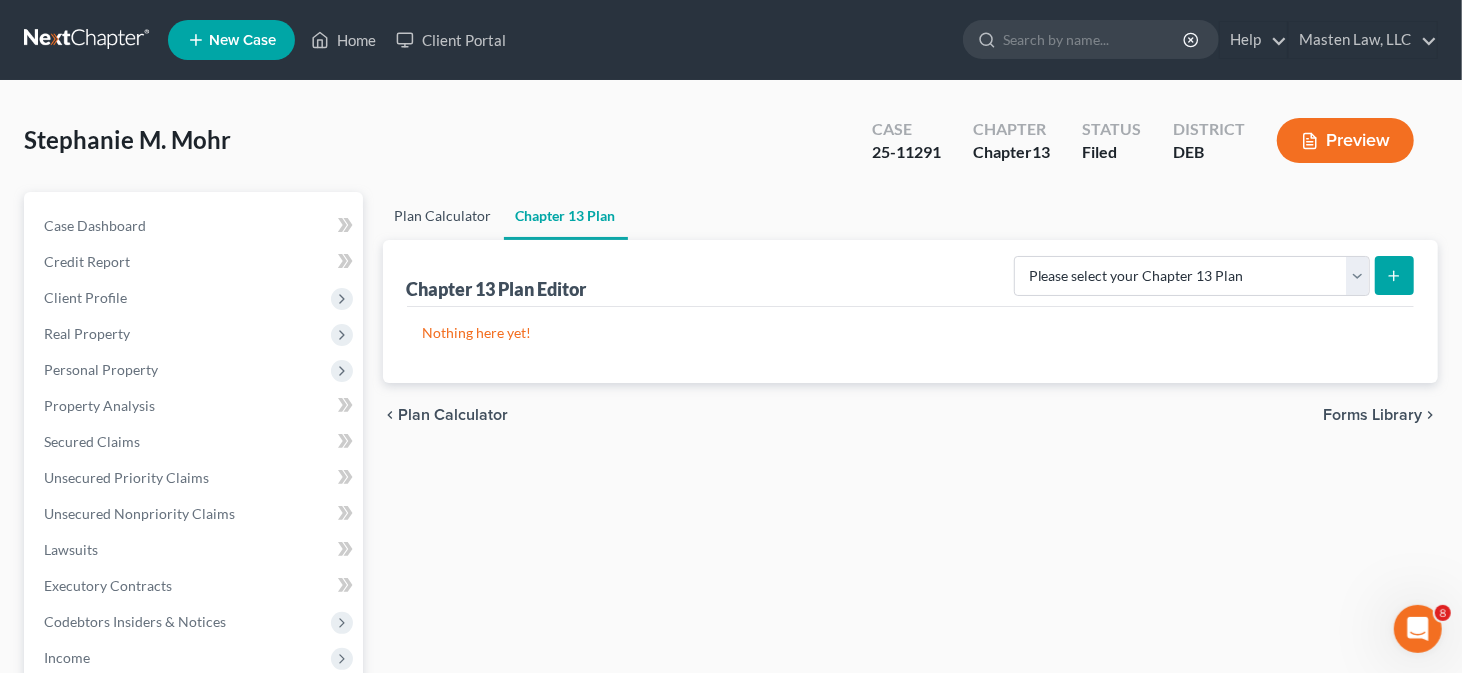 click on "Plan Calculator" at bounding box center (443, 216) 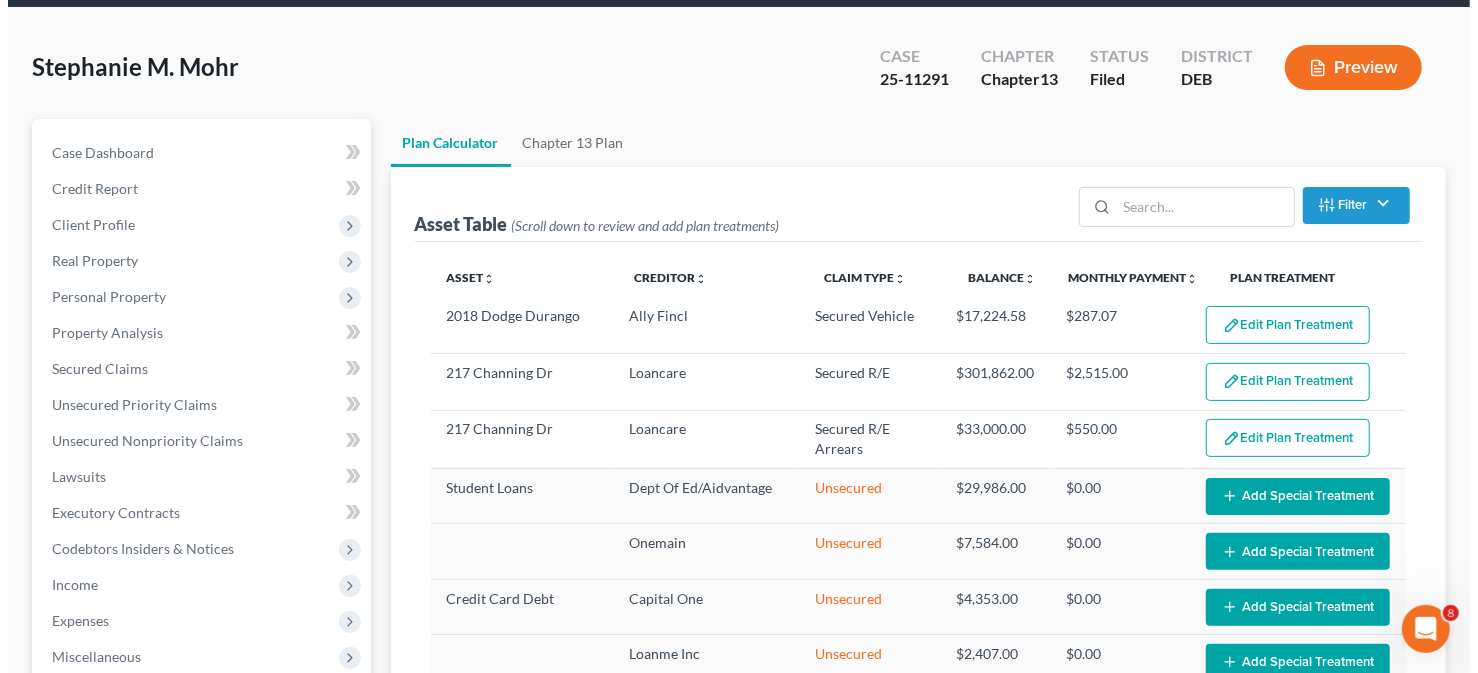 scroll, scrollTop: 100, scrollLeft: 0, axis: vertical 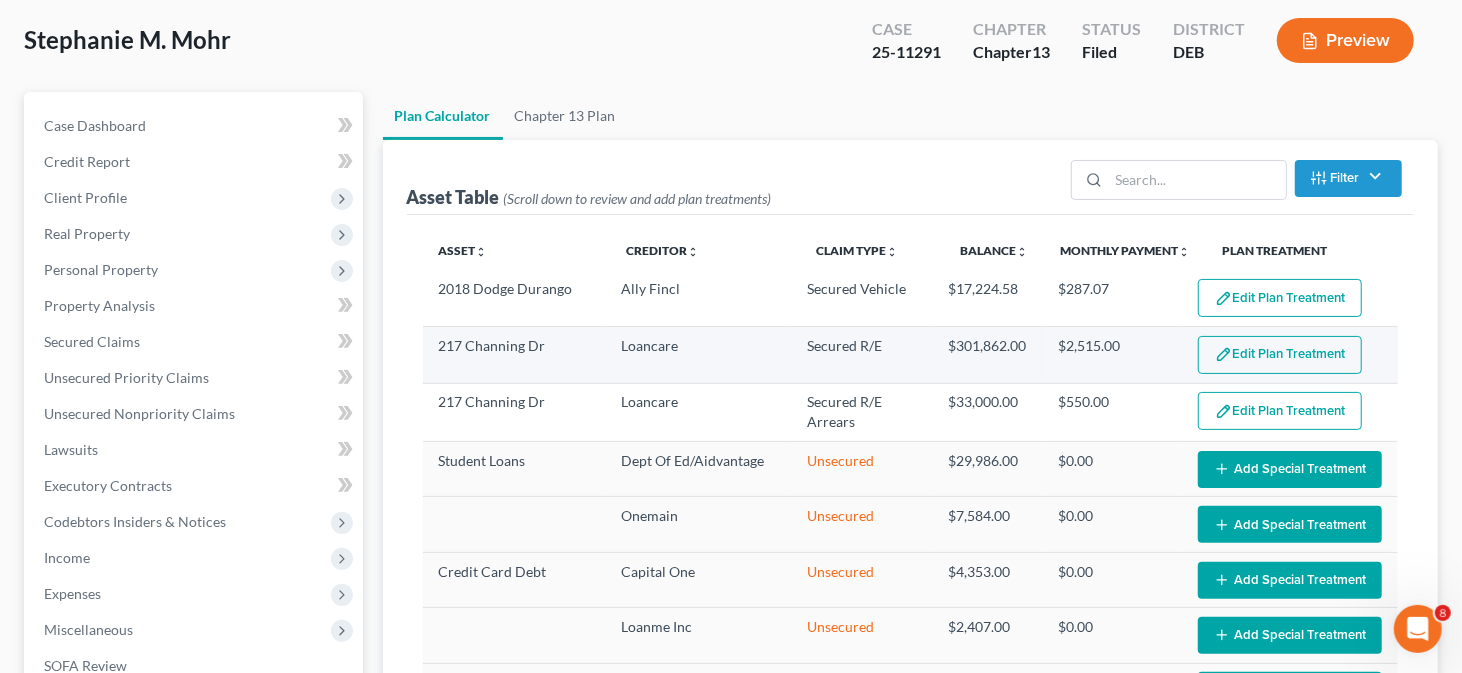 select on "59" 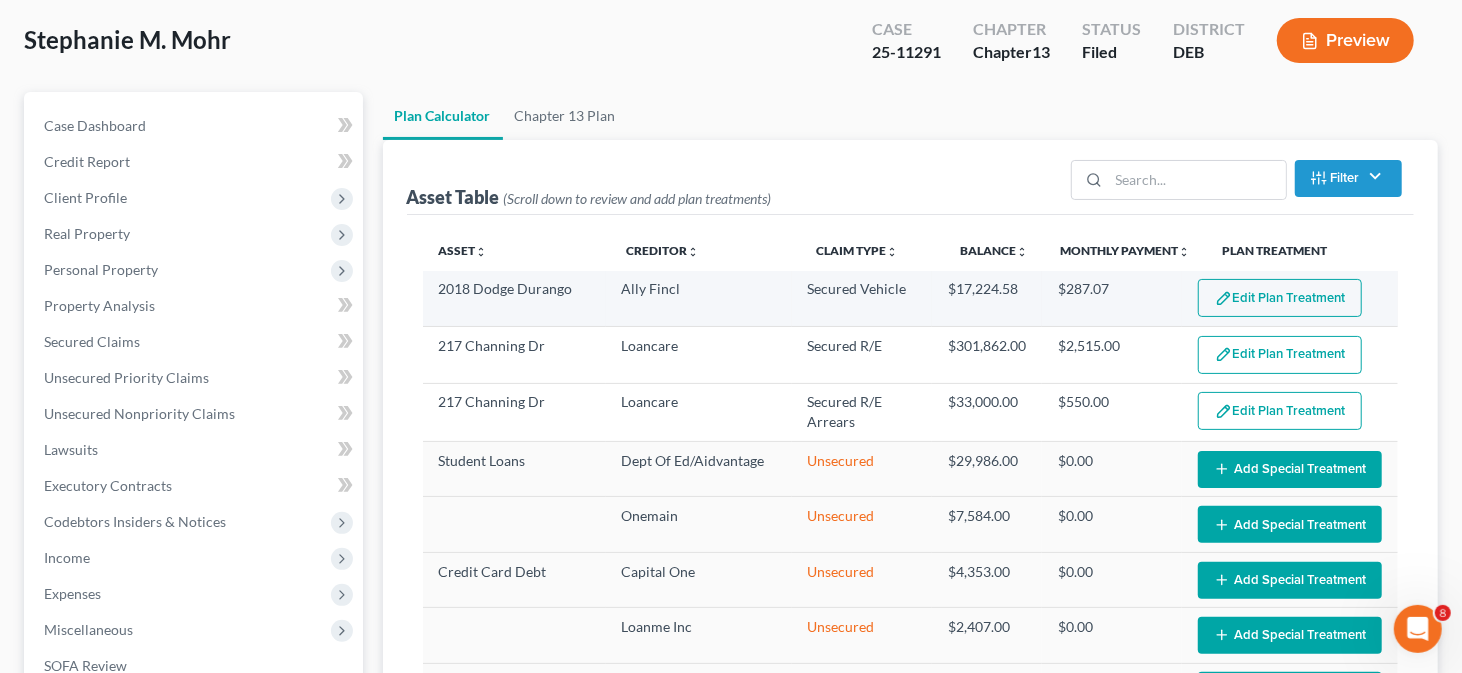 click on "Edit Plan Treatment" at bounding box center [1280, 298] 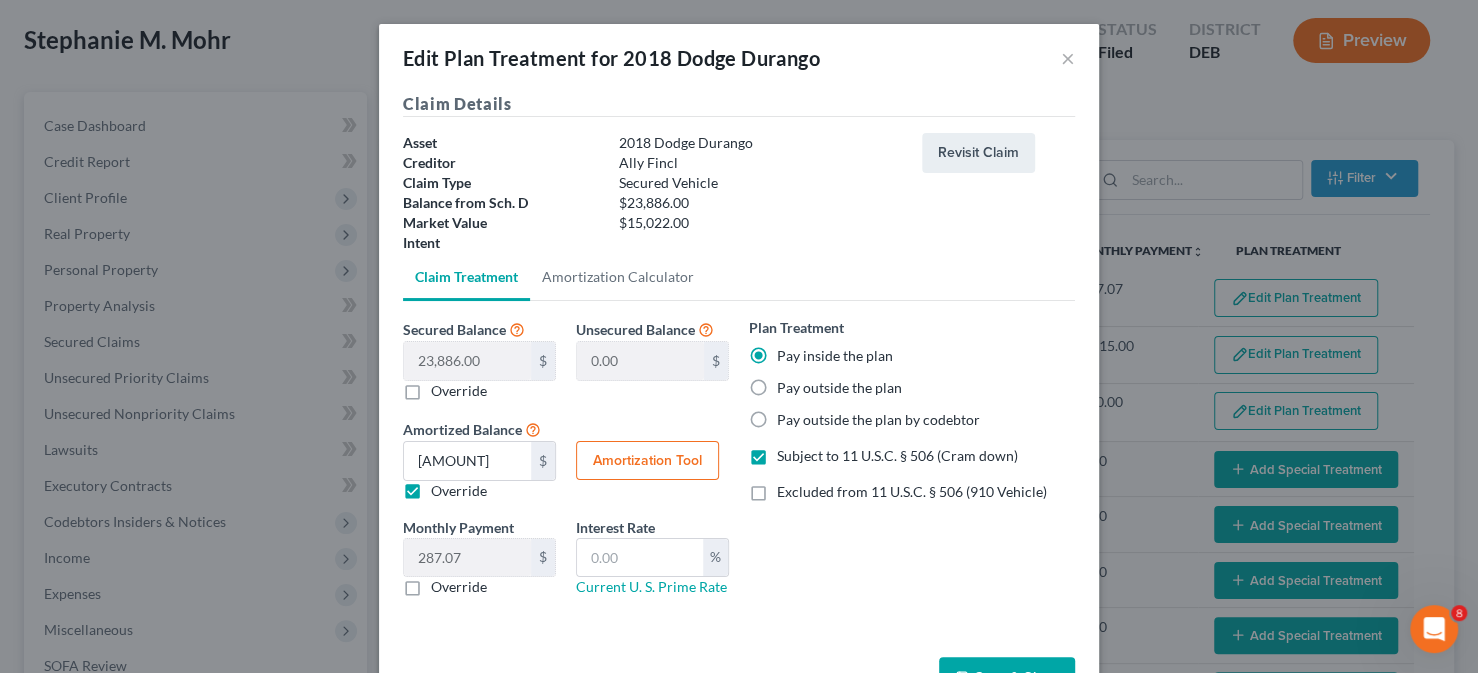 scroll, scrollTop: 64, scrollLeft: 0, axis: vertical 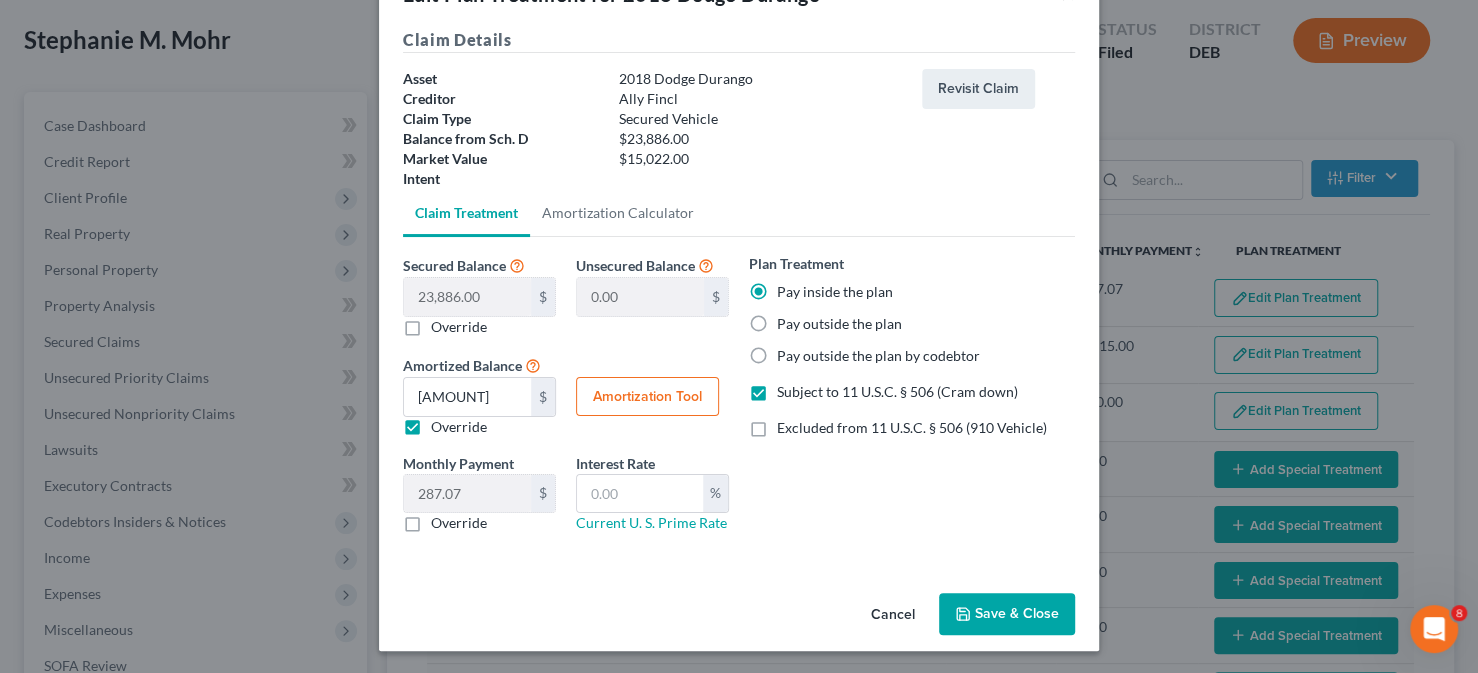 click on "Override" at bounding box center [459, 427] 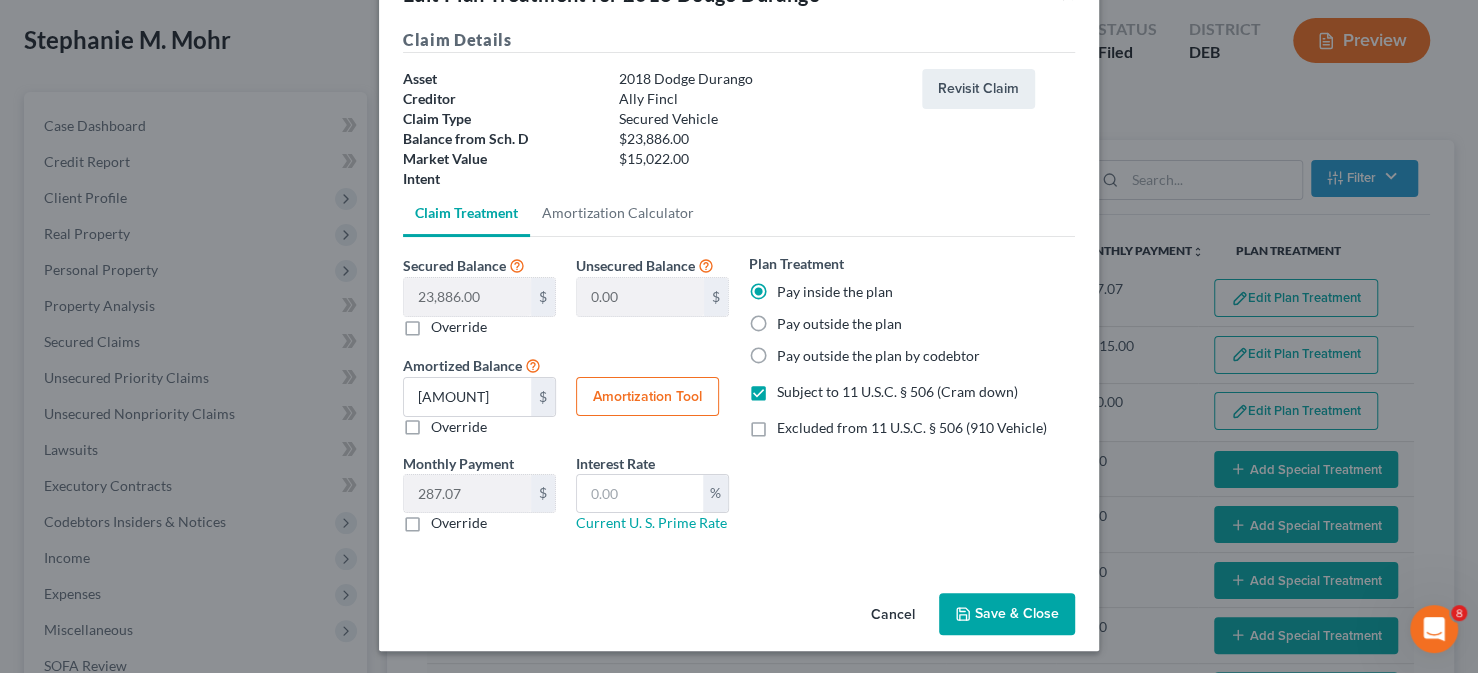 type on "398.10" 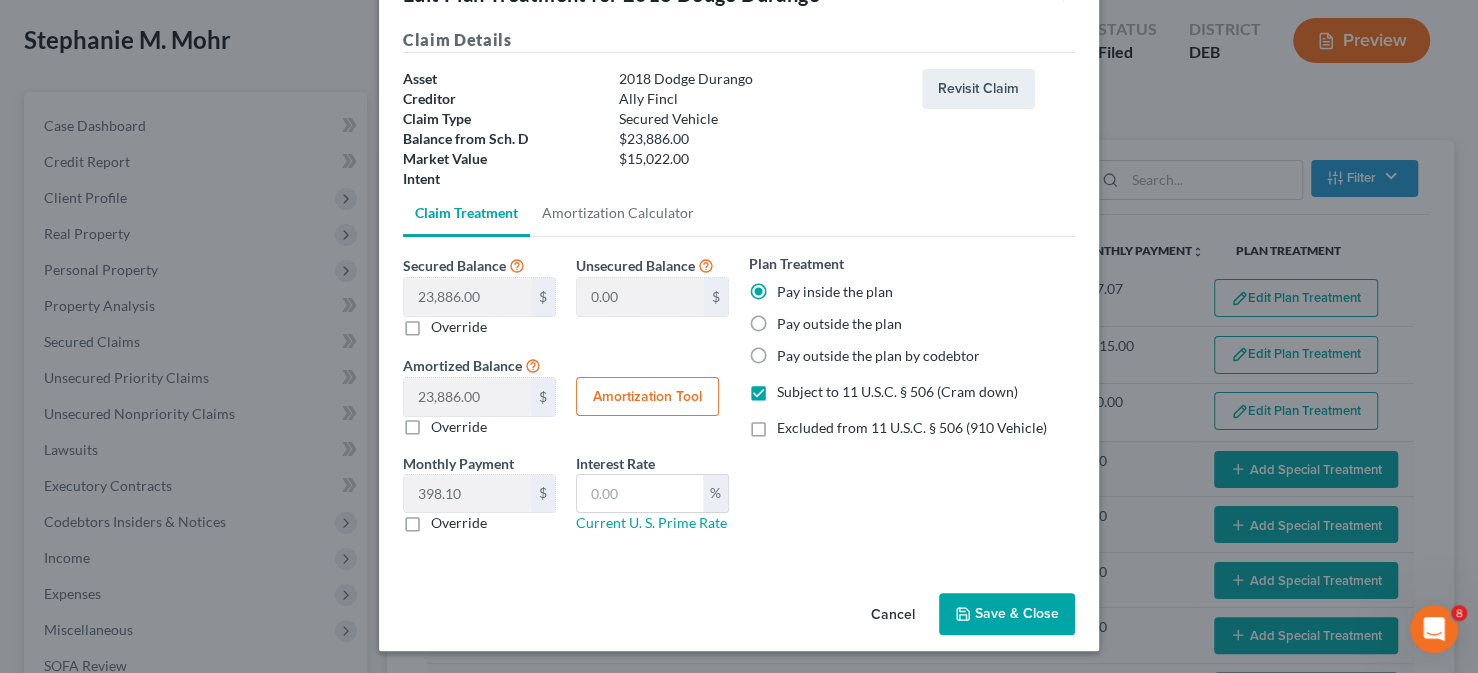click on "Amortization Tool" at bounding box center [647, 397] 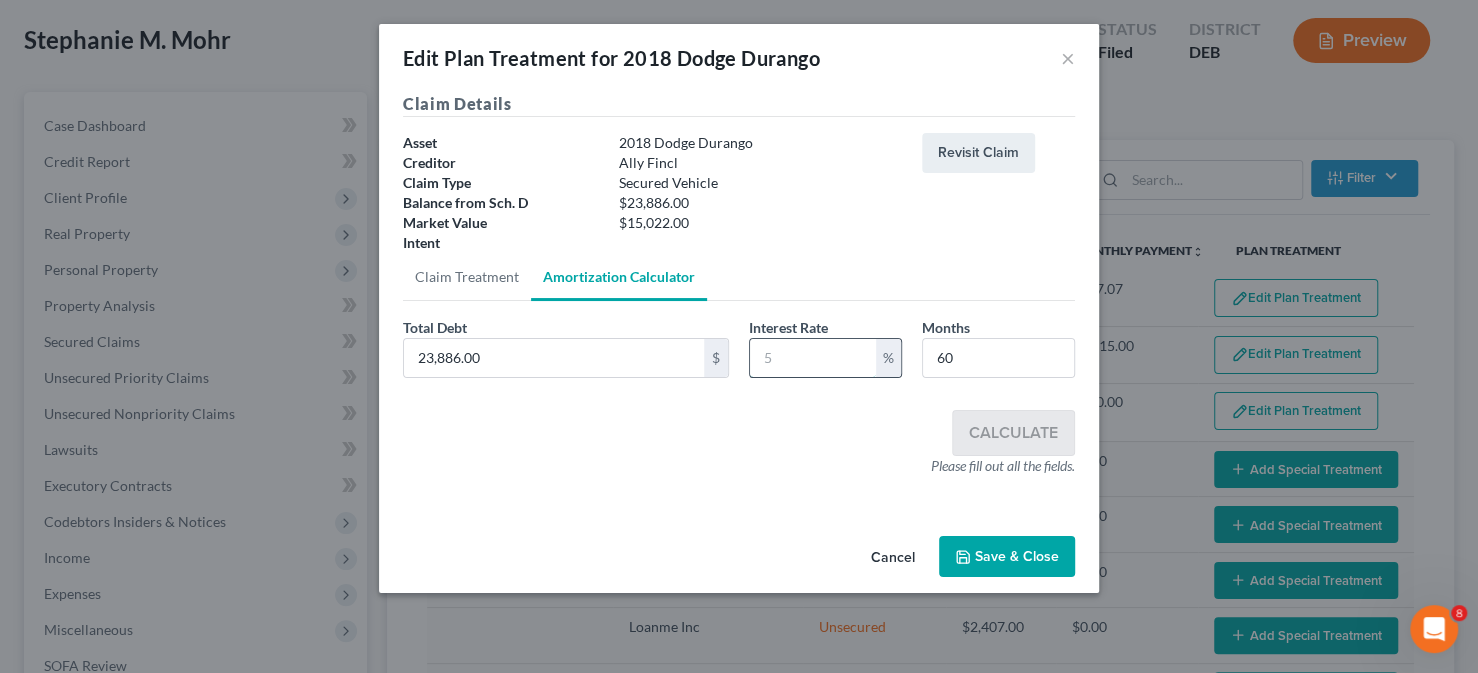 click at bounding box center (813, 358) 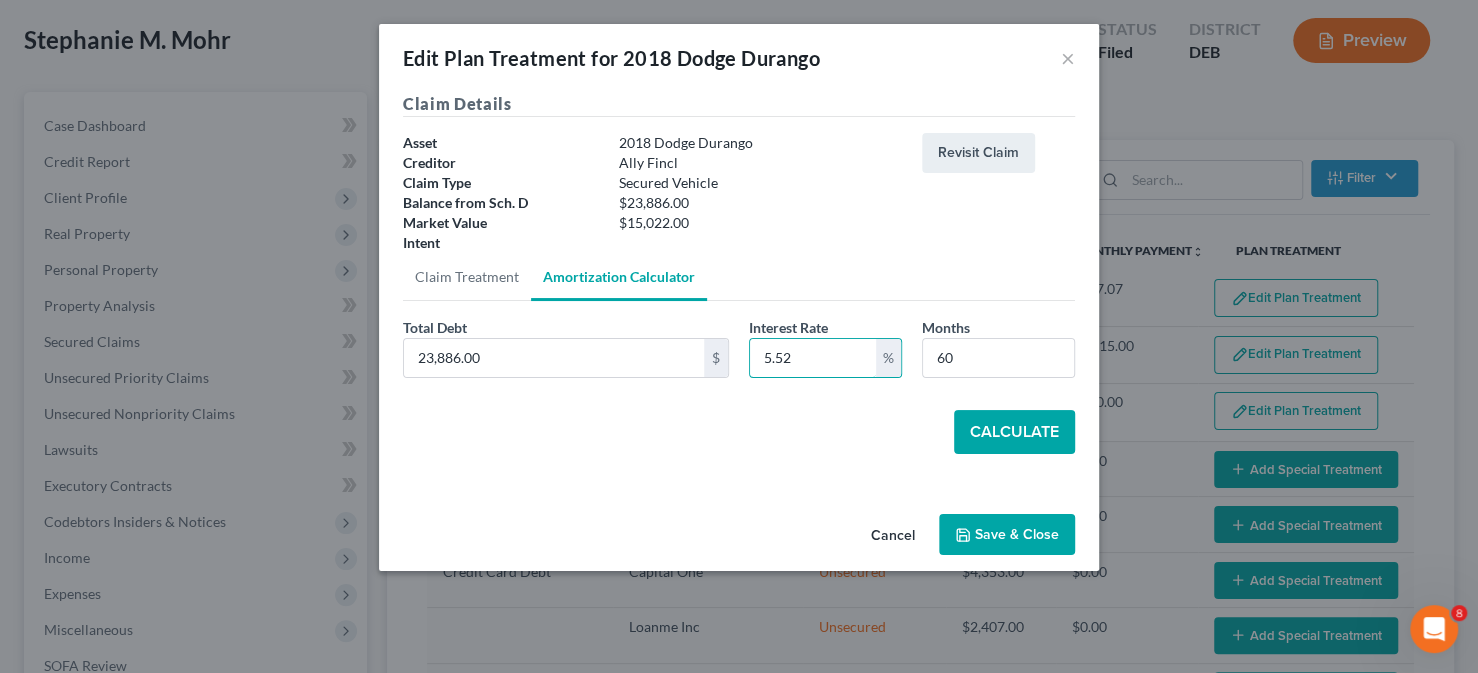 type on "5.52" 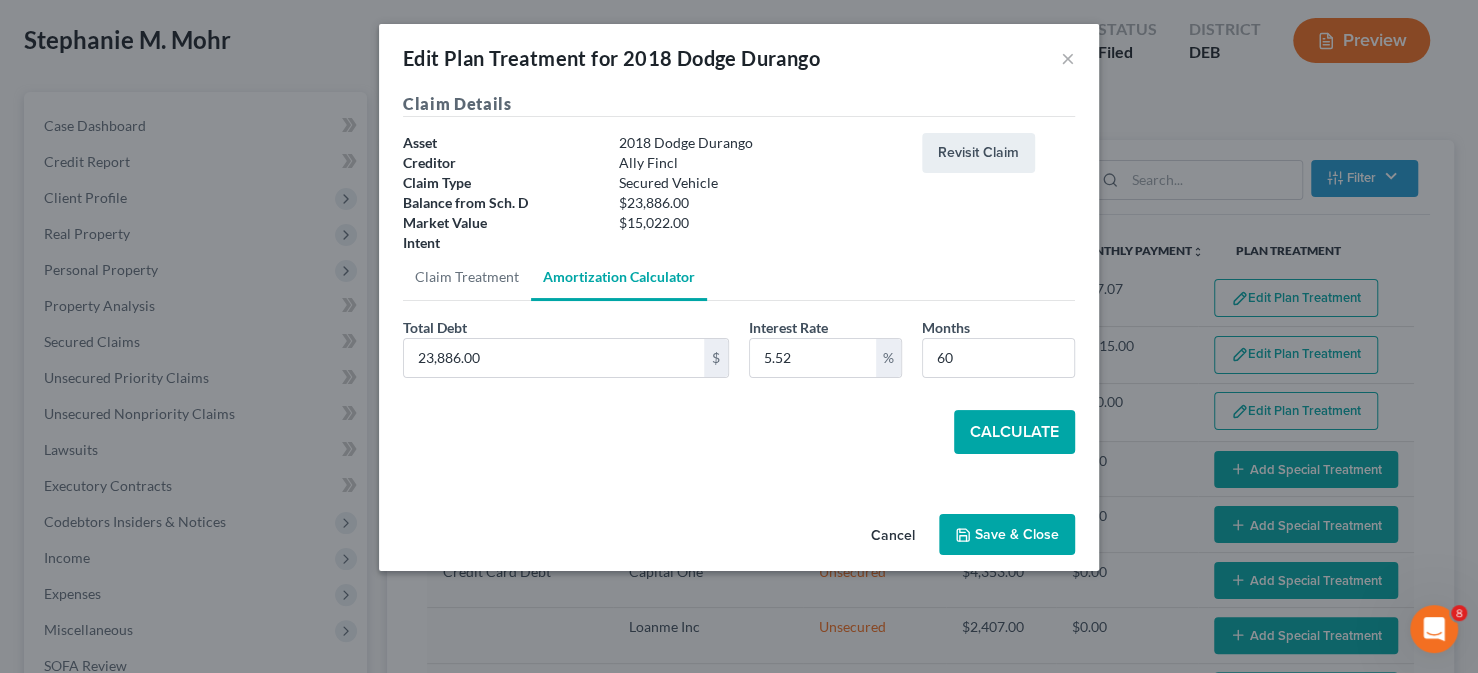 click on "Calculate" at bounding box center (1014, 432) 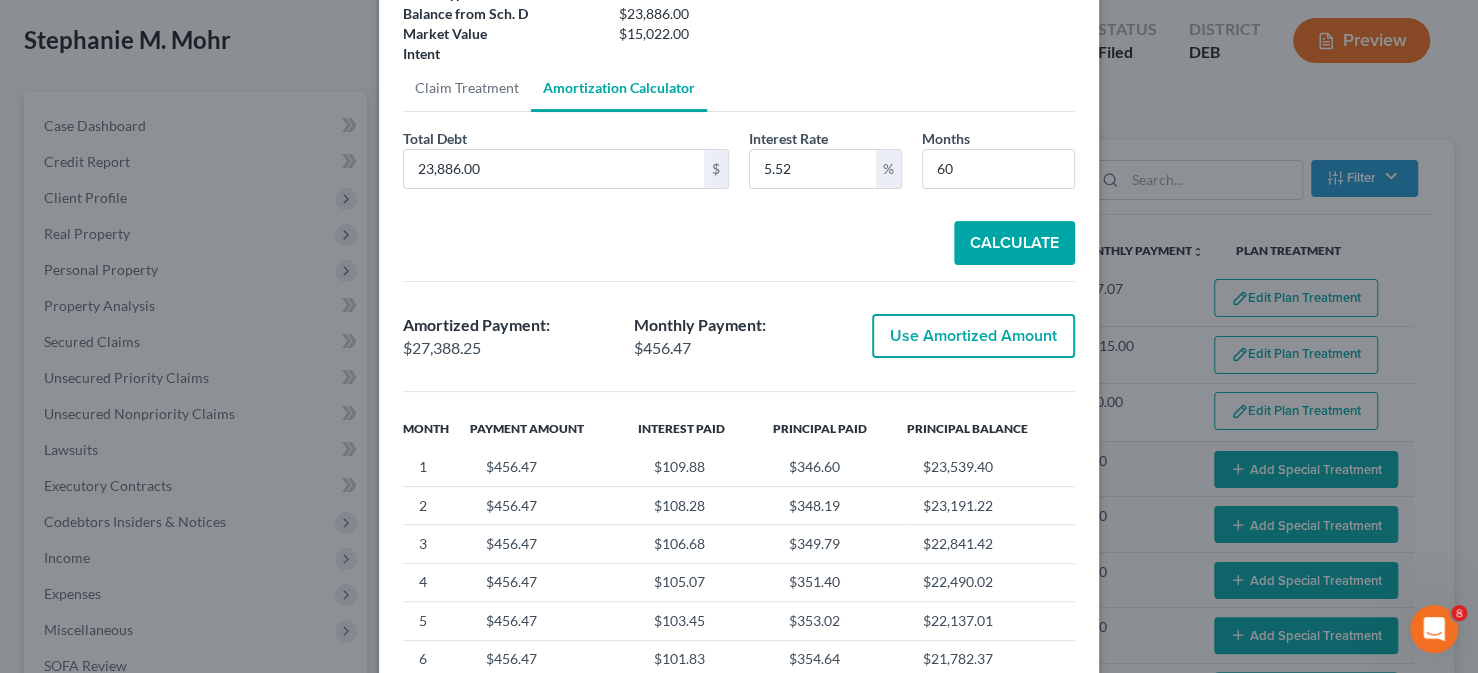 scroll, scrollTop: 200, scrollLeft: 0, axis: vertical 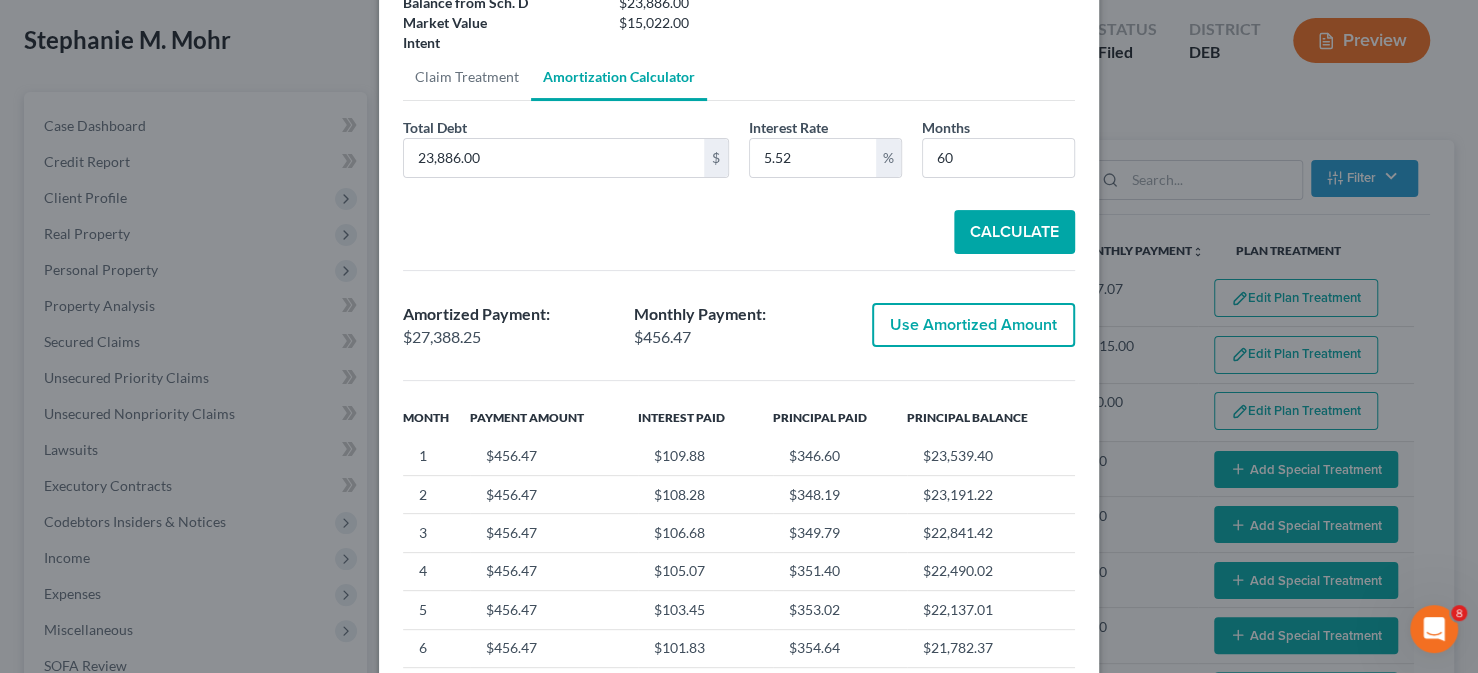 click on "Use Amortized Amount" at bounding box center [973, 325] 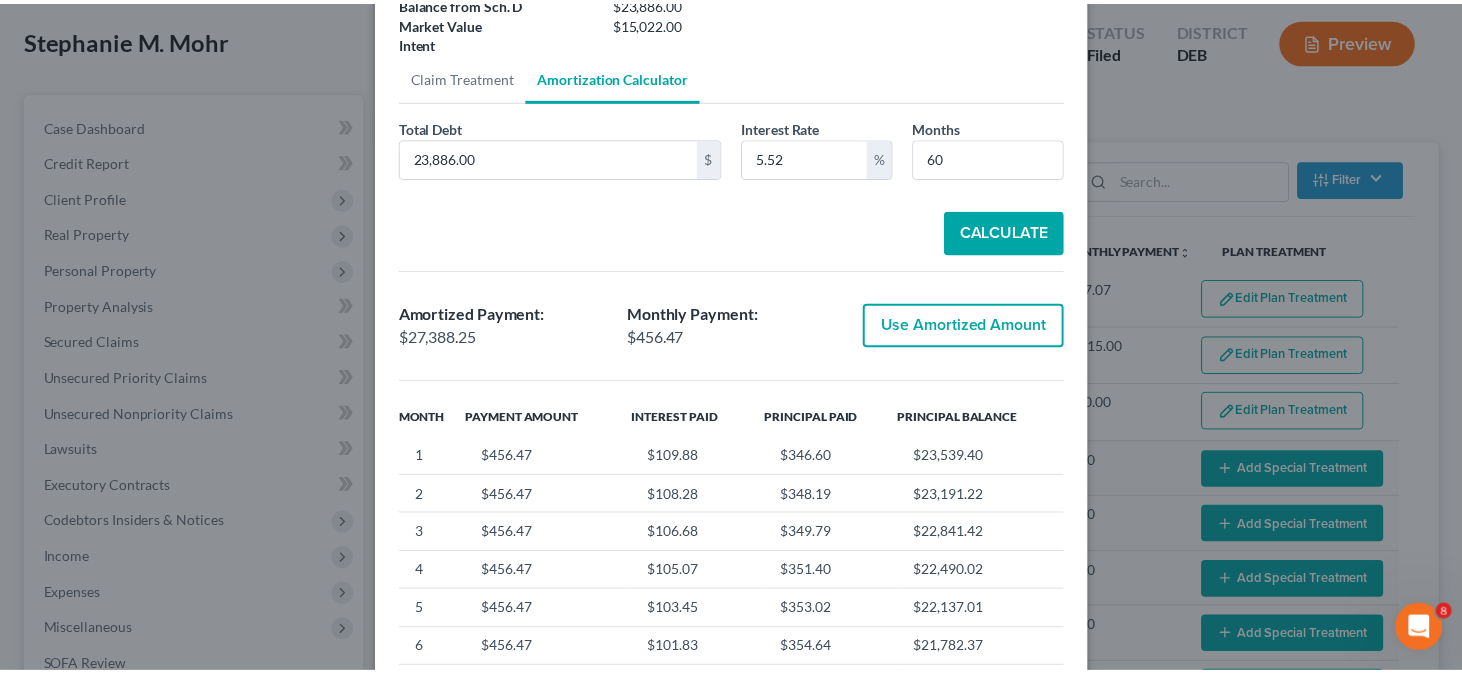 scroll, scrollTop: 64, scrollLeft: 0, axis: vertical 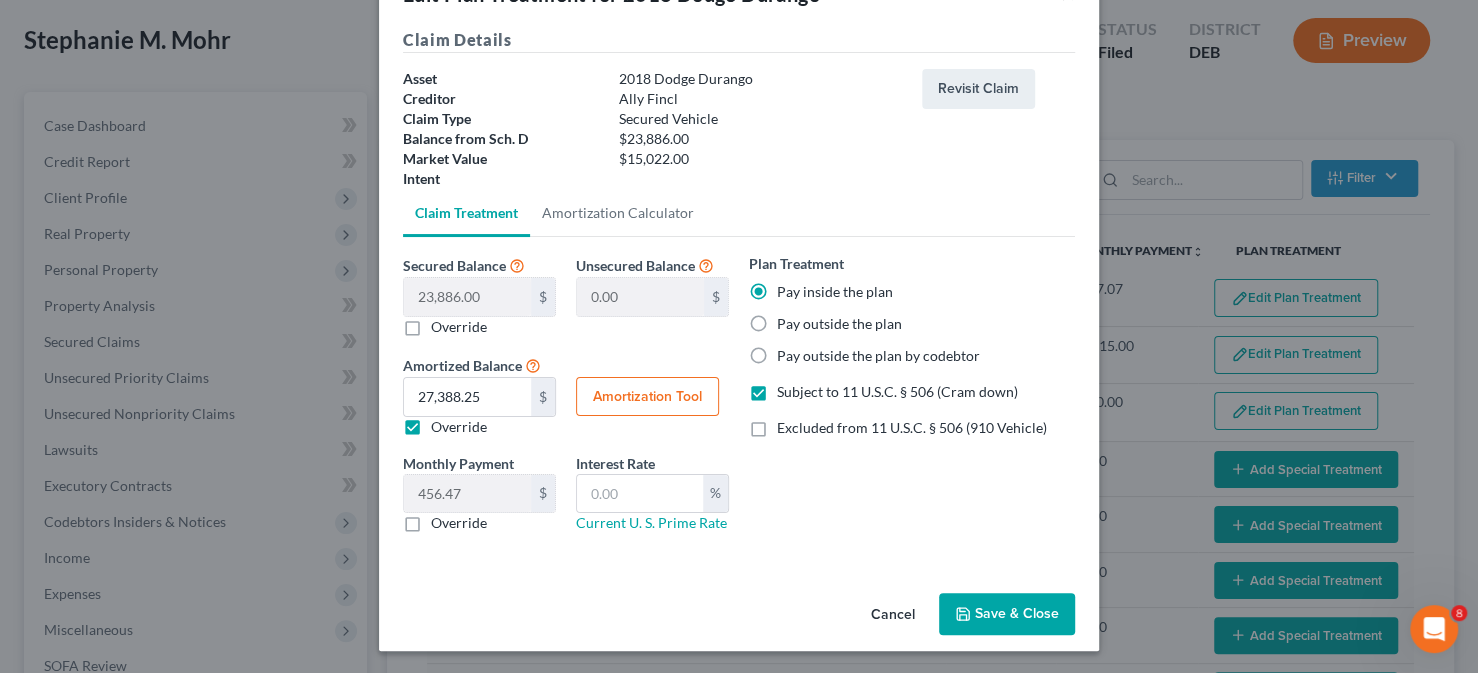 click on "Save & Close" at bounding box center (1007, 614) 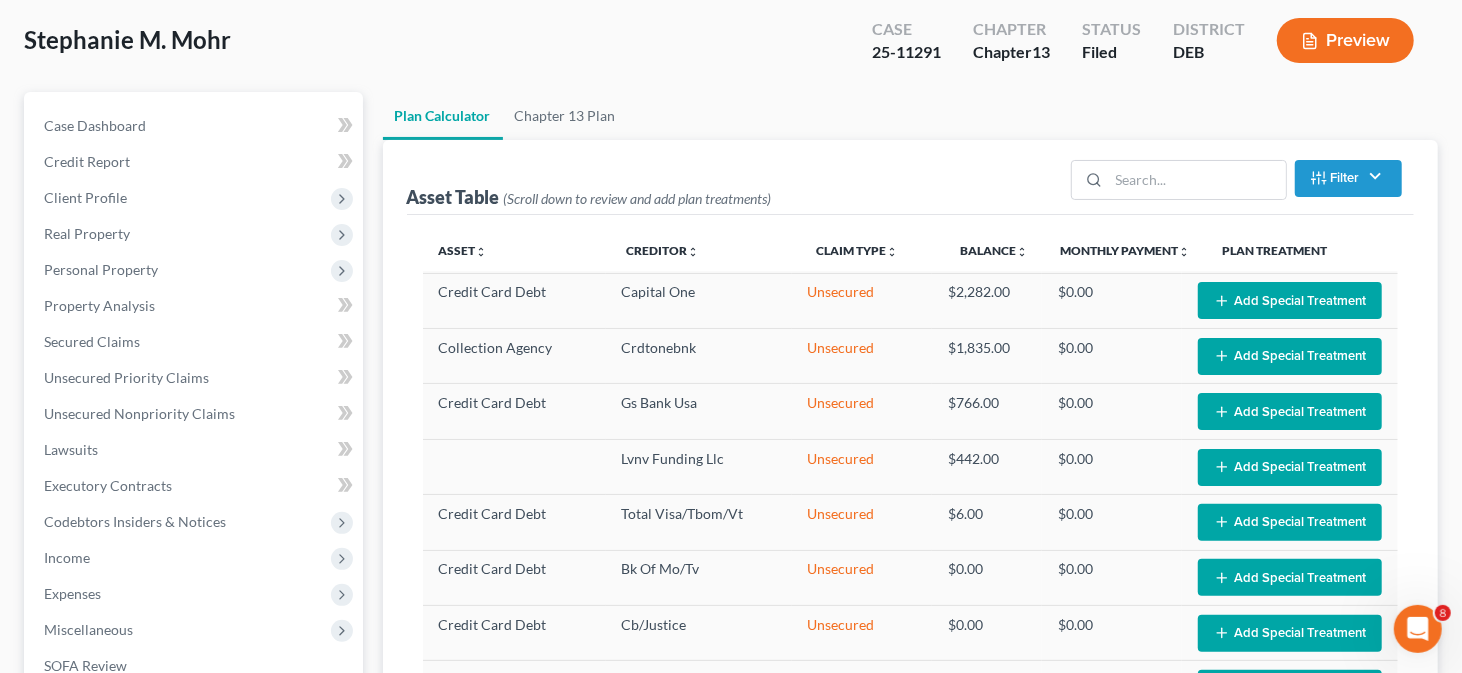 select on "59" 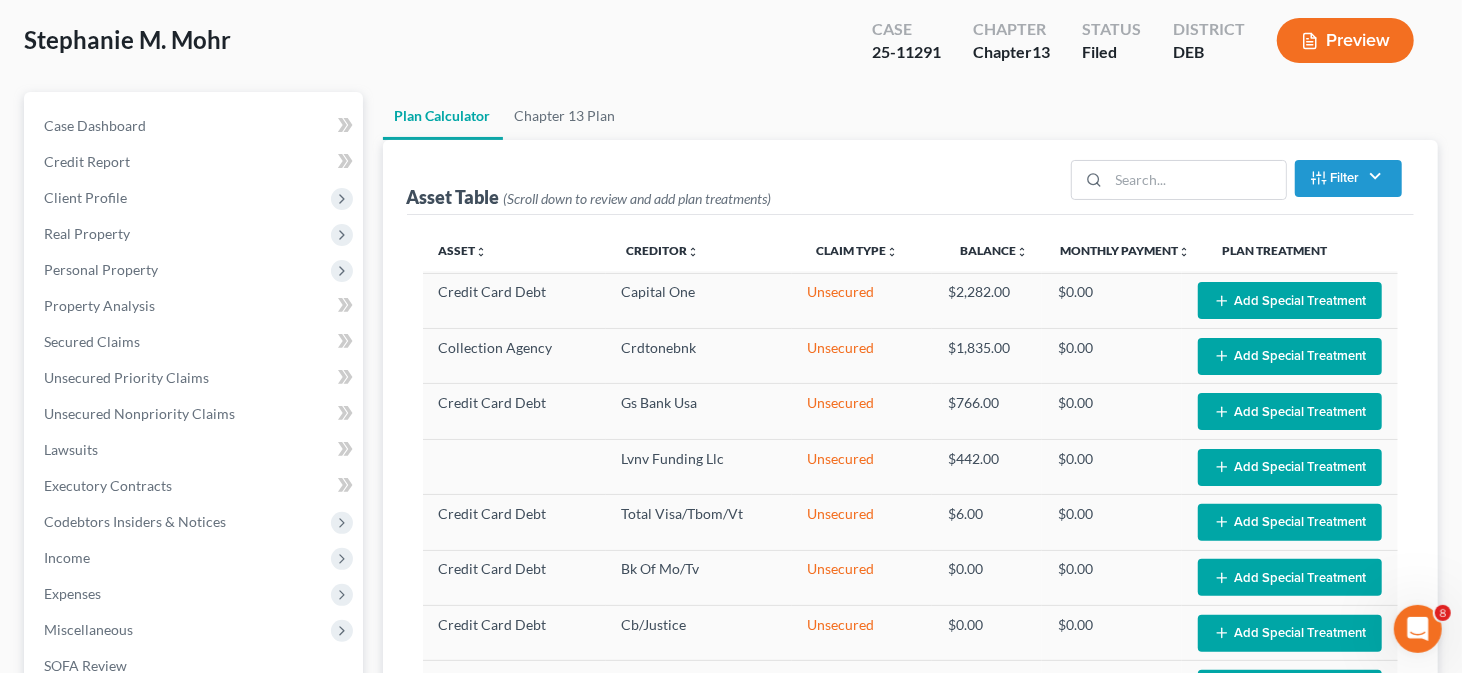 scroll, scrollTop: 500, scrollLeft: 0, axis: vertical 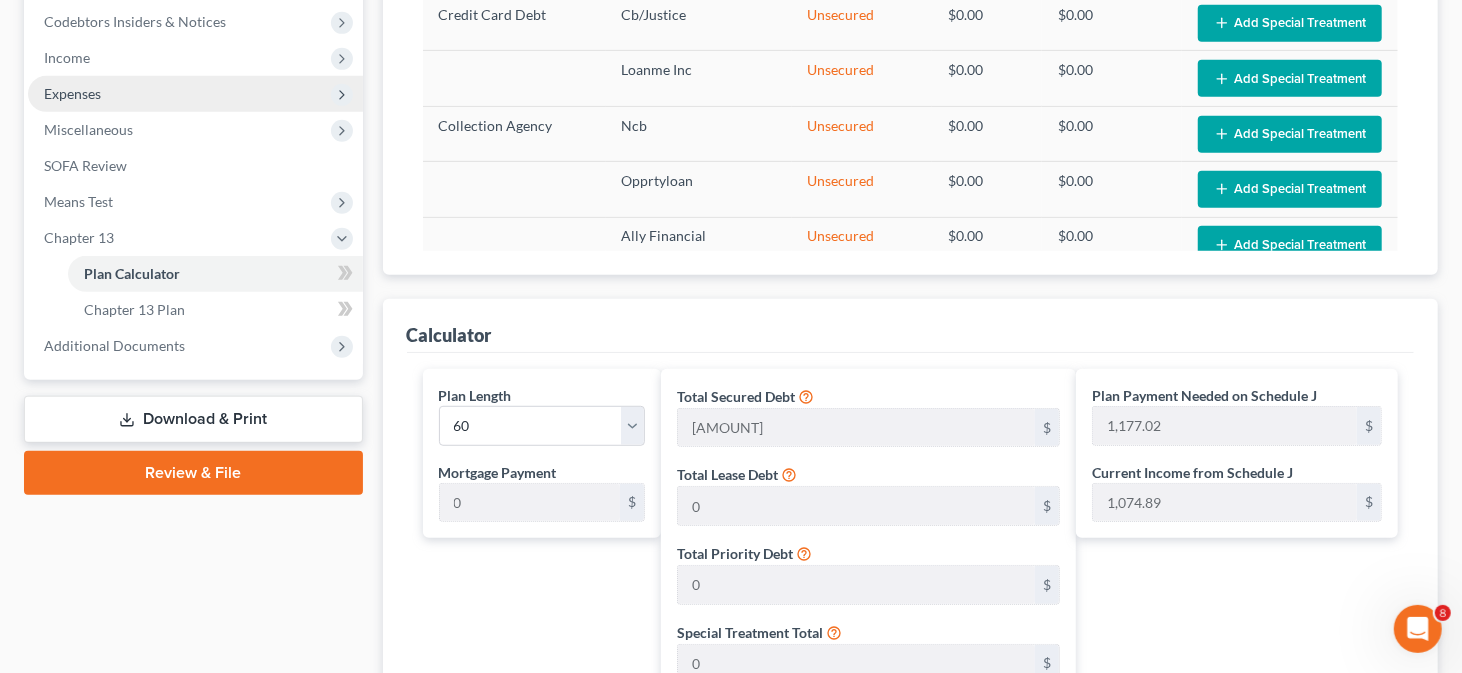click on "Expenses" at bounding box center (195, 94) 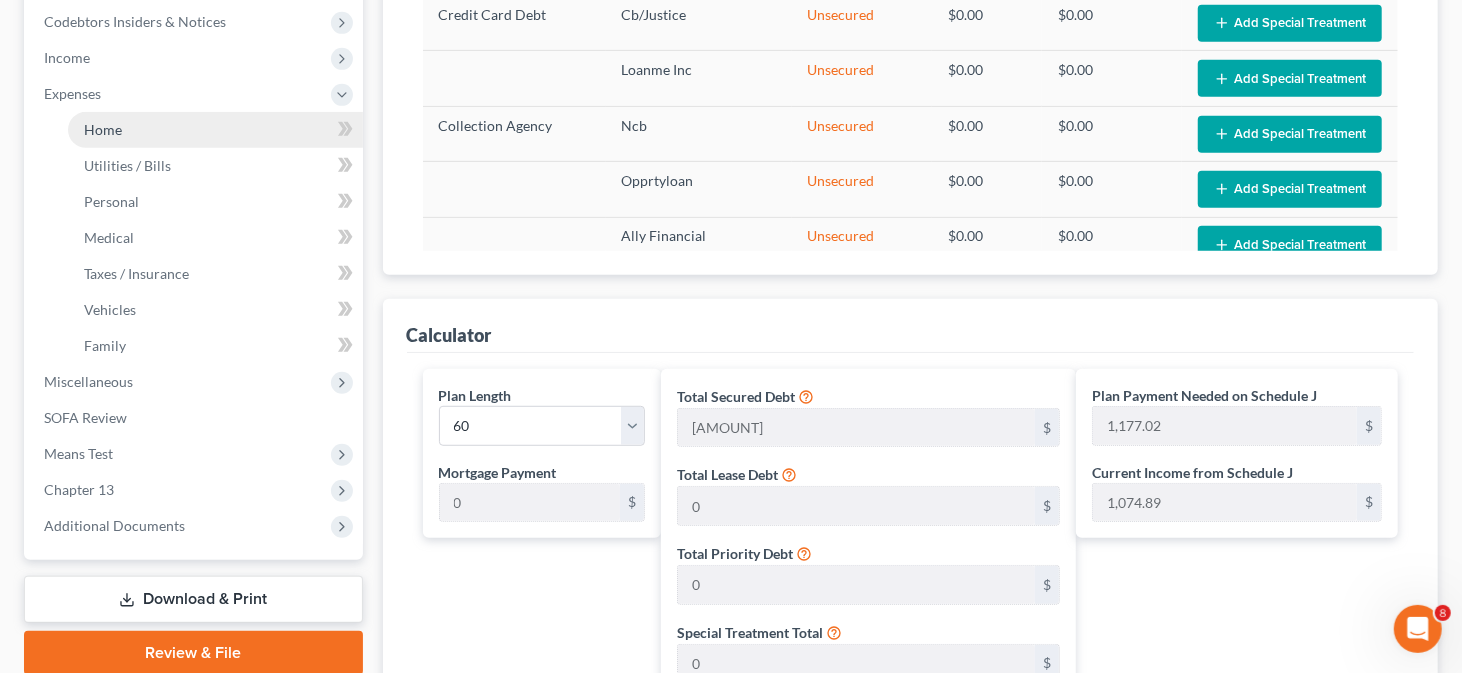 click on "Home" at bounding box center [215, 130] 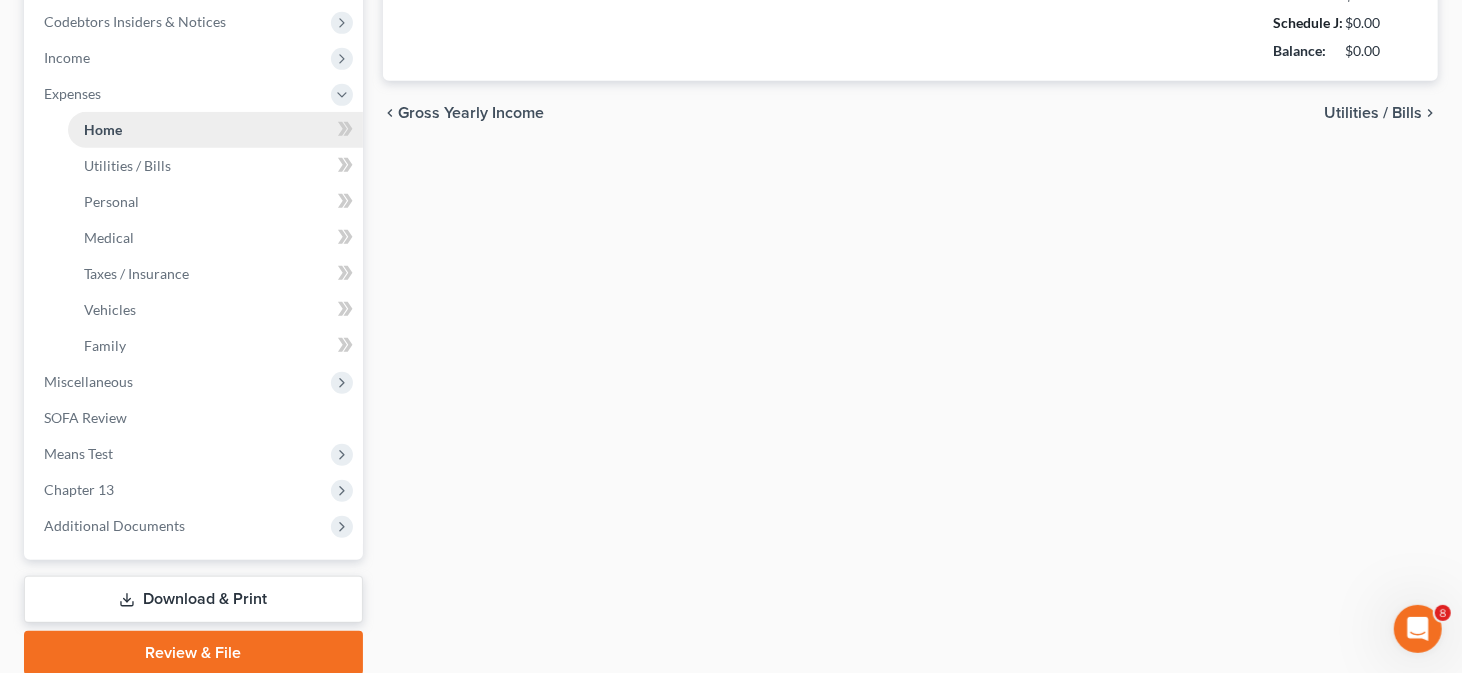 type on "2,504.00" 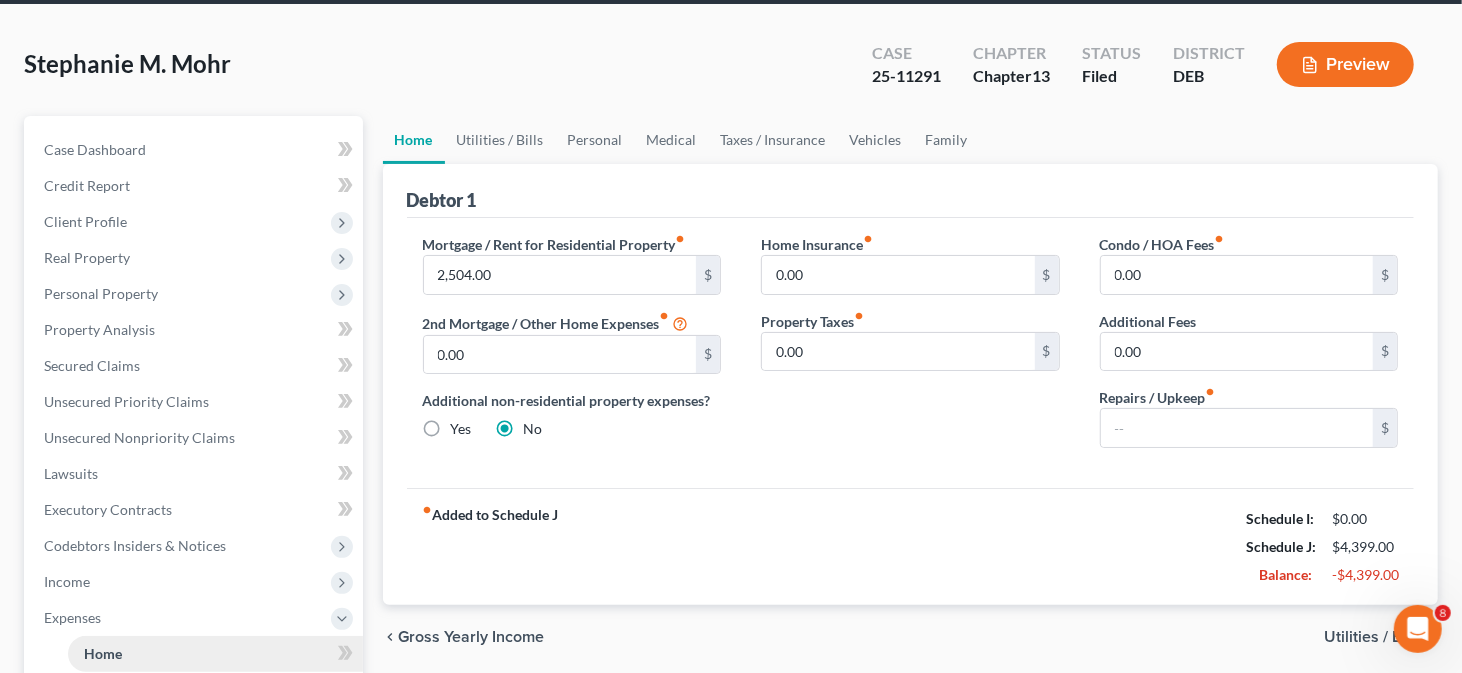 scroll, scrollTop: 0, scrollLeft: 0, axis: both 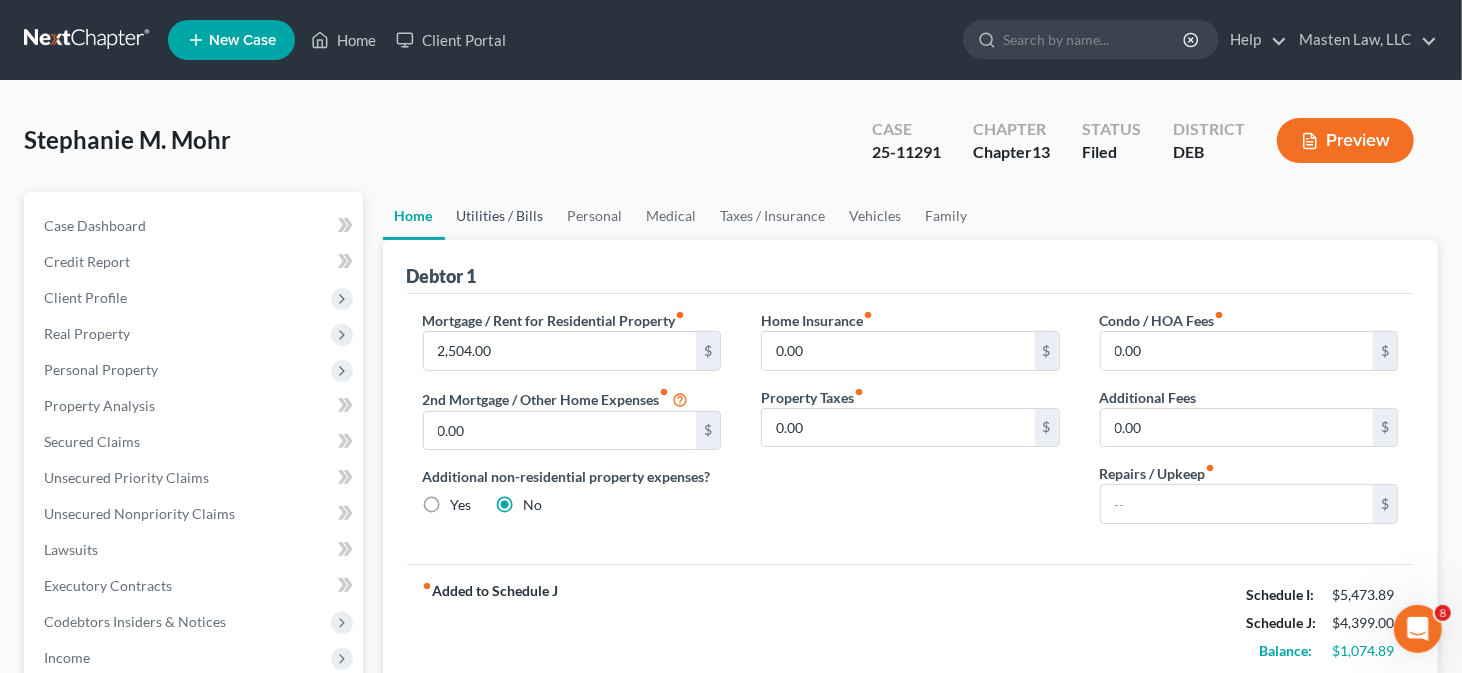 click on "Utilities / Bills" at bounding box center [500, 216] 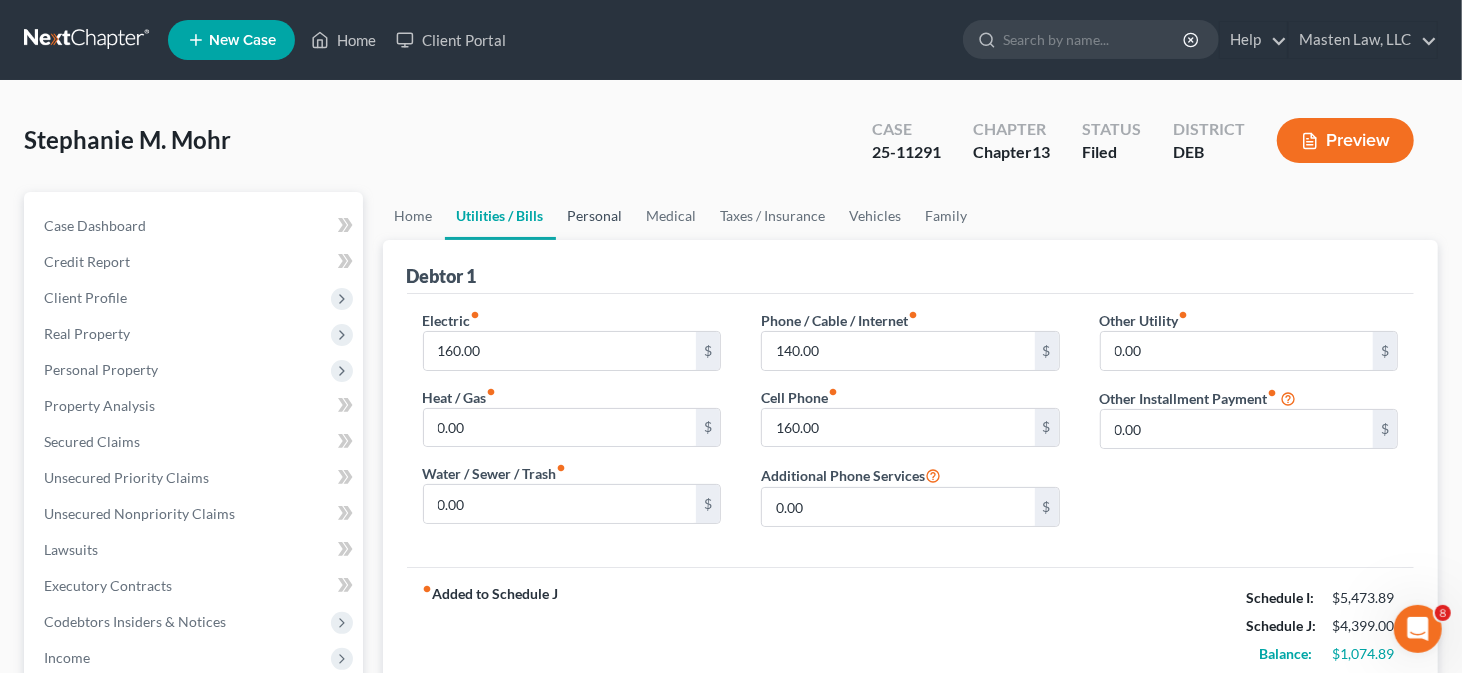 click on "Personal" at bounding box center (595, 216) 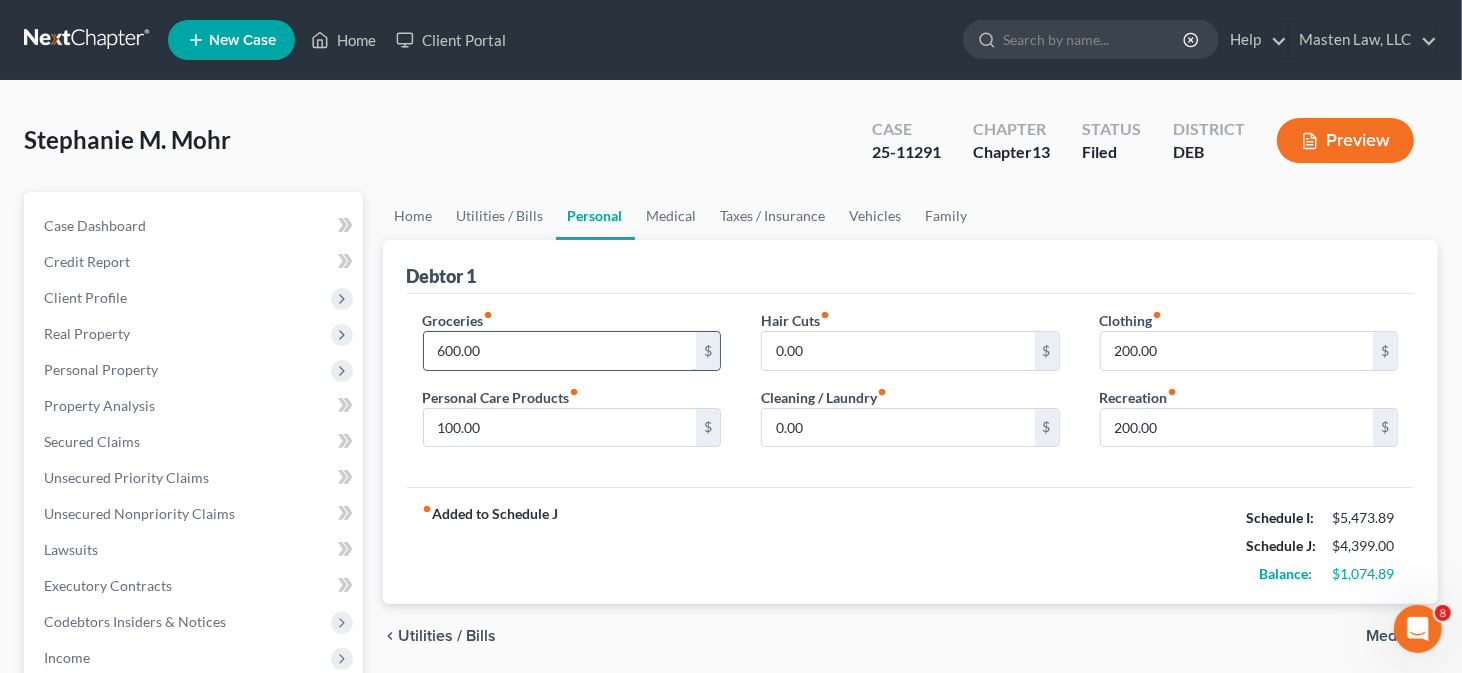 click on "600.00" at bounding box center (560, 351) 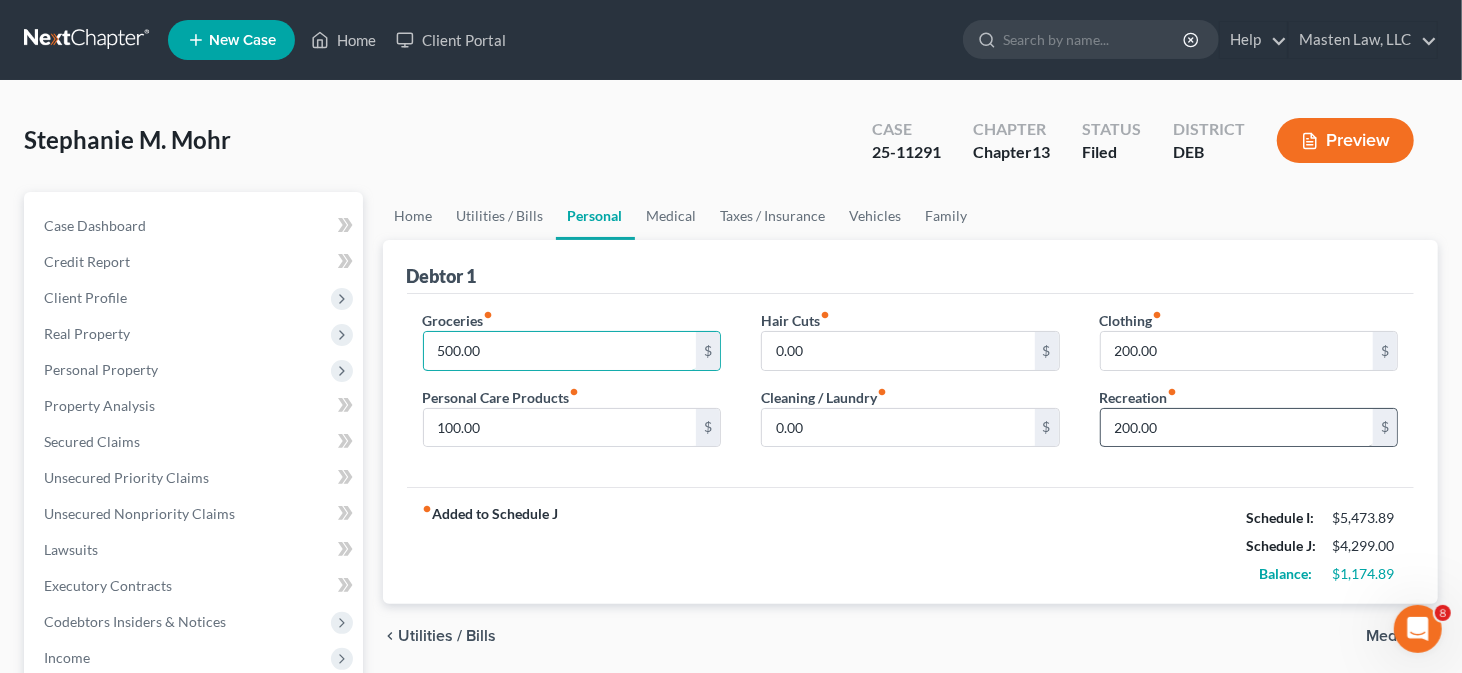 type on "500.00" 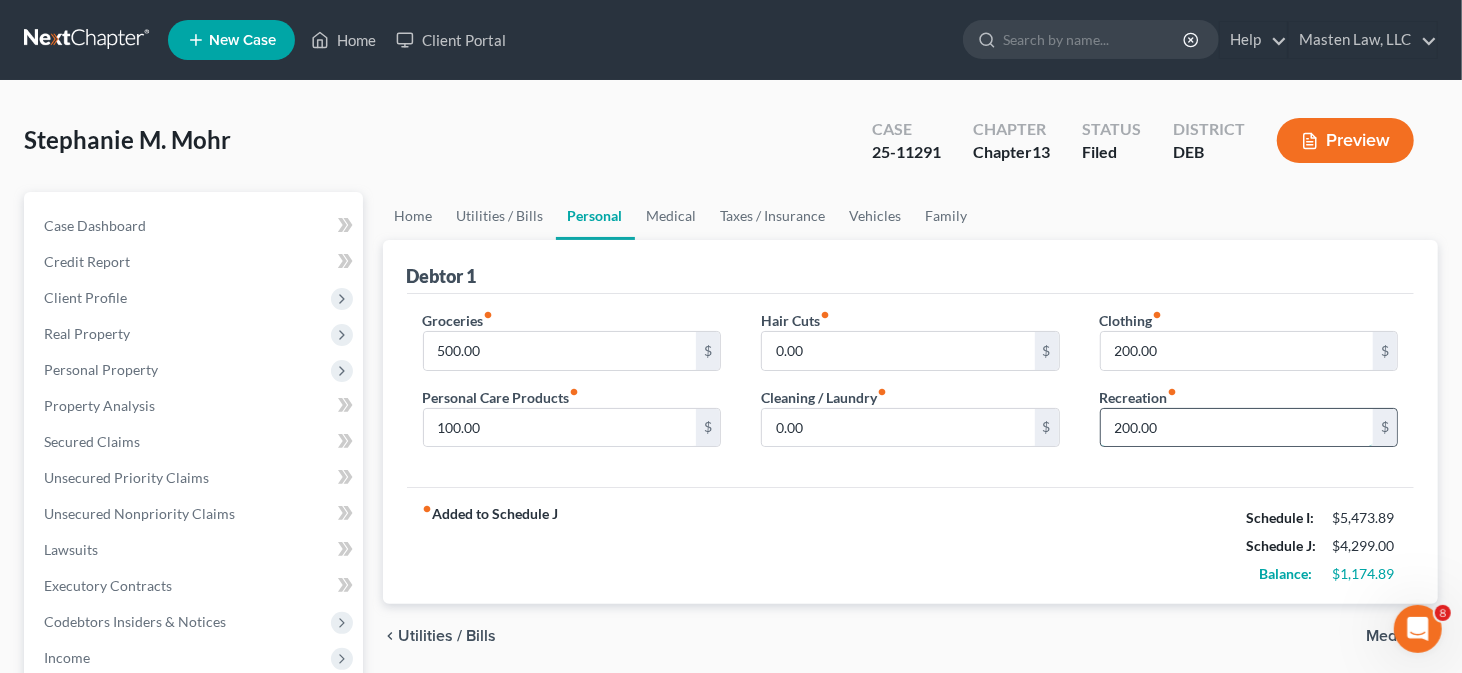 click on "200.00" at bounding box center [1237, 428] 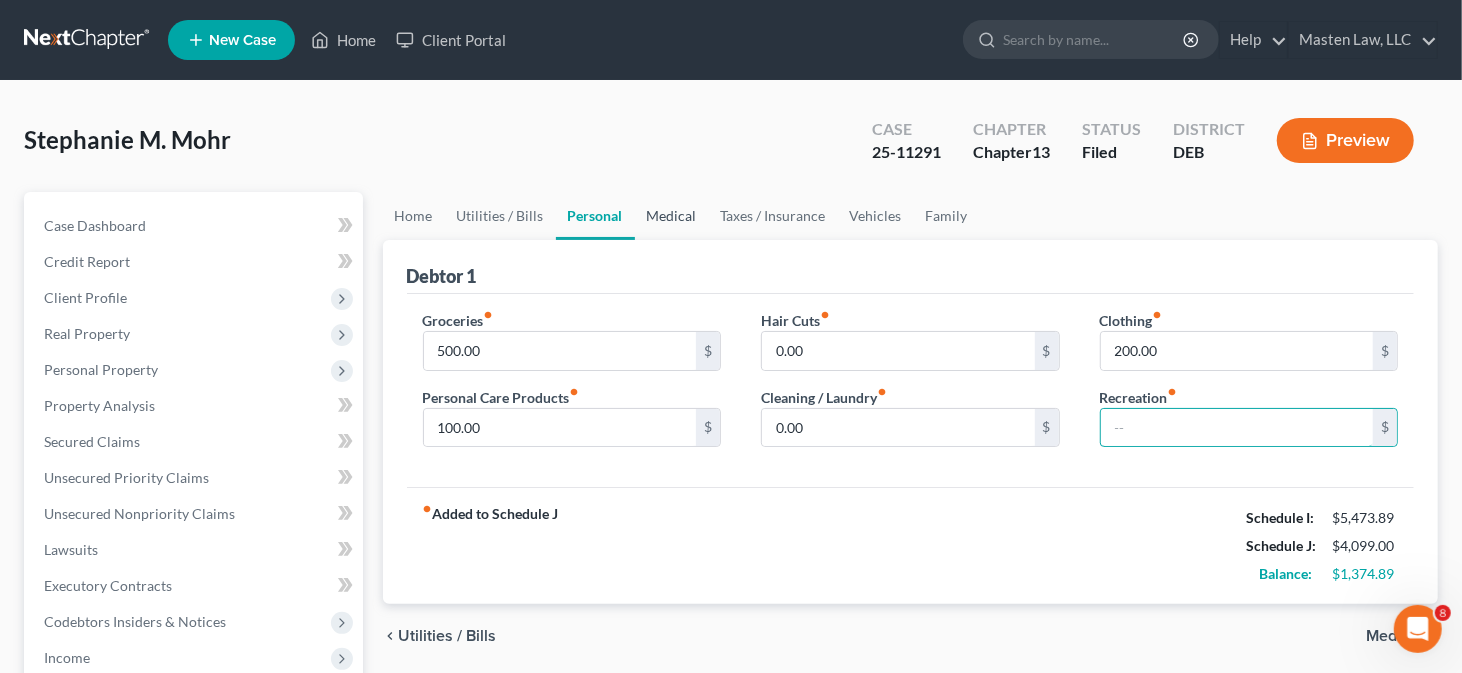 type 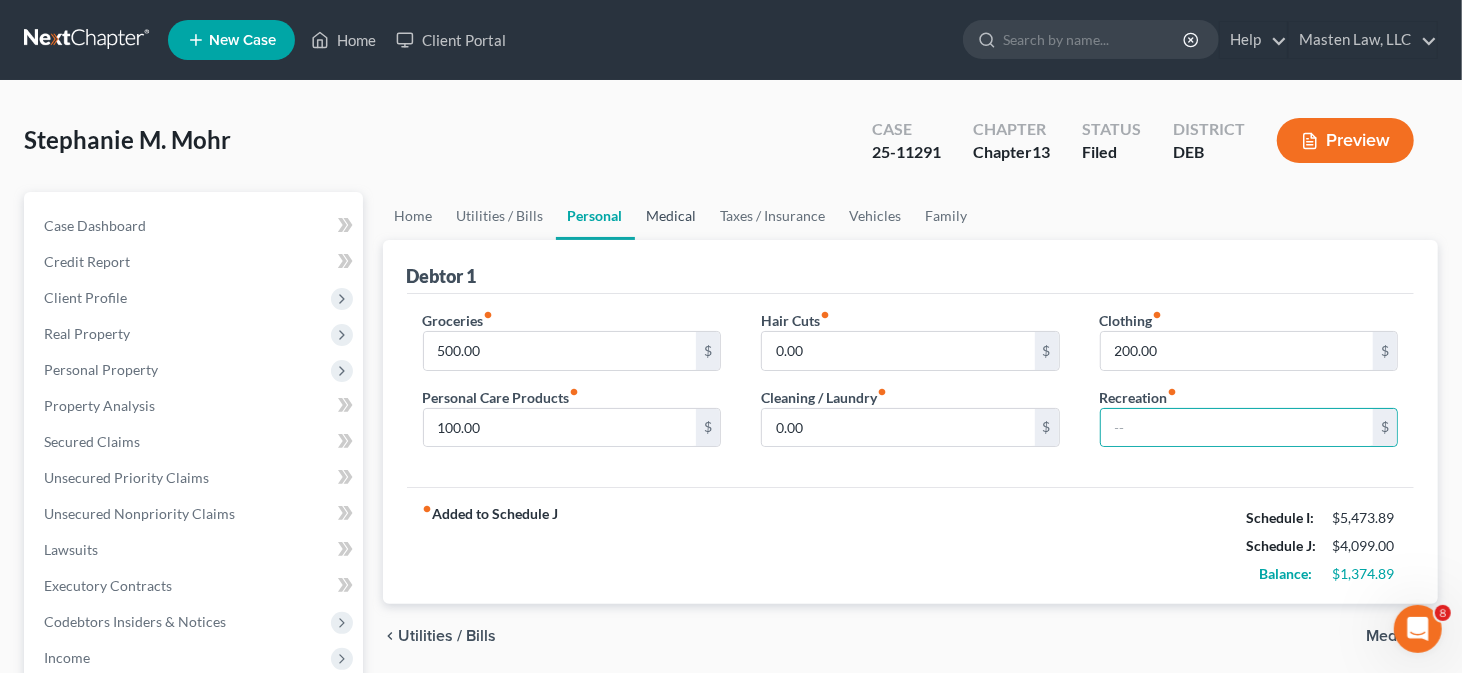 click on "Medical" at bounding box center (672, 216) 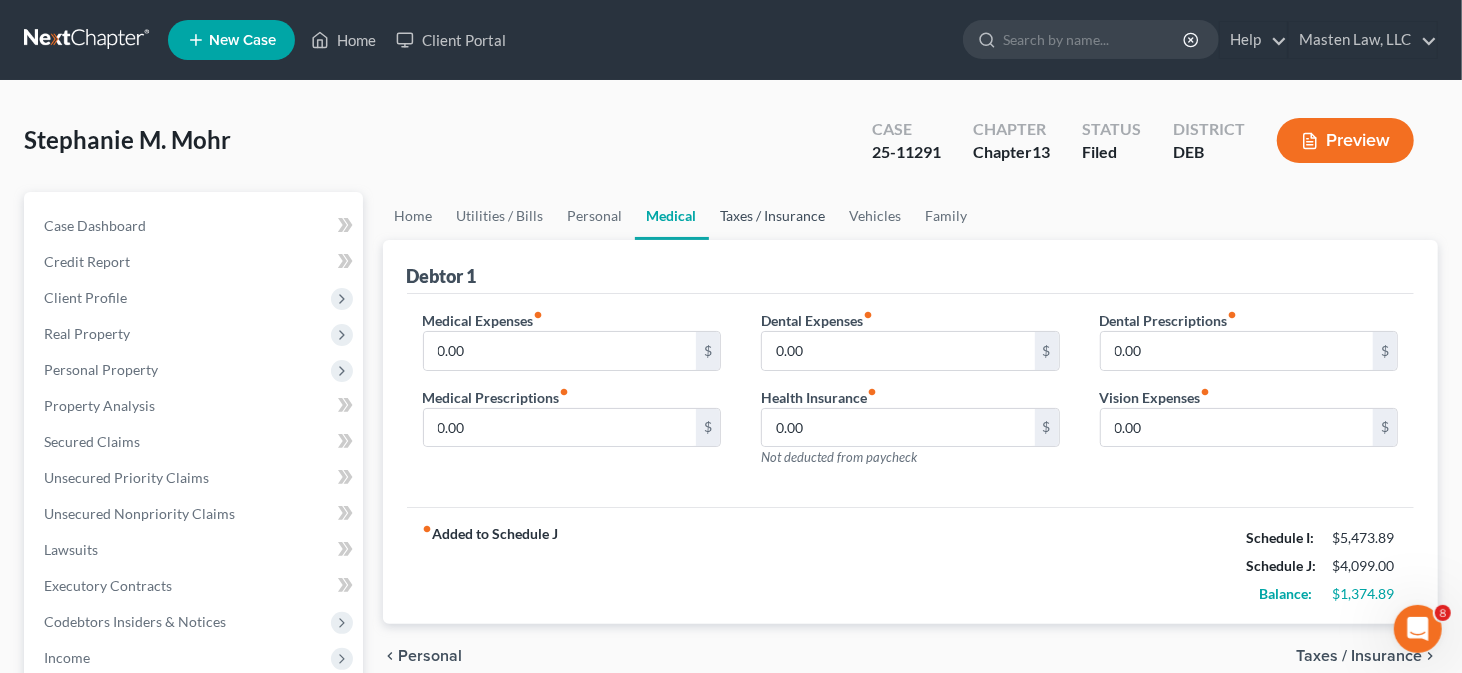 click on "Taxes / Insurance" at bounding box center [773, 216] 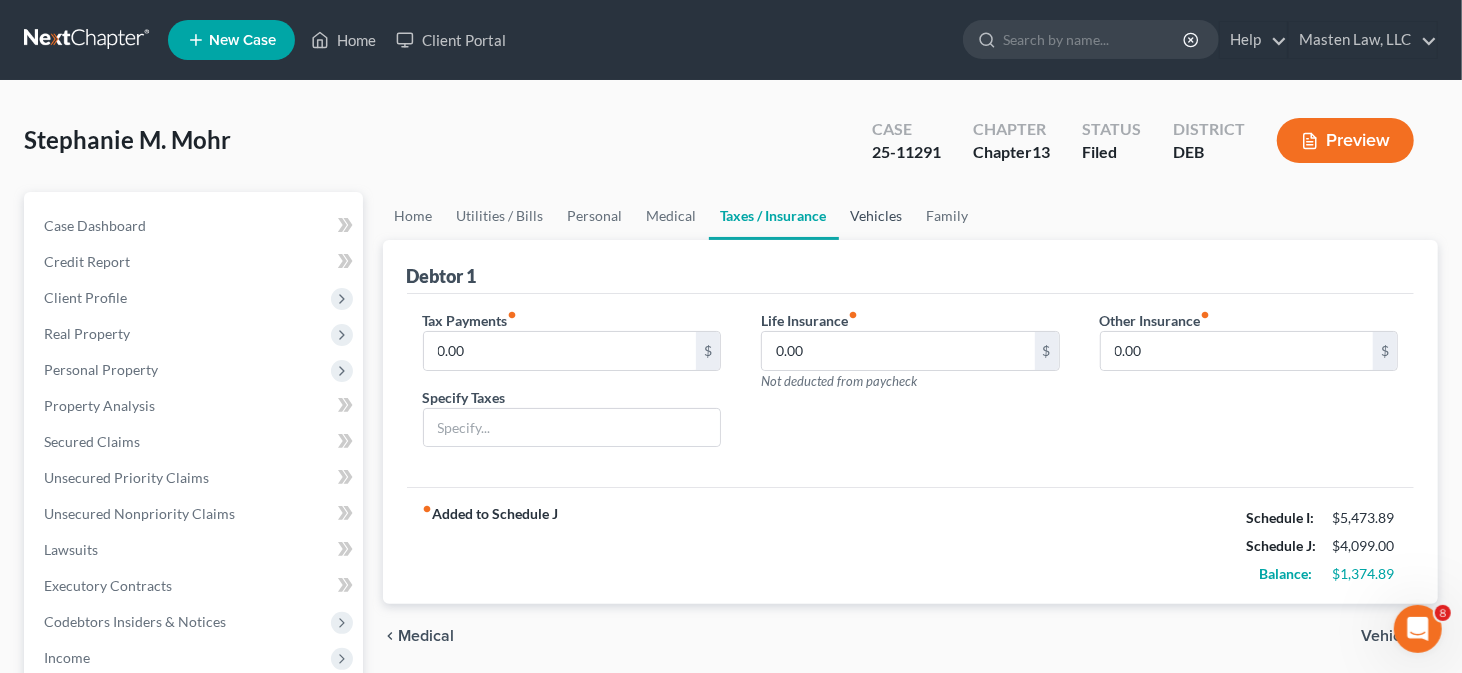 click on "Vehicles" at bounding box center [877, 216] 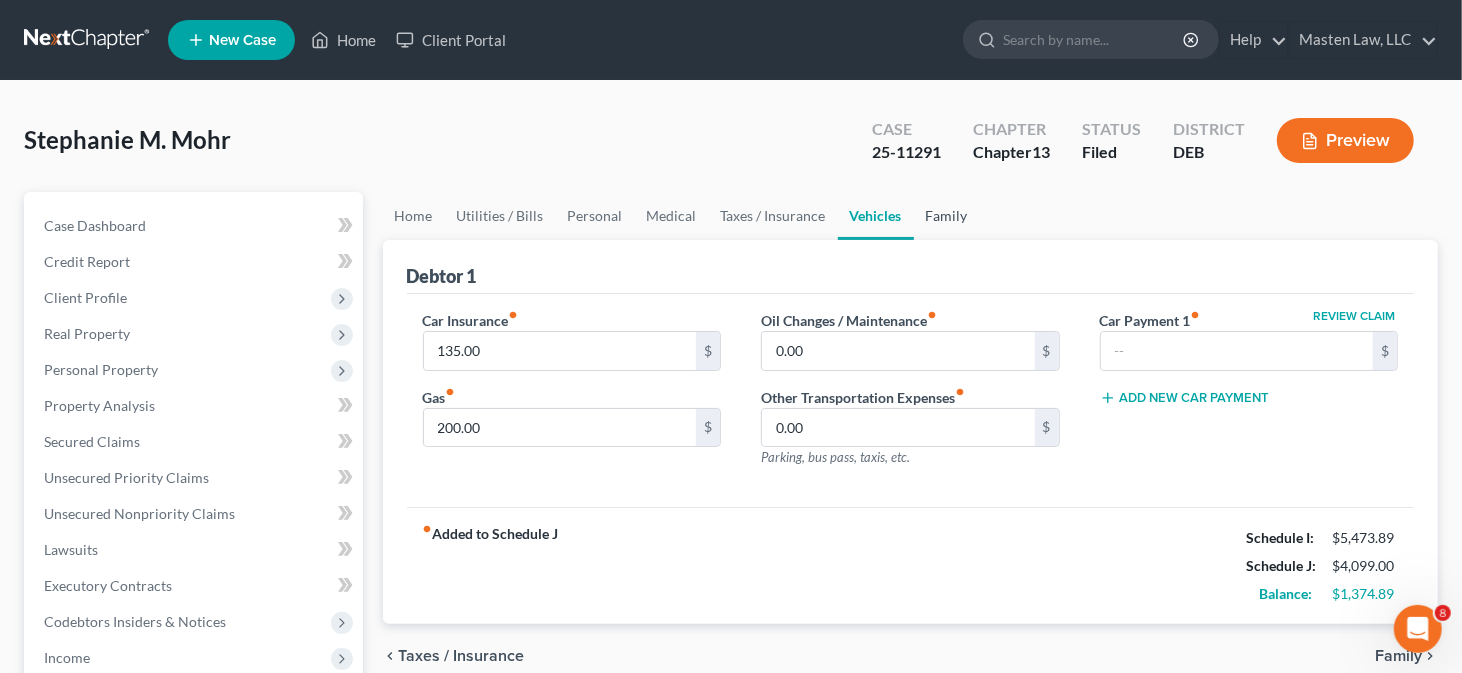 click on "Family" at bounding box center (947, 216) 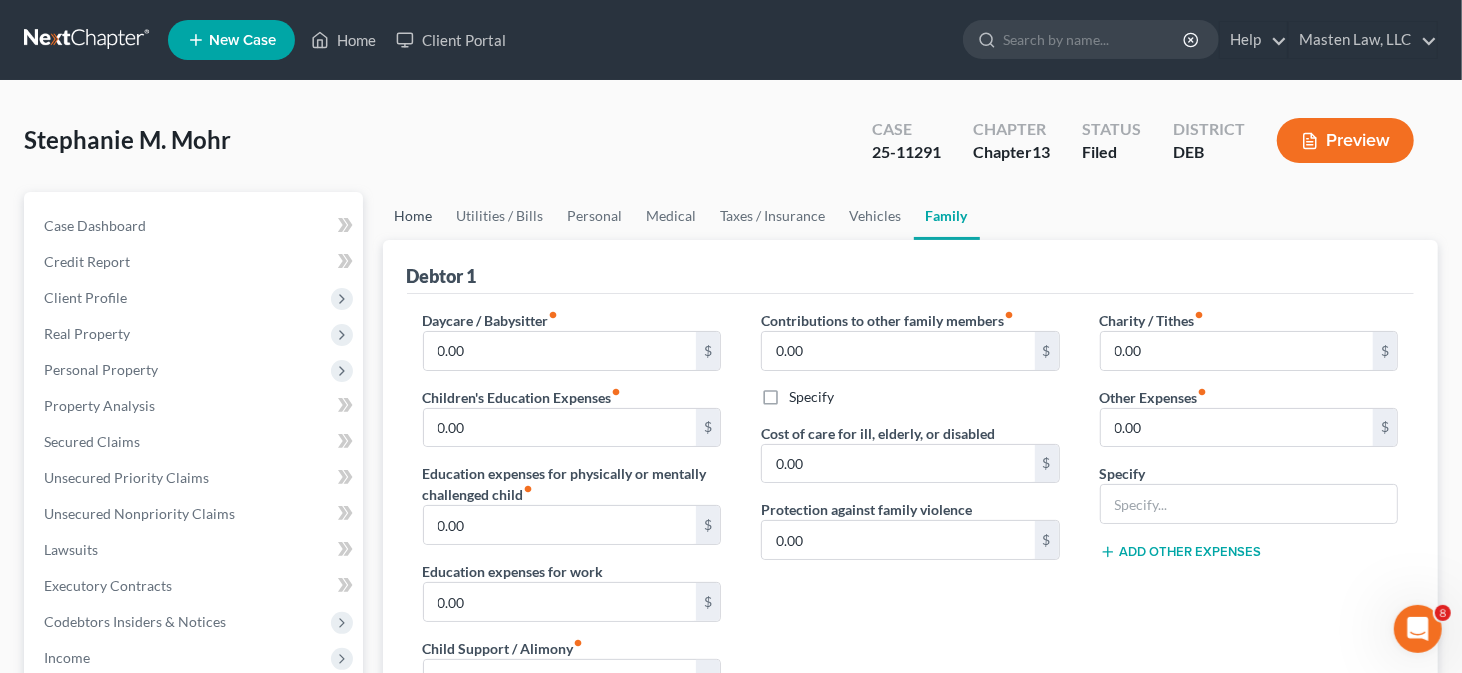 click on "Home" at bounding box center (414, 216) 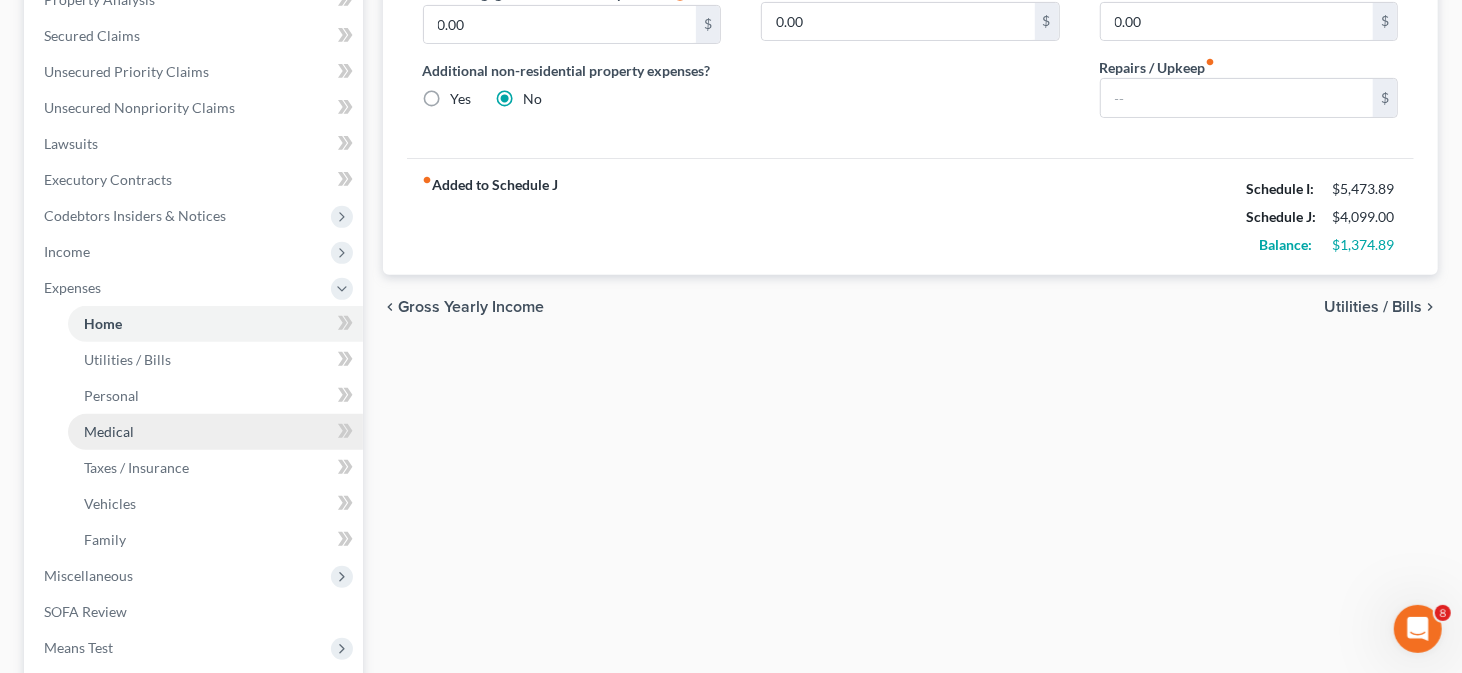scroll, scrollTop: 600, scrollLeft: 0, axis: vertical 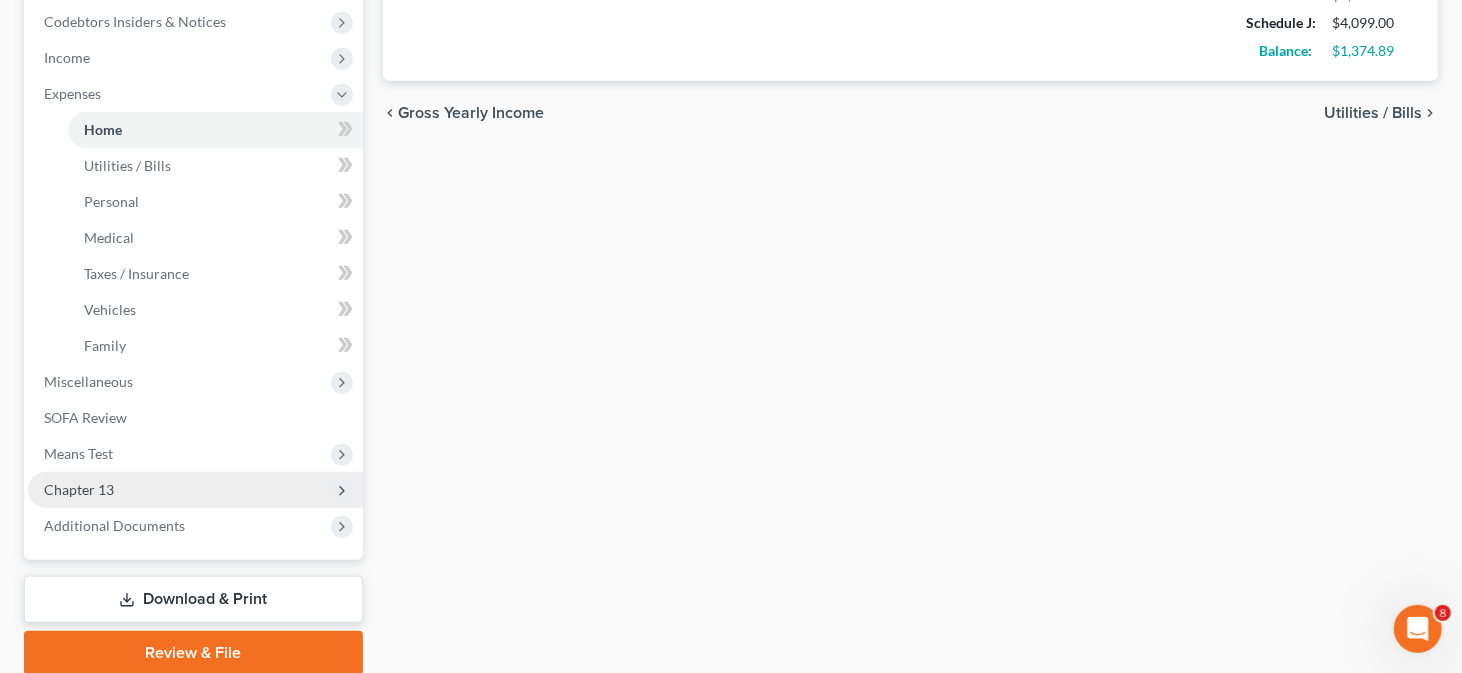 click on "Chapter 13" at bounding box center [195, 490] 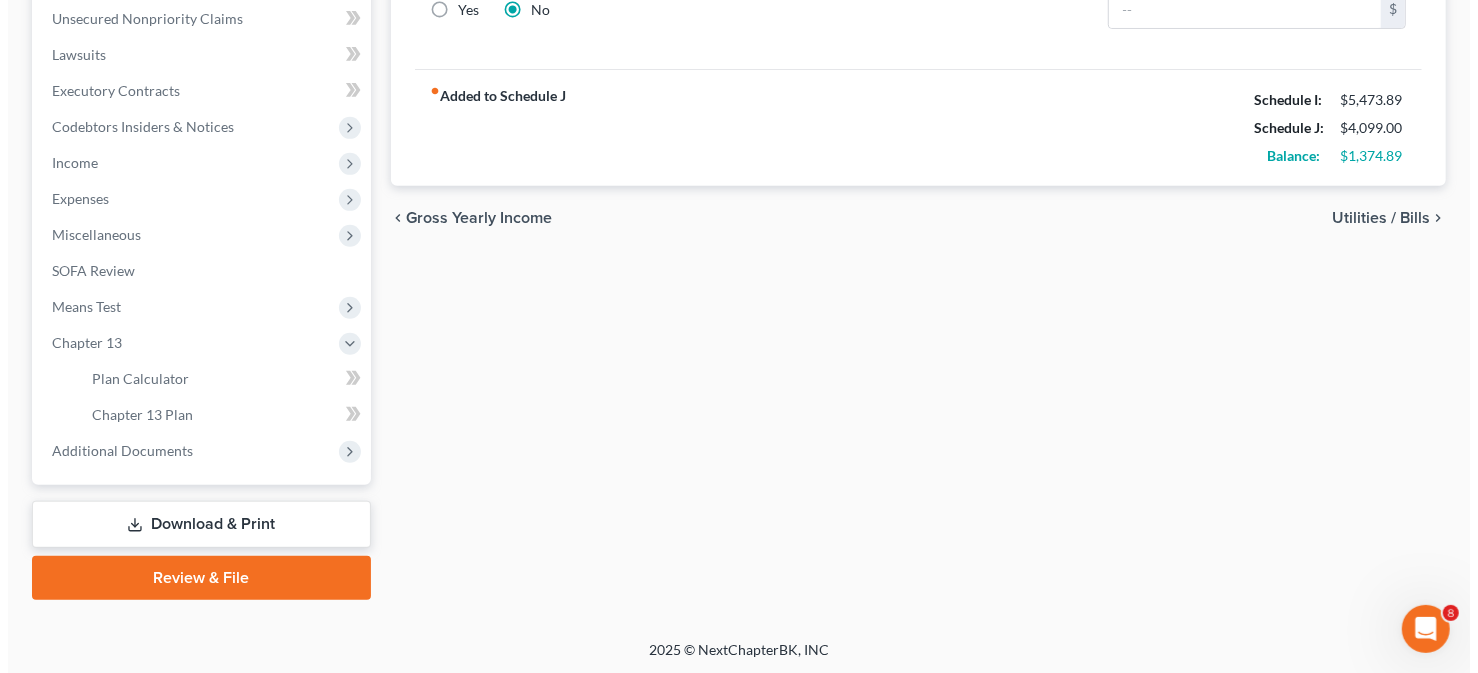 scroll, scrollTop: 494, scrollLeft: 0, axis: vertical 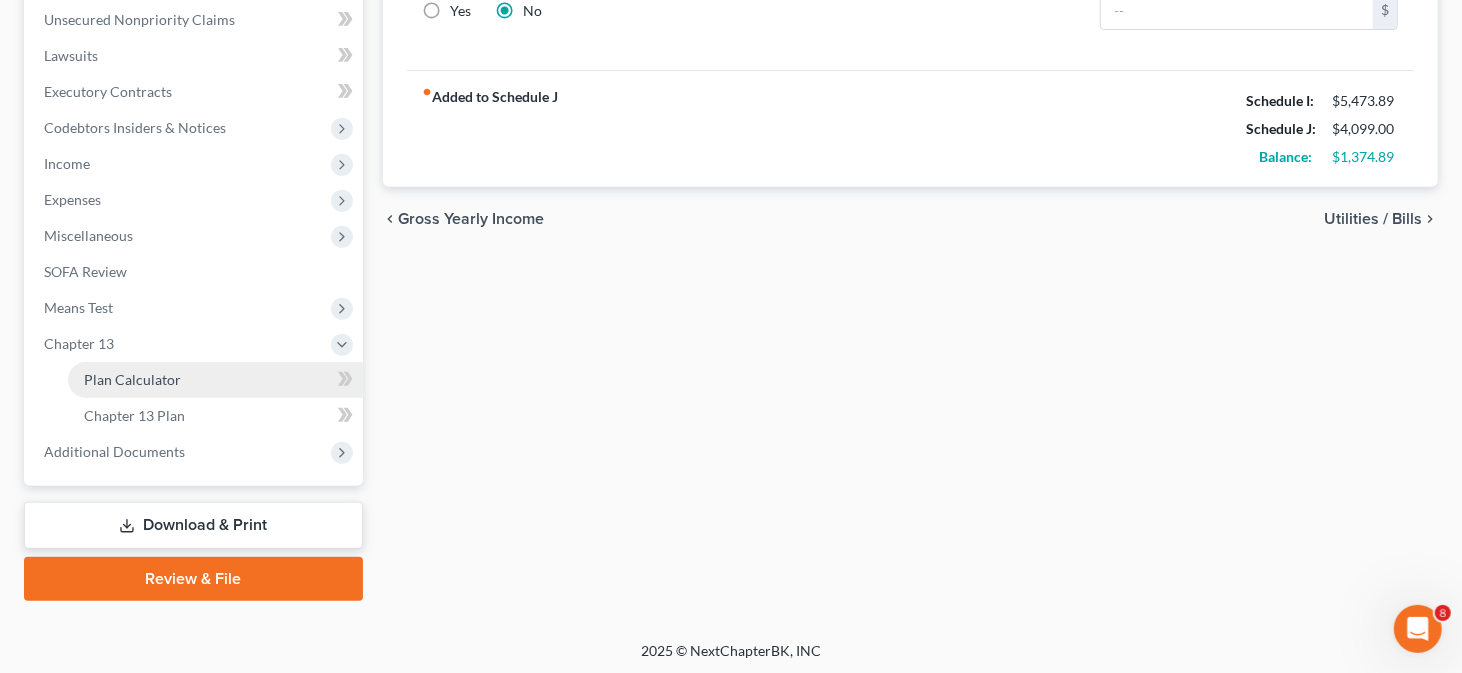click on "Plan Calculator" at bounding box center (215, 380) 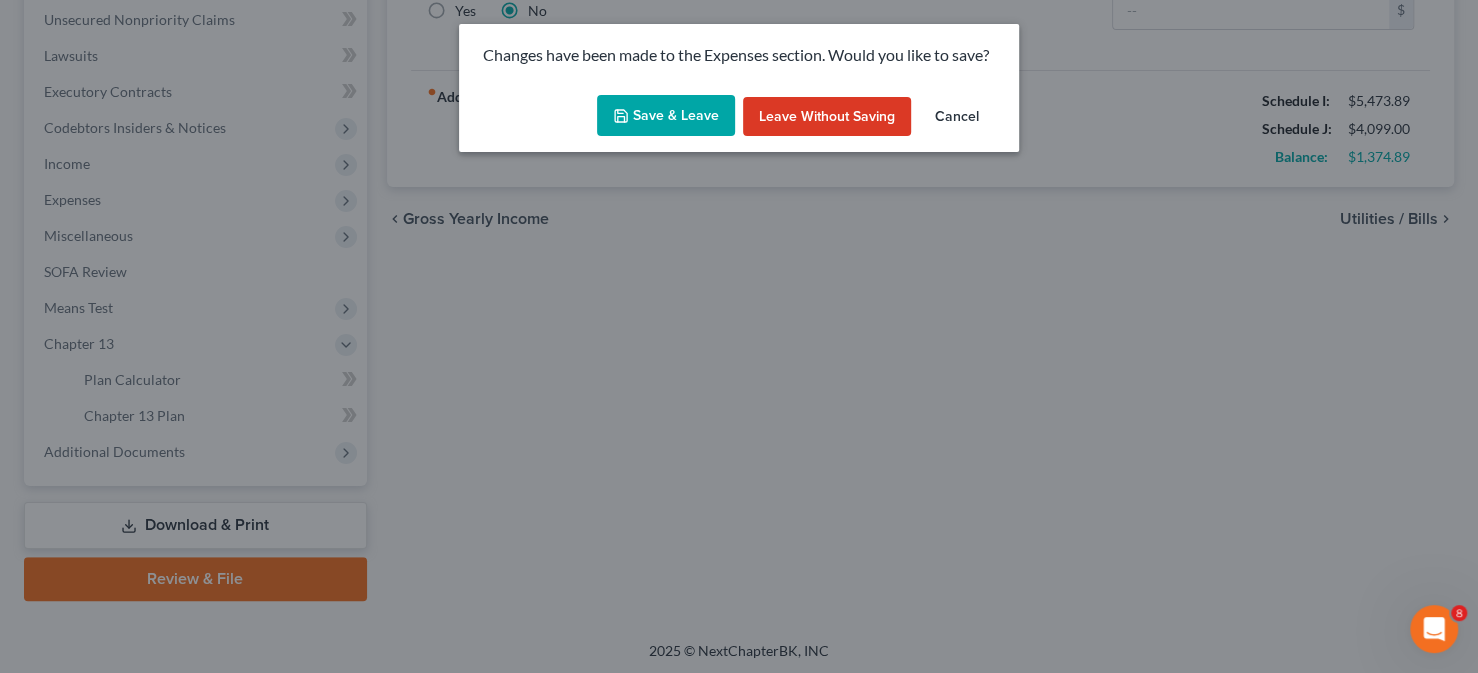 click on "Save & Leave" at bounding box center [666, 116] 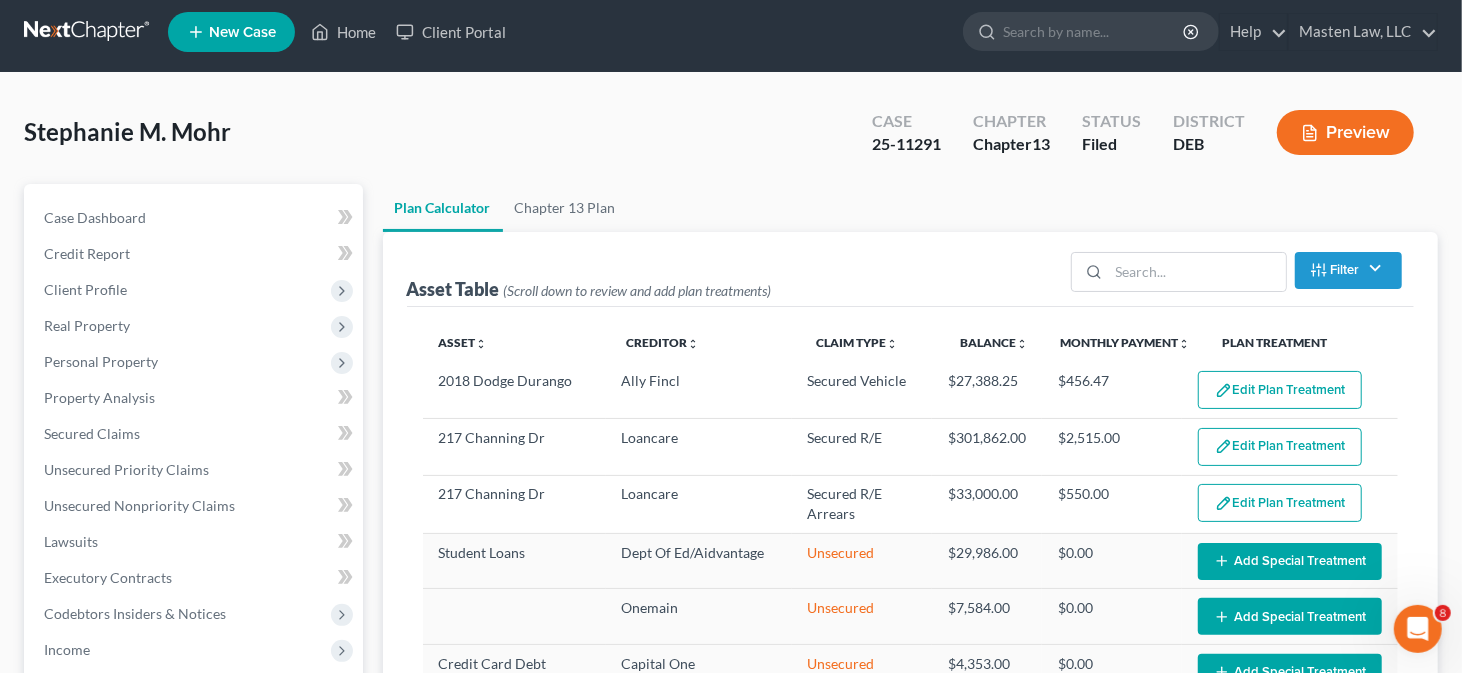 scroll, scrollTop: 0, scrollLeft: 0, axis: both 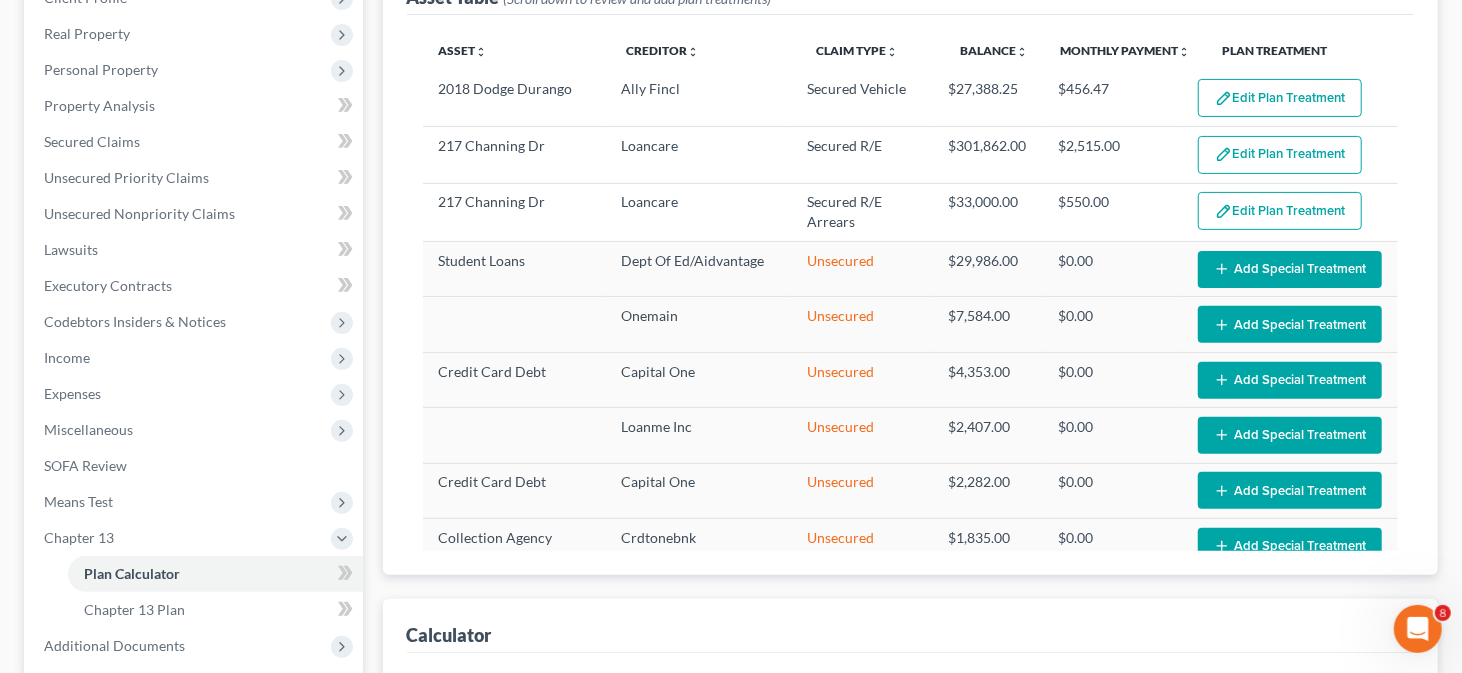 select on "59" 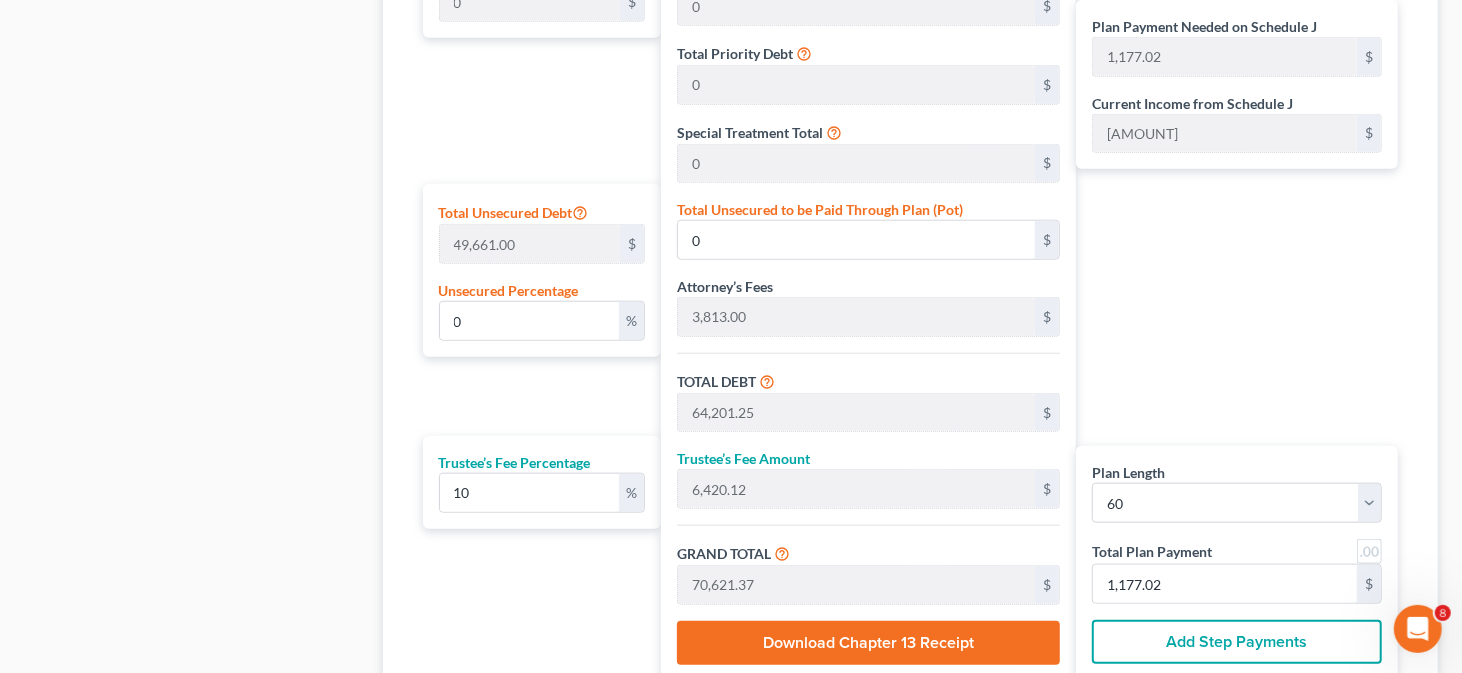 scroll, scrollTop: 1200, scrollLeft: 0, axis: vertical 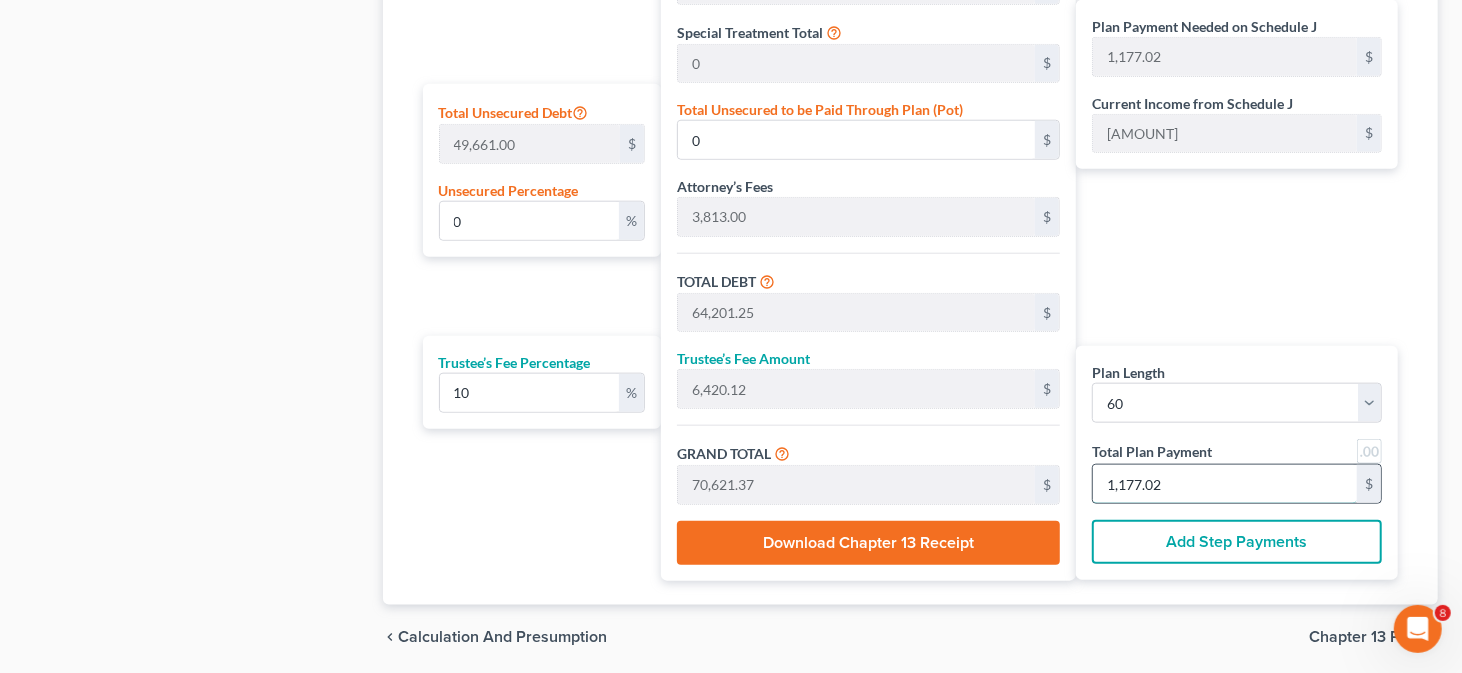 click on "1,177.02" at bounding box center [1225, 484] 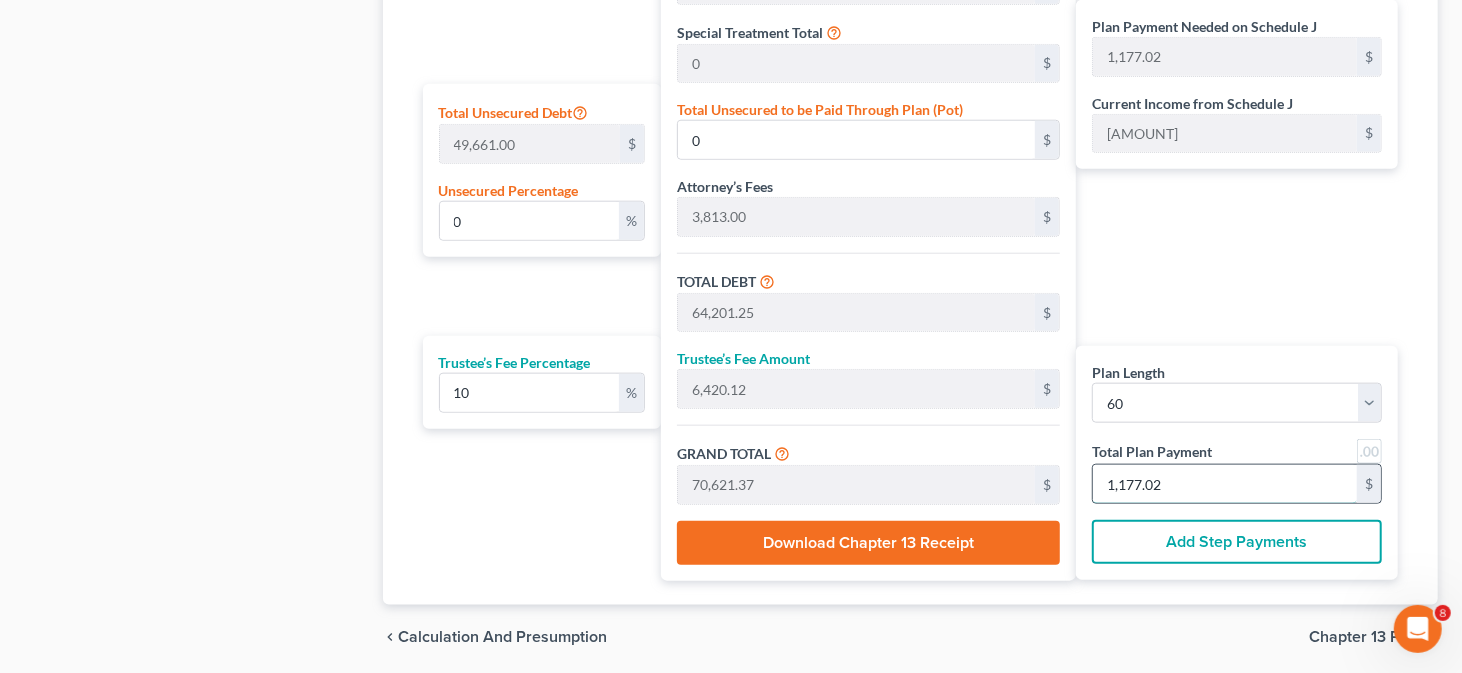 type on "54.54" 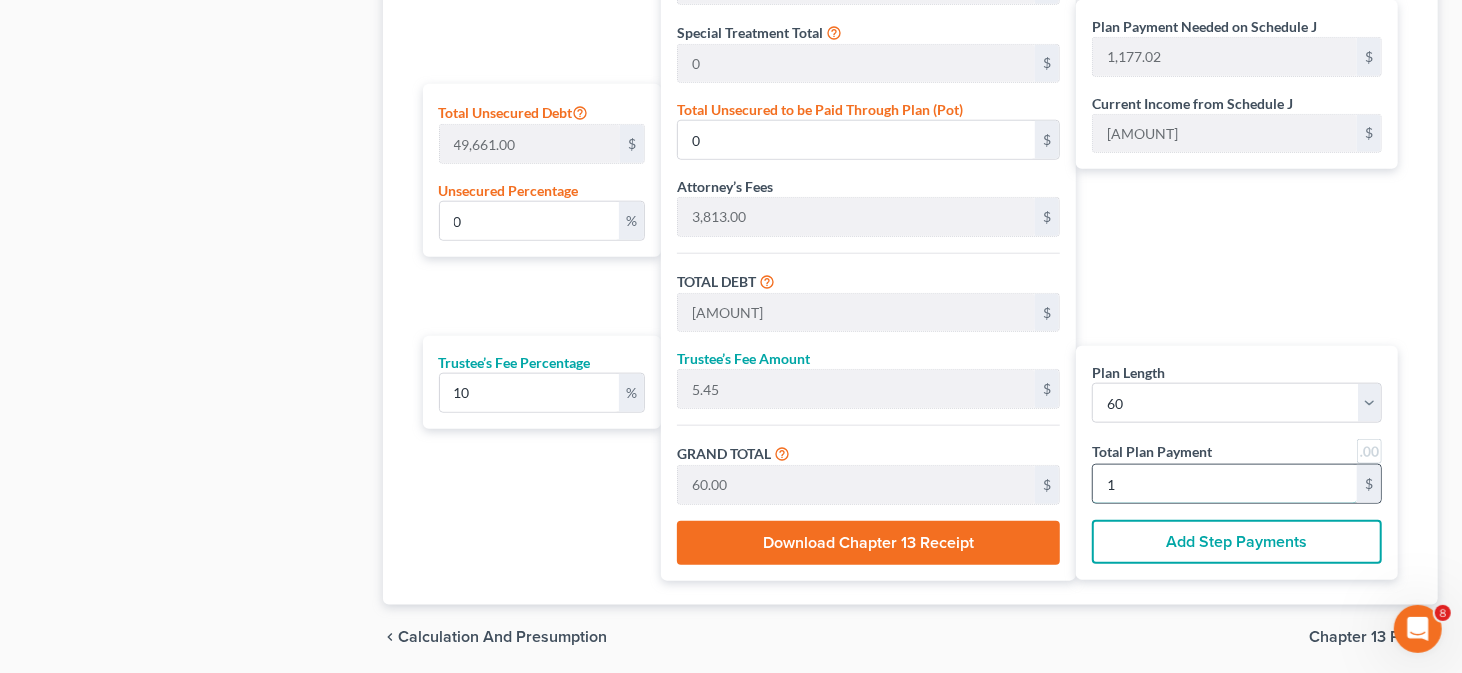type on "709.09" 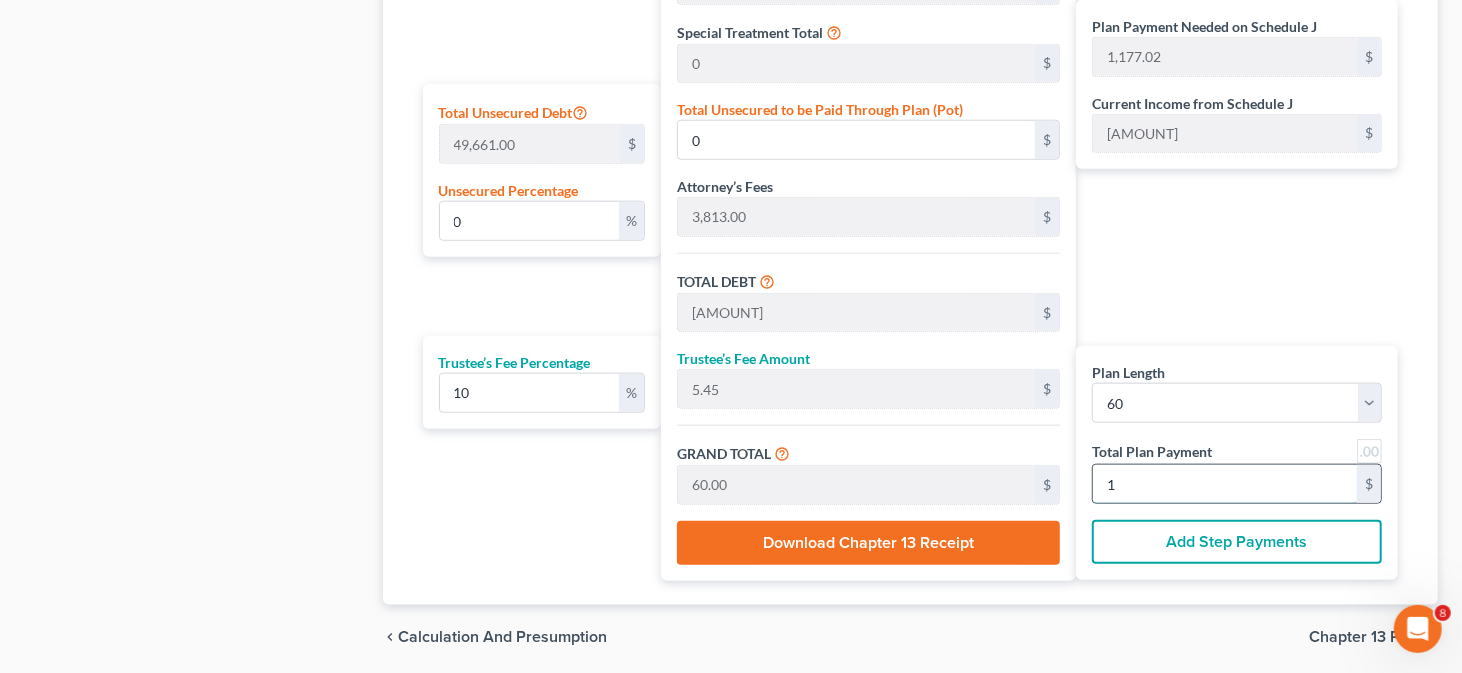 type on "70.90" 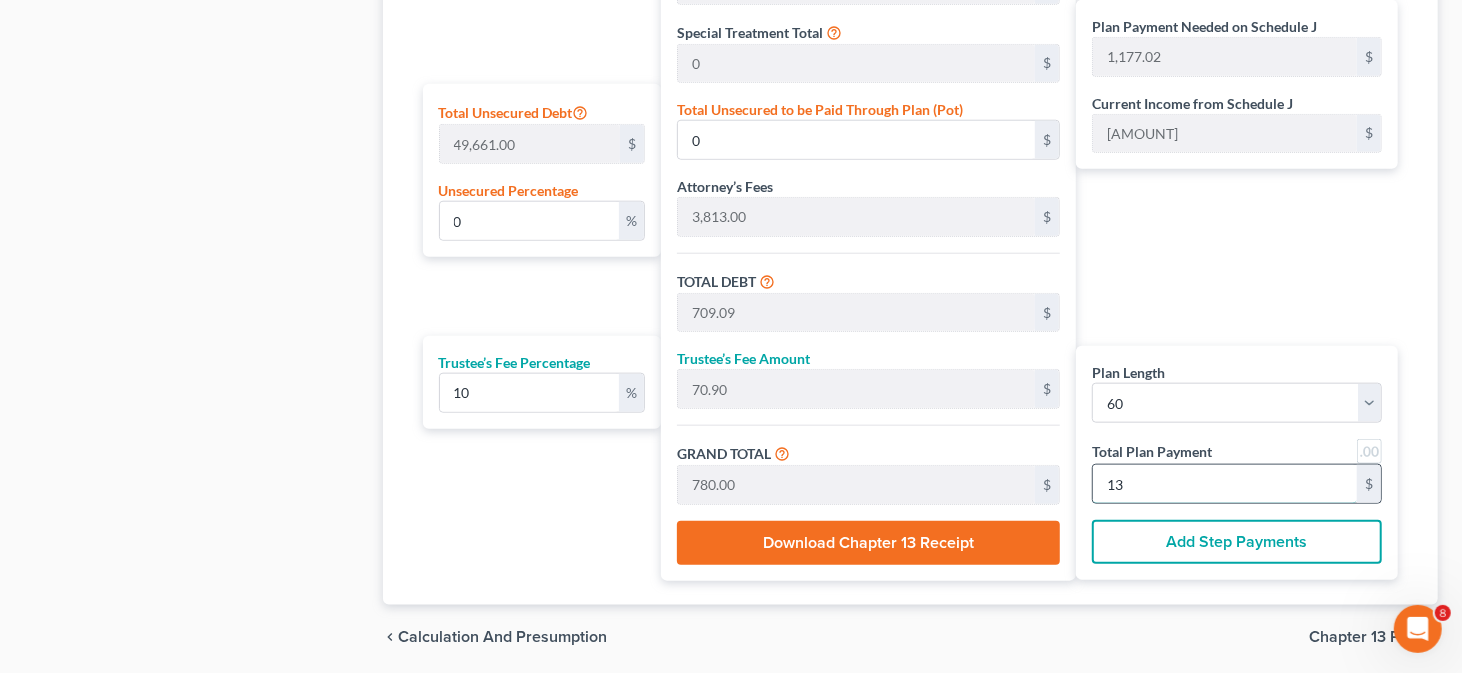 type on "7,090.90" 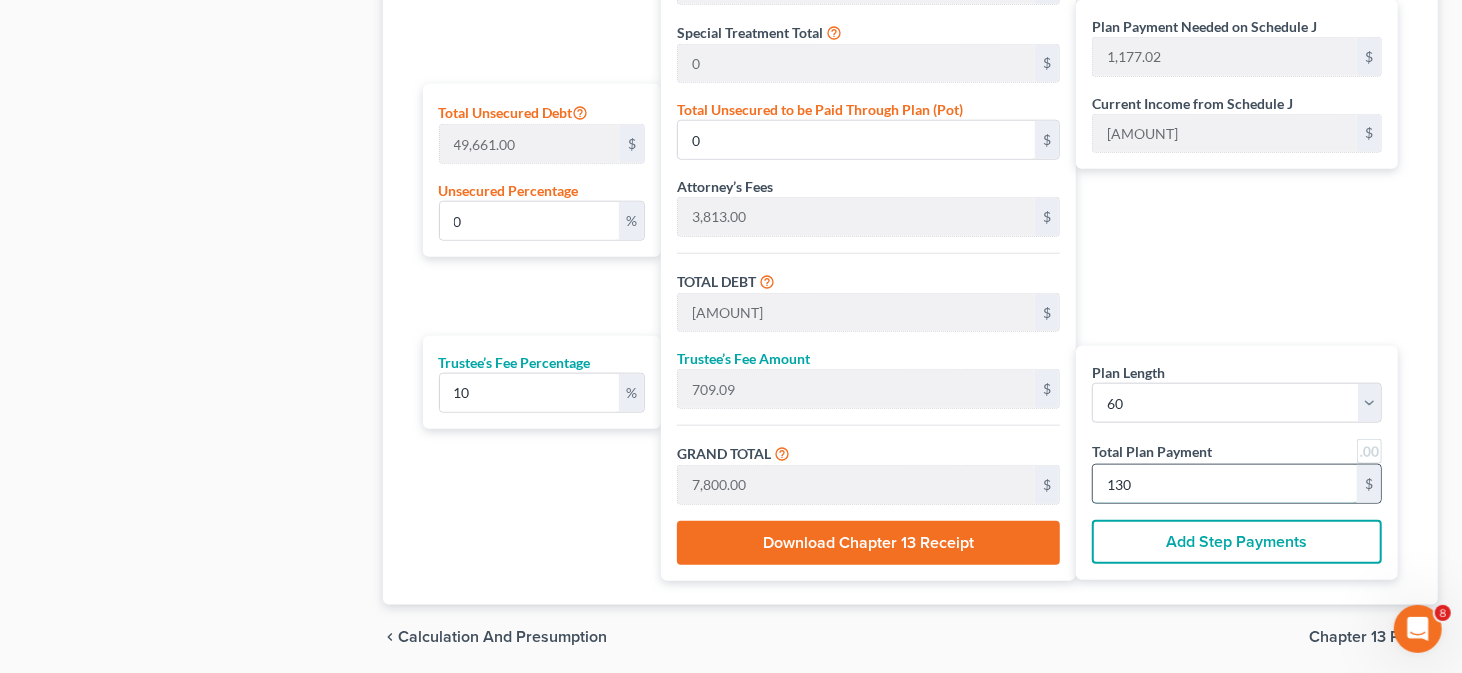 type on "13.51" 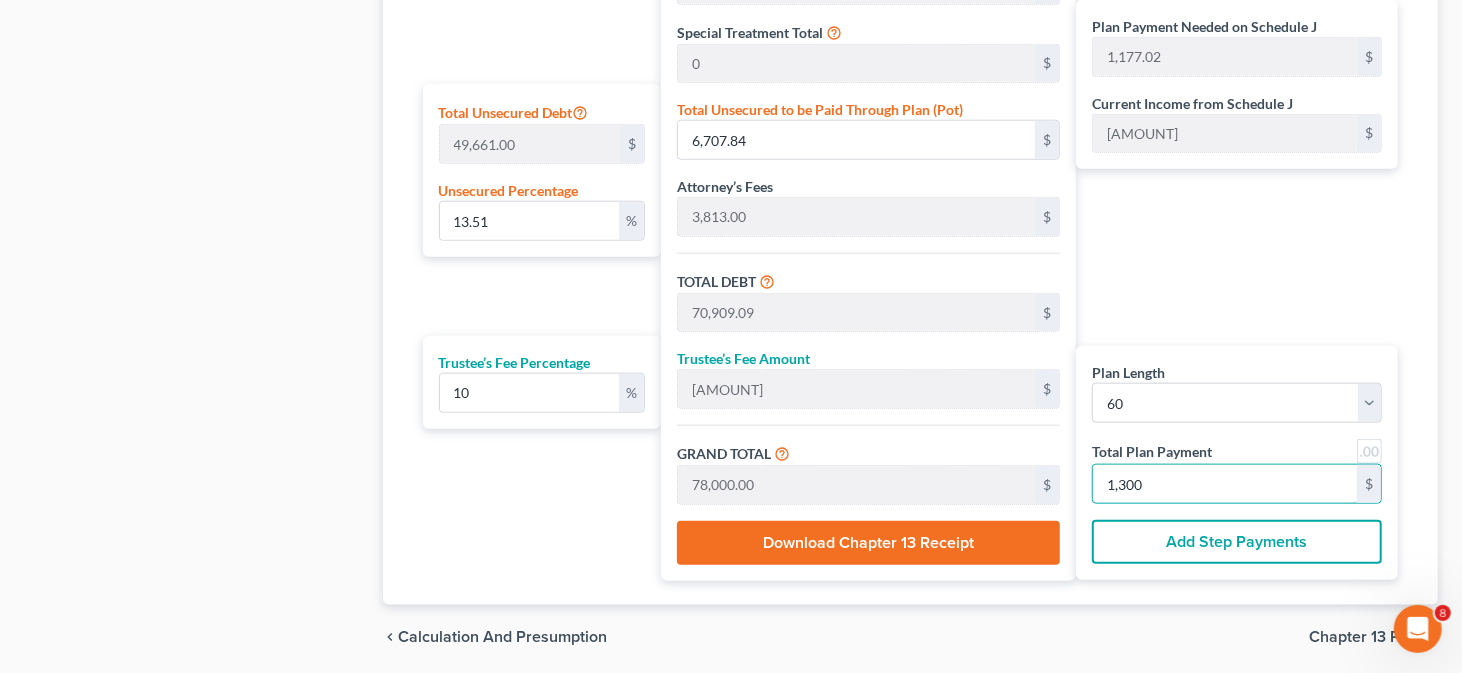 type on "1,300" 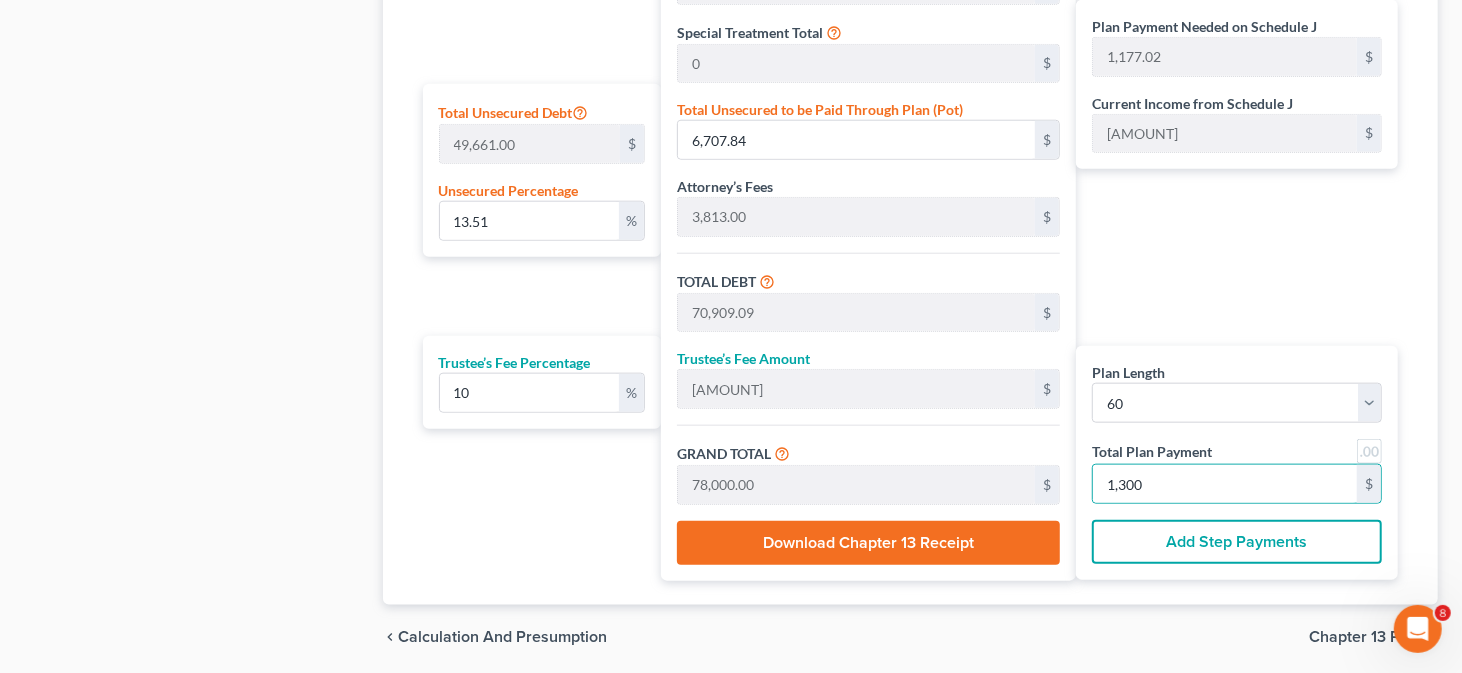 click on "Chapter 13 Plan" at bounding box center (1365, 637) 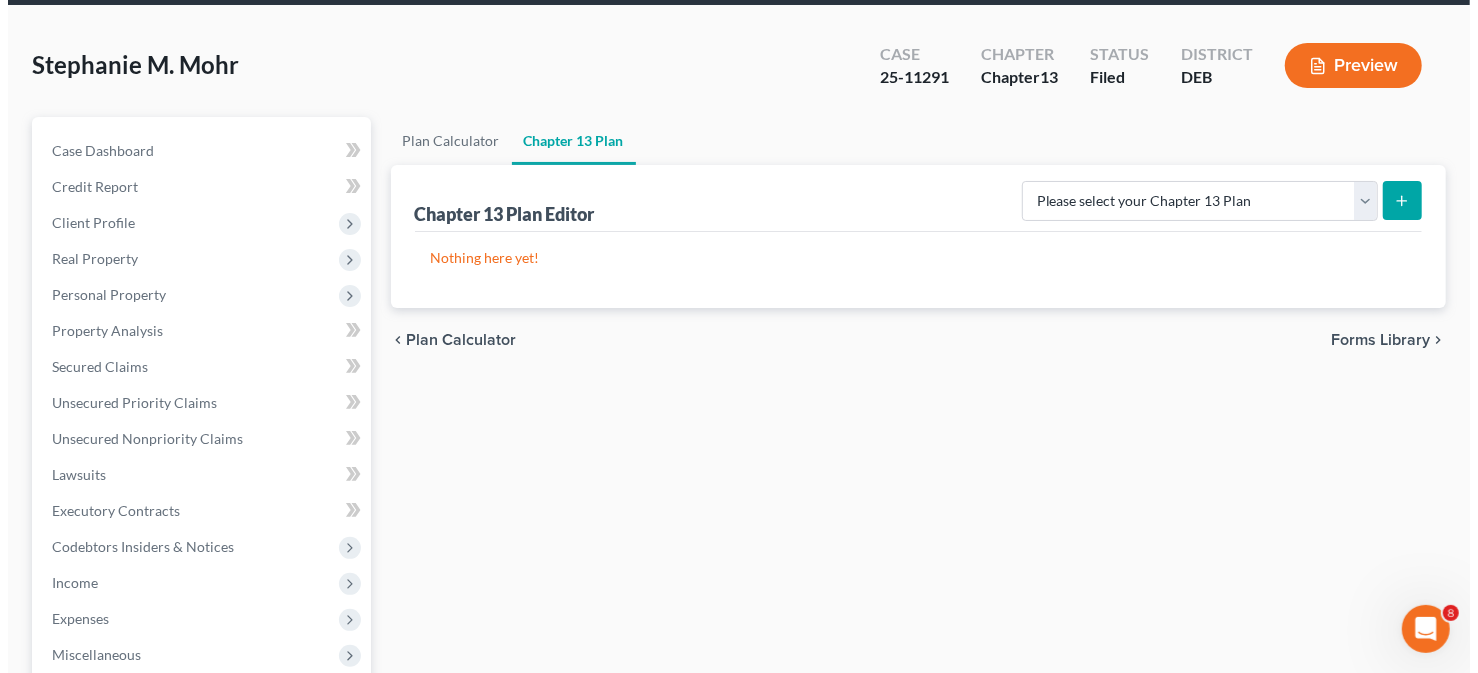 scroll, scrollTop: 0, scrollLeft: 0, axis: both 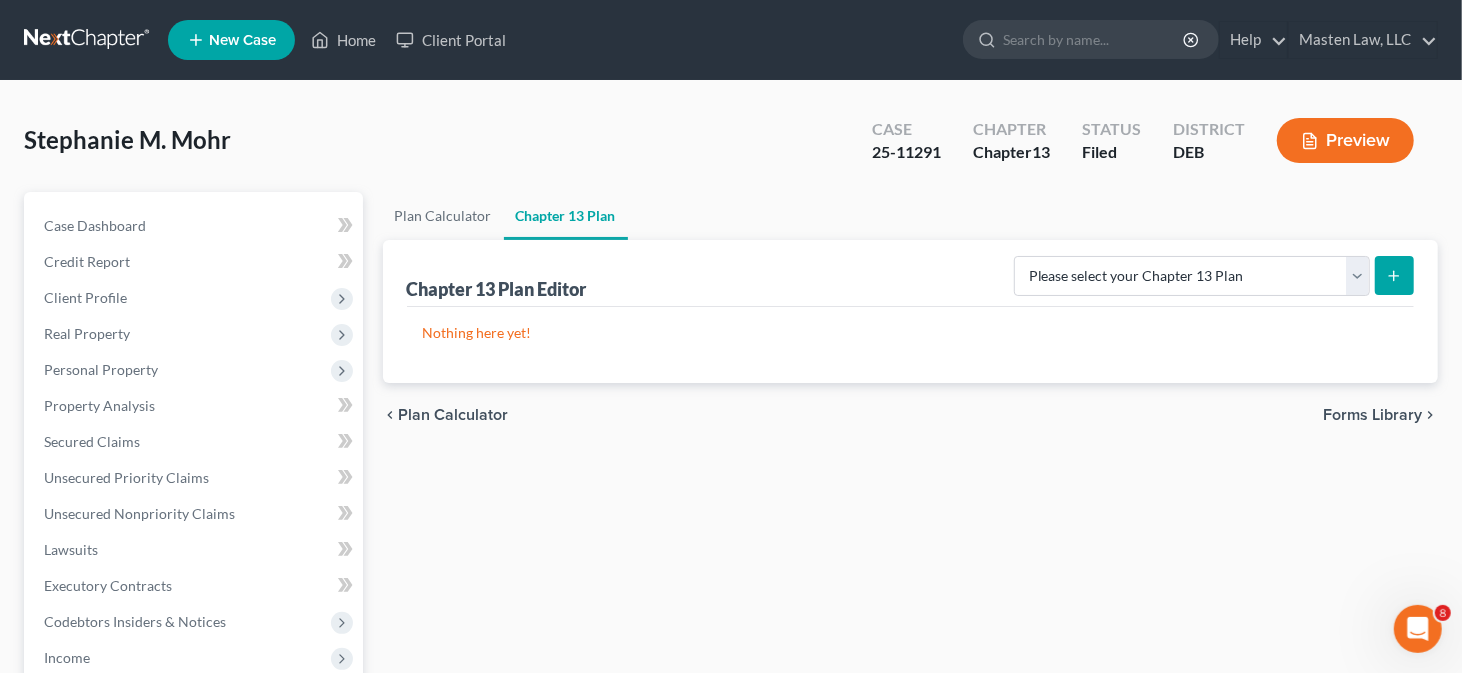 click on "Chapter 13 Plan Editor Please select your Chapter 13 Plan Delaware Chapter 13 Plan Delaware Chapter 13 Plan -  Ceccotti & Masten National Form Plan - Official Form 113" at bounding box center [911, 273] 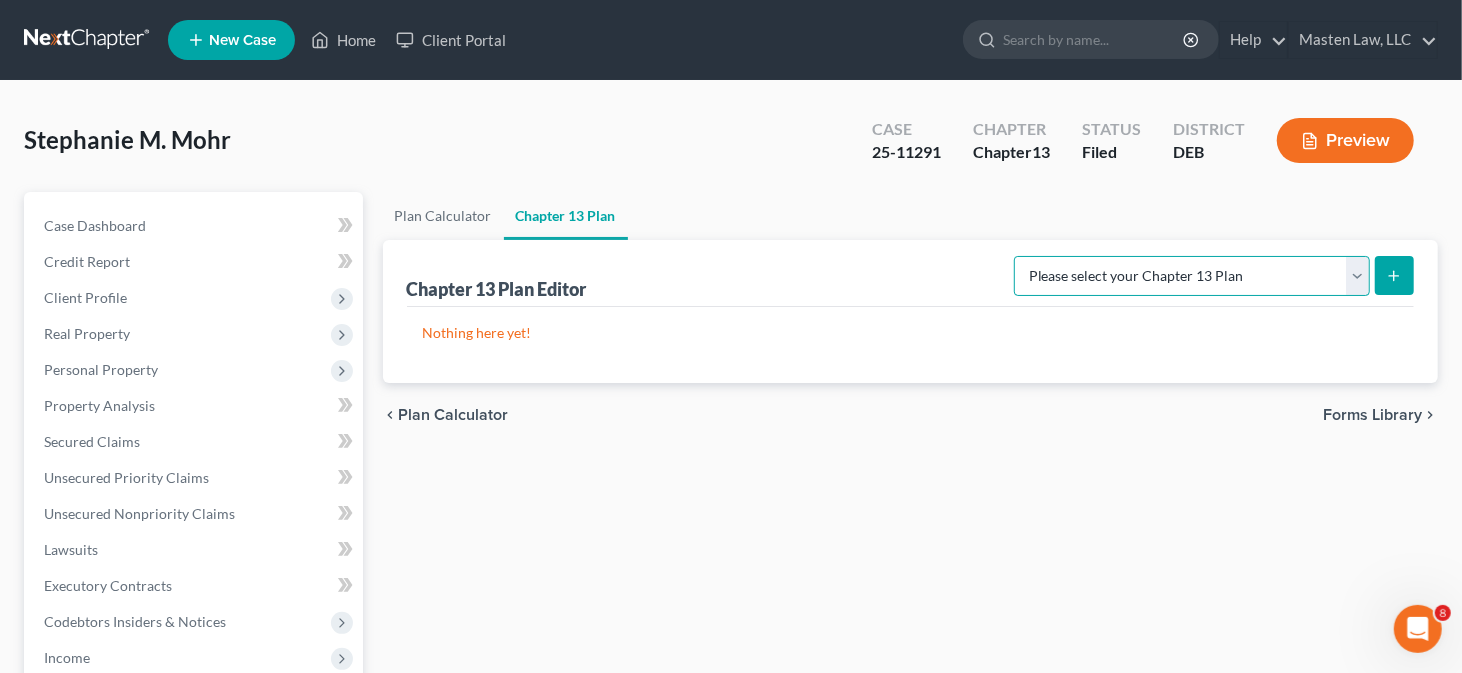 click on "Please select your Chapter 13 Plan Delaware Chapter 13 Plan Delaware Chapter 13 Plan -  Ceccotti & Masten National Form Plan - Official Form 113" at bounding box center [1192, 276] 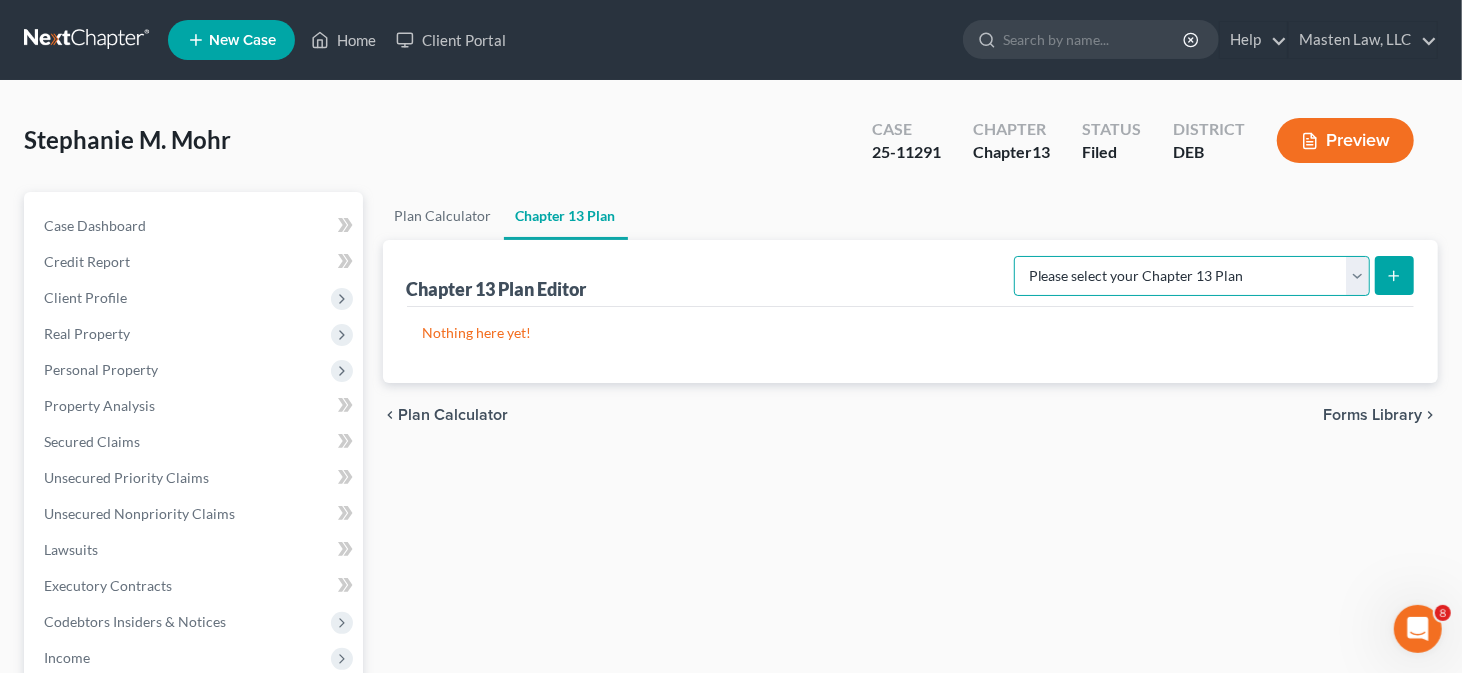 select on "0" 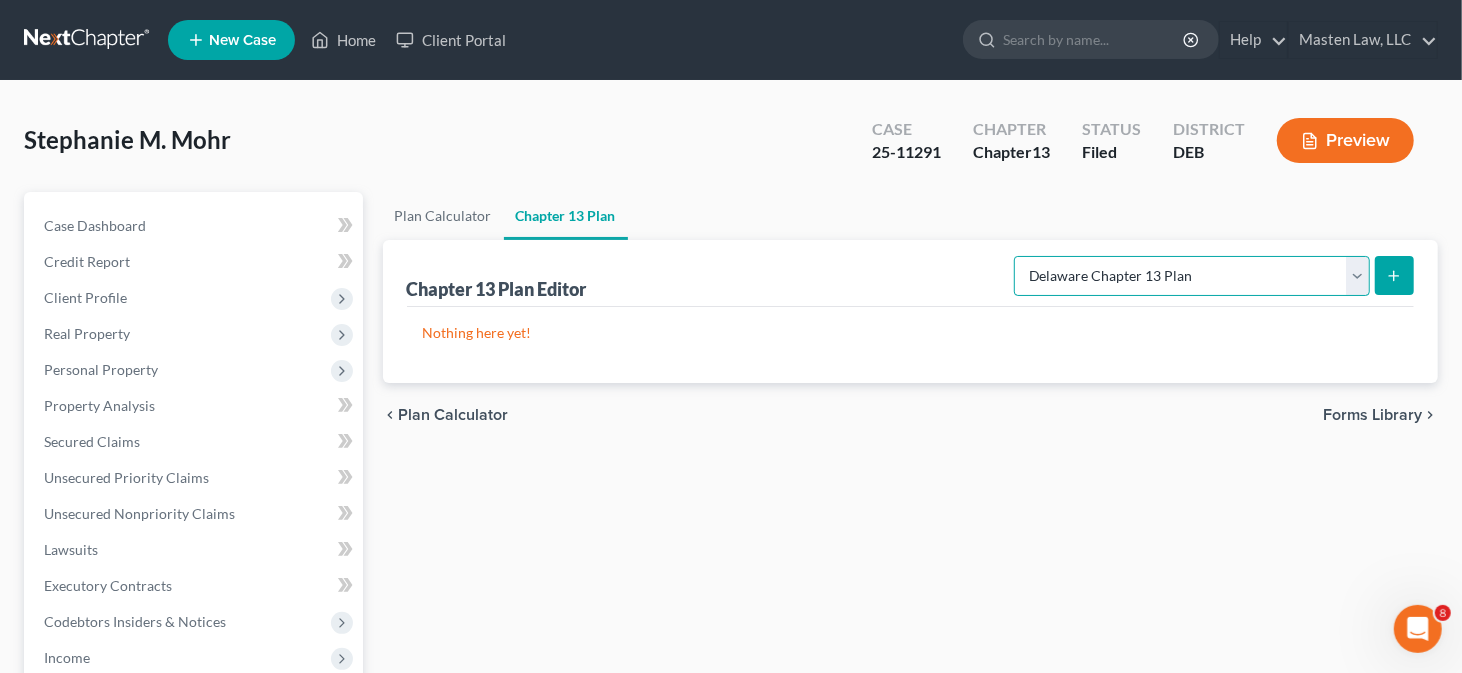 click on "Please select your Chapter 13 Plan Delaware Chapter 13 Plan Delaware Chapter 13 Plan -  Ceccotti & Masten National Form Plan - Official Form 113" at bounding box center [1192, 276] 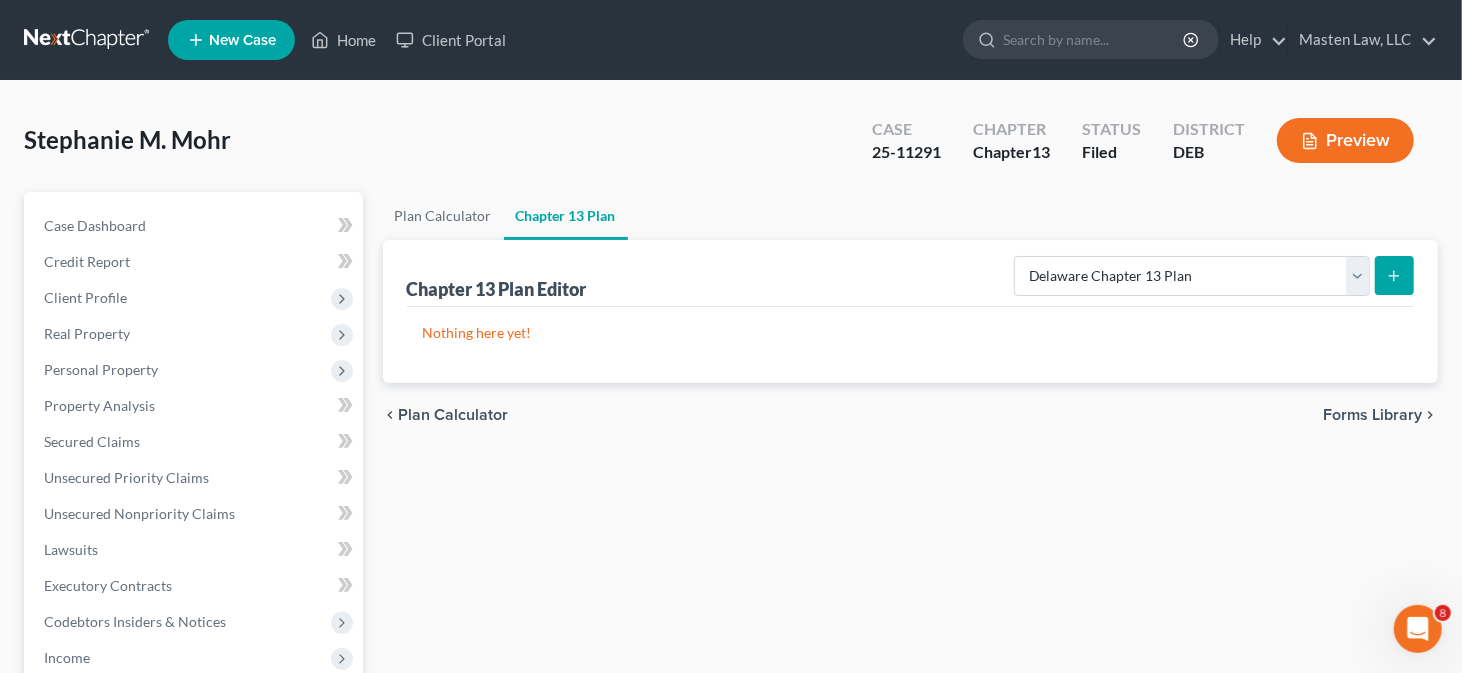 click at bounding box center (1394, 275) 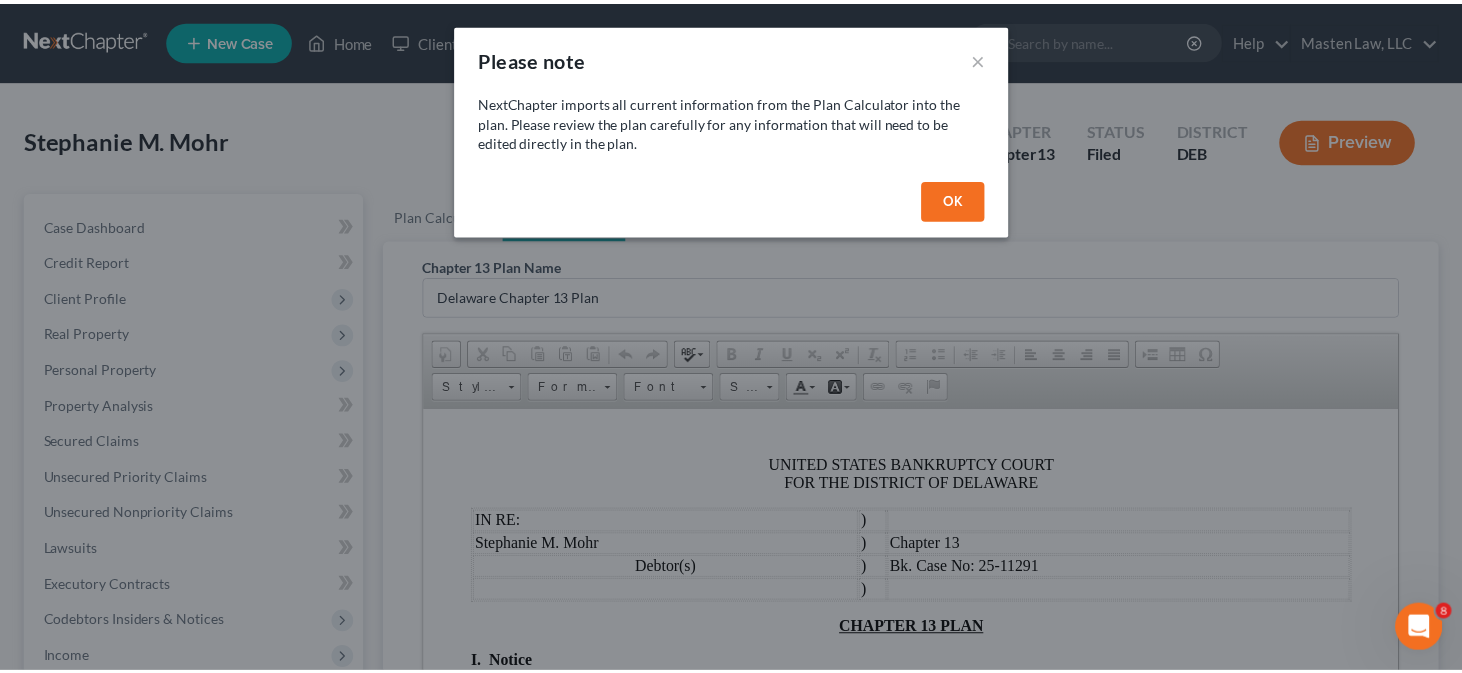 scroll, scrollTop: 0, scrollLeft: 0, axis: both 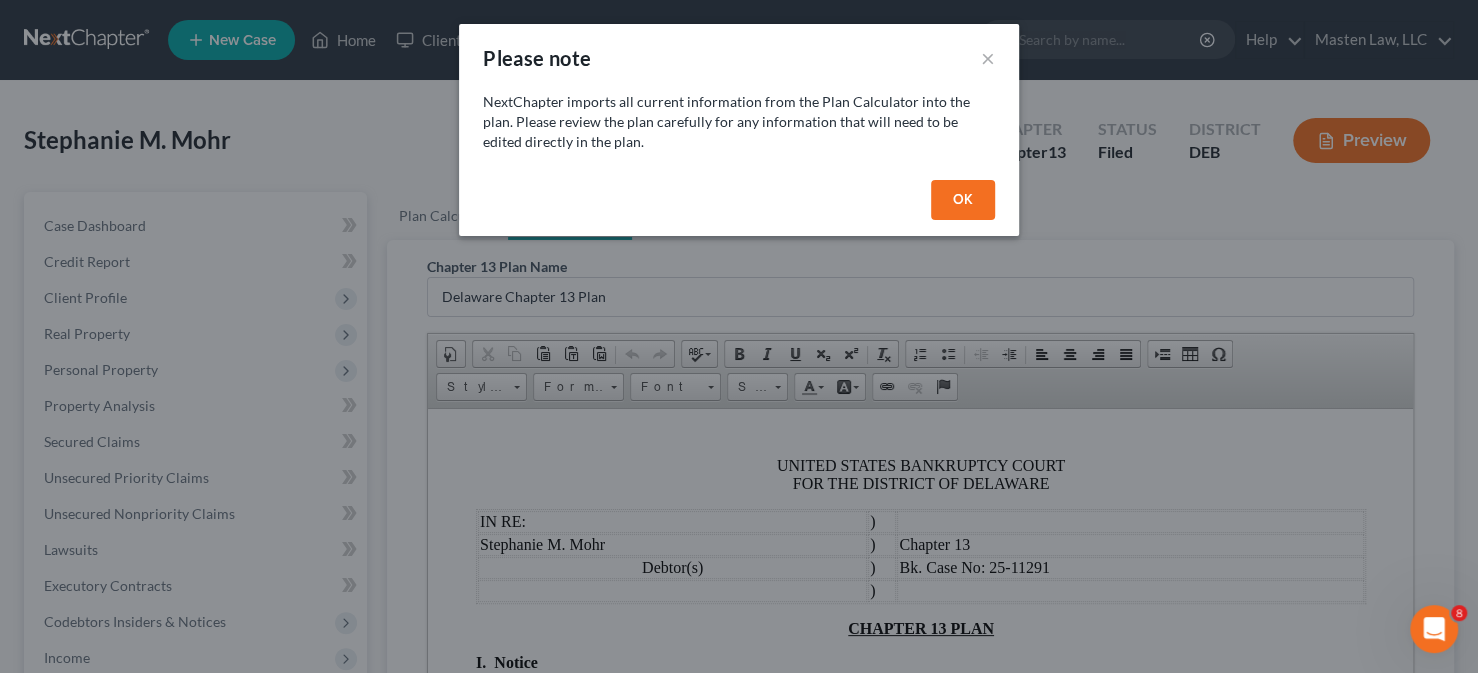 click on "OK" at bounding box center [963, 200] 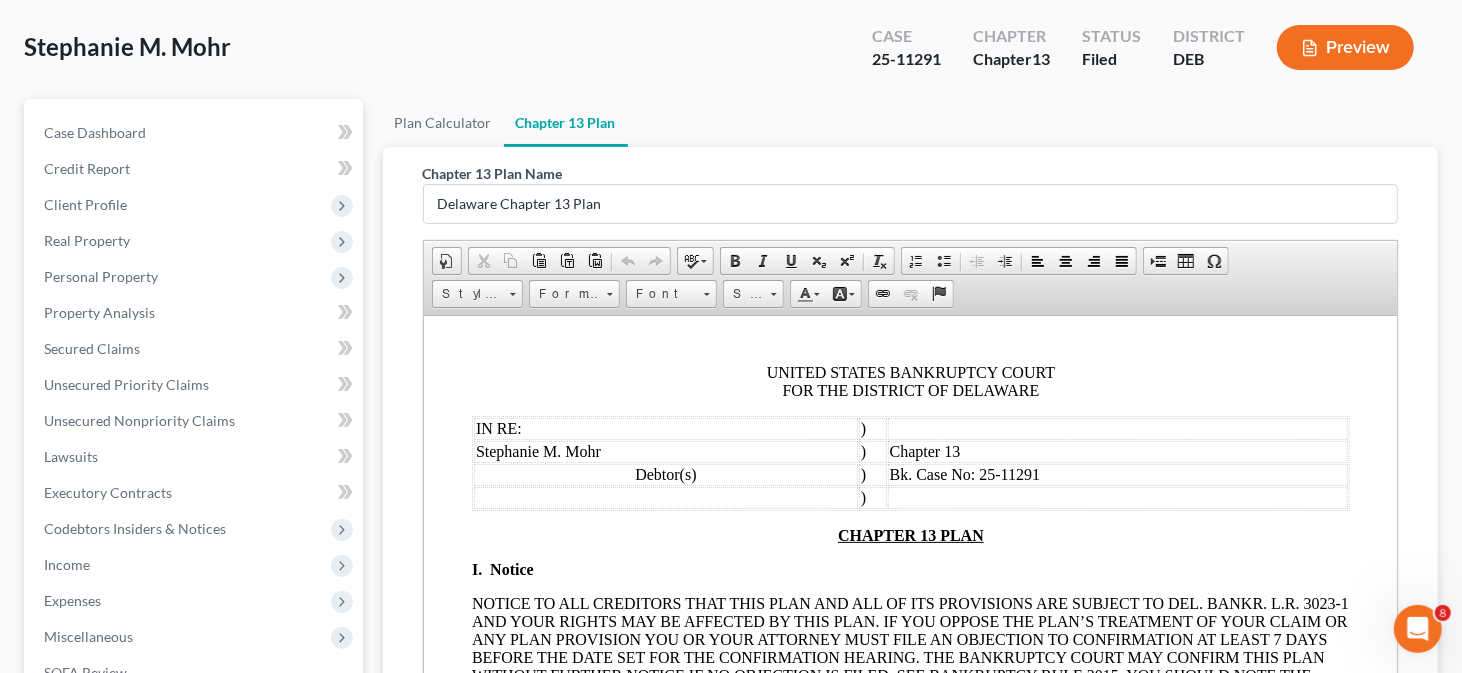 scroll, scrollTop: 200, scrollLeft: 0, axis: vertical 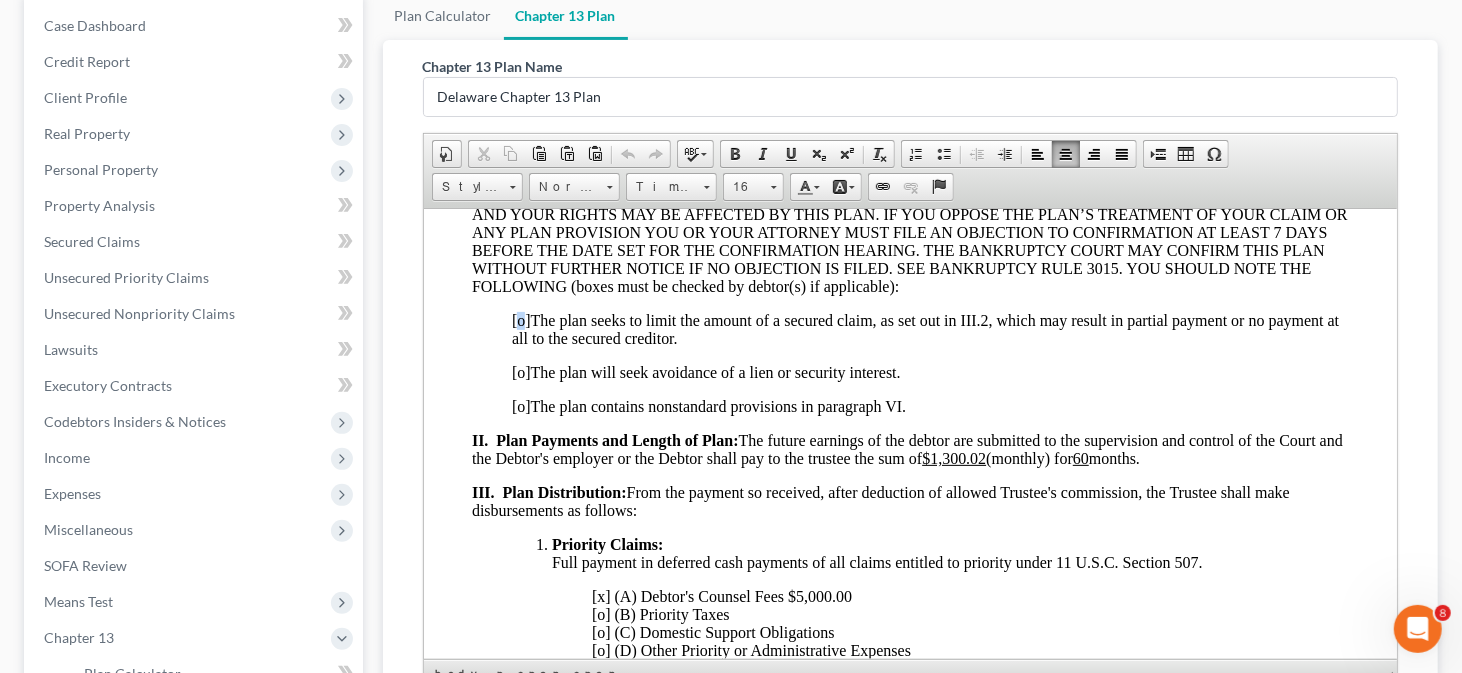 click on "[o]" at bounding box center [520, 319] 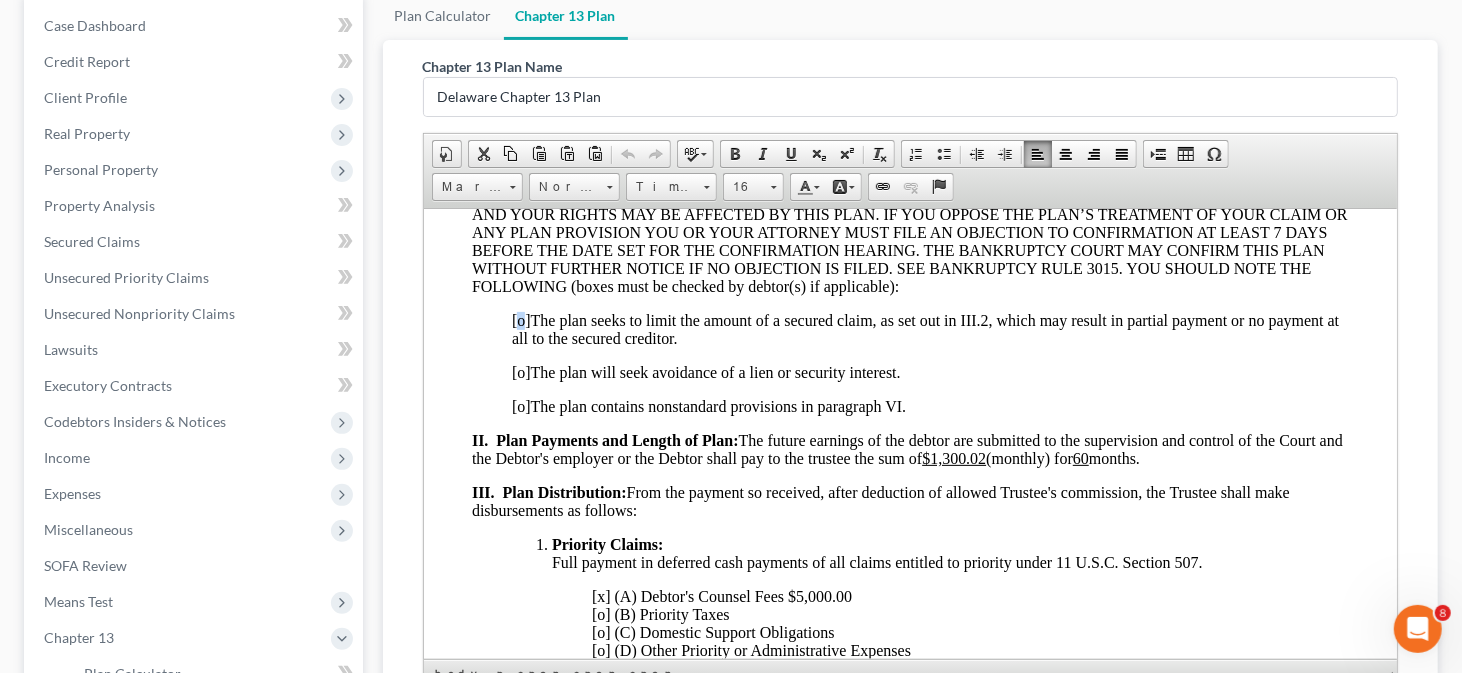 type 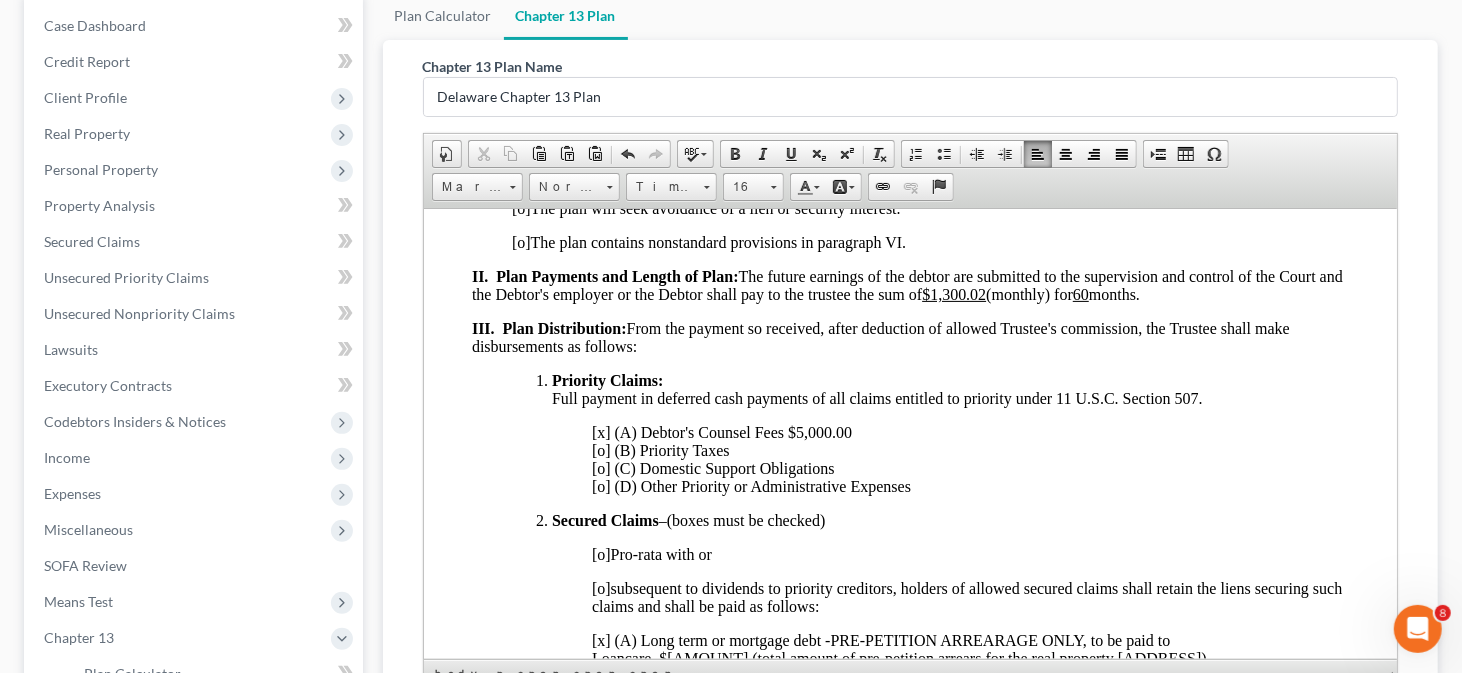 scroll, scrollTop: 500, scrollLeft: 0, axis: vertical 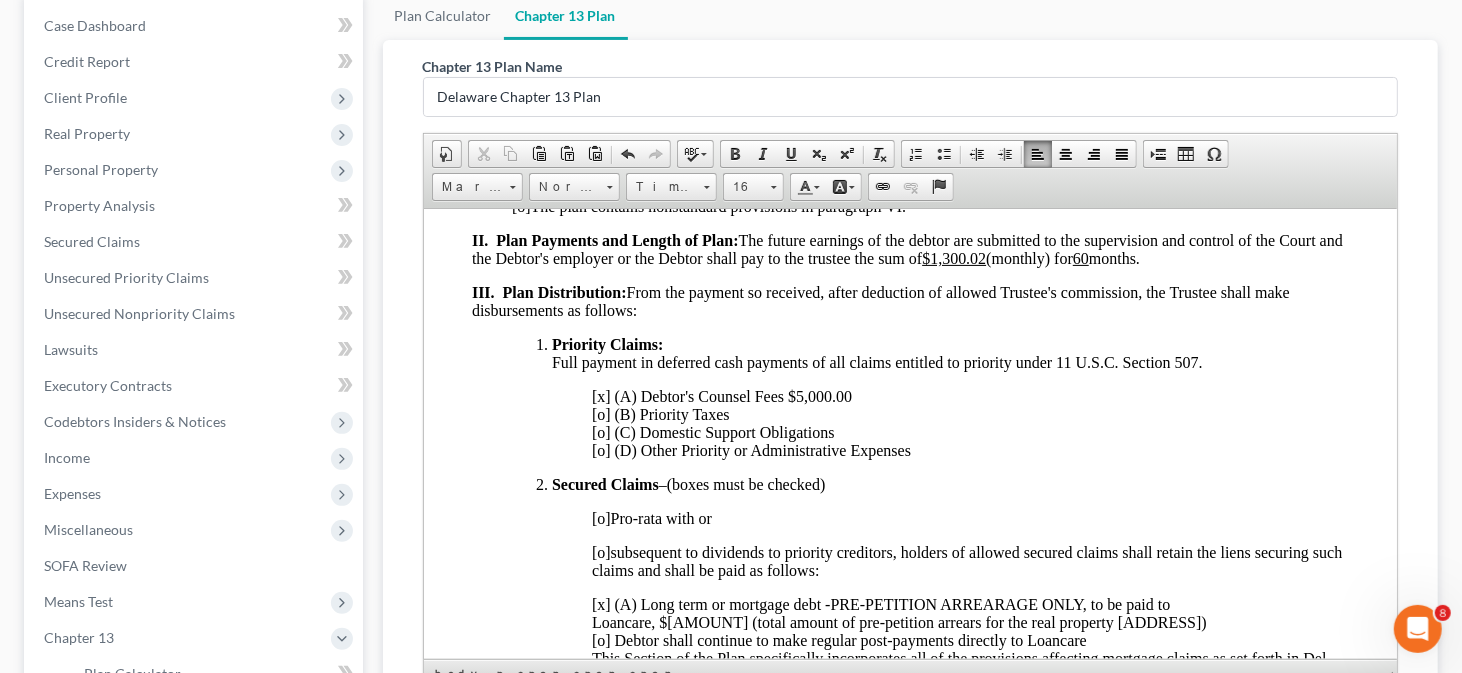 click on "II.  Plan Payments and Length of Plan:   The future earnings of the debtor are submitted to the supervision and control of the Court and the Debtor's employer or the Debtor shall pay to the trustee the sum of  $1,300.02  (monthly) for  60  months." at bounding box center [906, 248] 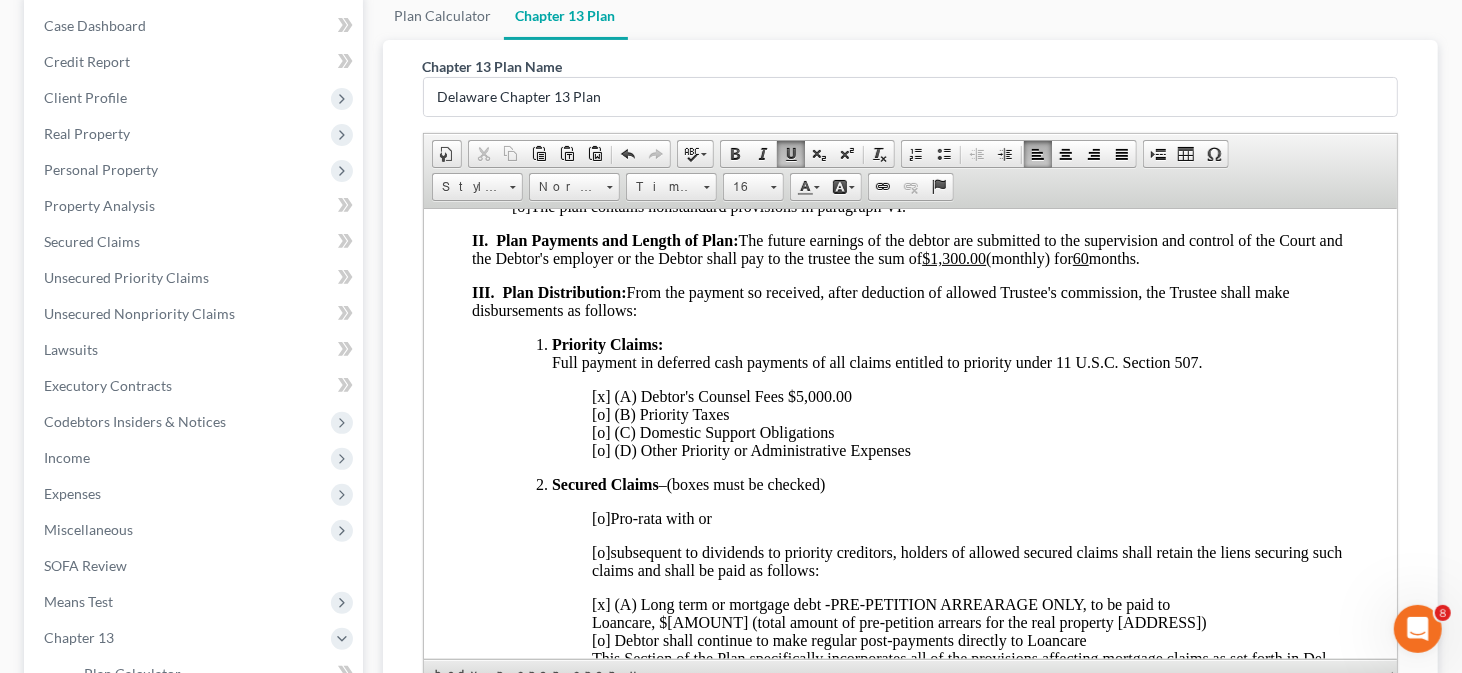 click on "UNITED STATES BANKRUPTCY COURT FOR THE DISTRICT OF DELAWARE IN RE: ) Stephanie M. Mohr ) Chapter 13 Debtor(s) ) Bk. Case No: 25-11291 ) CHAPTER 13 PLAN I.  Notice NOTICE TO ALL CREDITORS THAT THIS PLAN AND ALL OF ITS PROVISIONS ARE SUBJECT TO DEL. BANKR. L.R. 3023-1 AND YOUR RIGHTS MAY BE AFFECTED BY THIS PLAN. IF YOU OPPOSE THE PLAN’S TREATMENT OF YOUR CLAIM OR ANY PLAN PROVISION YOU OR YOUR ATTORNEY MUST FILE AN OBJECTION TO CONFIRMATION AT LEAST 7 DAYS BEFORE THE DATE SET FOR THE CONFIRMATION HEARING. THE BANKRUPTCY COURT MAY CONFIRM THIS PLAN WITHOUT FURTHER NOTICE IF NO OBJECTION IS FILED. SEE BANKRUPTCY RULE 3015. YOU SHOULD NOTE THE FOLLOWING (boxes must be checked by debtor(s) if applicable): [x]  The plan seeks to limit the amount of a secured claim, as set out in III.2, which may result in partial payment or no payment at all to the secured creditor. [o]  The plan will seek avoidance of a lien or security interest. [o]  The plan contains nonstandard provisions in paragraph VI. $1,300.00 60 [o]" at bounding box center [910, 1412] 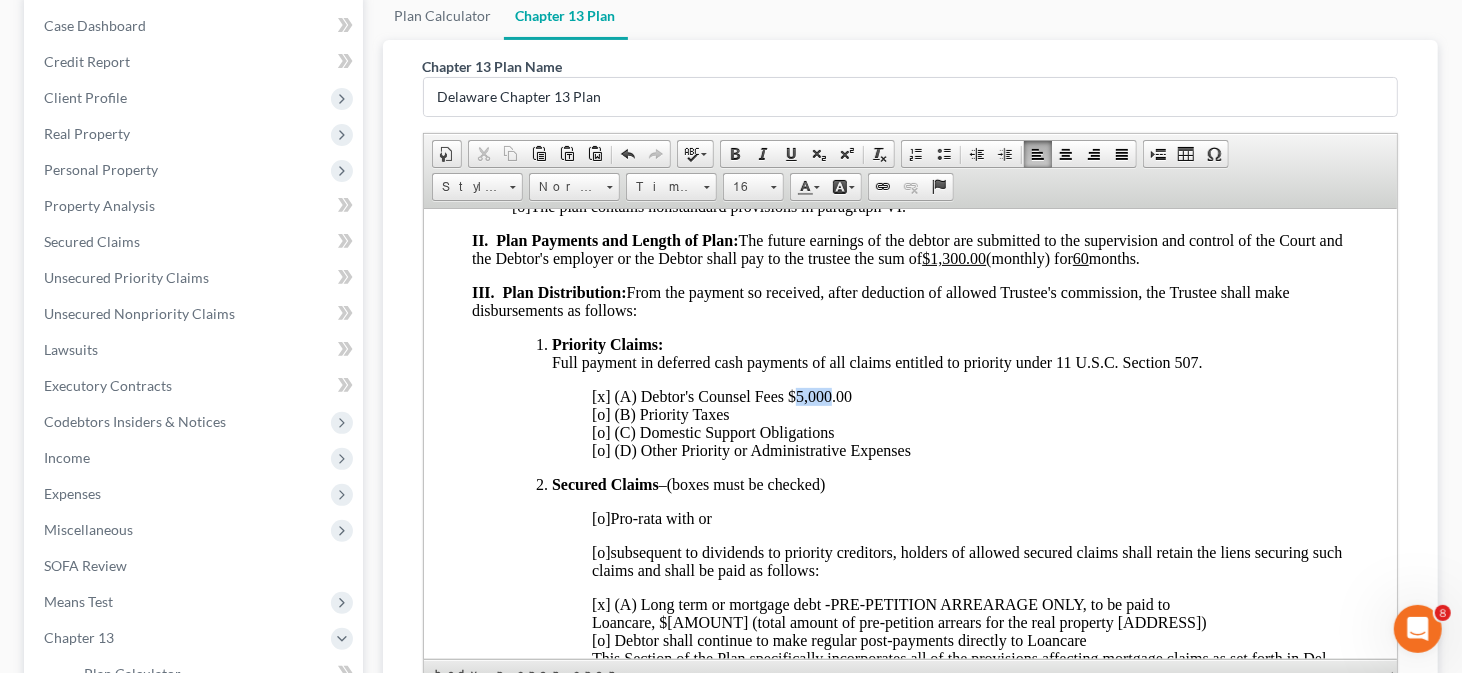 drag, startPoint x: 797, startPoint y: 409, endPoint x: 830, endPoint y: 407, distance: 33.06055 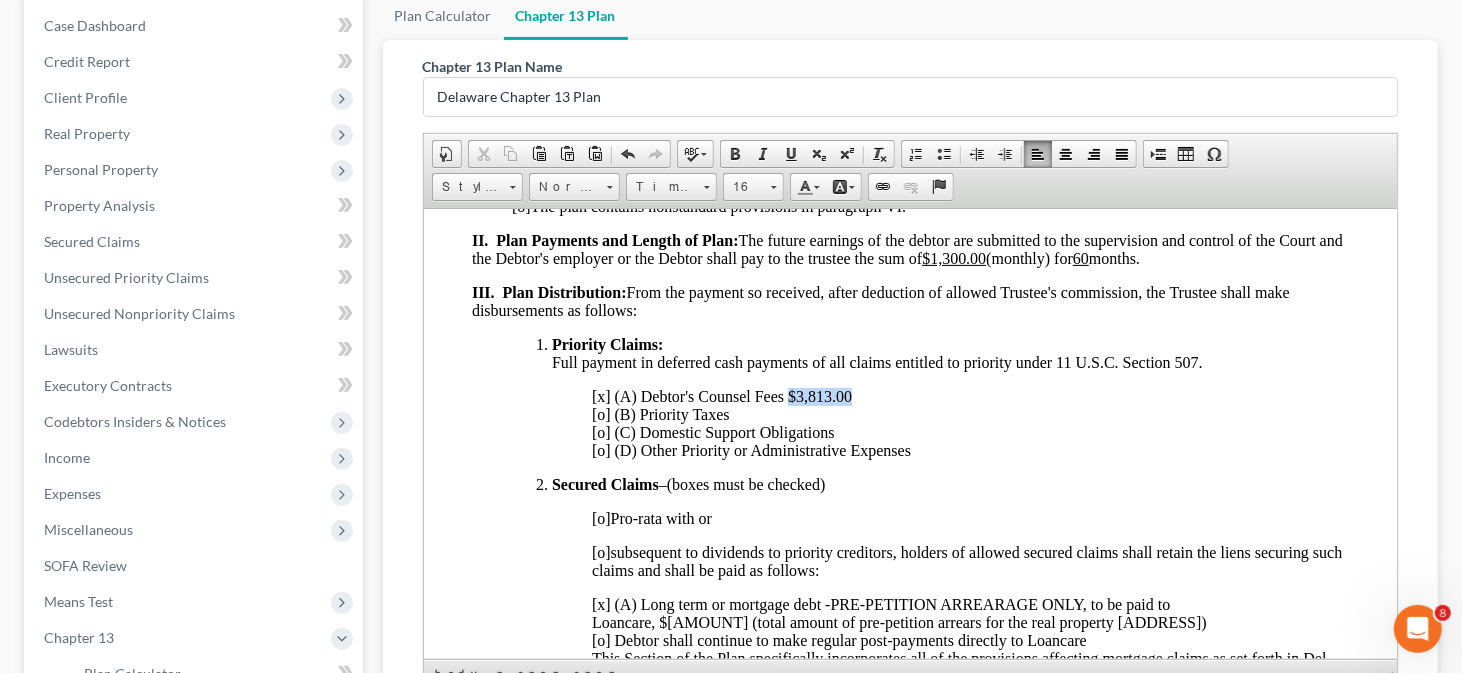 drag, startPoint x: 788, startPoint y: 408, endPoint x: 848, endPoint y: 405, distance: 60.074955 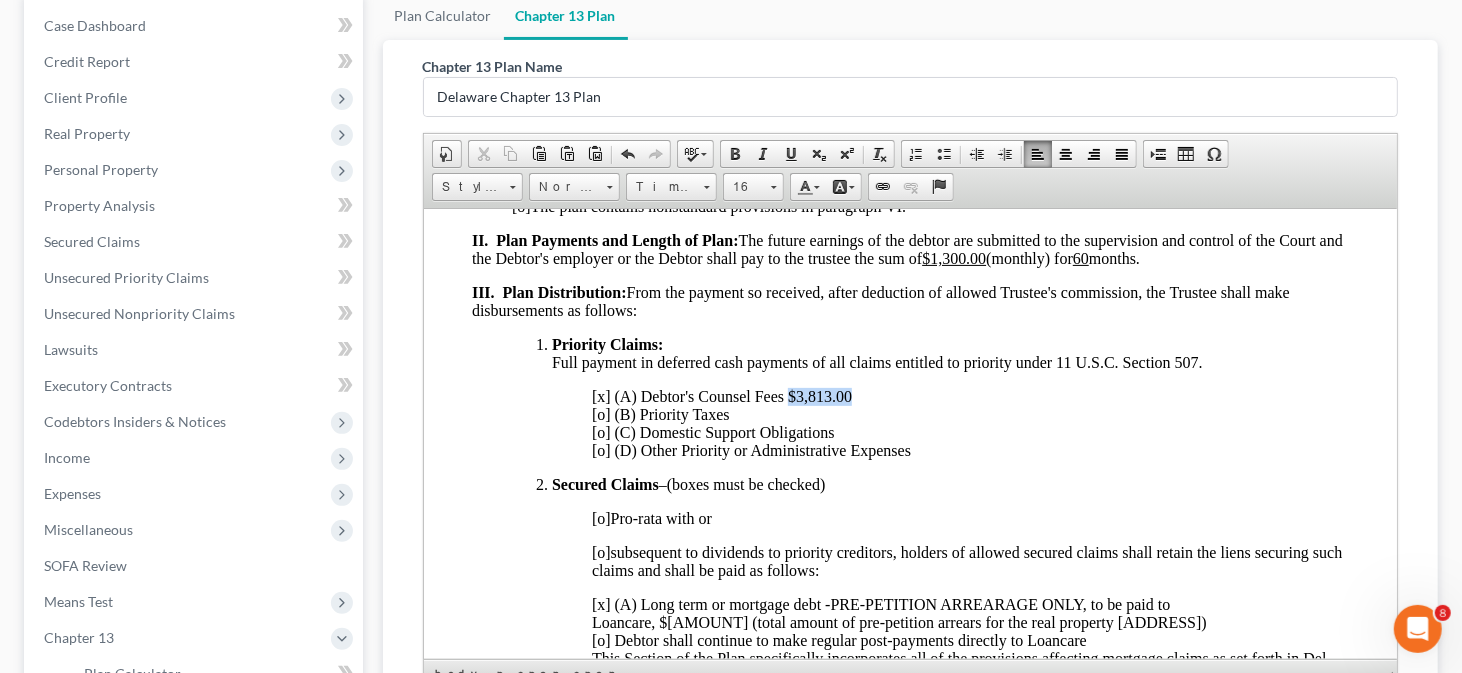 click on "[x] (A) Debtor's Counsel Fees $3,813.00 [o] (B) Priority Taxes [o] (C) Domestic Support Obligations [o] (D) Other Priority or Administrative Expenses" at bounding box center [750, 422] 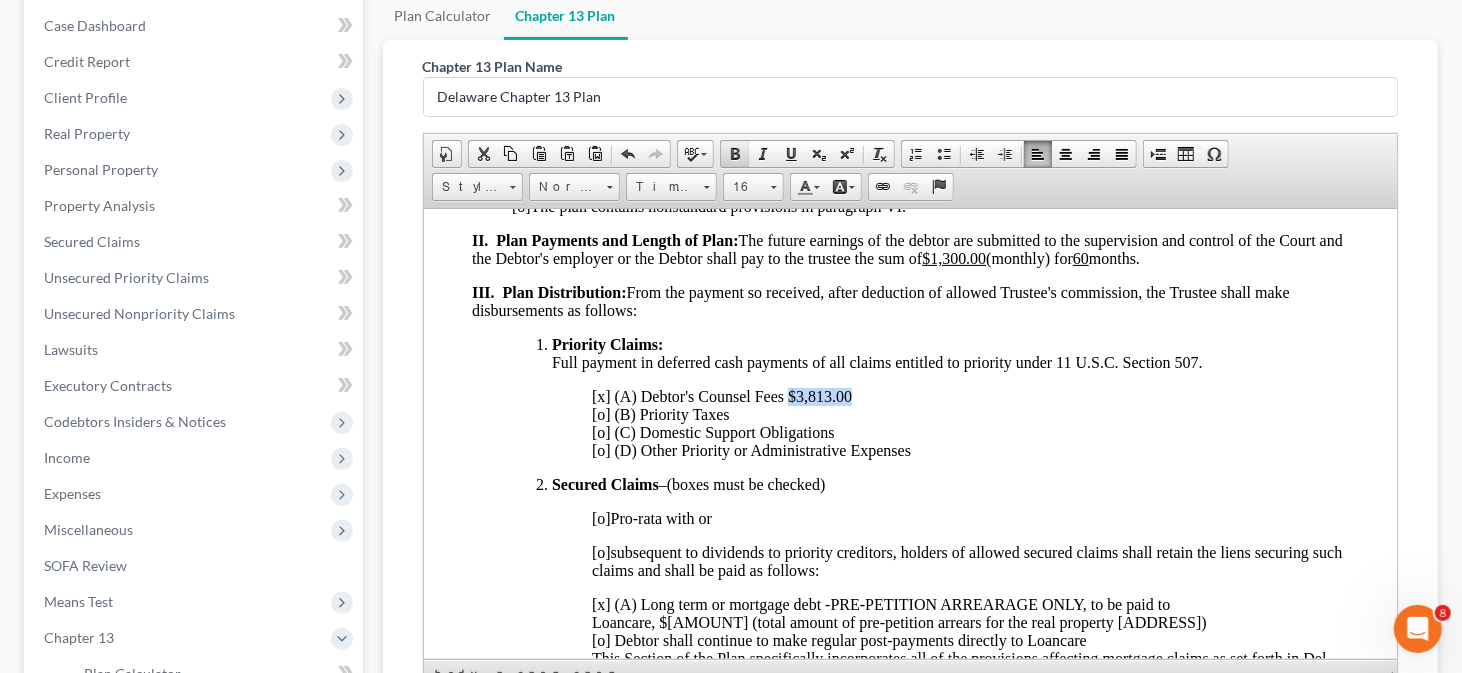 click at bounding box center [735, 154] 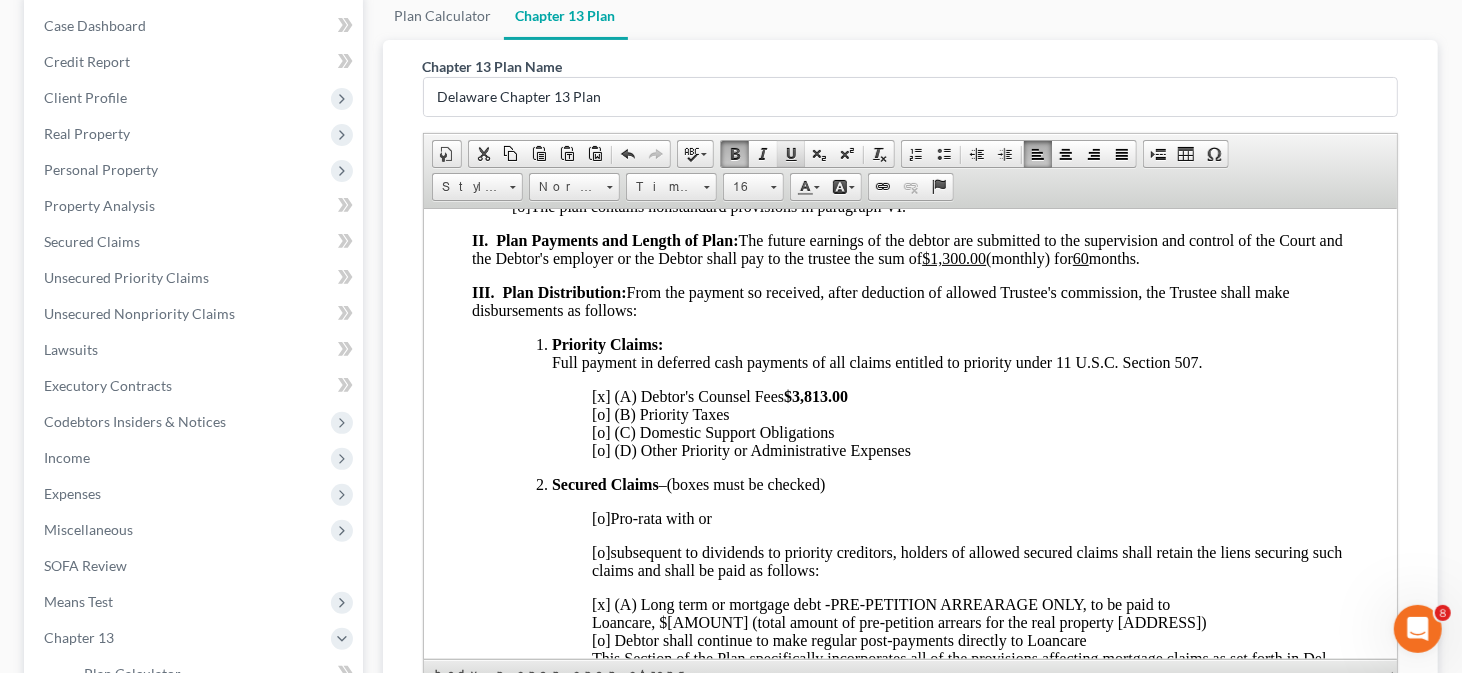 click on "Underline" at bounding box center [791, 154] 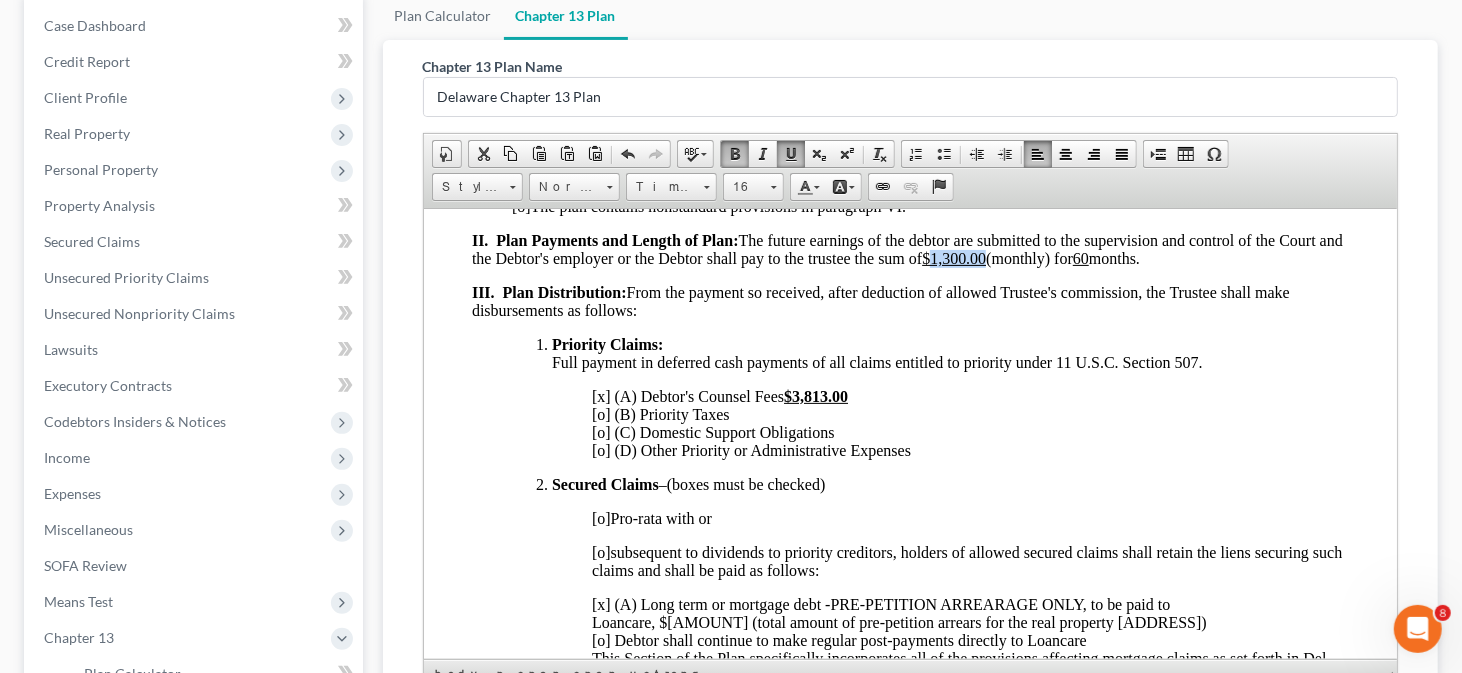 drag, startPoint x: 956, startPoint y: 263, endPoint x: 1015, endPoint y: 263, distance: 59 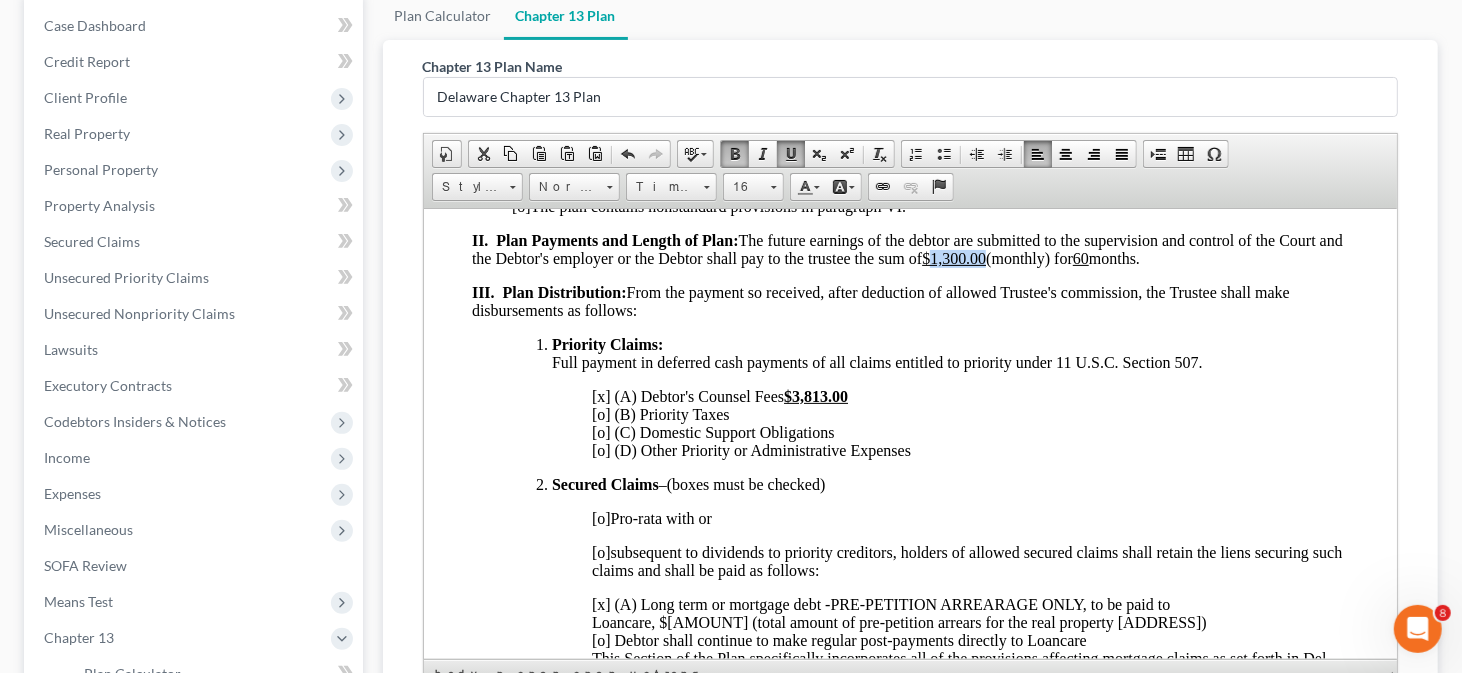 click on "$1,300.00" at bounding box center (953, 257) 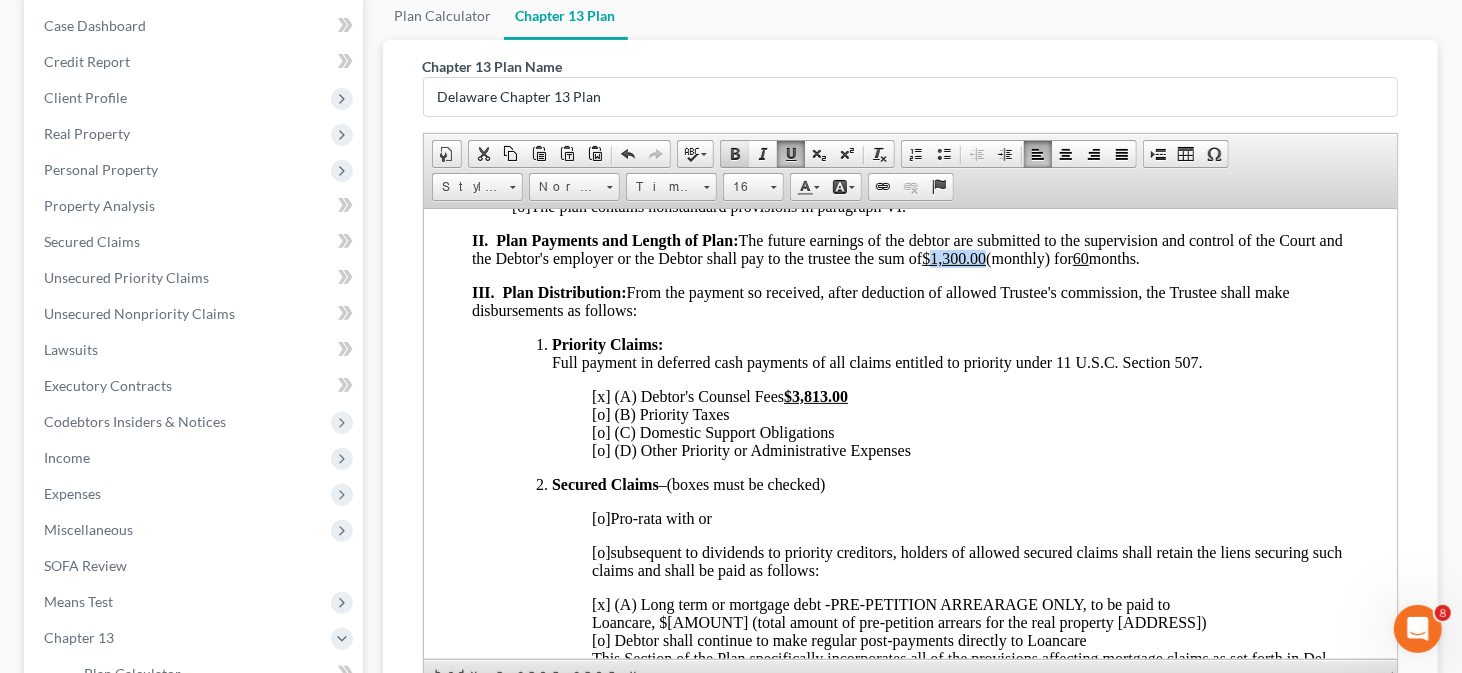 click at bounding box center (735, 154) 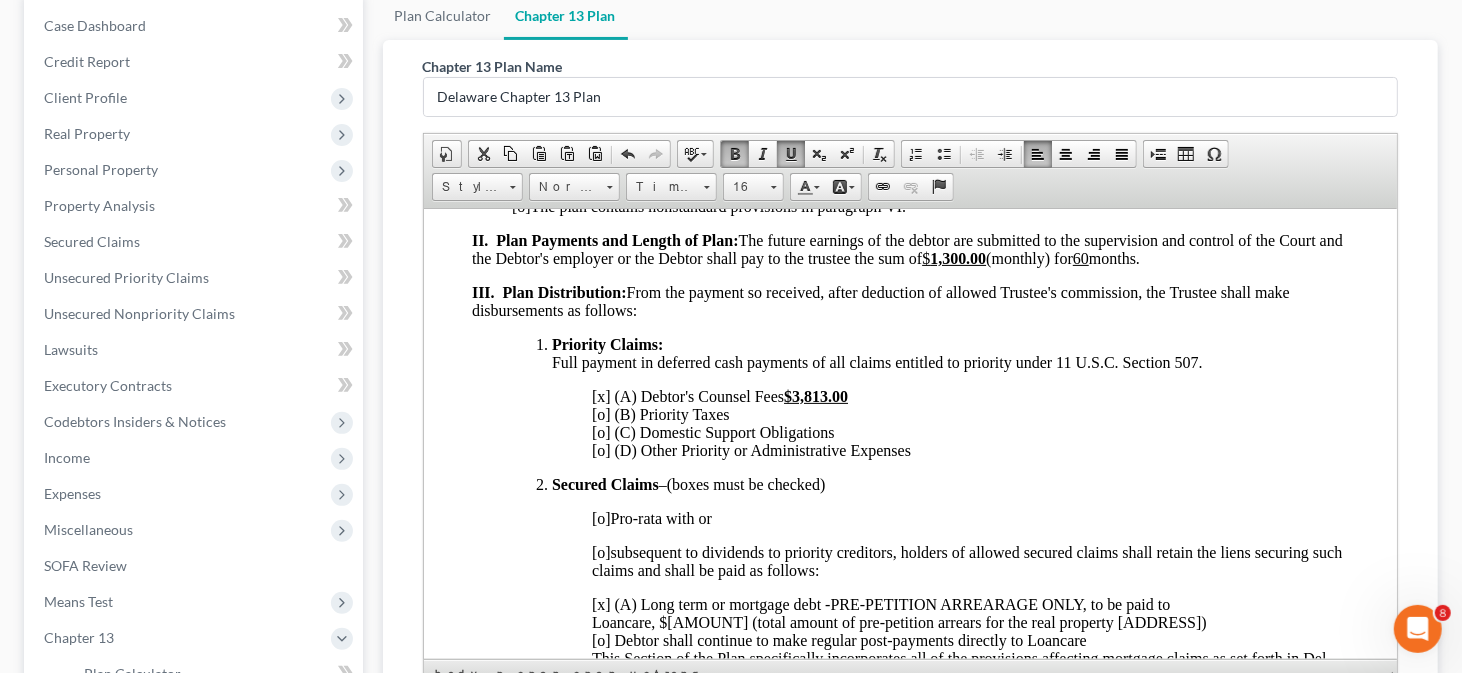 click on "60" at bounding box center (1080, 257) 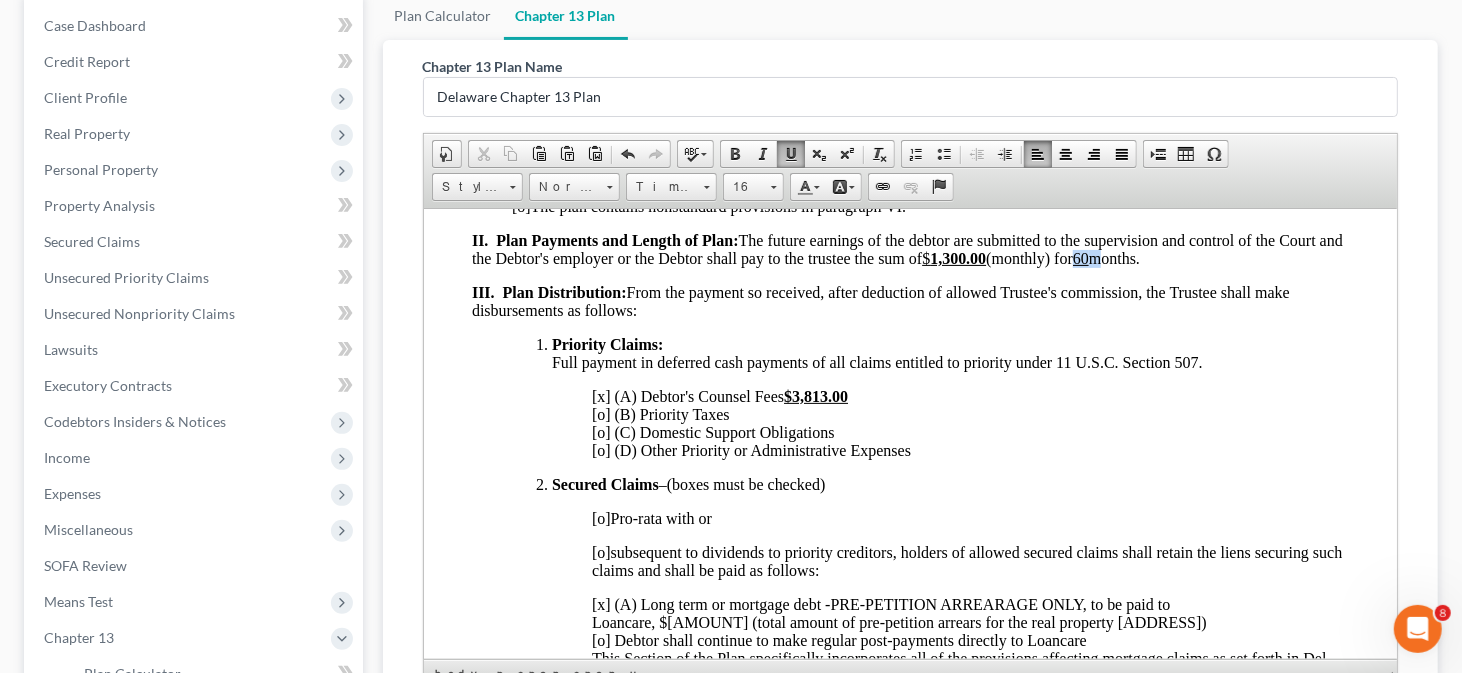 click on "60" at bounding box center (1080, 257) 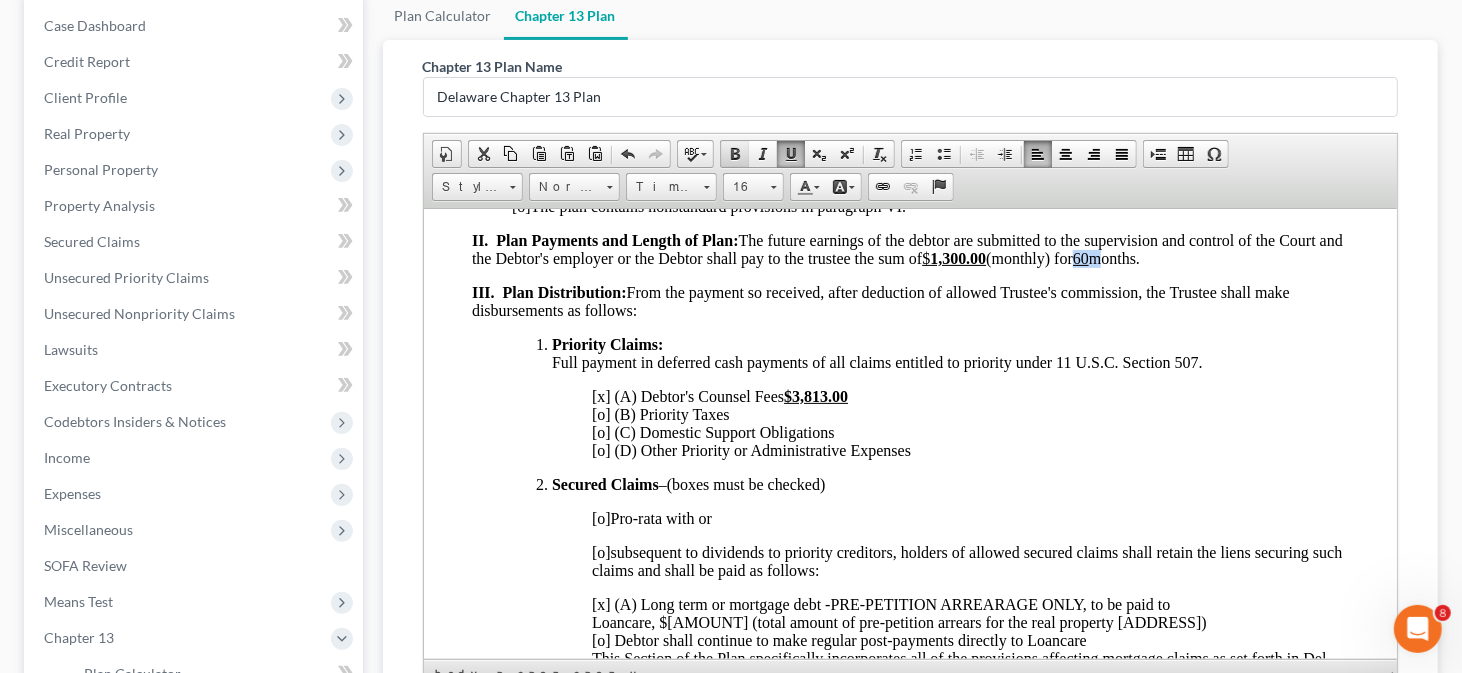 click at bounding box center [735, 154] 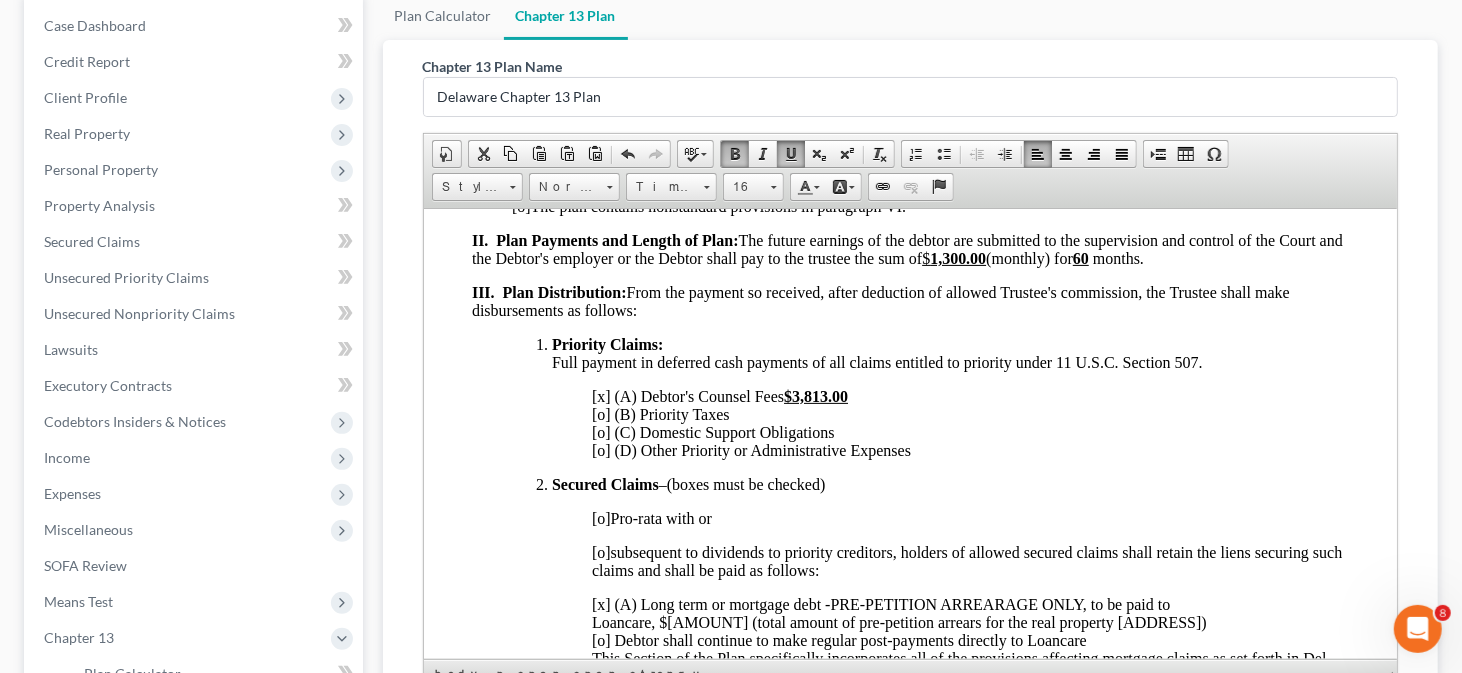 click on "[x] (A) Debtor's Counsel Fees  $3,813.00 [o] (B) Priority Taxes [o] (C) Domestic Support Obligations [o] (D) Other Priority or Administrative Expenses" at bounding box center (970, 423) 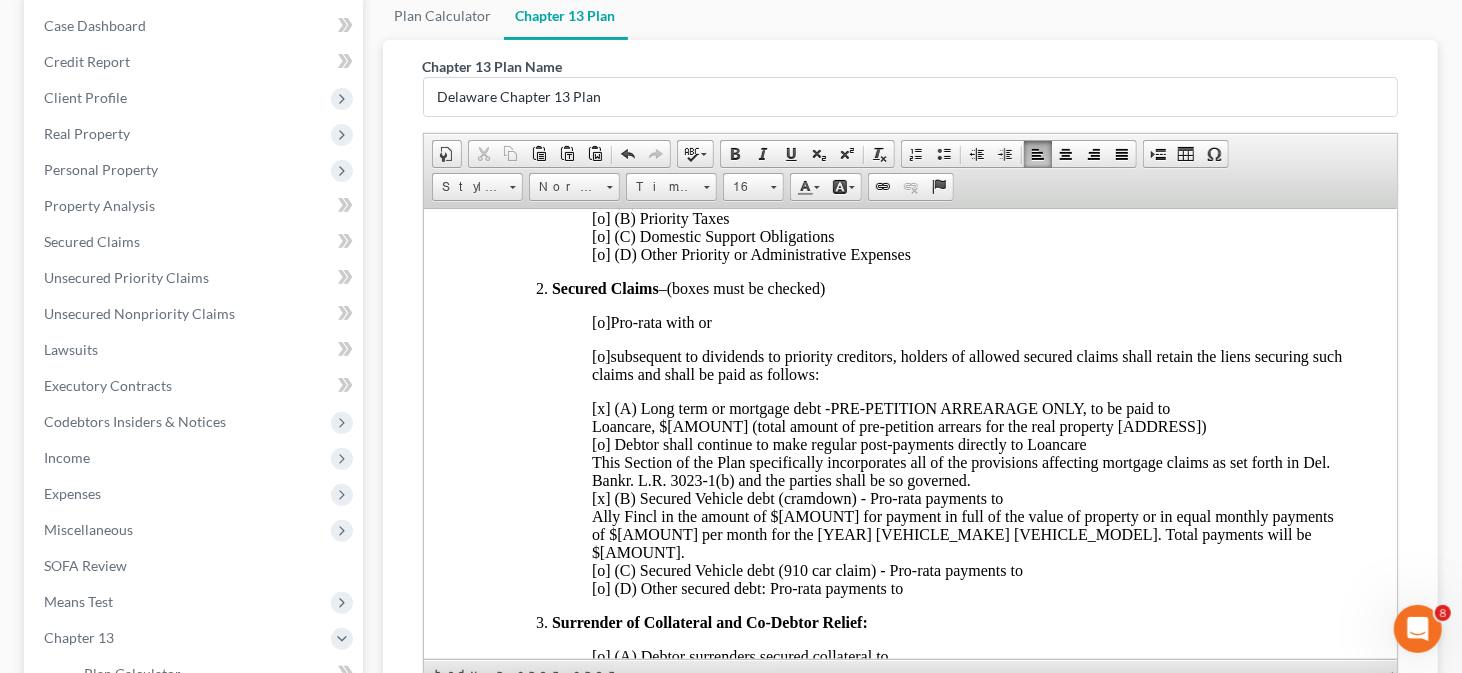 scroll, scrollTop: 700, scrollLeft: 0, axis: vertical 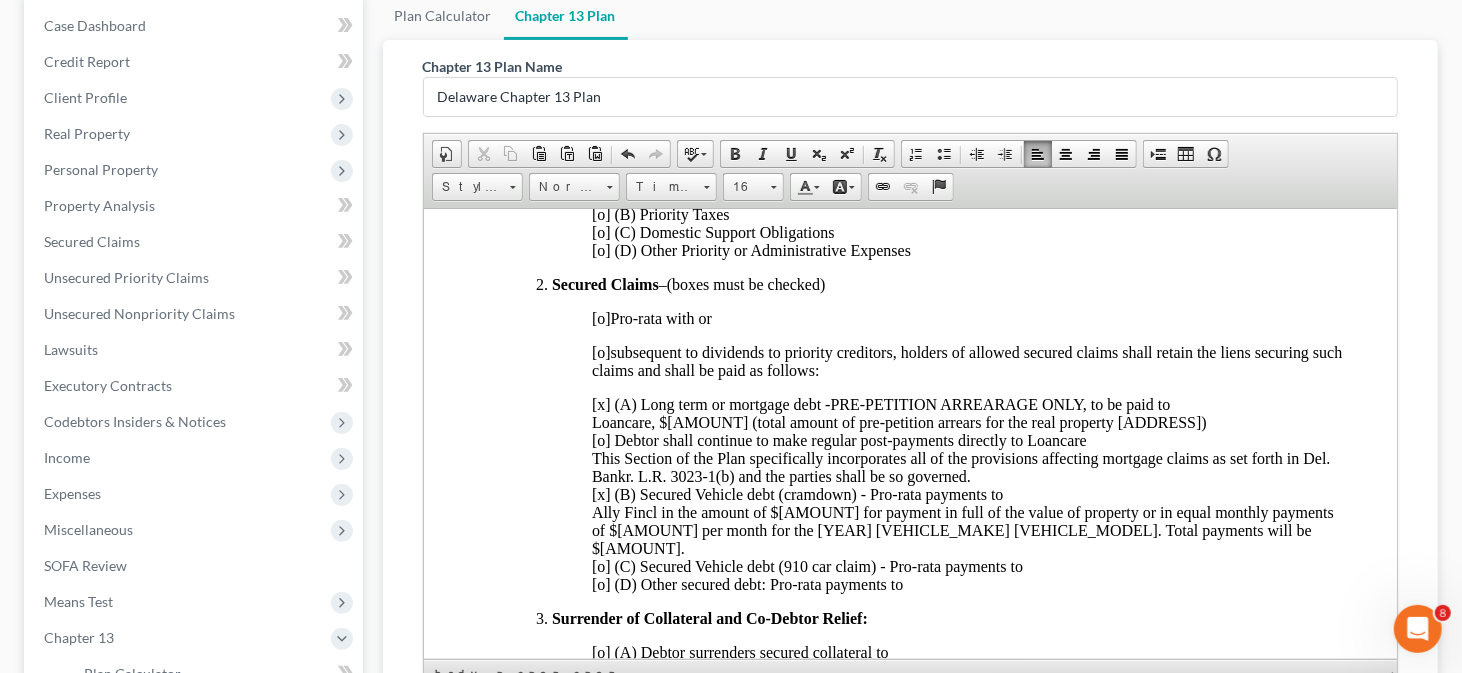 click on "[x] (A) Long term or mortgage debt -PRE-PETITION ARREARAGE ONLY, to be paid to Loancare, $33,000.00 (total amount of pre-petition arrears for the real property 217 Channing Dr) [o] Debtor shall continue to make regular post-payments directly to Loancare This Section of the Plan specifically incorporates all of the provisions affecting mortgage claims as set forth in Del. Bankr. L.R. 3023-1(b) and the parties shall be so governed. [x] (B) Secured Vehicle debt (cramdown) - Pro-rata payments to Ally Fincl in the amount of $23,886.00 for payment in full of the value of property or in equal monthly payments of $456.47 per month for the 2018 Dodge Durango. Total payments will be $27,388.25. [o] (C) Secured Vehicle debt (910 car claim) - Pro-rata payments to [o] (D) Other secured debt: Pro-rata payments to" at bounding box center [962, 493] 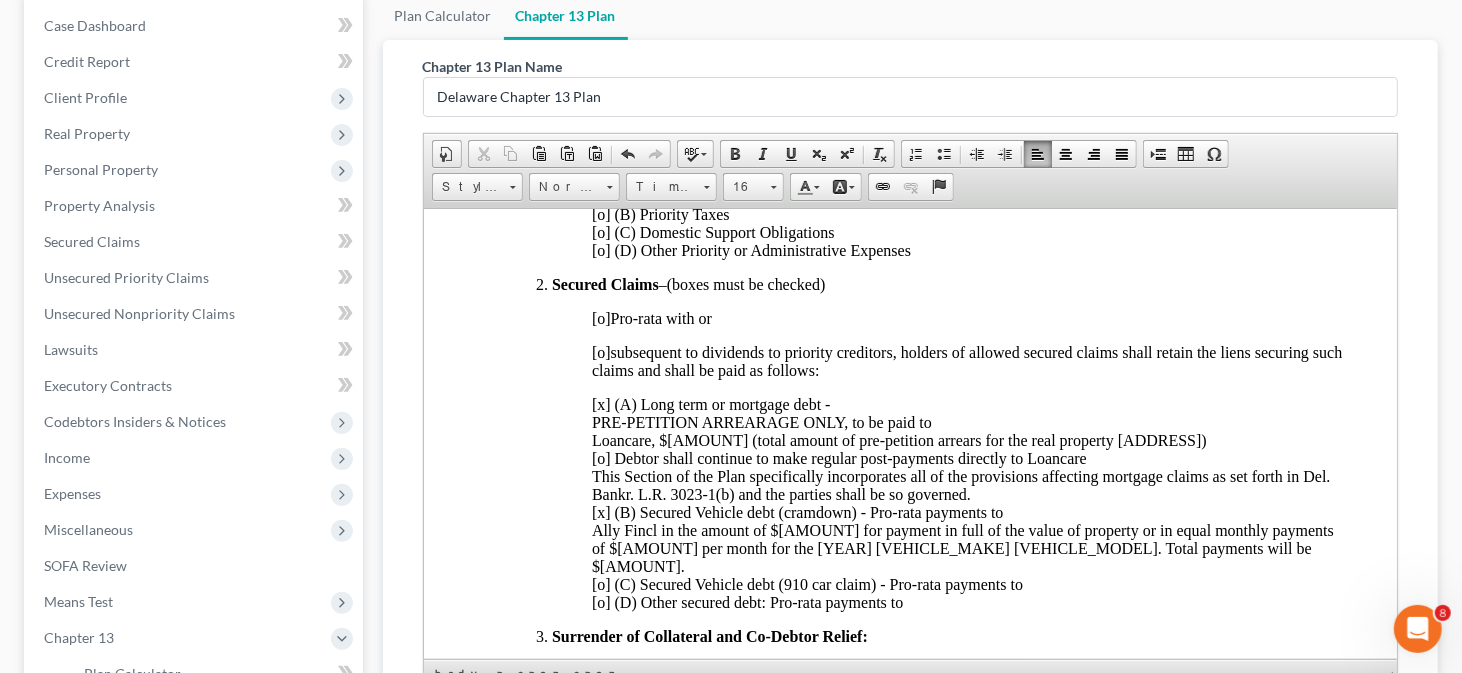 click on "[x] (A) Long term or mortgage debt - ​ PRE-PETITION ARREARAGE ONLY, to be paid to Loancare, $33,000.00 (total amount of pre-petition arrears for the real property 217 Channing Dr) [o] Debtor shall continue to make regular post-payments directly to Loancare This Section of the Plan specifically incorporates all of the provisions affecting mortgage claims as set forth in Del. Bankr. L.R. 3023-1(b) and the parties shall be so governed. [x] (B) Secured Vehicle debt (cramdown) - Pro-rata payments to Ally Fincl in the amount of $23,886.00 for payment in full of the value of property or in equal monthly payments of $456.47 per month for the 2018 Dodge Durango. Total payments will be $27,388.25. [o] (C) Secured Vehicle debt (910 car claim) - Pro-rata payments to [o] (D) Other secured debt: Pro-rata payments to" at bounding box center (962, 502) 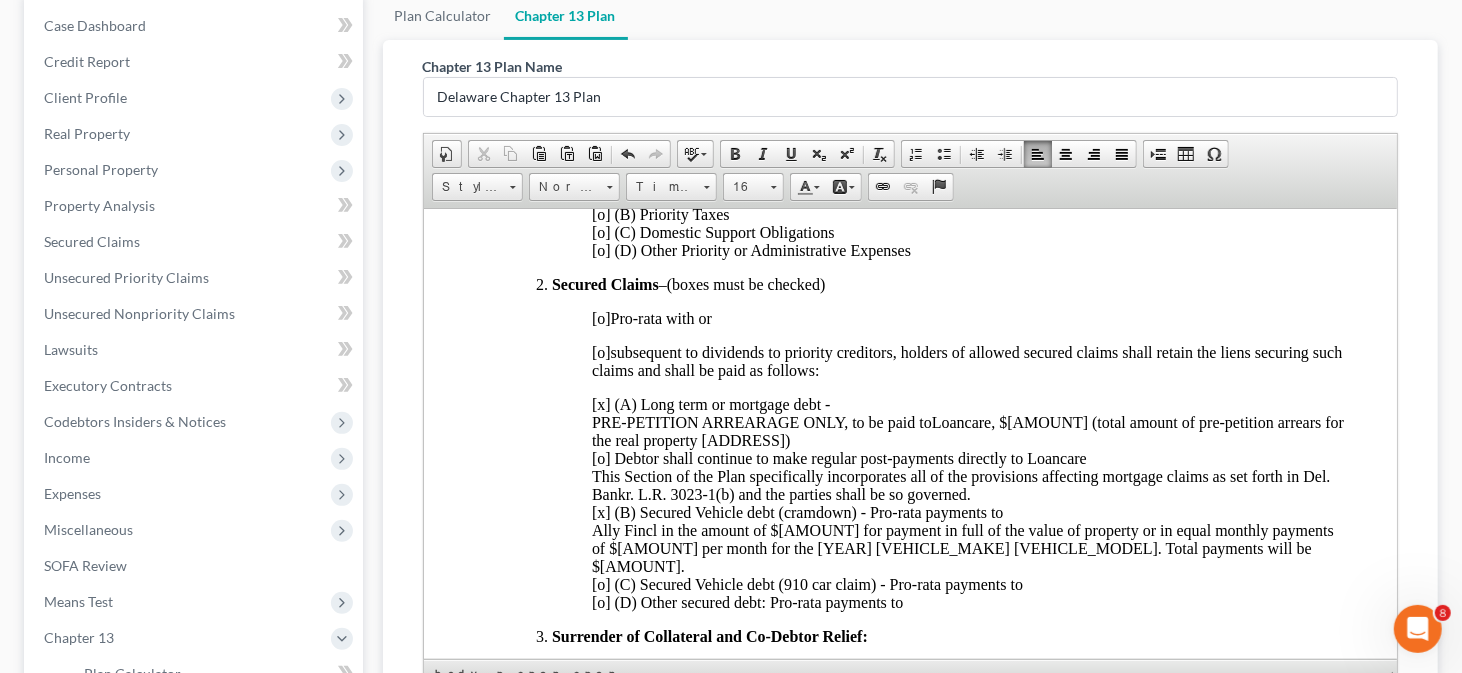 click on "[x] (A) Long term or mortgage debt - PRE-PETITION ARREARAGE ONLY, to be paid to  Loancare, $33,000.00 (total amount of pre-petition arrears for the real property 217 Channing Dr) [o] Debtor shall continue to make regular post-payments directly to Loancare This Section of the Plan specifically incorporates all of the provisions affecting mortgage claims as set forth in Del. Bankr. L.R. 3023-1(b) and the parties shall be so governed. [x] (B) Secured Vehicle debt (cramdown) - Pro-rata payments to Ally Fincl in the amount of $23,886.00 for payment in full of the value of property or in equal monthly payments of $456.47 per month for the 2018 Dodge Durango. Total payments will be $27,388.25. [o] (C) Secured Vehicle debt (910 car claim) - Pro-rata payments to [o] (D) Other secured debt: Pro-rata payments to" at bounding box center (967, 502) 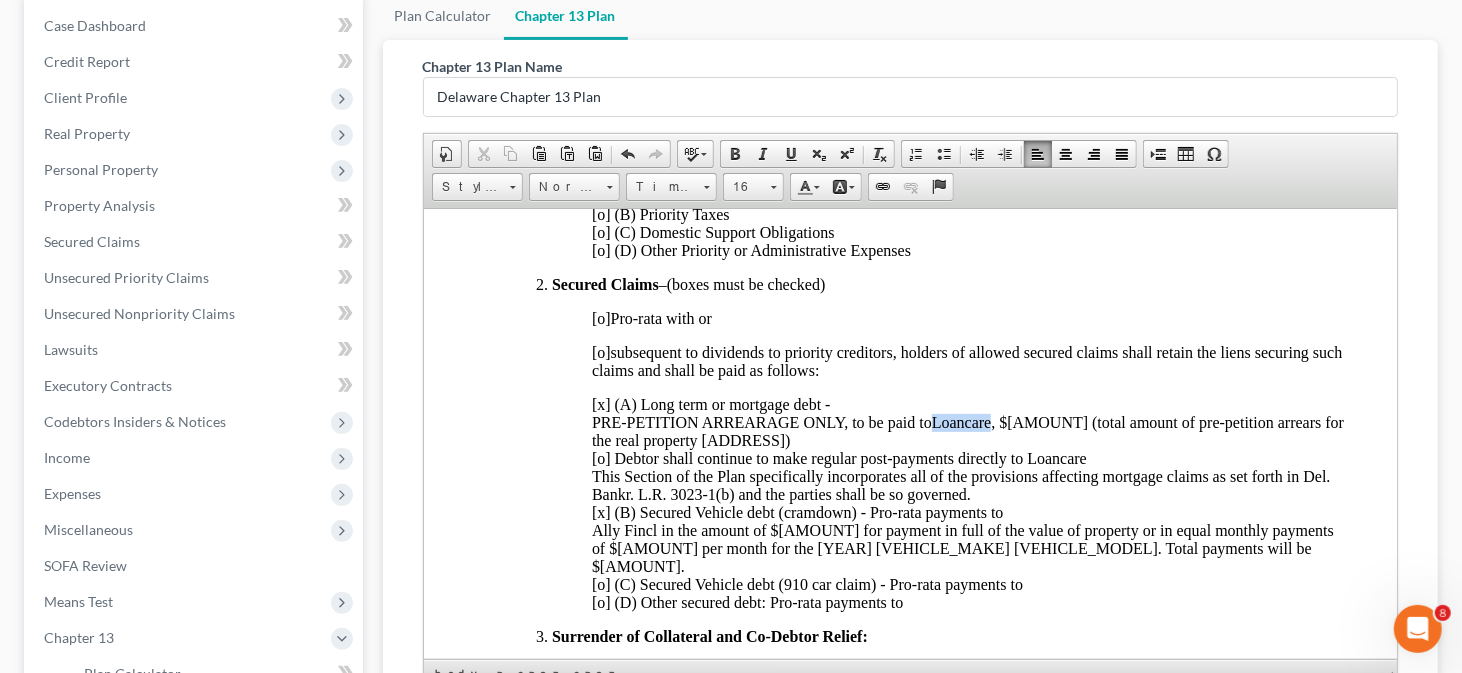 click on "[x] (A) Long term or mortgage debt - PRE-PETITION ARREARAGE ONLY, to be paid to  Loancare, $33,000.00 (total amount of pre-petition arrears for the real property 217 Channing Dr) [o] Debtor shall continue to make regular post-payments directly to Loancare This Section of the Plan specifically incorporates all of the provisions affecting mortgage claims as set forth in Del. Bankr. L.R. 3023-1(b) and the parties shall be so governed. [x] (B) Secured Vehicle debt (cramdown) - Pro-rata payments to Ally Fincl in the amount of $23,886.00 for payment in full of the value of property or in equal monthly payments of $456.47 per month for the 2018 Dodge Durango. Total payments will be $27,388.25. [o] (C) Secured Vehicle debt (910 car claim) - Pro-rata payments to [o] (D) Other secured debt: Pro-rata payments to" at bounding box center [967, 502] 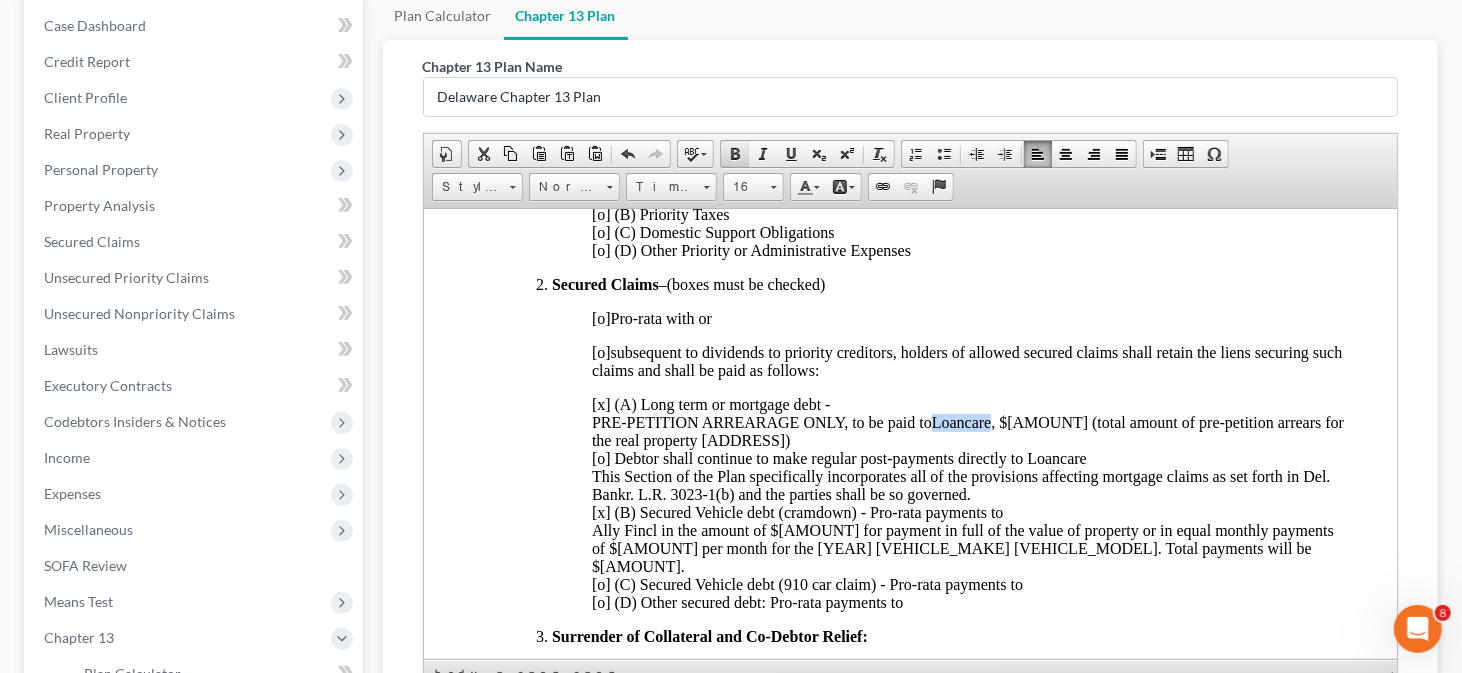 click at bounding box center (735, 154) 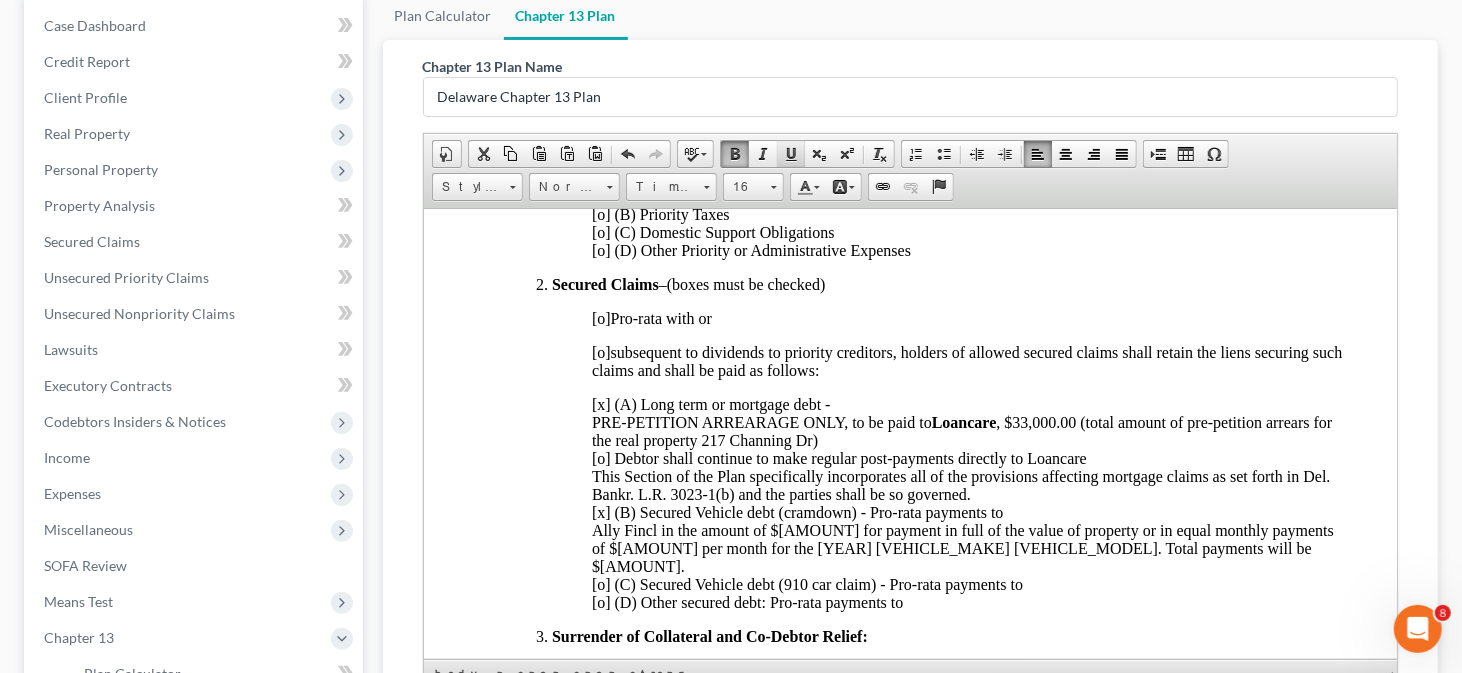 click at bounding box center (791, 154) 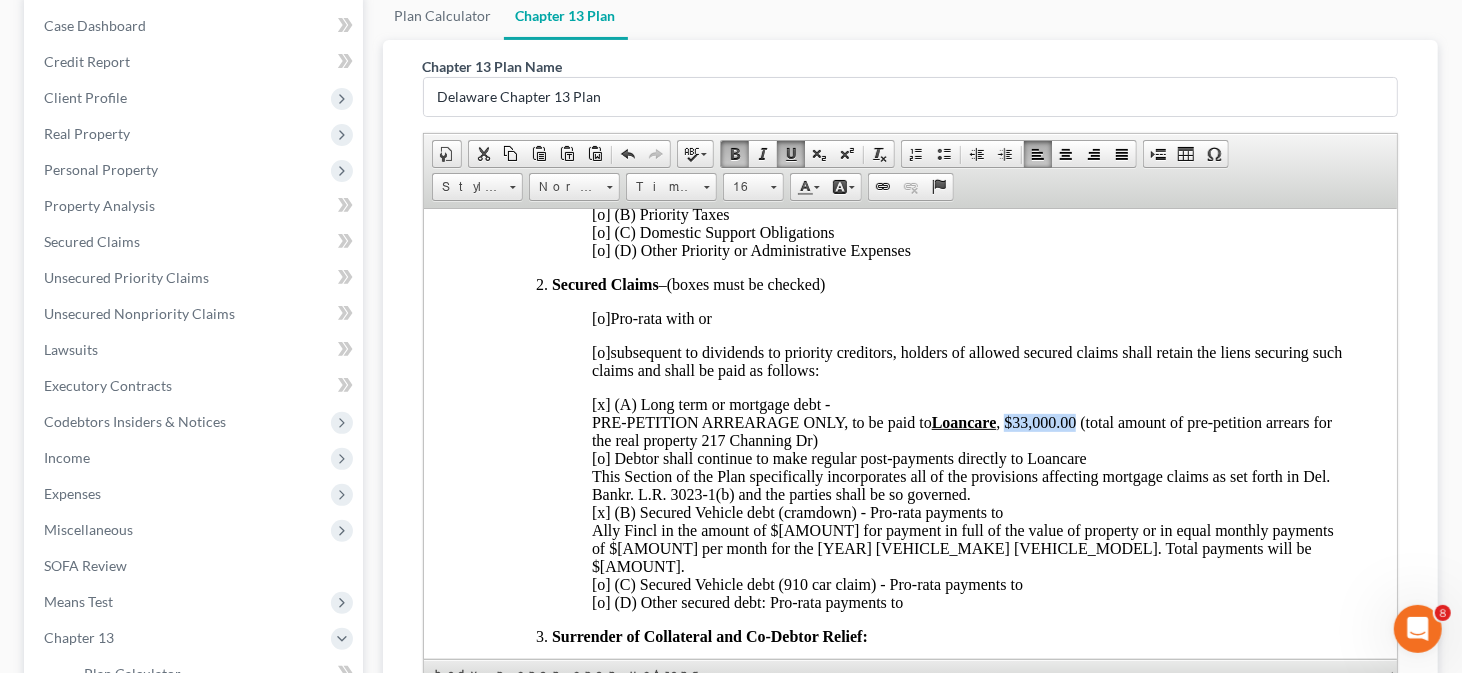 drag, startPoint x: 1008, startPoint y: 431, endPoint x: 1078, endPoint y: 432, distance: 70.00714 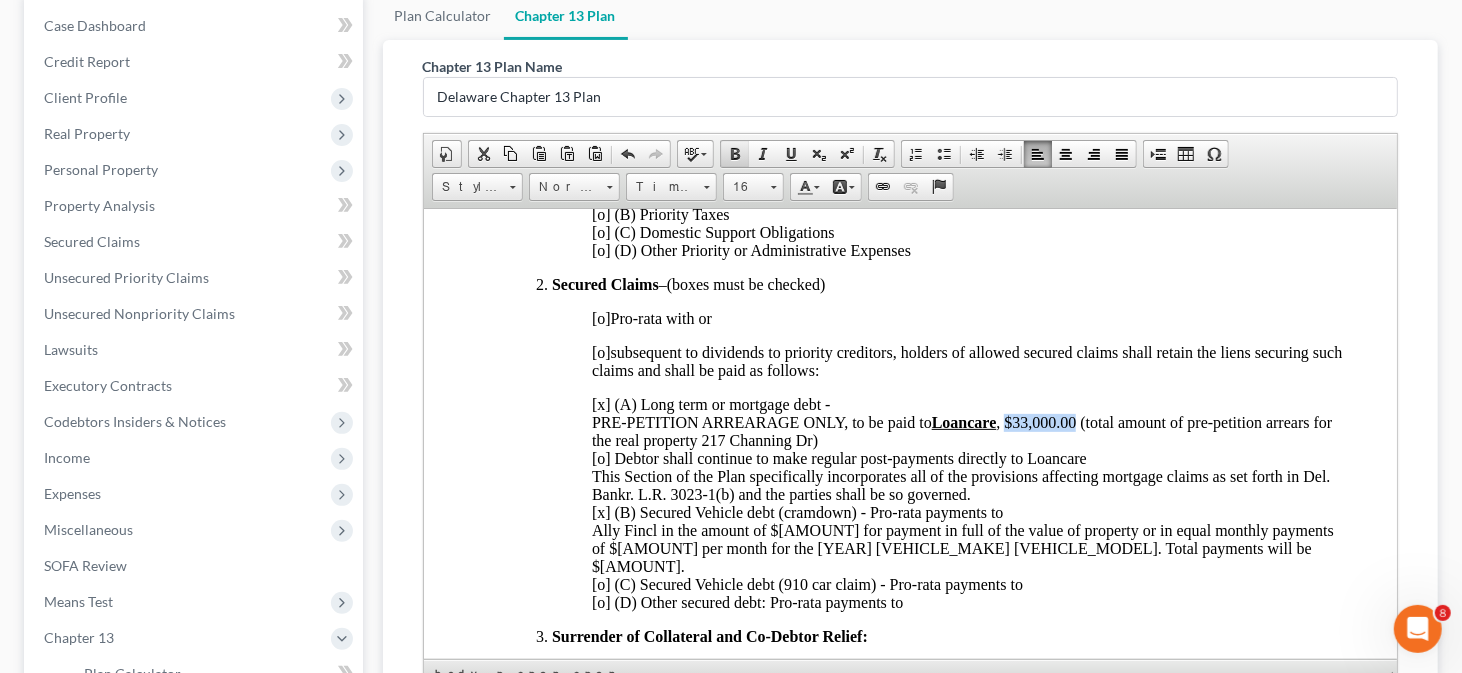 click at bounding box center [735, 154] 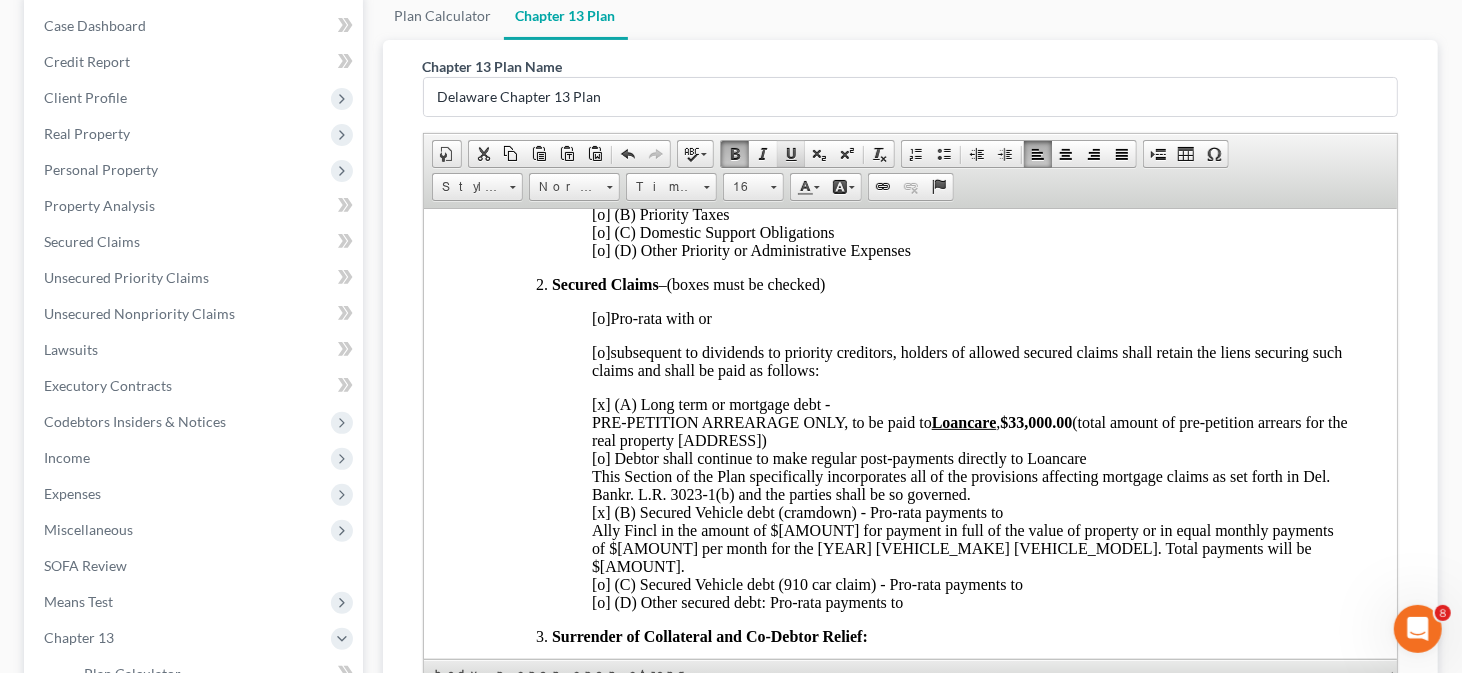 click at bounding box center (791, 154) 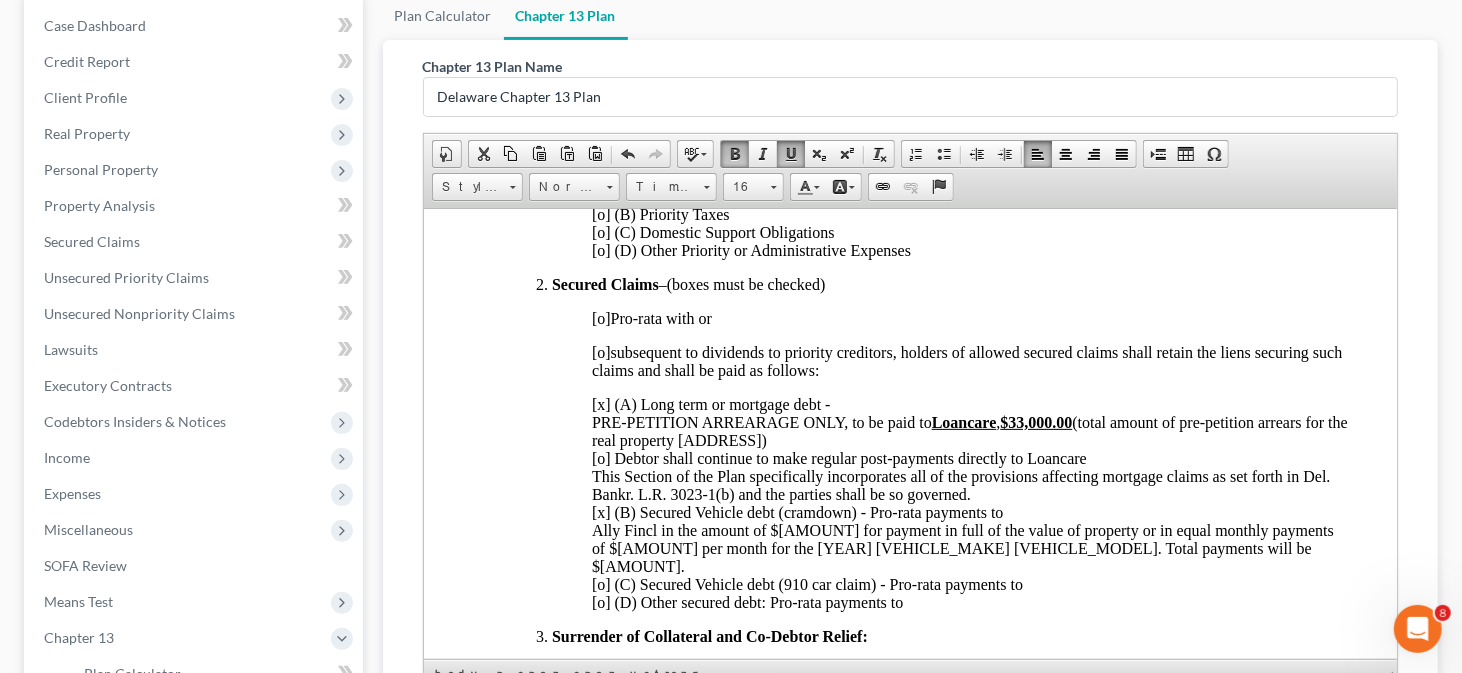 drag, startPoint x: 725, startPoint y: 452, endPoint x: 838, endPoint y: 451, distance: 113.004425 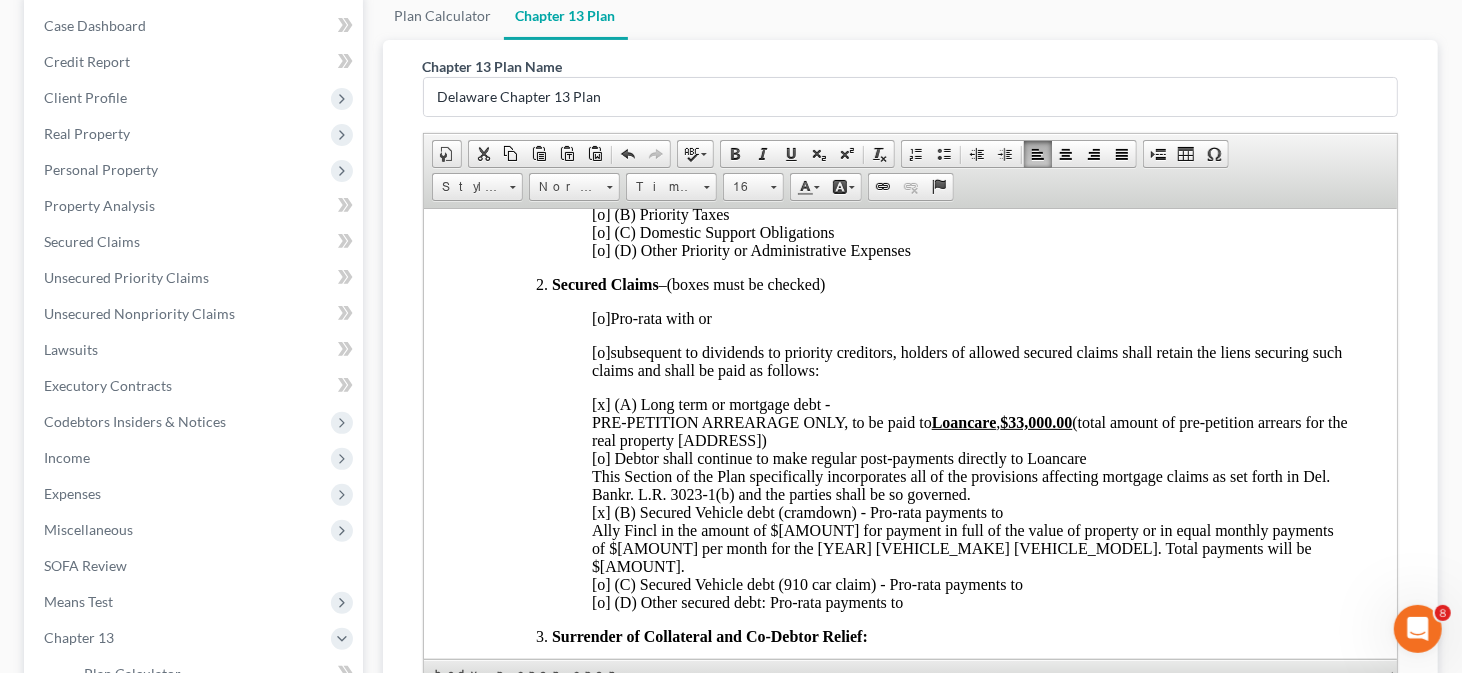click on "[x] (A) Long term or mortgage debt - PRE-PETITION ARREARAGE ONLY, to be paid to  Loancare ,  $33,000.00  (total amount of pre-petition arrears for the real property 217 Channing Dr) [o] Debtor shall continue to make regular post-payments directly to Loancare This Section of the Plan specifically incorporates all of the provisions affecting mortgage claims as set forth in Del. Bankr. L.R. 3023-1(b) and the parties shall be so governed. [x] (B) Secured Vehicle debt (cramdown) - Pro-rata payments to Ally Fincl in the amount of $23,886.00 for payment in full of the value of property or in equal monthly payments of $456.47 per month for the 2018 Dodge Durango. Total payments will be $27,388.25. [o] (C) Secured Vehicle debt (910 car claim) - Pro-rata payments to [o] (D) Other secured debt: Pro-rata payments to" at bounding box center [969, 502] 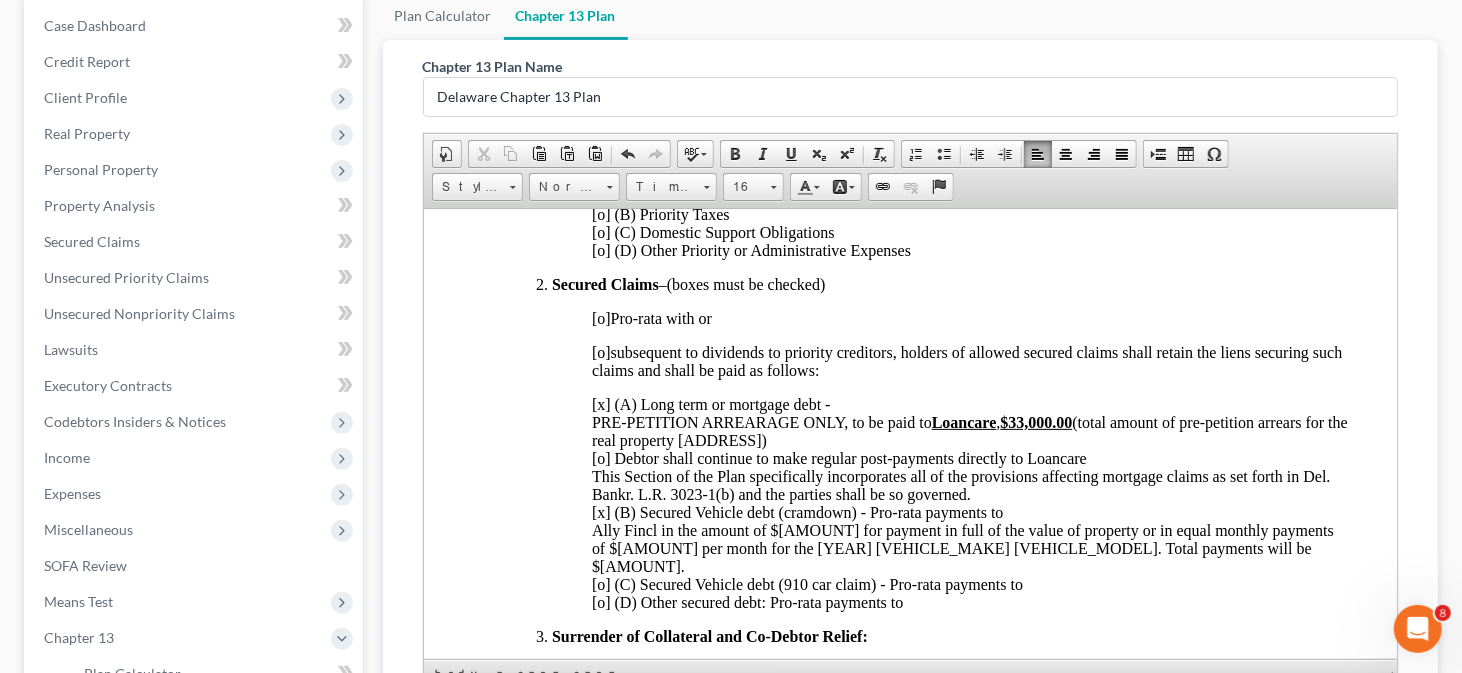 drag, startPoint x: 721, startPoint y: 454, endPoint x: 834, endPoint y: 457, distance: 113.03982 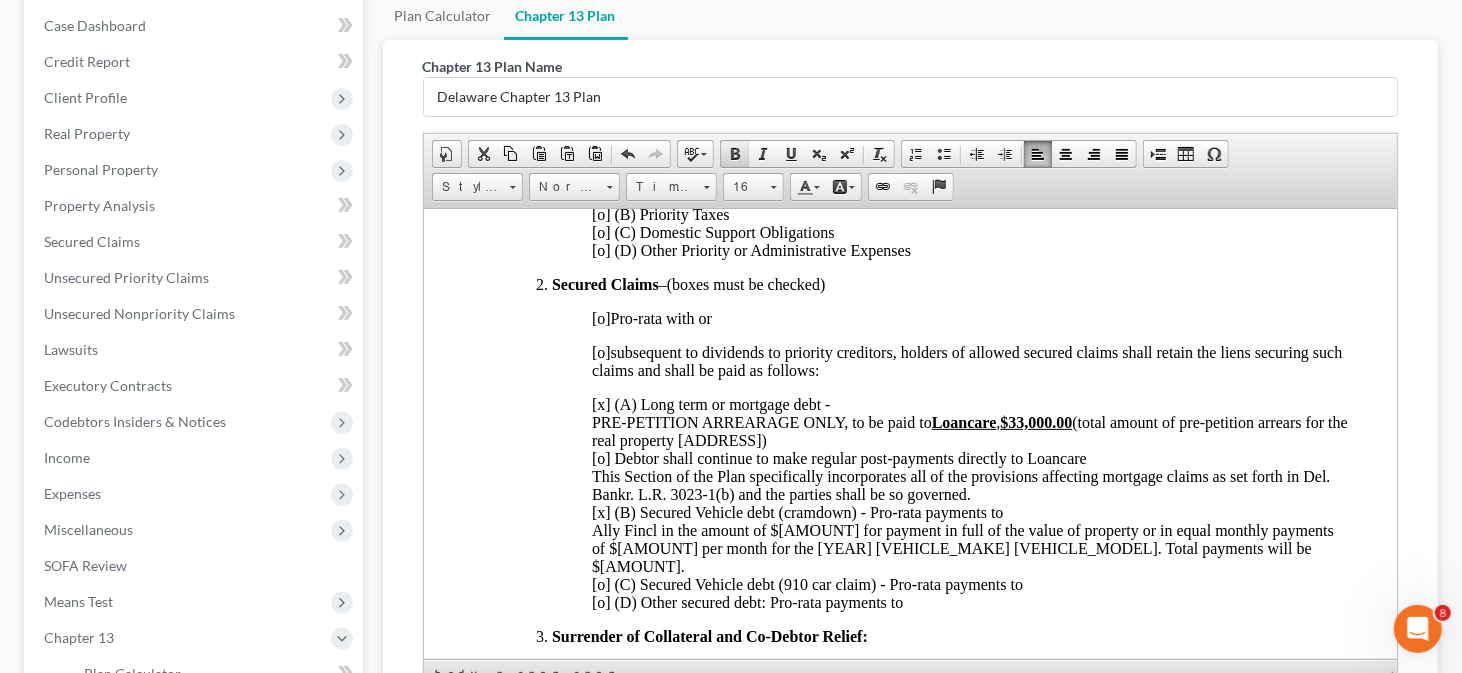 click at bounding box center (735, 154) 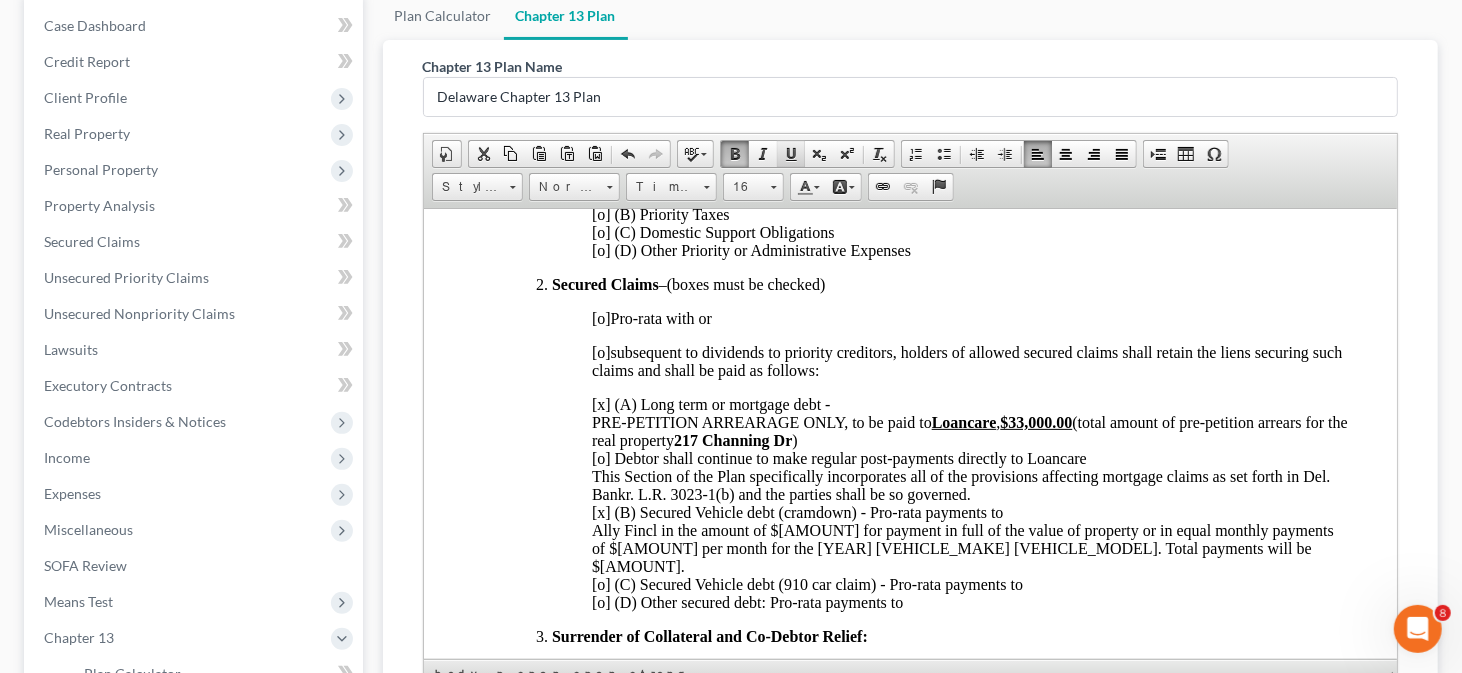click at bounding box center [791, 154] 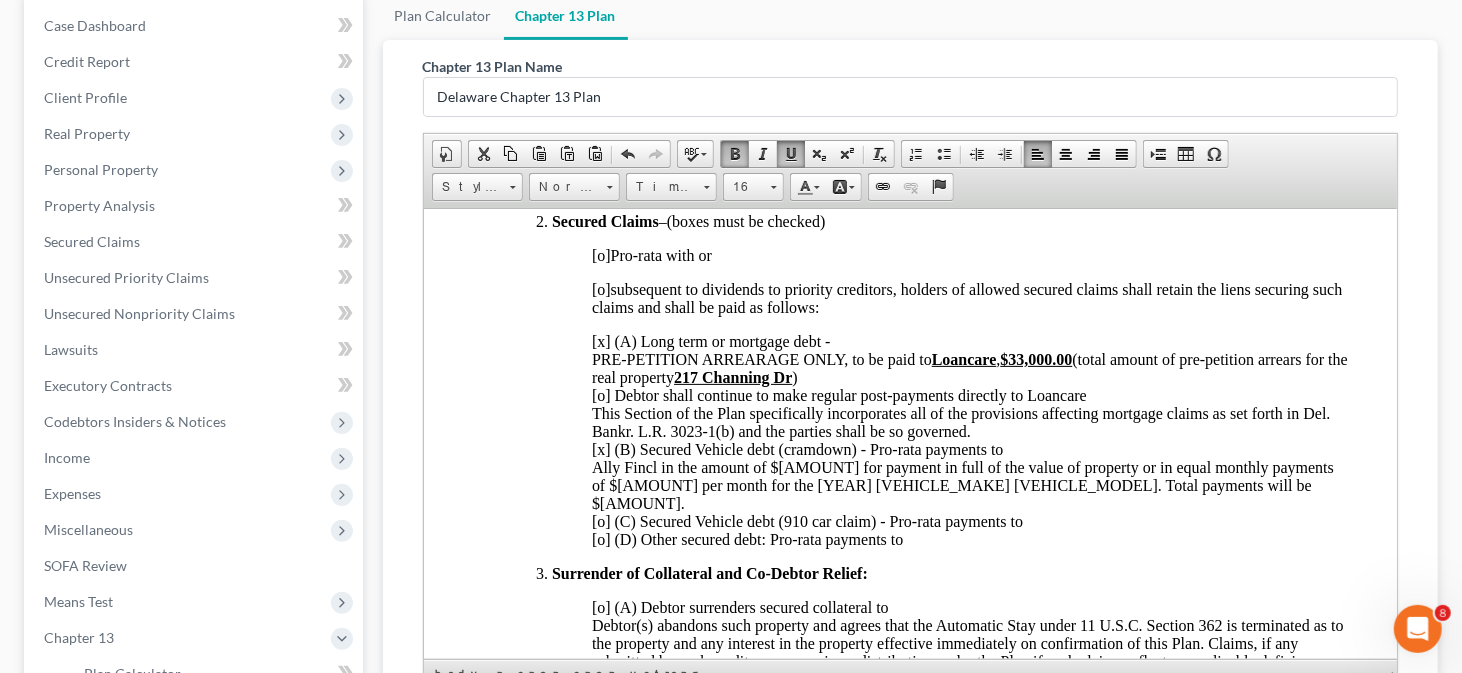 scroll, scrollTop: 800, scrollLeft: 0, axis: vertical 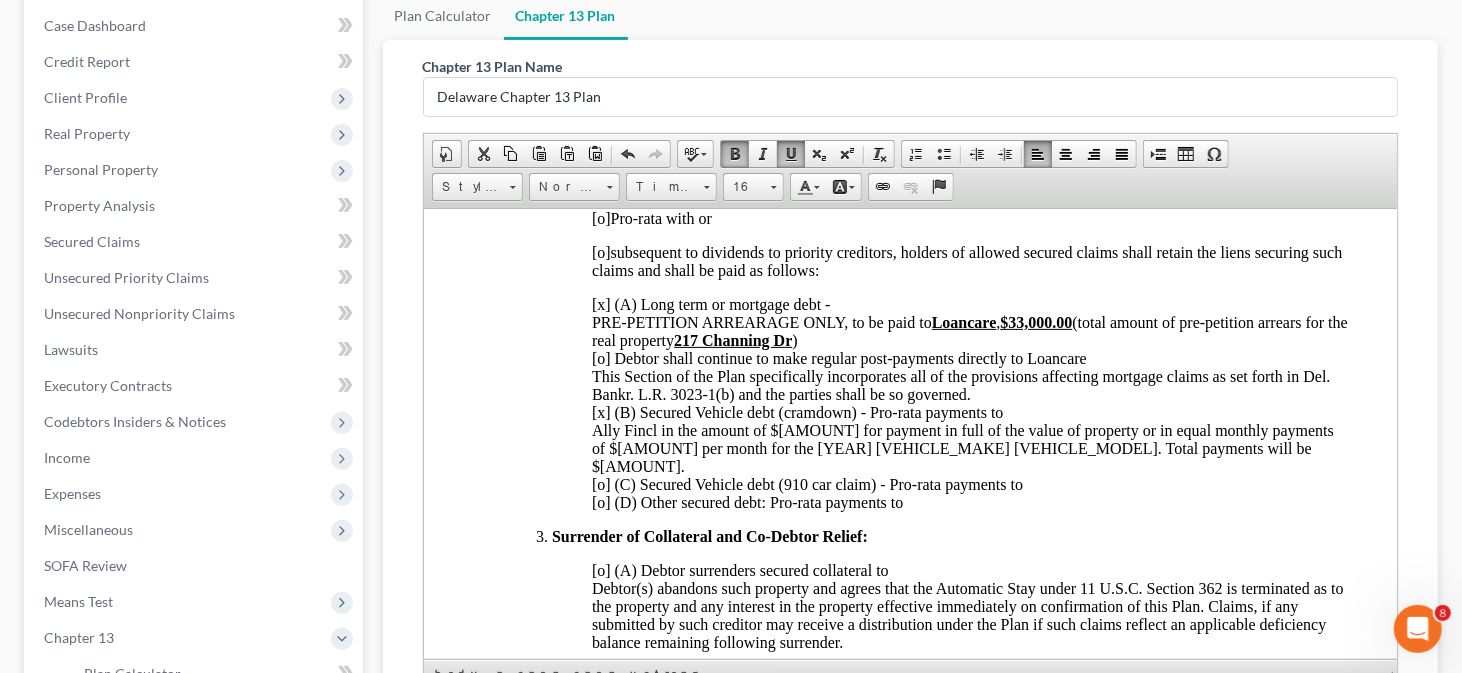 click on "[x] (A) Long term or mortgage debt - PRE-PETITION ARREARAGE ONLY, to be paid to  Loancare ,  $33,000.00  (total amount of pre-petition arrears for the real property  217 Channing Dr ) [o] Debtor shall continue to make regular post-payments directly to Loancare This Section of the Plan specifically incorporates all of the provisions affecting mortgage claims as set forth in Del. Bankr. L.R. 3023-1(b) and the parties shall be so governed. [x] (B) Secured Vehicle debt (cramdown) - Pro-rata payments to Ally Fincl in the amount of $23,886.00 for payment in full of the value of property or in equal monthly payments of $456.47 per month for the 2018 Dodge Durango. Total payments will be $27,388.25. [o] (C) Secured Vehicle debt (910 car claim) - Pro-rata payments to [o] (D) Other secured debt: Pro-rata payments to" at bounding box center [969, 402] 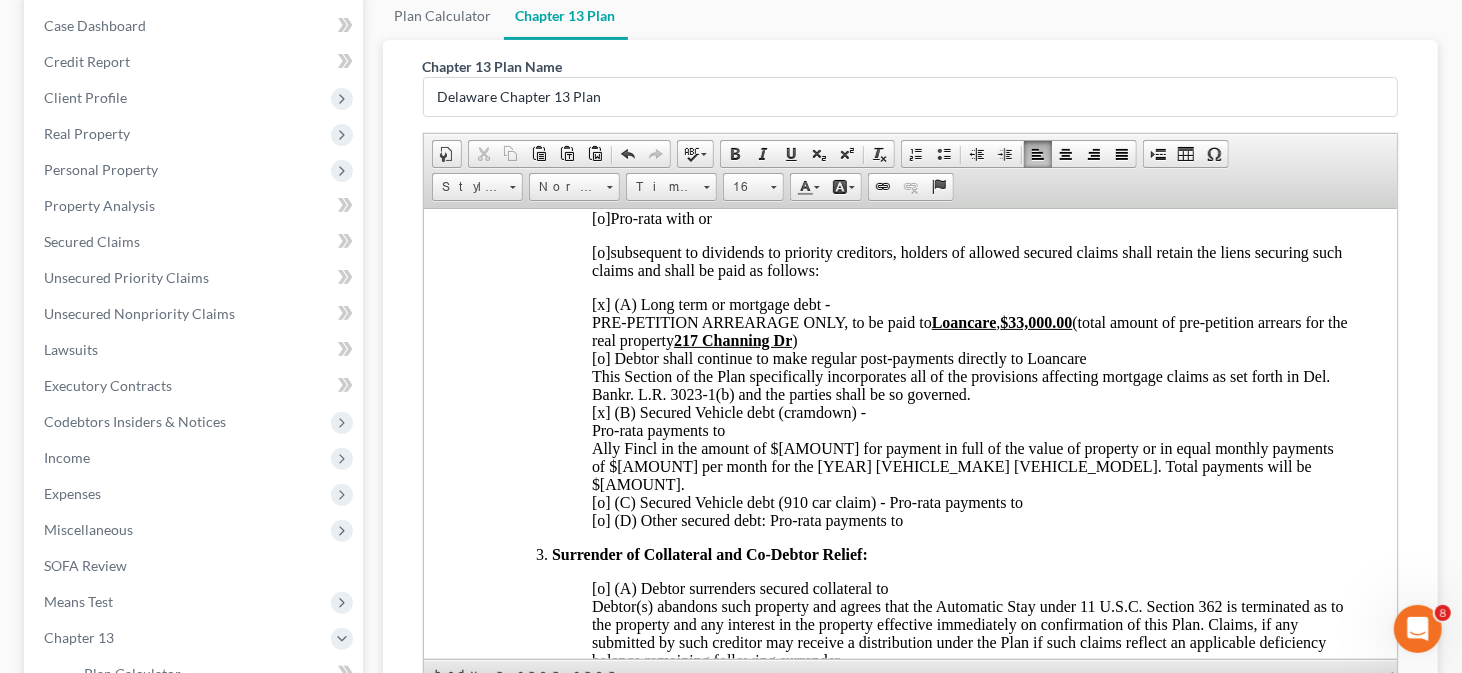 click on "UNITED STATES BANKRUPTCY COURT FOR THE DISTRICT OF DELAWARE IN RE: ) Stephanie M. Mohr ) Chapter 13 Debtor(s) ) Bk. Case No: 25-11291 ) CHAPTER 13 PLAN I.  Notice NOTICE TO ALL CREDITORS THAT THIS PLAN AND ALL OF ITS PROVISIONS ARE SUBJECT TO DEL. BANKR. L.R. 3023-1 AND YOUR RIGHTS MAY BE AFFECTED BY THIS PLAN. IF YOU OPPOSE THE PLAN’S TREATMENT OF YOUR CLAIM OR ANY PLAN PROVISION YOU OR YOUR ATTORNEY MUST FILE AN OBJECTION TO CONFIRMATION AT LEAST 7 DAYS BEFORE THE DATE SET FOR THE CONFIRMATION HEARING. THE BANKRUPTCY COURT MAY CONFIRM THIS PLAN WITHOUT FURTHER NOTICE IF NO OBJECTION IS FILED. SEE BANKRUPTCY RULE 3015. YOU SHOULD NOTE THE FOLLOWING (boxes must be checked by debtor(s) if applicable): [x]  The plan seeks to limit the amount of a secured claim, as set out in III.2, which may result in partial payment or no payment at all to the secured creditor. [o]  The plan will seek avoidance of a lien or security interest. [o]  The plan contains nonstandard provisions in paragraph VI. $ 1,300.00 60" at bounding box center [910, 1130] 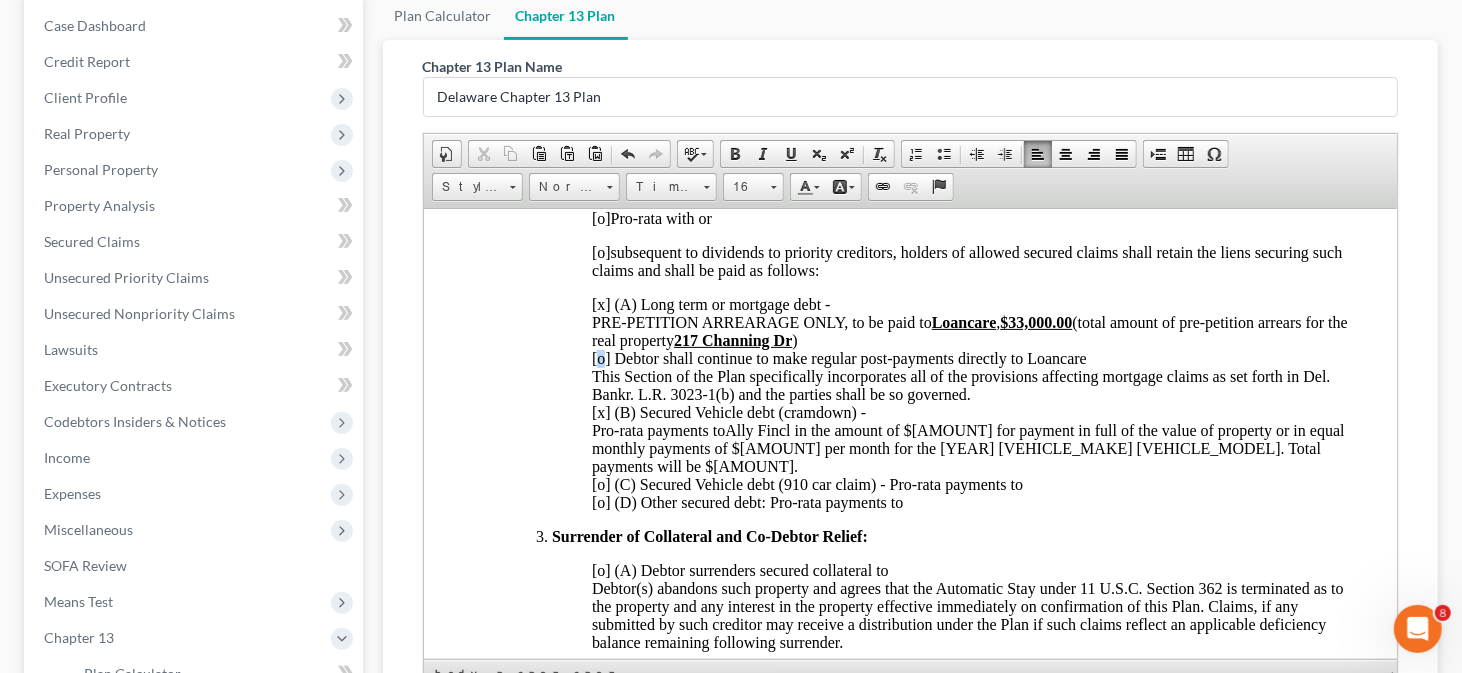 click on "[x] (A) Long term or mortgage debt - PRE-PETITION ARREARAGE ONLY, to be paid to  Loancare ,  $33,000.00  (total amount of pre-petition arrears for the real property  217 Channing Dr ) [o] Debtor shall continue to make regular post-payments directly to Loancare This Section of the Plan specifically incorporates all of the provisions affecting mortgage claims as set forth in Del. Bankr. L.R. 3023-1(b) and the parties shall be so governed. [x] (B) Secured Vehicle debt (cramdown) -  Pro-rata payments to  Ally Fincl in the amount of $23,886.00 for payment in full of the value of property or in equal monthly payments of $456.47 per month for the 2018 Dodge Durango. Total payments will be $27,388.25. [o] (C) Secured Vehicle debt (910 car claim) - Pro-rata payments to [o] (D) Other secured debt: Pro-rata payments to" at bounding box center (969, 402) 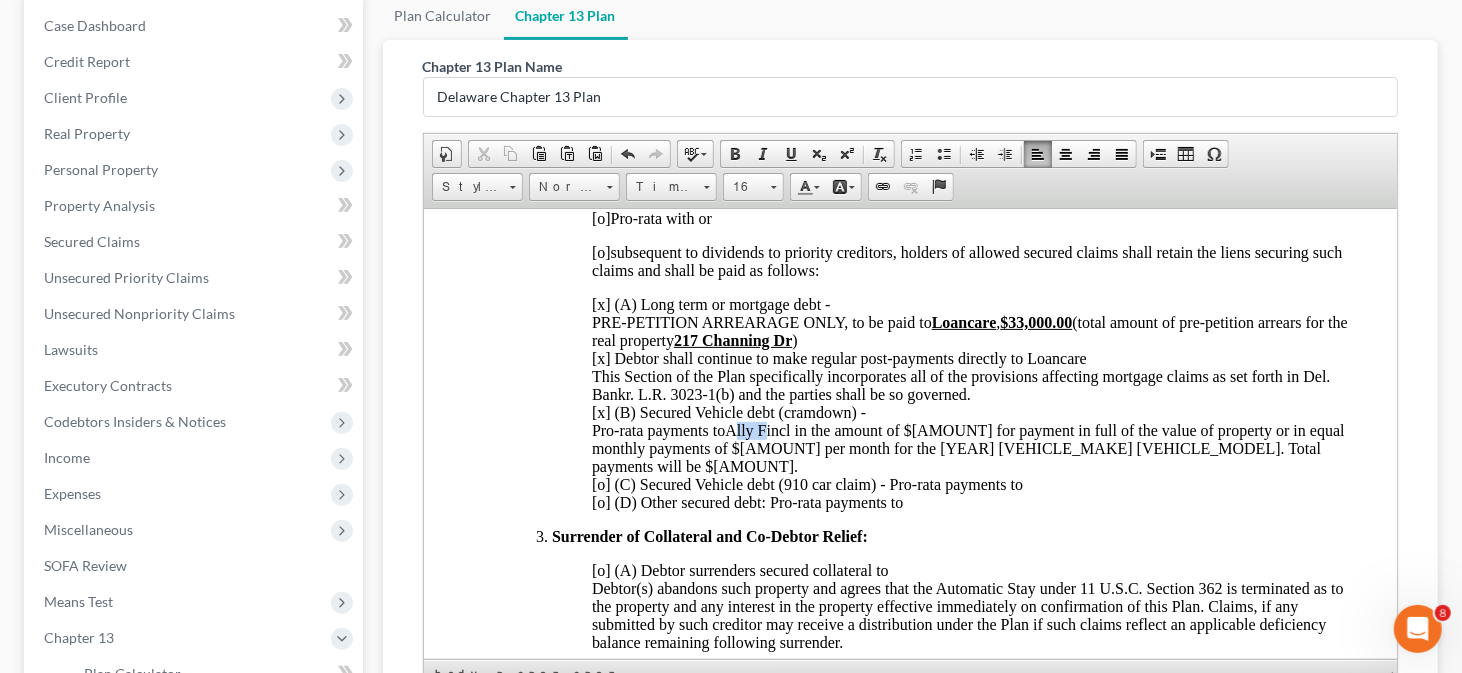 drag, startPoint x: 734, startPoint y: 444, endPoint x: 768, endPoint y: 444, distance: 34 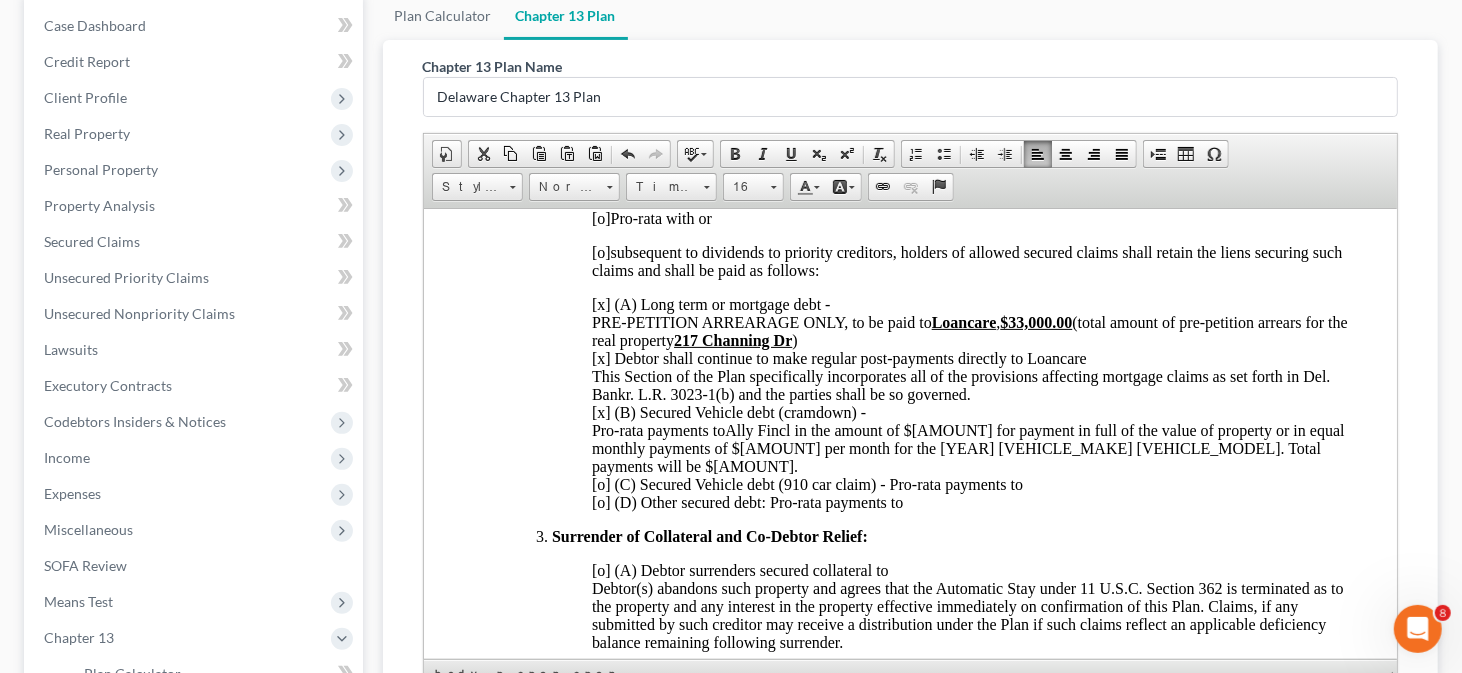 click on "[x] (A) Long term or mortgage debt - PRE-PETITION ARREARAGE ONLY, to be paid to  Loancare ,  $33,000.00  (total amount of pre-petition arrears for the real property  217 Channing Dr ) [x] Debtor shall continue to make regular post-payments directly to Loancare This Section of the Plan specifically incorporates all of the provisions affecting mortgage claims as set forth in Del. Bankr. L.R. 3023-1(b) and the parties shall be so governed. [x] (B) Secured Vehicle debt (cramdown) -  Pro-rata payments to  Ally Fincl in the amount of $23,886.00 for payment in full of the value of property or in equal monthly payments of $456.47 per month for the 2018 Dodge Durango. Total payments will be $27,388.25. [o] (C) Secured Vehicle debt (910 car claim) - Pro-rata payments to [o] (D) Other secured debt: Pro-rata payments to" at bounding box center [969, 402] 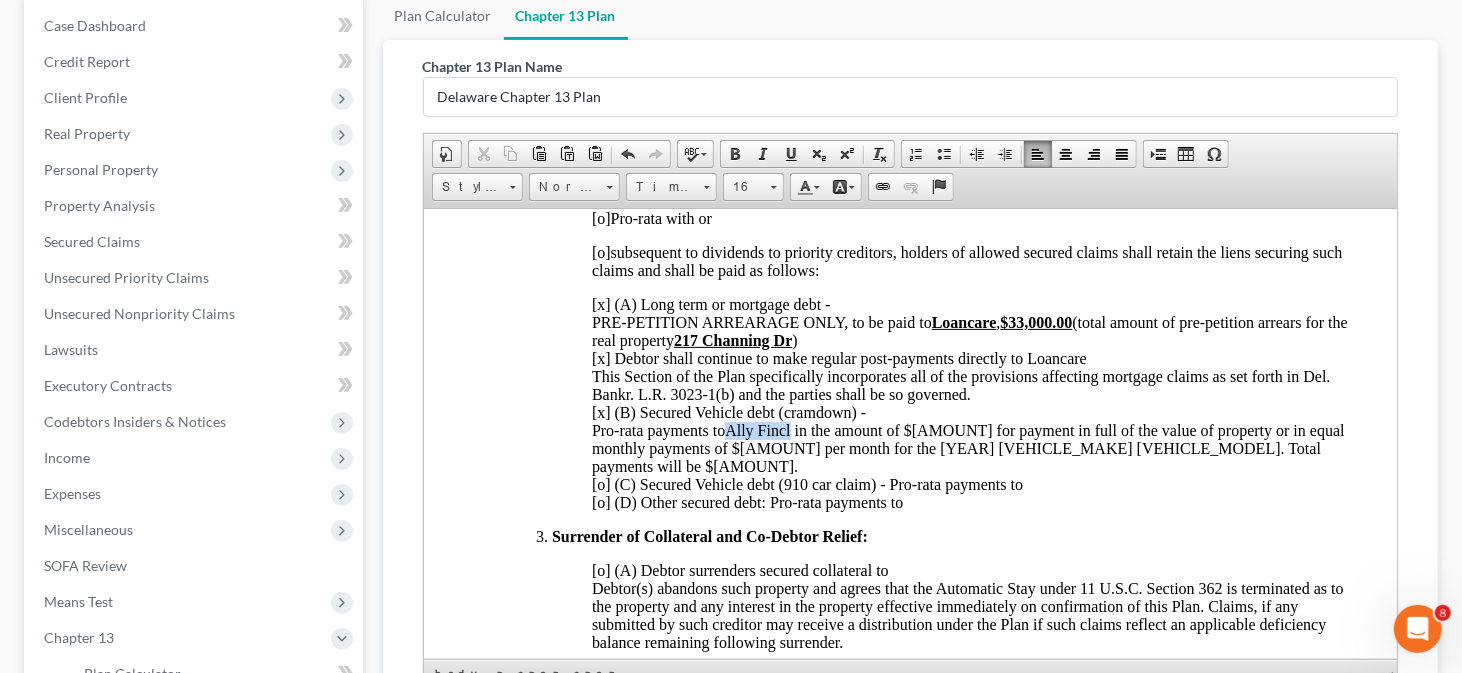 drag, startPoint x: 733, startPoint y: 447, endPoint x: 780, endPoint y: 446, distance: 47.010635 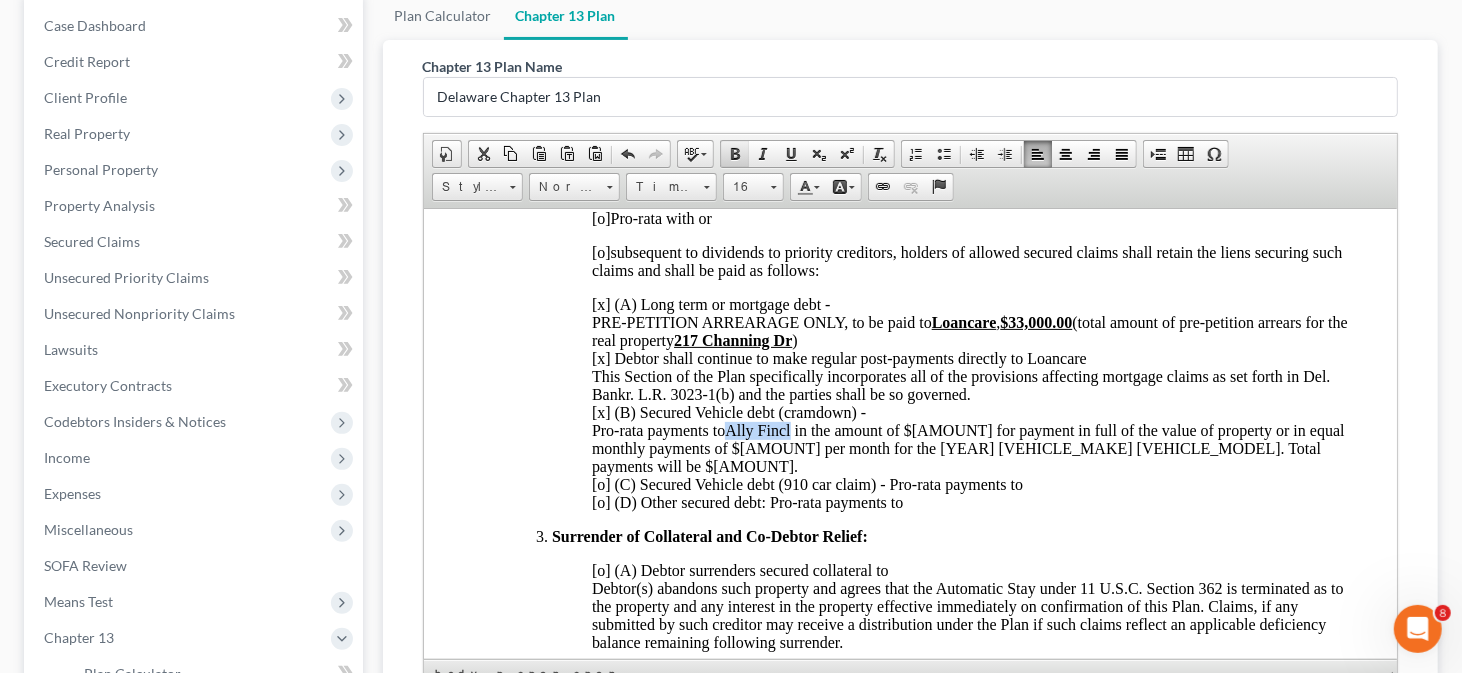 click at bounding box center [735, 154] 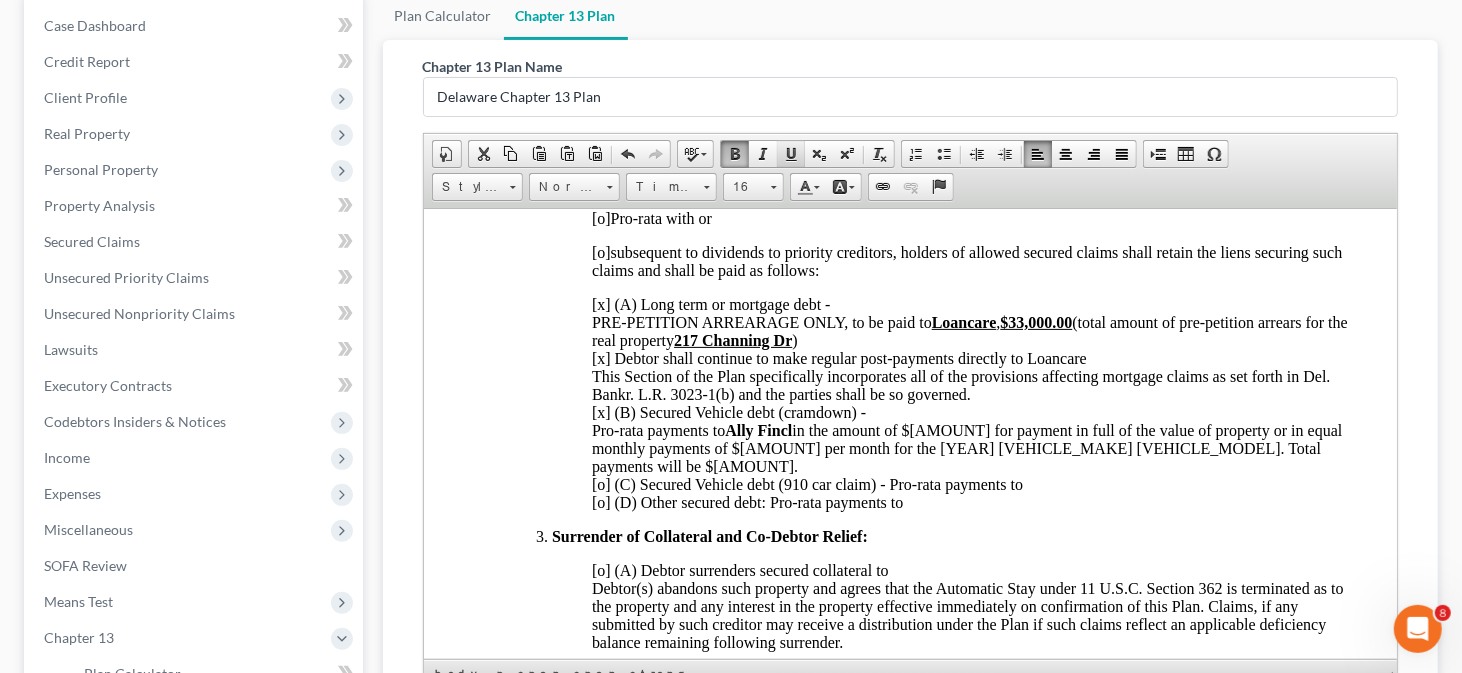 click at bounding box center [791, 154] 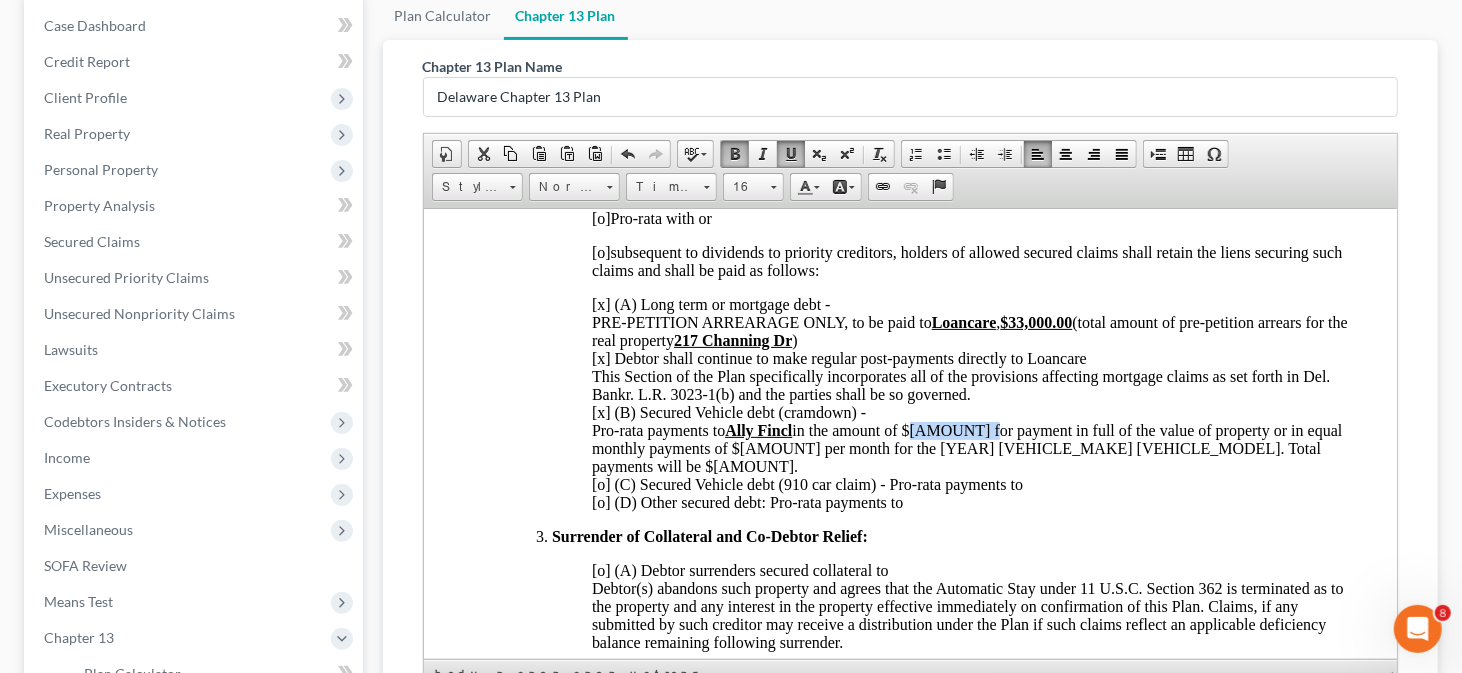 drag, startPoint x: 908, startPoint y: 445, endPoint x: 978, endPoint y: 446, distance: 70.00714 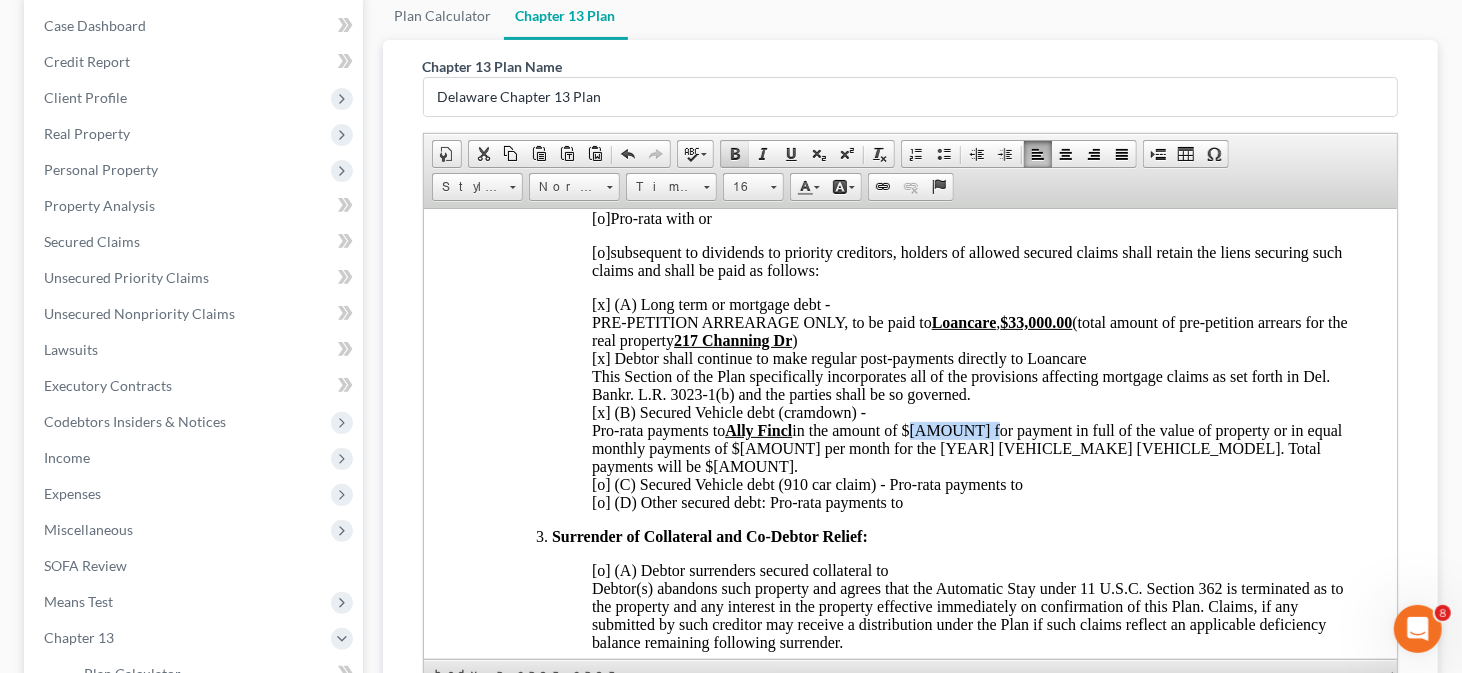 click at bounding box center [735, 154] 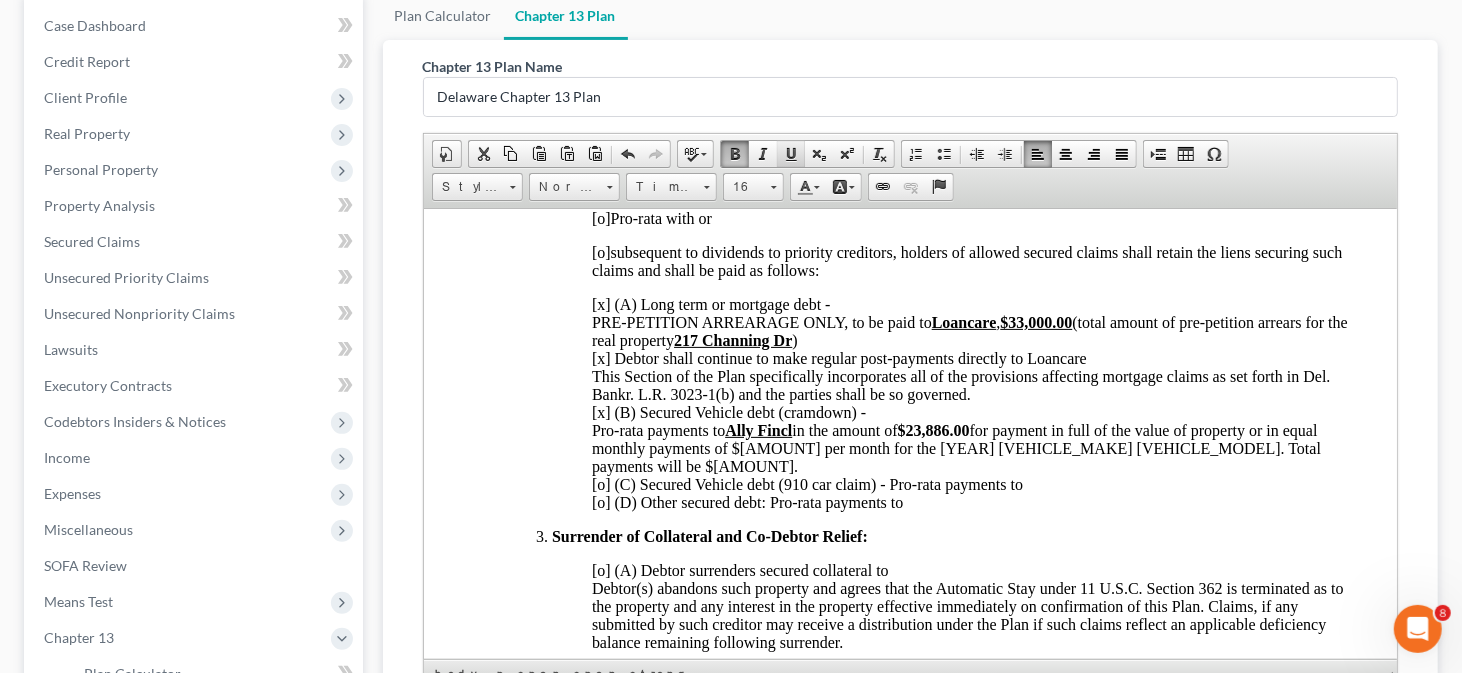 click at bounding box center [791, 154] 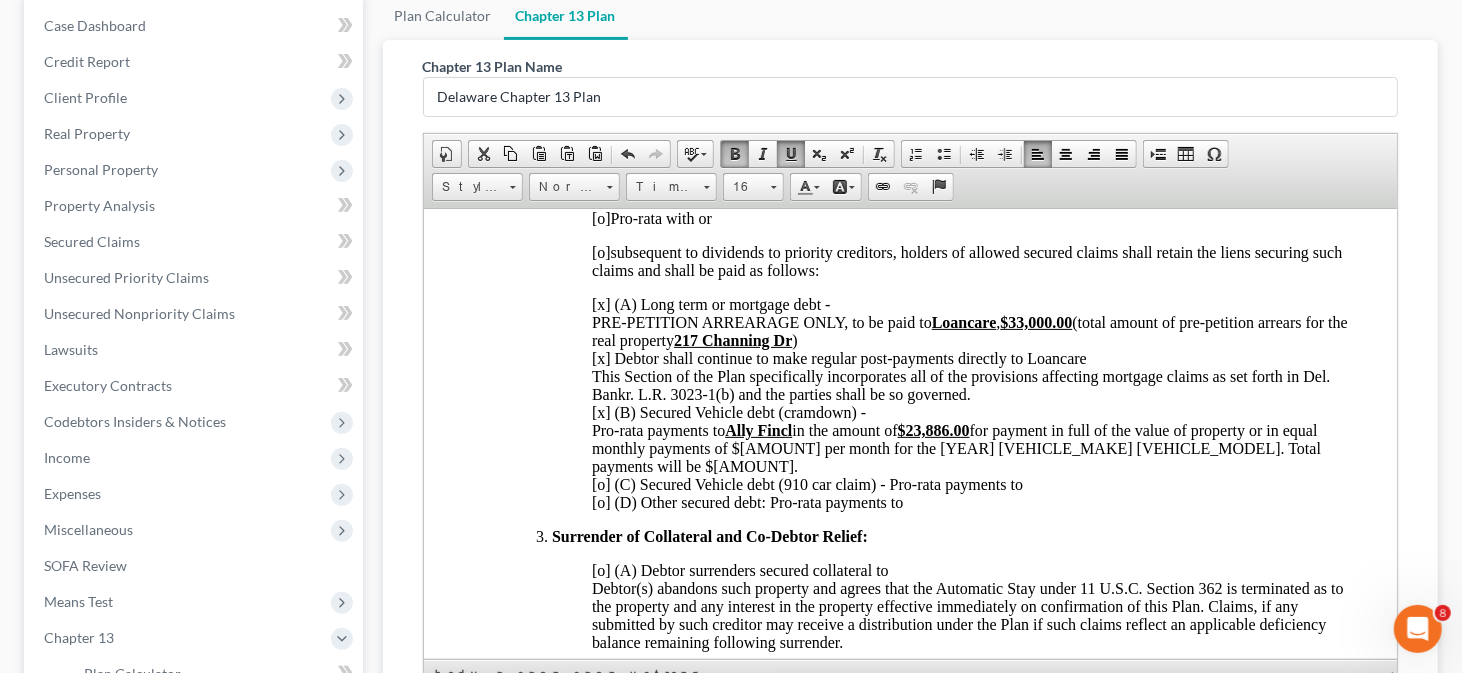 click on "[x] (A) Long term or mortgage debt - PRE-PETITION ARREARAGE ONLY, to be paid to  Loancare ,  $33,000.00  (total amount of pre-petition arrears for the real property  217 Channing Dr ) [x] Debtor shall continue to make regular post-payments directly to Loancare This Section of the Plan specifically incorporates all of the provisions affecting mortgage claims as set forth in Del. Bankr. L.R. 3023-1(b) and the parties shall be so governed. [x] (B) Secured Vehicle debt (cramdown) -  Pro-rata payments to  Ally Fincl  in the amount of  $23,886.00  for payment in full of the value of property or in equal monthly payments of $456.47 per month for the 2018 Dodge Durango. Total payments will be $27,388.25. [o] (C) Secured Vehicle debt (910 car claim) - Pro-rata payments to [o] (D) Other secured debt: Pro-rata payments to" at bounding box center (969, 402) 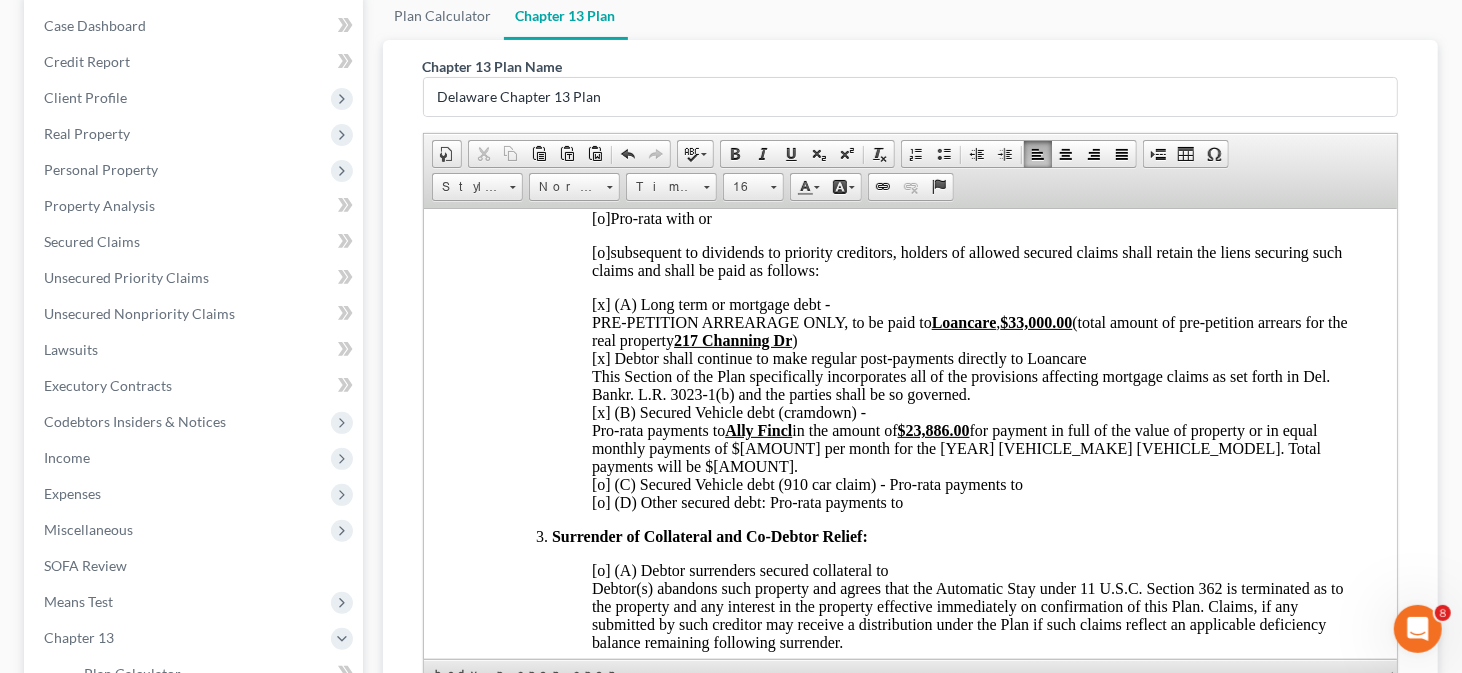 click on "$[AMOUNT]" at bounding box center [933, 429] 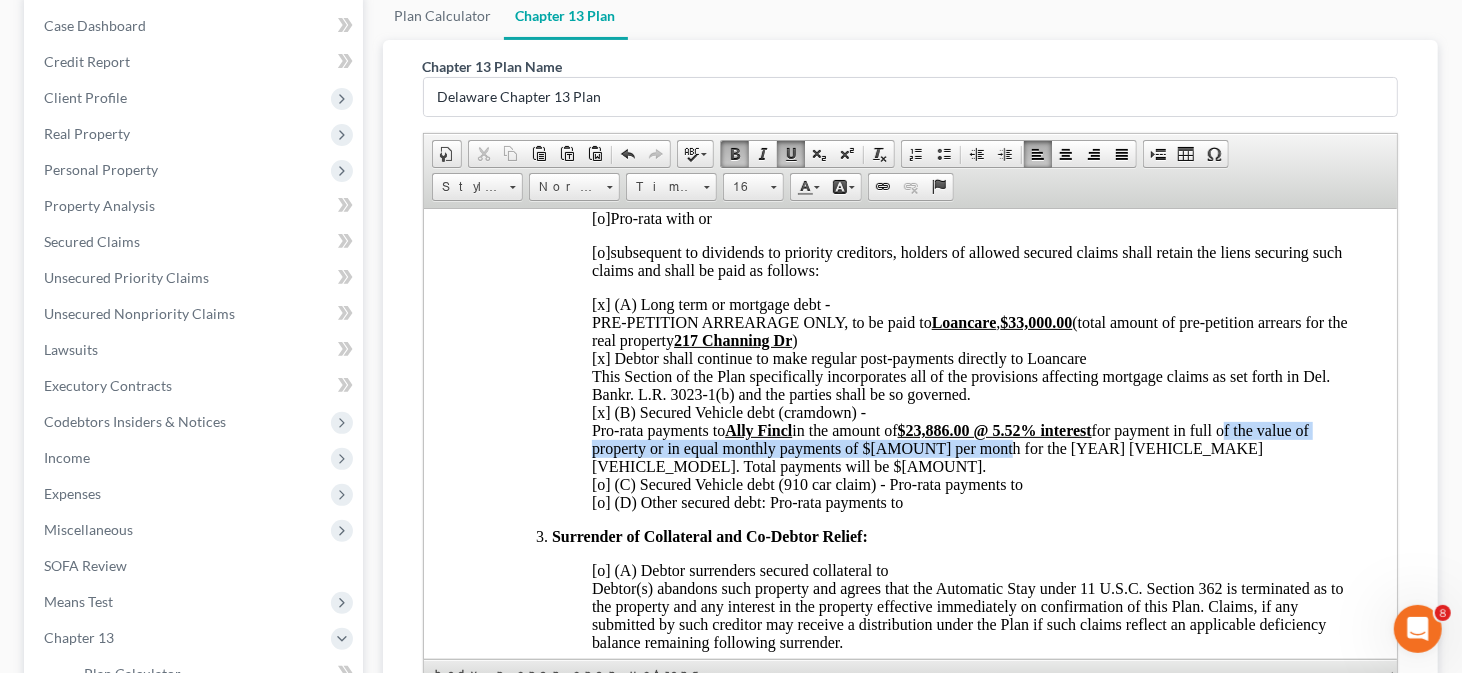 drag, startPoint x: 1231, startPoint y: 447, endPoint x: 979, endPoint y: 467, distance: 252.7924 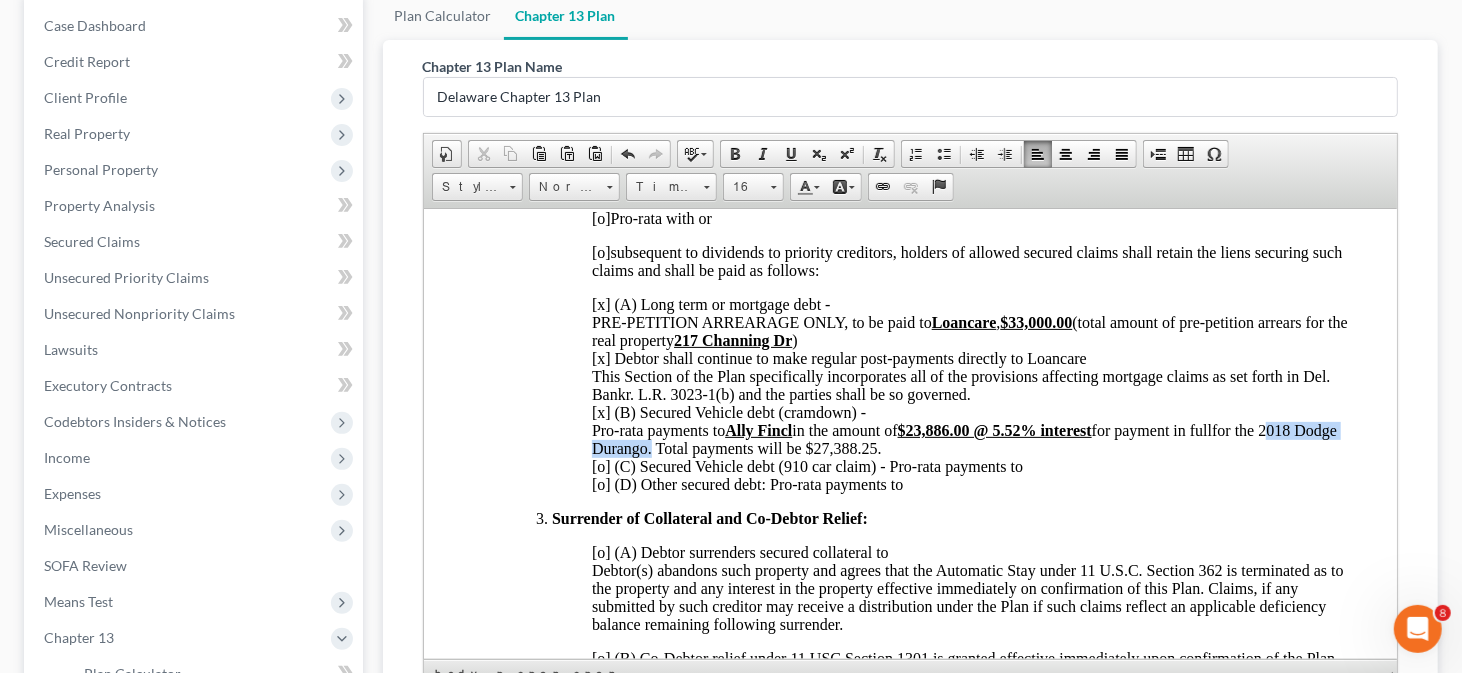 drag, startPoint x: 1277, startPoint y: 444, endPoint x: 691, endPoint y: 470, distance: 586.57654 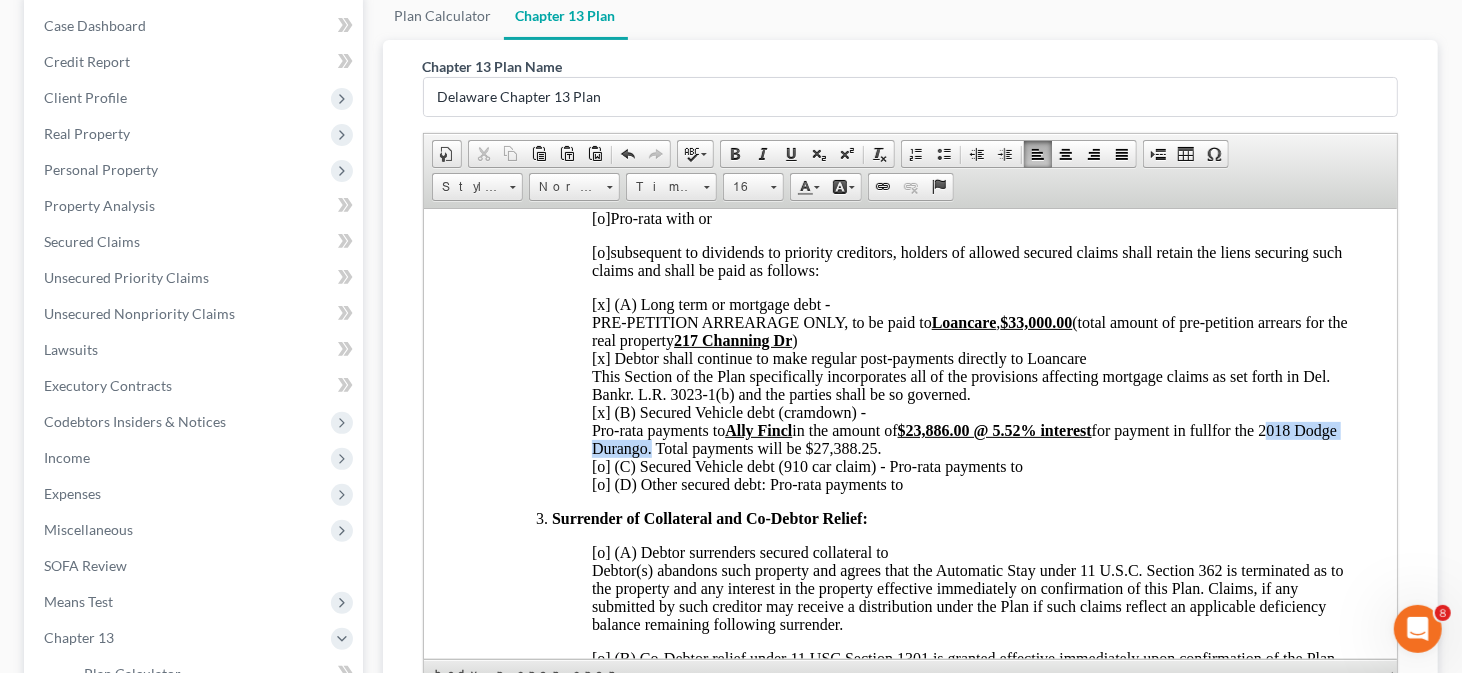 click on "[x] (A) Long term or mortgage debt - PRE-PETITION ARREARAGE ONLY, to be paid to  Loancare ,  $33,000.00  (total amount of pre-petition arrears for the real property  217 Channing Dr ) [x] Debtor shall continue to make regular post-payments directly to Loancare This Section of the Plan specifically incorporates all of the provisions affecting mortgage claims as set forth in Del. Bankr. L.R. 3023-1(b) and the parties shall be so governed. [x] (B) Secured Vehicle debt (cramdown) -  Pro-rata payments to  Ally Fincl  in the amount of  $23,886.00 @ 5.52% interest  for payment in full  for the 2018 Dodge Durango. Total payments will be $27,388.25. [o] (C) Secured Vehicle debt (910 car claim) - Pro-rata payments to [o] (D) Other secured debt: Pro-rata payments to" at bounding box center [969, 393] 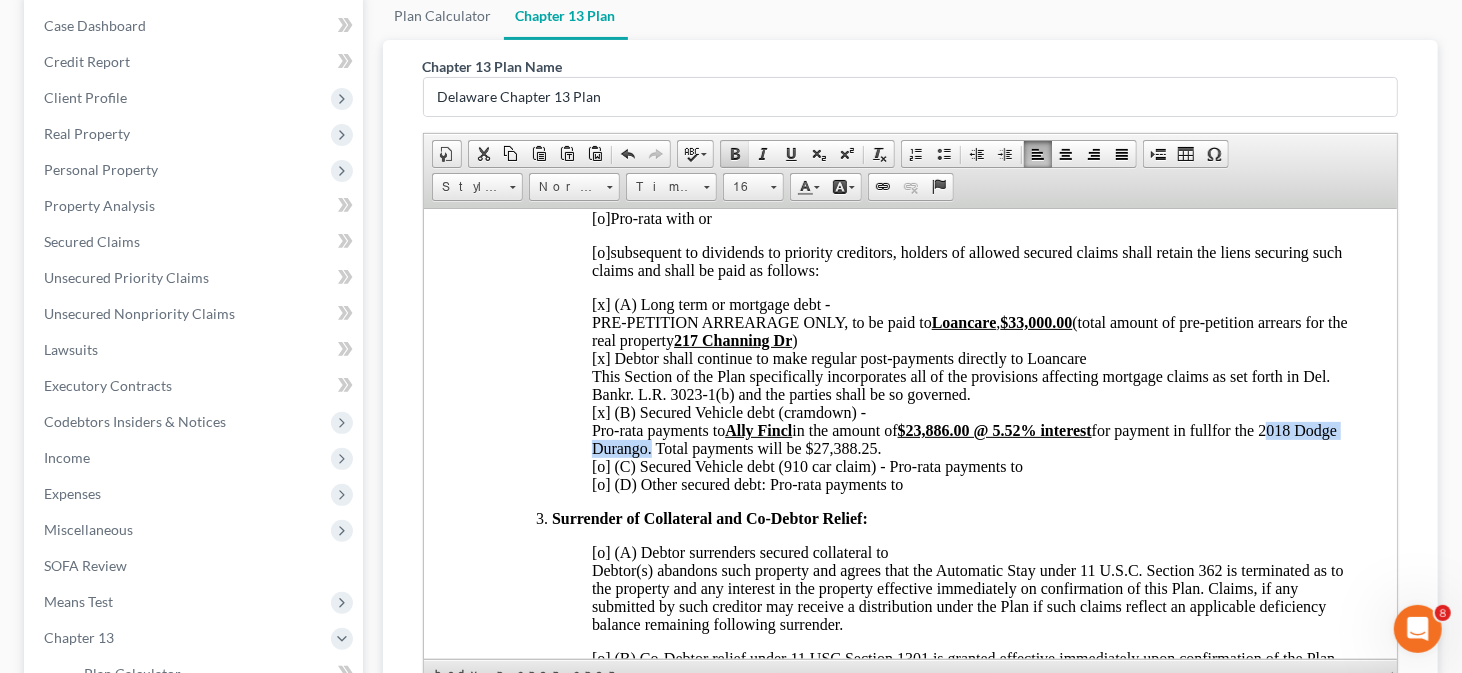 click at bounding box center [735, 154] 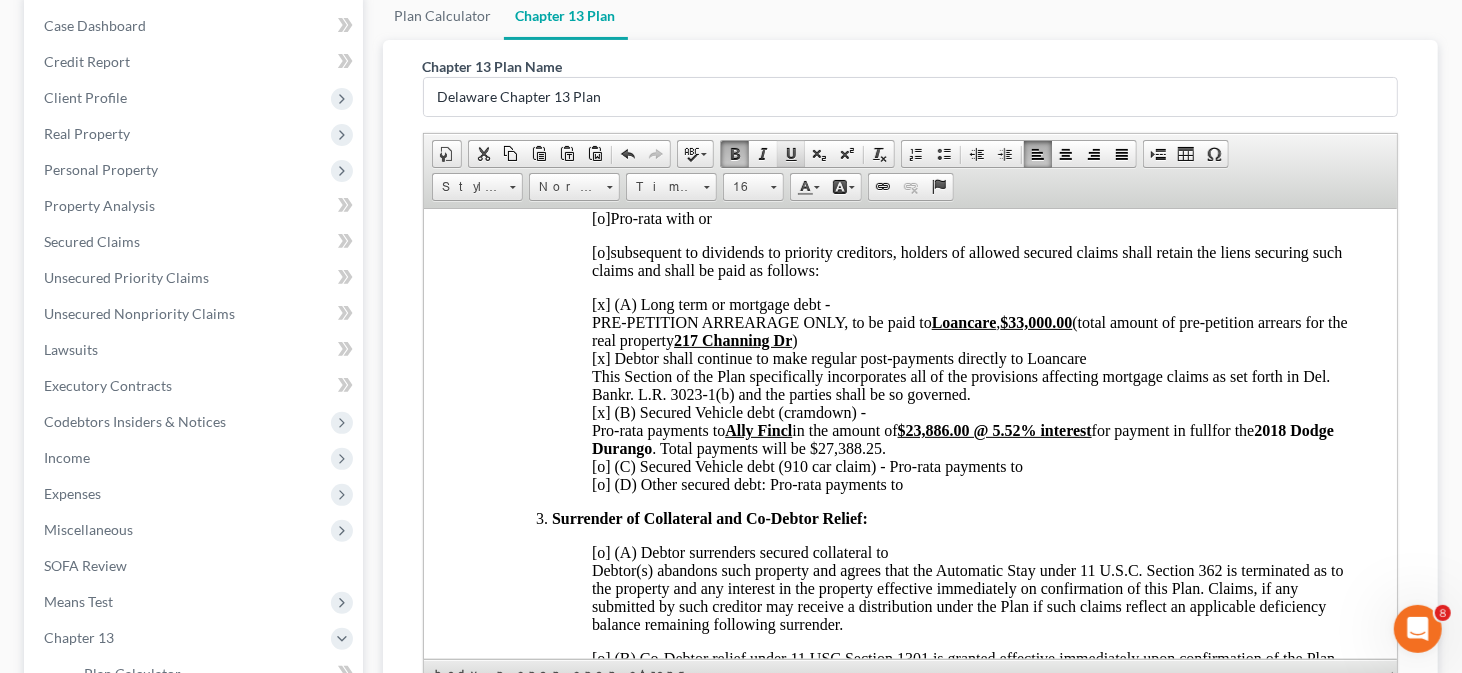 click at bounding box center [791, 154] 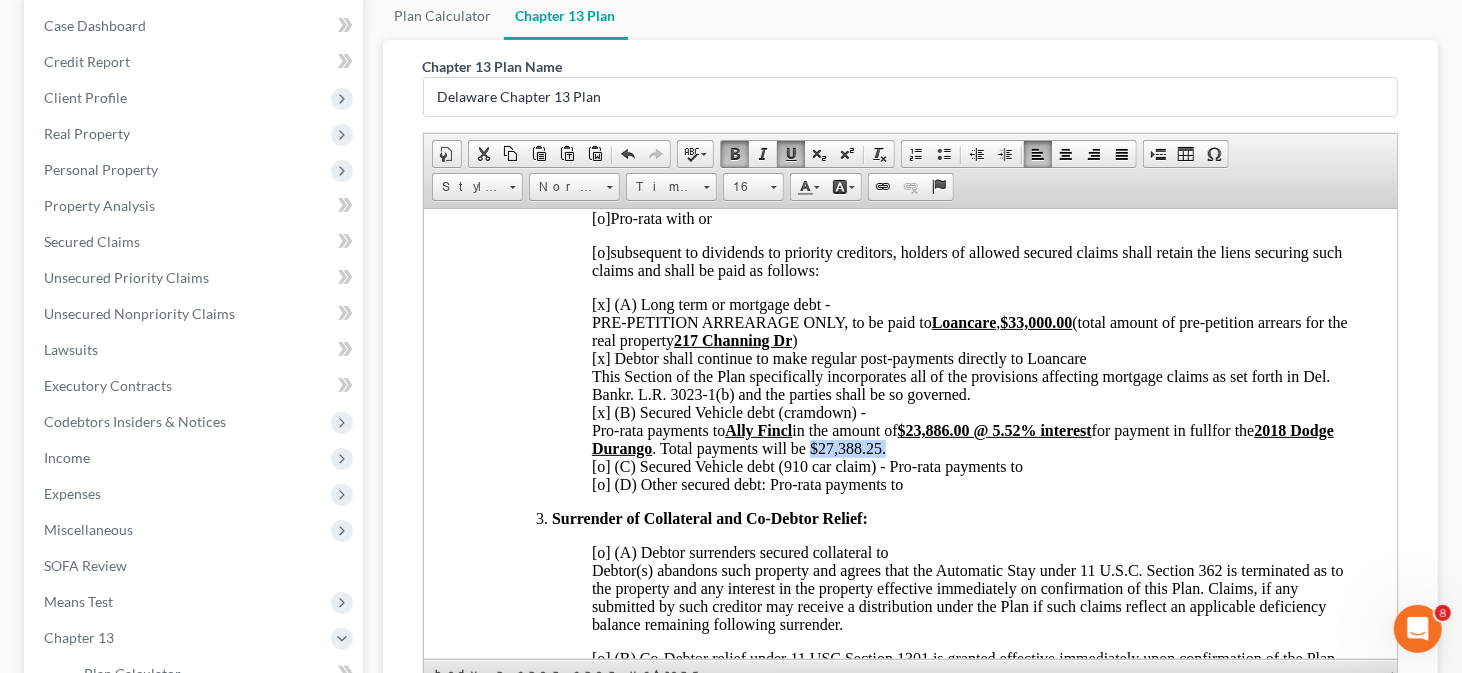 drag, startPoint x: 856, startPoint y: 461, endPoint x: 932, endPoint y: 461, distance: 76 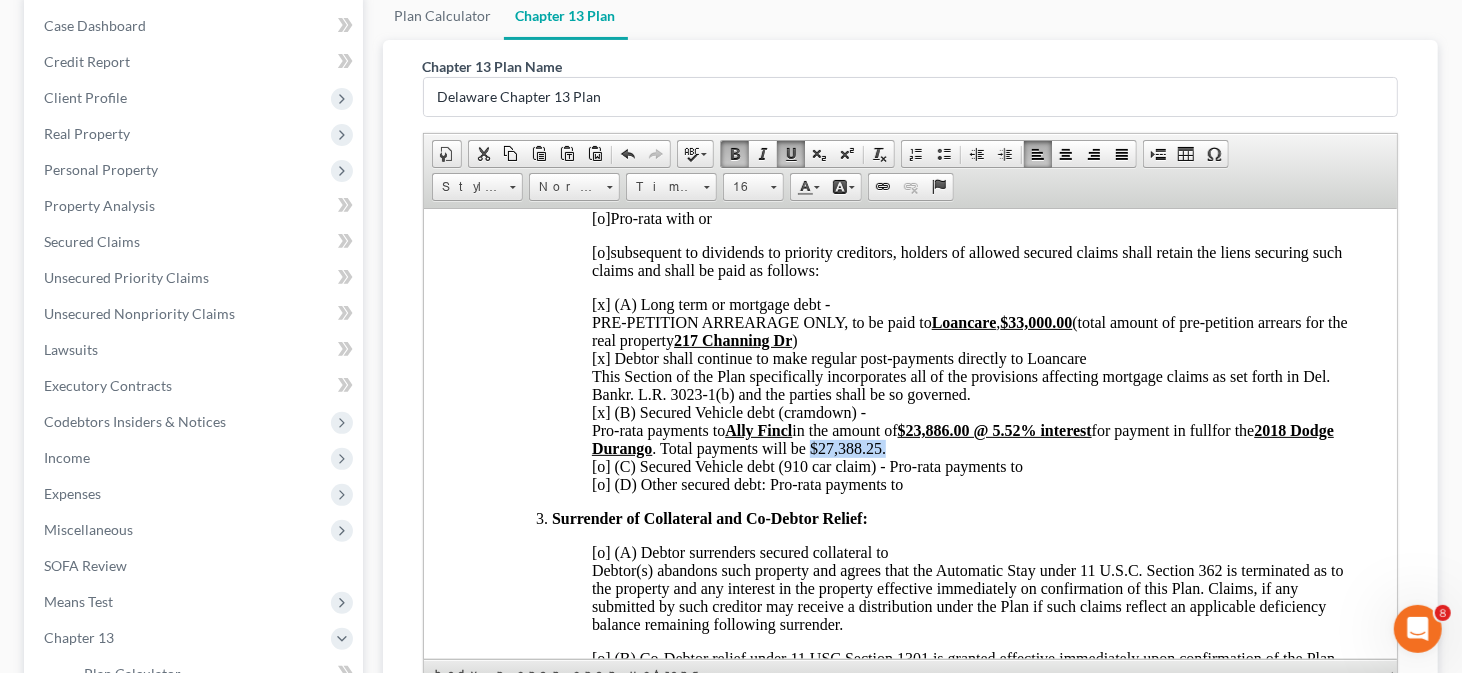 click on "[x] (A) Long term or mortgage debt - PRE-PETITION ARREARAGE ONLY, to be paid to  Loancare ,  $33,000.00  (total amount of pre-petition arrears for the real property  217 Channing Dr ) [x] Debtor shall continue to make regular post-payments directly to Loancare This Section of the Plan specifically incorporates all of the provisions affecting mortgage claims as set forth in Del. Bankr. L.R. 3023-1(b) and the parties shall be so governed. [x] (B) Secured Vehicle debt (cramdown) -  Pro-rata payments to  Ally Fincl  in the amount of  $23,886.00 @ 5.52% interest  for payment in full  for the  2018 Dodge Durango . Total payments will be $27,388.25. [o] (C) Secured Vehicle debt (910 car claim) - Pro-rata payments to [o] (D) Other secured debt: Pro-rata payments to" at bounding box center [970, 394] 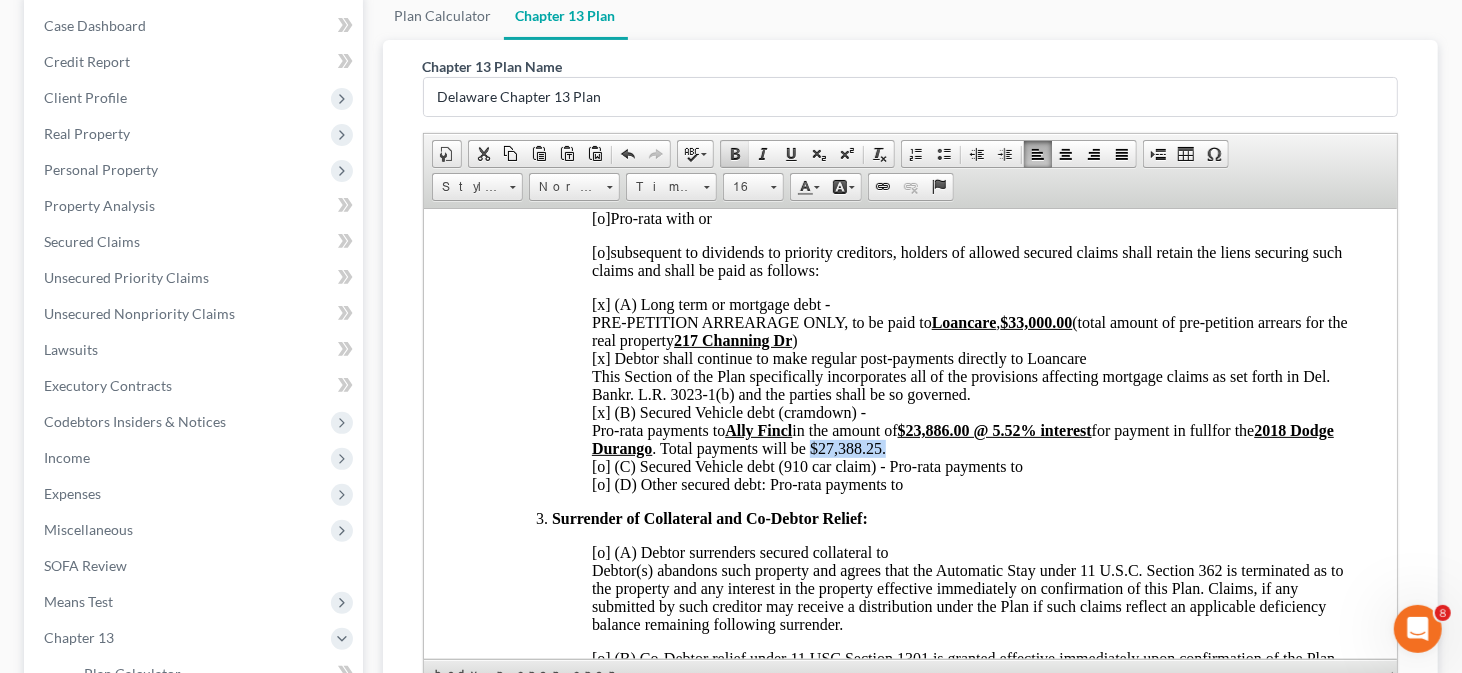 click at bounding box center [735, 154] 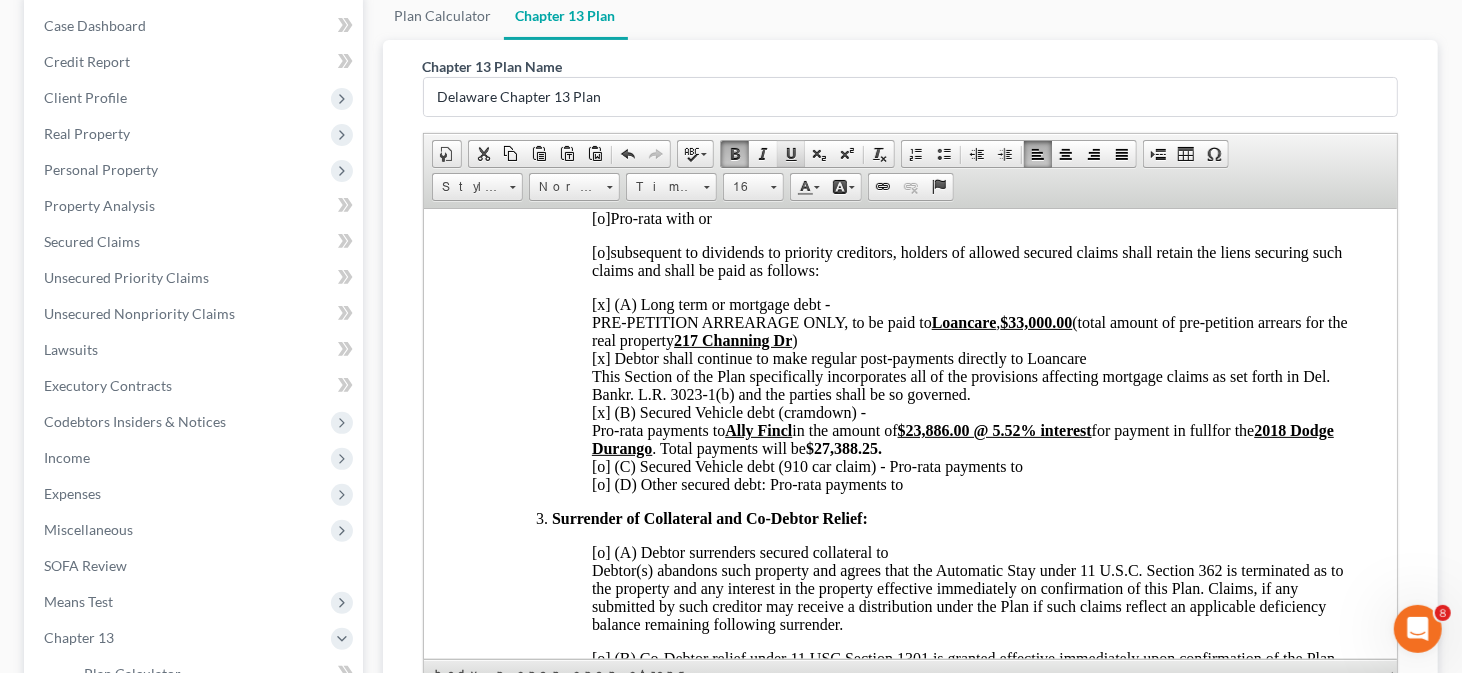 click at bounding box center [791, 154] 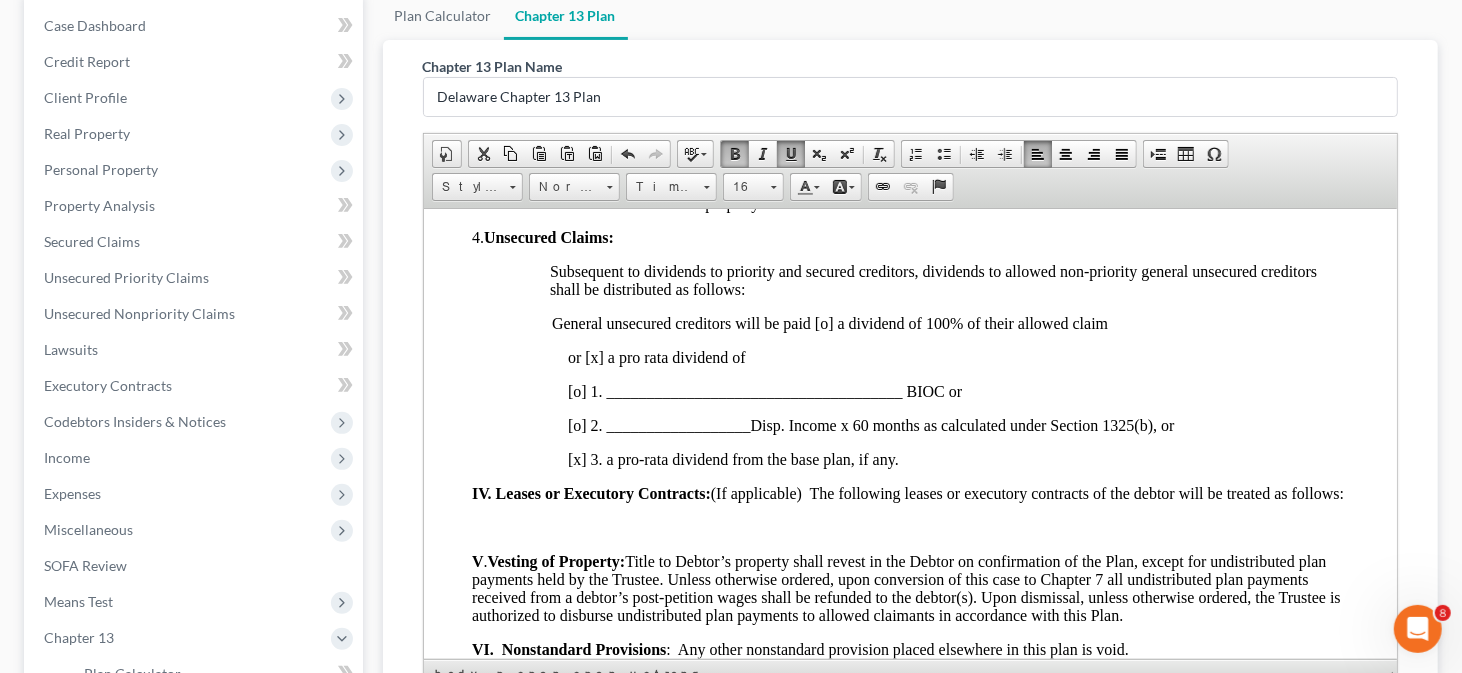 scroll, scrollTop: 1300, scrollLeft: 0, axis: vertical 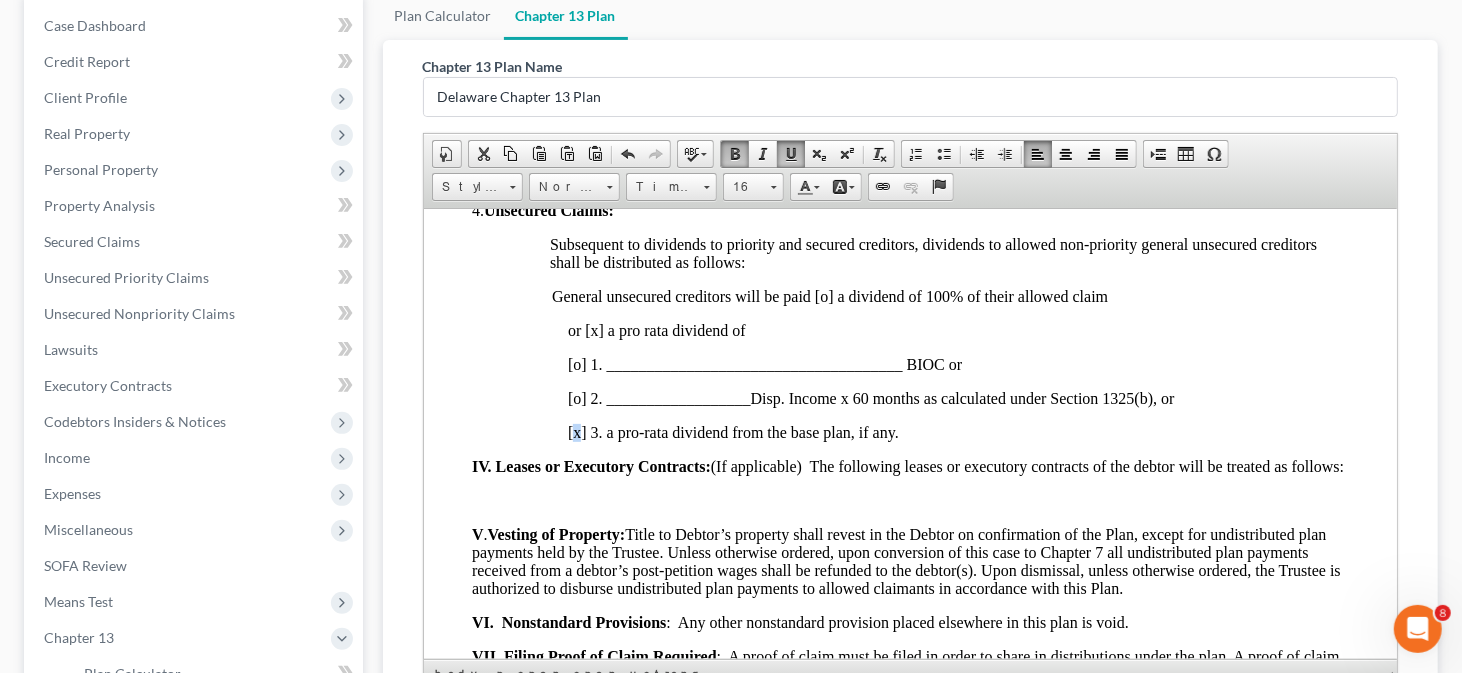 click on "[x] 3. a pro-rata dividend from the base plan, if any." at bounding box center [732, 431] 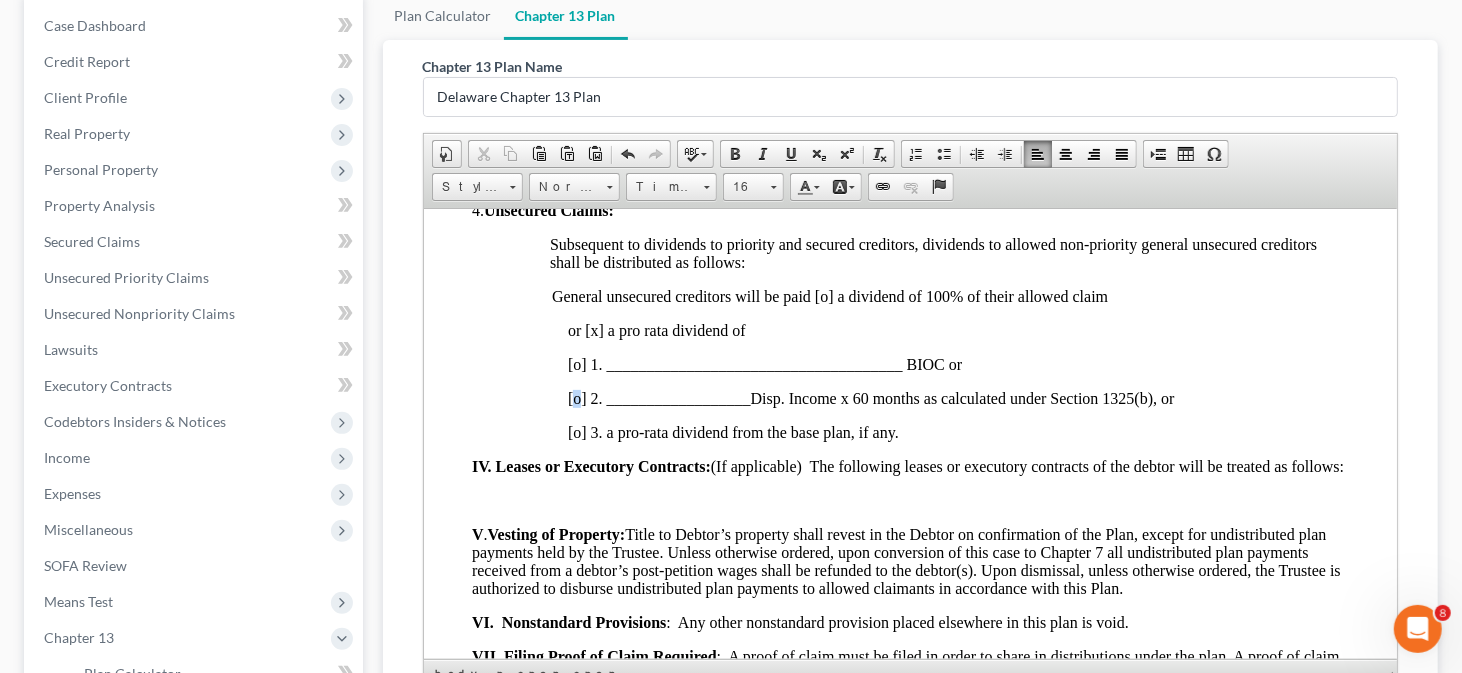 click on "[o] 2. __________________Disp. Income x 60 months as calculated under Section 1325(b), or" at bounding box center [870, 397] 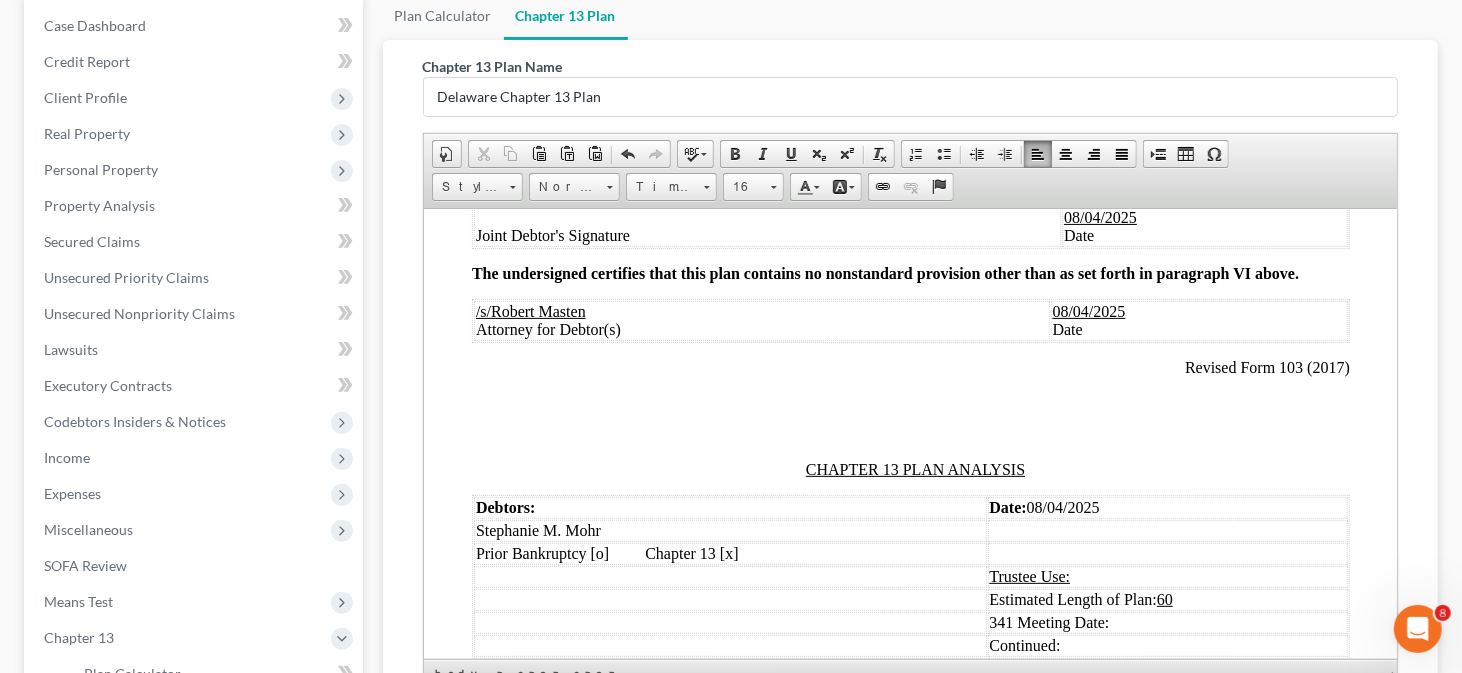 scroll, scrollTop: 2100, scrollLeft: 0, axis: vertical 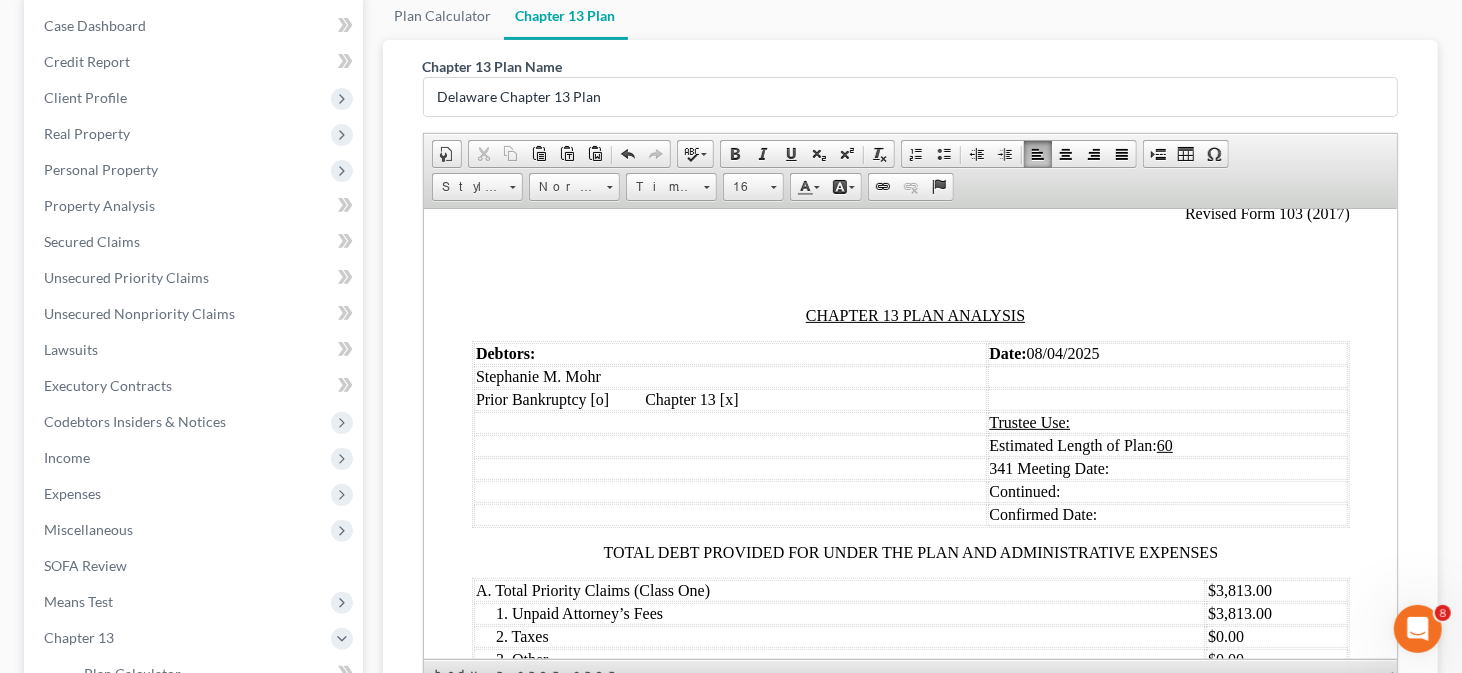 click on "UNITED STATES BANKRUPTCY COURT FOR THE DISTRICT OF DELAWARE IN RE: ) Stephanie M. Mohr ) Chapter 13 Debtor(s) ) Bk. Case No: 25-11291 ) CHAPTER 13 PLAN I.  Notice NOTICE TO ALL CREDITORS THAT THIS PLAN AND ALL OF ITS PROVISIONS ARE SUBJECT TO DEL. BANKR. L.R. 3023-1 AND YOUR RIGHTS MAY BE AFFECTED BY THIS PLAN. IF YOU OPPOSE THE PLAN’S TREATMENT OF YOUR CLAIM OR ANY PLAN PROVISION YOU OR YOUR ATTORNEY MUST FILE AN OBJECTION TO CONFIRMATION AT LEAST 7 DAYS BEFORE THE DATE SET FOR THE CONFIRMATION HEARING. THE BANKRUPTCY COURT MAY CONFIRM THIS PLAN WITHOUT FURTHER NOTICE IF NO OBJECTION IS FILED. SEE BANKRUPTCY RULE 3015. YOU SHOULD NOTE THE FOLLOWING (boxes must be checked by debtor(s) if applicable): [x]  The plan seeks to limit the amount of a secured claim, as set out in III.2, which may result in partial payment or no payment at all to the secured creditor. [o]  The plan will seek avoidance of a lien or security interest. [o]  The plan contains nonstandard provisions in paragraph VI. $ 1,300.00 60" at bounding box center [910, -188] 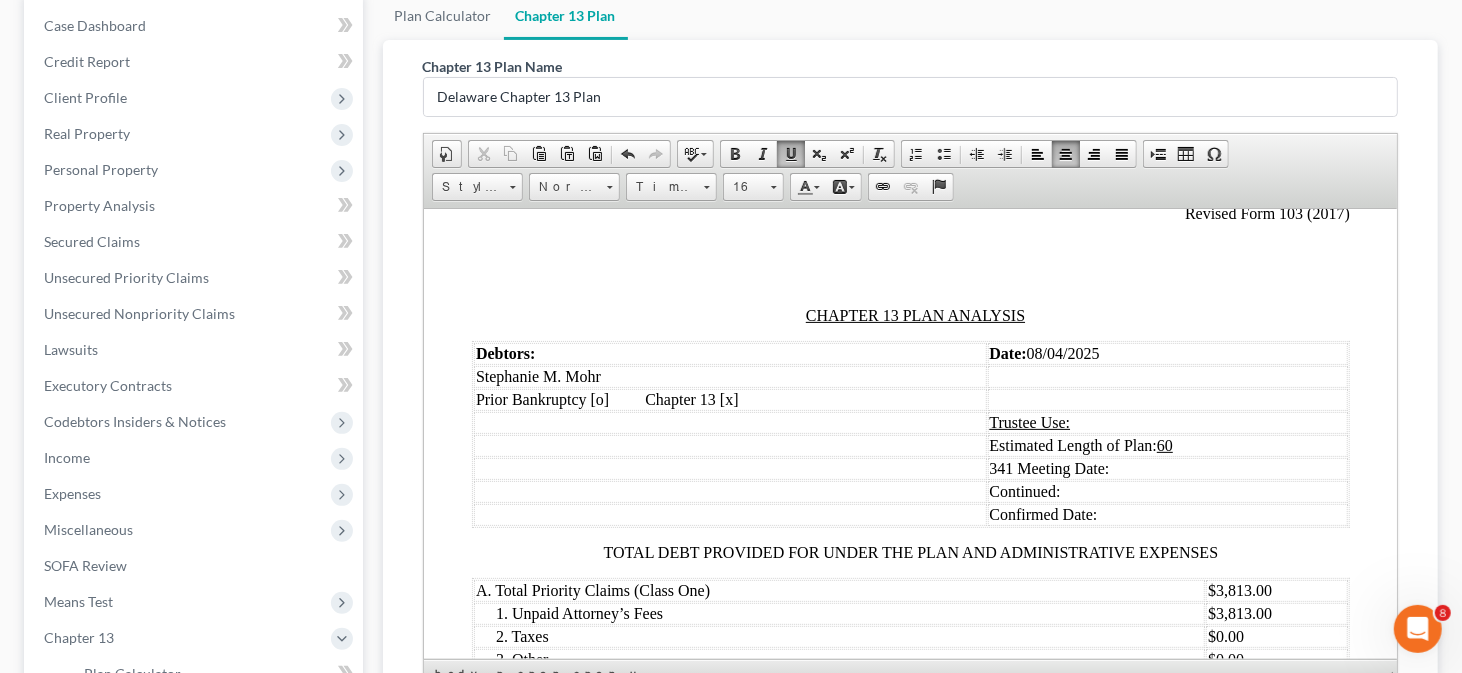 click at bounding box center (910, 281) 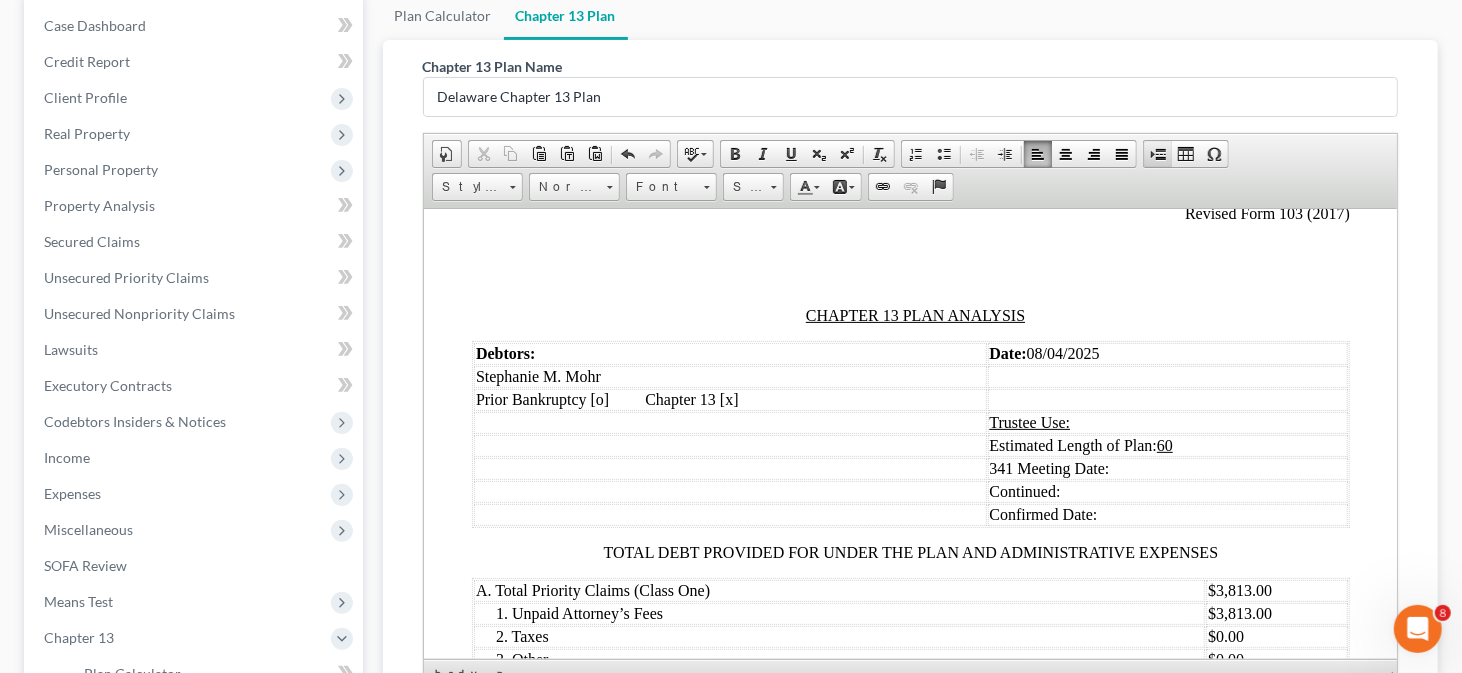 click at bounding box center (1158, 154) 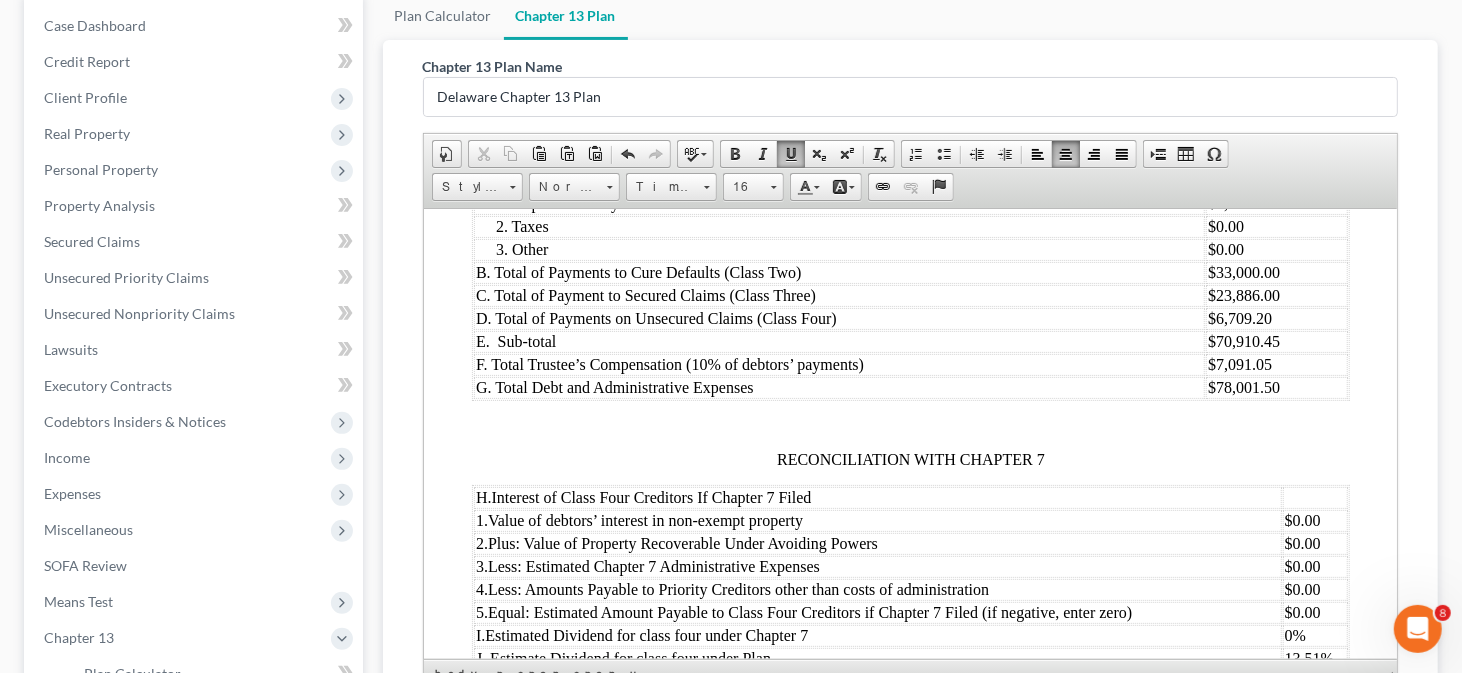 scroll, scrollTop: 2500, scrollLeft: 0, axis: vertical 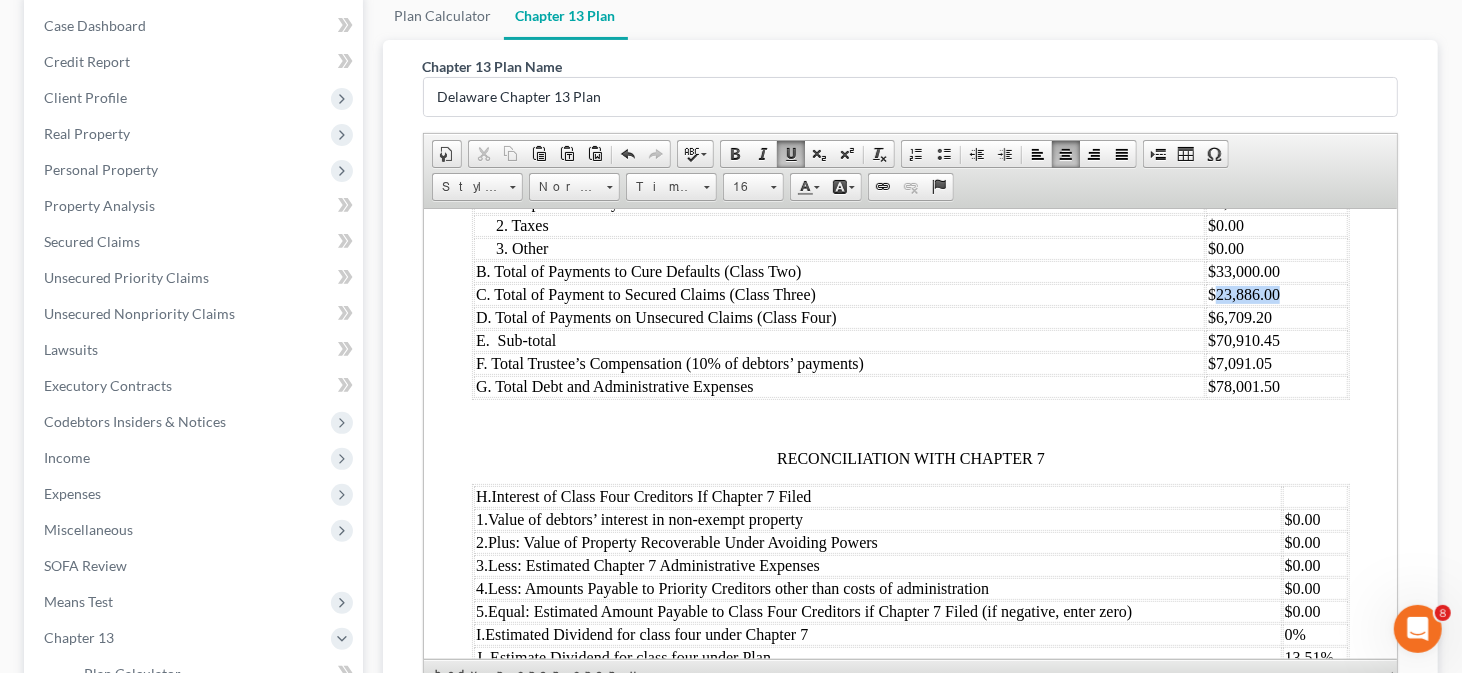 drag, startPoint x: 1205, startPoint y: 337, endPoint x: 1278, endPoint y: 338, distance: 73.00685 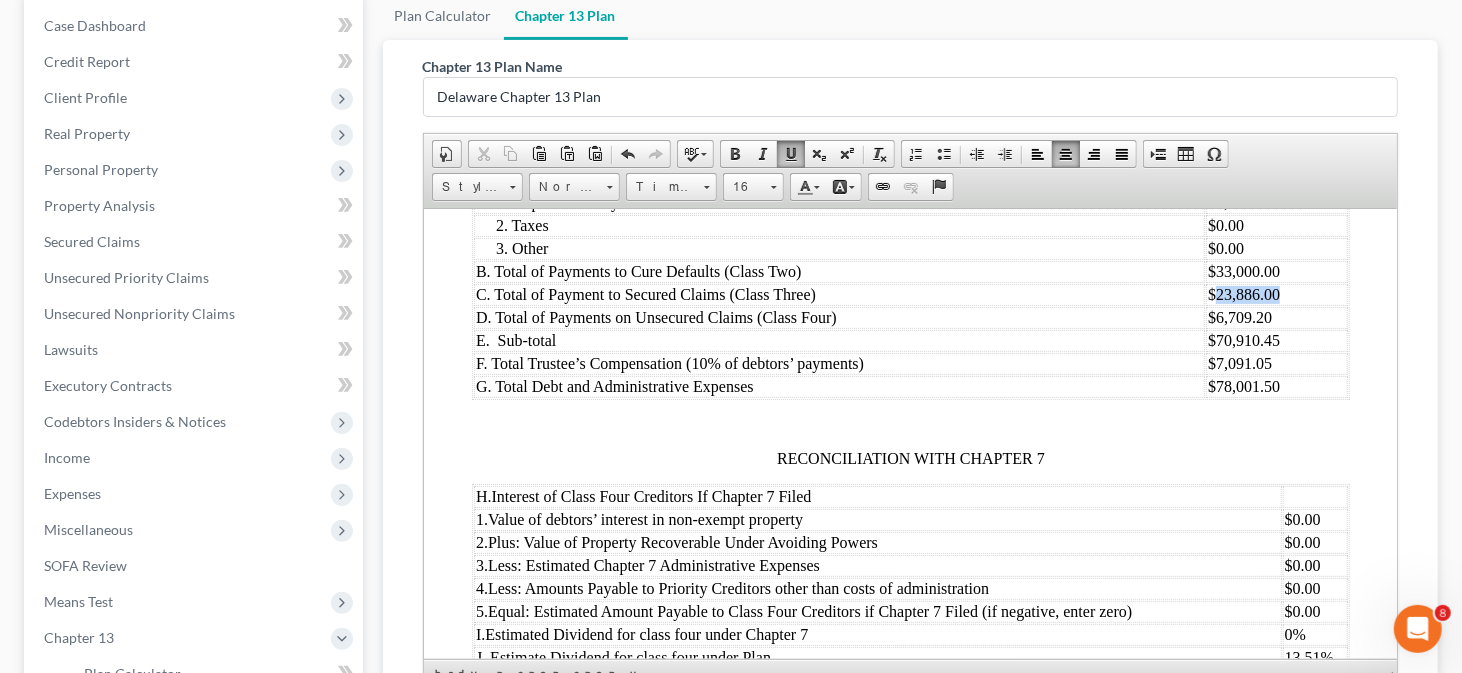 click on "$[AMOUNT]" at bounding box center [1276, 294] 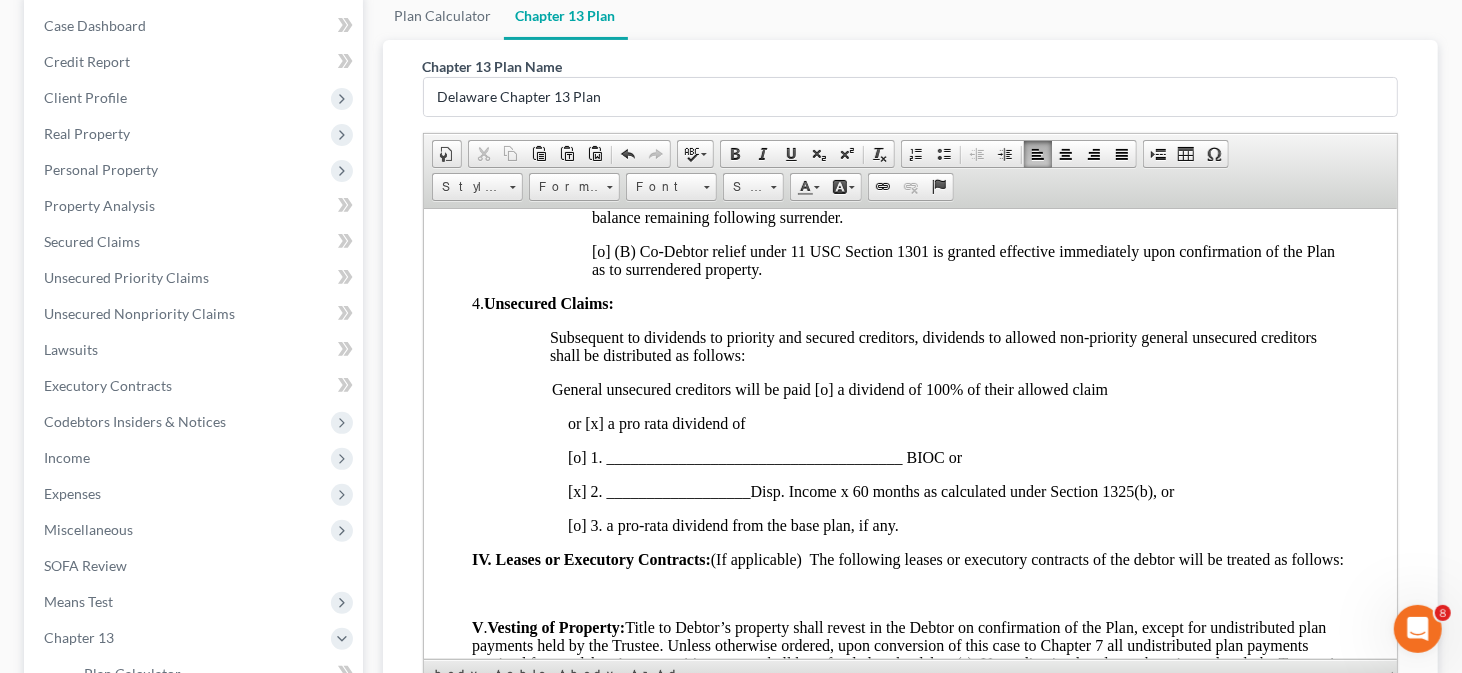 scroll, scrollTop: 1200, scrollLeft: 0, axis: vertical 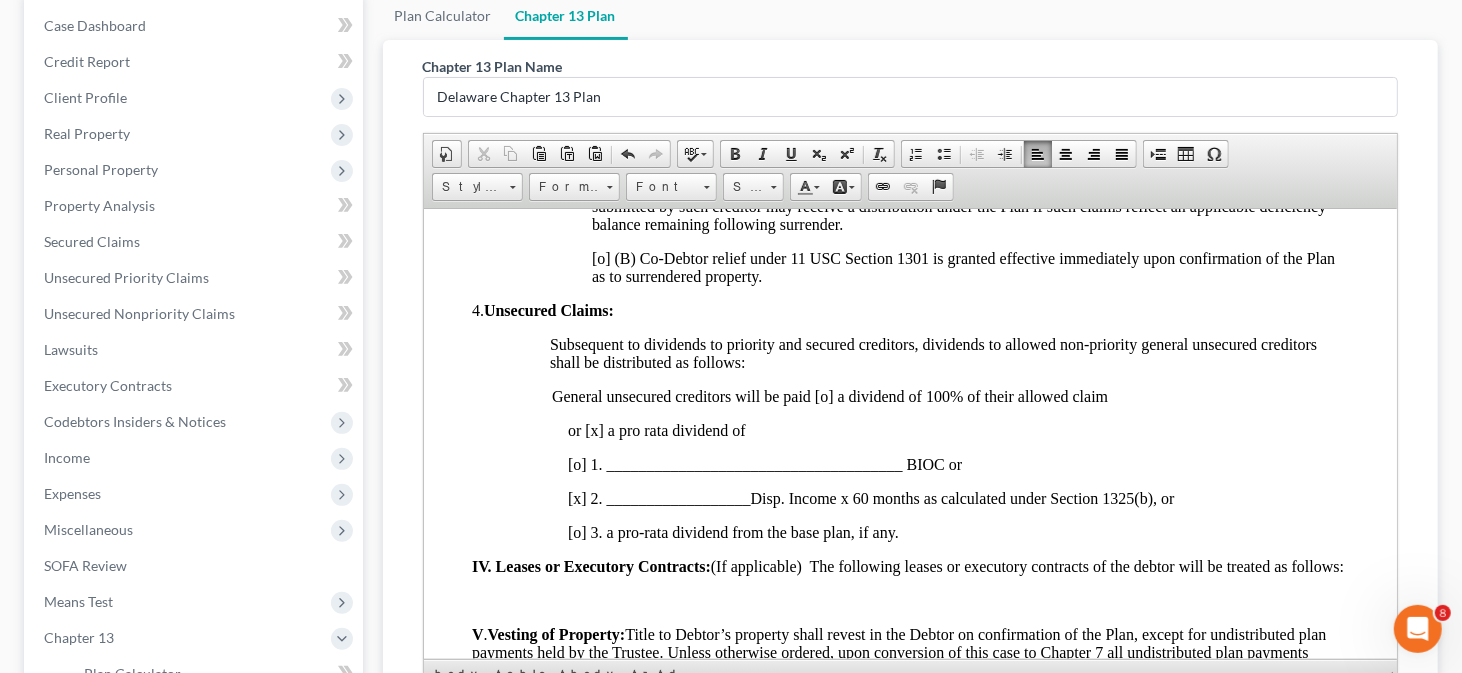 drag, startPoint x: 611, startPoint y: 523, endPoint x: 628, endPoint y: 522, distance: 17.029387 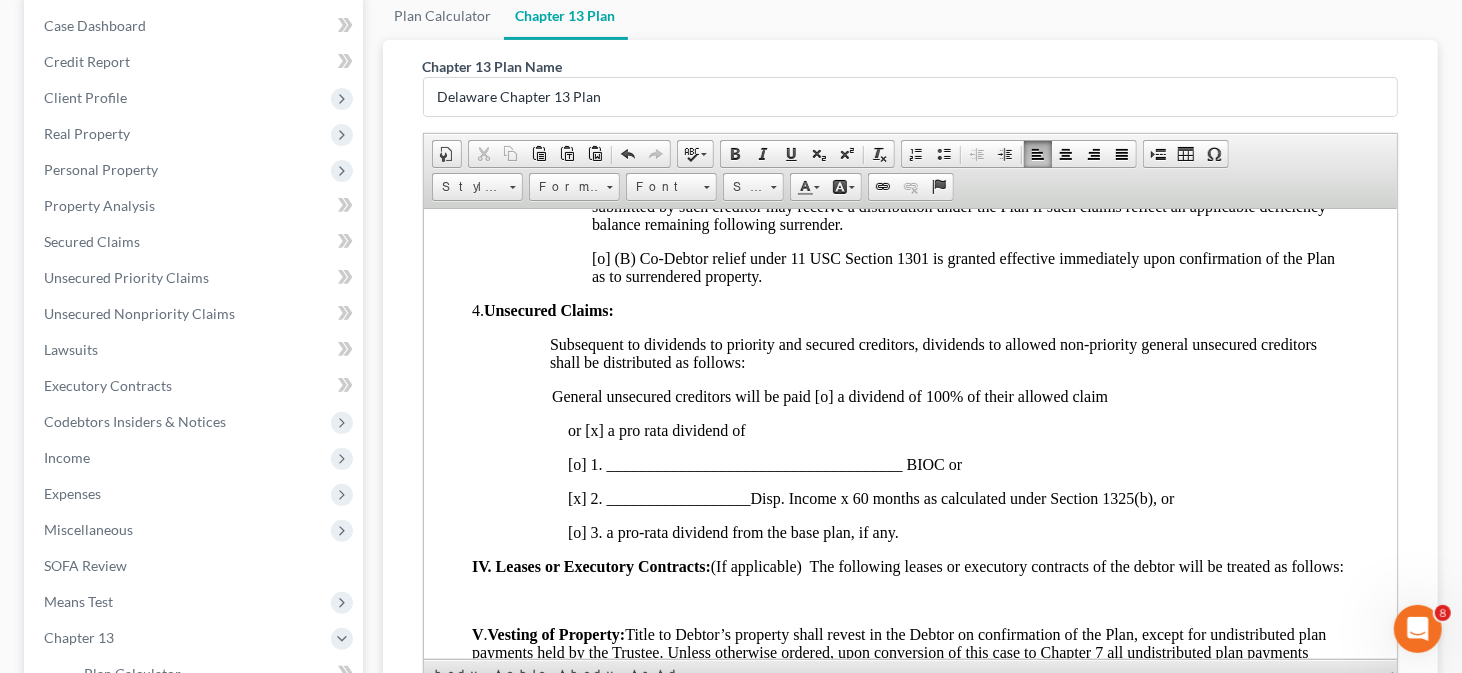 click on "[x] 2. __________________Disp. Income x 60 months as calculated under Section 1325(b), or" at bounding box center [870, 497] 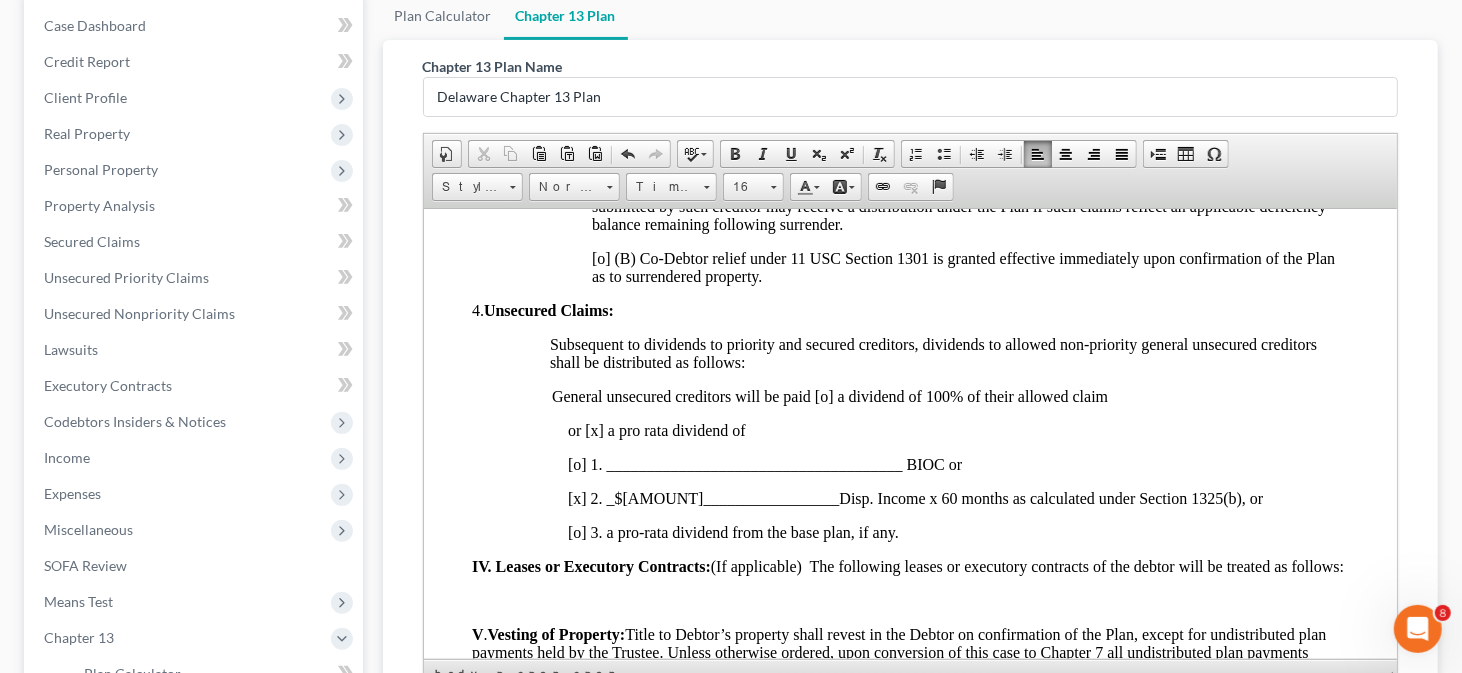 click on "[x] 2. _$6.709.20_________________Disp. Income x 60 months as calculated under Section 1325(b), or" at bounding box center [914, 497] 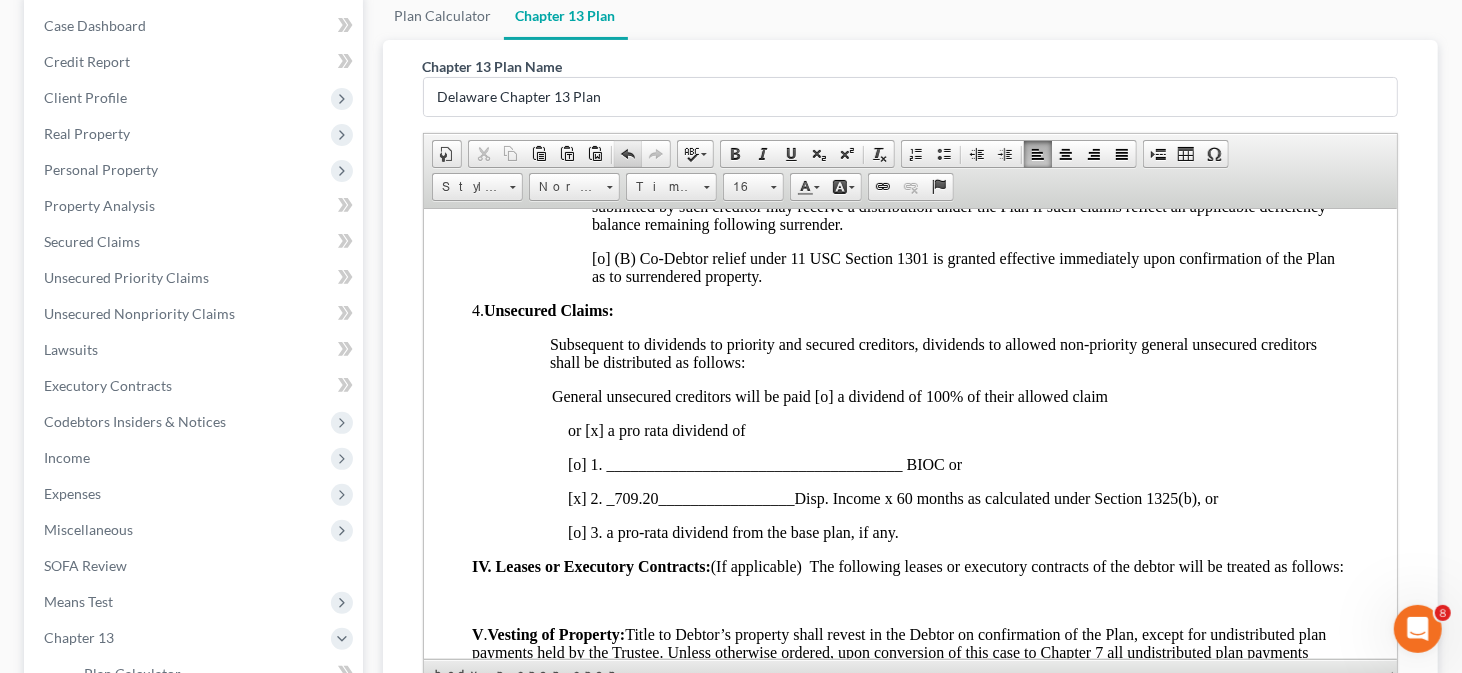 click on "Undo" at bounding box center [628, 154] 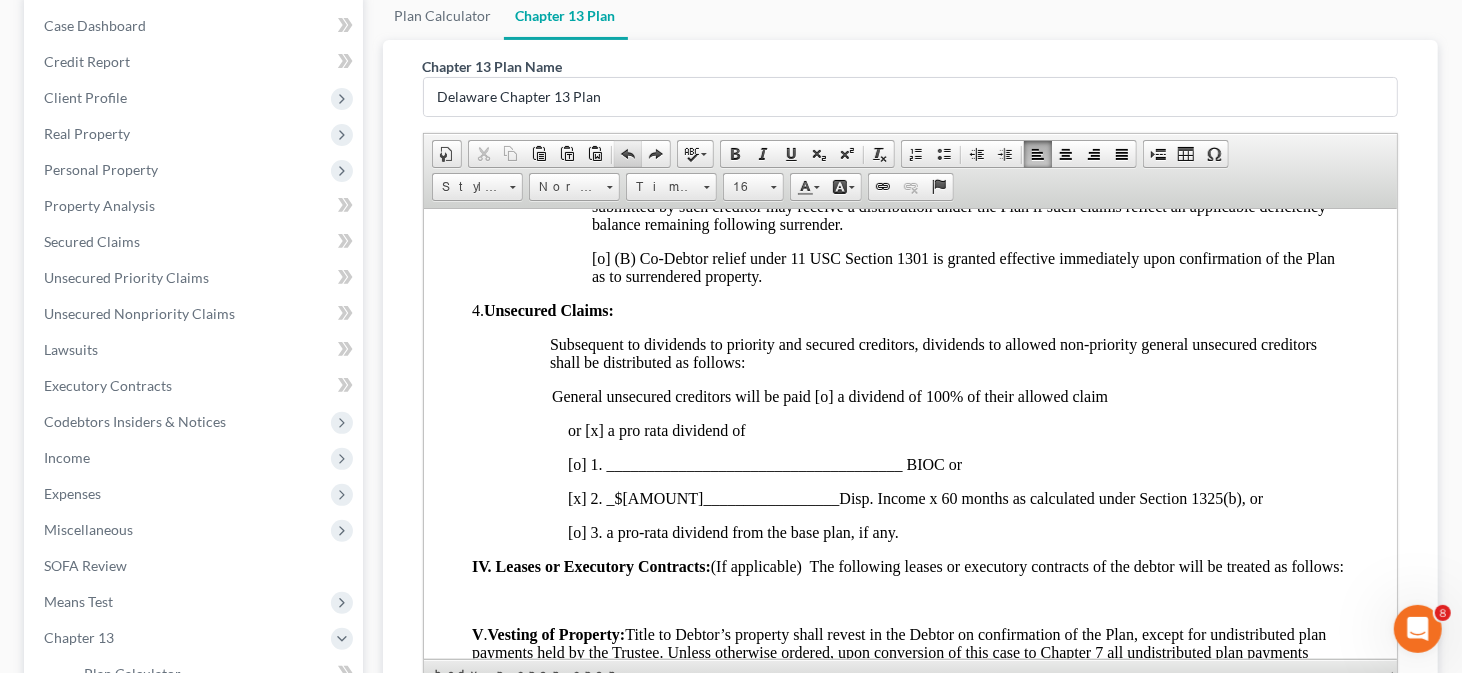 click on "Undo" at bounding box center (628, 154) 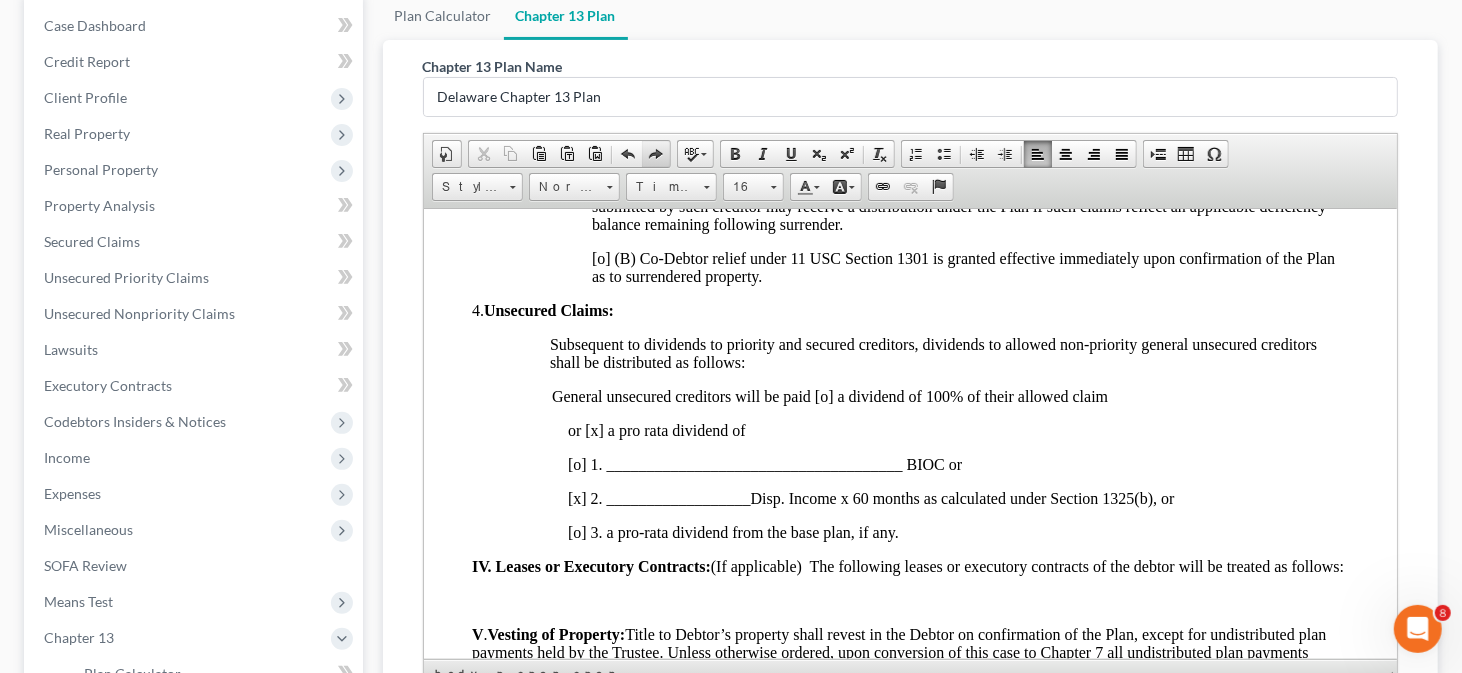 click at bounding box center (656, 154) 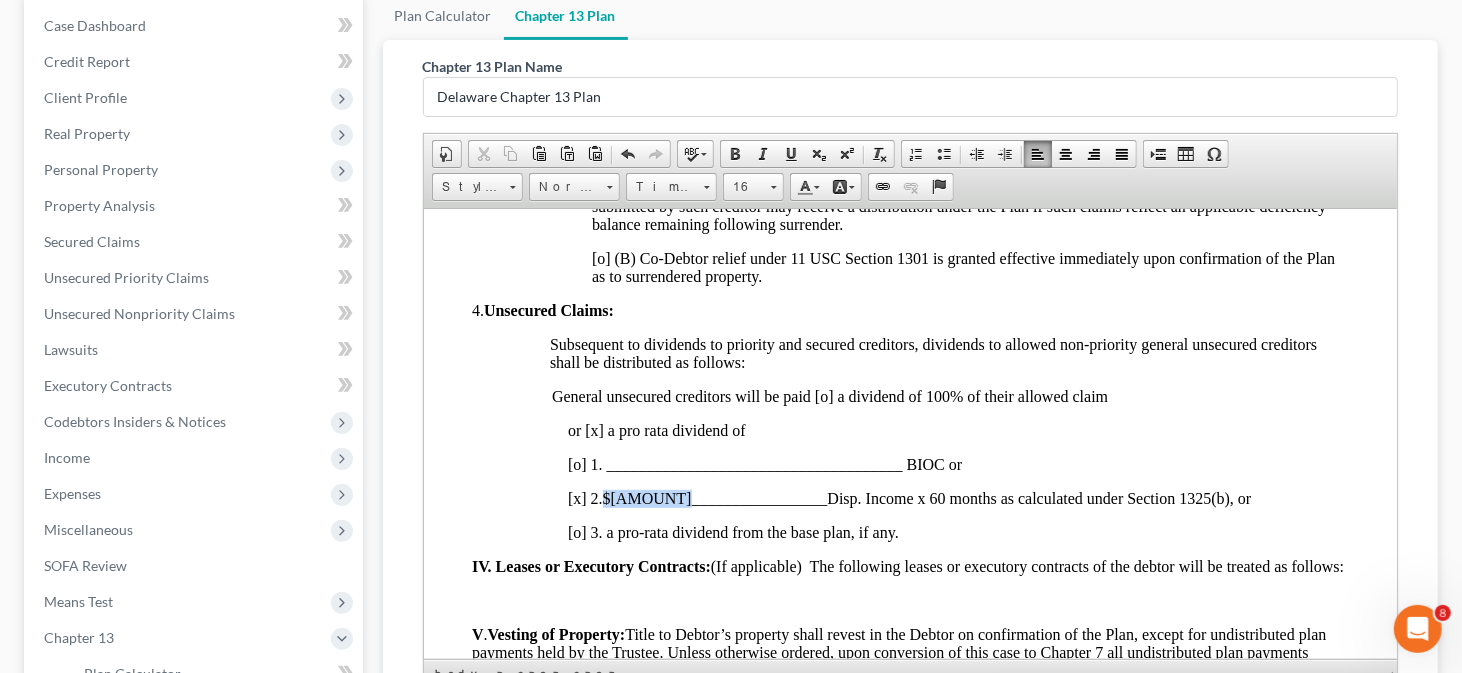 drag, startPoint x: 607, startPoint y: 518, endPoint x: 668, endPoint y: 521, distance: 61.073727 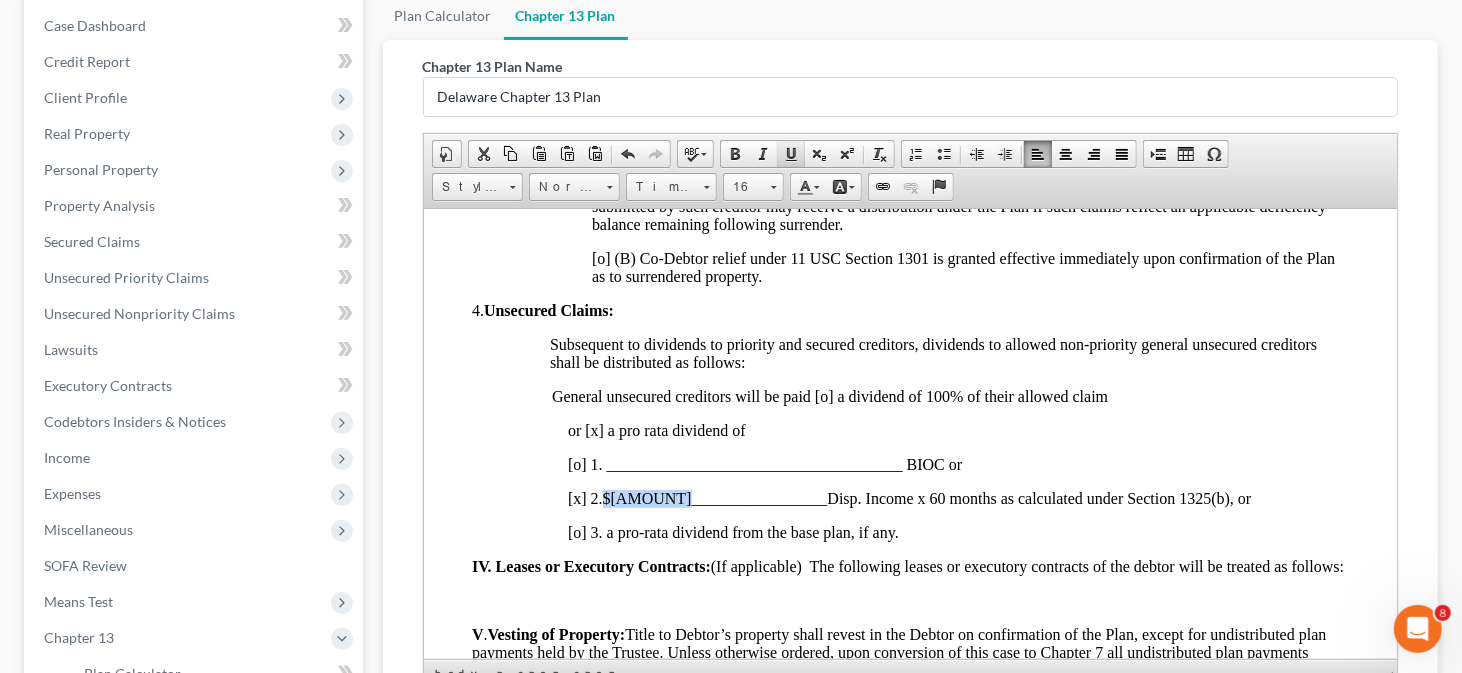 click at bounding box center (791, 154) 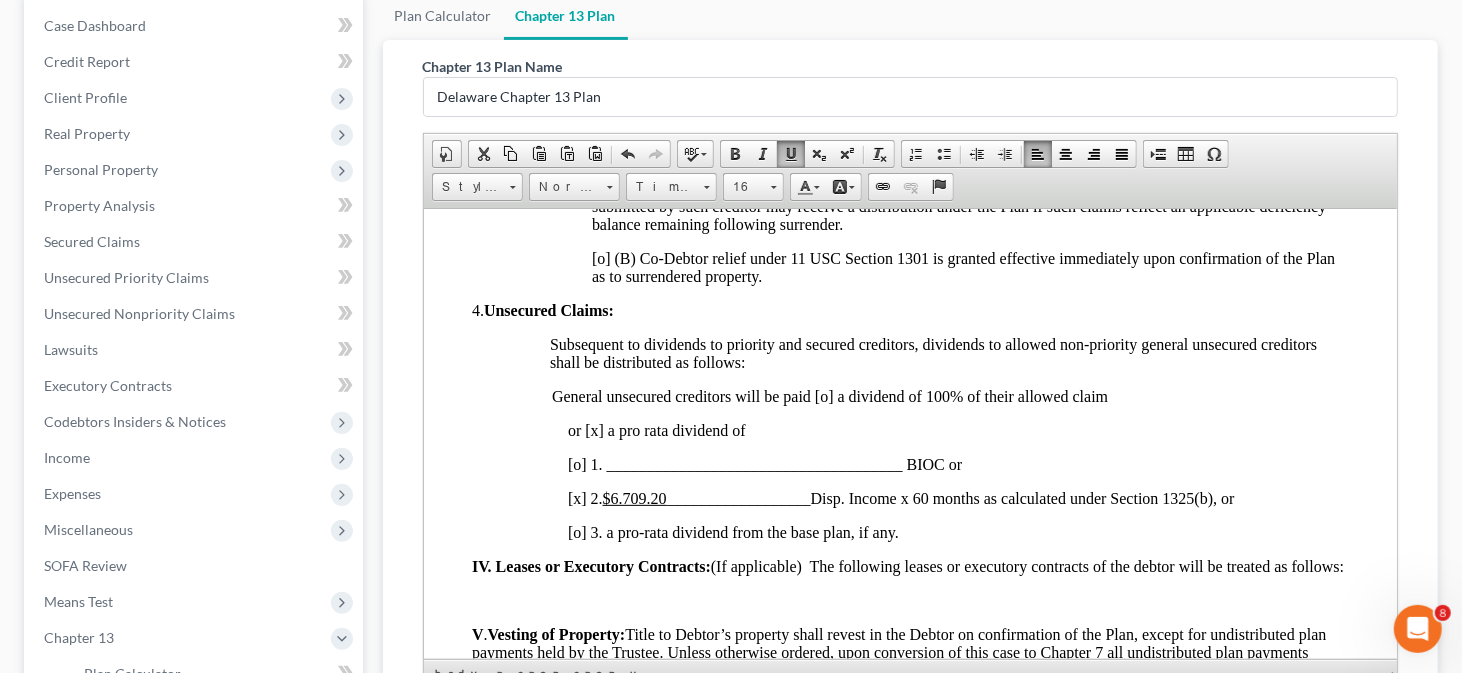 click on "[x] 2.  $6.709.20 _________________Disp. Income x 60 months as calculated under Section 1325(b), or" at bounding box center (900, 497) 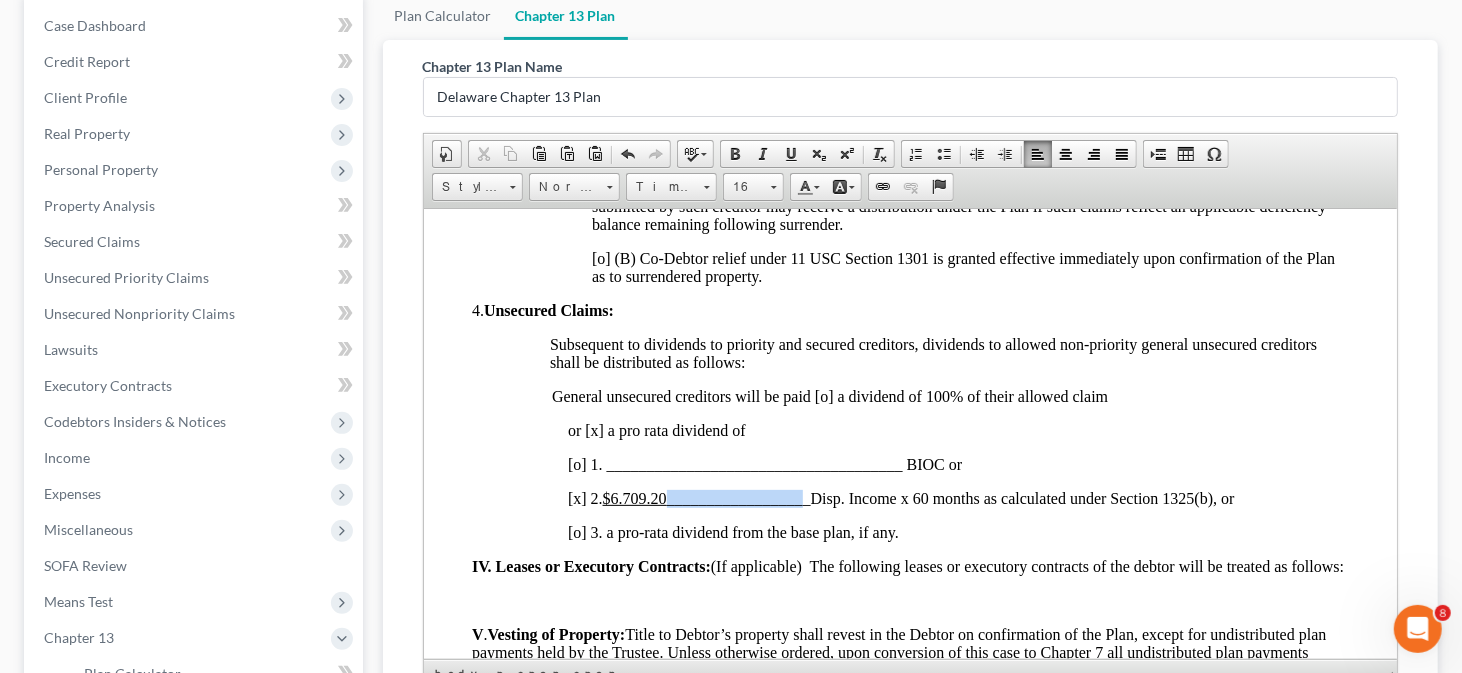 drag, startPoint x: 672, startPoint y: 527, endPoint x: 811, endPoint y: 528, distance: 139.0036 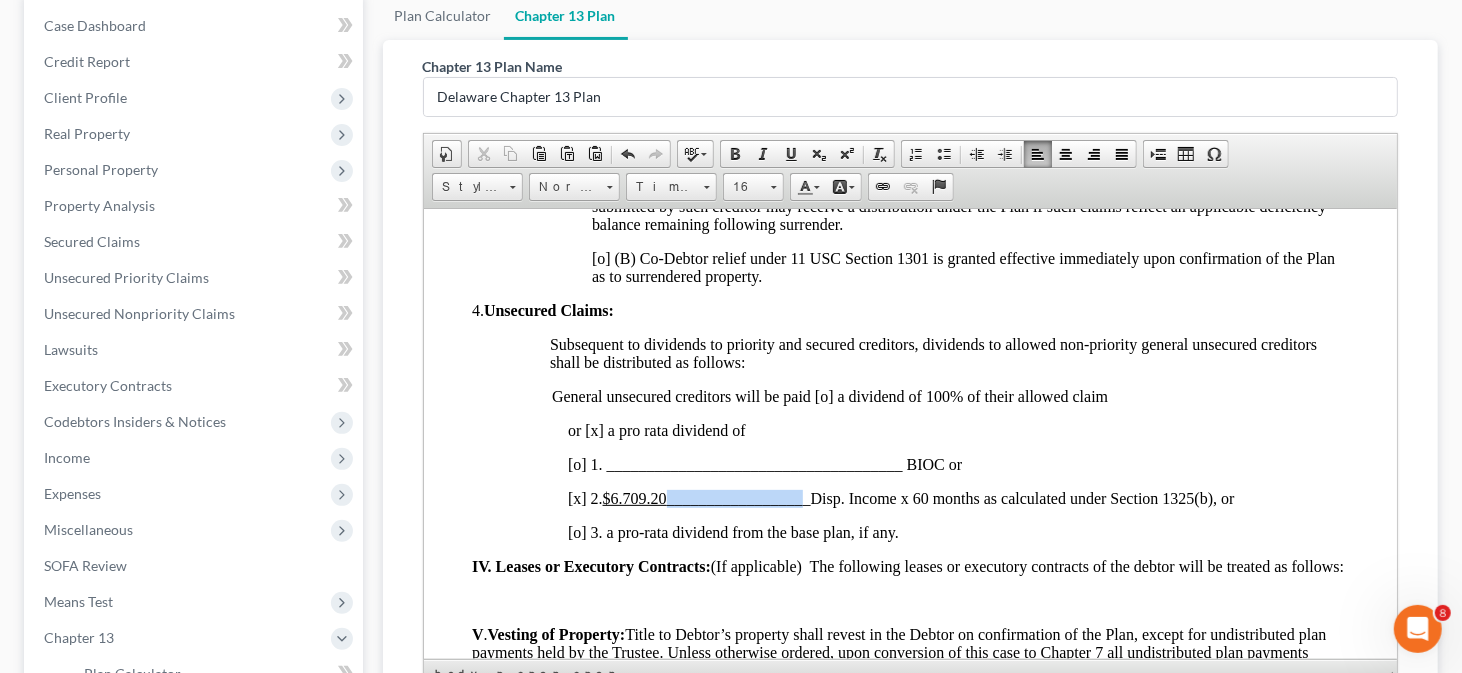 click on "[x] 2.  $6.709.20 _________________Disp. Income x 60 months as calculated under Section 1325(b), or" at bounding box center (900, 497) 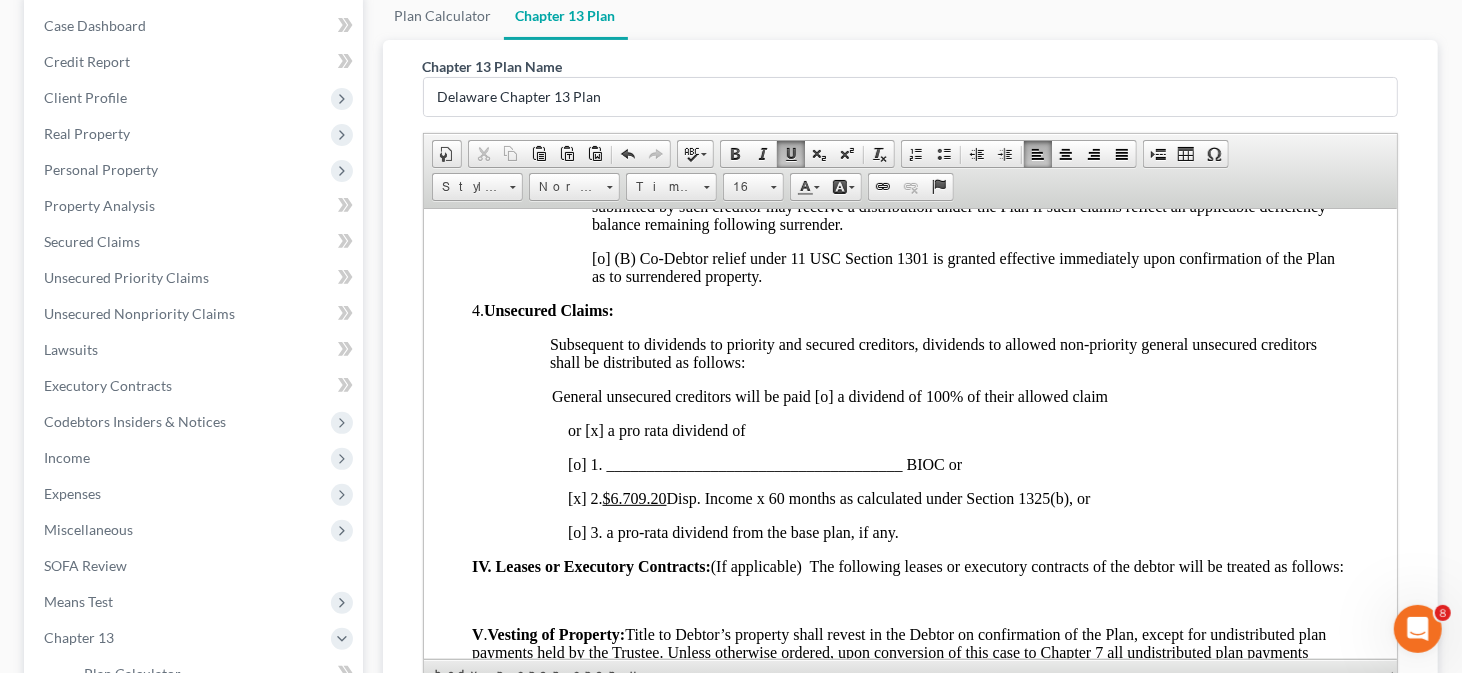 click on "[o] 3. a pro-rata dividend from the base plan, if any." at bounding box center (958, 532) 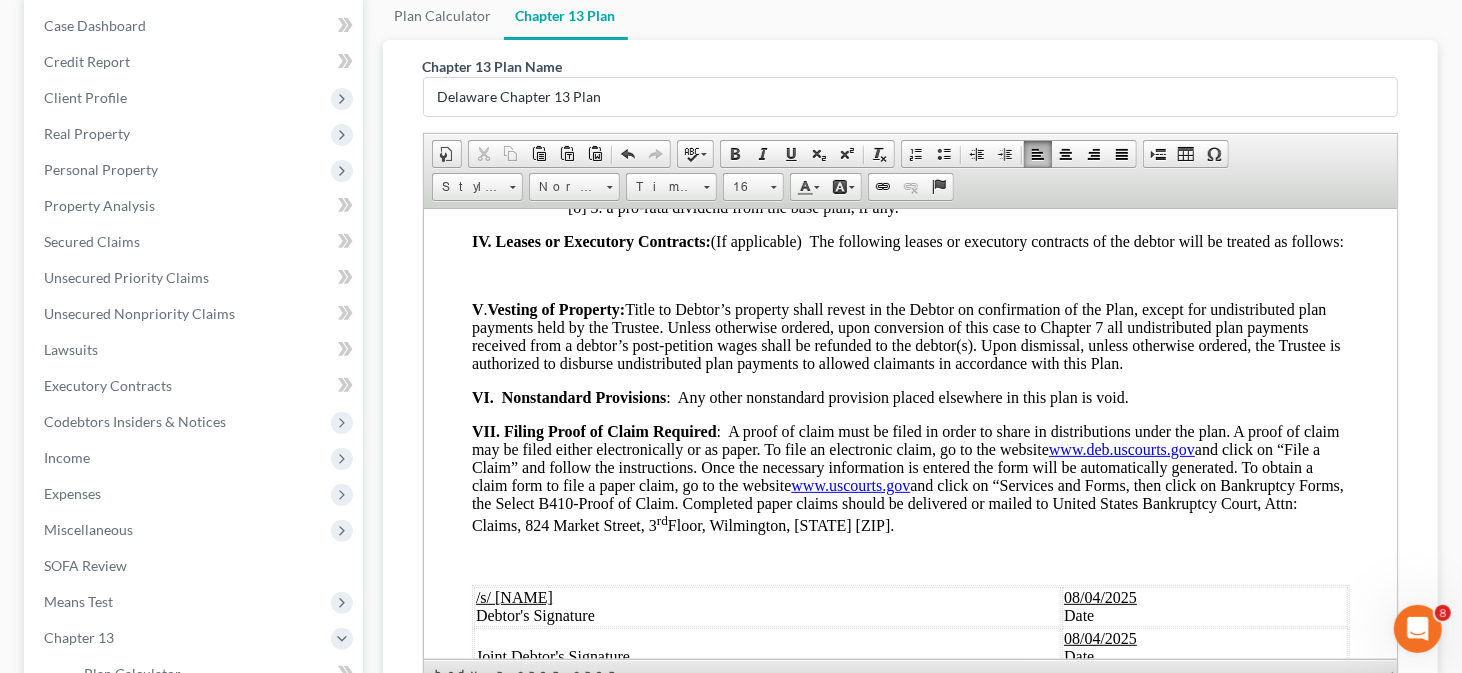 scroll, scrollTop: 1500, scrollLeft: 0, axis: vertical 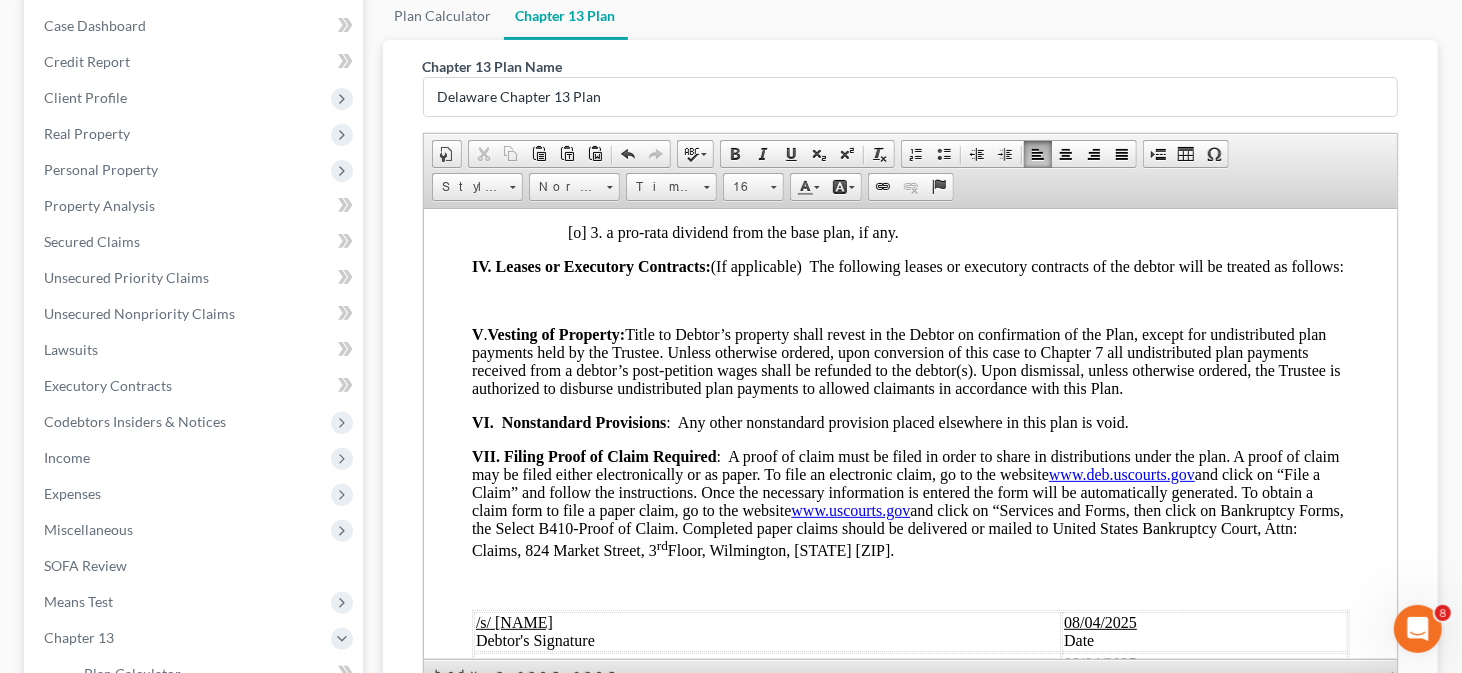 click on "UNITED STATES BANKRUPTCY COURT FOR THE DISTRICT OF DELAWARE IN RE: ) Stephanie M. Mohr ) Chapter 13 Debtor(s) ) Bk. Case No: 25-11291 ) CHAPTER 13 PLAN I.  Notice NOTICE TO ALL CREDITORS THAT THIS PLAN AND ALL OF ITS PROVISIONS ARE SUBJECT TO DEL. BANKR. L.R. 3023-1 AND YOUR RIGHTS MAY BE AFFECTED BY THIS PLAN. IF YOU OPPOSE THE PLAN’S TREATMENT OF YOUR CLAIM OR ANY PLAN PROVISION YOU OR YOUR ATTORNEY MUST FILE AN OBJECTION TO CONFIRMATION AT LEAST 7 DAYS BEFORE THE DATE SET FOR THE CONFIRMATION HEARING. THE BANKRUPTCY COURT MAY CONFIRM THIS PLAN WITHOUT FURTHER NOTICE IF NO OBJECTION IS FILED. SEE BANKRUPTCY RULE 3015. YOU SHOULD NOTE THE FOLLOWING (boxes must be checked by debtor(s) if applicable): [x]  The plan seeks to limit the amount of a secured claim, as set out in III.2, which may result in partial payment or no payment at all to the secured creditor. [o]  The plan will seek avoidance of a lien or security interest. [o]  The plan contains nonstandard provisions in paragraph VI. $ 1,300.00 60" at bounding box center (910, 406) 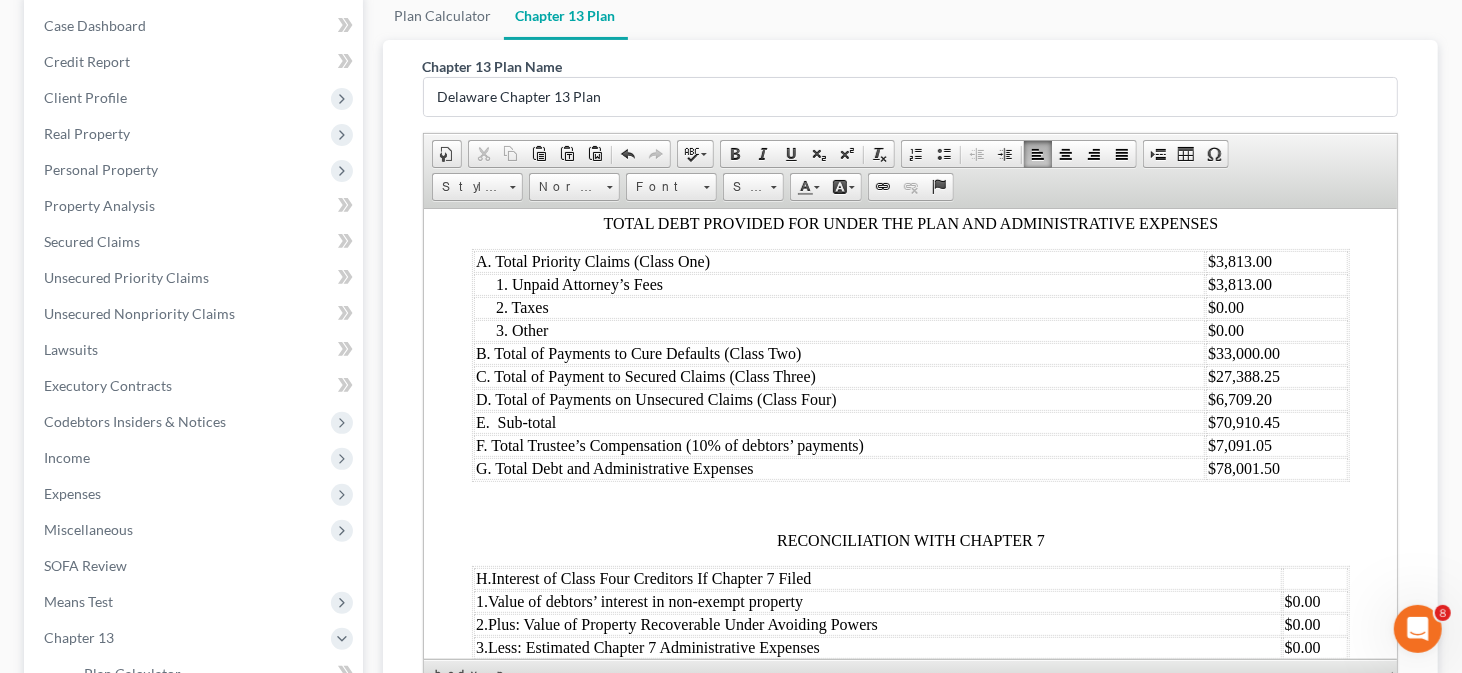 scroll, scrollTop: 2400, scrollLeft: 0, axis: vertical 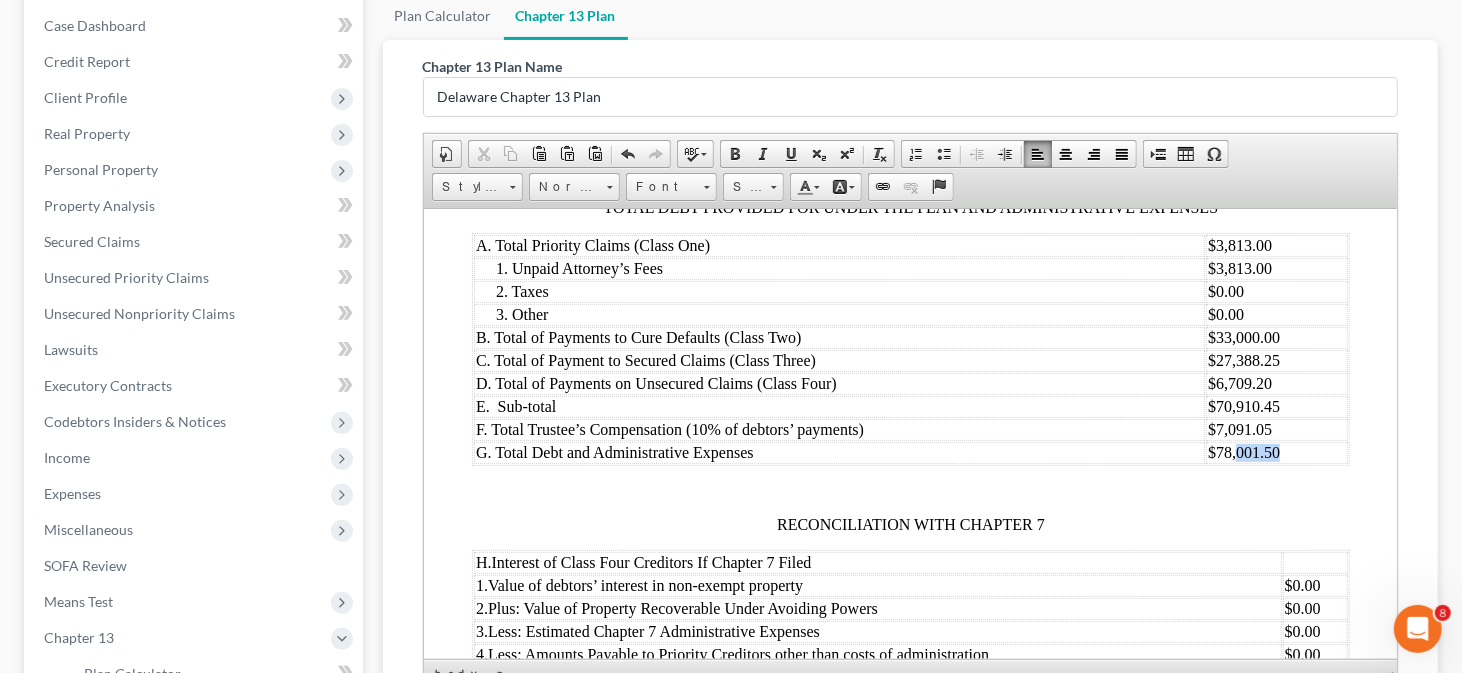 drag, startPoint x: 1225, startPoint y: 497, endPoint x: 1278, endPoint y: 497, distance: 53 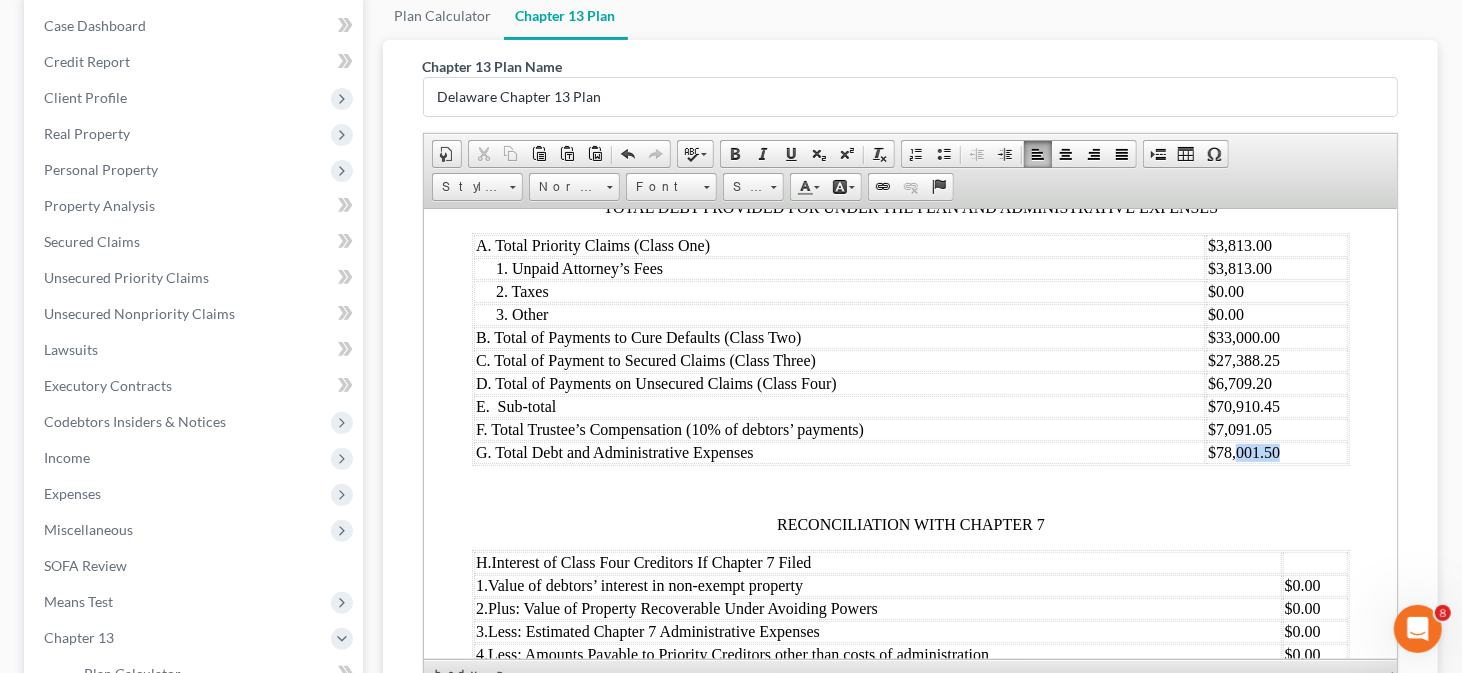 click on "$78,001.50" at bounding box center (1276, 452) 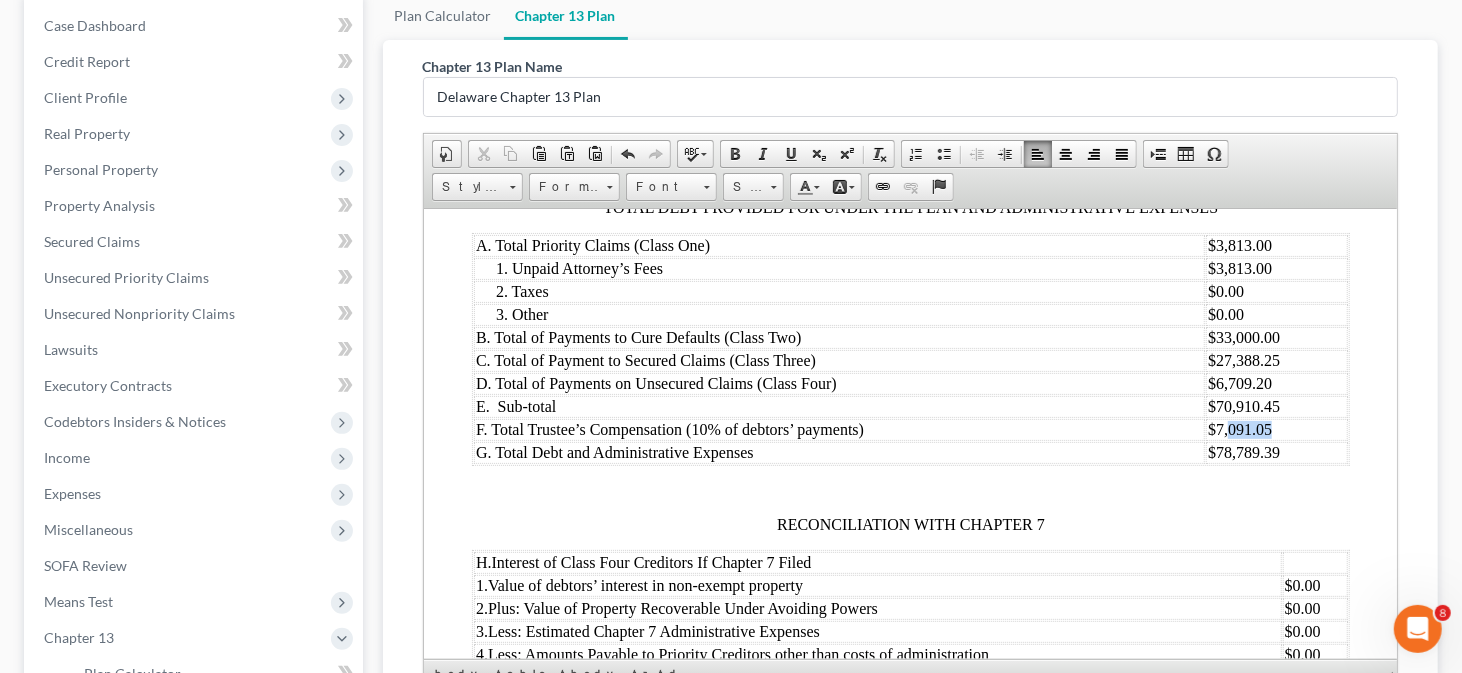 drag, startPoint x: 1218, startPoint y: 470, endPoint x: 1266, endPoint y: 472, distance: 48.04165 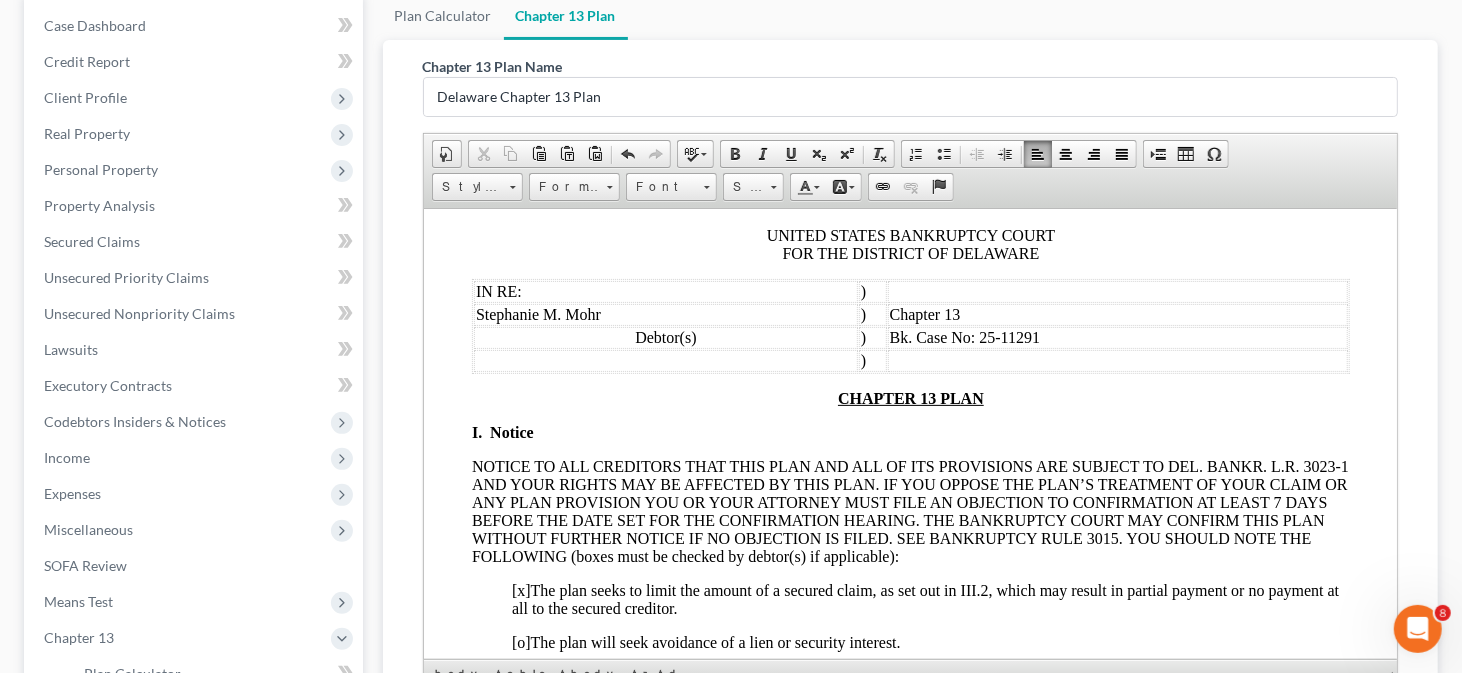 scroll, scrollTop: 0, scrollLeft: 0, axis: both 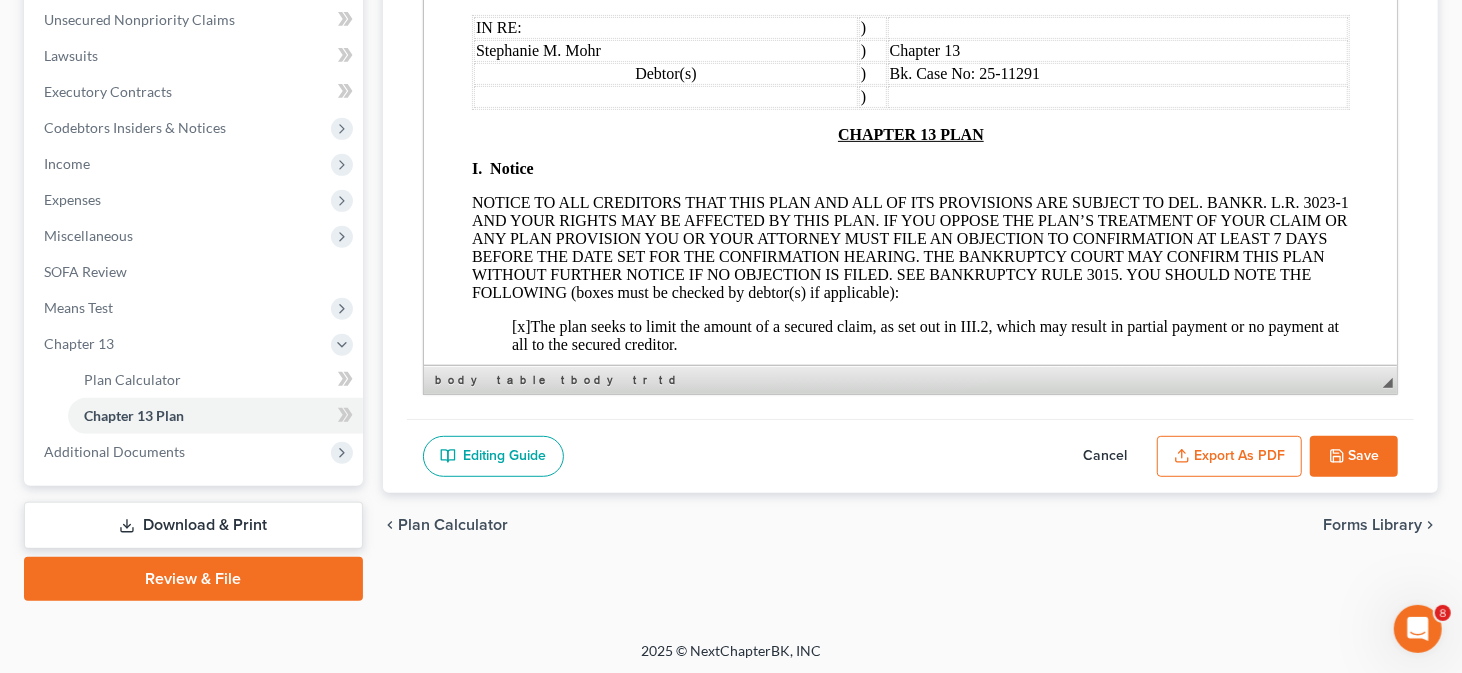 click on "Save" at bounding box center [1354, 457] 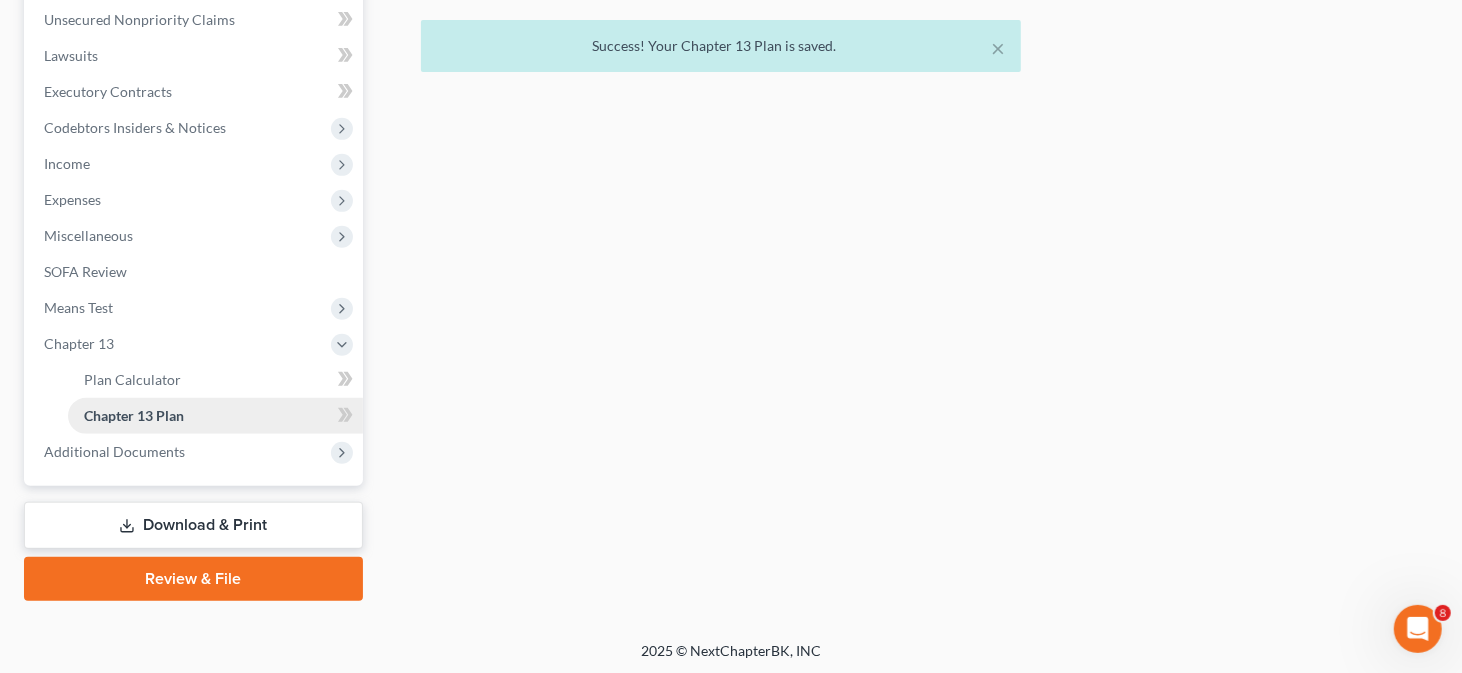 click on "Chapter 13 Plan" at bounding box center (215, 416) 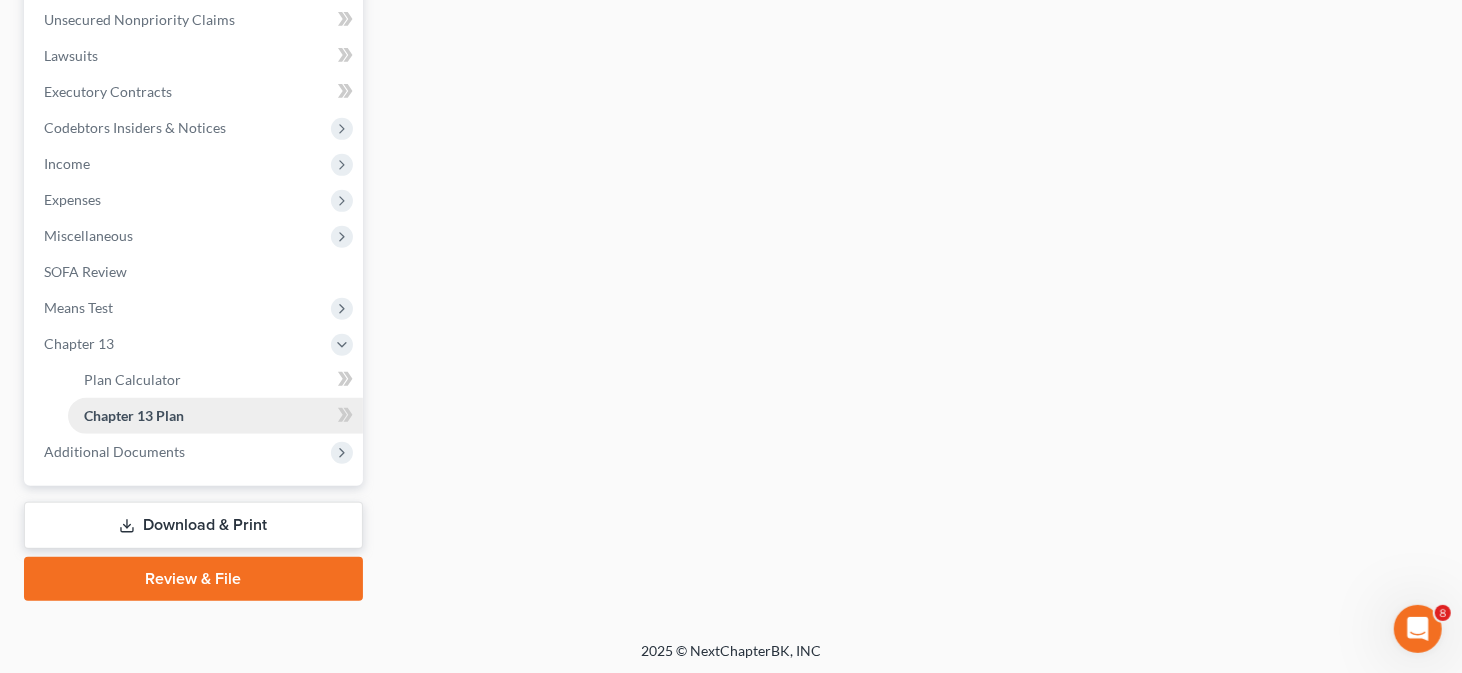 click on "Chapter 13 Plan" at bounding box center (215, 416) 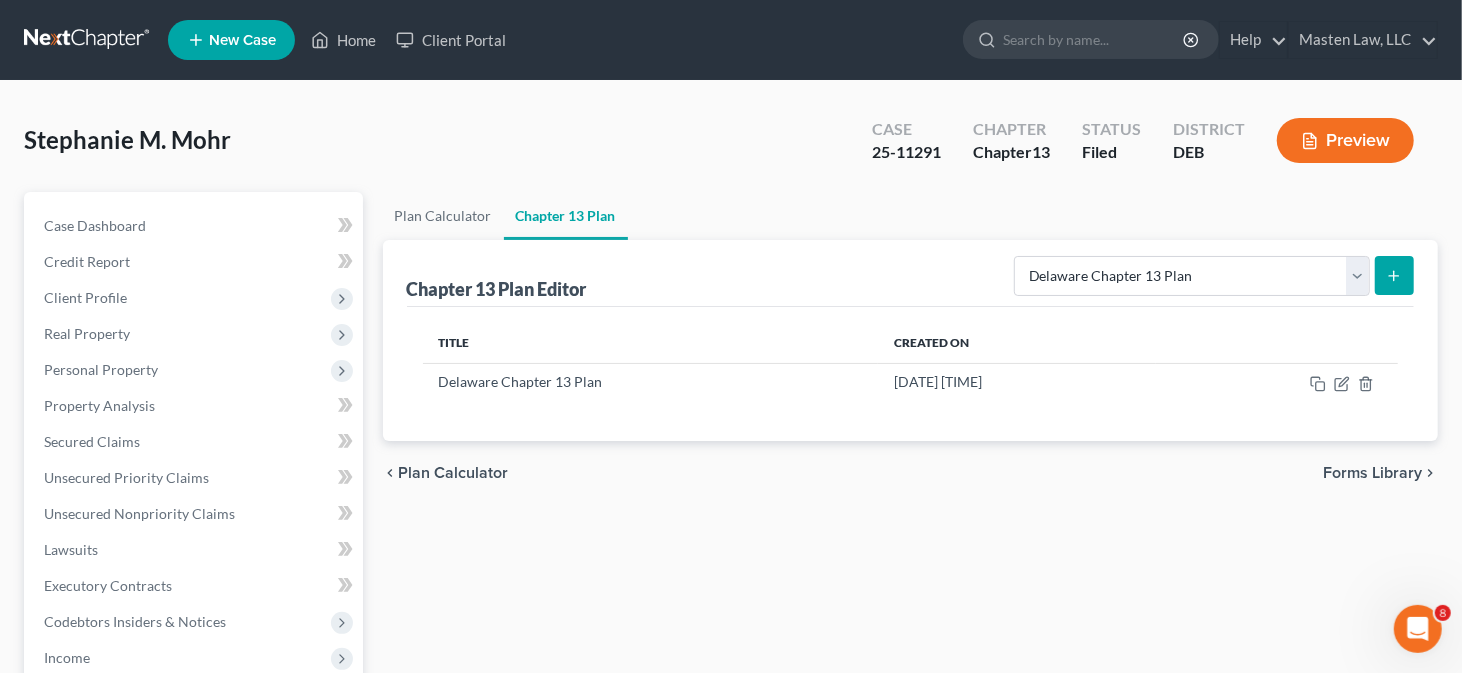 scroll, scrollTop: 0, scrollLeft: 0, axis: both 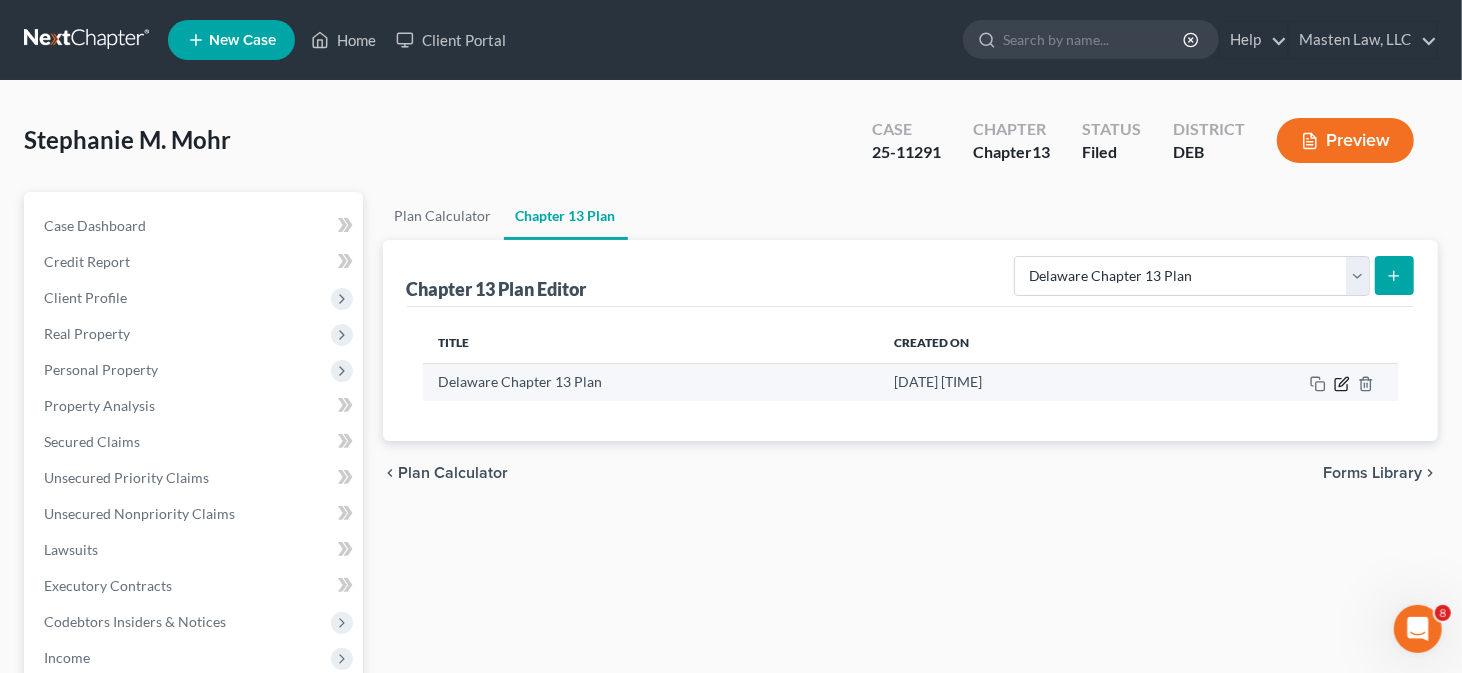 click 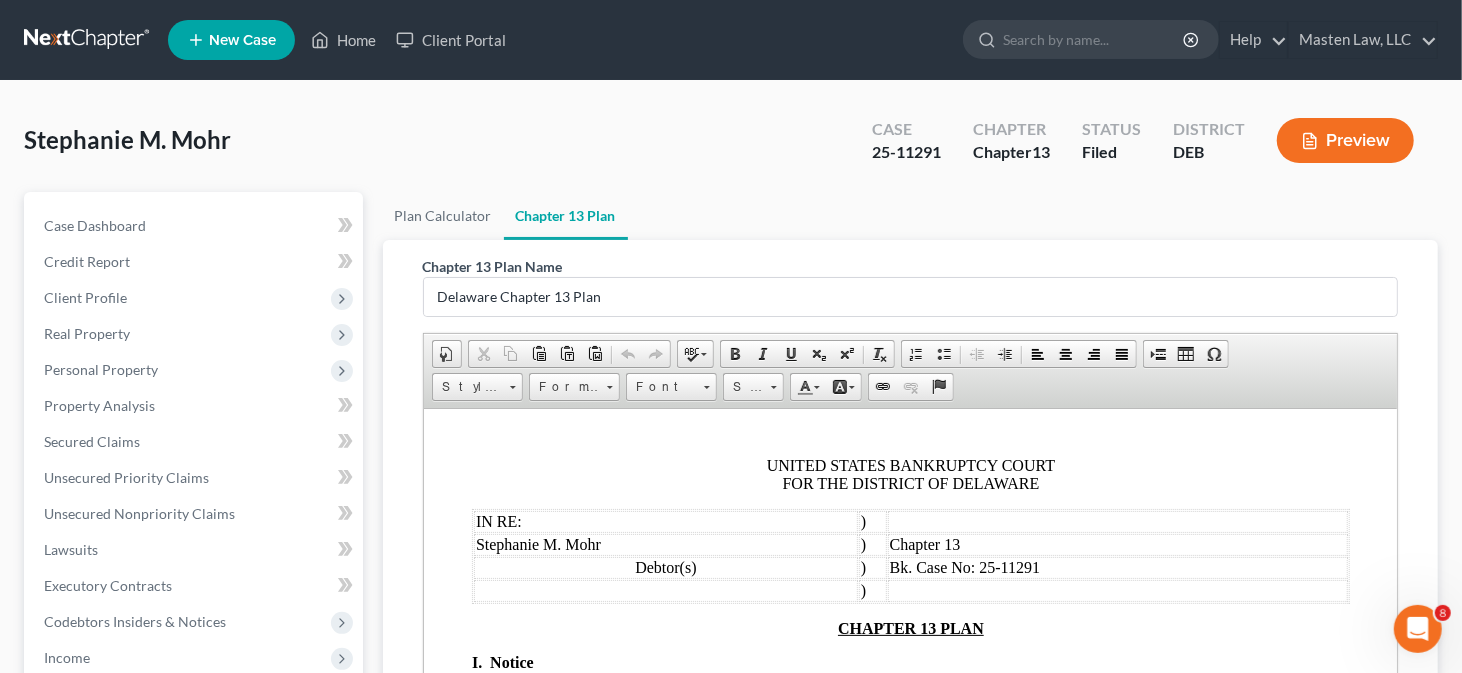 scroll, scrollTop: 0, scrollLeft: 0, axis: both 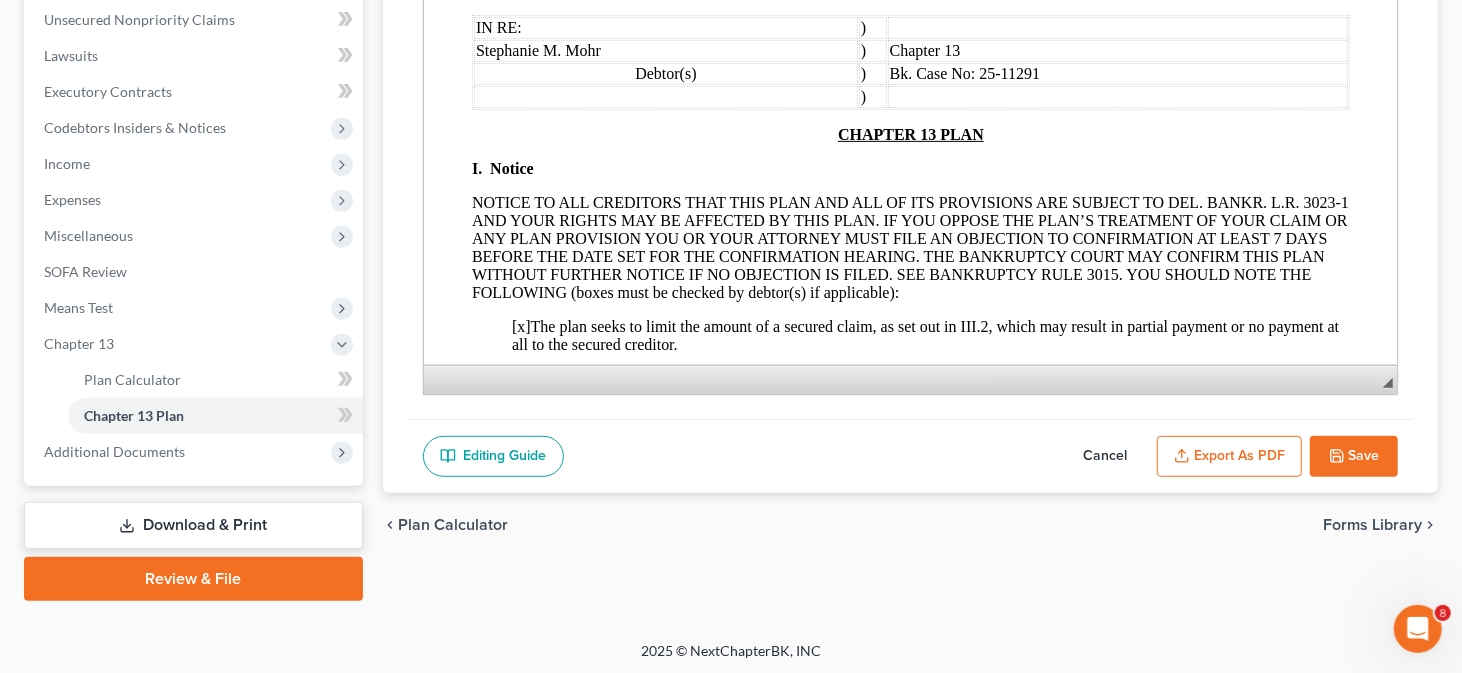 click on "Export as PDF" at bounding box center (1229, 457) 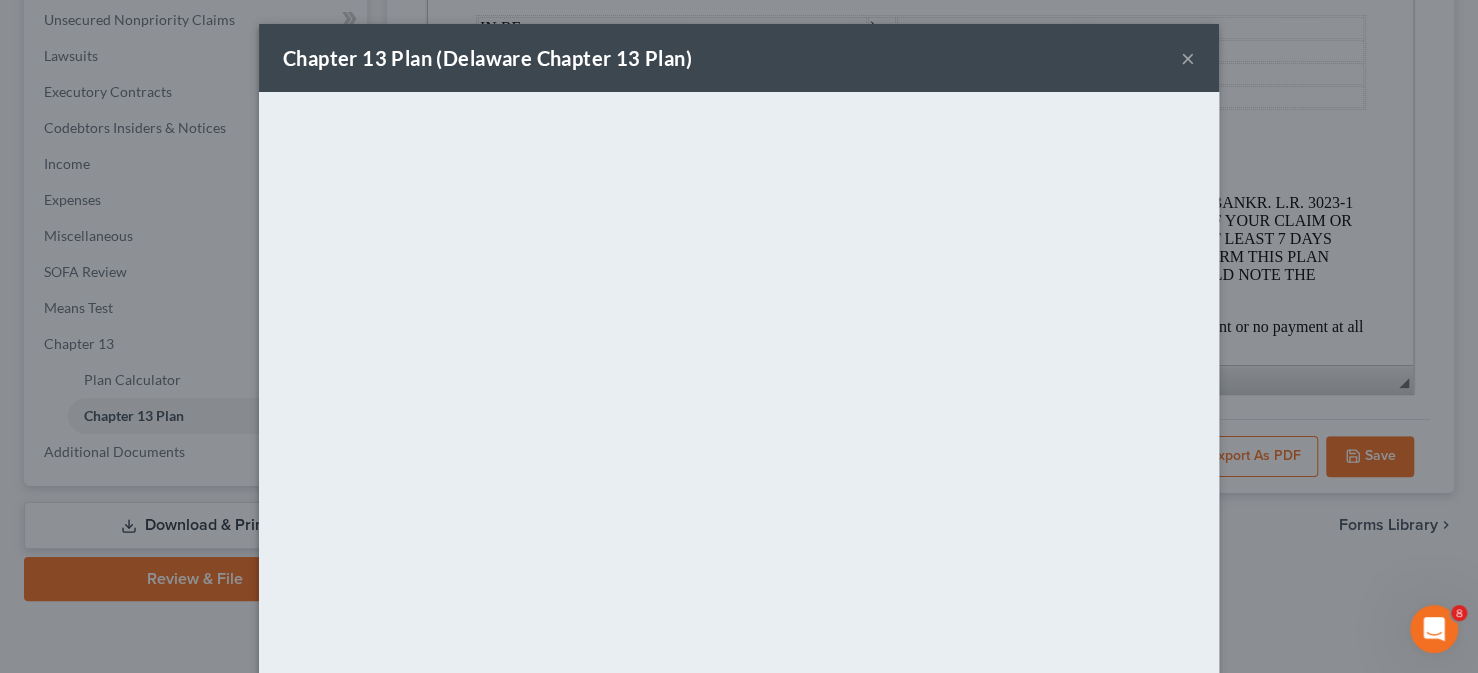 click on "×" at bounding box center [1188, 58] 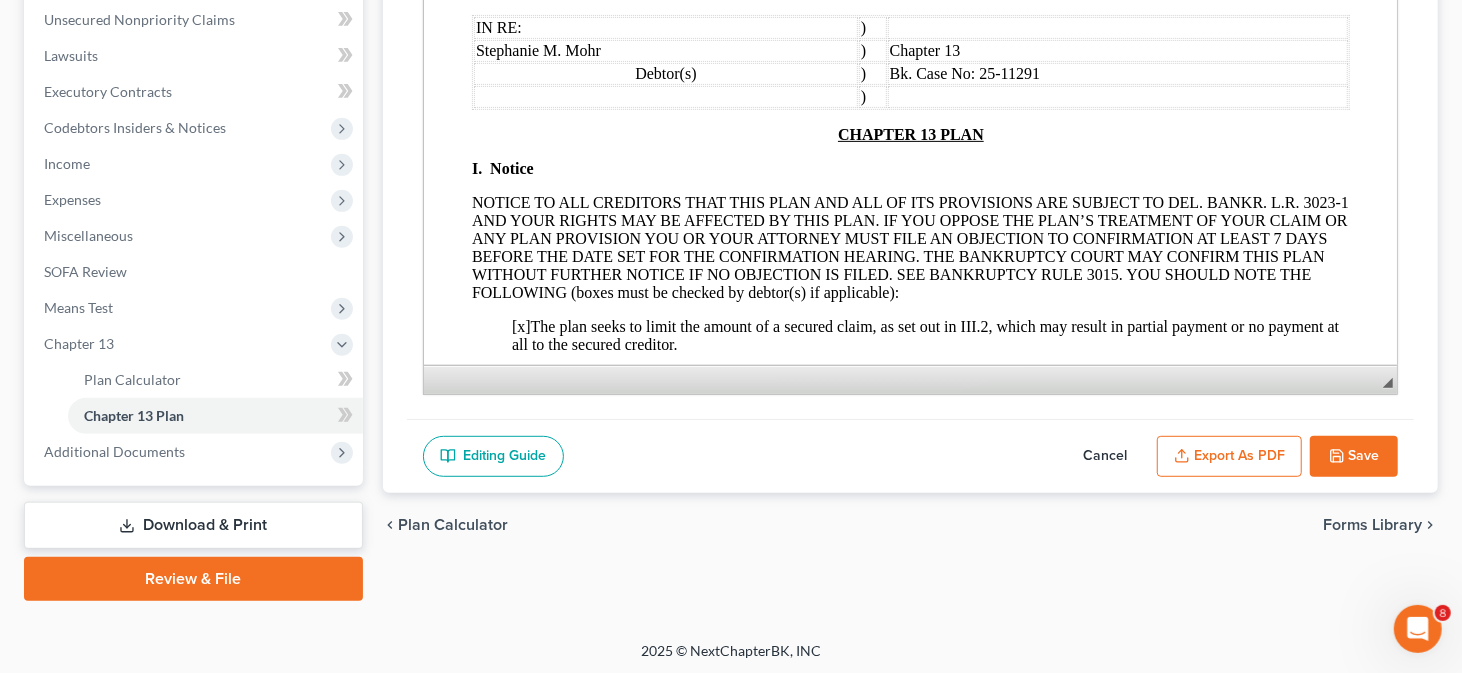 click on "Download & Print" at bounding box center (193, 525) 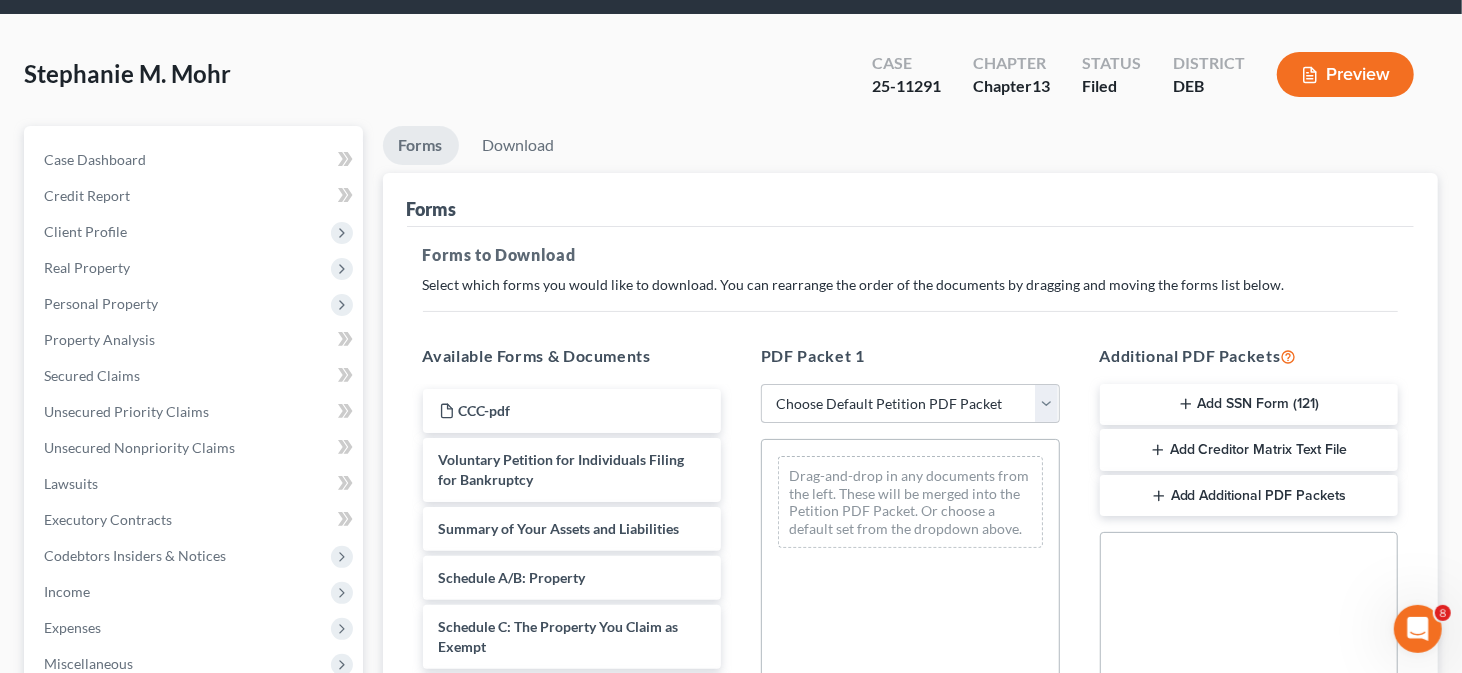 scroll, scrollTop: 200, scrollLeft: 0, axis: vertical 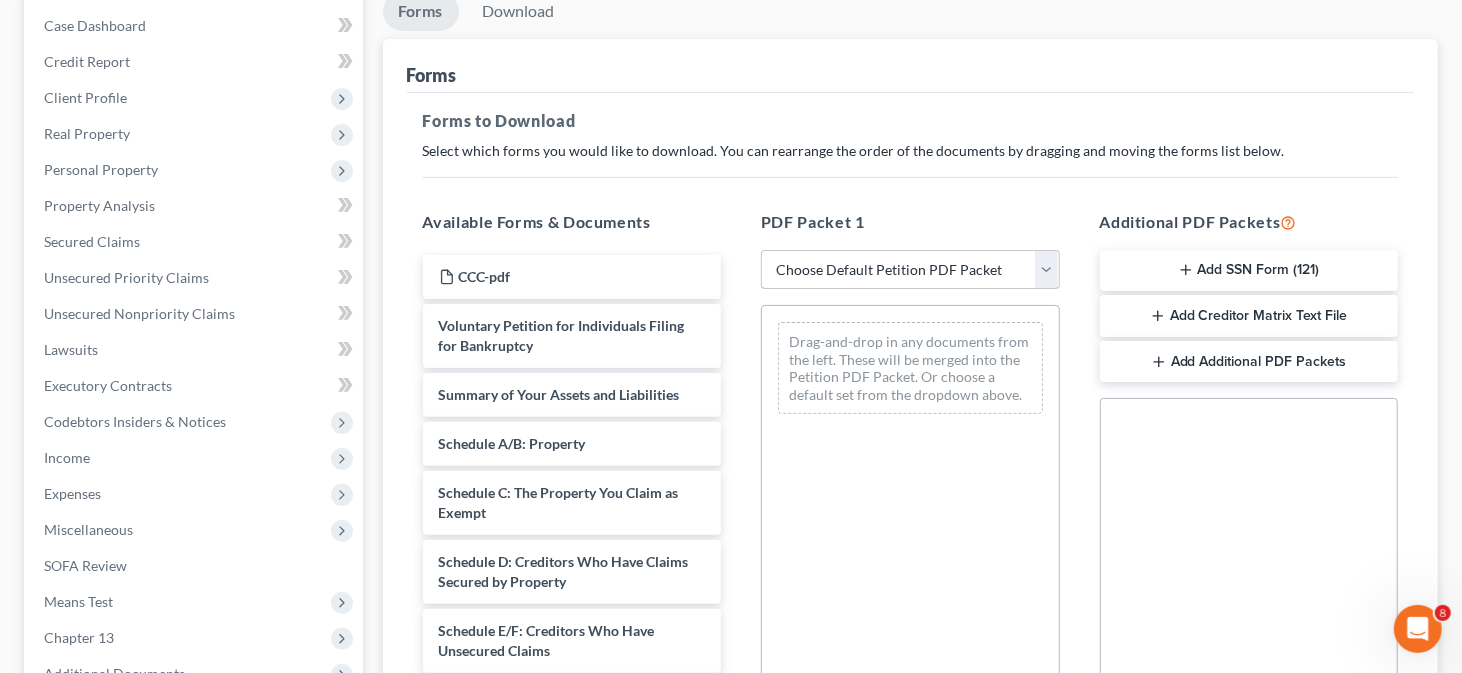 click on "Choose Default Petition PDF Packet Complete Bankruptcy Petition (all forms and schedules) Emergency Filing Forms (Petition and Creditor List Only) Amended Forms Signature Pages Only Supplemental Post Petition (Sch. I & J) Supplemental Post Petition (Sch. I) Supplemental Post Petition (Sch. J) Schedules Completion" at bounding box center (910, 270) 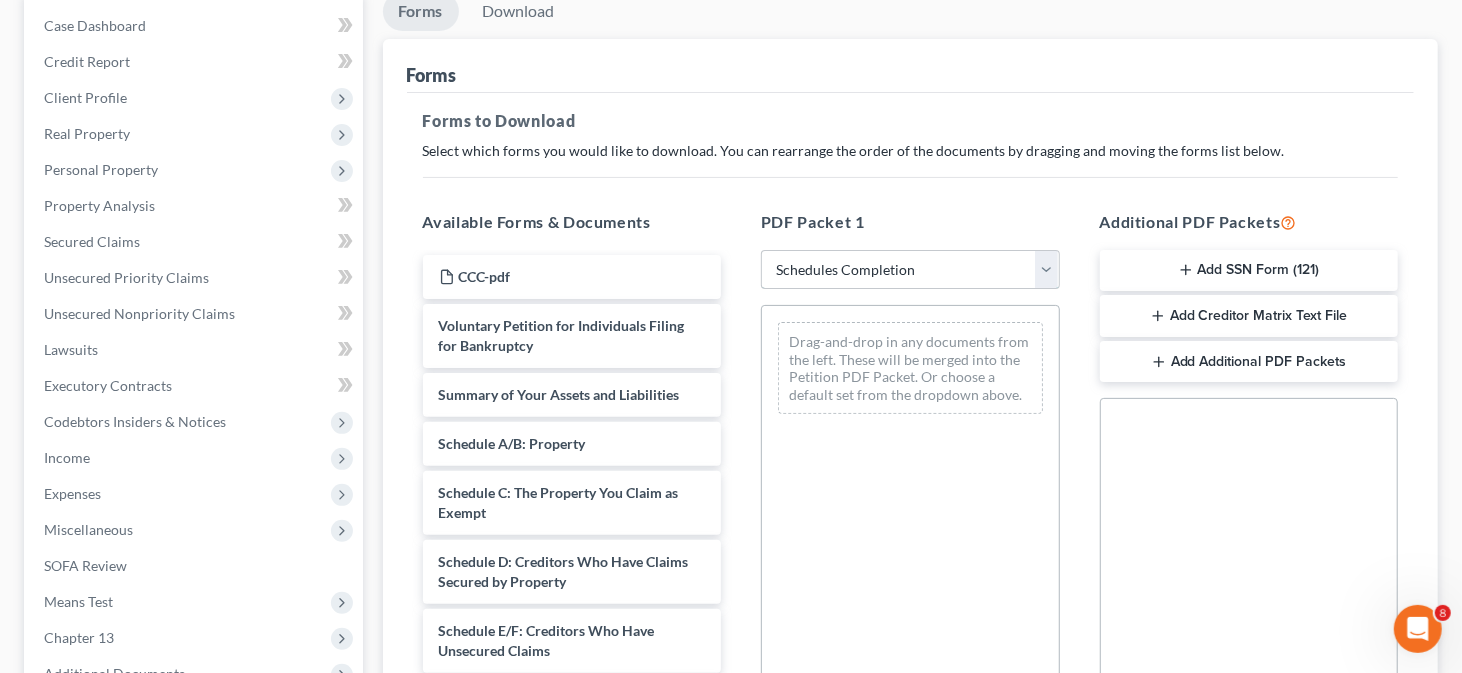 click on "Choose Default Petition PDF Packet Complete Bankruptcy Petition (all forms and schedules) Emergency Filing Forms (Petition and Creditor List Only) Amended Forms Signature Pages Only Supplemental Post Petition (Sch. I & J) Supplemental Post Petition (Sch. I) Supplemental Post Petition (Sch. J) Schedules Completion" at bounding box center [910, 270] 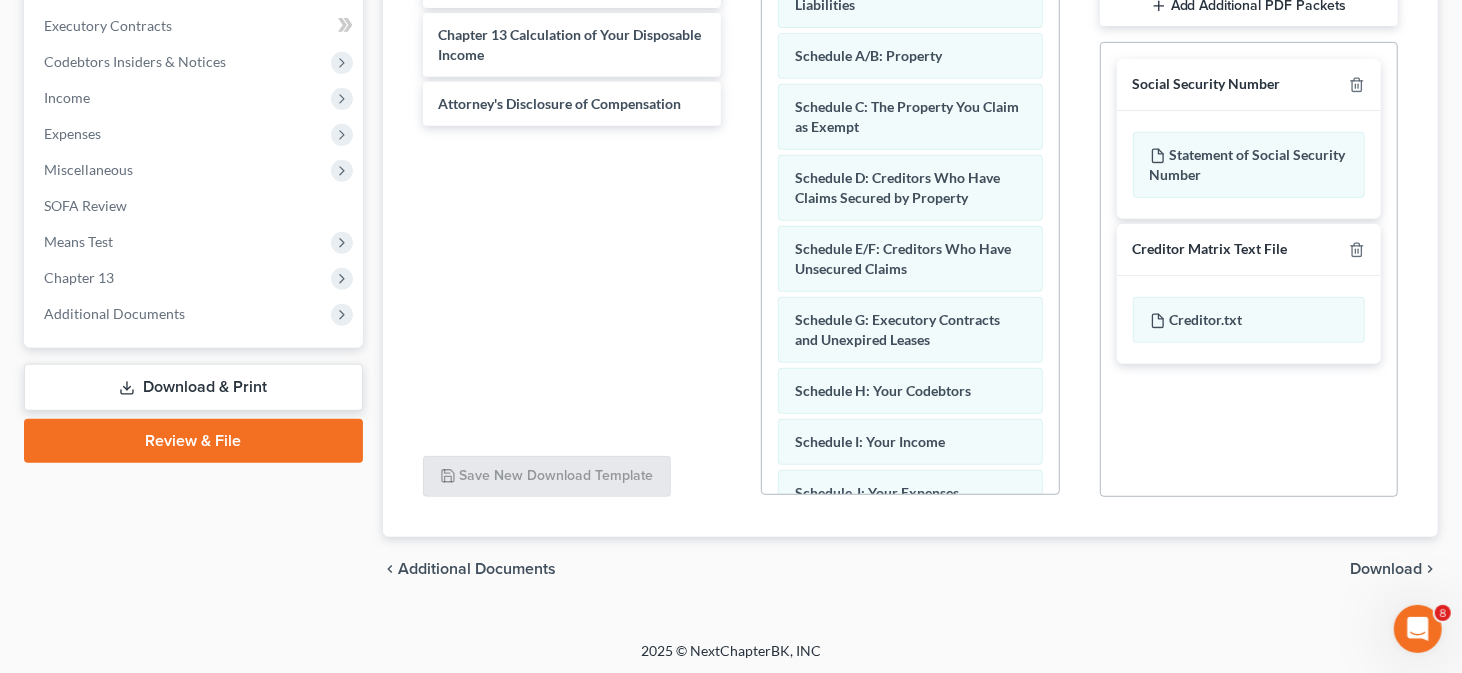 scroll, scrollTop: 561, scrollLeft: 0, axis: vertical 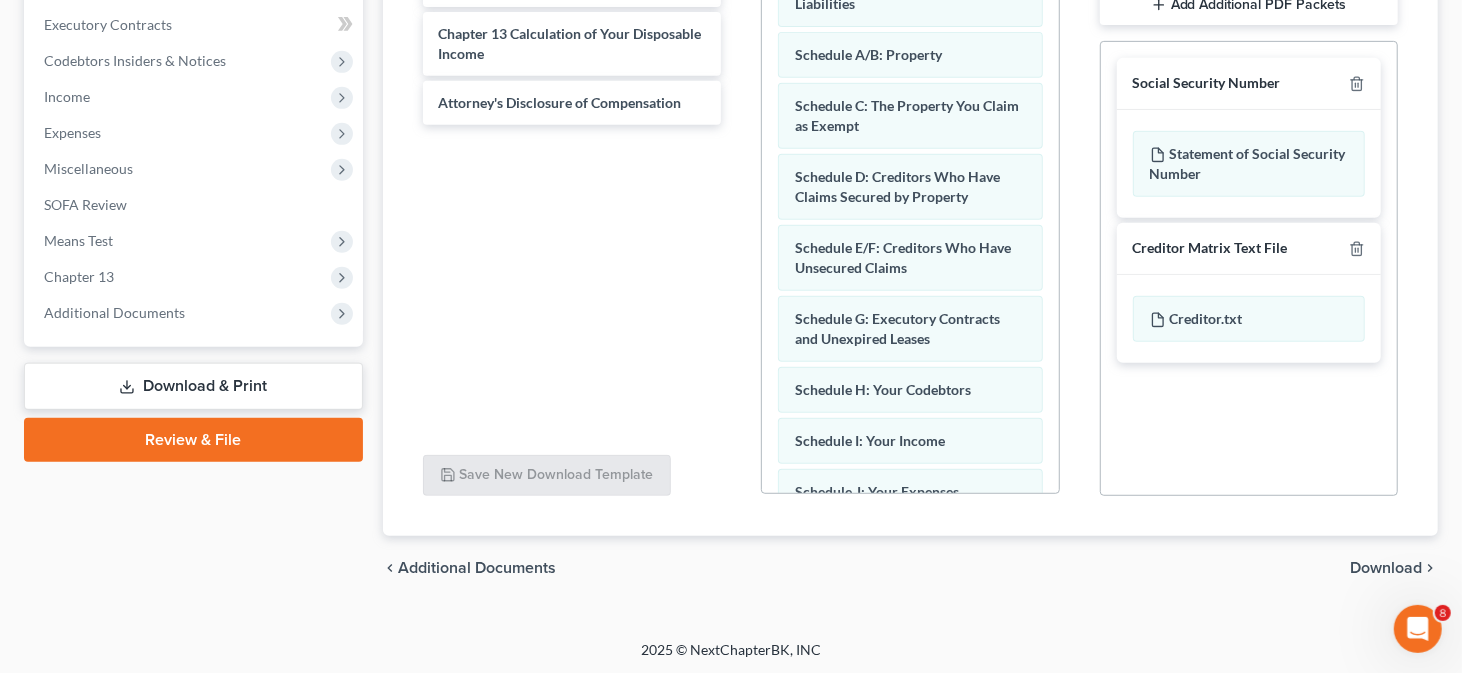 click on "Download" at bounding box center (1386, 568) 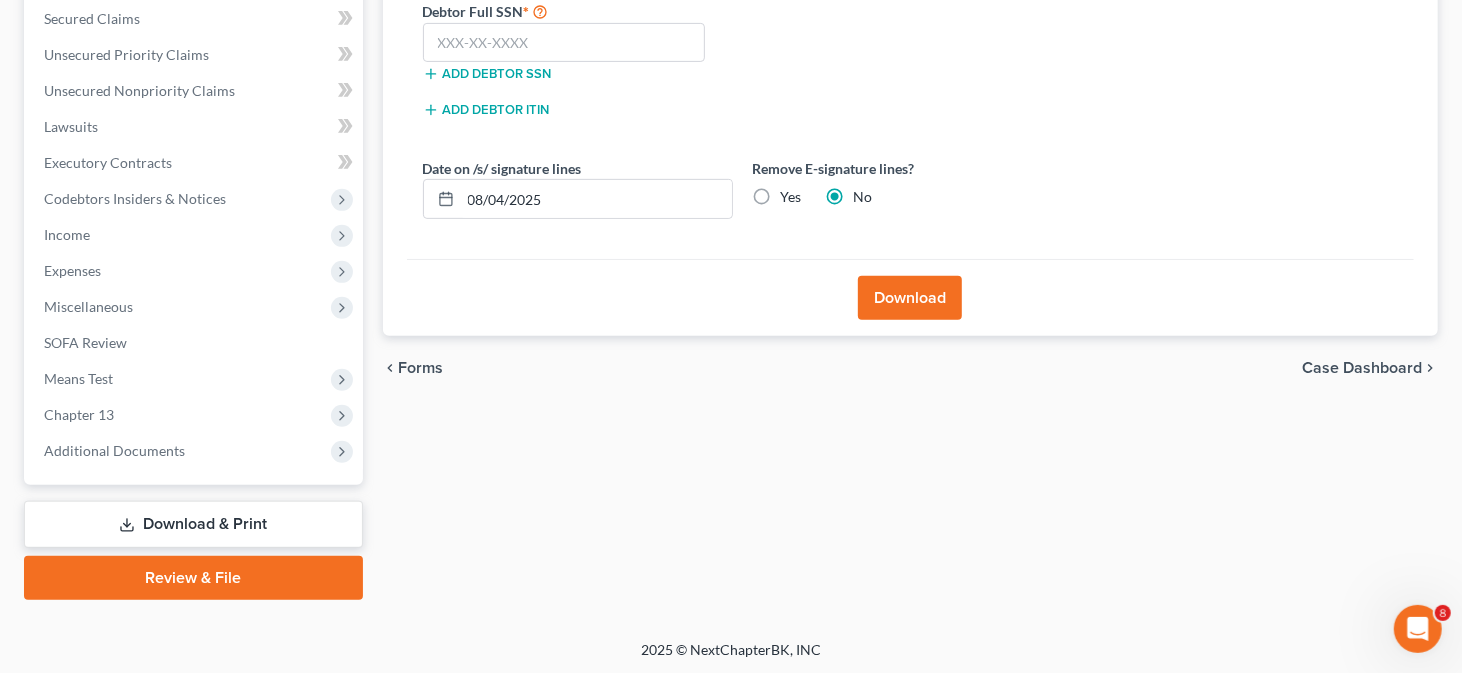 scroll, scrollTop: 323, scrollLeft: 0, axis: vertical 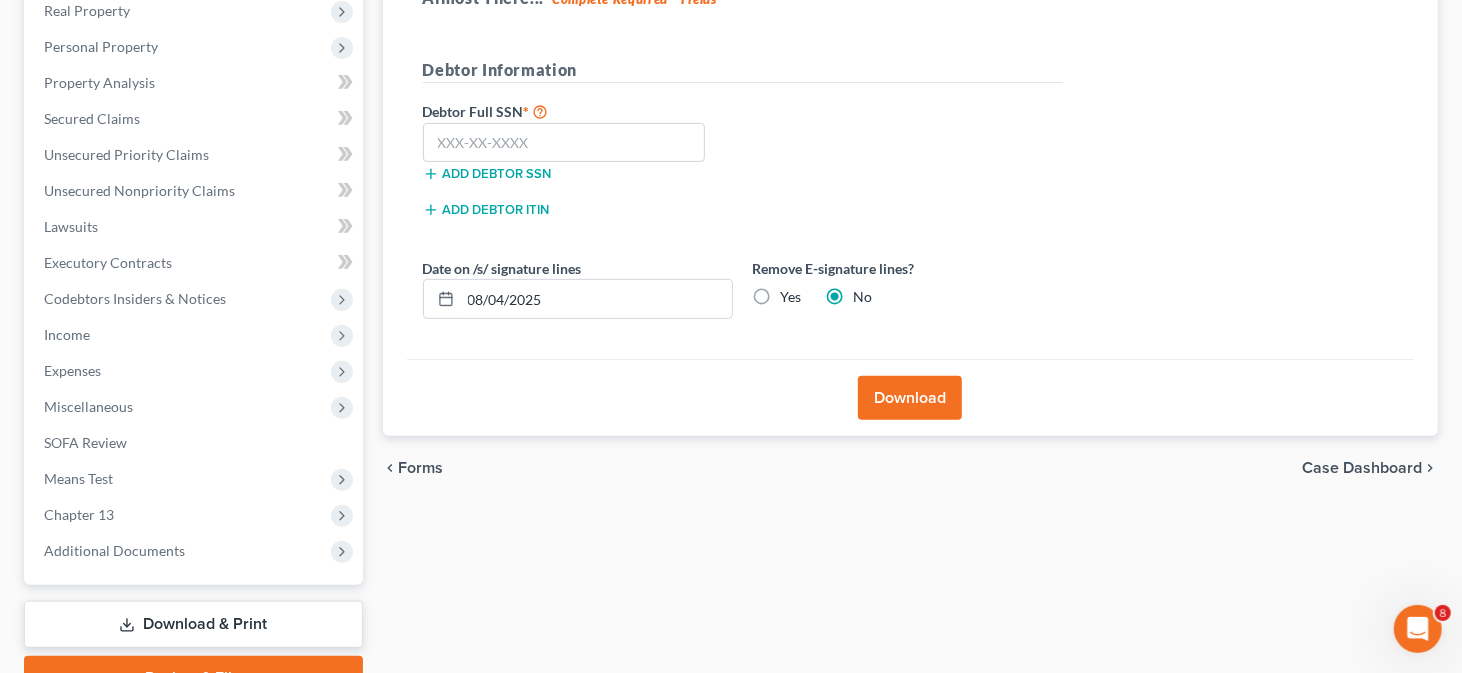 click on "Download" at bounding box center (910, 398) 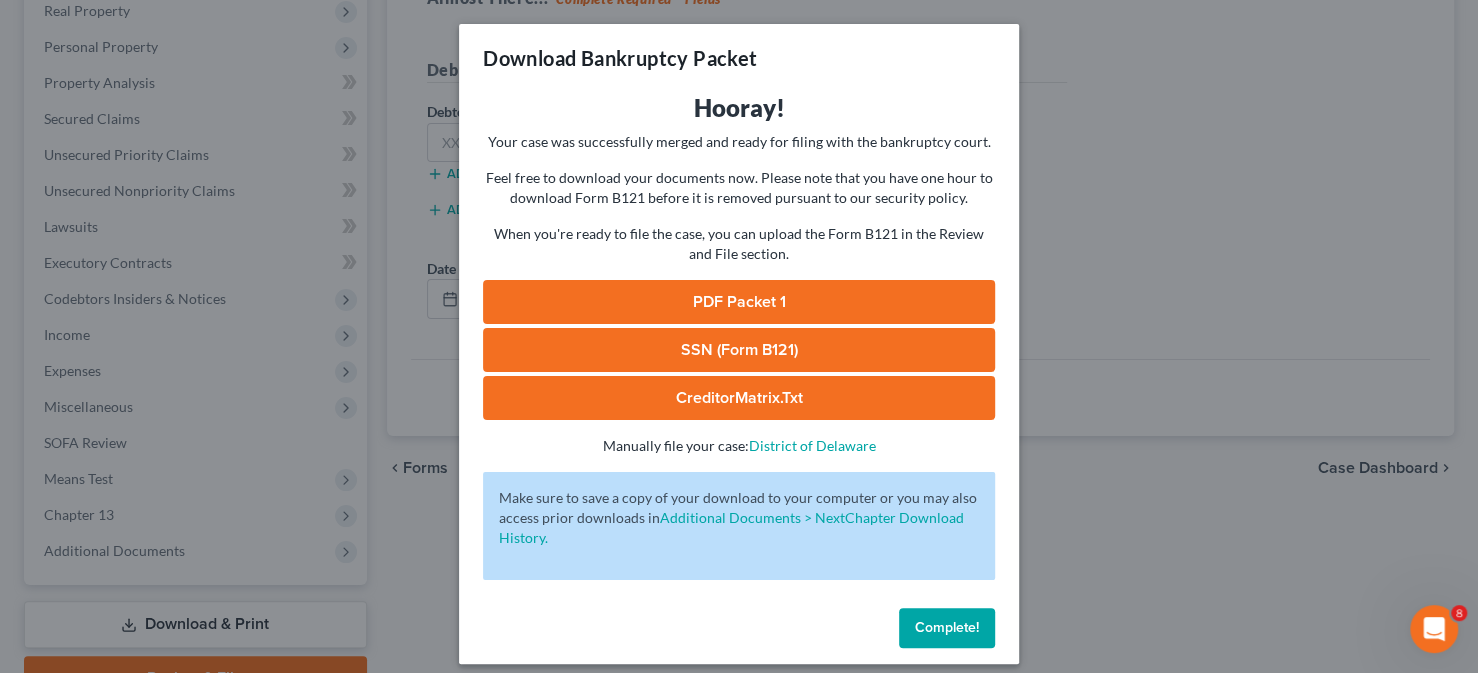 click on "PDF Packet 1" at bounding box center [739, 302] 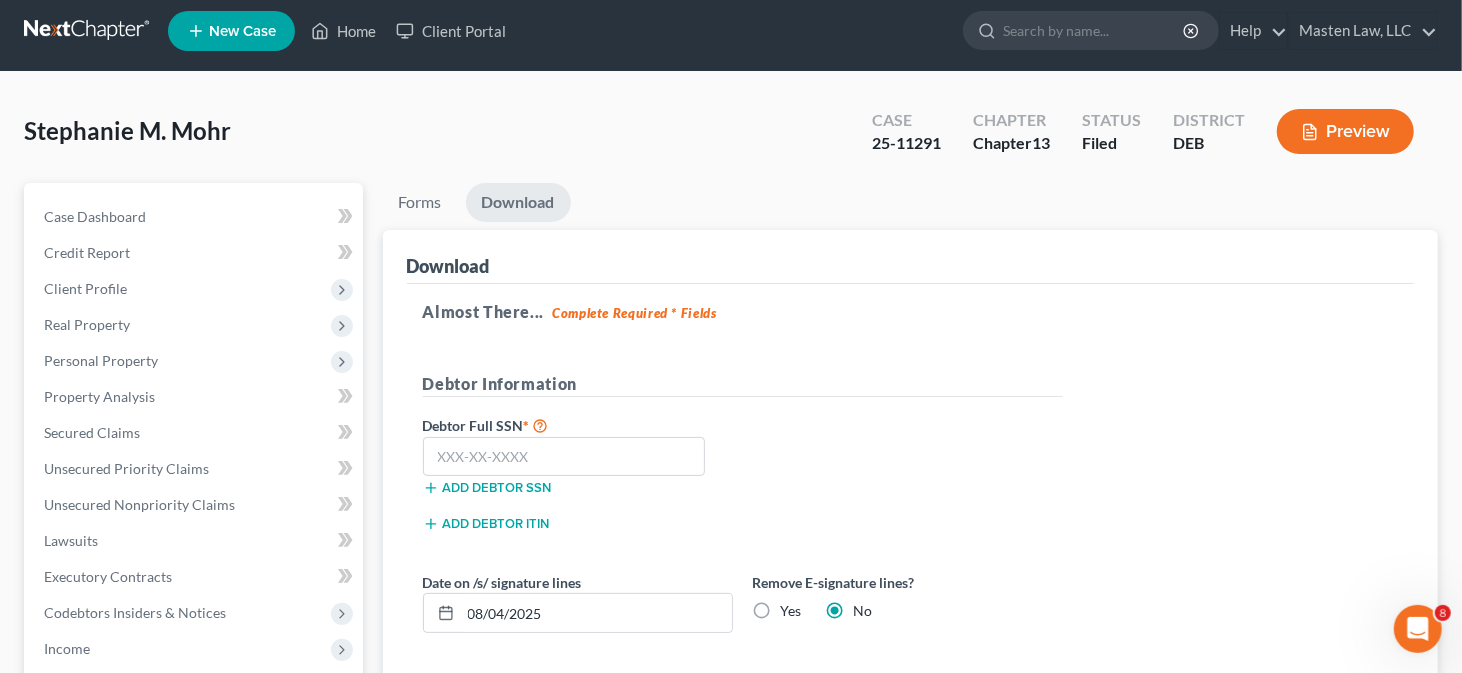 scroll, scrollTop: 0, scrollLeft: 0, axis: both 